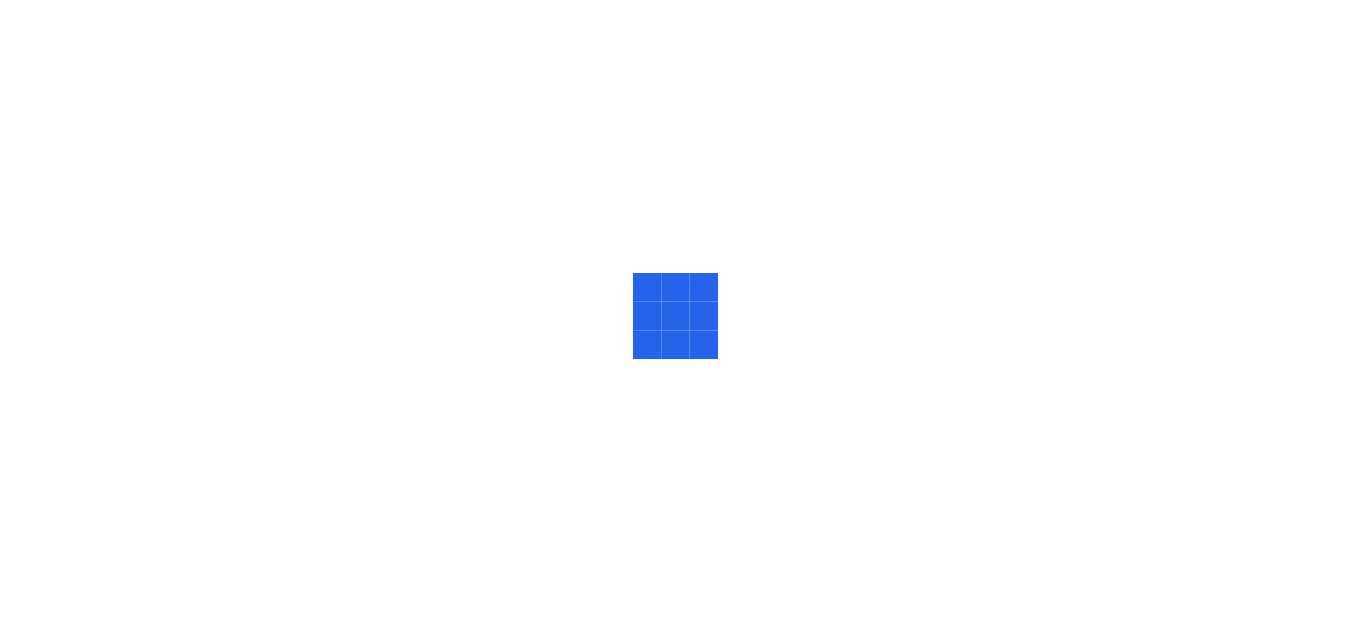 scroll, scrollTop: 0, scrollLeft: 0, axis: both 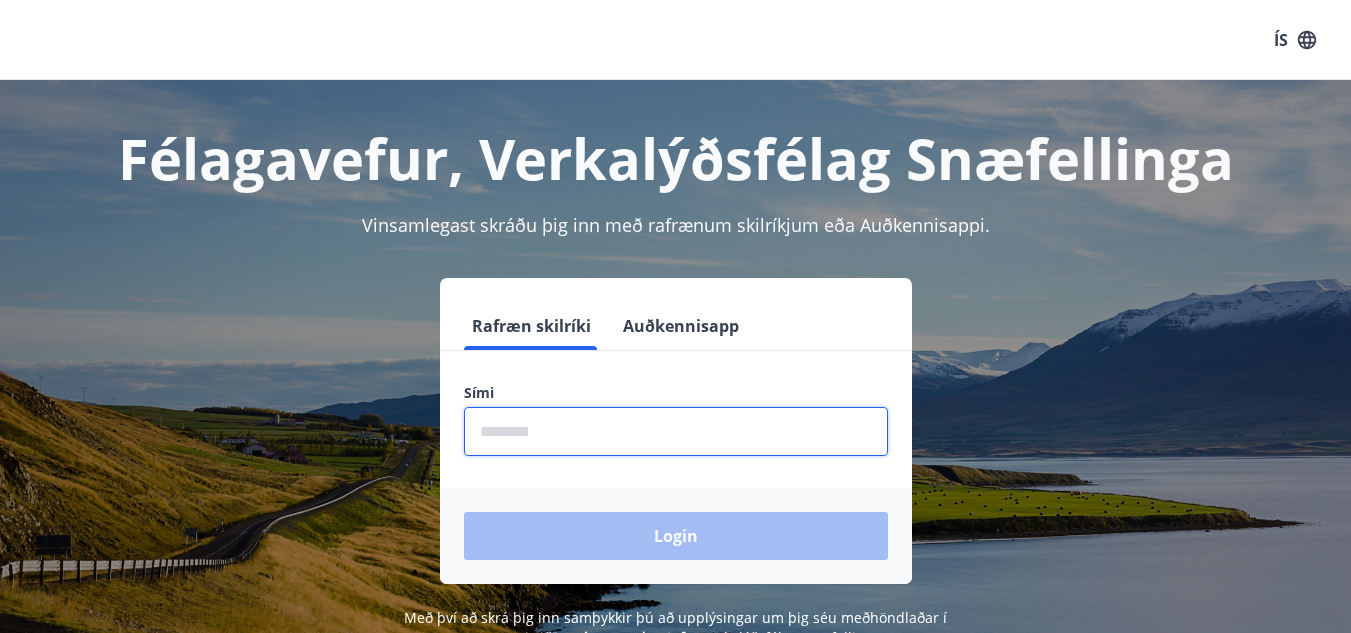 click at bounding box center [676, 431] 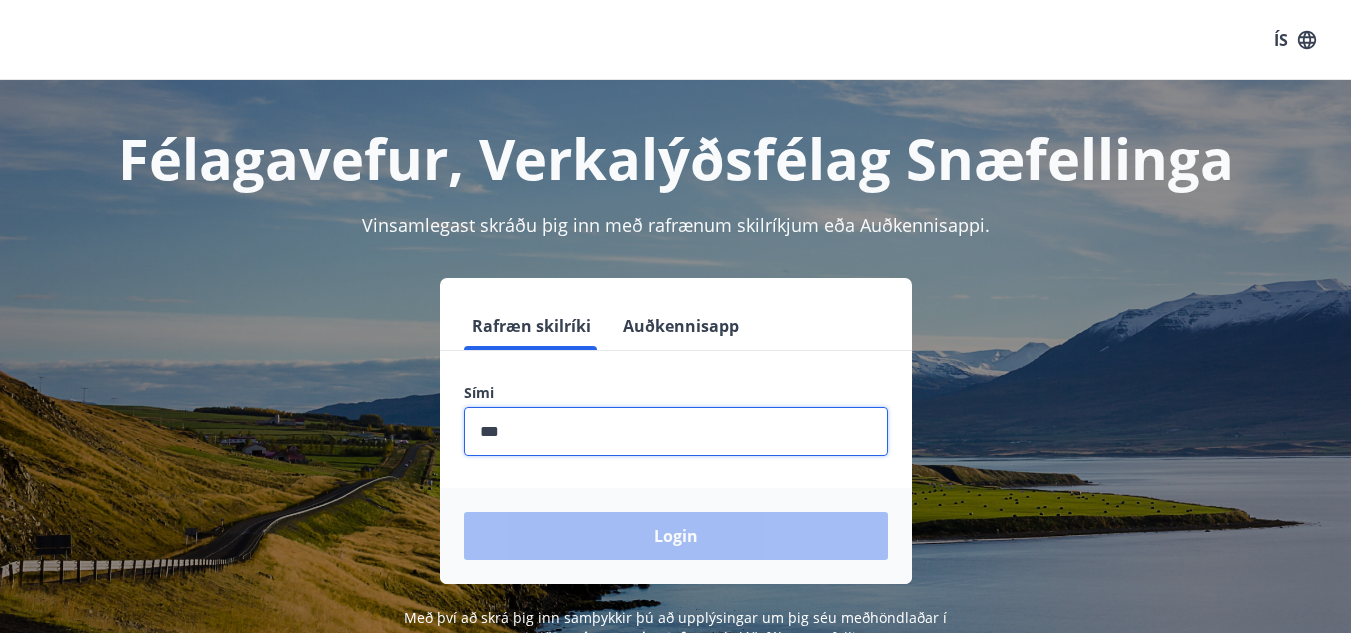 type on "********" 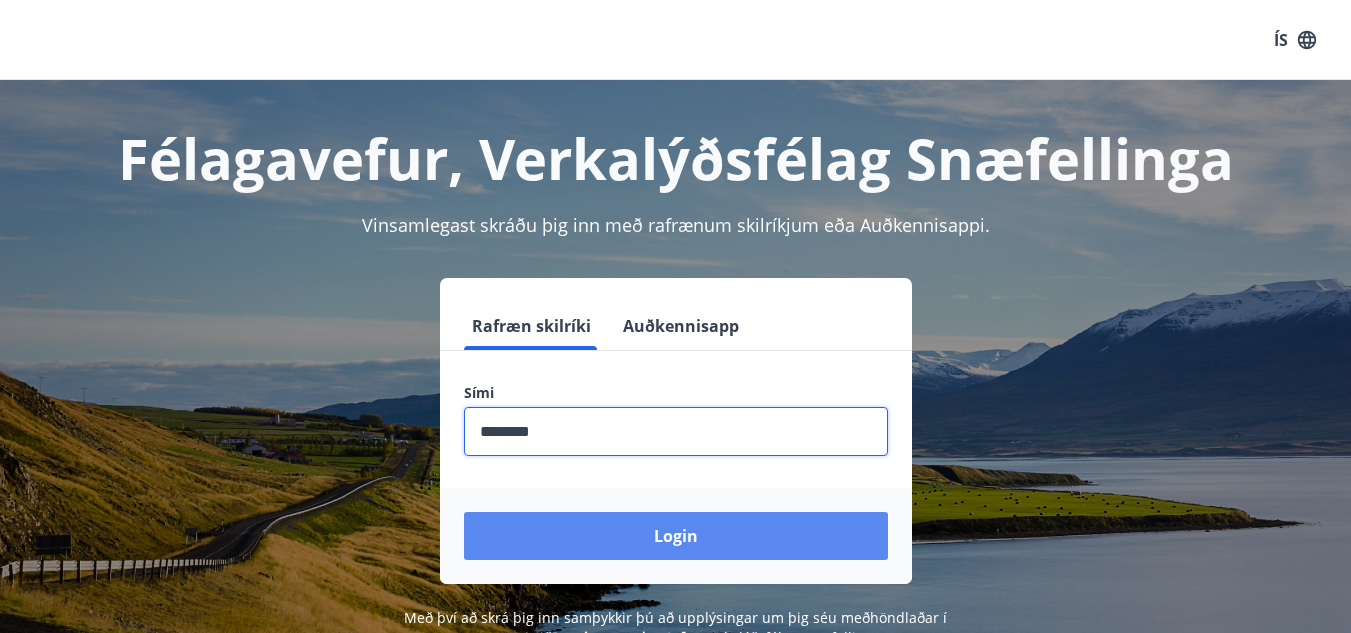 click on "Login" at bounding box center [676, 536] 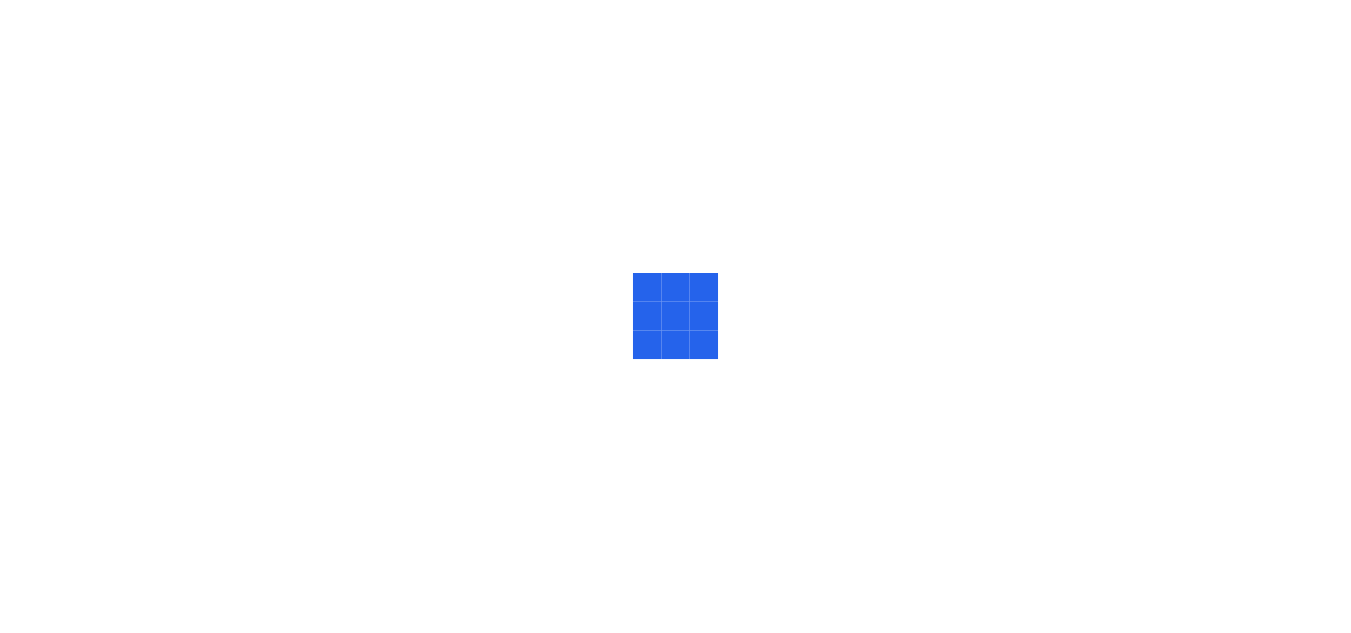 scroll, scrollTop: 0, scrollLeft: 0, axis: both 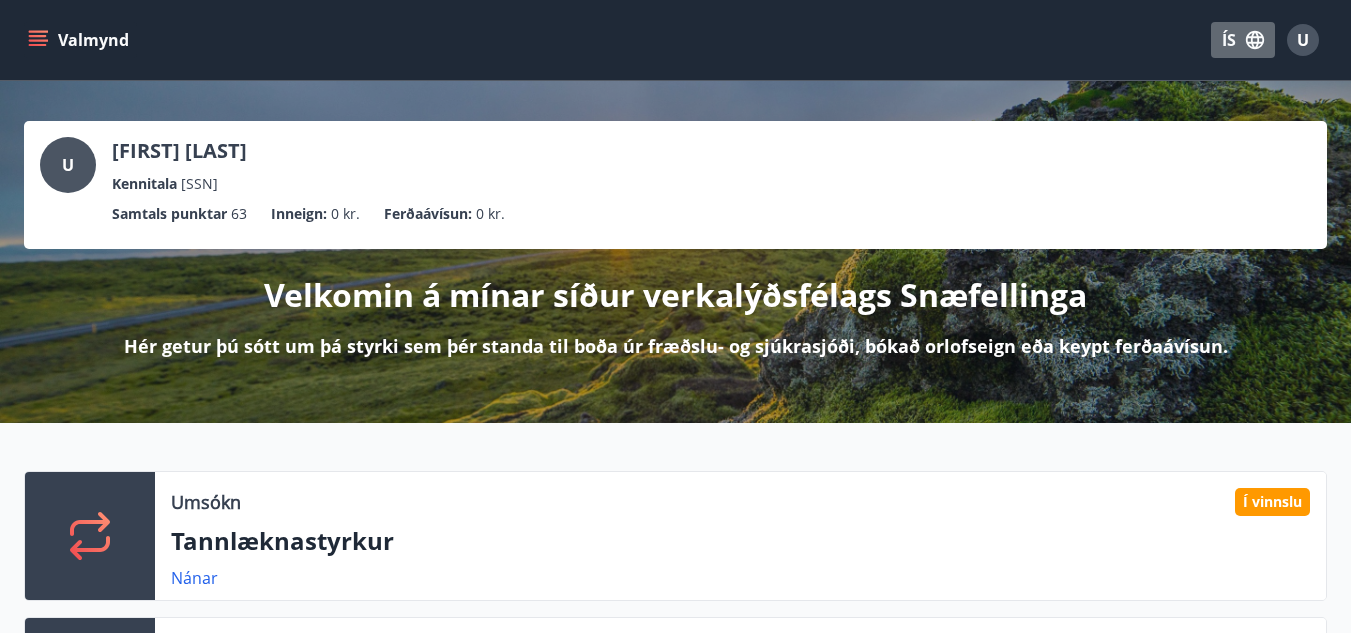 click on "ÍS" at bounding box center [1243, 40] 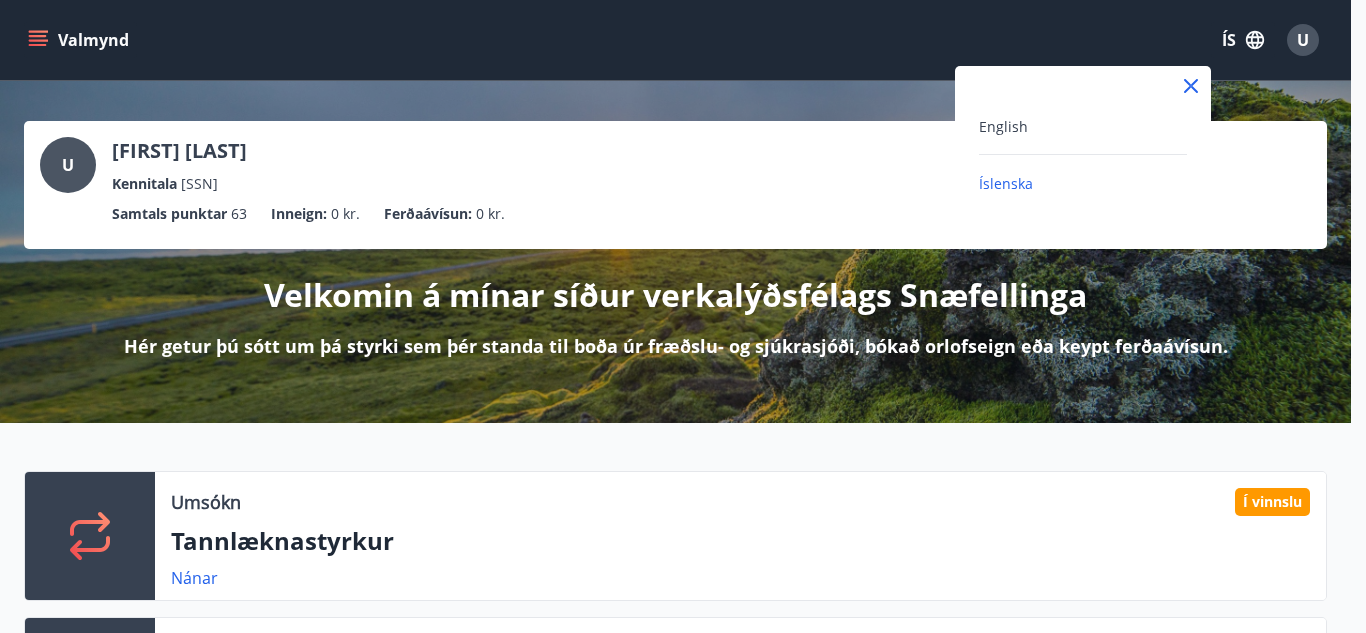 click on "English" at bounding box center [1083, 126] 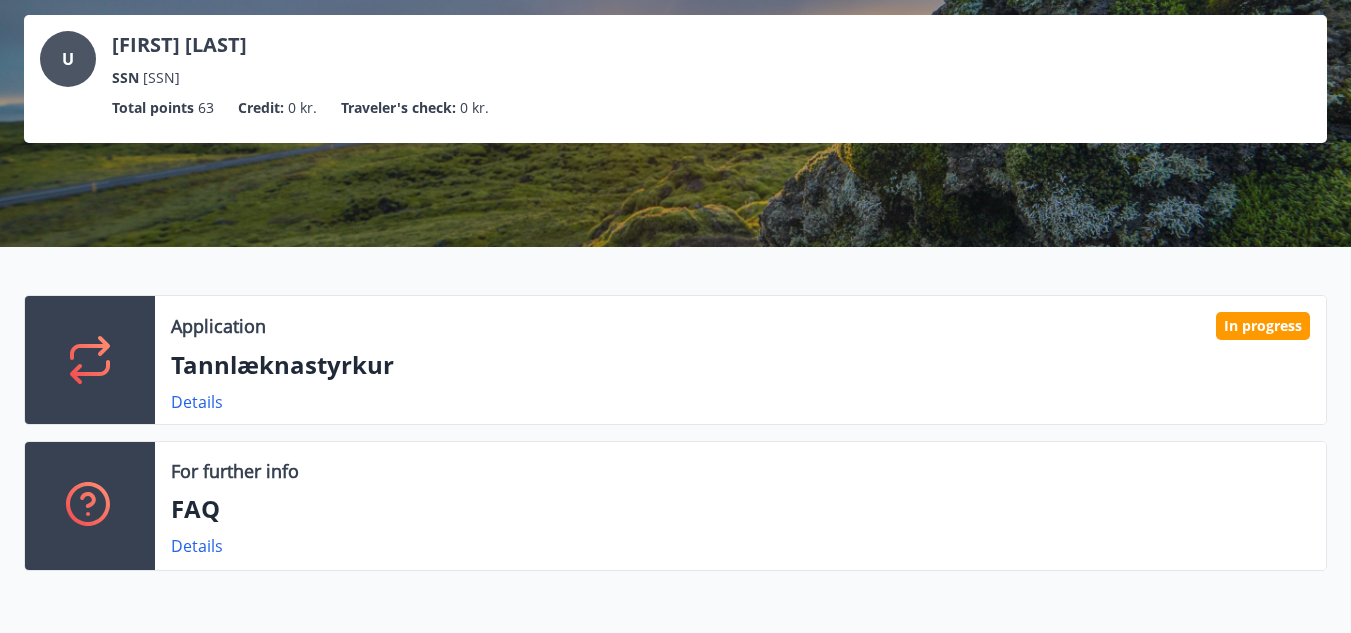scroll, scrollTop: 0, scrollLeft: 0, axis: both 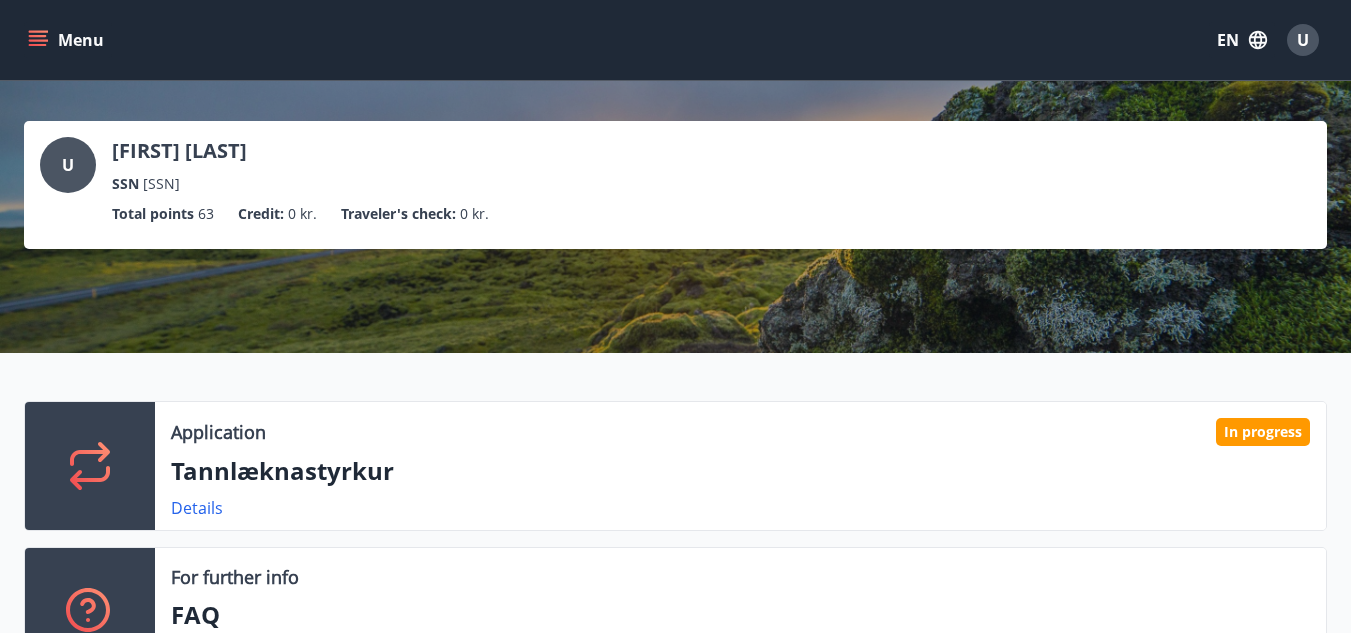 click 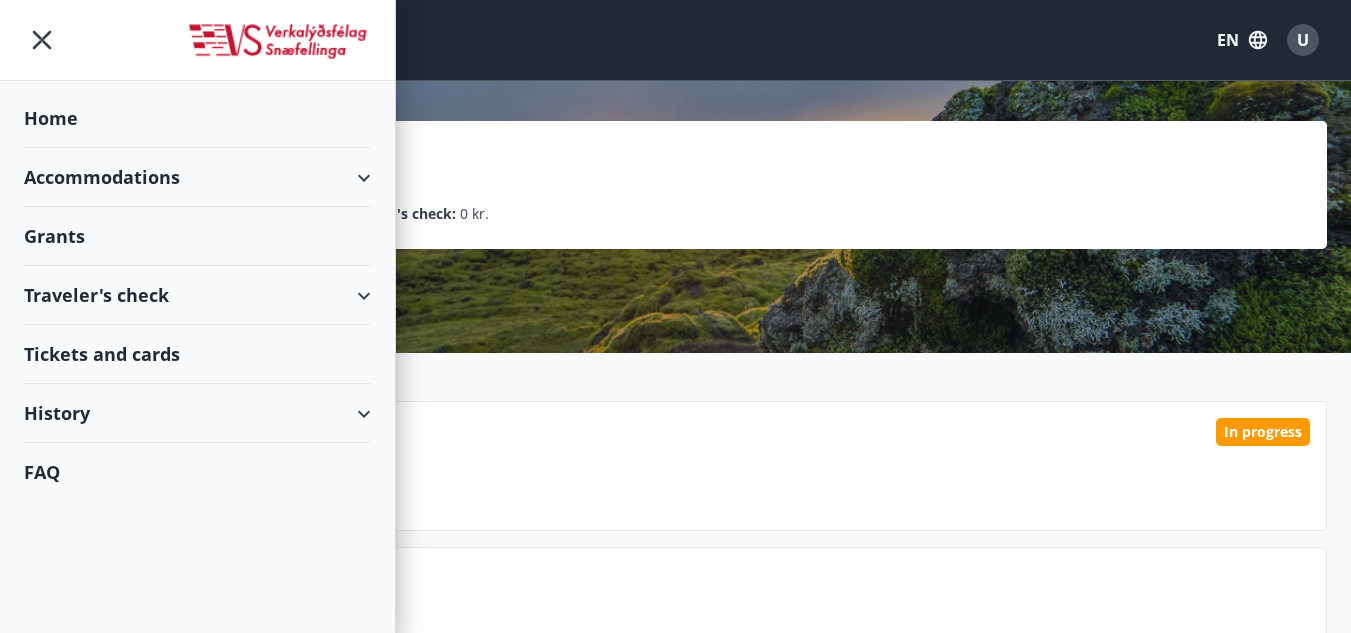 click on "Accommodations" at bounding box center [197, 177] 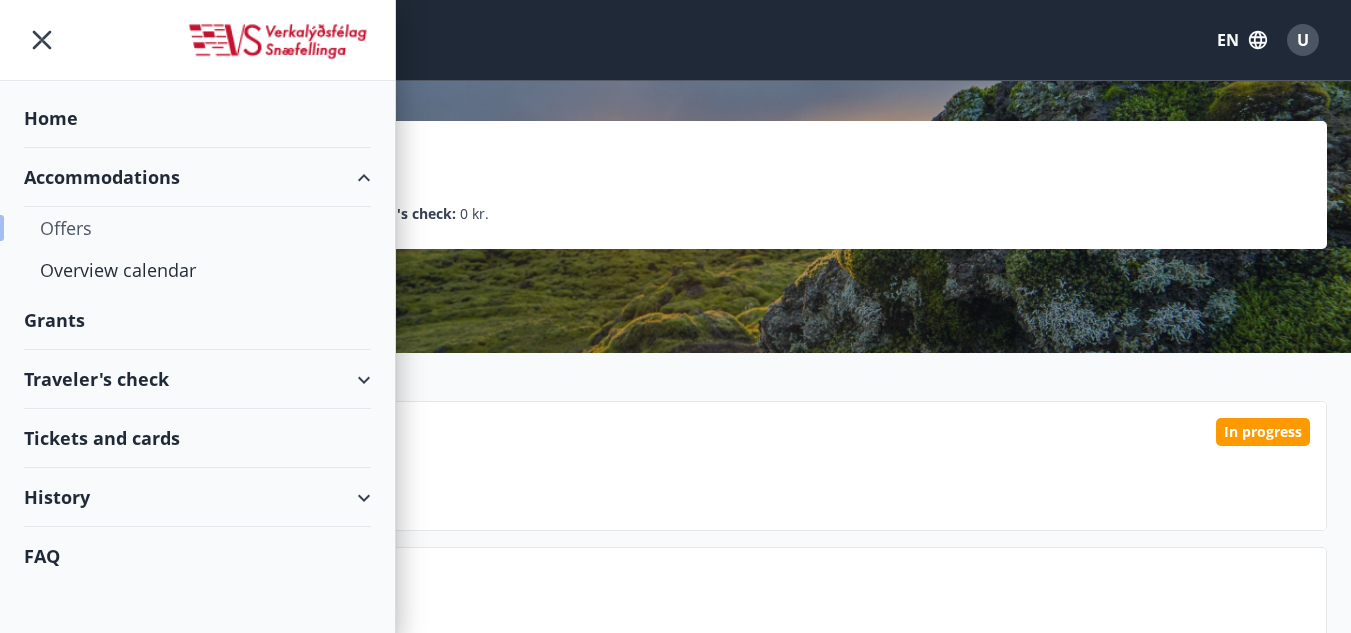 click on "Offers" at bounding box center (197, 228) 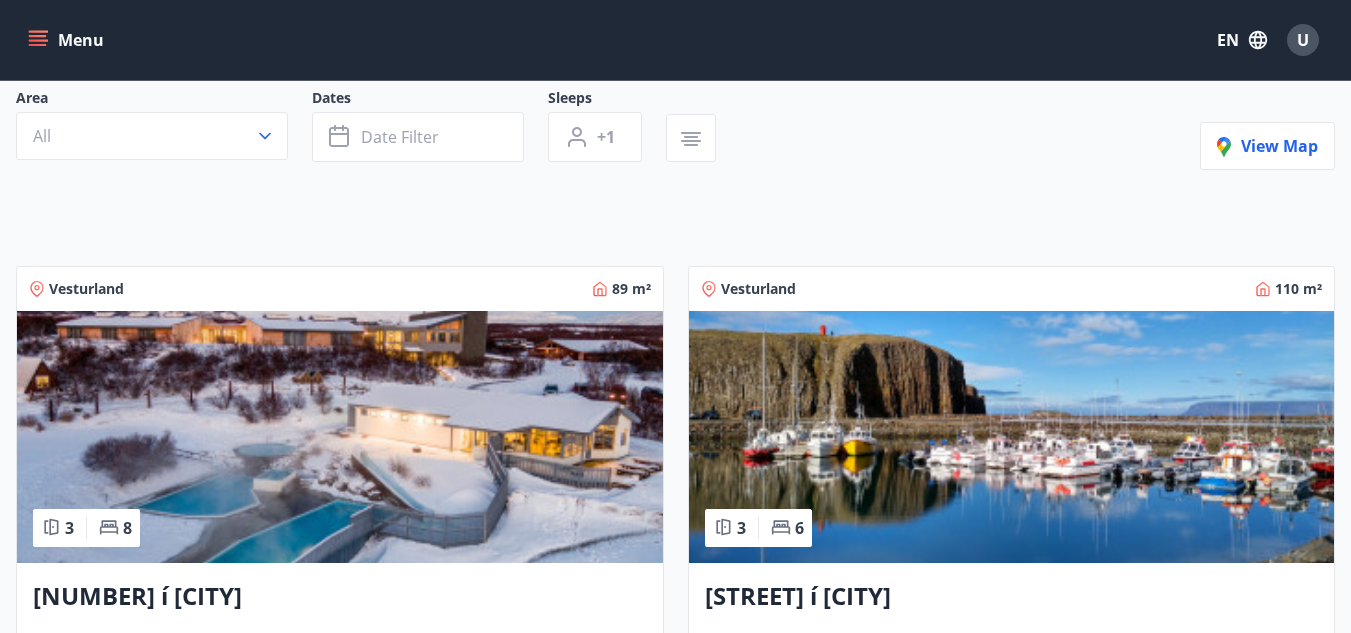 scroll, scrollTop: 0, scrollLeft: 0, axis: both 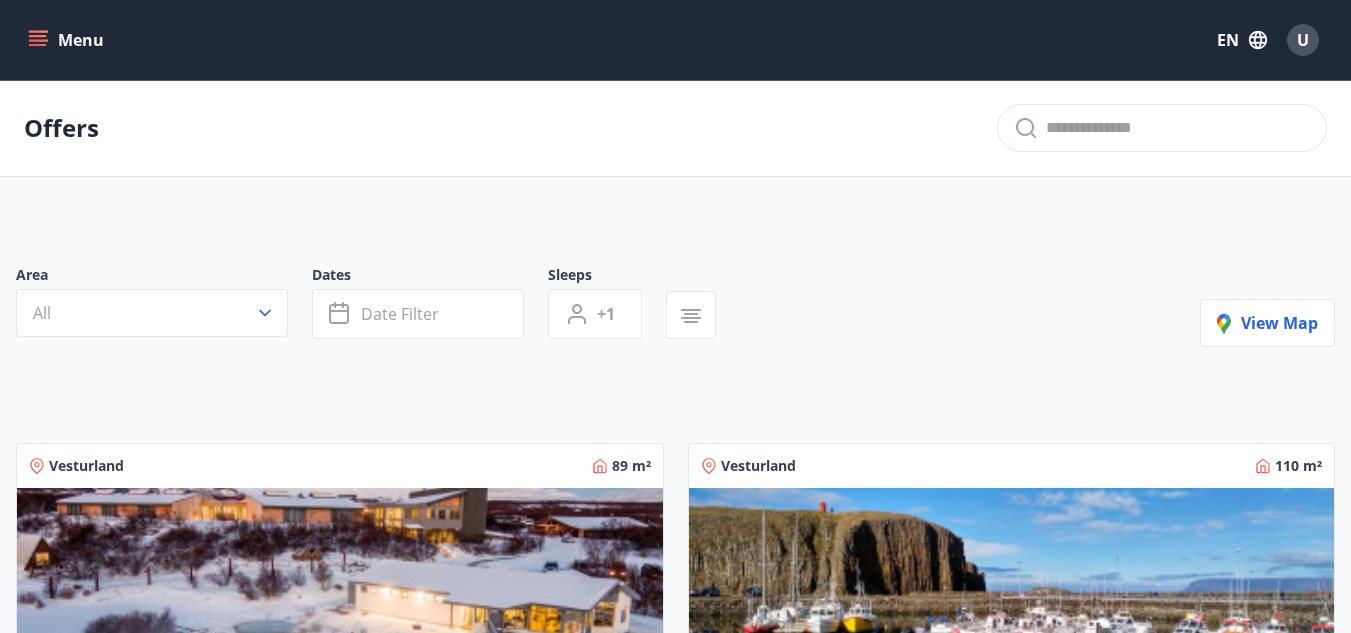 click 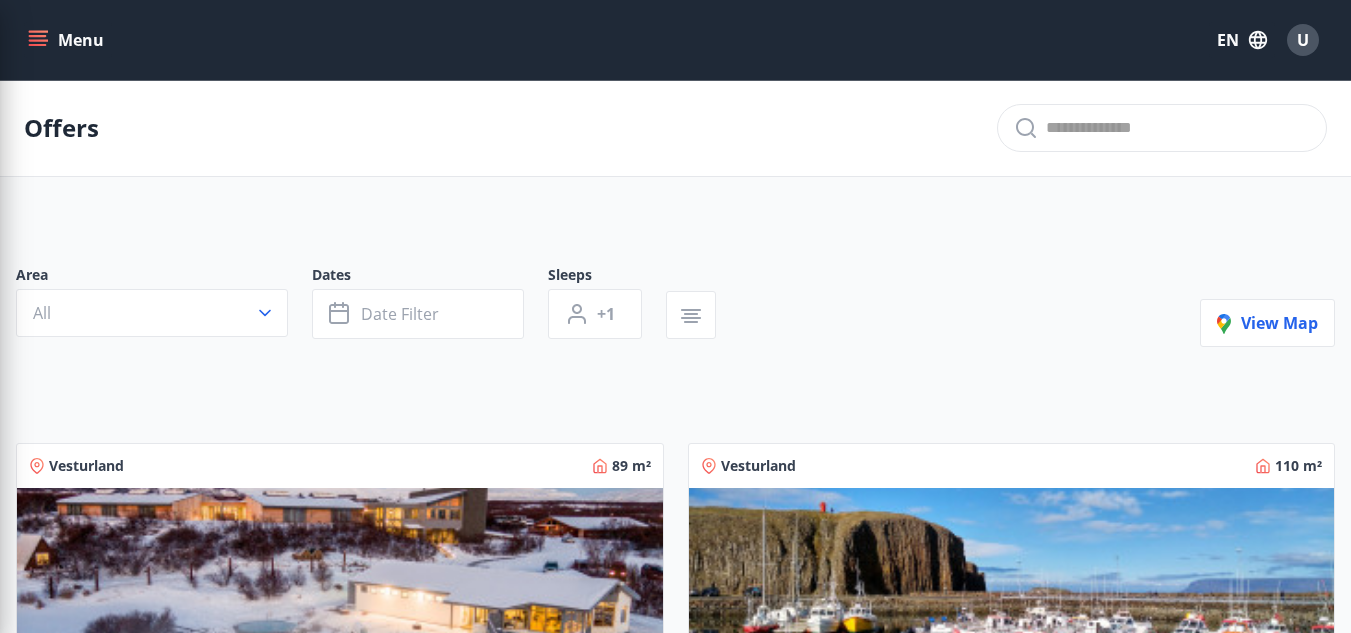 click on "Area All Dates Date filter Sleeps +1 View map Vesturland 89   m² 3 8 Brekkuskógur 1 í  Húsafelli Húsið er 89 fm með svefn aðstöðu fyrir 8 manns Details Vesturland 110   m² 3 6 Arnarborg 16 í Stykkishólmi Húsið er 110 fm með svefn aðstöðu fyrir 6 manns Details Vesturland 89   m² 3 8 Svignaskarð 31 í Borgarfirði Húsið er 89 fm með svefn aðstöðu fyrir 10 manns Details Höfuðborgarsvæðið 60   m² 1 4 Klapparstígur 1 Íbúðin er 60 fm með svefn aðstöðu fyrir 4 manns Details Höfuðborgarsvæðið 103   m² 3 6 Þorrasalir 13 – 15 ( 303 ) Íbúðin er 103 fm með svefn aðstöðu fyrir 6 manns Details Höfuðborgarsvæðið 104   m² 3 6 Þorrasalir 13 – 15 ( 403 ) Íbúðin er 104 fm með svefn aðstöðu fyrir 6 manns Details Höfuðborgarsvæðið 114   m² 3 6 Þorrasalir 13 – 15 ( 407 ) Íbúðin er 114 fm með svefn aðstöðu fyrir 6 manns Details Höfuðborgarsvæðið 91   m² 2 4 Þorrasalir 13 – 15 ( 406 ) Details Erlendis 69   m² 2 6 Vinaminni á Spáni" at bounding box center [675, 1681] 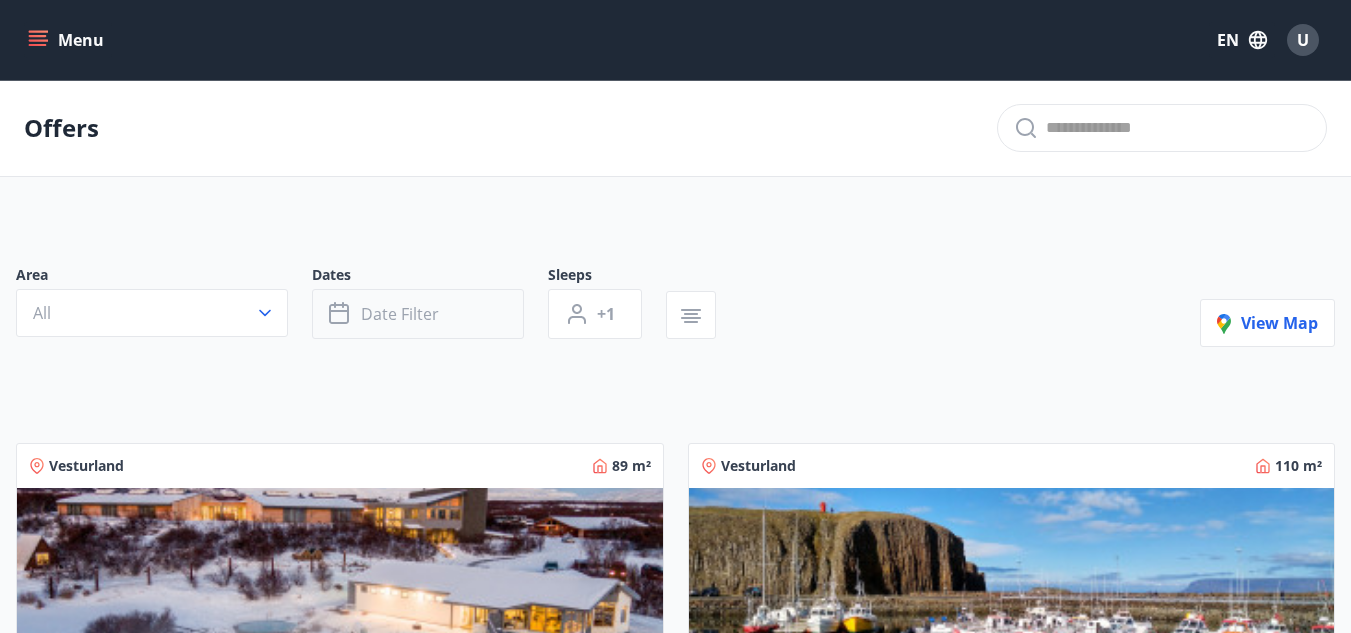 click on "Date filter" at bounding box center (400, 314) 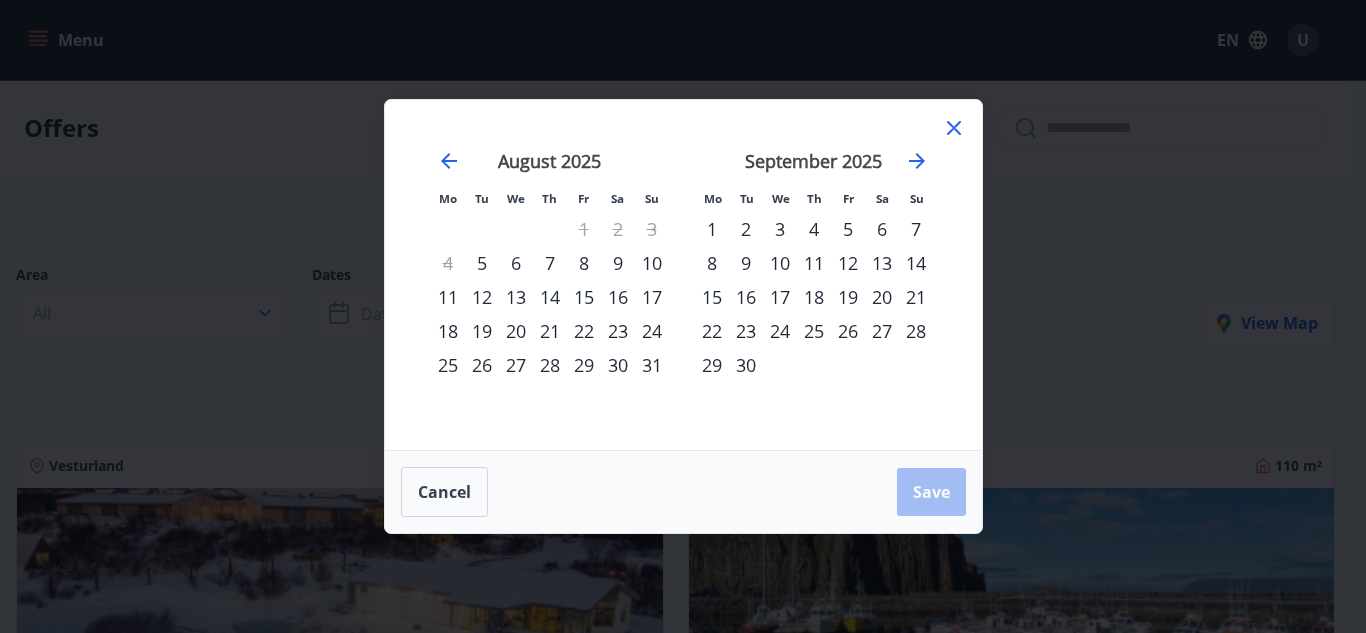 click on "1" at bounding box center [712, 229] 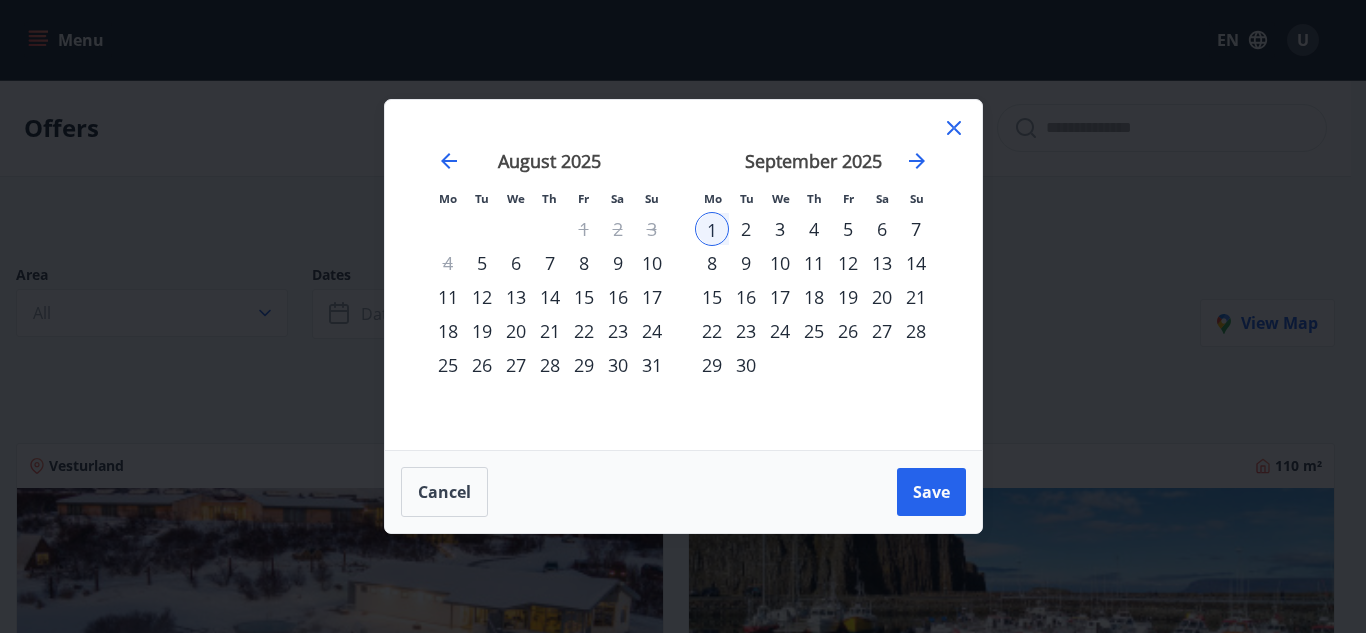 click on "9" at bounding box center [746, 263] 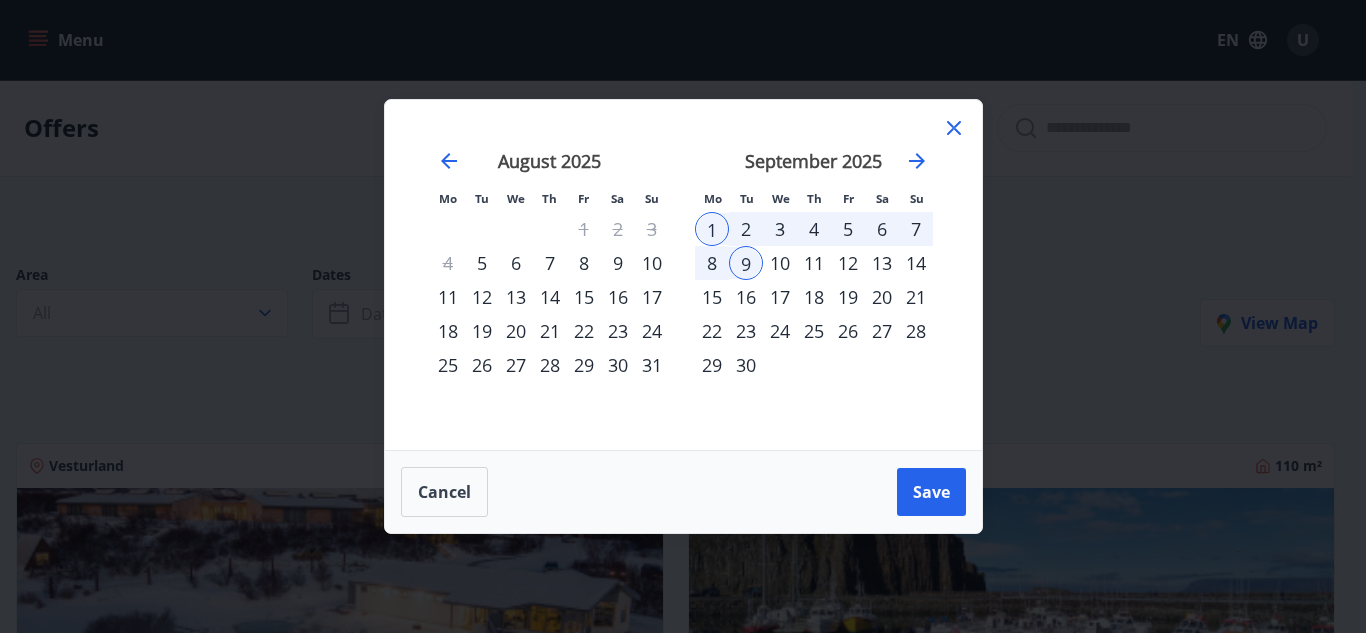 click on "11" at bounding box center (814, 263) 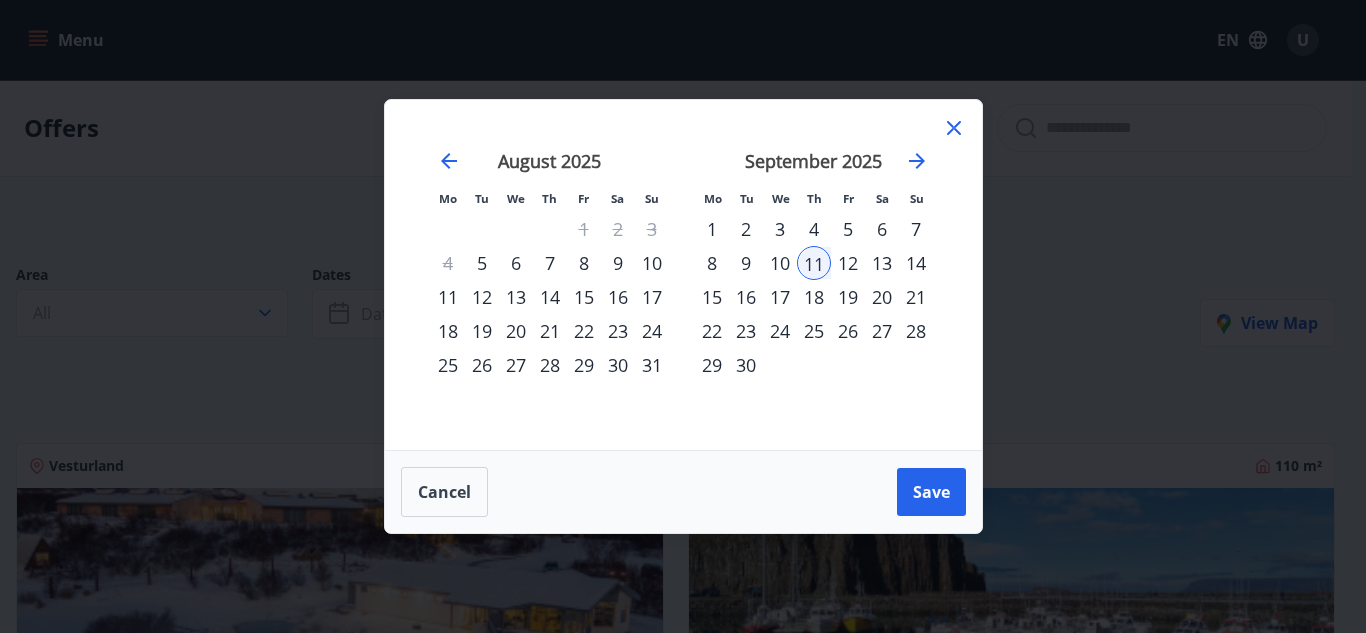 click on "1" at bounding box center [712, 229] 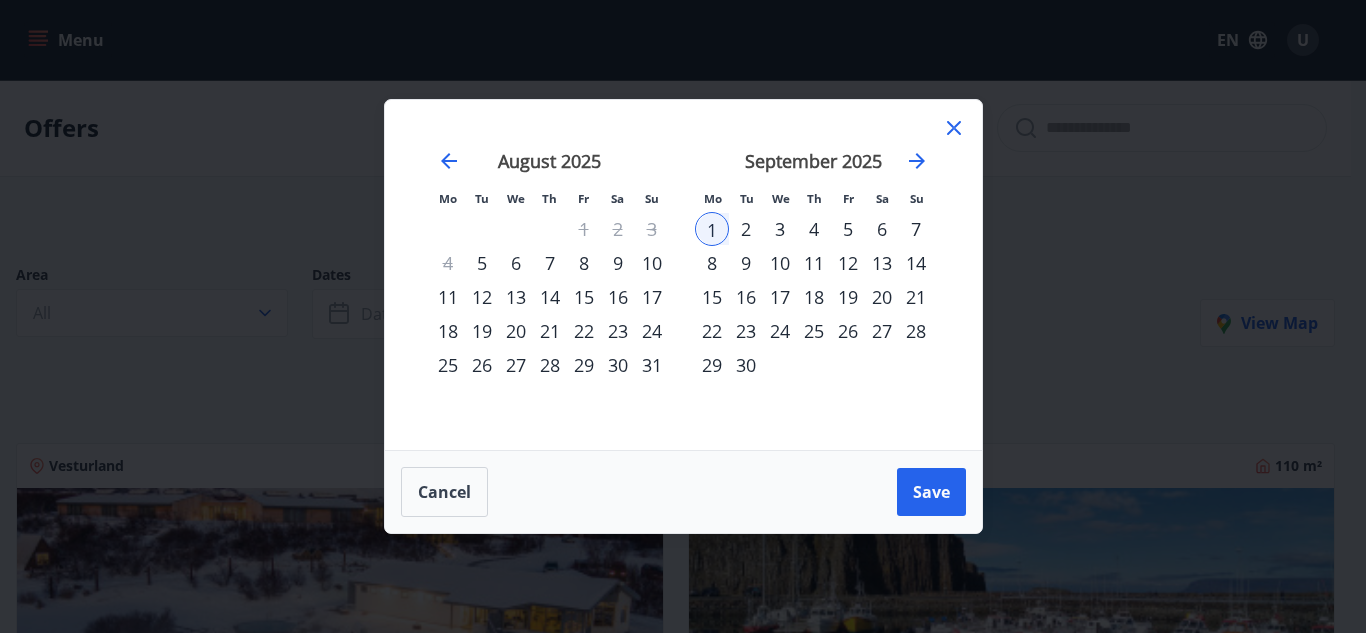click on "11" at bounding box center (814, 263) 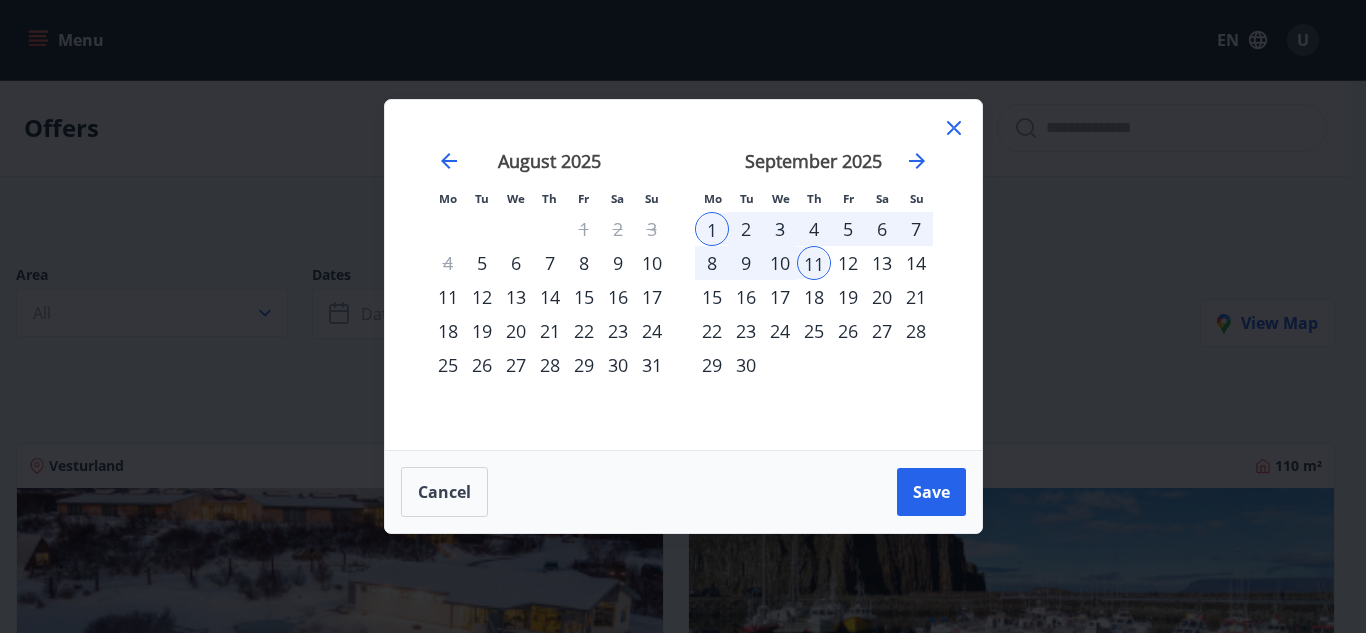 click on "2" at bounding box center (746, 229) 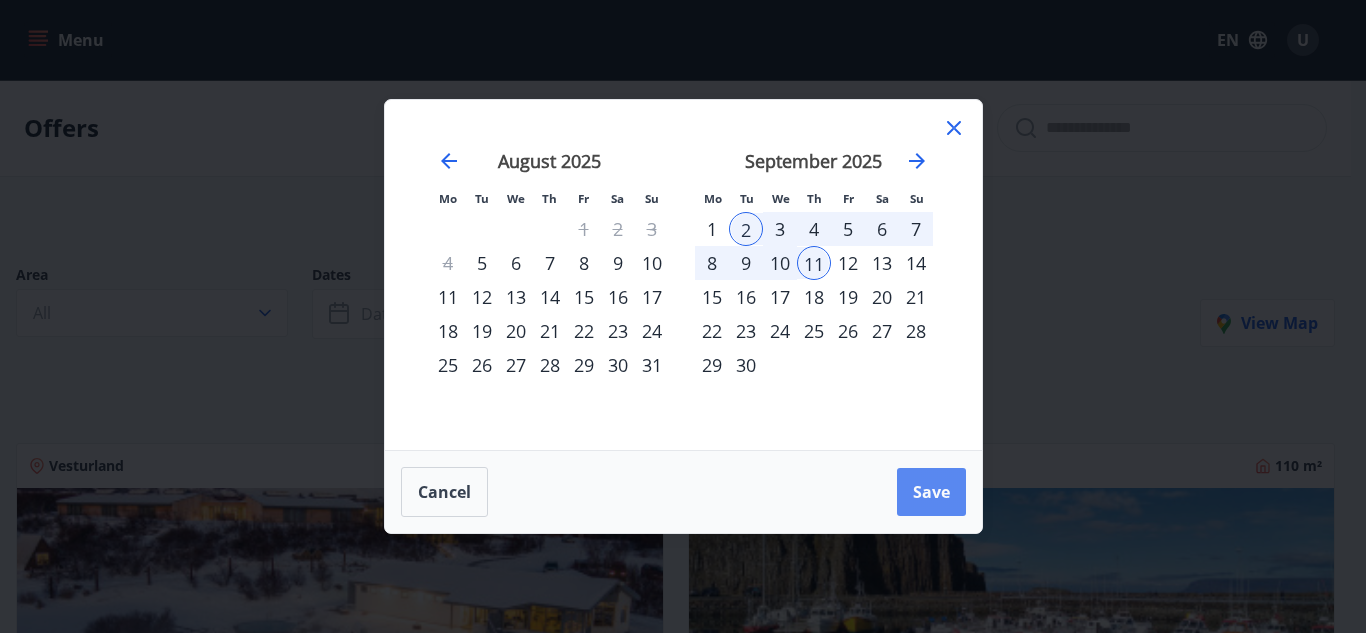 click on "Save" at bounding box center [931, 492] 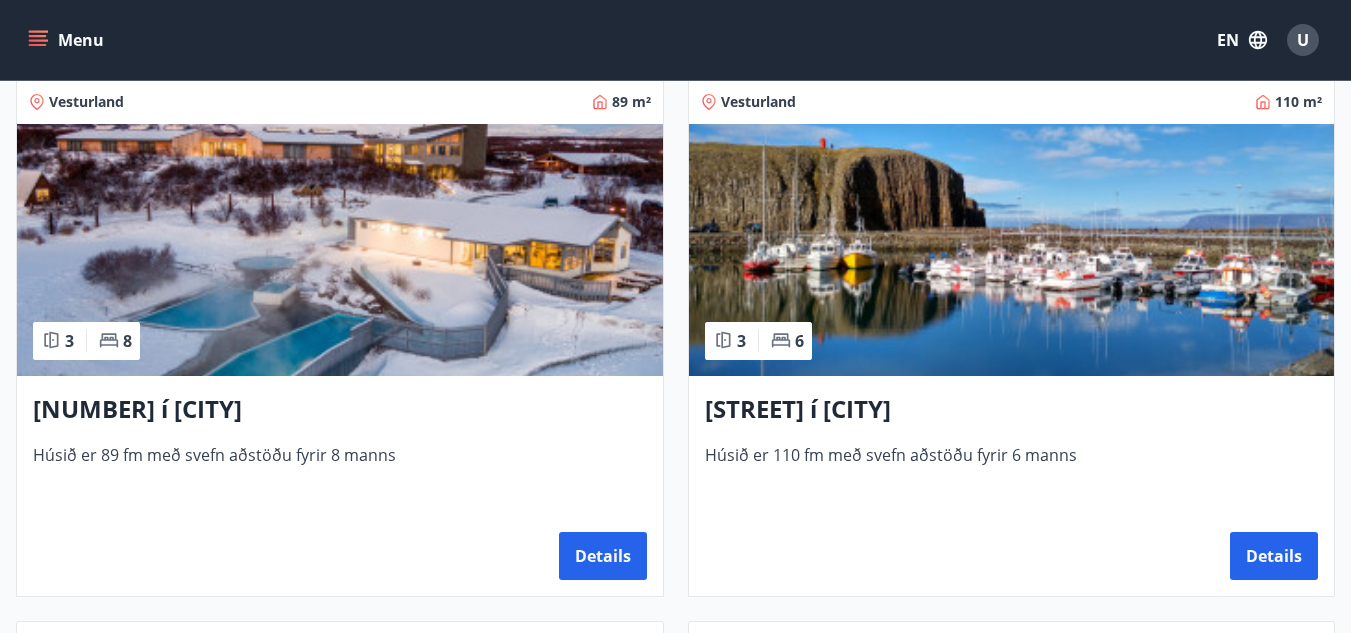 scroll, scrollTop: 500, scrollLeft: 0, axis: vertical 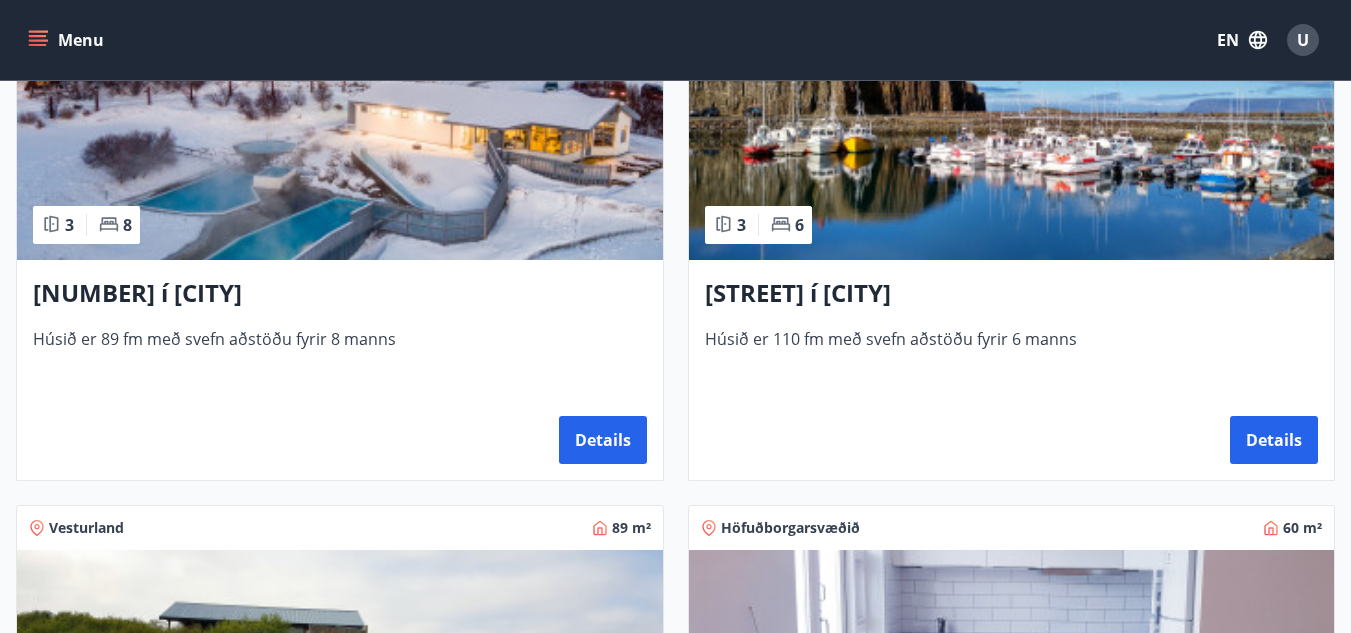 click 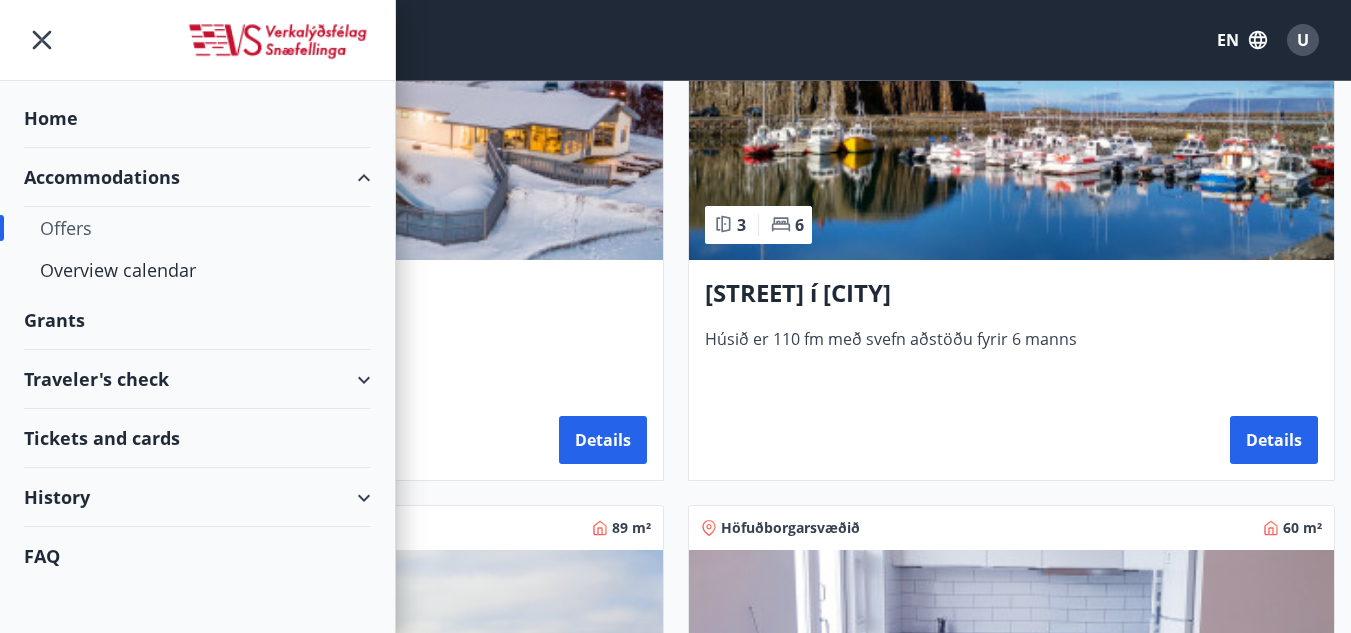 click on "Offers" at bounding box center [197, 228] 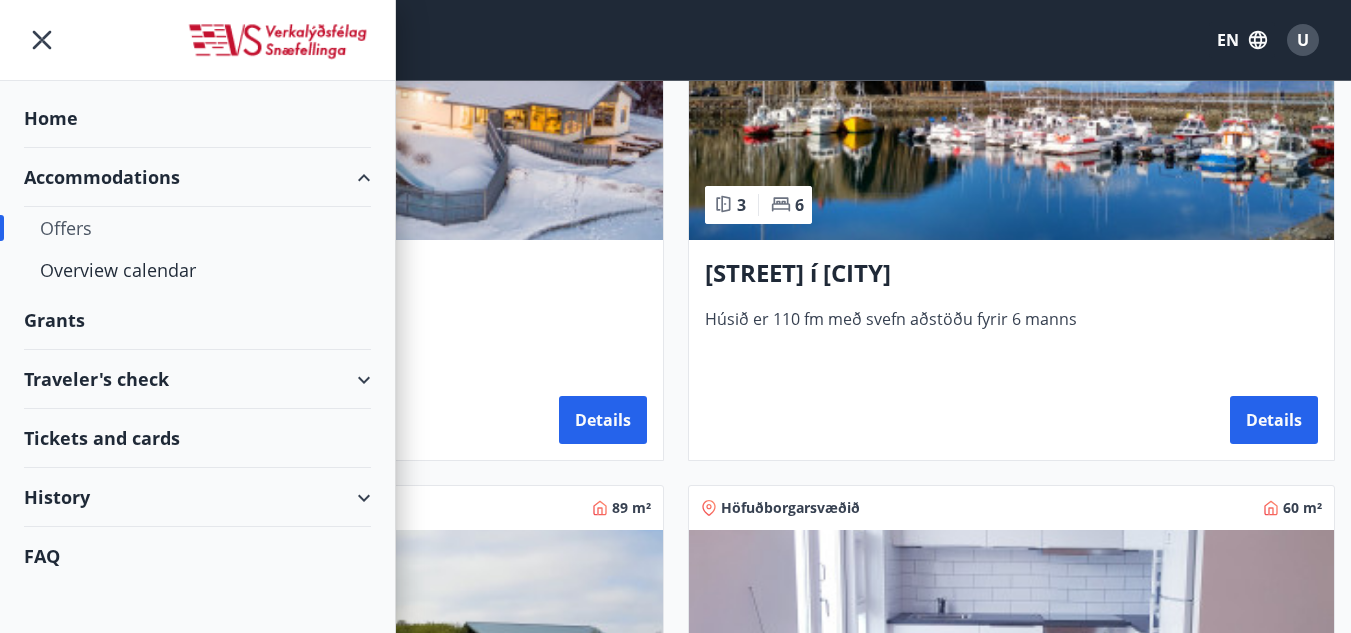 click on "Offers" at bounding box center (197, 228) 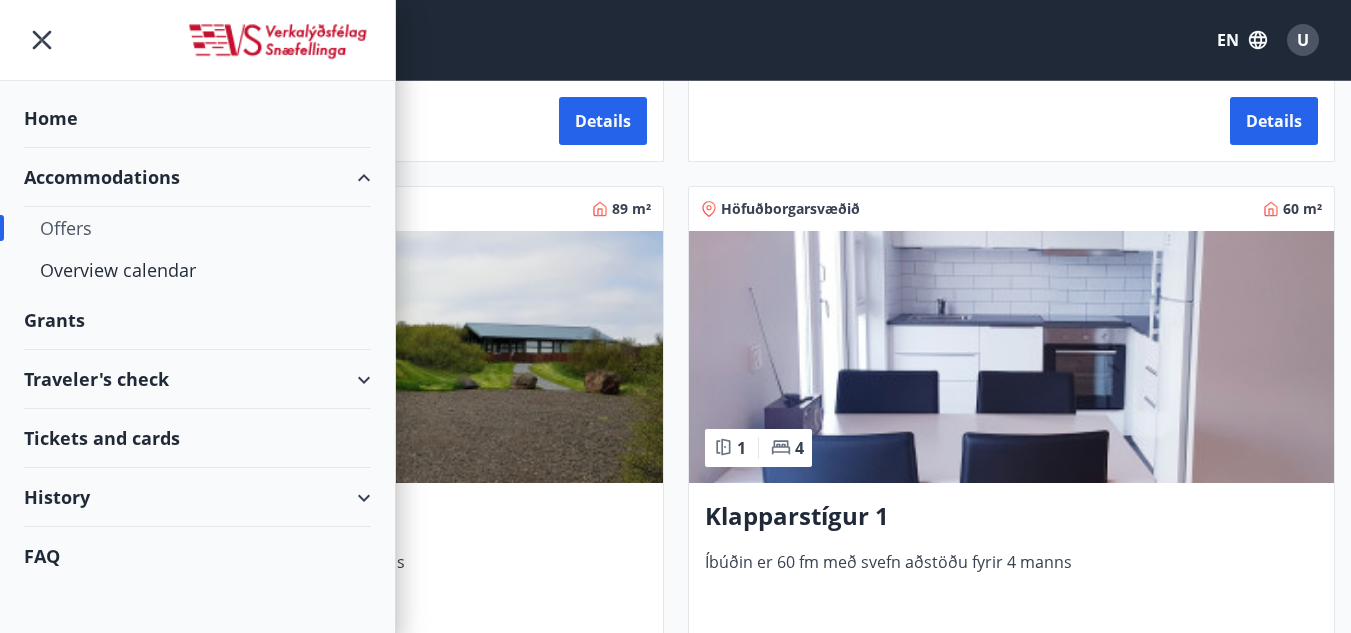 scroll, scrollTop: 800, scrollLeft: 0, axis: vertical 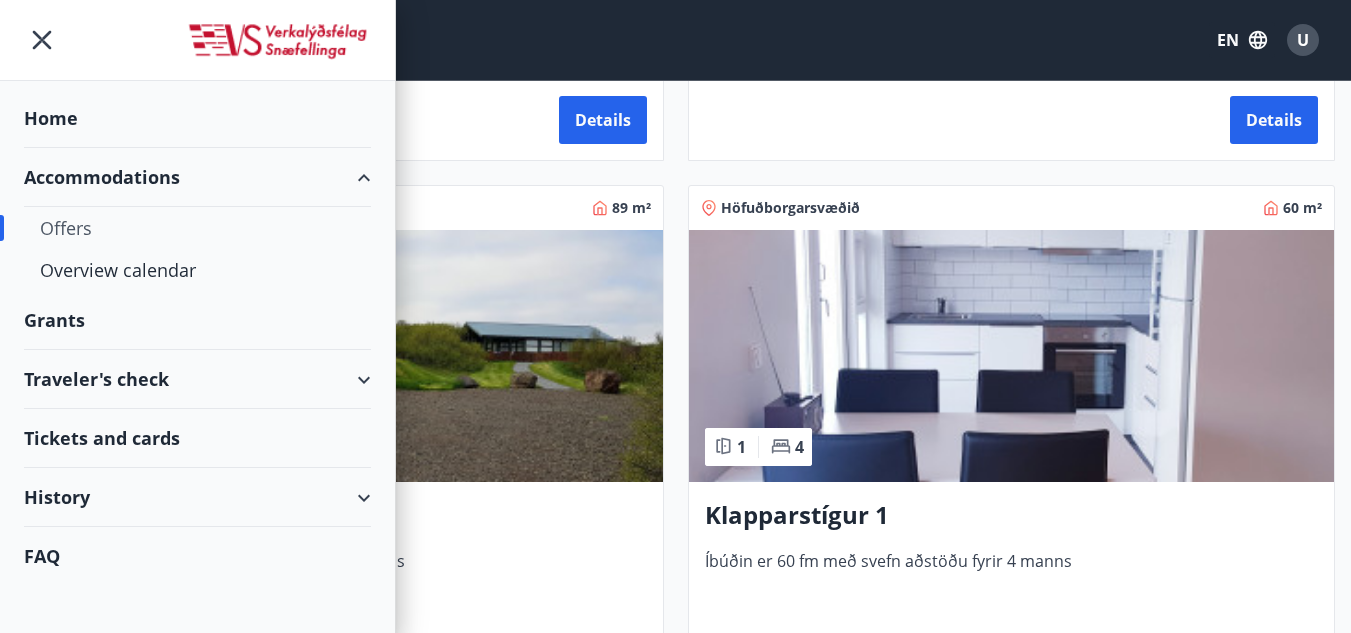 click on "Vesturland 89 m² 3 8 Svignaskarð 31 í [CITY], [REGION] Húsið er 89 fm með svefn aðstöðu fyrir 10 manns Details" at bounding box center [328, 432] 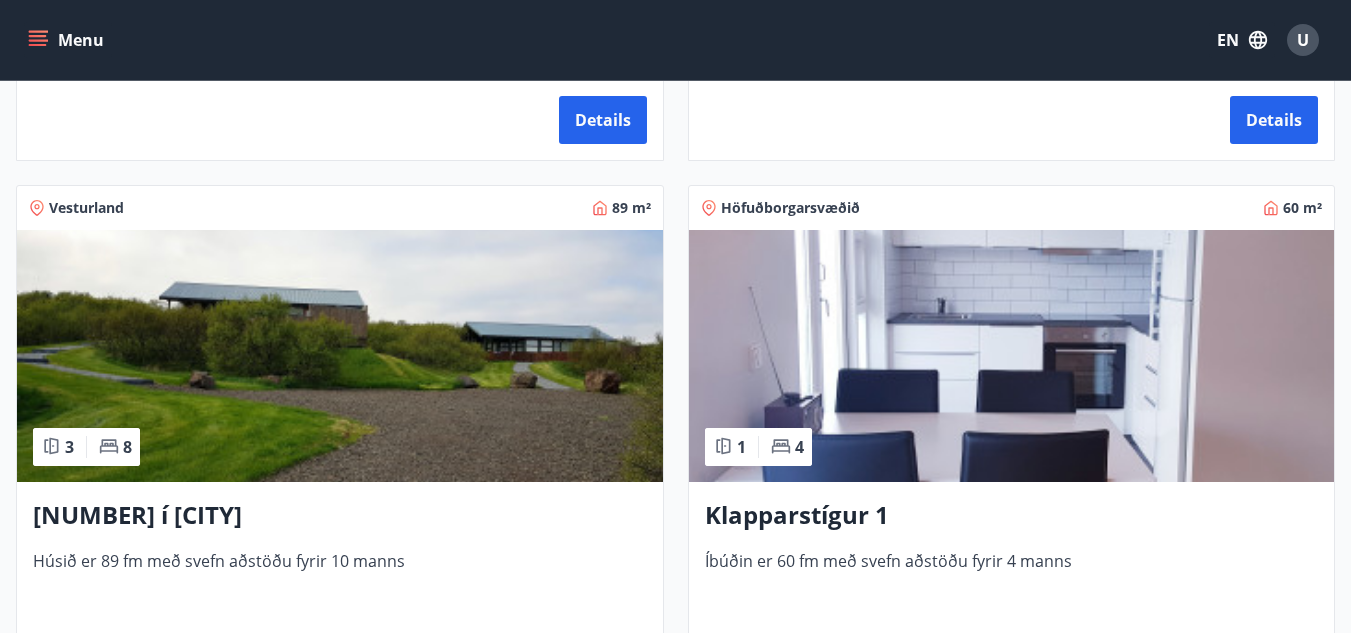 click on "Menu EN U" at bounding box center [675, 40] 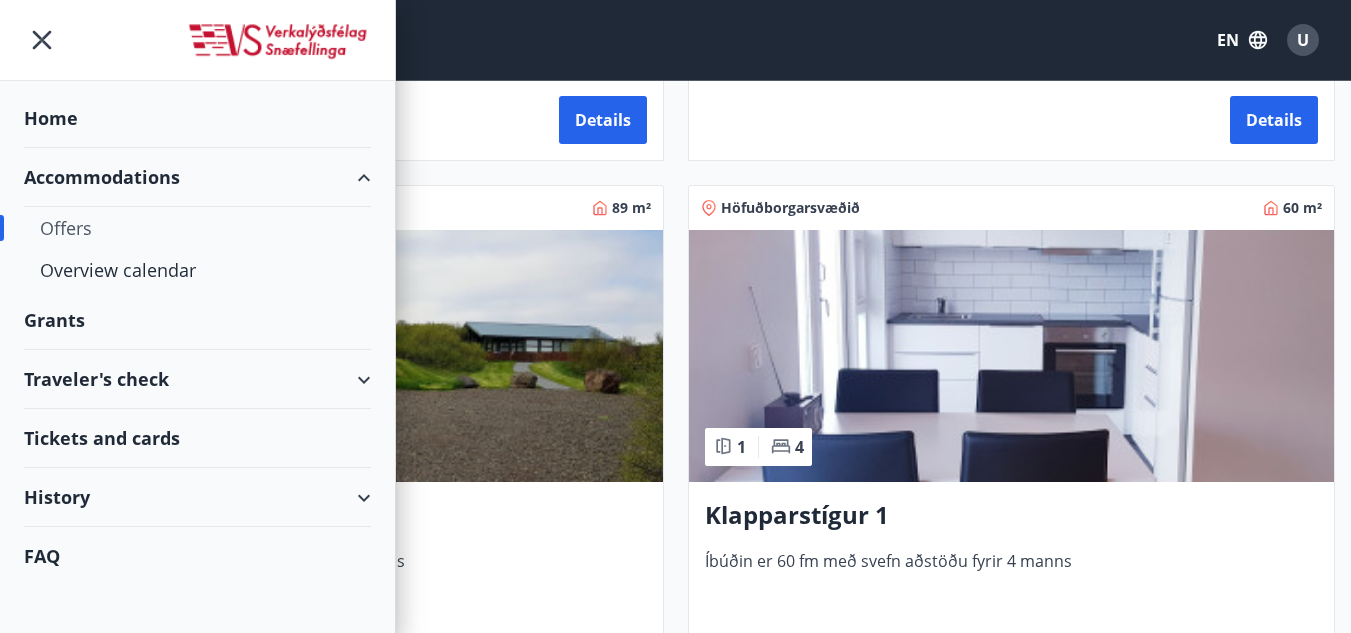 click on "Traveler's check" at bounding box center (197, 379) 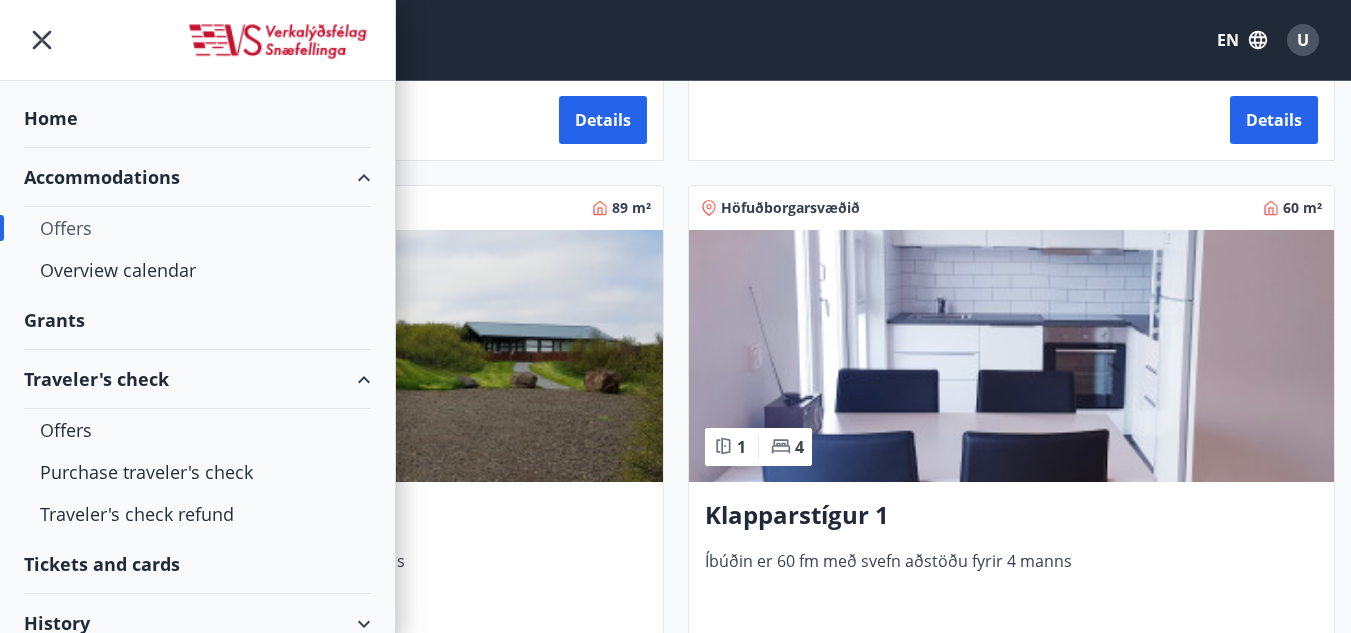 click on "Grants" at bounding box center (197, 118) 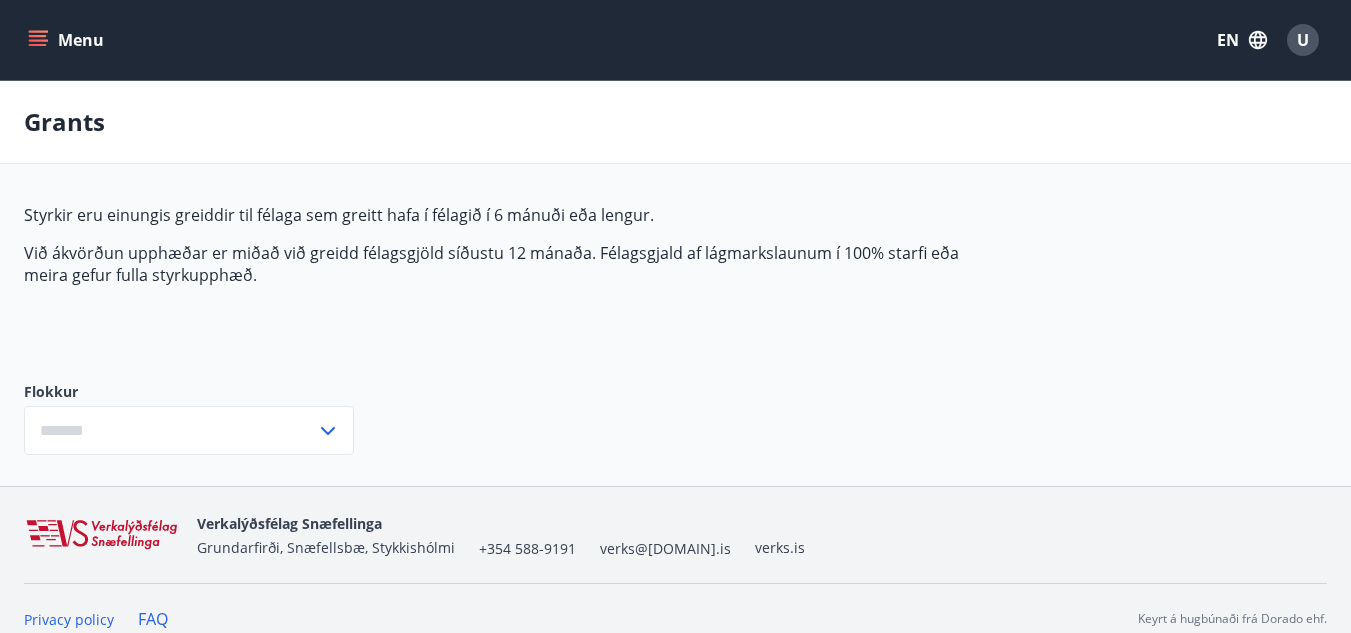type on "***" 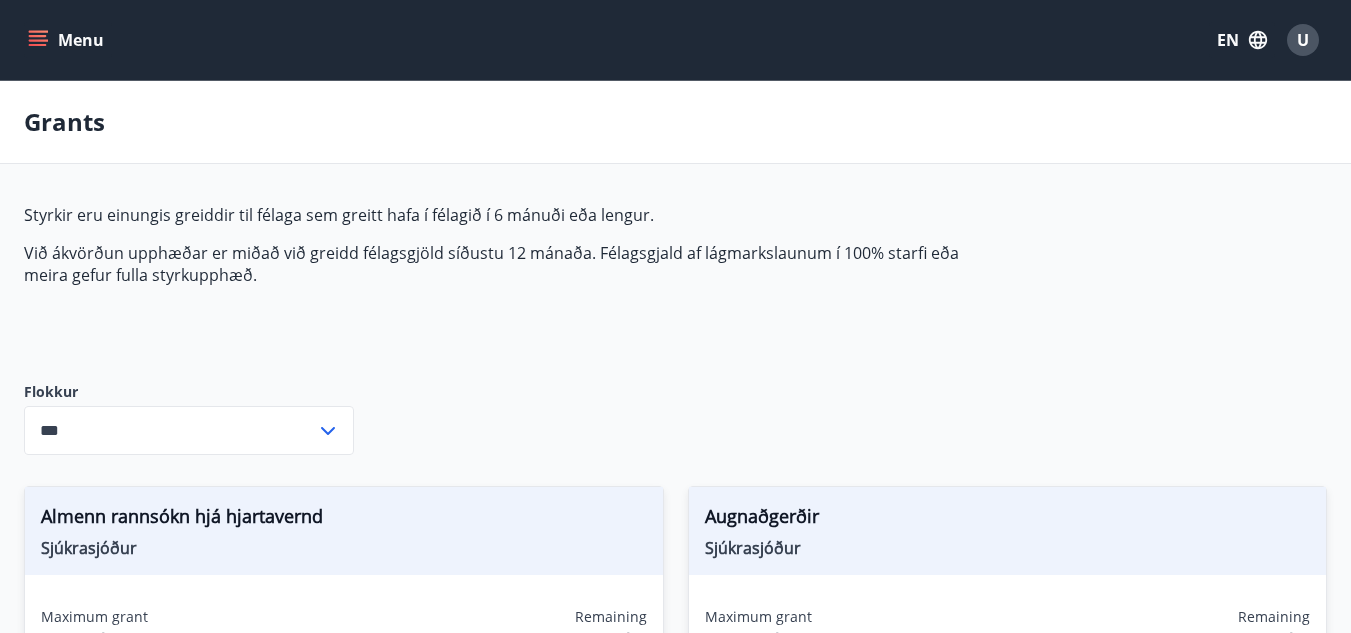 click on "Menu" at bounding box center (68, 40) 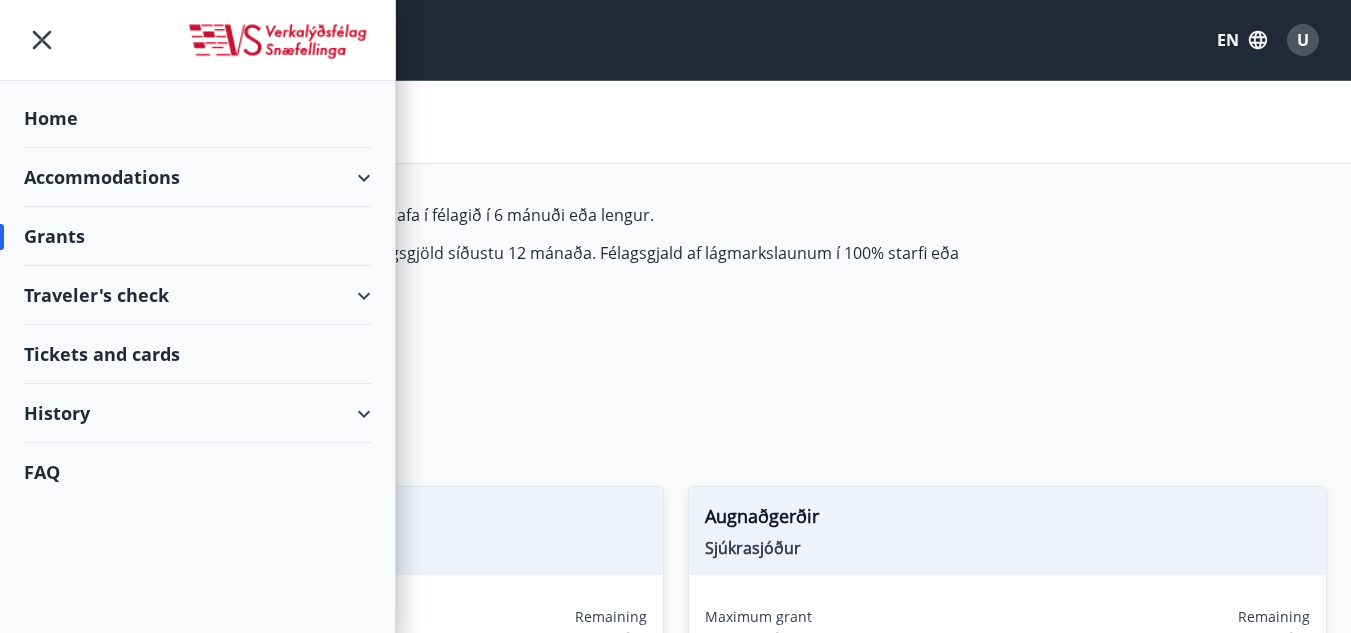 click on "Accommodations" at bounding box center (197, 177) 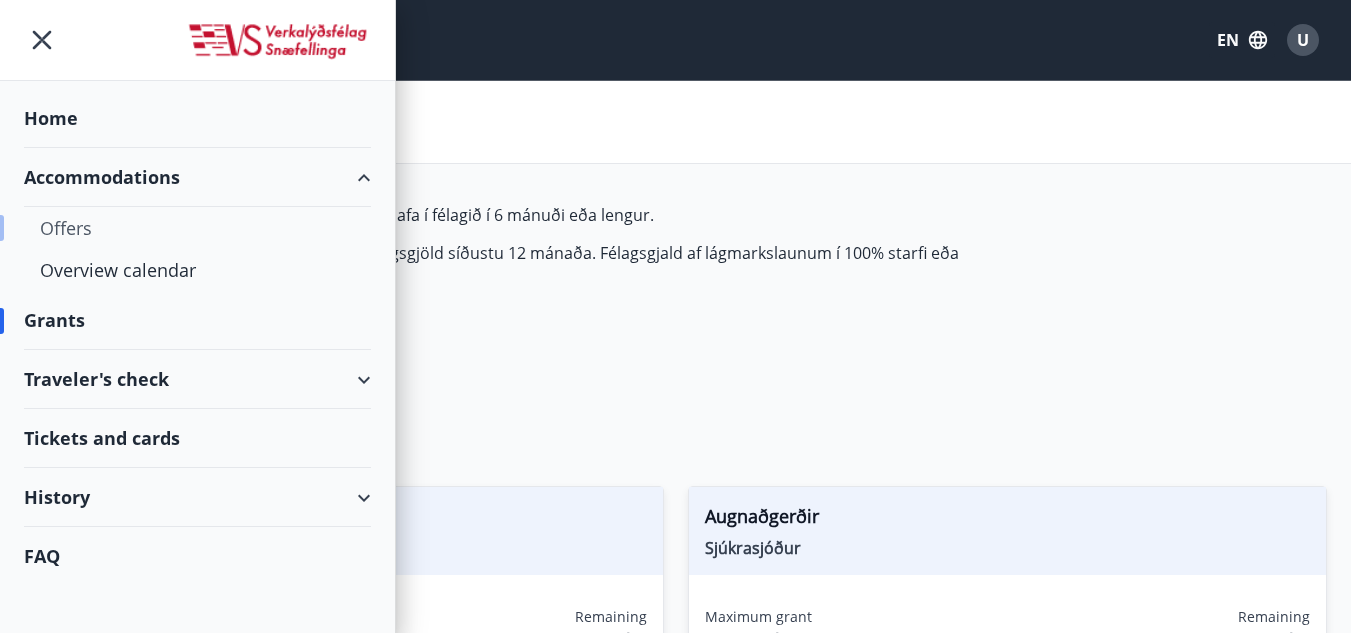 click on "Offers" at bounding box center (197, 228) 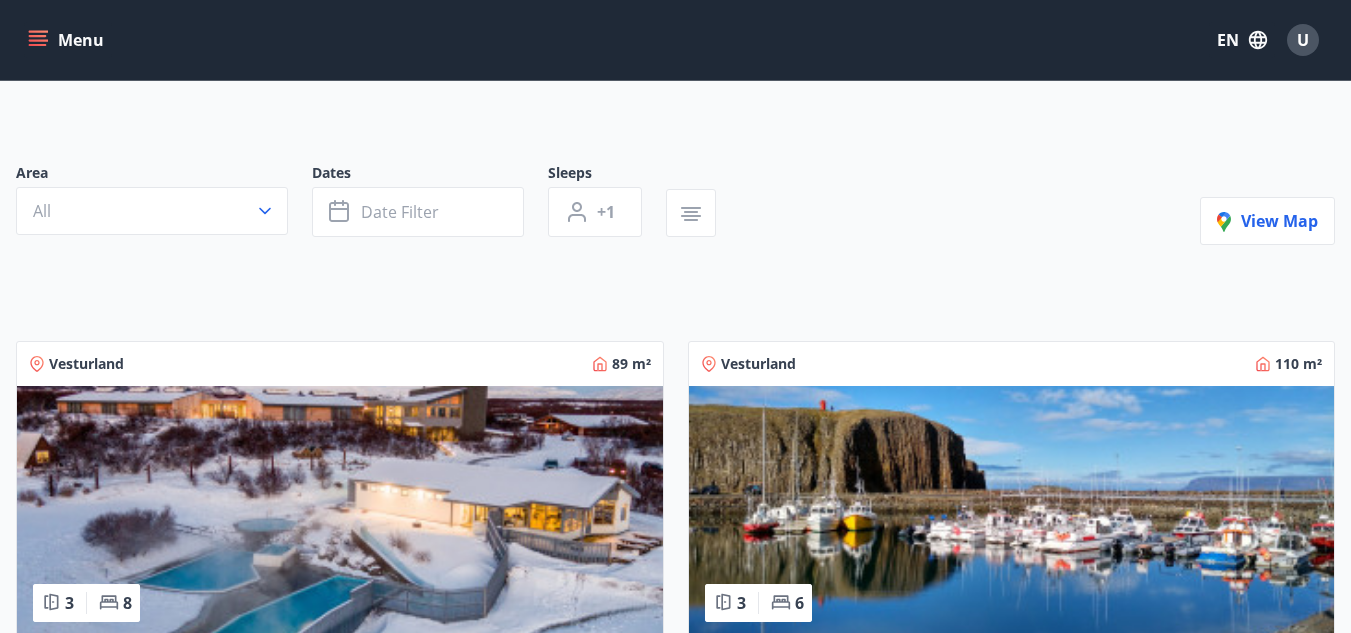 scroll, scrollTop: 100, scrollLeft: 0, axis: vertical 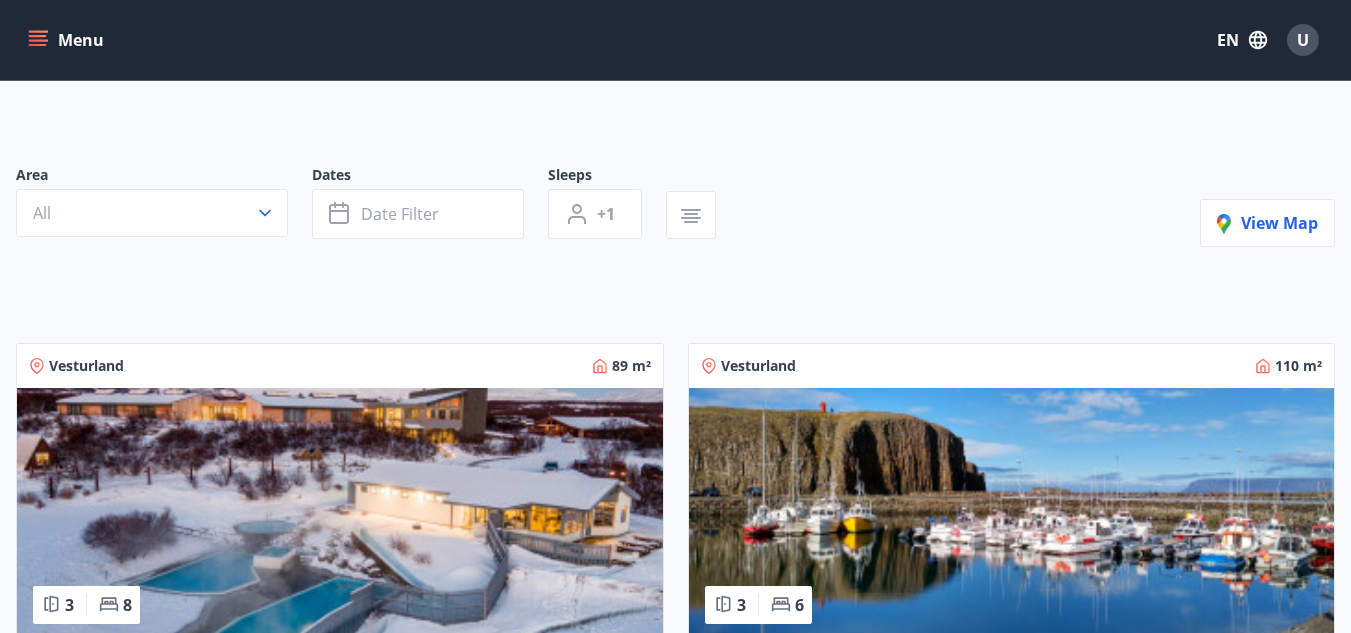 click on "Menu EN U" at bounding box center (675, 40) 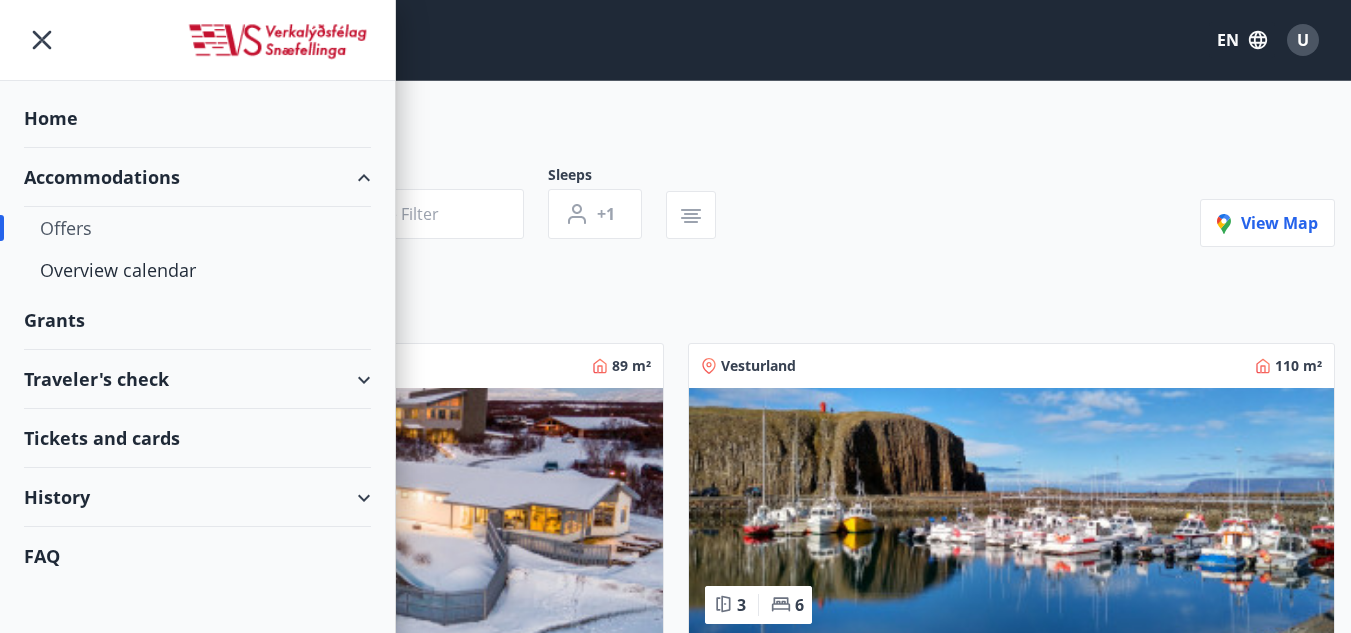 click on "Traveler's check" at bounding box center (197, 379) 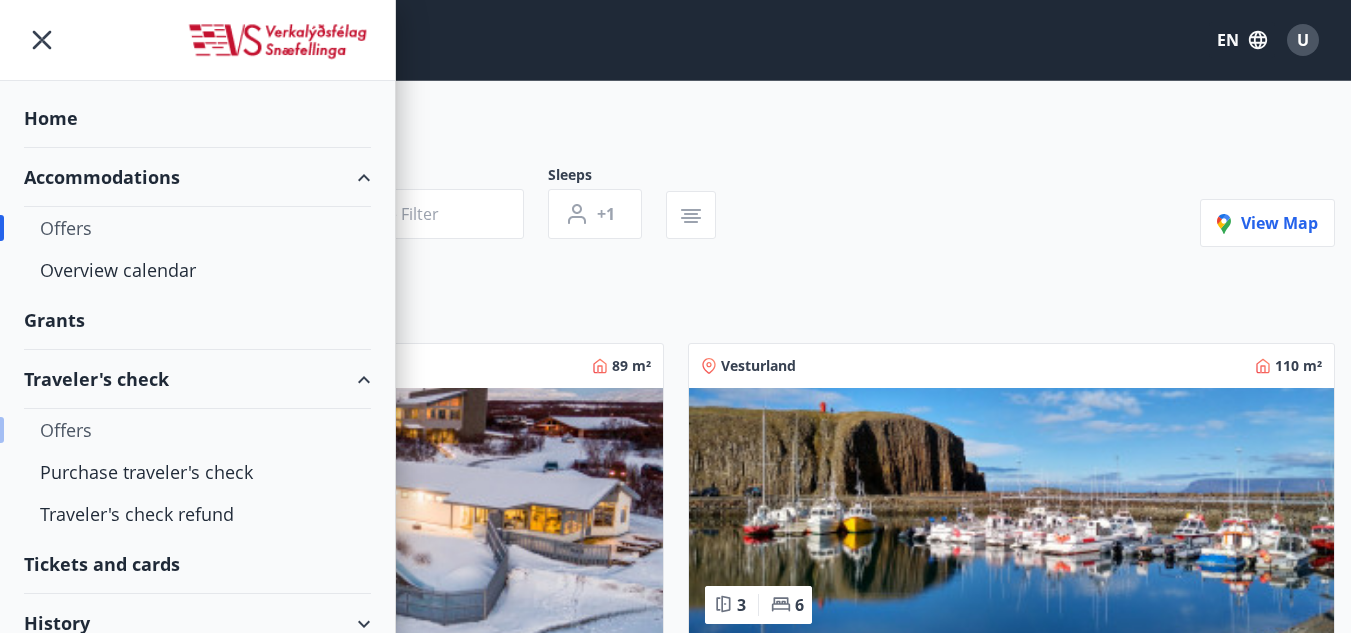 click on "Offers" at bounding box center (197, 430) 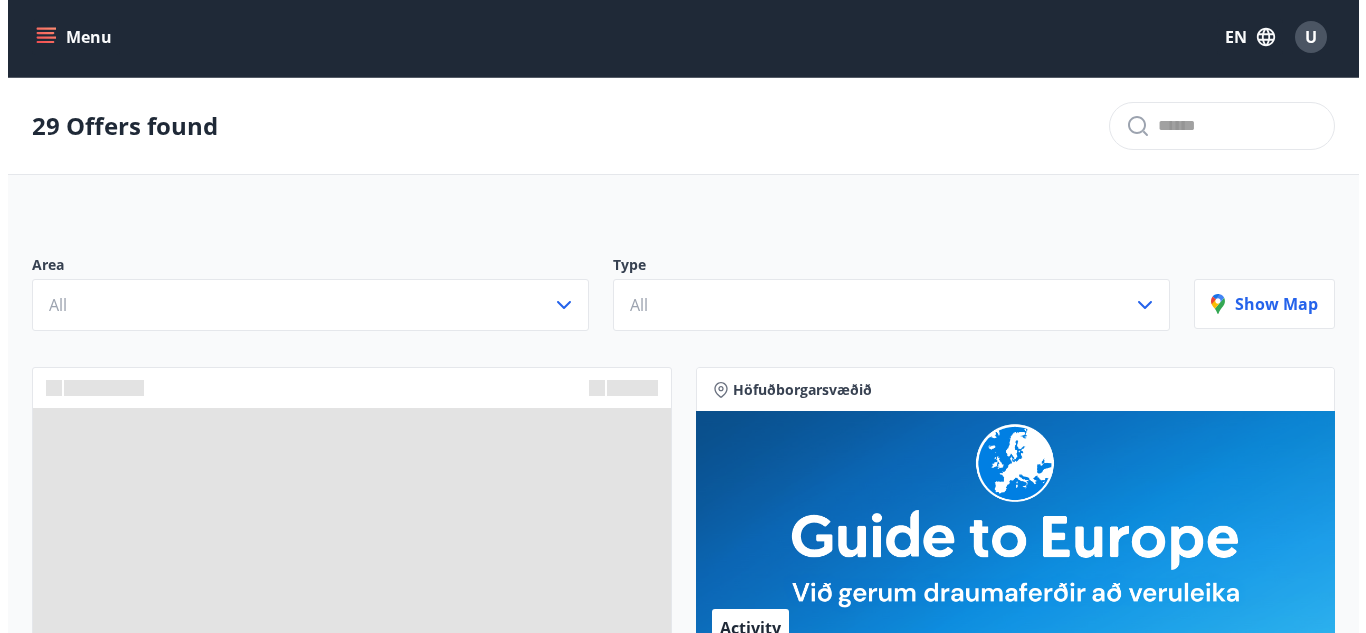 scroll, scrollTop: 103, scrollLeft: 0, axis: vertical 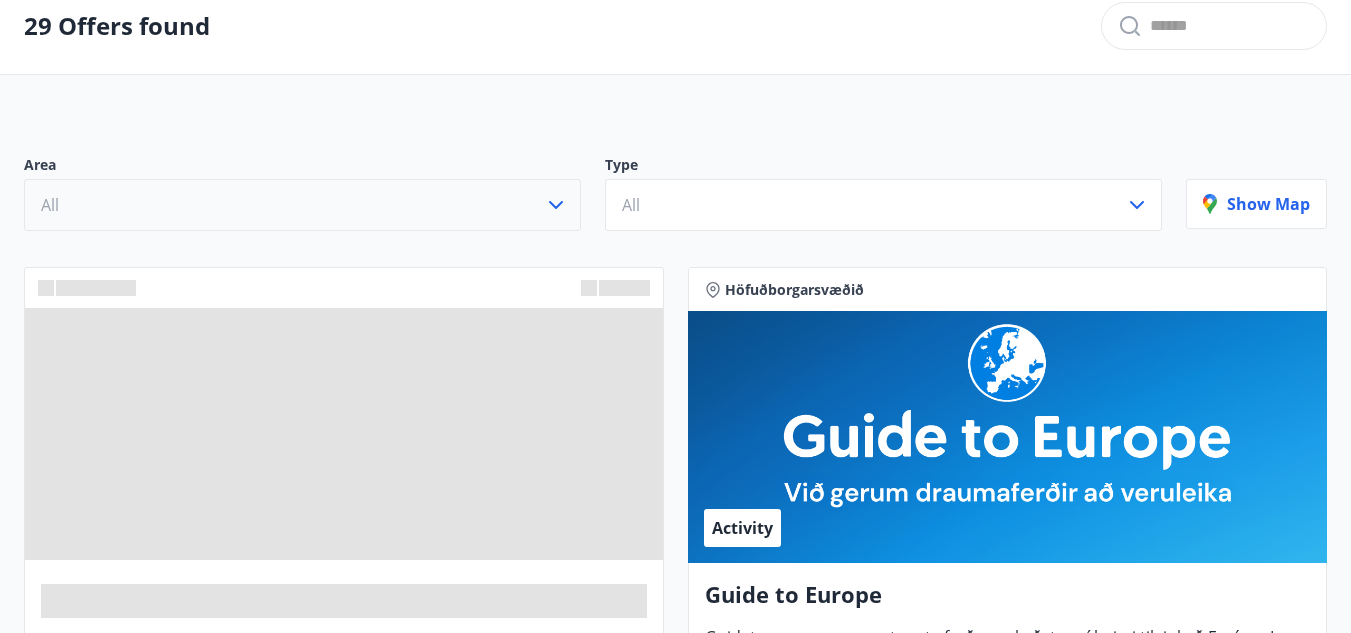 click on "All" at bounding box center [302, 205] 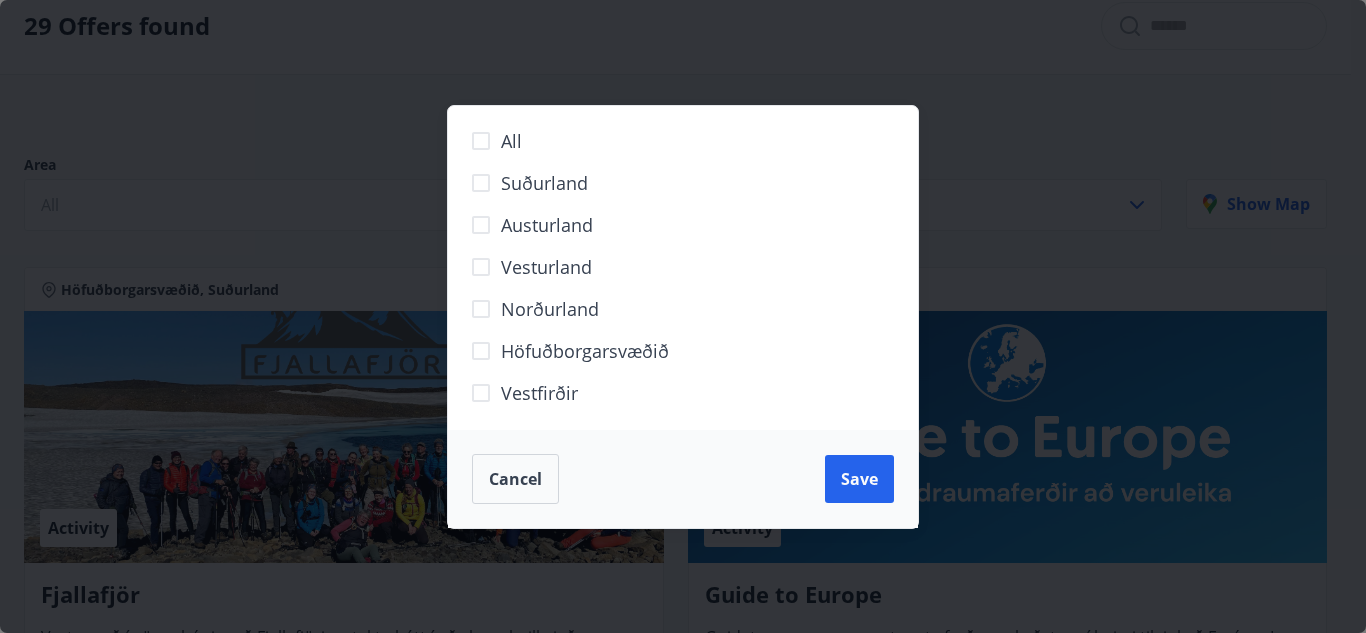 click on "Cancel" at bounding box center (515, 479) 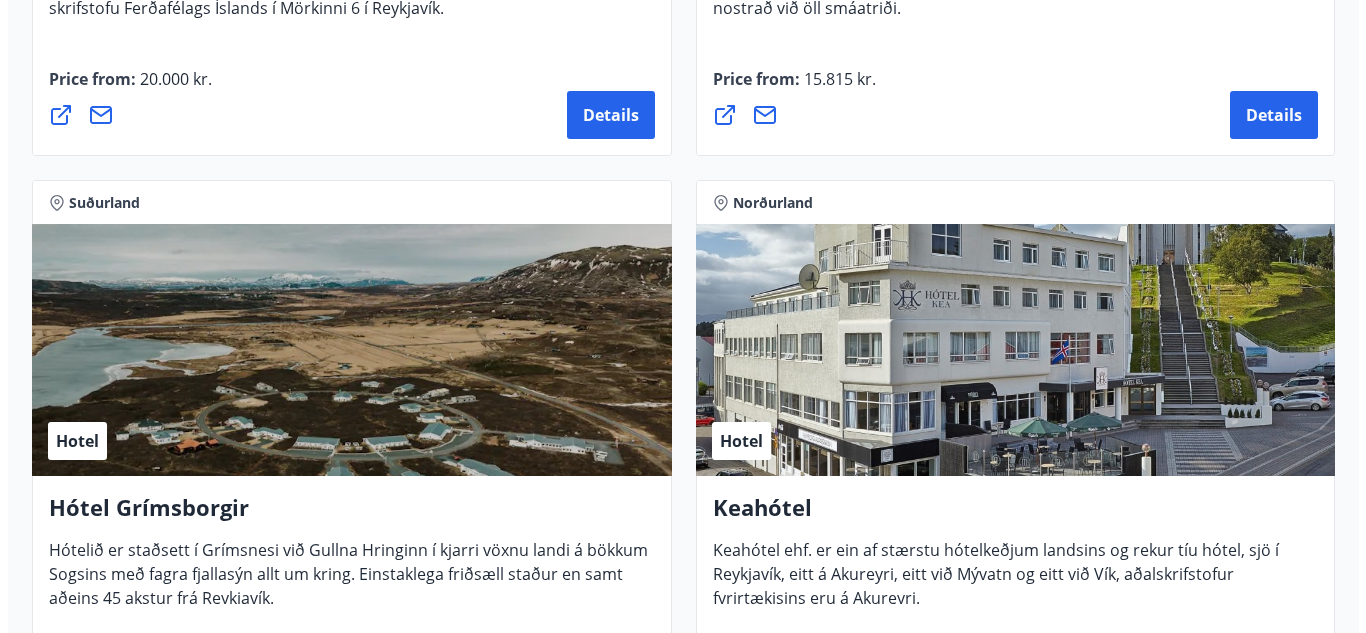 scroll, scrollTop: 1503, scrollLeft: 0, axis: vertical 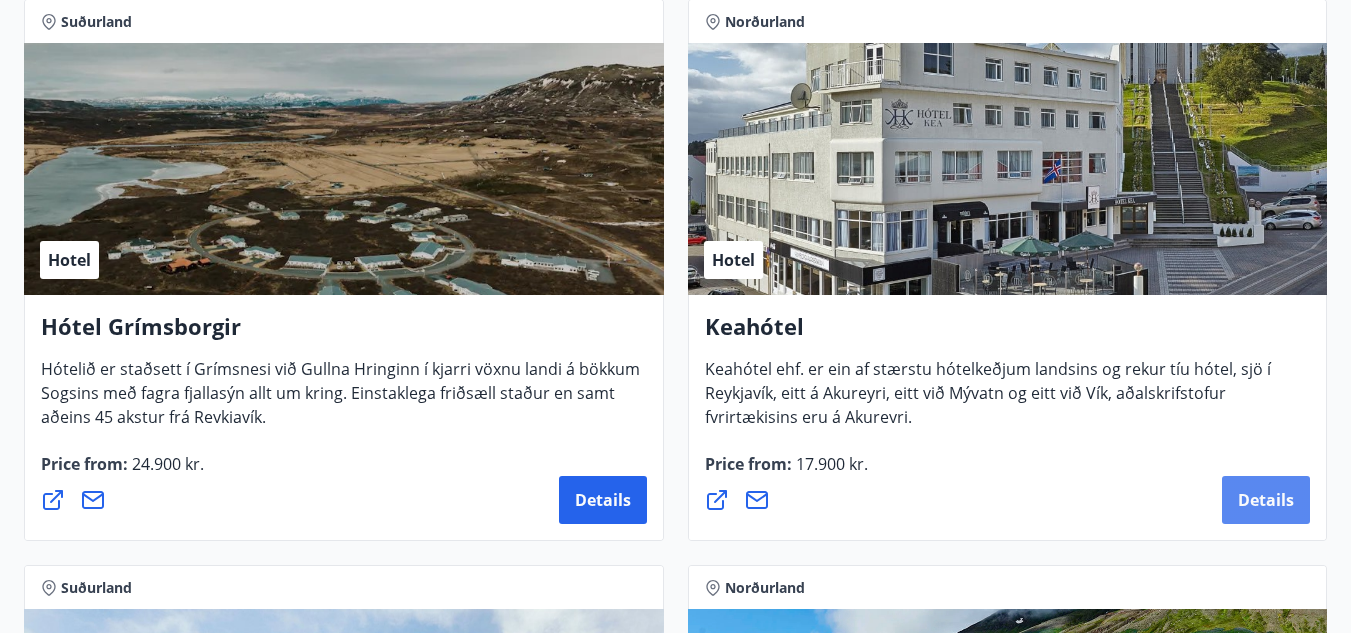 click on "Details" at bounding box center (1266, 500) 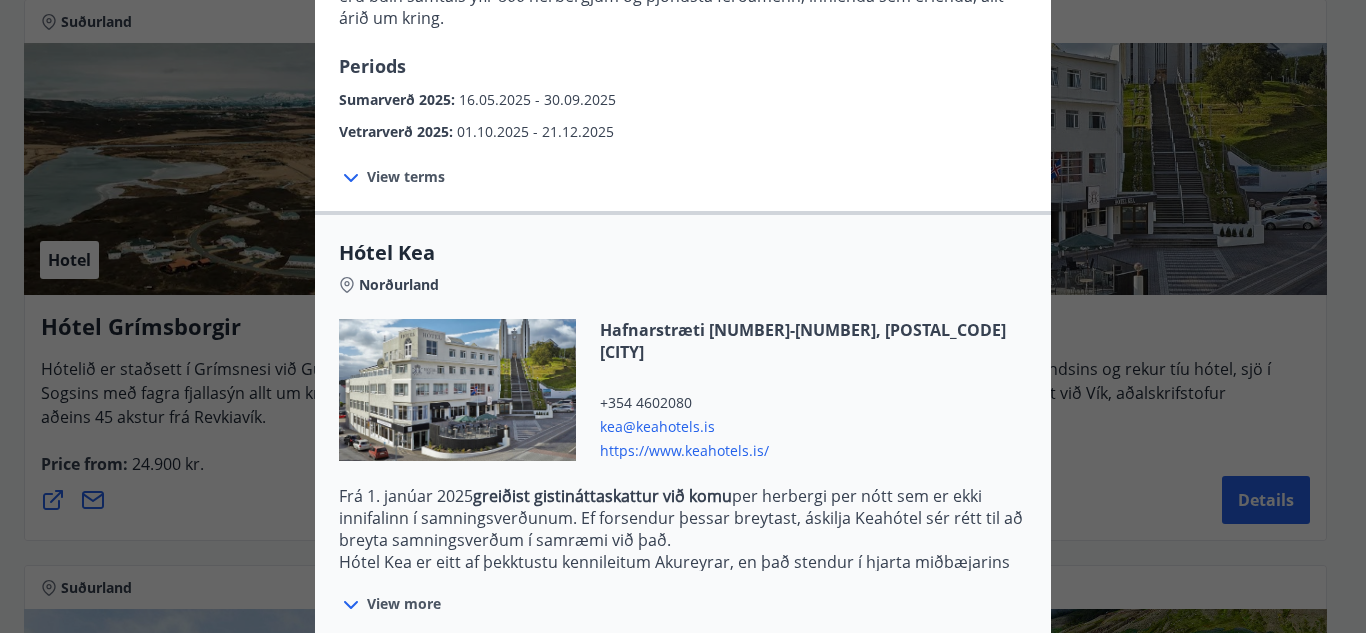 scroll, scrollTop: 308, scrollLeft: 0, axis: vertical 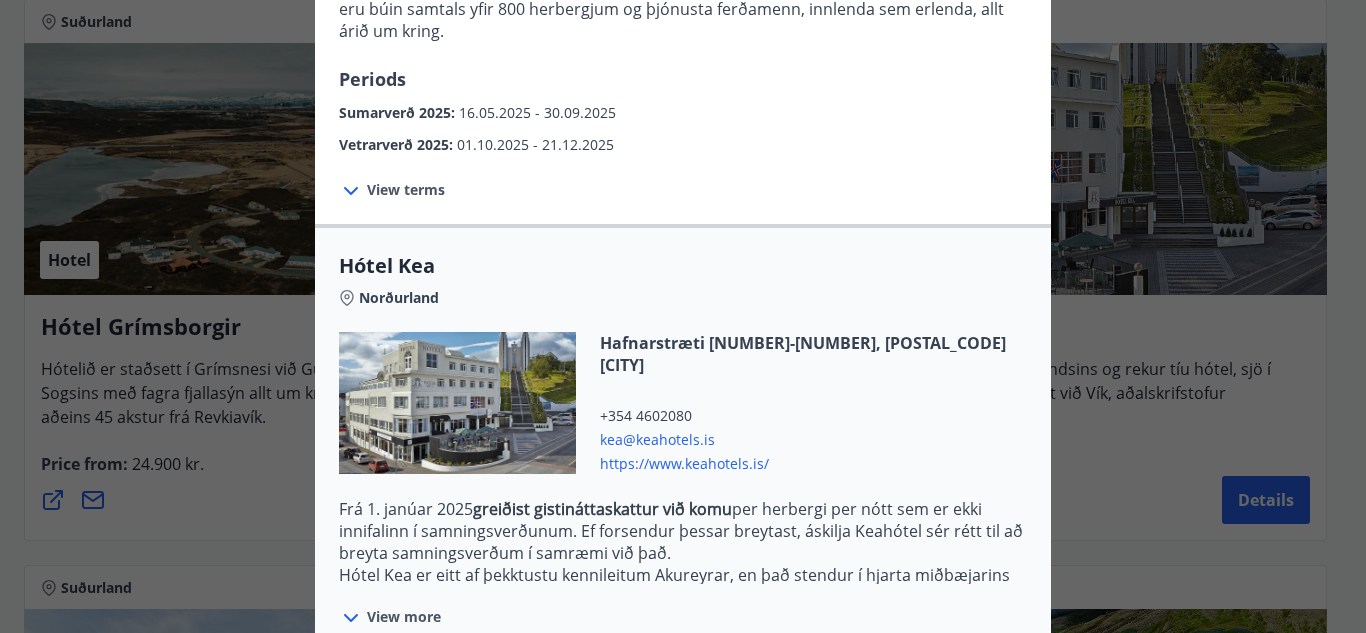 drag, startPoint x: 1365, startPoint y: 2, endPoint x: 315, endPoint y: 96, distance: 1054.1992 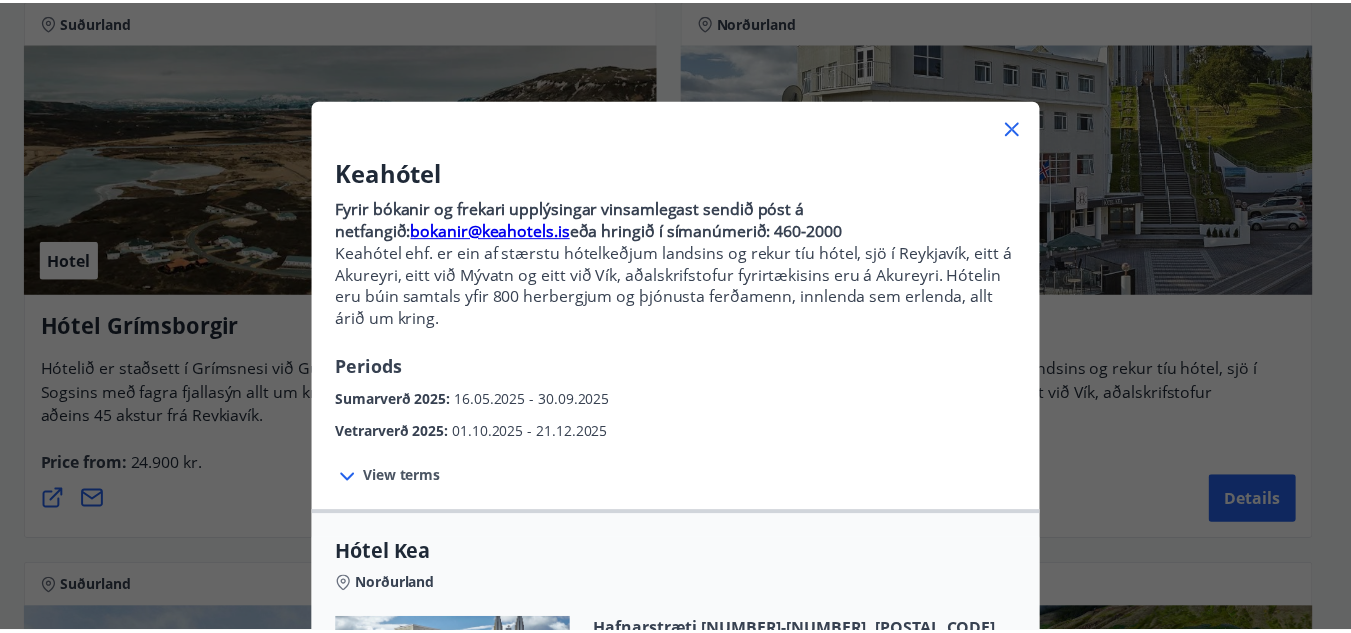 scroll, scrollTop: 0, scrollLeft: 0, axis: both 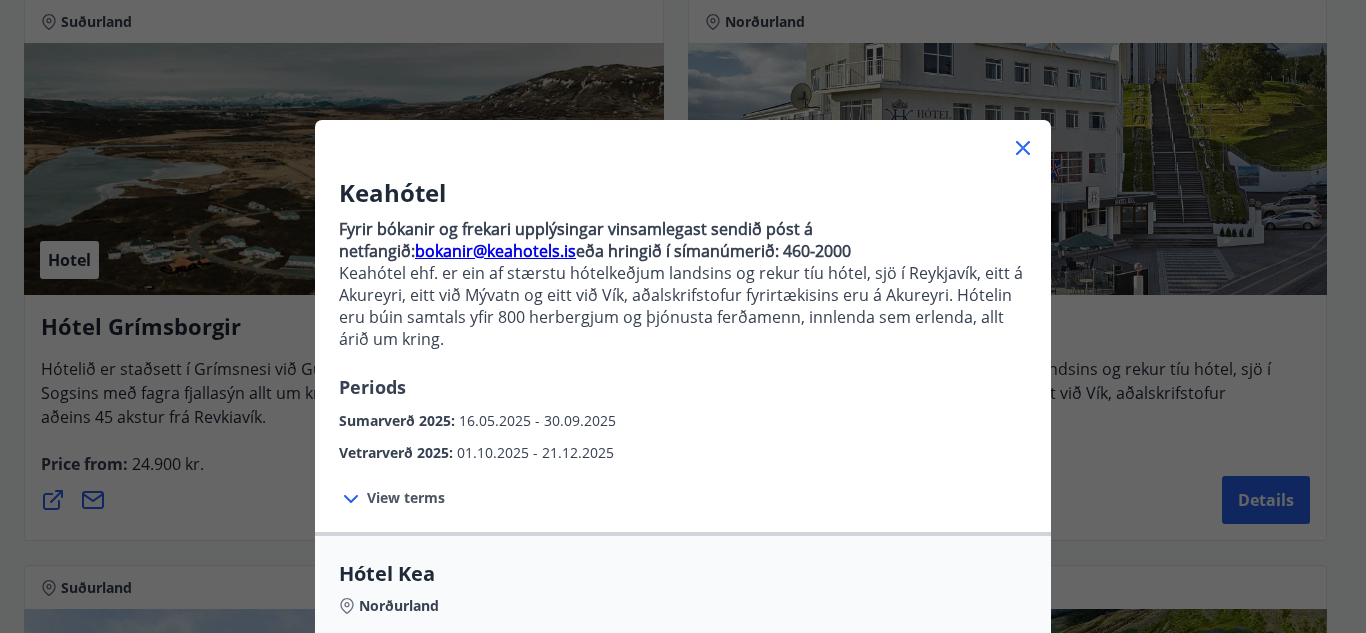 click on "Keahótel Fyrir bókanir og frekari upplýsingar vinsamlegast sendið póst á netfangið:  [EMAIL]  eða hringið í símanúmerið: [PHONE]
Keahótel ehf. er ein af stærstu hótelkeðjum landsins og rekur tíu hótel, sjö í Reykjavík, eitt á Akureyri, eitt við Mývatn og eitt við Vík, aðalskrifstofur fyrirtækisins eru á Akureyri. Hótelin eru búin samtals yfir 800 herbergjum og þjónusta ferðamenn, innlenda sem erlenda, allt árið um kring.
Periods Sumarverð 2025 : [DATE] - [DATE] Vetrarverð 2025 : [DATE] - [DATE] View terms Samningsverð eru háð bókunarstöðu og áskilja Keahótel sér rétt til að bjóða hærra verð sé bókunarstaða þannig. Suma daga gætu sést lægri verð á heimasíðu hótelanna. Við bjóðum ykkur þau að sjálfsögðu, ef um sömu bókunar- og greiðsluskilmála er að ræða.
Afbókunarskilmálar: Hægt er að afbóka án gjalda allt að 24 klst. fyrir innritun.
Hótel Kea Norðurland [PHONE]" at bounding box center [683, 643] 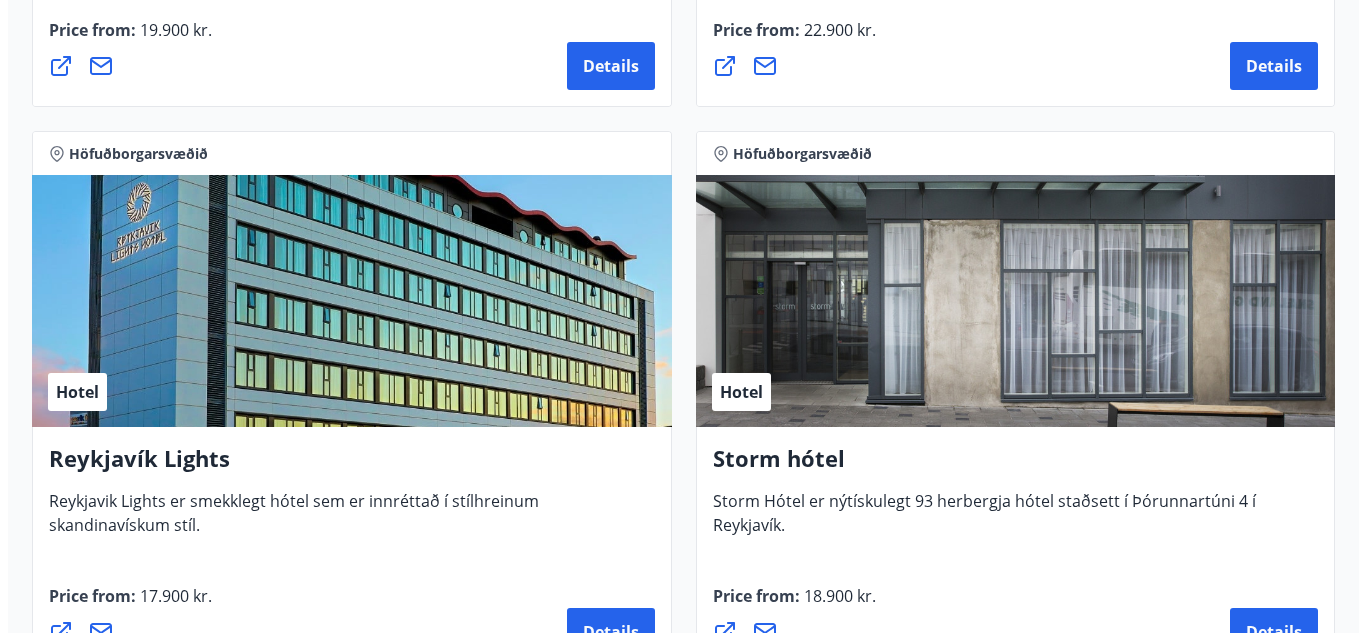 scroll, scrollTop: 2603, scrollLeft: 0, axis: vertical 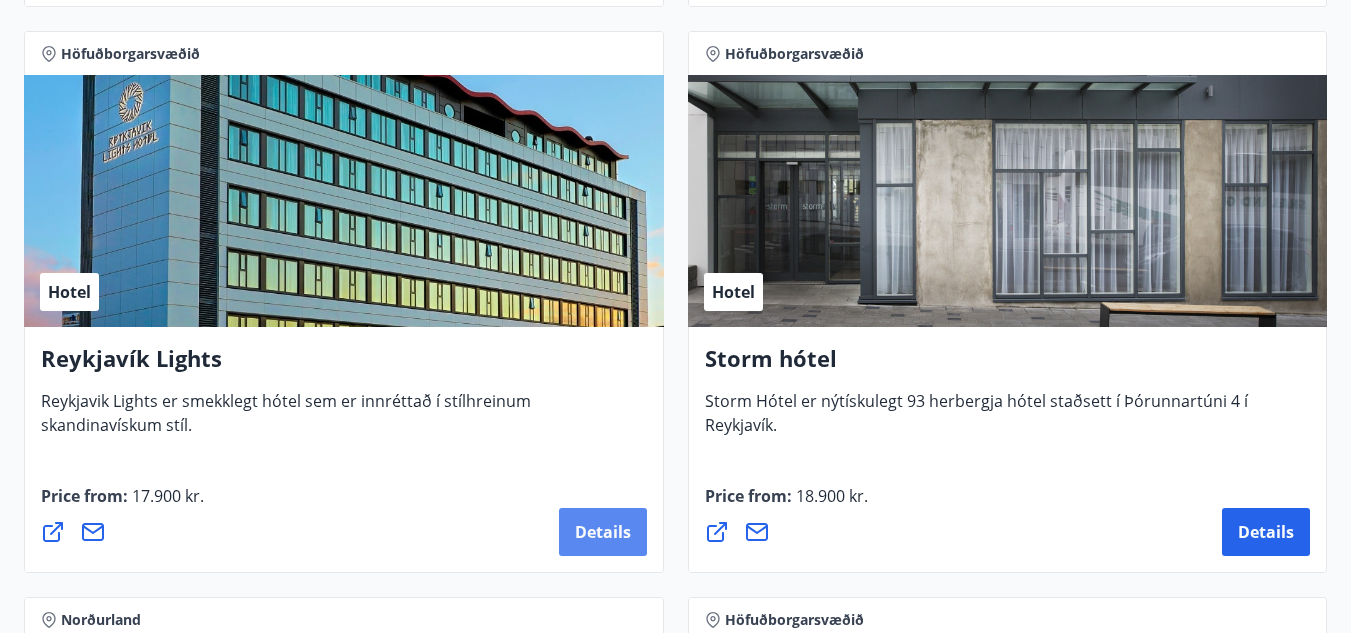 click on "Details" at bounding box center (603, 532) 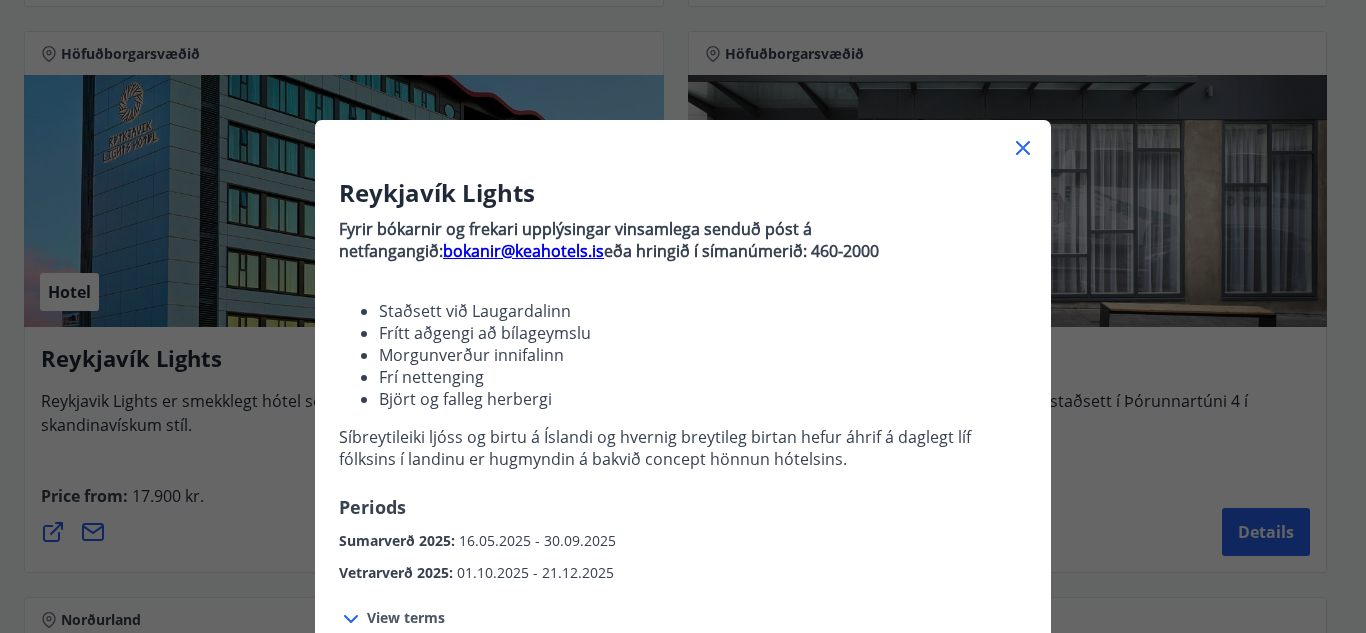 drag, startPoint x: 1338, startPoint y: 6, endPoint x: 595, endPoint y: 92, distance: 747.9606 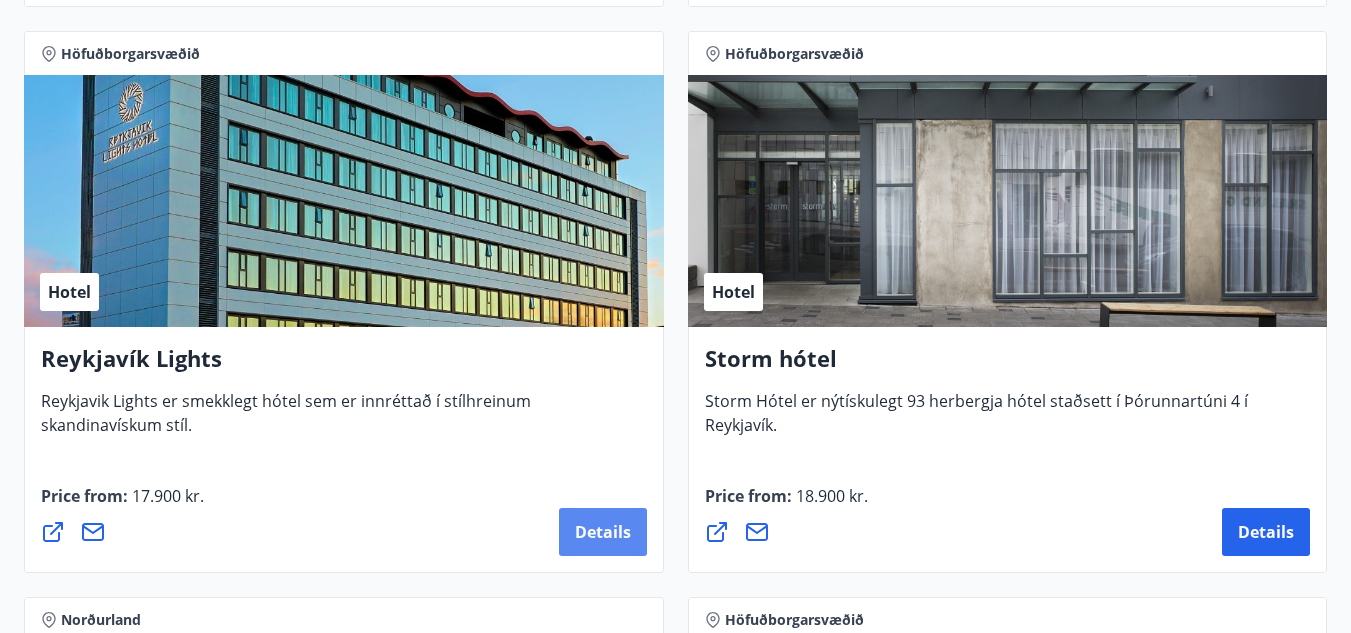 click on "Details" at bounding box center [603, 532] 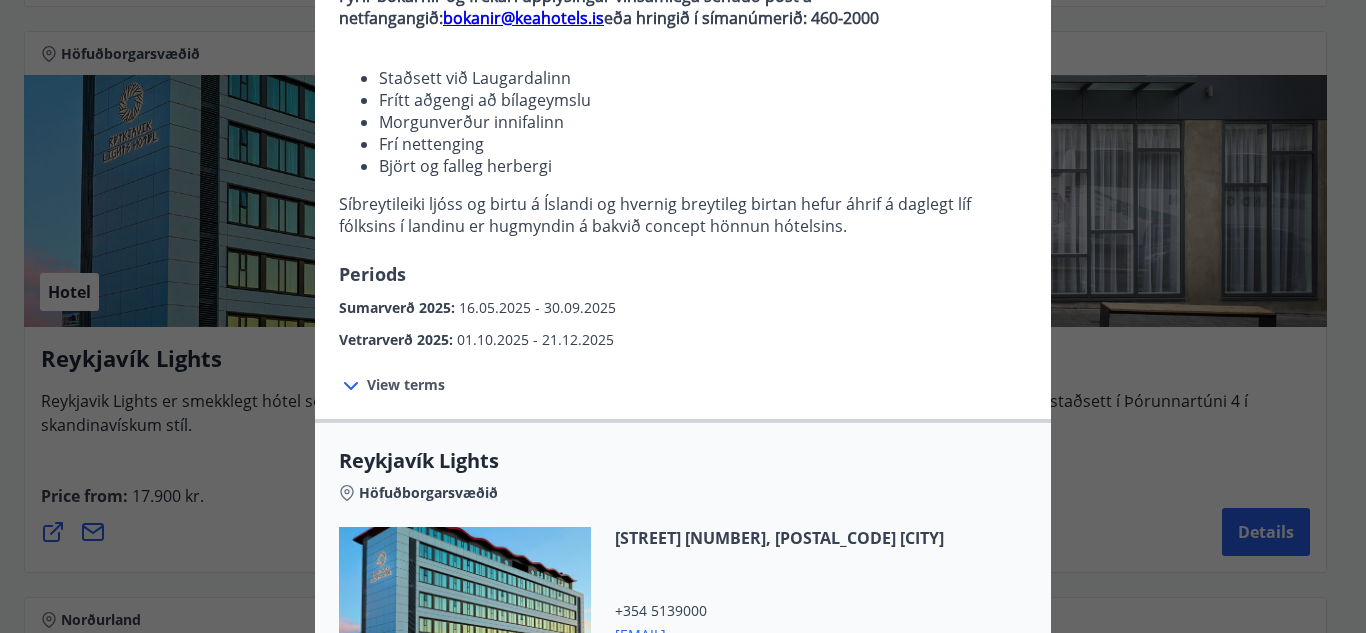 scroll, scrollTop: 300, scrollLeft: 0, axis: vertical 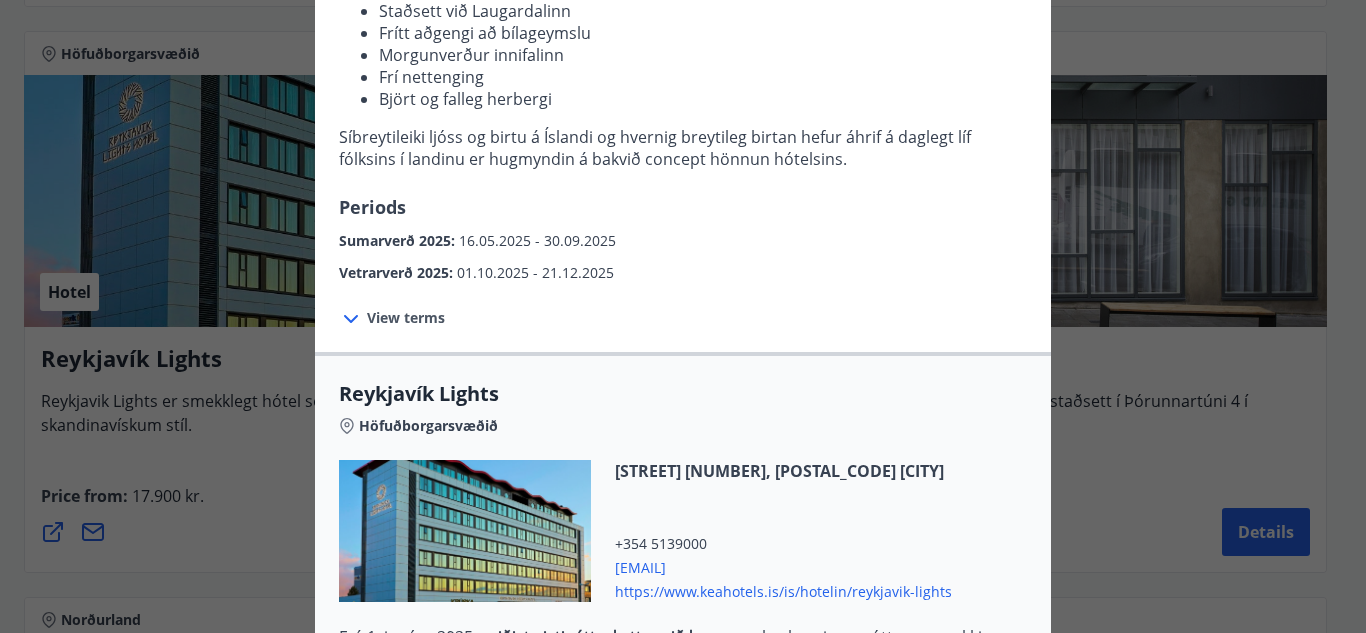 click on "View terms" at bounding box center [406, 318] 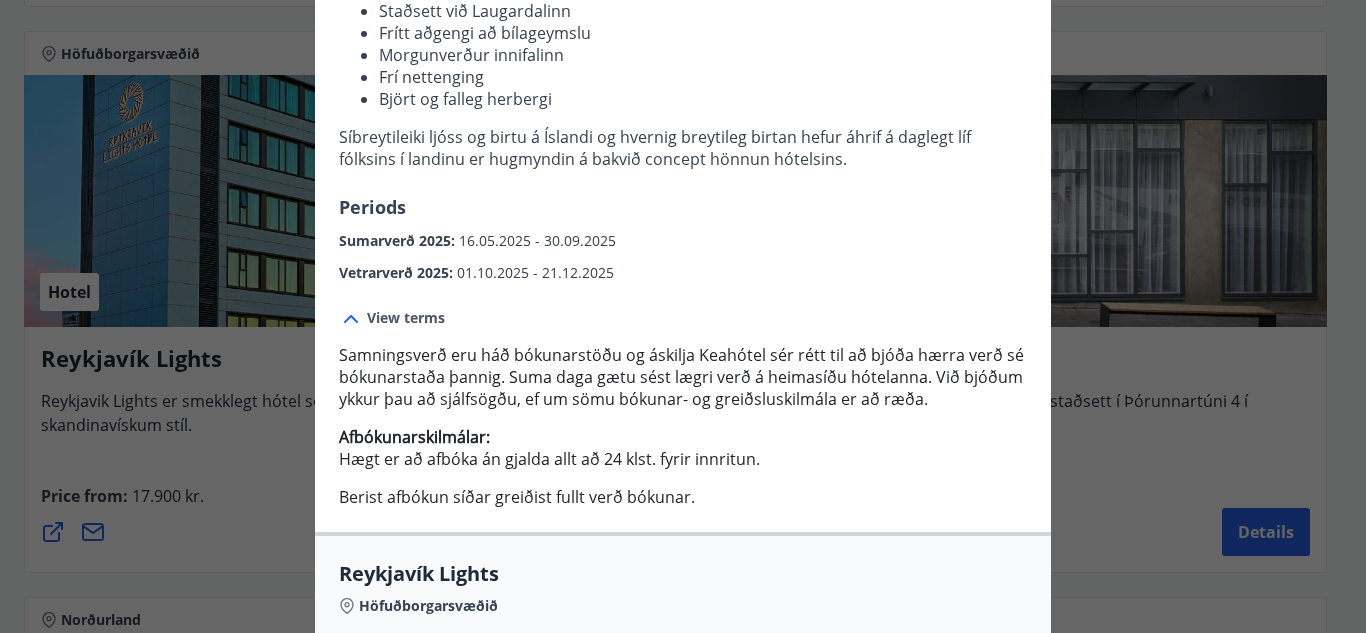 click on "View terms" at bounding box center (406, 318) 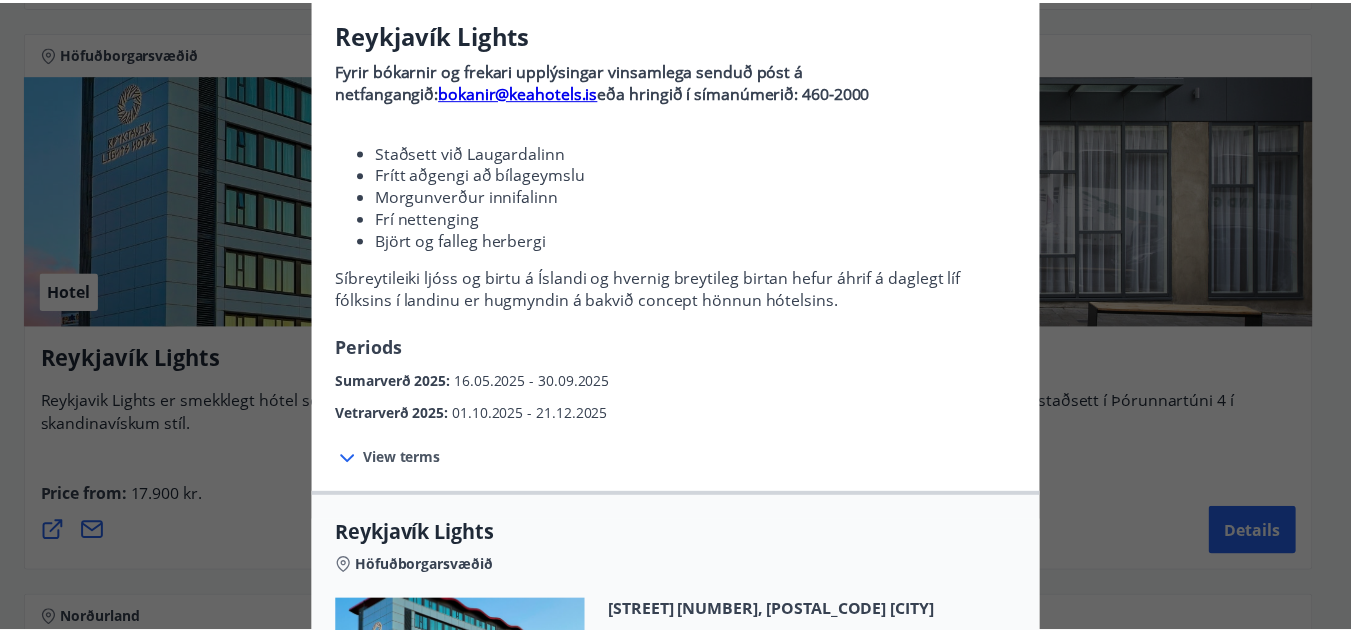 scroll, scrollTop: 0, scrollLeft: 0, axis: both 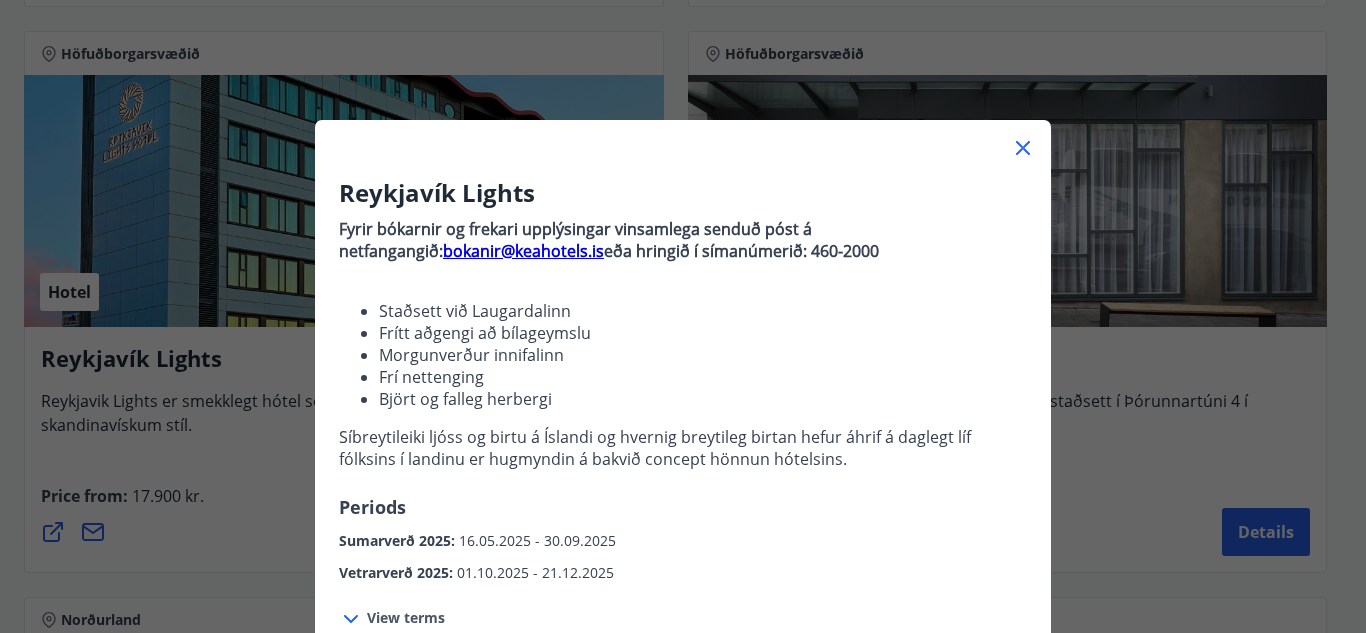 drag, startPoint x: 1021, startPoint y: 144, endPoint x: 1153, endPoint y: 37, distance: 169.92056 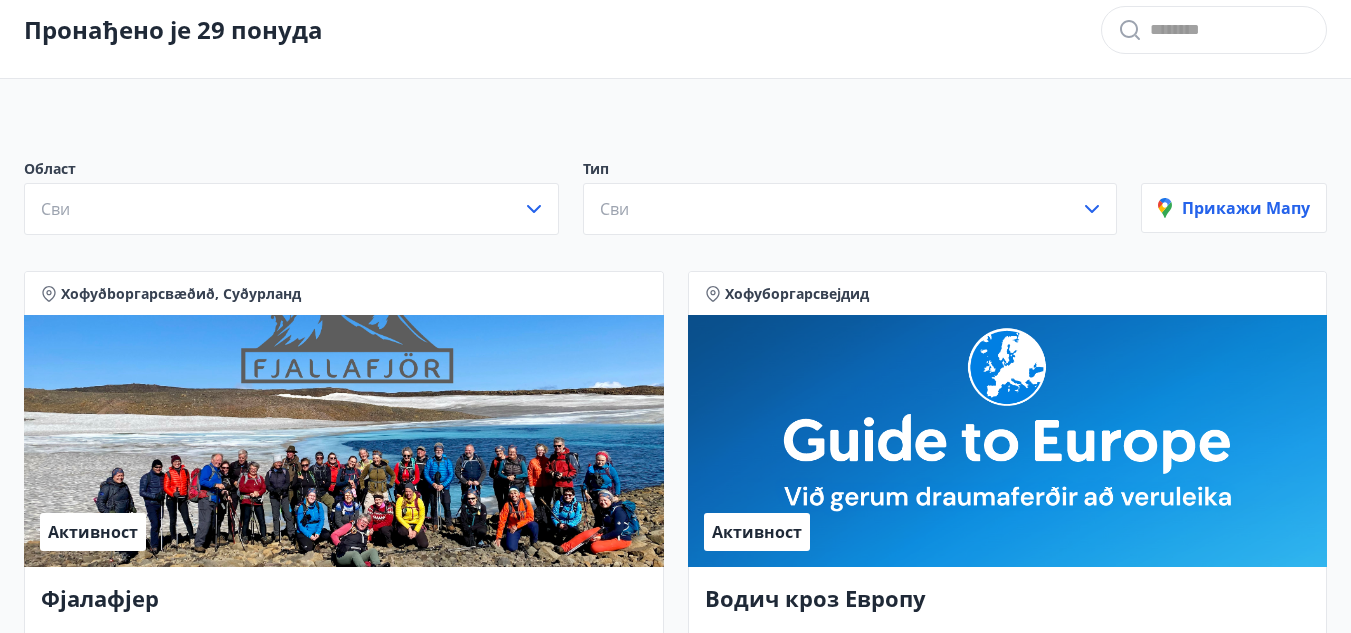 scroll, scrollTop: 0, scrollLeft: 0, axis: both 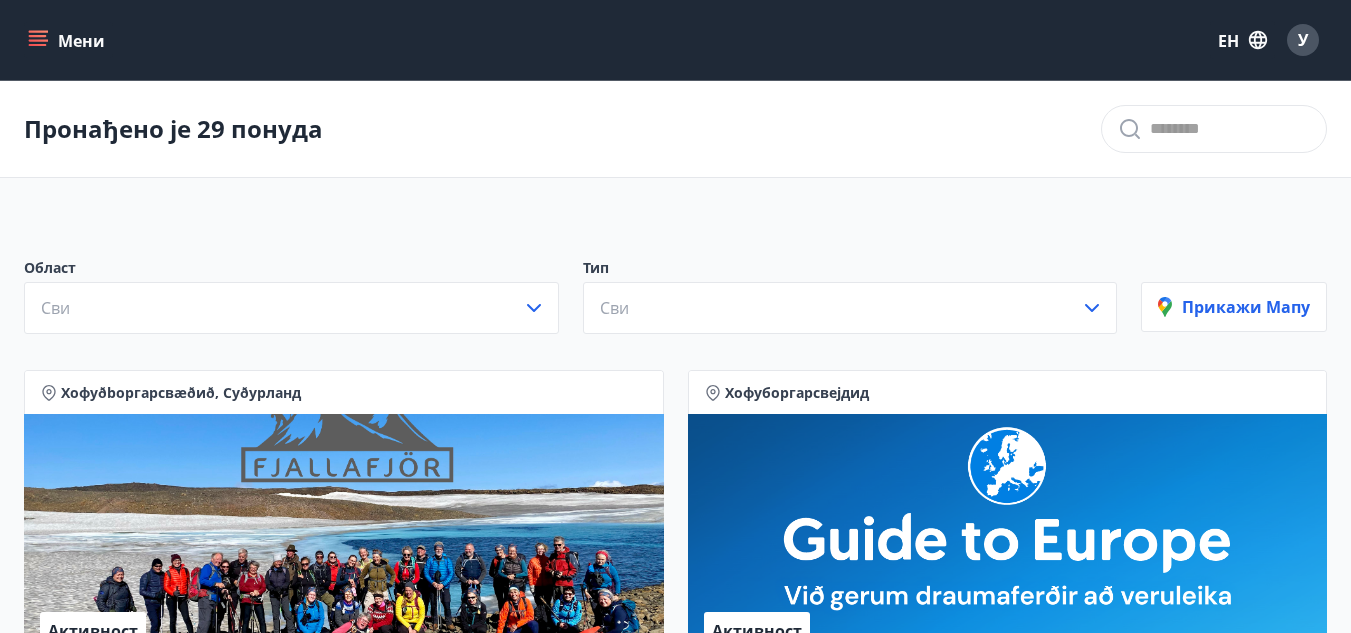 click on "Мени" at bounding box center (68, 40) 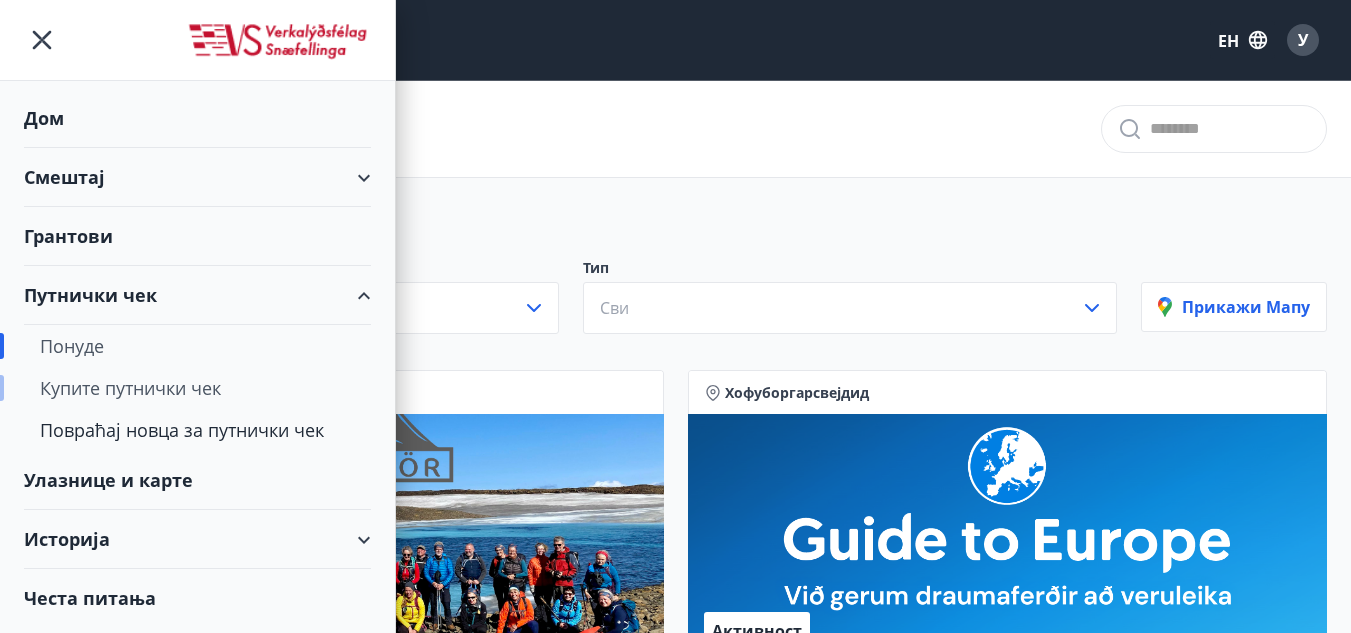 click on "Купите путнички чек" at bounding box center (130, 388) 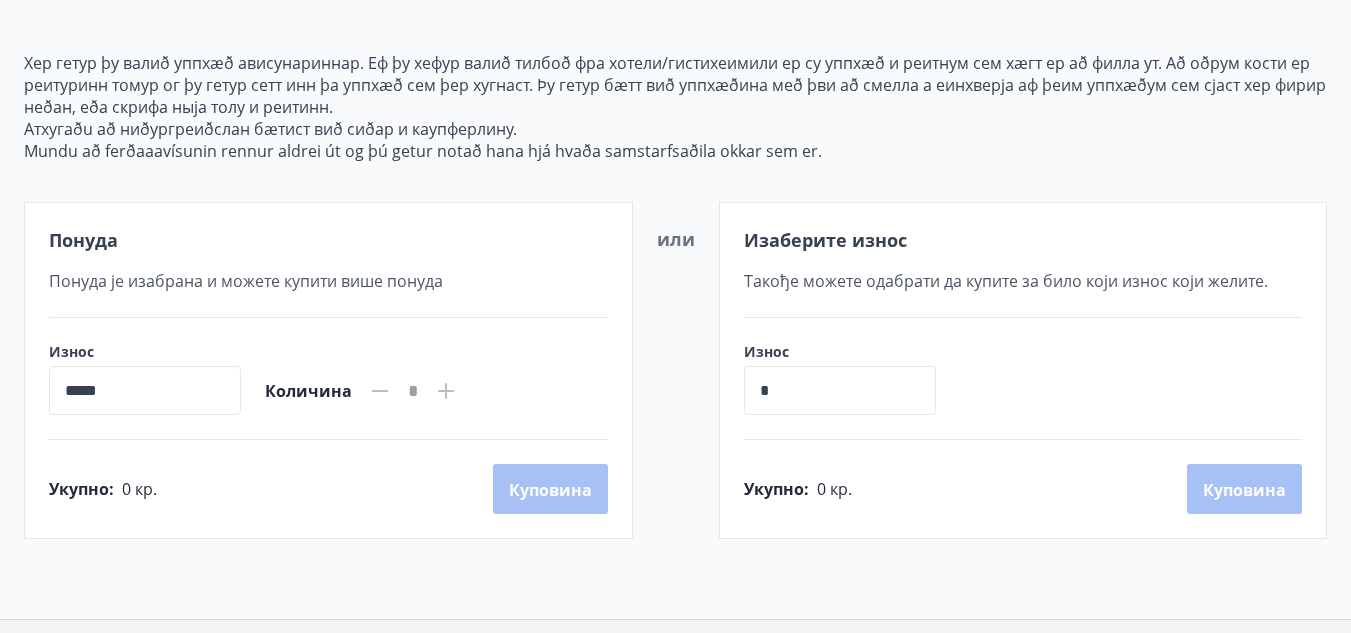 scroll, scrollTop: 300, scrollLeft: 0, axis: vertical 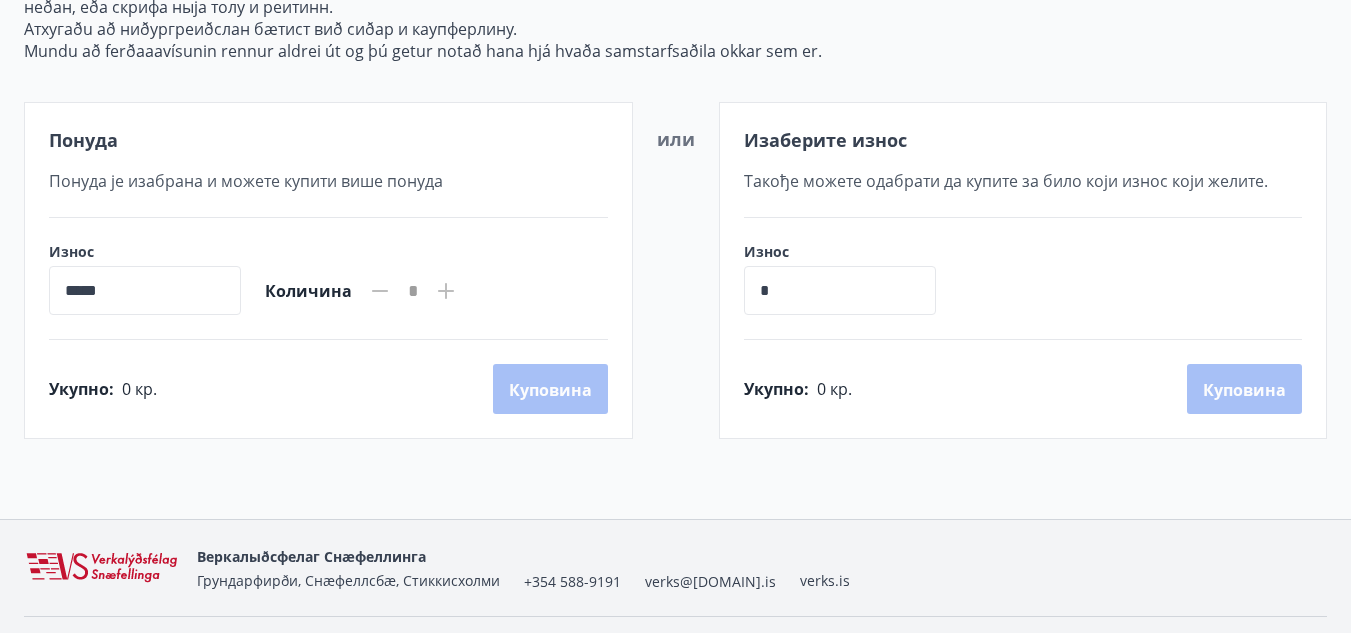 click on "*****" at bounding box center (145, 290) 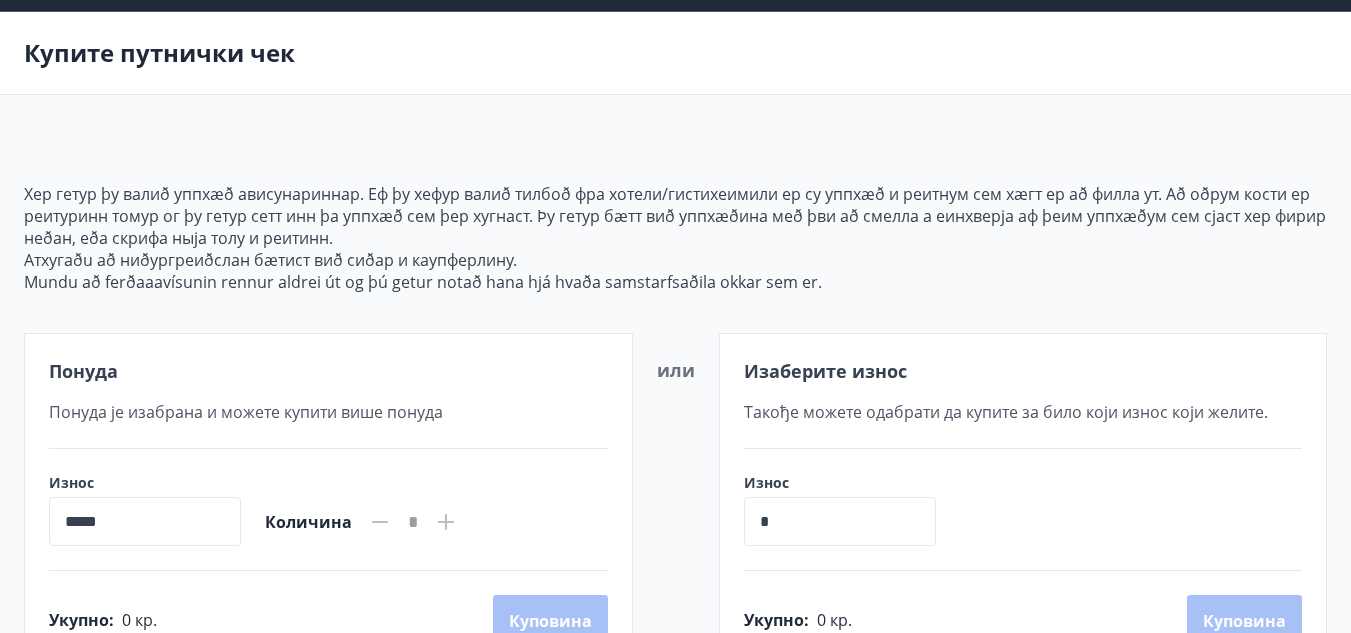 scroll, scrollTop: 54, scrollLeft: 0, axis: vertical 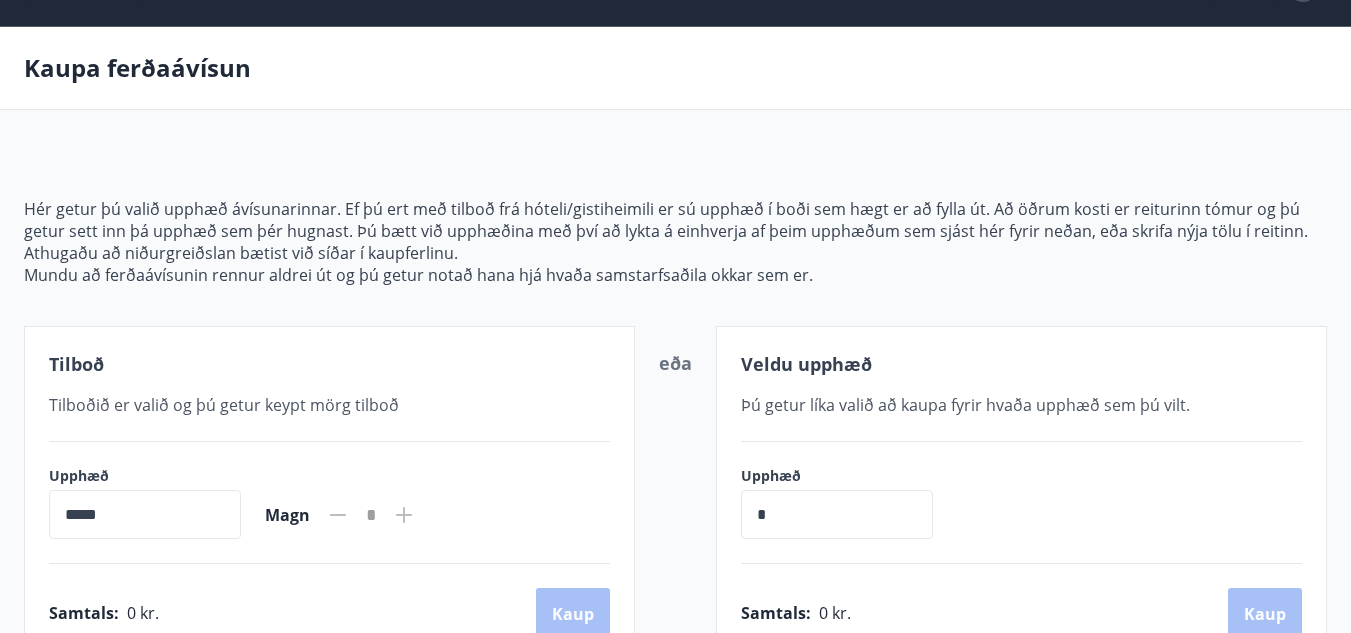 click on "Hér getur þú valið upphæð ávísunarinnar. Ef þú ert með tilboð frá hóteli/gistiheimili er sú upphæð í boði sem hægt er að fylla út. Að öðrum kosti er reiturinn tómur og þú getur sett inn þá upphæð sem þér hugnast. Þú bætt við upphæðina með því að lykta á einhverja af þeim upphæðum sem sjást hér fyrir neðan, eða skrifa nýja tölu í reitinn.
Athugaðu að niðurgreiðslan bætist við síðar í kaupferlinu.
Mundu að ferðaávísunin rennur aldrei út og þú getur notað hana hjá hvaða samstarfsaðila okkar sem er.
Tilboð Tilboðið er valið og þú getur keypt mörg tilboð Upphæð ***** ​ Magn * Samtals  : 0 kr. Kaup eða Veldu upphæð Þú getur líka valið að kaupa fyrir hvaða upphæð sem þú vilt. Upphæð * ​ Samtals  : 0 kr. Kaup" at bounding box center (675, 406) 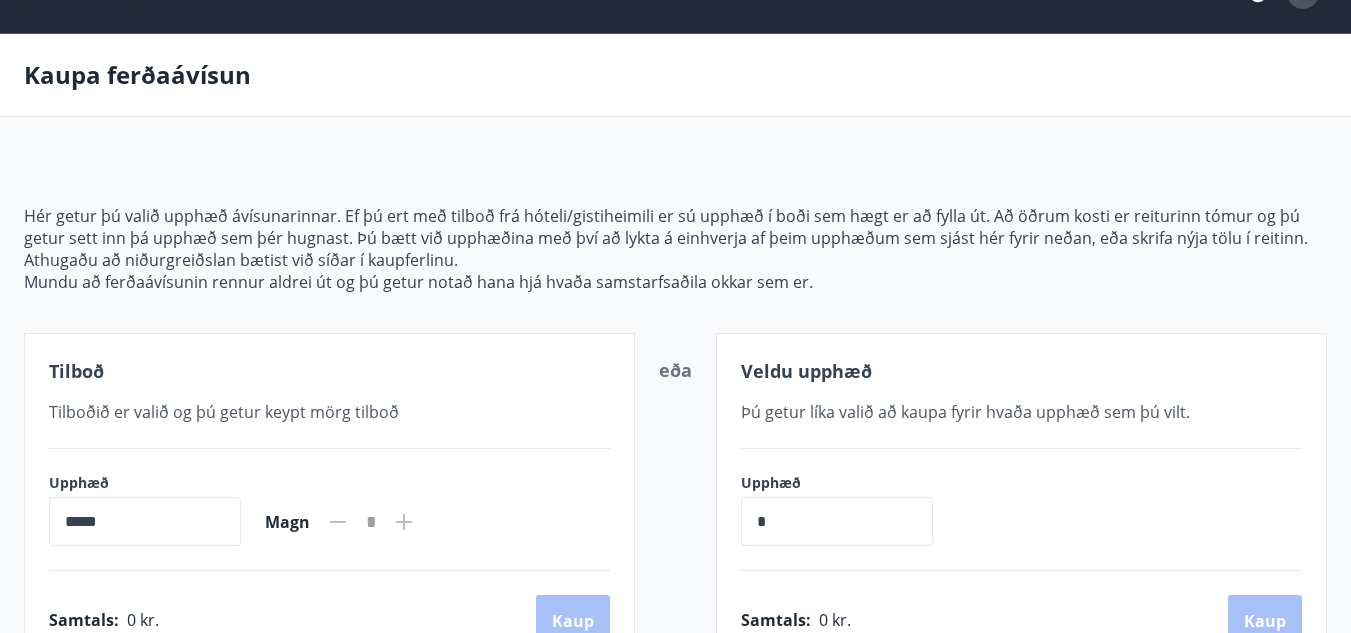 scroll, scrollTop: 0, scrollLeft: 0, axis: both 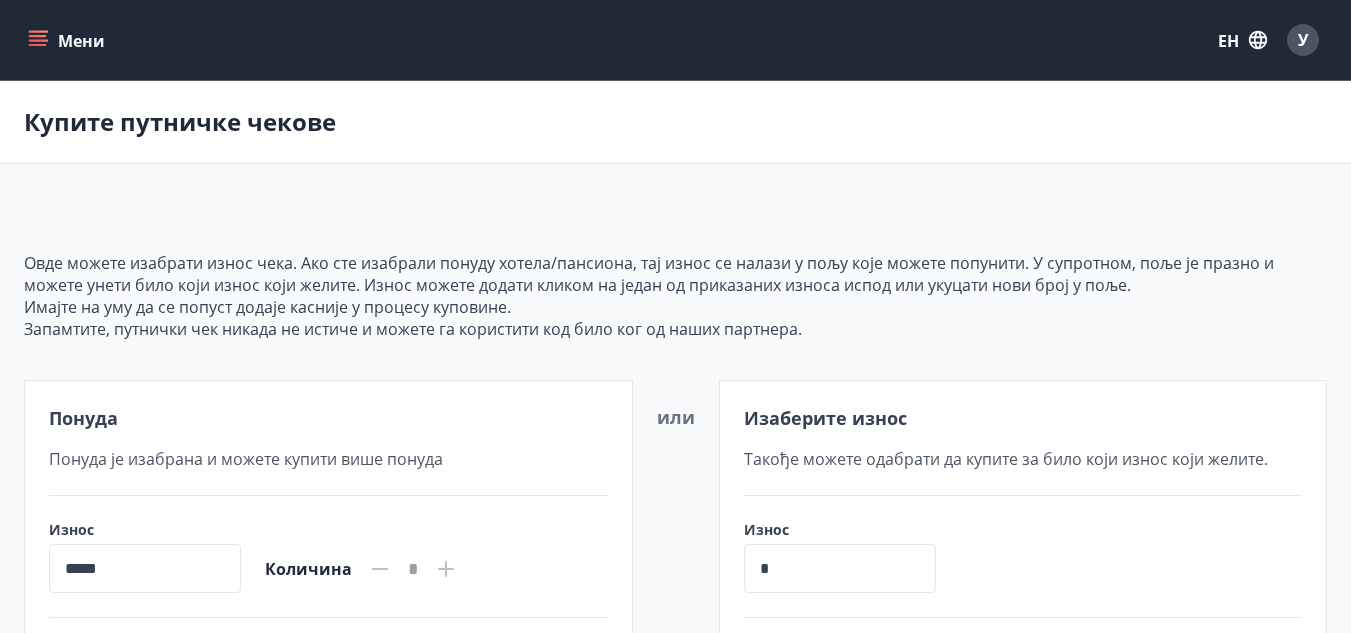 click on "Овде можете изабрати износ чека. Ако сте изабрали понуду хотела/пансиона, тај износ се налази у пољу које можете попунити. У супротном, поље је празно и можете унети било који износ који желите. Износ можете додати кликом на један од приказаних износа испод или укуцати нови број у поље.
Имајте на уму да се попуст додаје касније у процесу куповине.
Запамтите, путнички чек никада не истиче и можете га користити код било ког од наших партнера.
Понуда Понуда је изабрана и можете купити више понуда Износ ***** ​ Количина * Укупно  : 0 кр. Куповина или Износ * ​ : 0 кр." at bounding box center (675, 460) 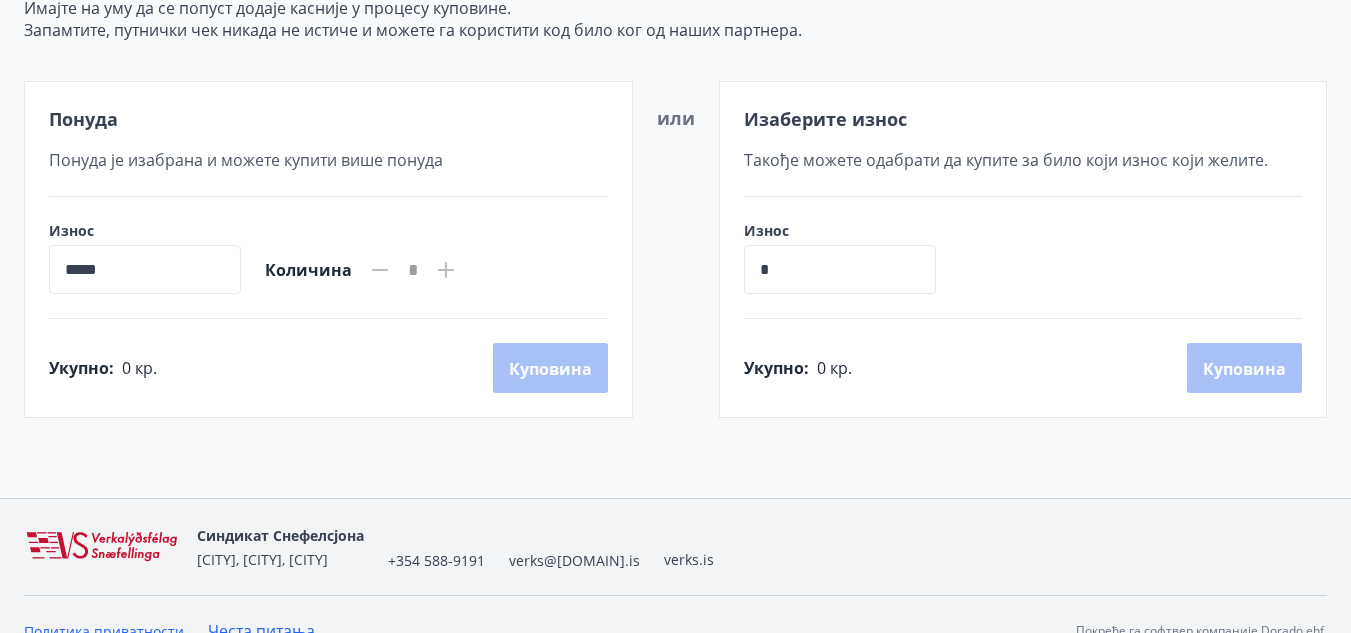 scroll, scrollTop: 300, scrollLeft: 0, axis: vertical 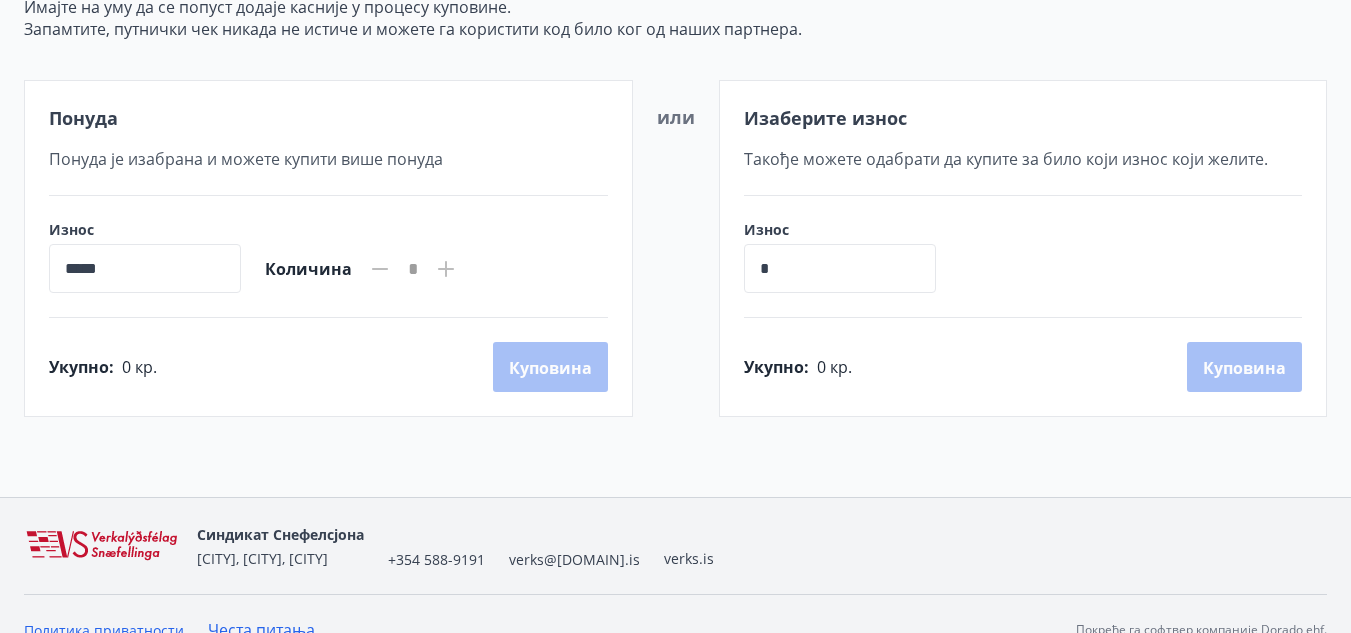 click on "*****" at bounding box center [145, 268] 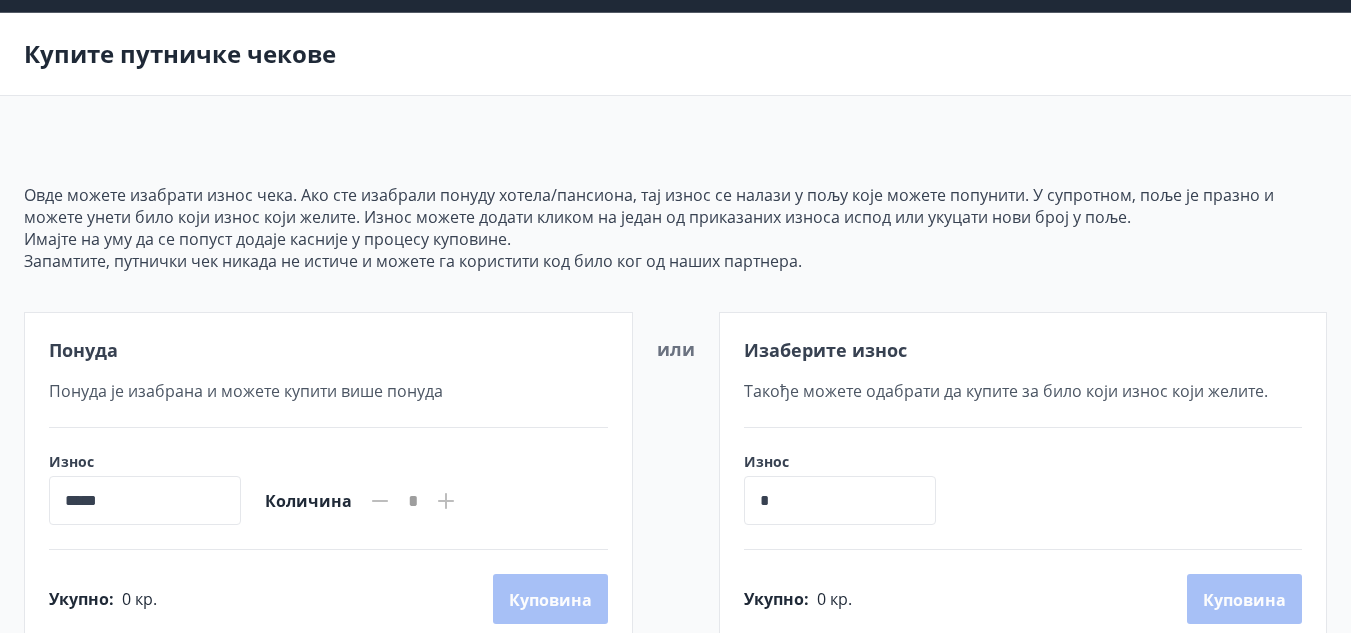 scroll, scrollTop: 0, scrollLeft: 0, axis: both 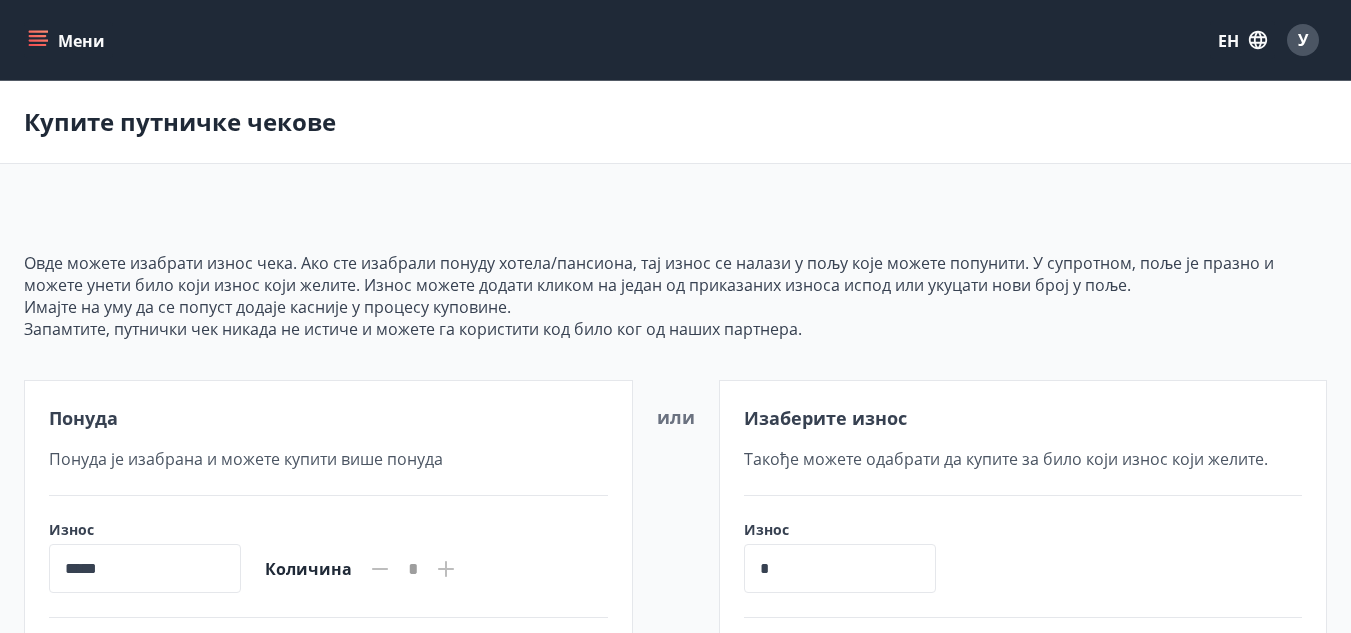 click 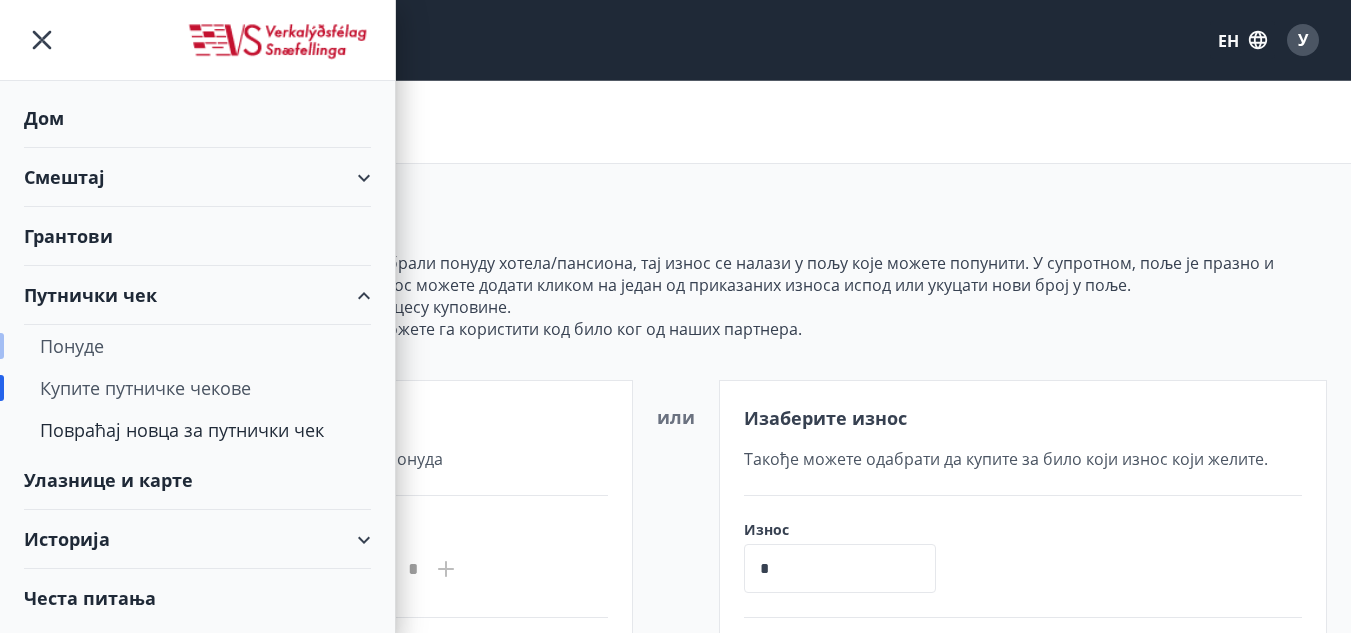 click on "Понуде" at bounding box center [72, 346] 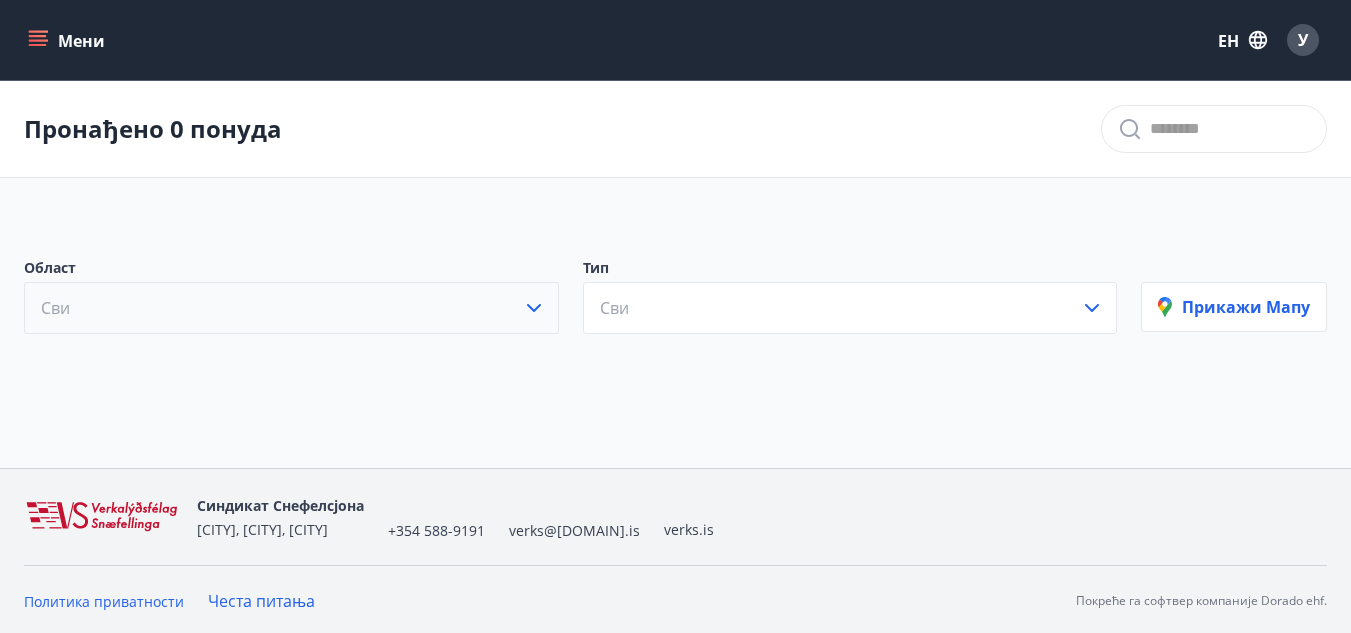 scroll, scrollTop: 3, scrollLeft: 0, axis: vertical 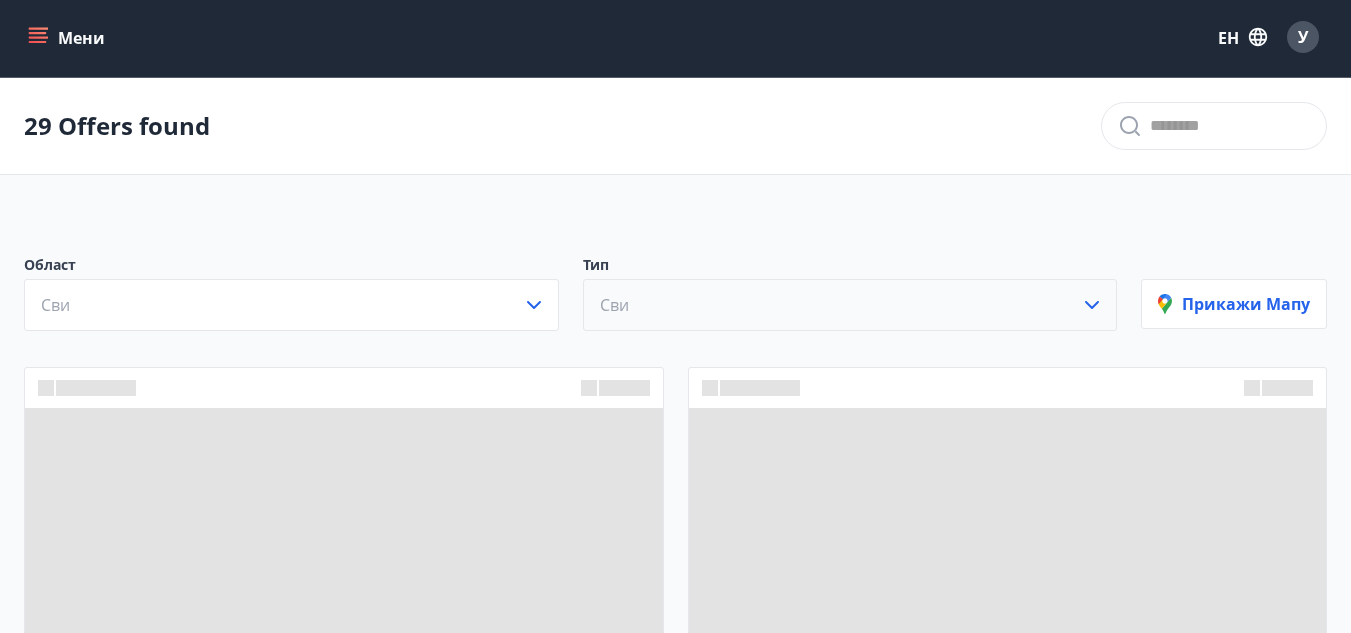 click on "Сви" at bounding box center [850, 305] 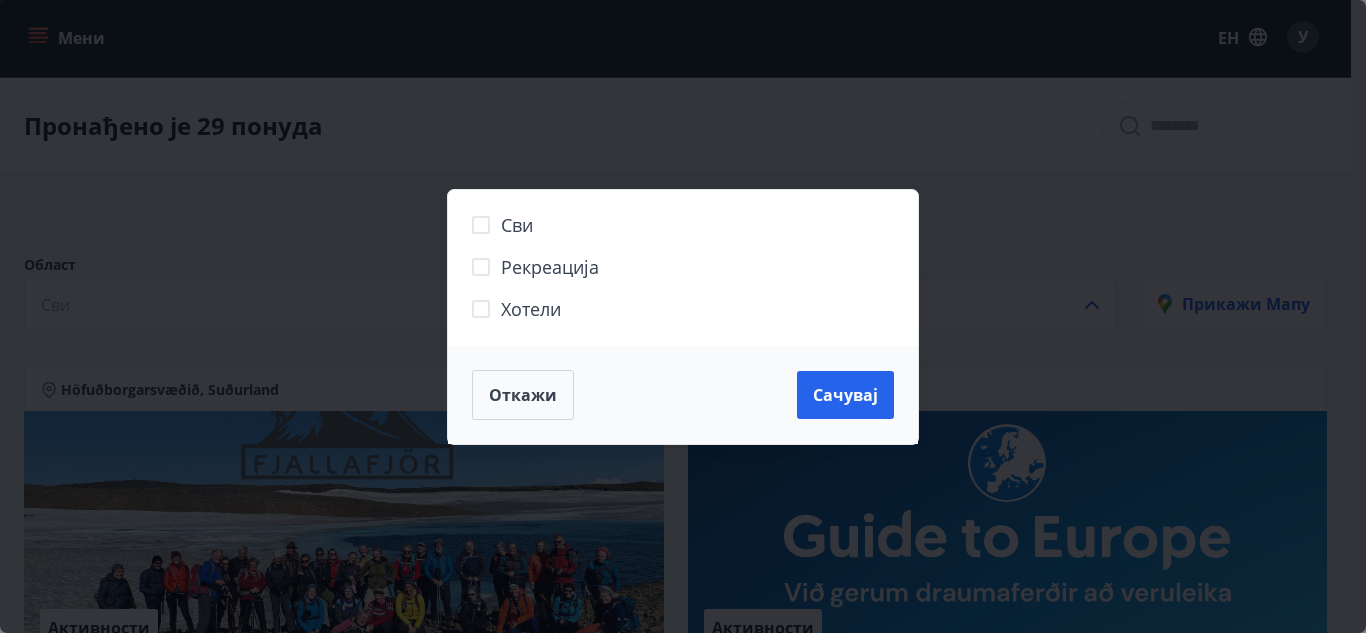 click on "Хотели" at bounding box center (531, 309) 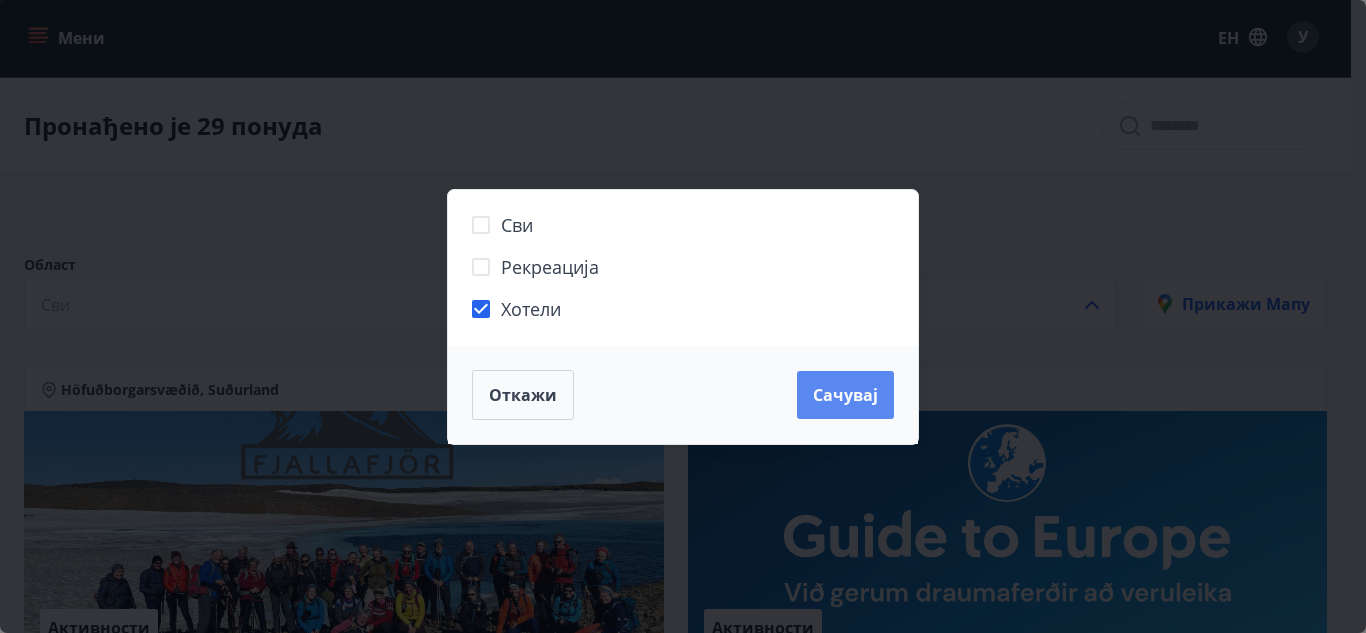 click on "Сачувај" at bounding box center (845, 395) 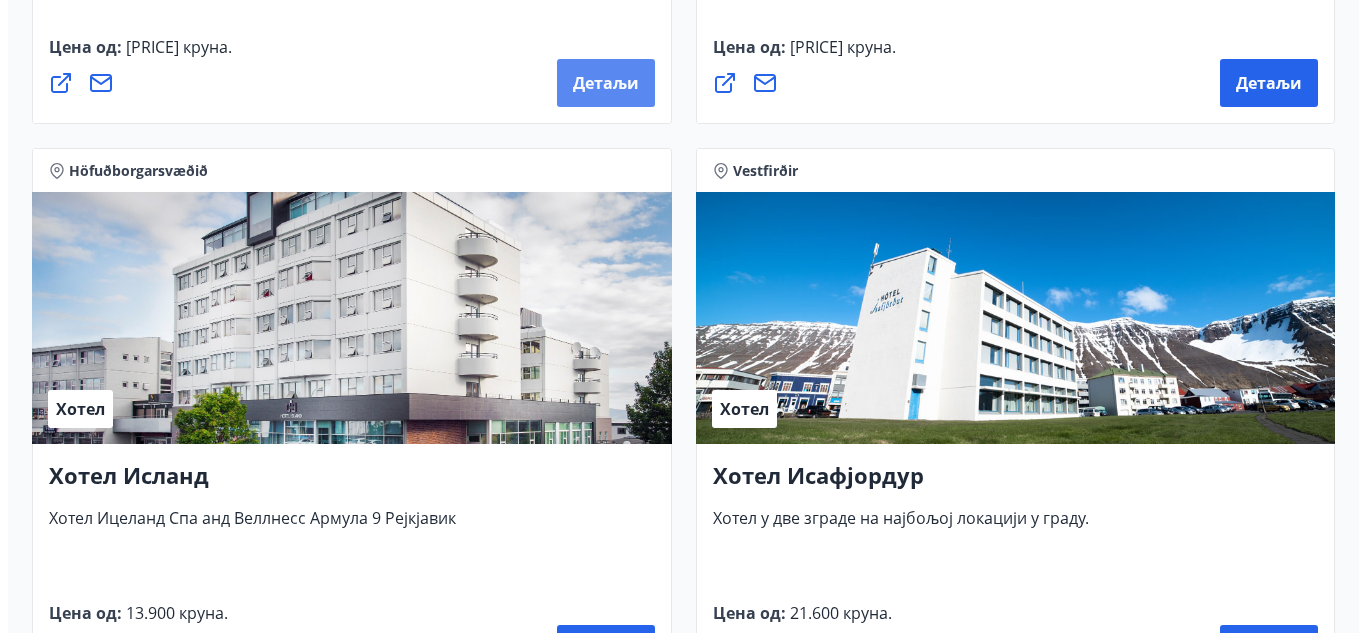 scroll, scrollTop: 3837, scrollLeft: 0, axis: vertical 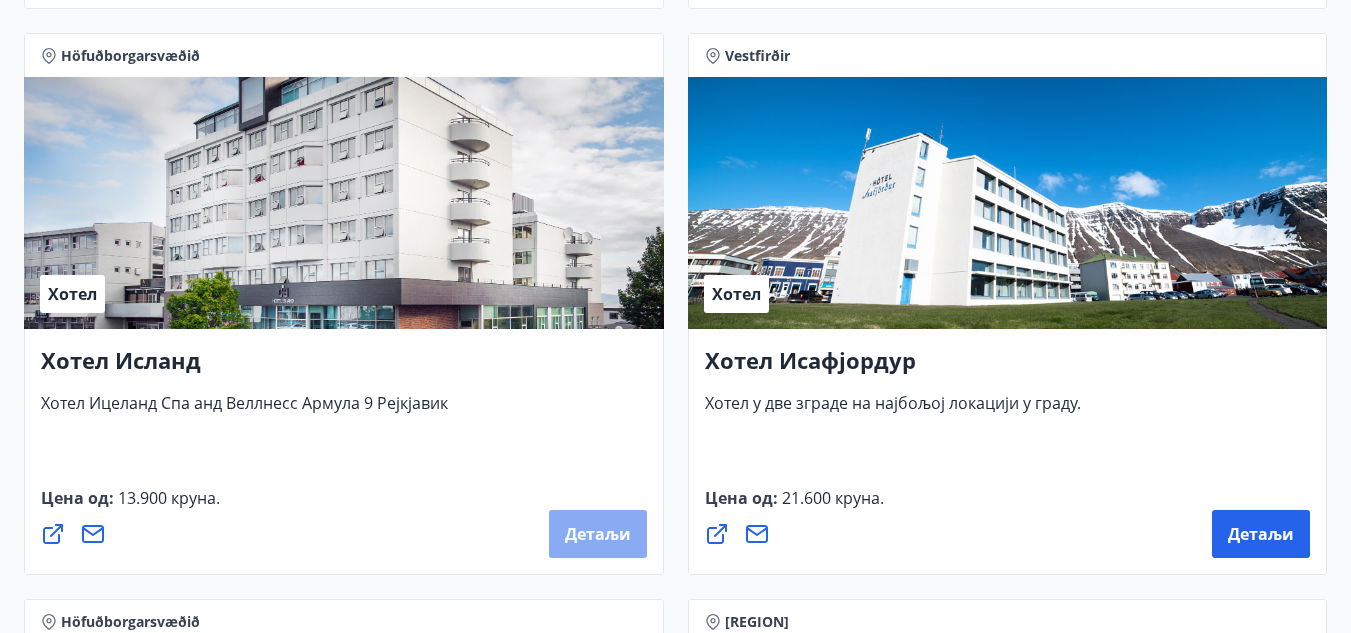click on "Детаљи" at bounding box center [598, 534] 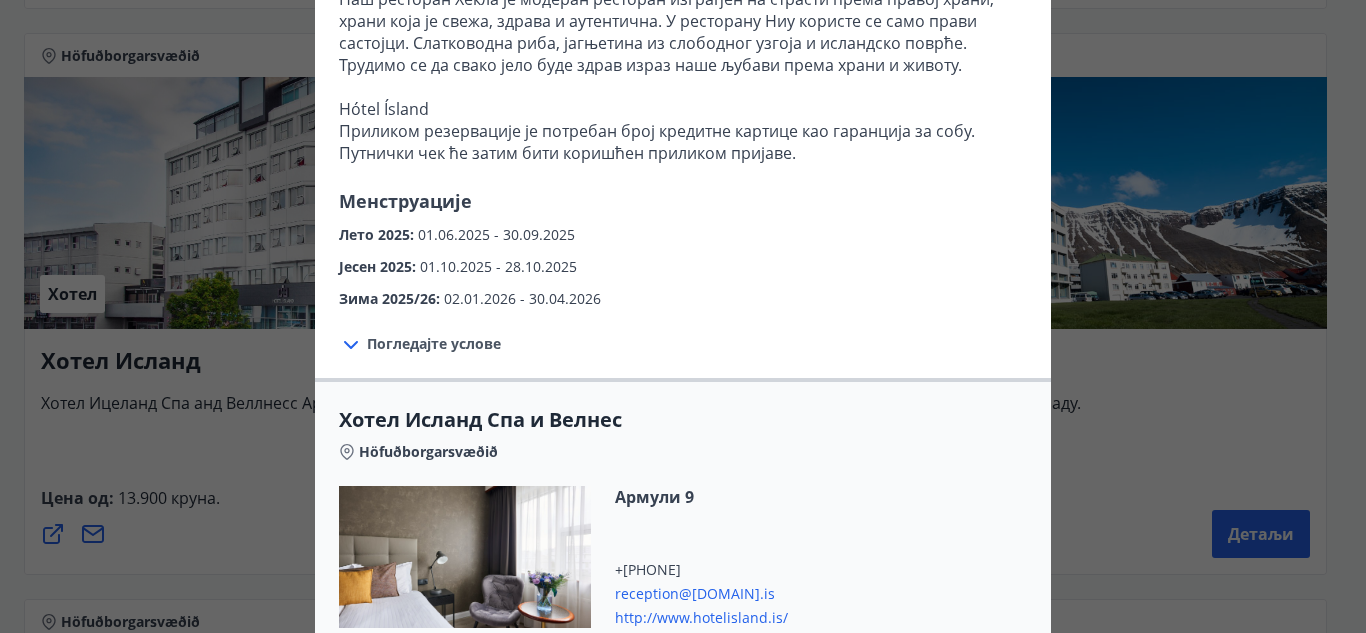 scroll, scrollTop: 700, scrollLeft: 0, axis: vertical 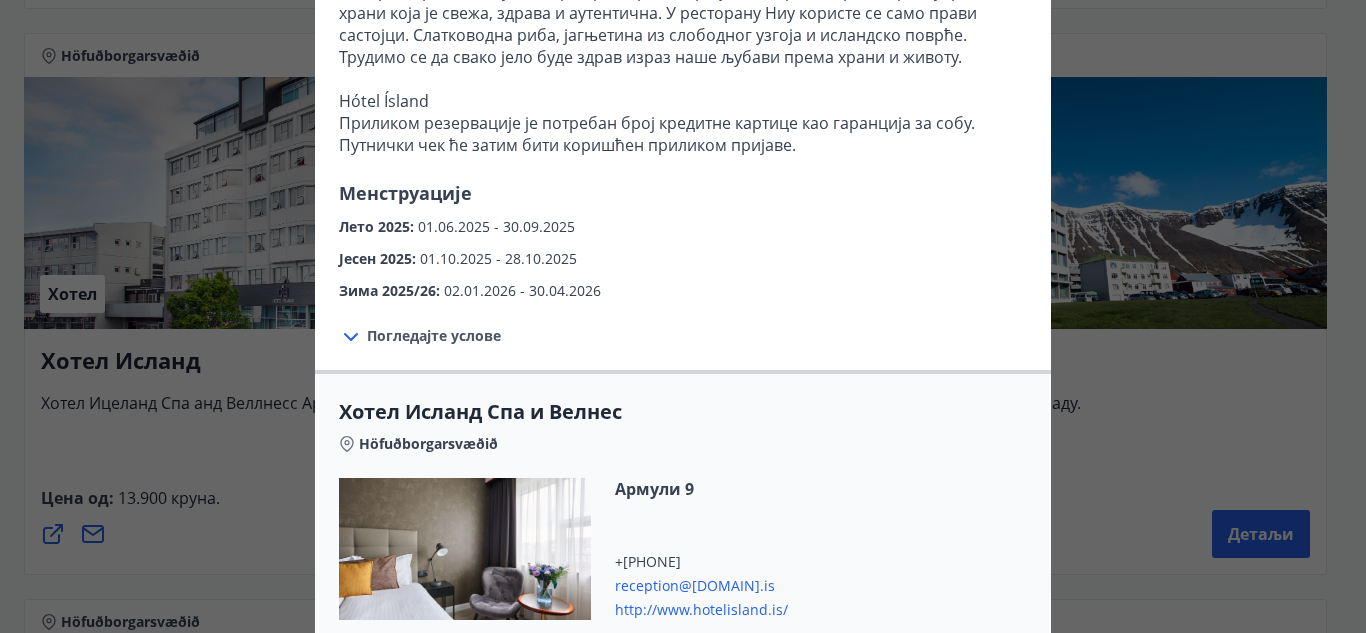 click on "Погледајте услове" at bounding box center (434, 335) 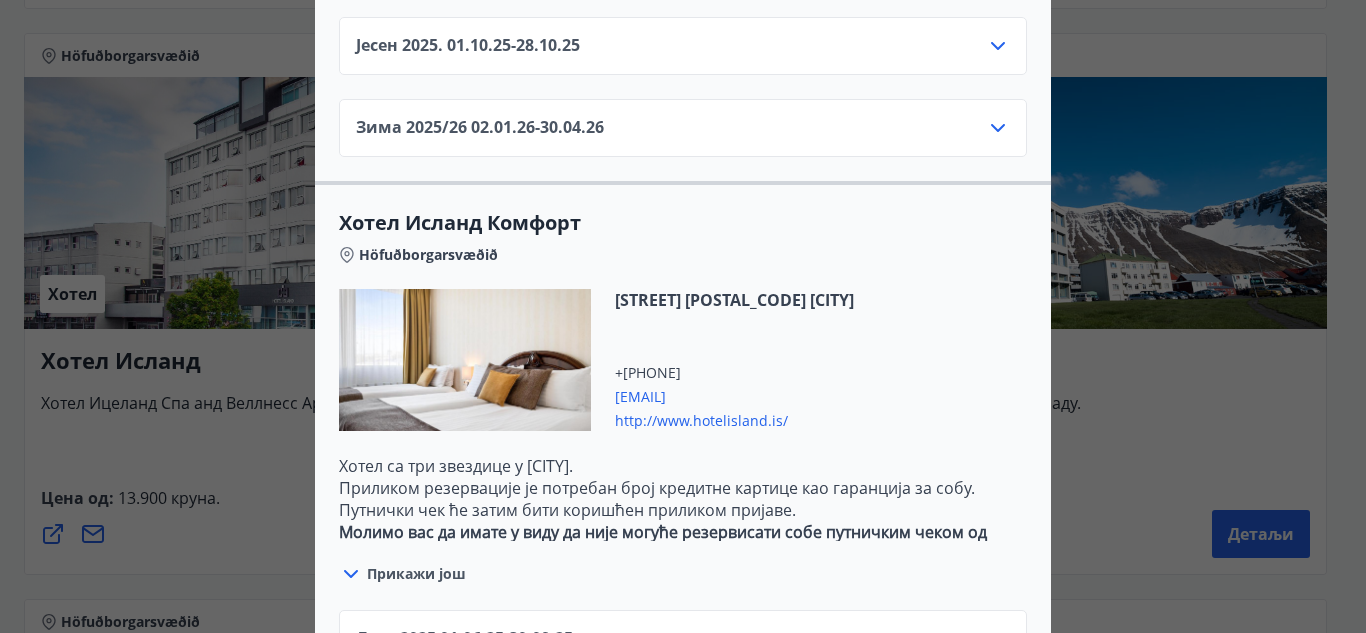 scroll, scrollTop: 1700, scrollLeft: 0, axis: vertical 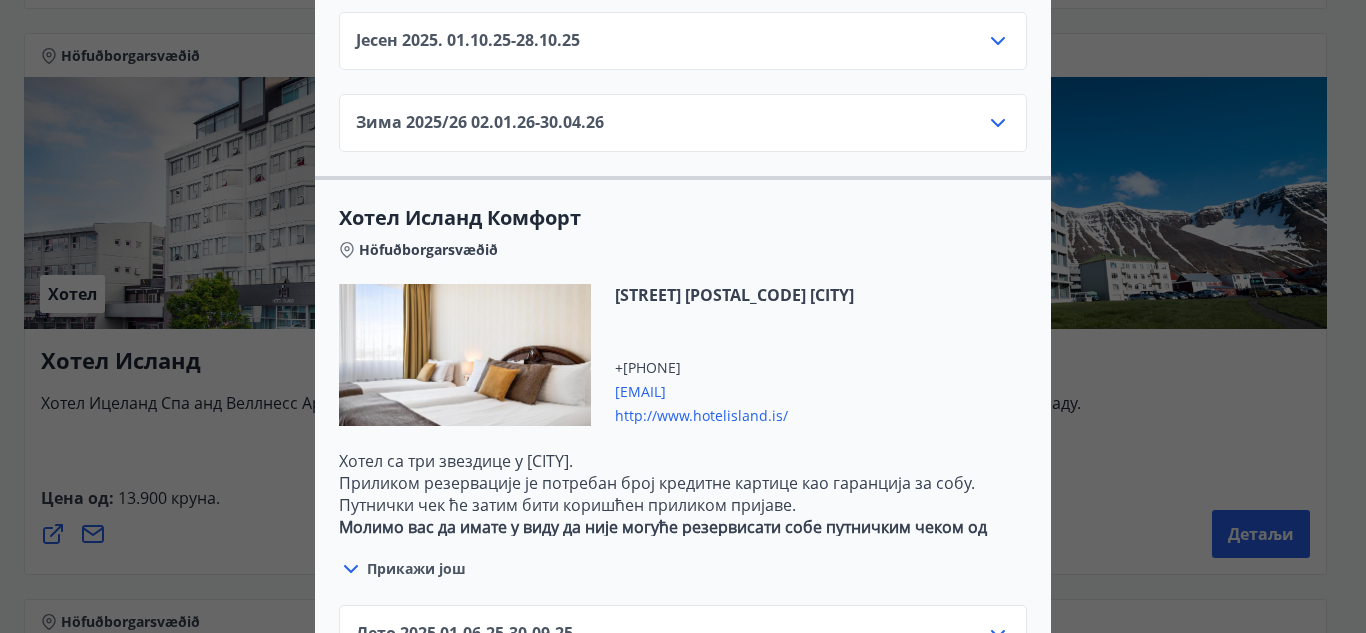 click on "Хотел Исланд Пошаљите поруку да бисте резервисали собу на [EMAIL] Молимо вас да имате у виду да није могуће резервисати собе путничким чеком од [DATE] до [DATE]. Хотел Исланд се налази на адреси [NUMBER] у Рејкјавику, на пешачкој удаљености од центра града и Лаугардалура, који нуди највећи отворени базен у земљи, ботаничку башту, Лаугардалсхол и Лаугардалсволур, Парк за животиње и породицу и клизалиште. Хотел је стога идеалан за породице и спортске групе које треба да присуствују догађајима у долини или желе да остану у центру града." at bounding box center [683, 316] 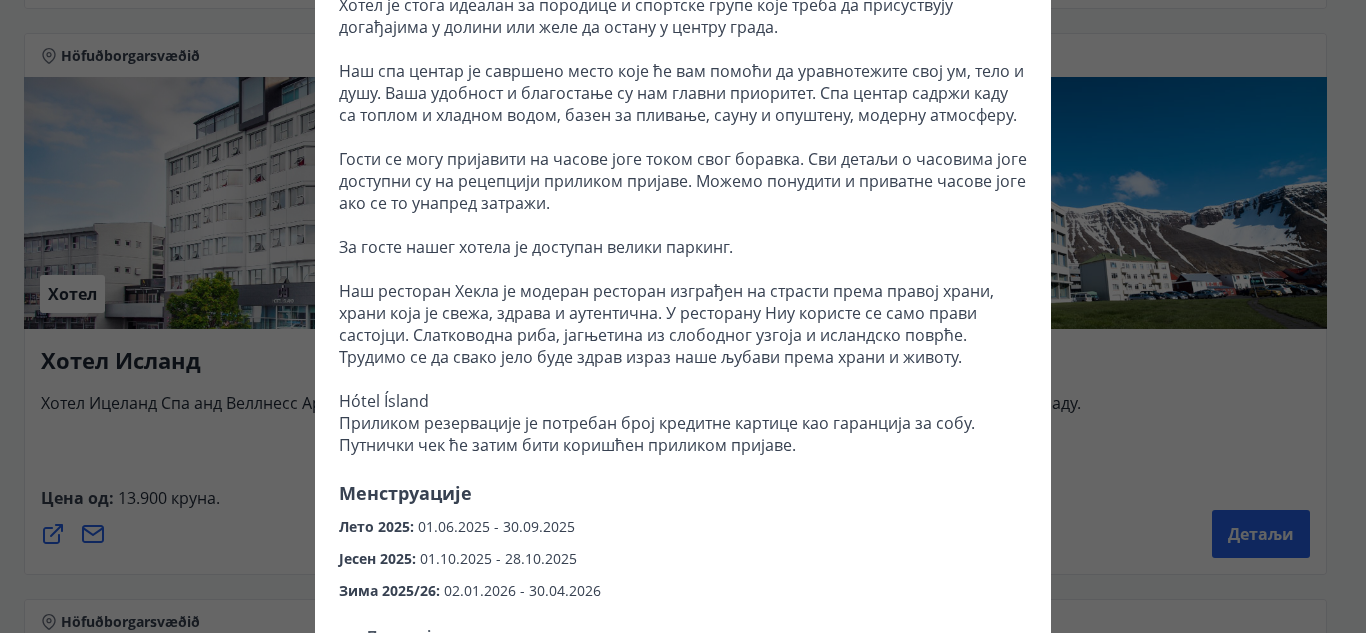 scroll, scrollTop: 0, scrollLeft: 0, axis: both 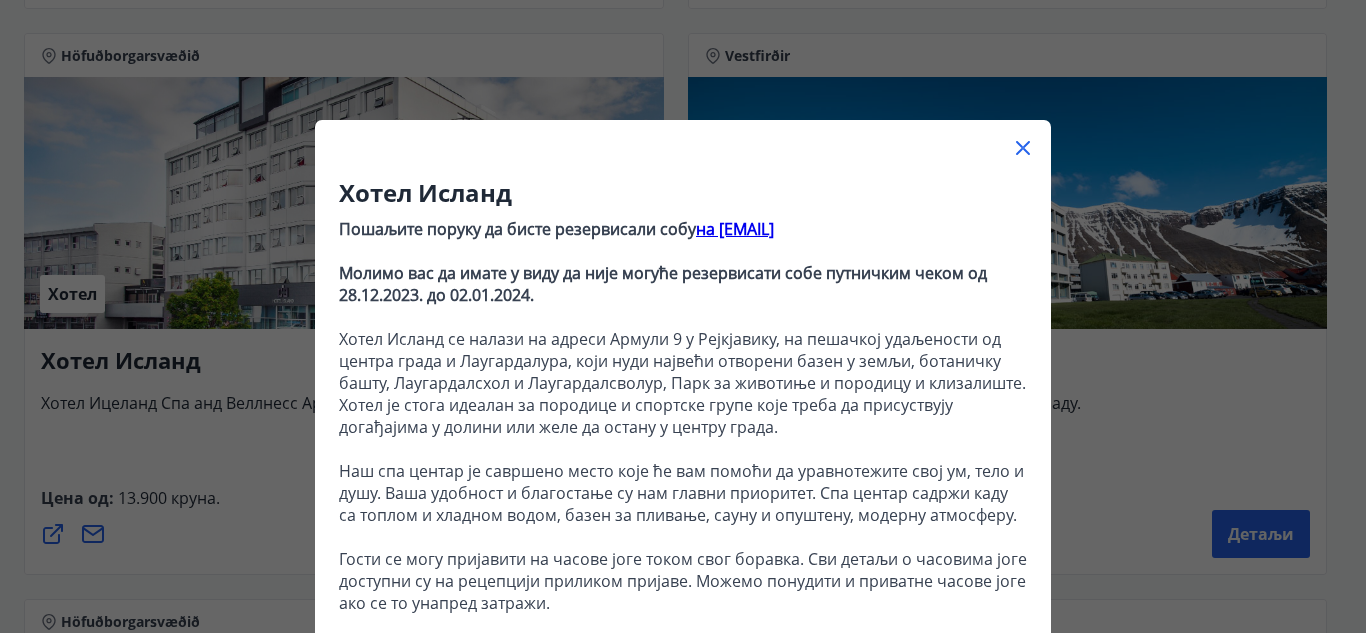 click 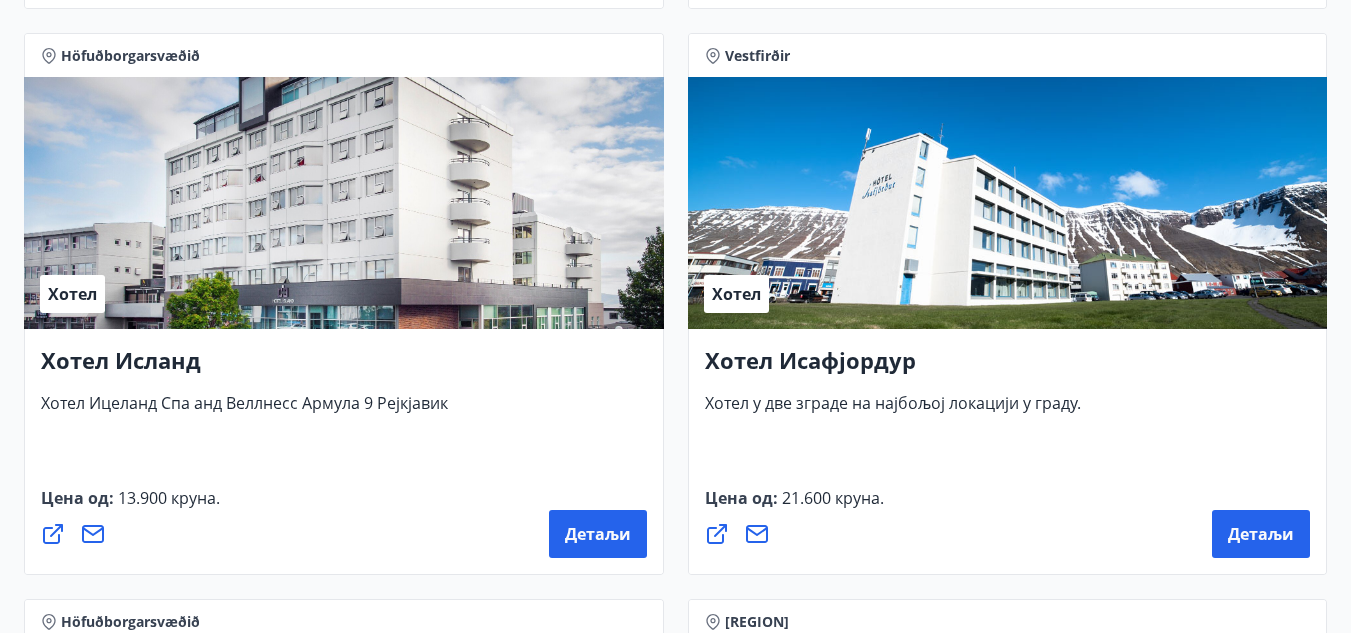 click 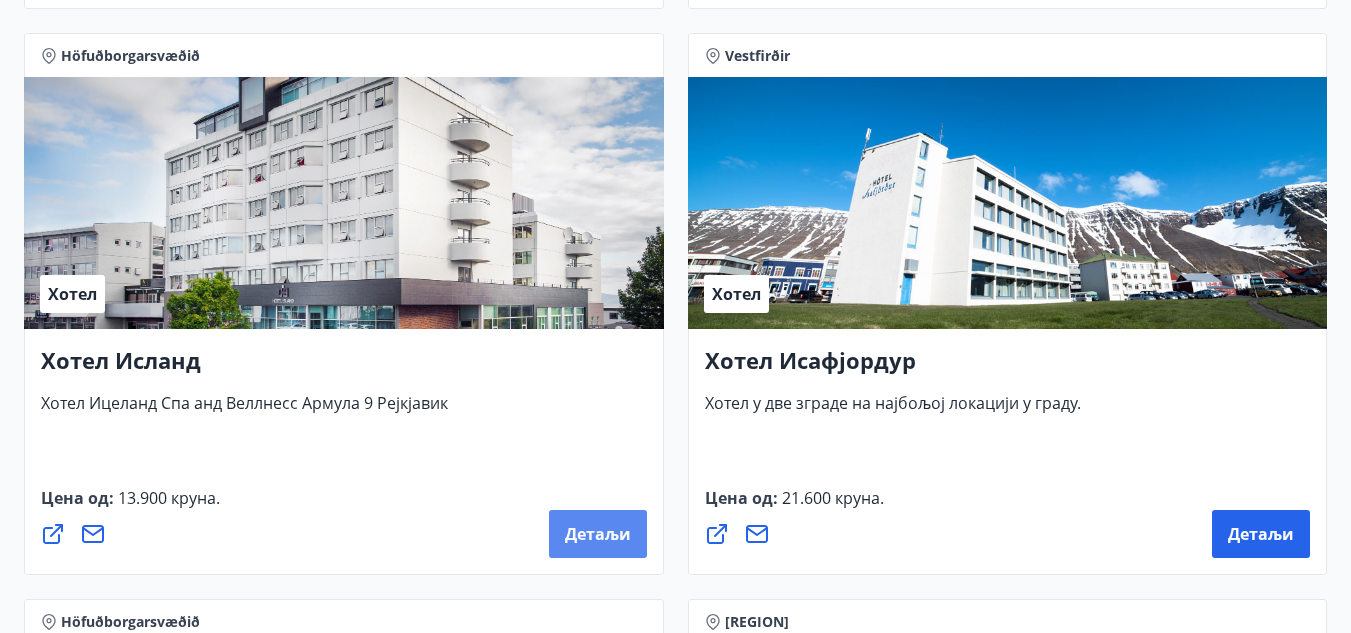 click on "Детаљи" at bounding box center (598, 534) 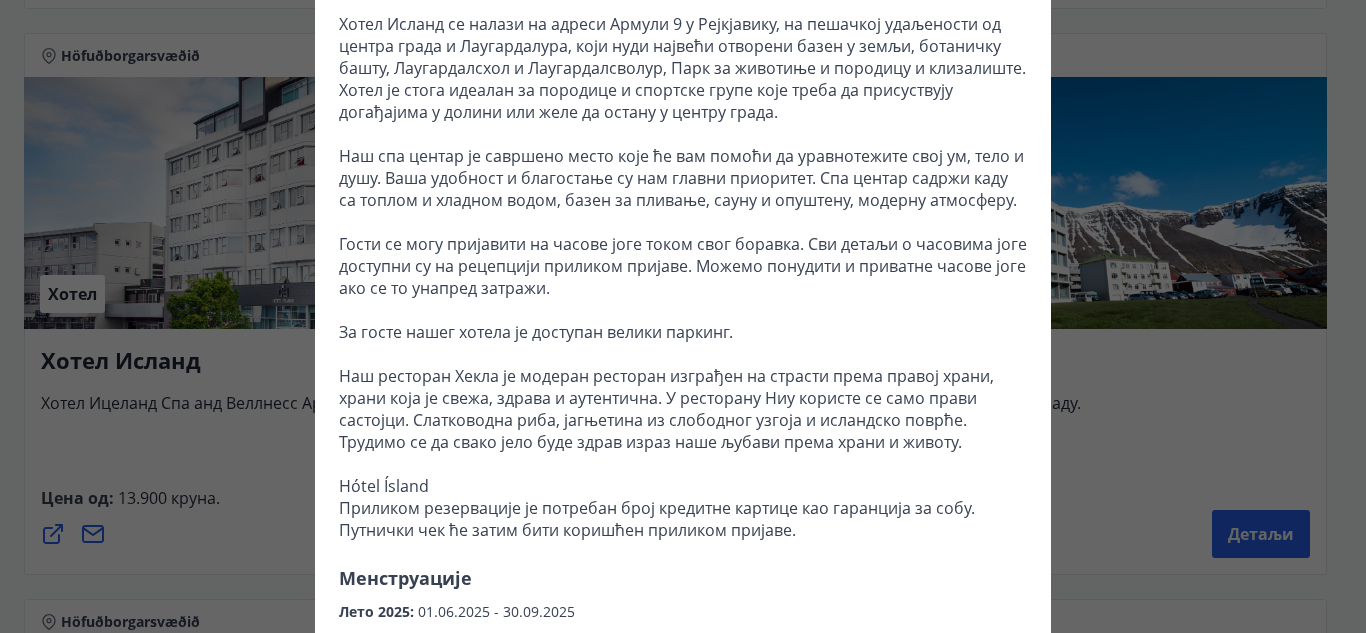 scroll, scrollTop: 0, scrollLeft: 0, axis: both 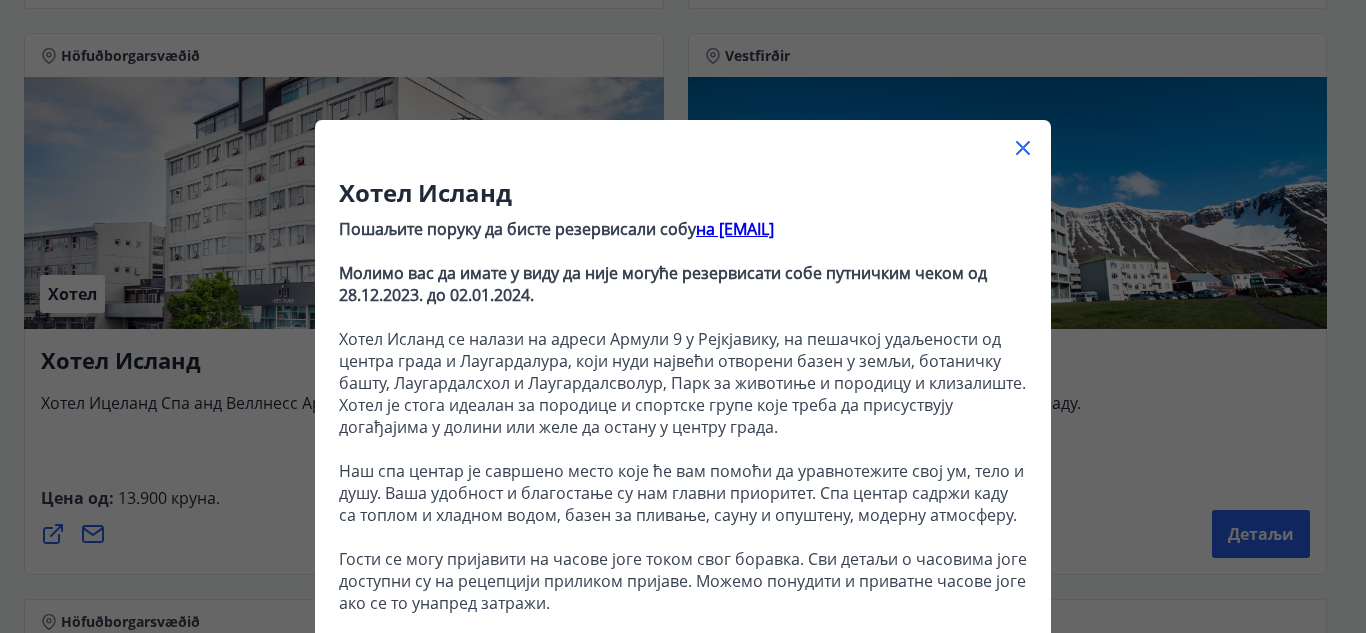 click 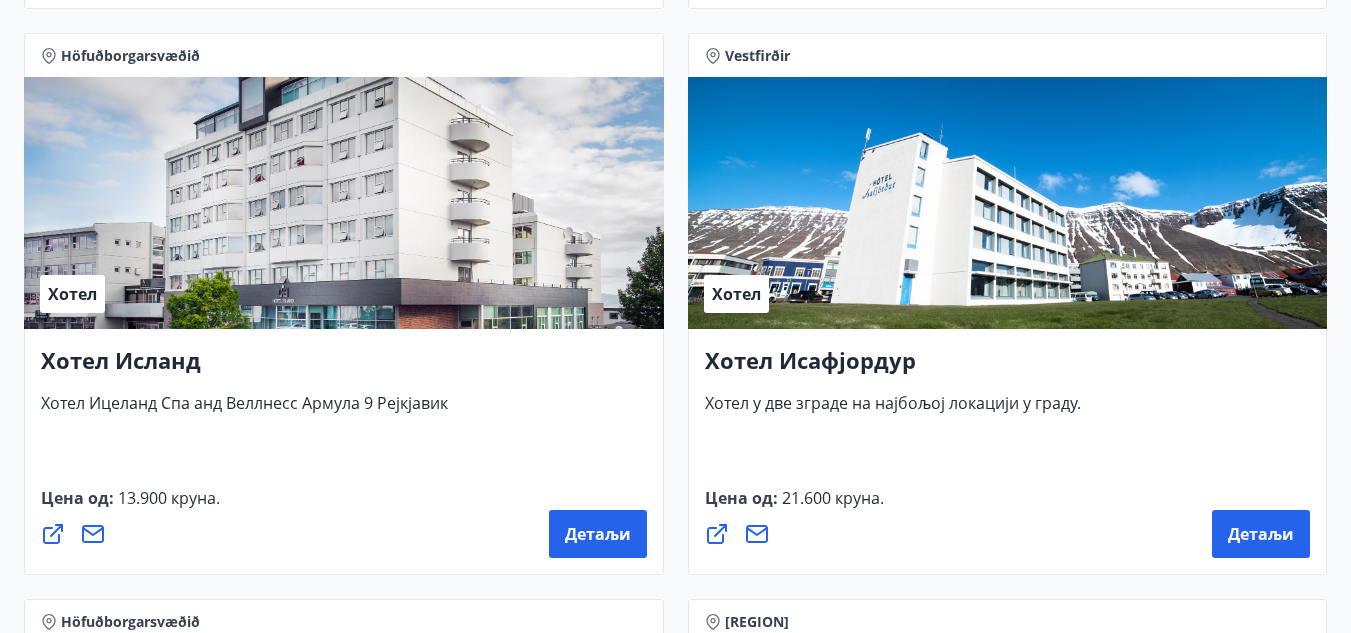 click on "Хотел" at bounding box center [344, 203] 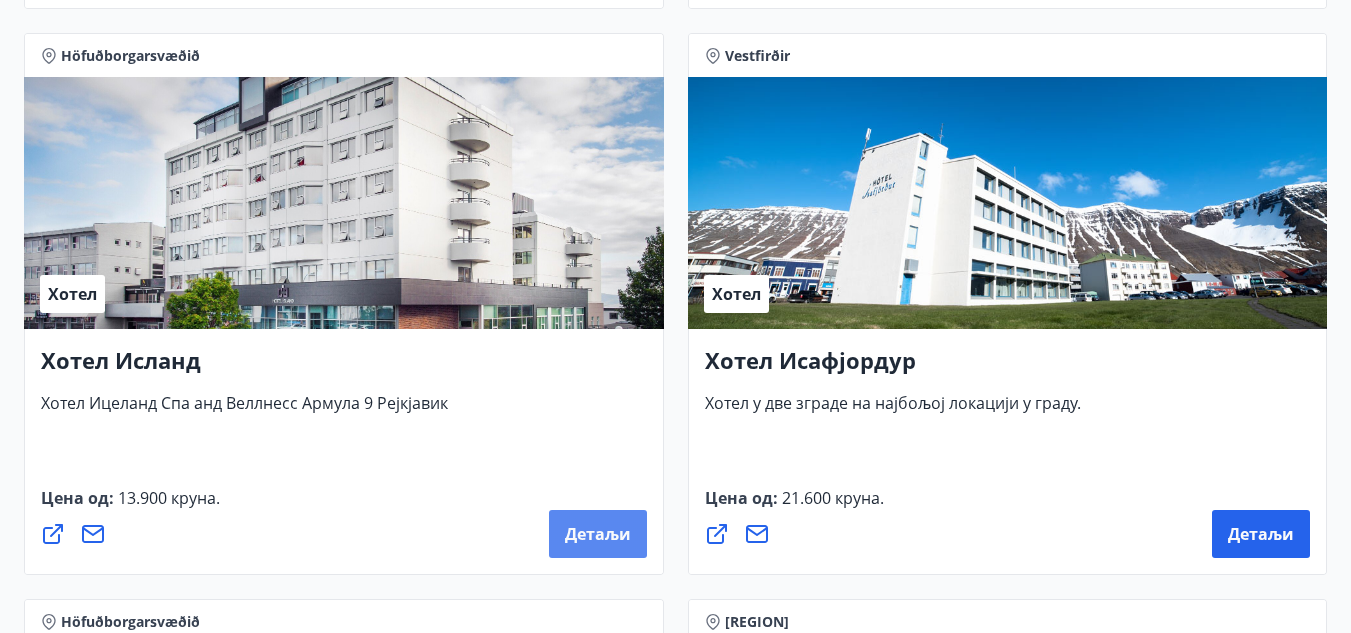 click on "Детаљи" at bounding box center [598, 534] 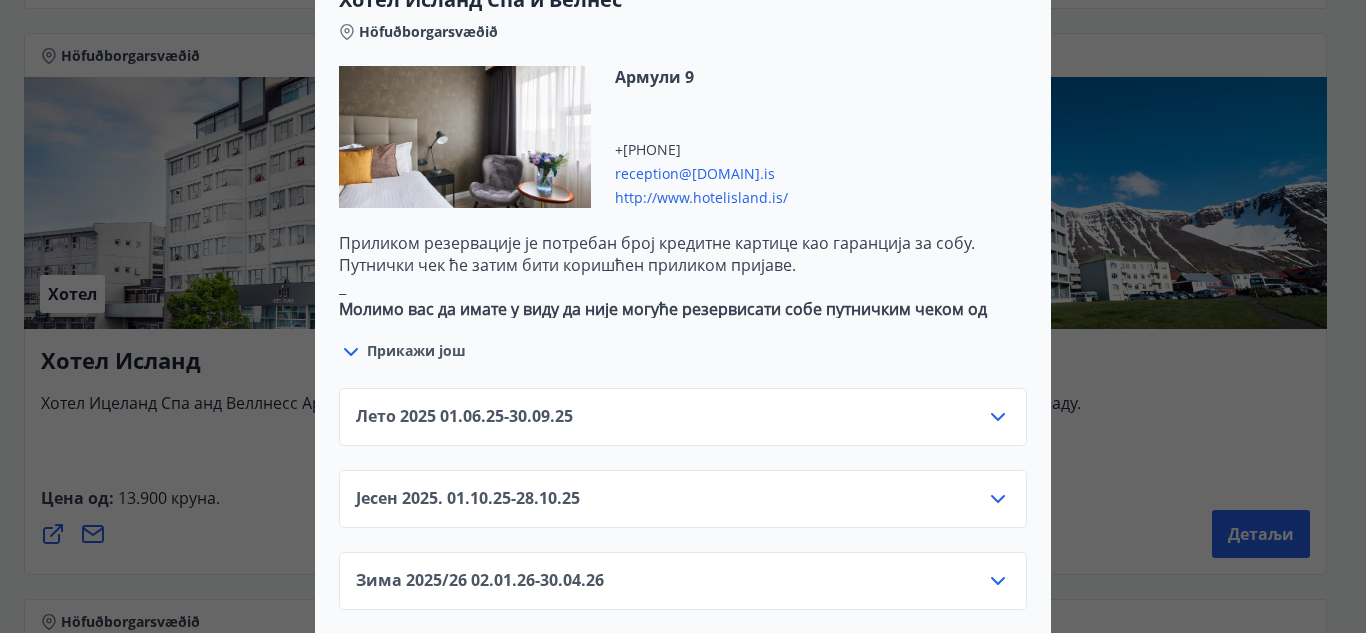 scroll, scrollTop: 847, scrollLeft: 0, axis: vertical 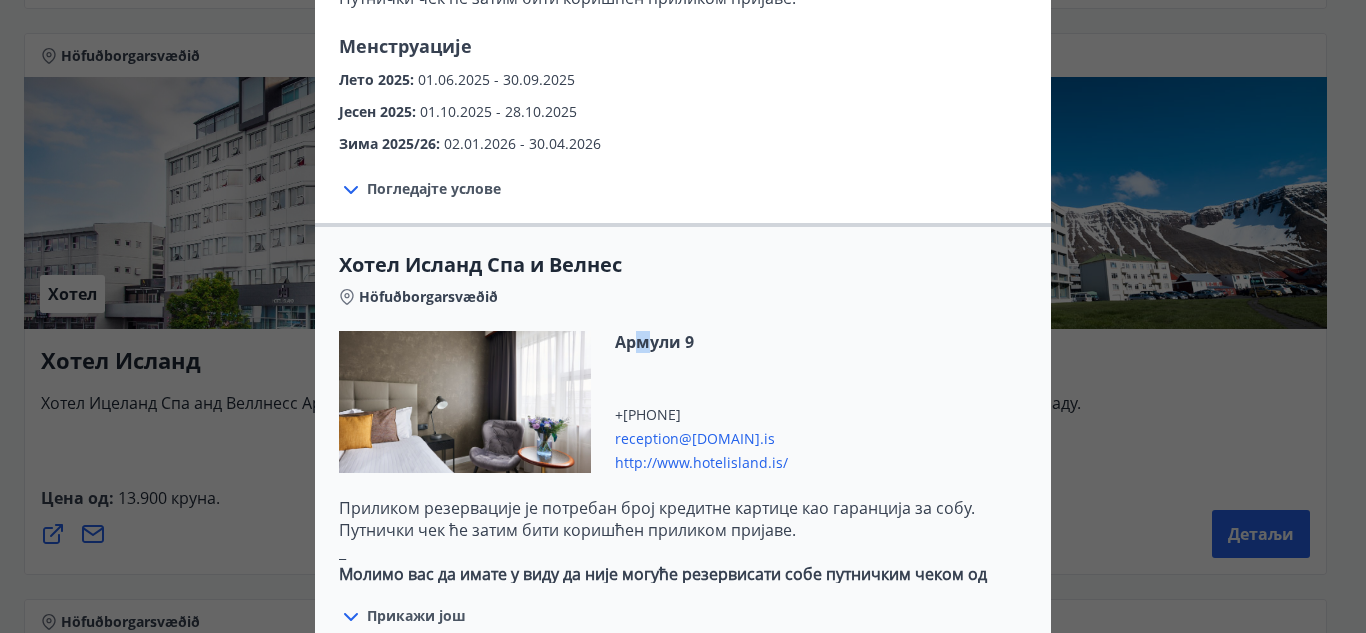 drag, startPoint x: 634, startPoint y: 388, endPoint x: 577, endPoint y: 393, distance: 57.21888 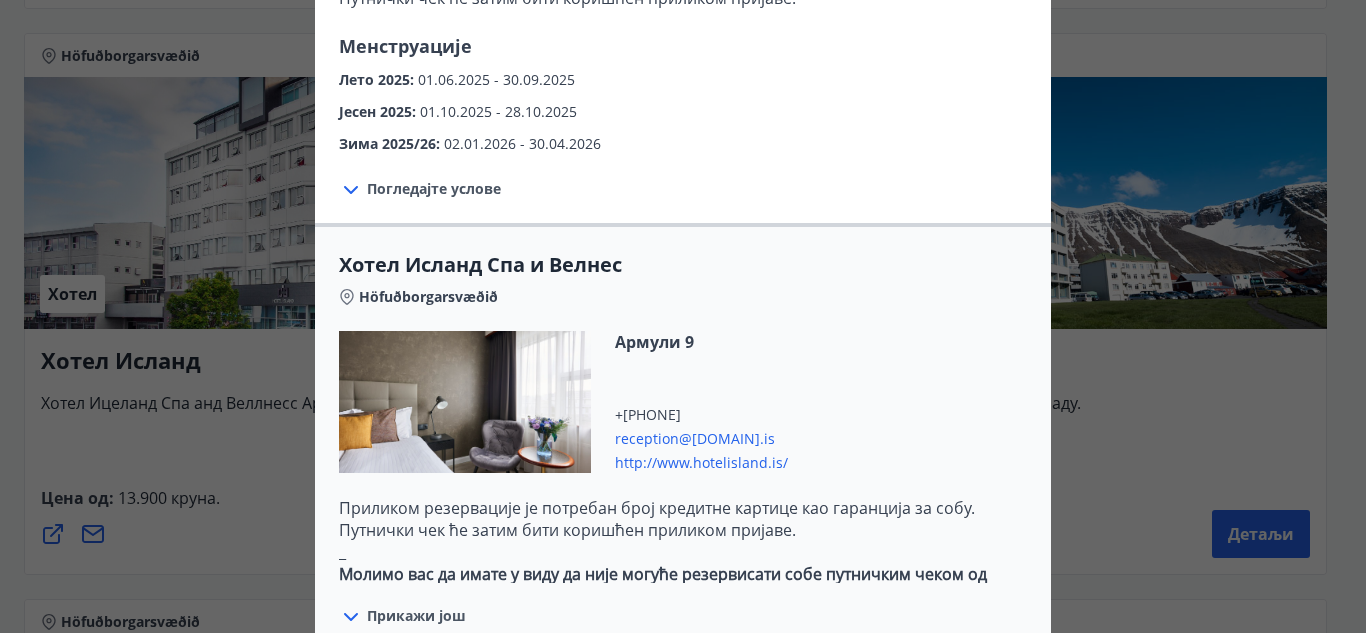 click at bounding box center [465, 402] 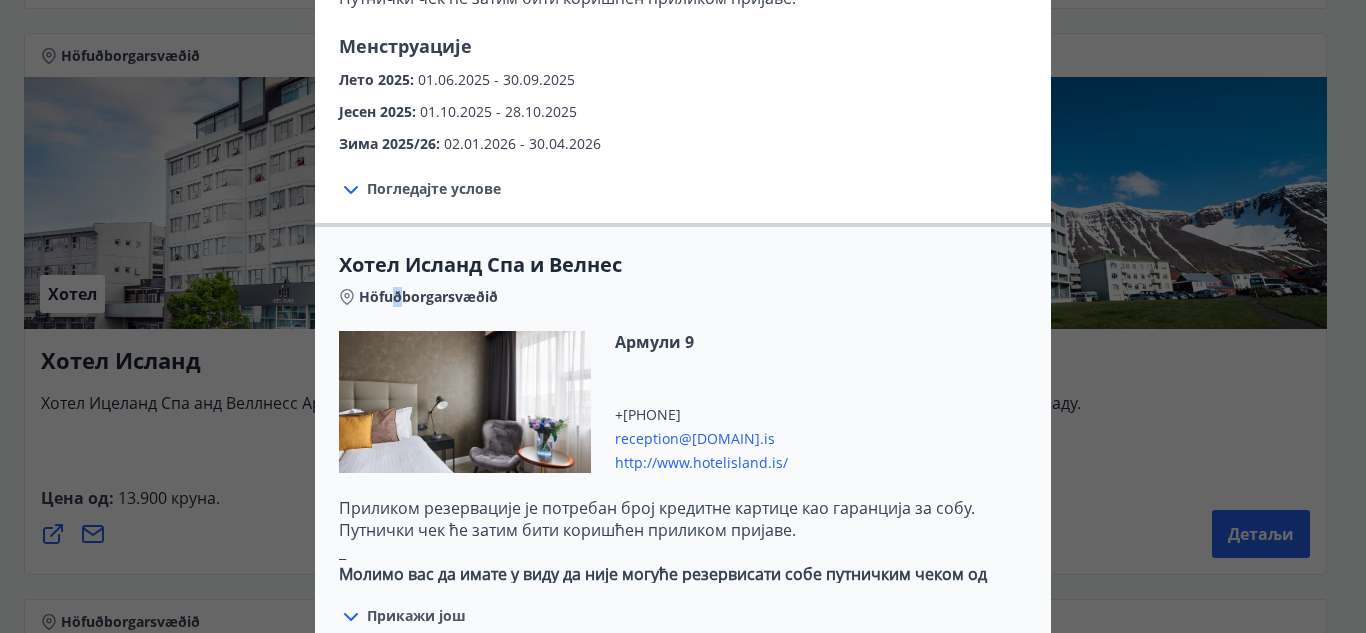 click on "Хотел Исланд Спа и Велнес Регион главног града" at bounding box center (683, 291) 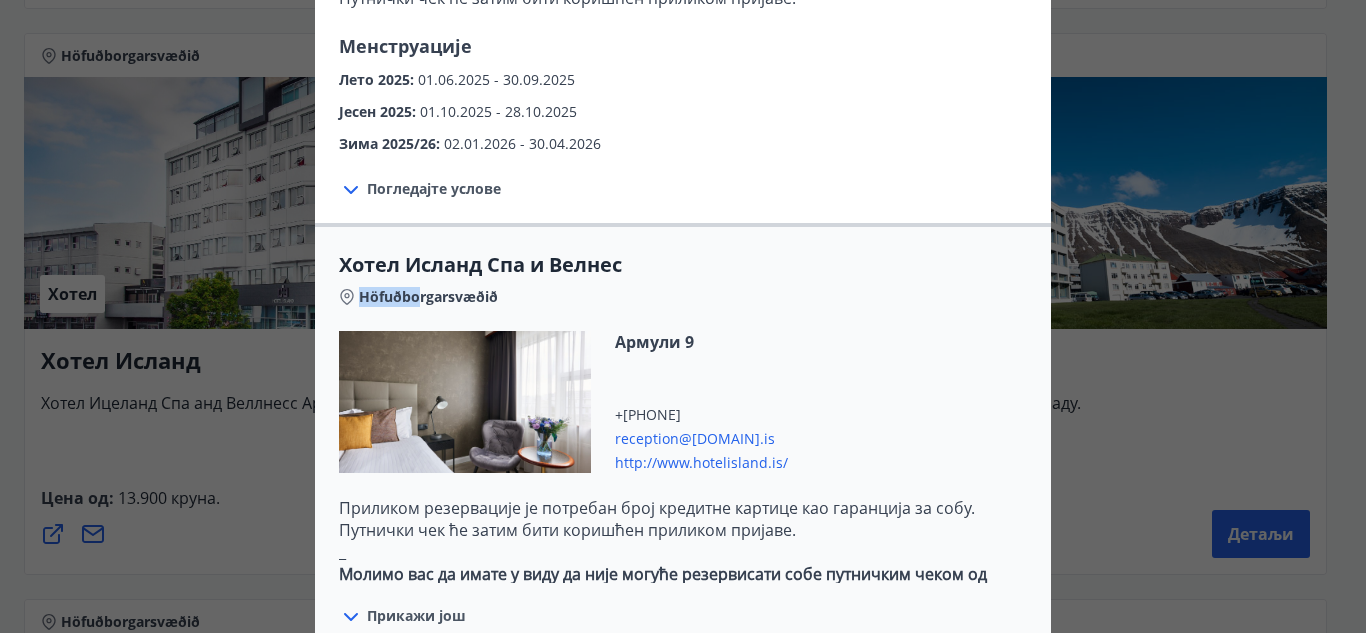 click on "Хотел Исланд Спа и Велнес Регион главног града" at bounding box center (683, 291) 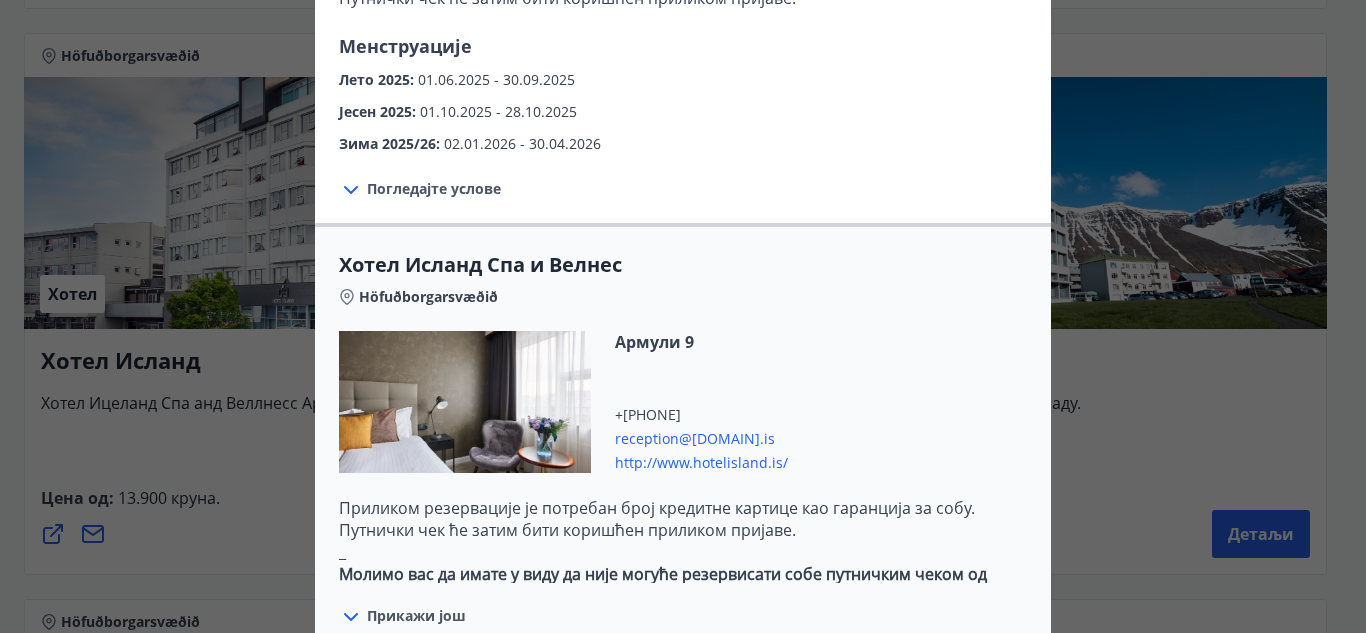 click on "Хотел Исланд Пошаљите поруку да бисте резервисали собу на [EMAIL] Молимо вас да имате у виду да није могуће резервисати собе путничким чеком од [DATE] до [DATE]. Хотел Исланд се налази на адреси [NUMBER] у Рејкјавику, на пешачкој удаљености од центра града и Лаугардалура, који нуди највећи отворени базен у земљи, ботаничку башту, Лаугардалсхол и Лаугардалсволур, Парк за животиње и породицу и клизалиште. Хотел је стога идеалан за породице и спортске групе које треба да присуствују догађајима у долини или желе да остану у центру града." at bounding box center (683, 316) 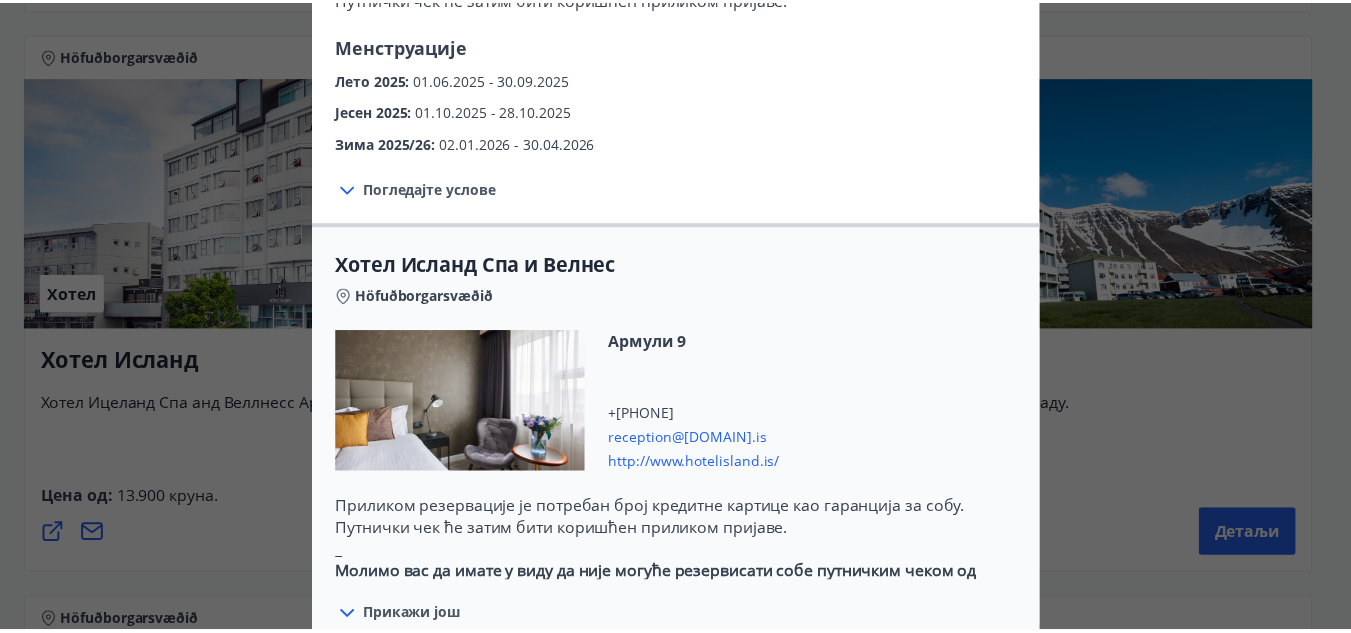 scroll, scrollTop: 0, scrollLeft: 0, axis: both 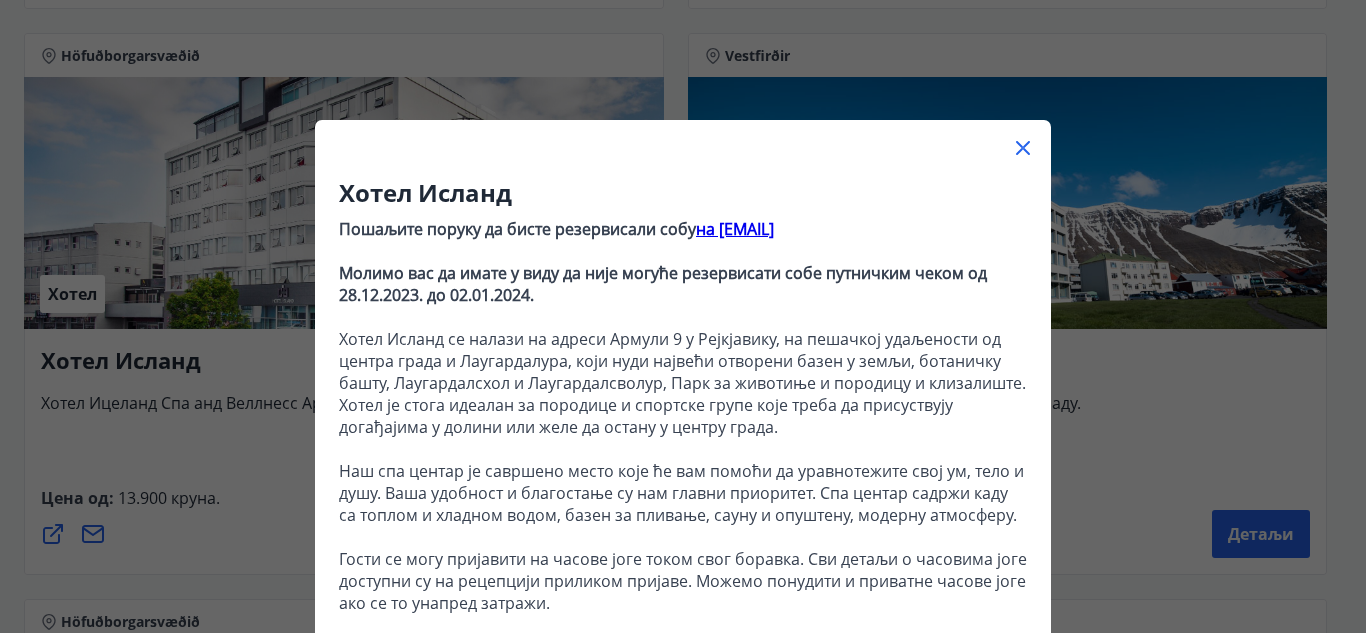 click on "Хотел Исланд Пошаљите поруку да бисте резервисали собу на [EMAIL] Молимо вас да имате у виду да није могуће резервисати собе путничким чеком од [DATE] до [DATE]. Хотел Исланд се налази на адреси [NUMBER] у Рејкјавику, на пешачкој удаљености од центра града и Лаугардалура, који нуди највећи отворени базен у земљи, ботаничку башту, Лаугардалсхол и Лаугардалсволур, Парк за животиње и породицу и клизалиште. Хотел је стога идеалан за породице и спортске групе које треба да присуствују догађајима у долини или желе да остану у центру града." at bounding box center (683, 316) 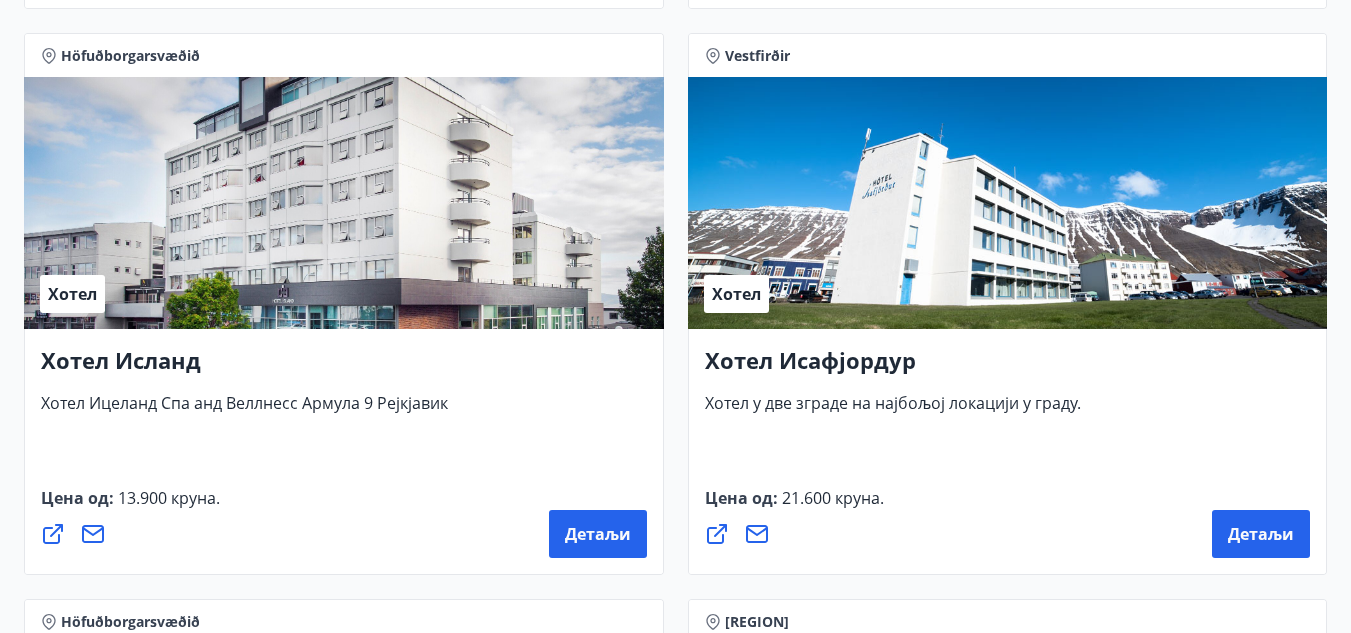click on "Хотел Исланд Хотел Ицеланд Спа анд Веллнесс Армула 9 [CITY] Цена од  :  13.900 круна. Детаљи" at bounding box center (344, 452) 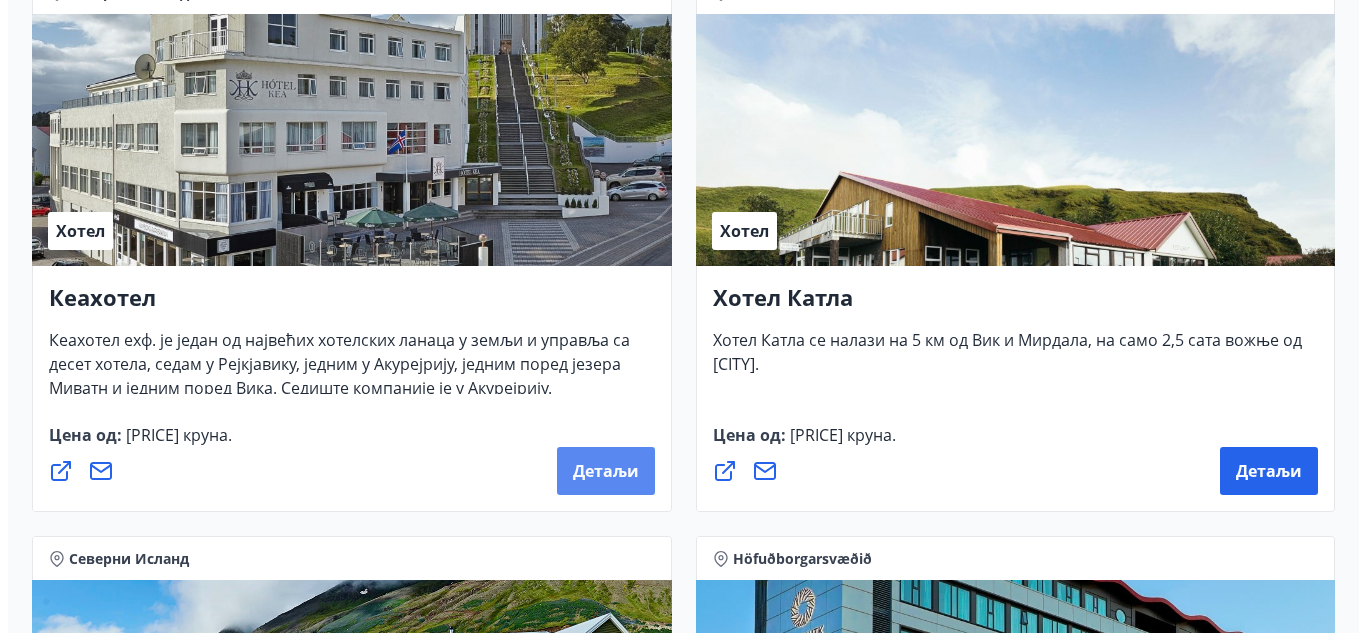 scroll, scrollTop: 1100, scrollLeft: 0, axis: vertical 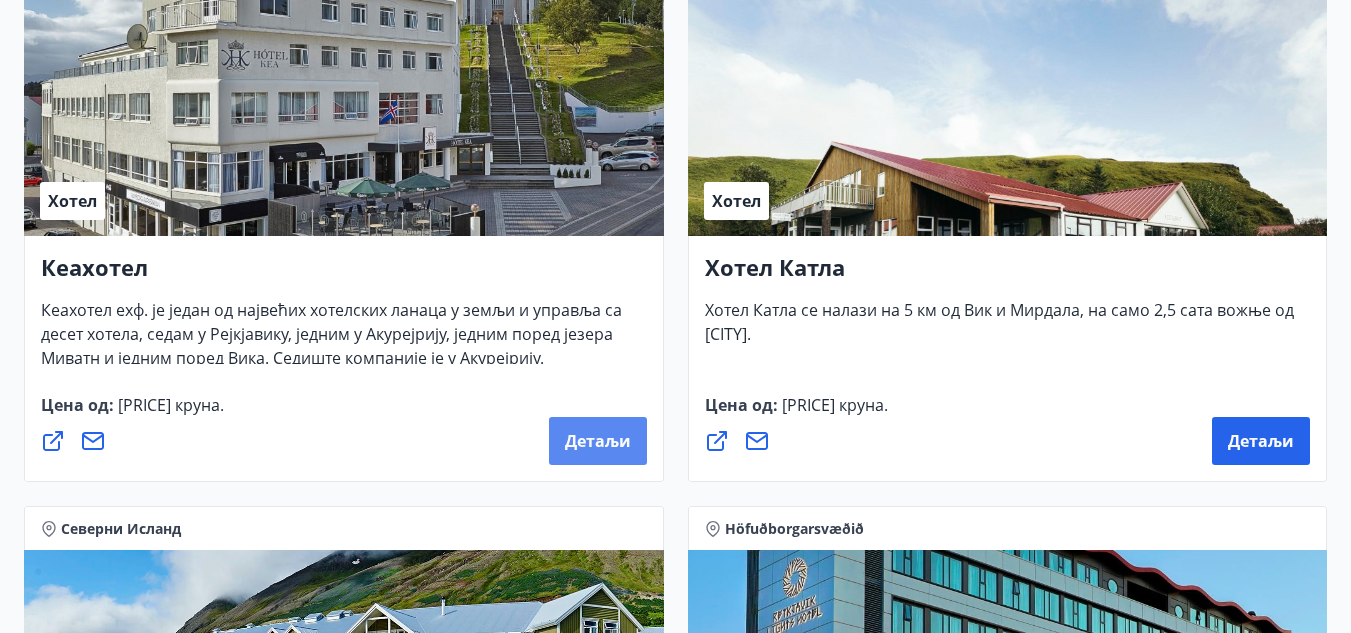 click on "Детаљи" at bounding box center [598, 441] 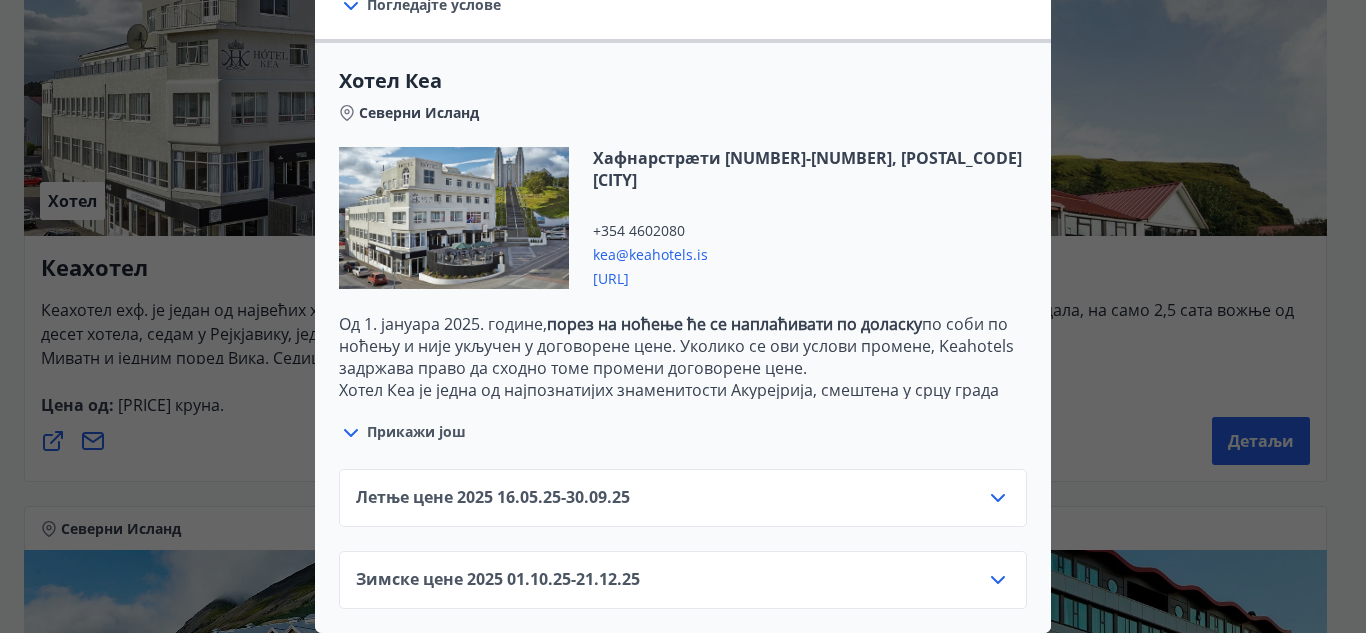 scroll, scrollTop: 508, scrollLeft: 0, axis: vertical 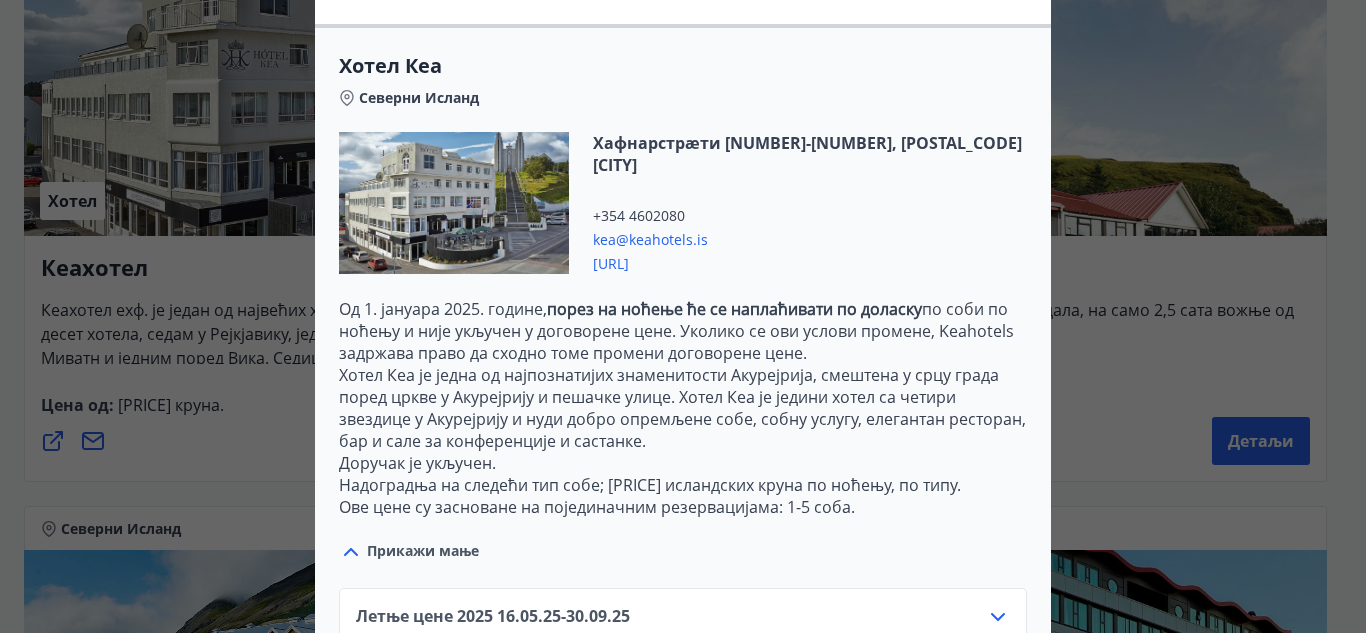 drag, startPoint x: 243, startPoint y: 460, endPoint x: 241, endPoint y: 449, distance: 11.18034 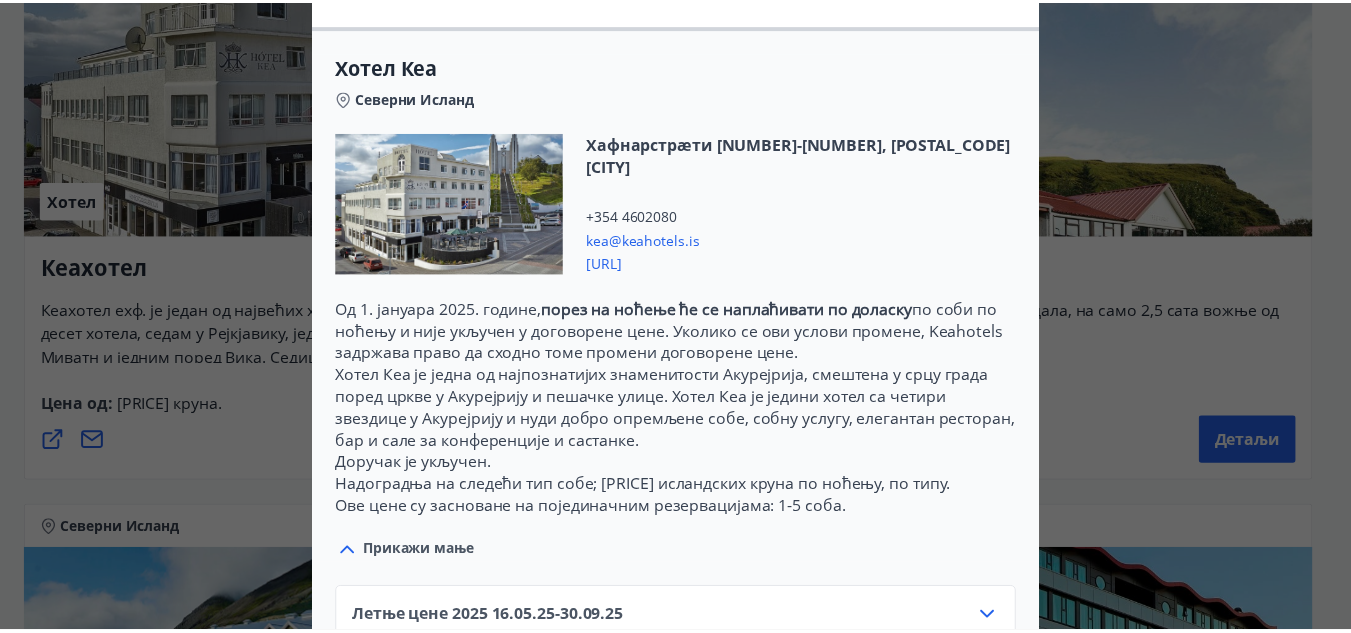 scroll, scrollTop: 0, scrollLeft: 0, axis: both 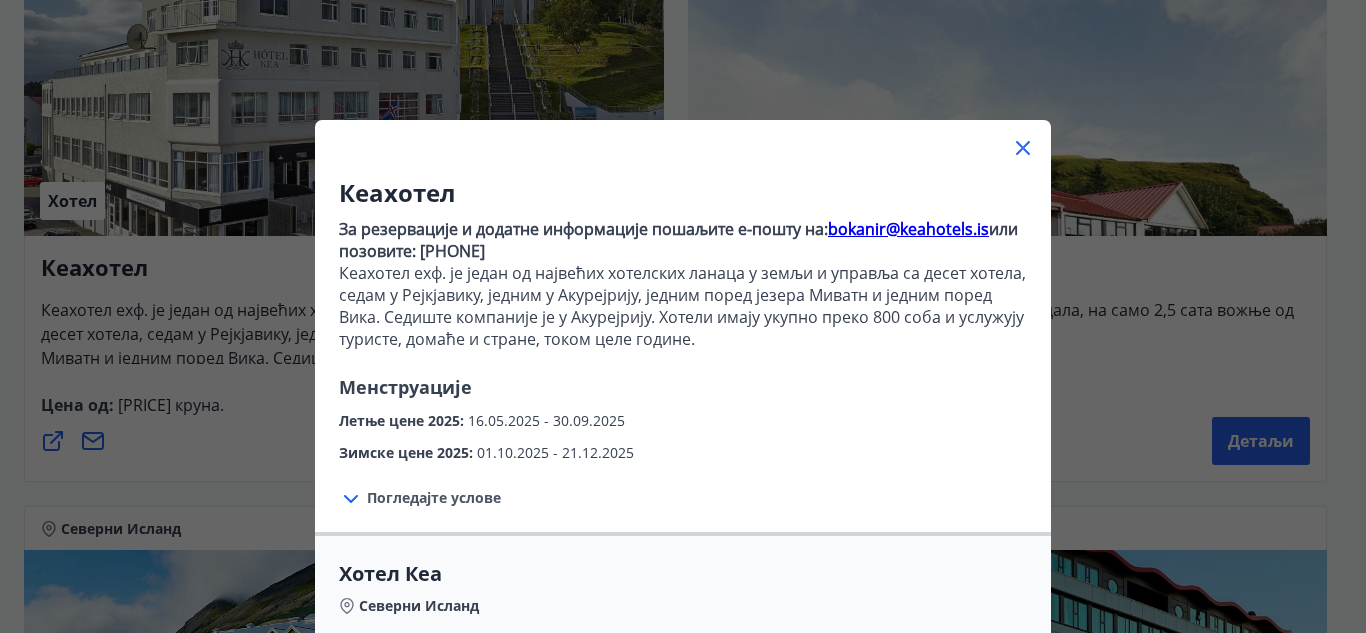 click 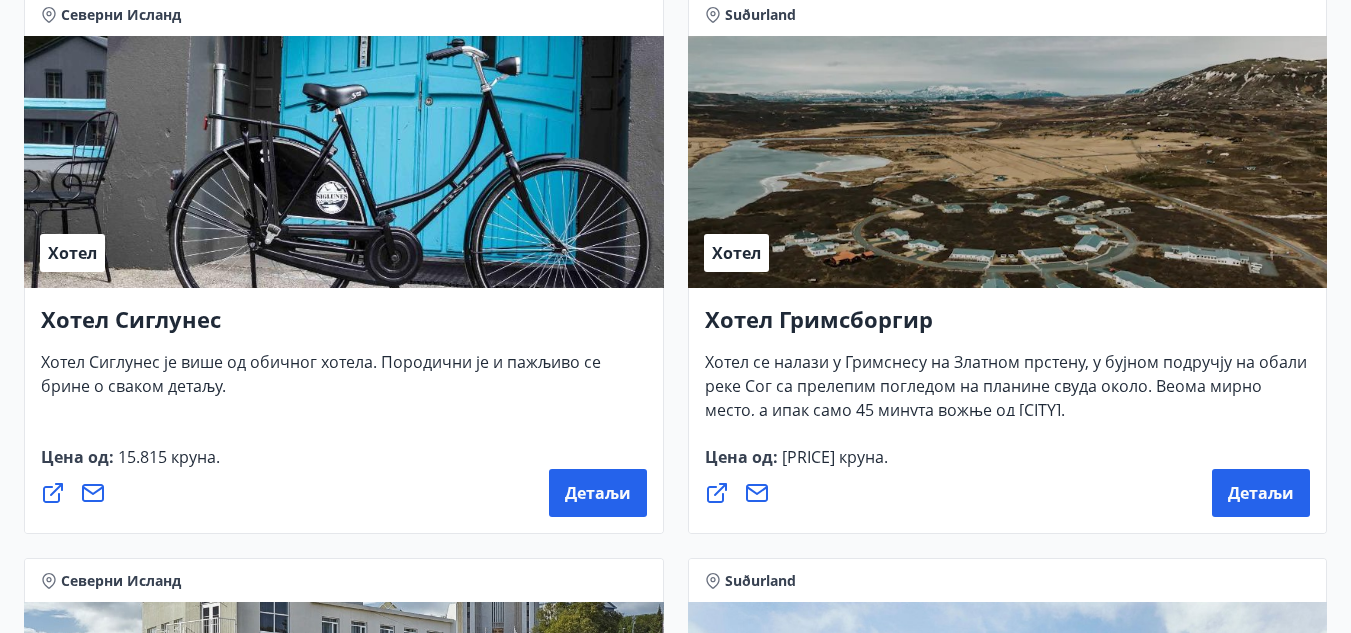 scroll, scrollTop: 0, scrollLeft: 0, axis: both 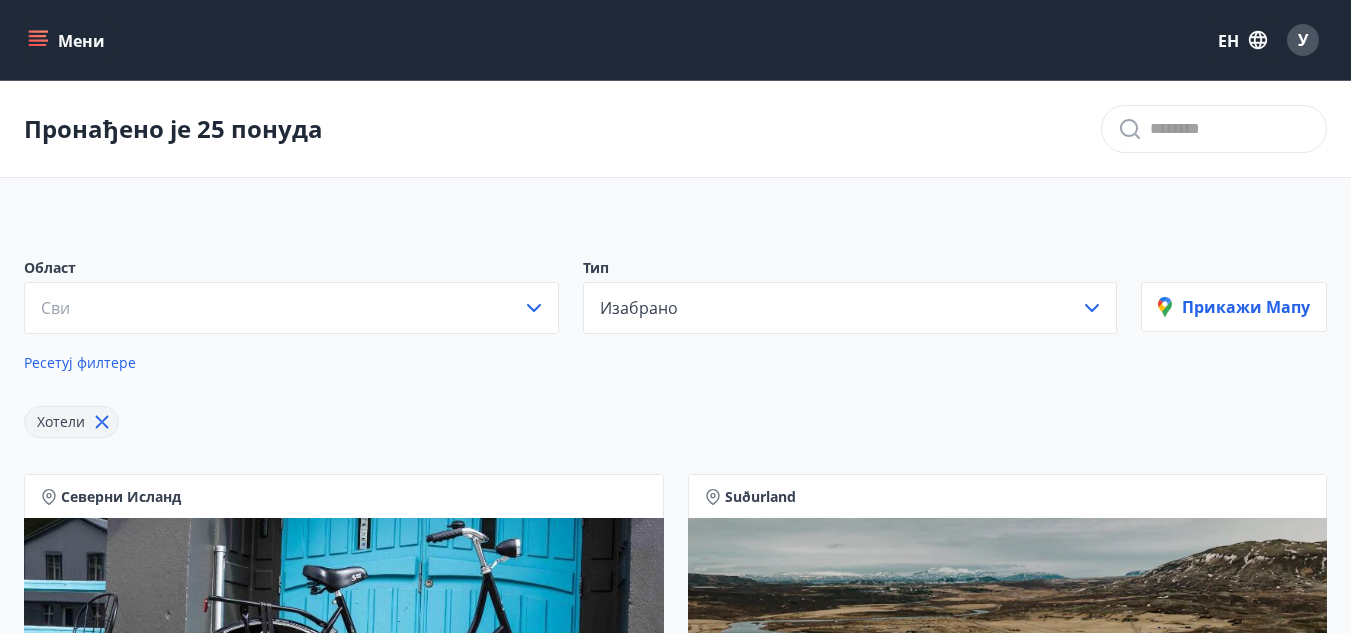 click 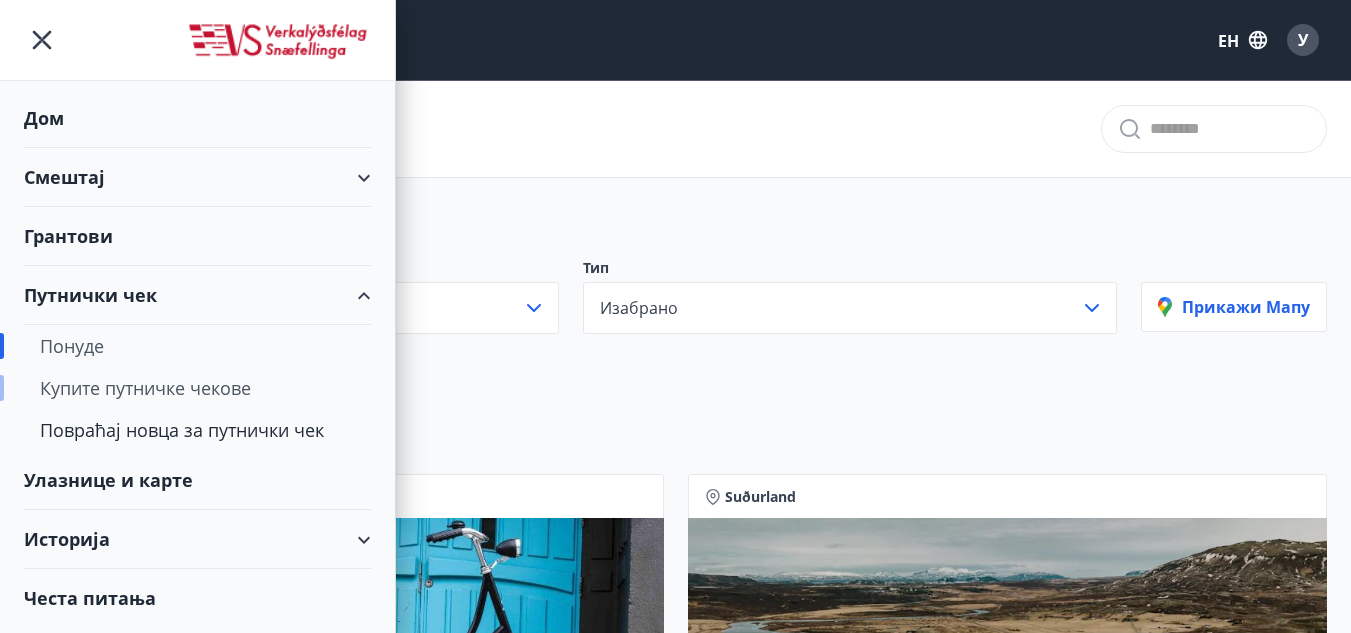 click on "Купите путничке чекове" at bounding box center (145, 388) 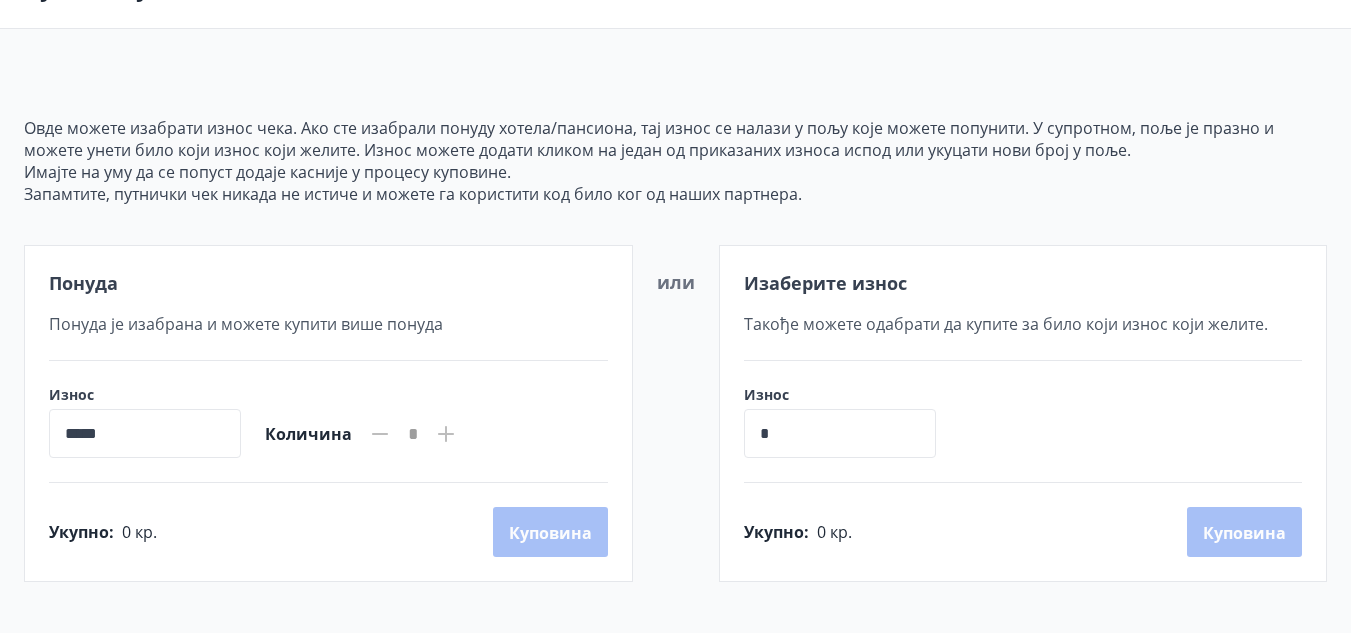 scroll, scrollTop: 100, scrollLeft: 0, axis: vertical 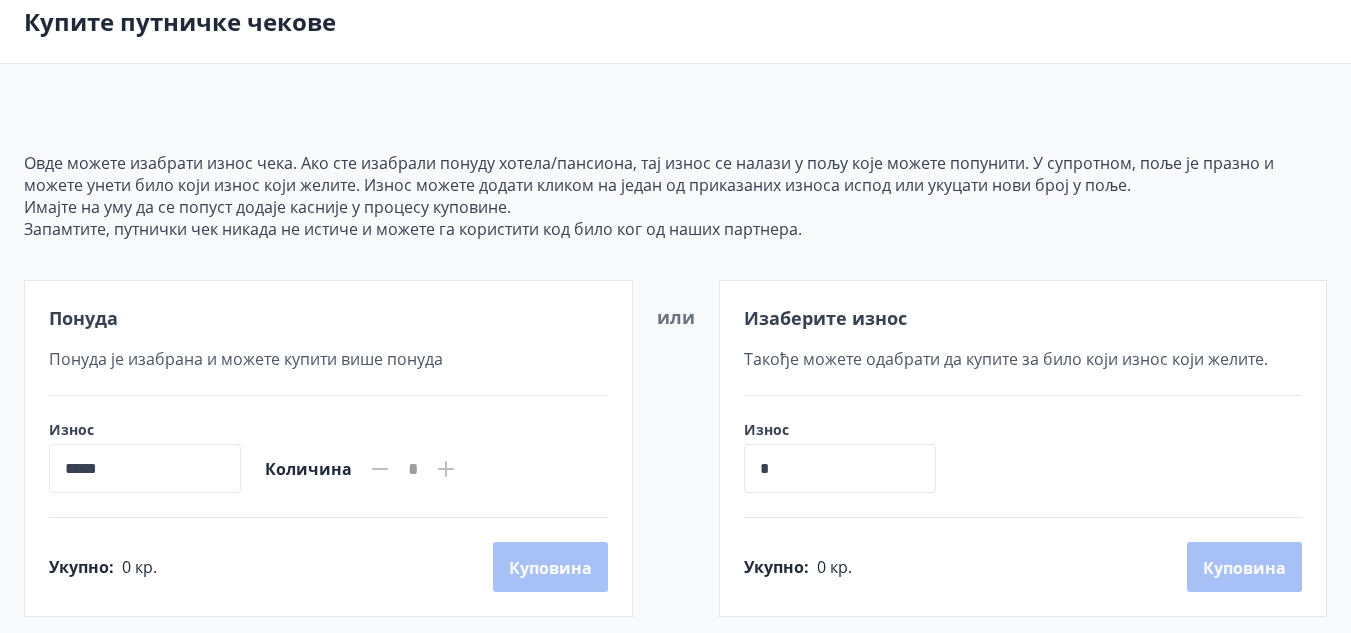 click on "*****" at bounding box center [145, 468] 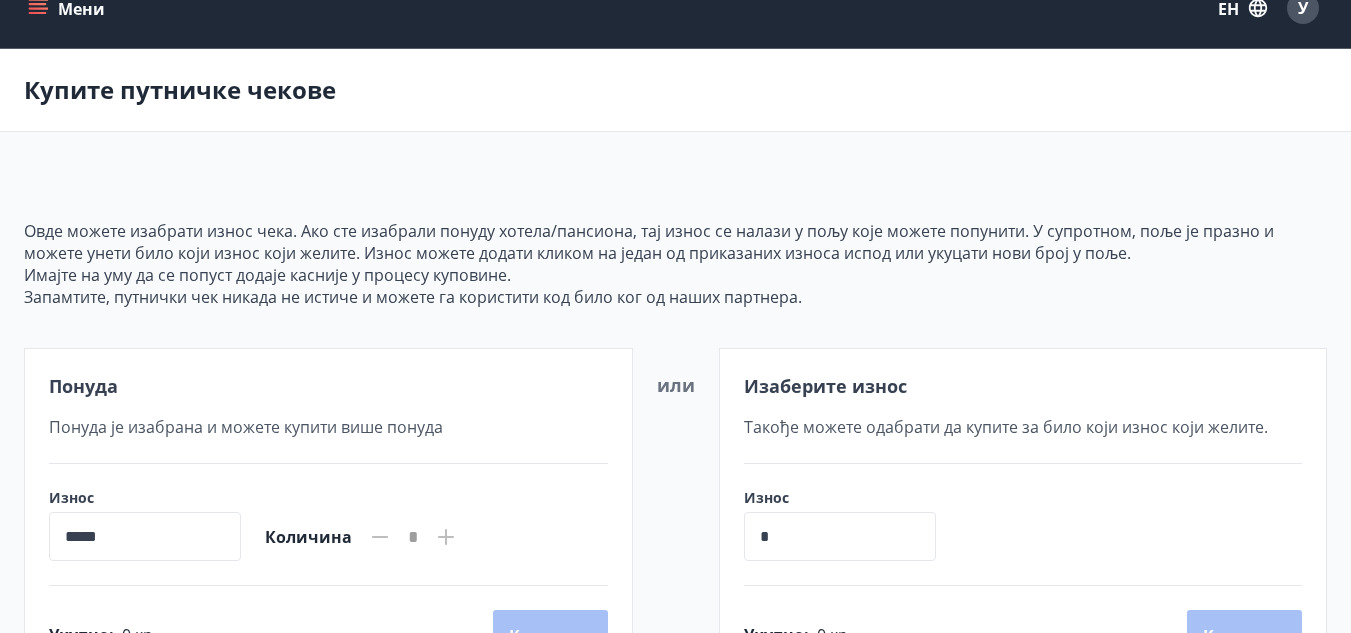 scroll, scrollTop: 0, scrollLeft: 0, axis: both 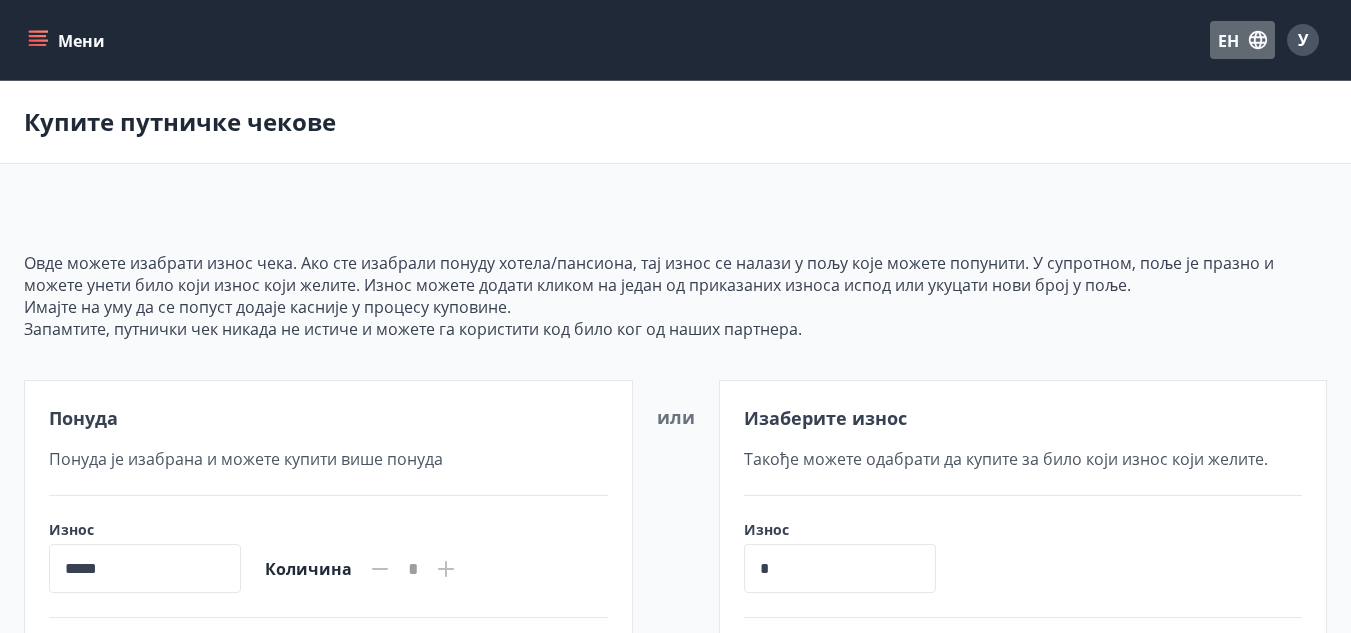 click on "ЕН" at bounding box center (1228, 41) 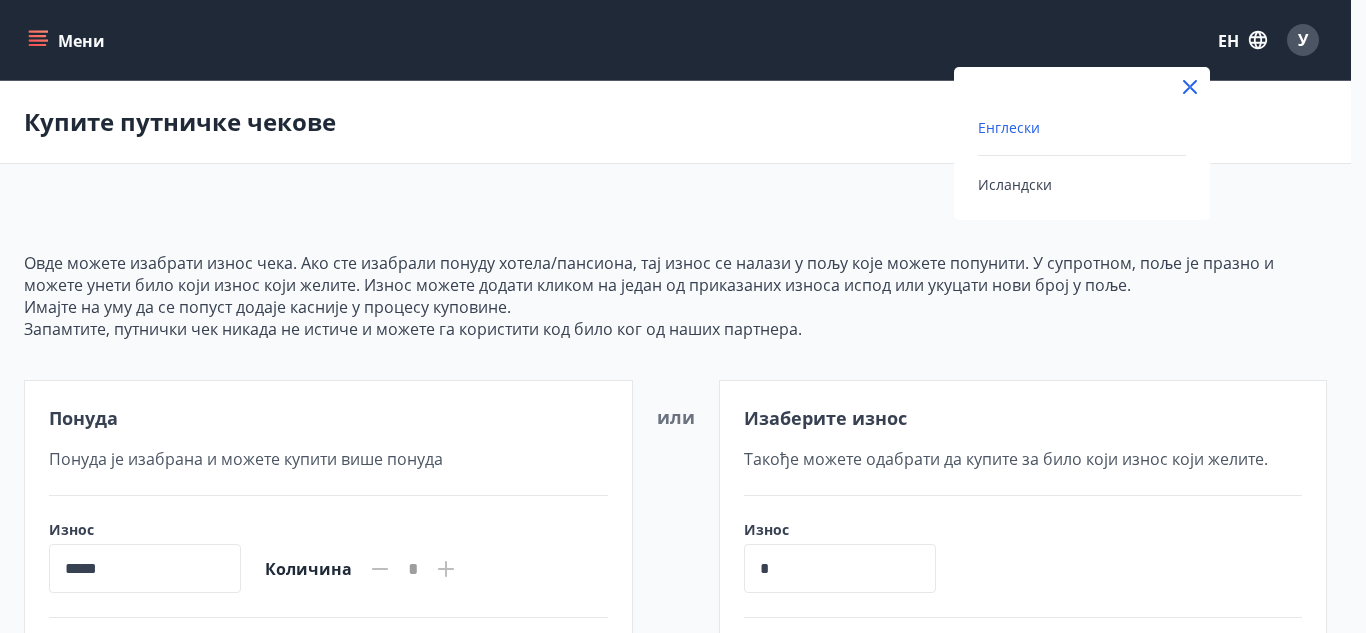 drag, startPoint x: 997, startPoint y: 206, endPoint x: 1006, endPoint y: 196, distance: 13.453624 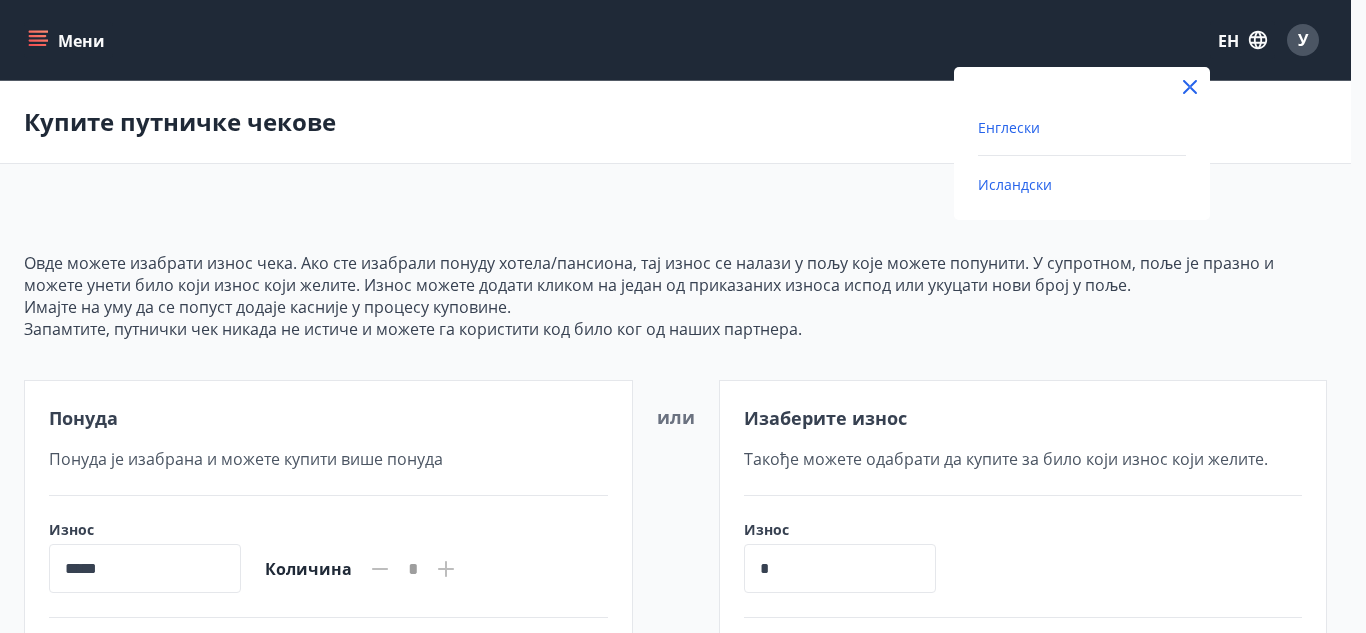 click on "Исландски" at bounding box center (1015, 184) 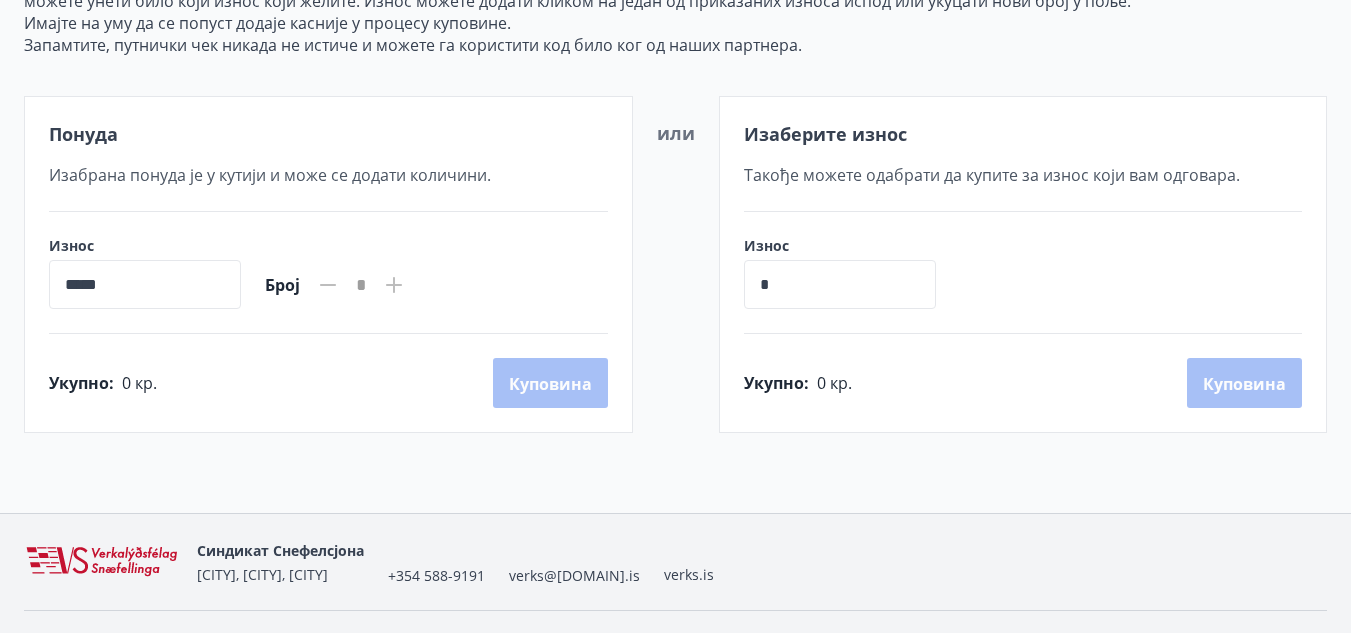 scroll, scrollTop: 300, scrollLeft: 0, axis: vertical 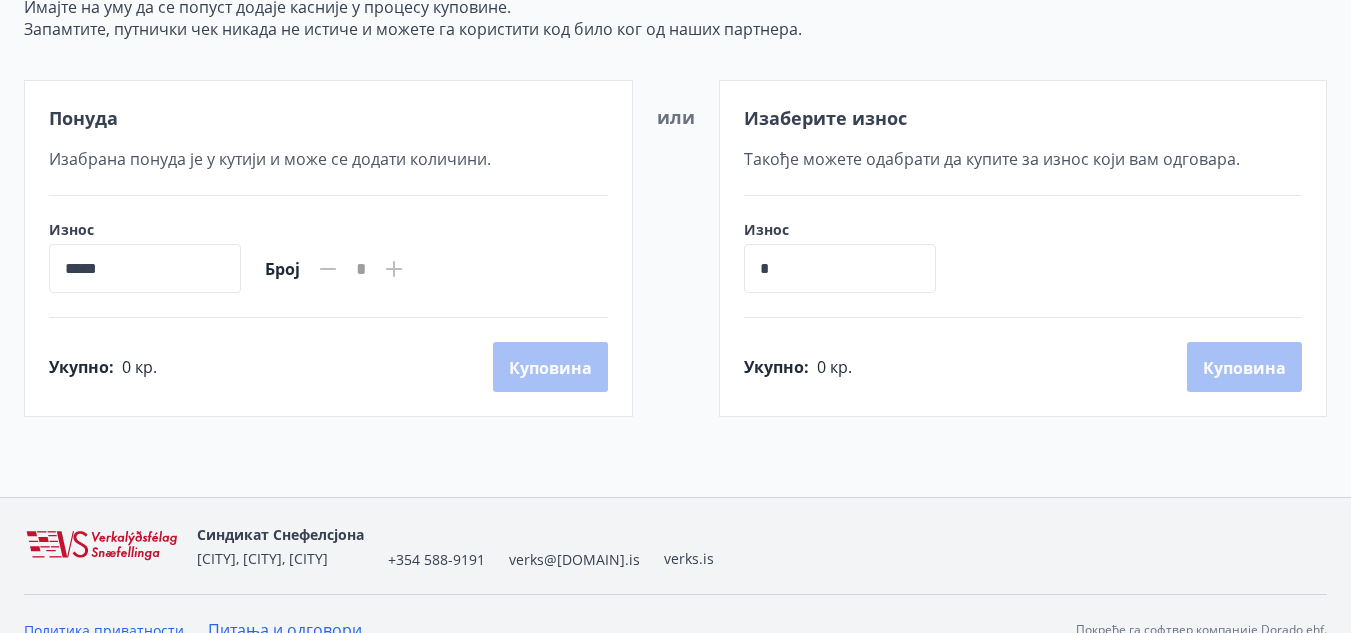click on "*****" at bounding box center (145, 268) 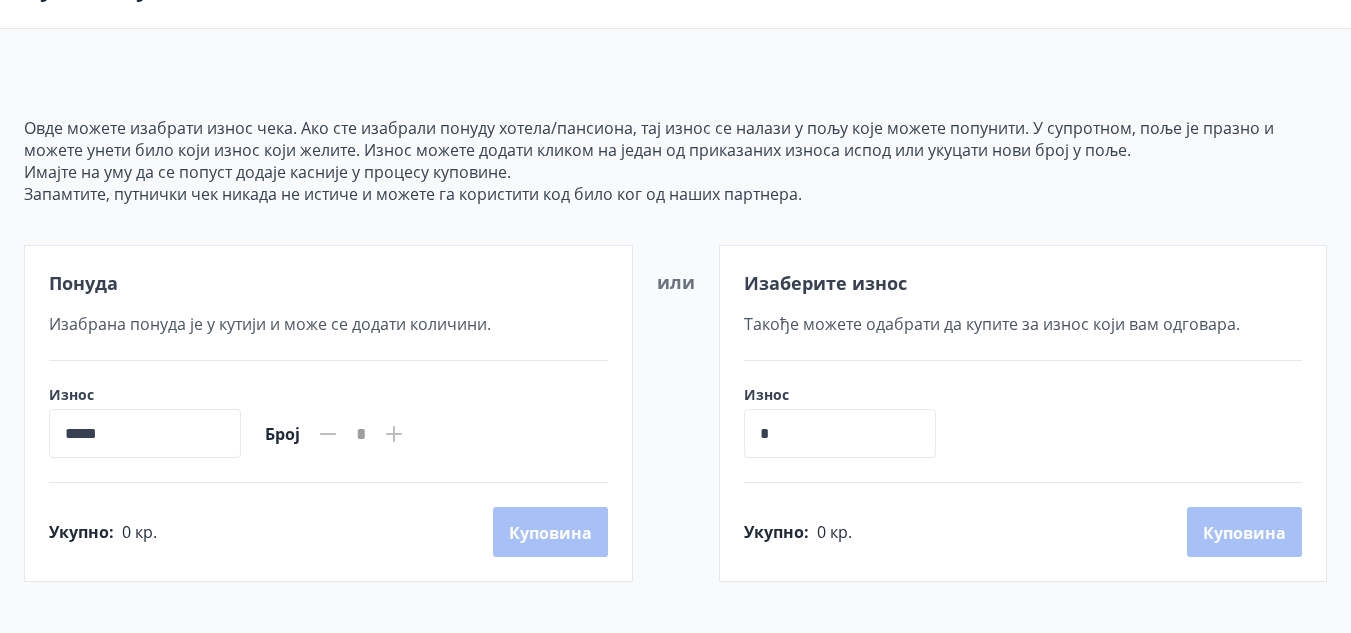 scroll, scrollTop: 0, scrollLeft: 0, axis: both 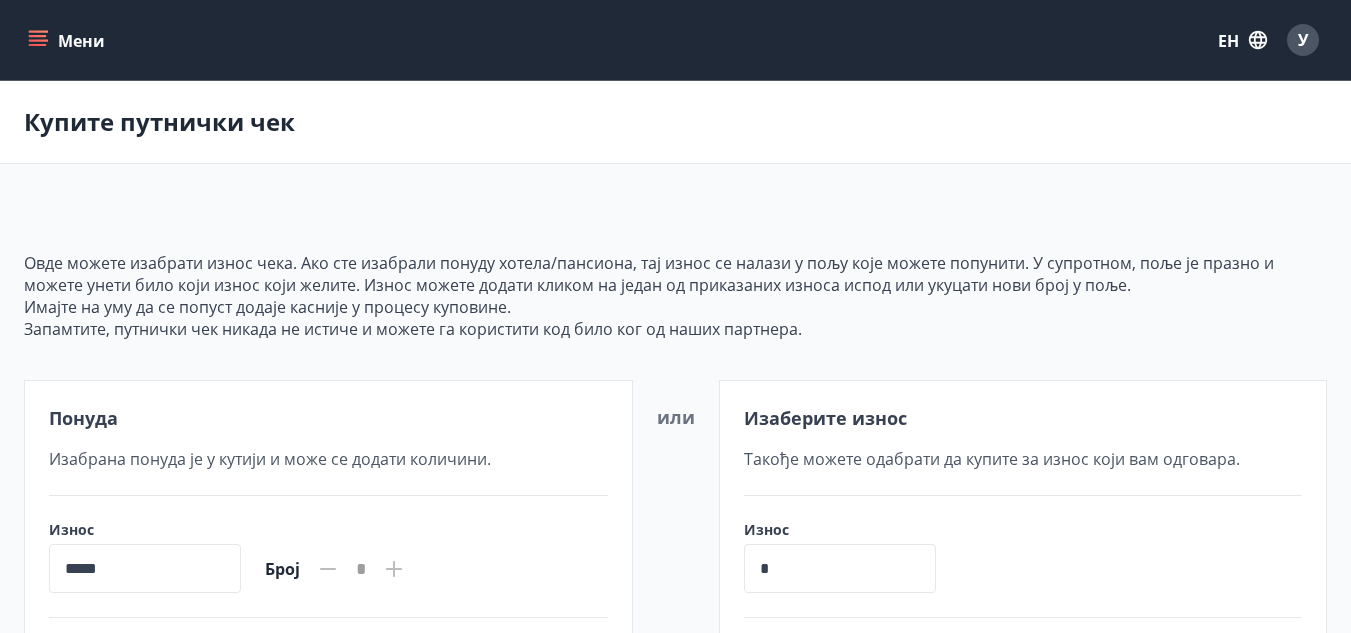 click 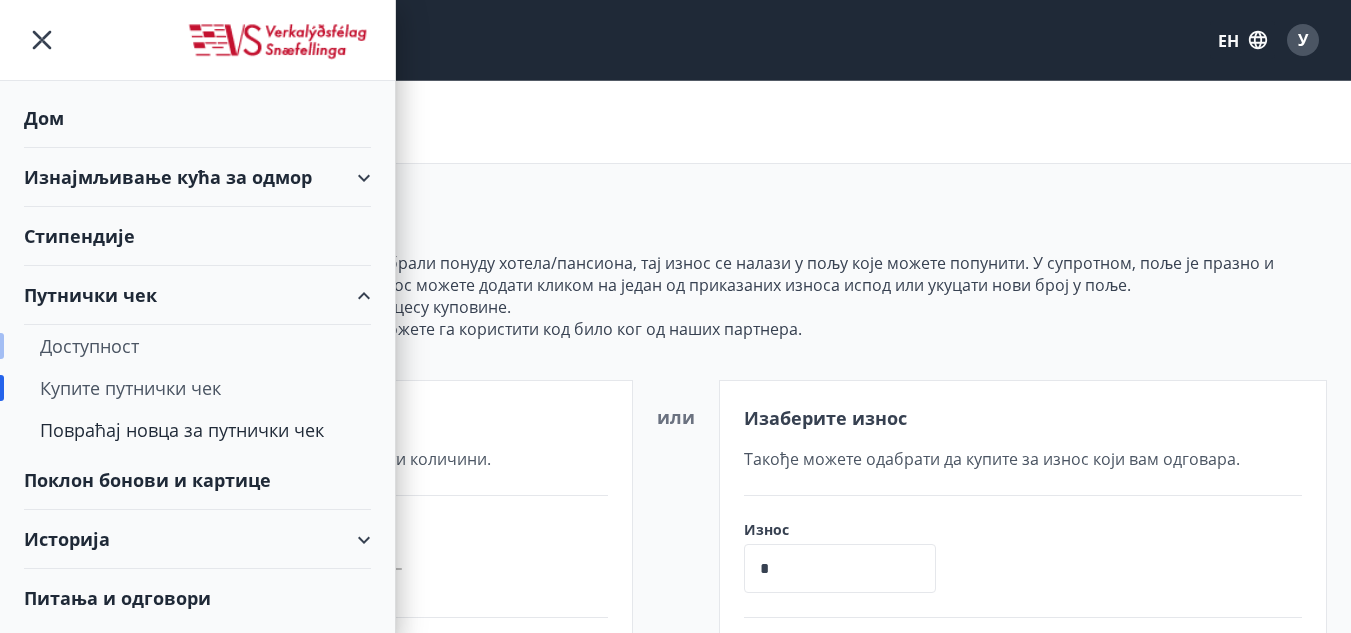 click on "Доступност" at bounding box center (197, 346) 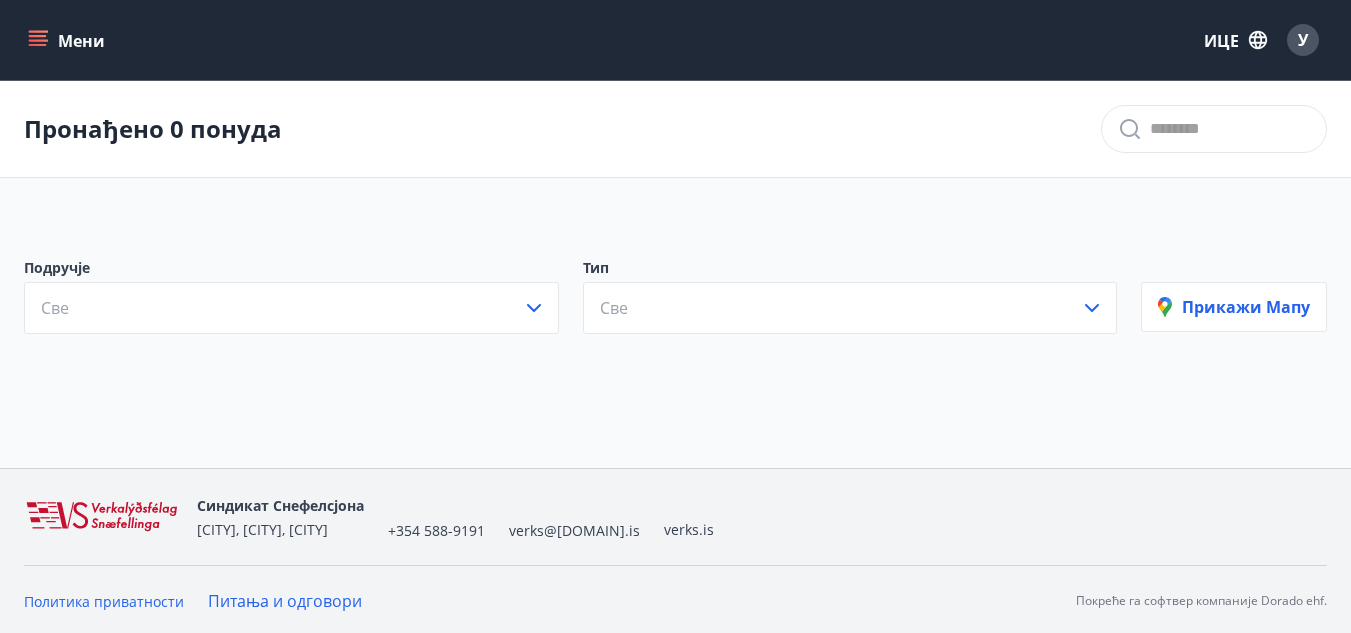 click 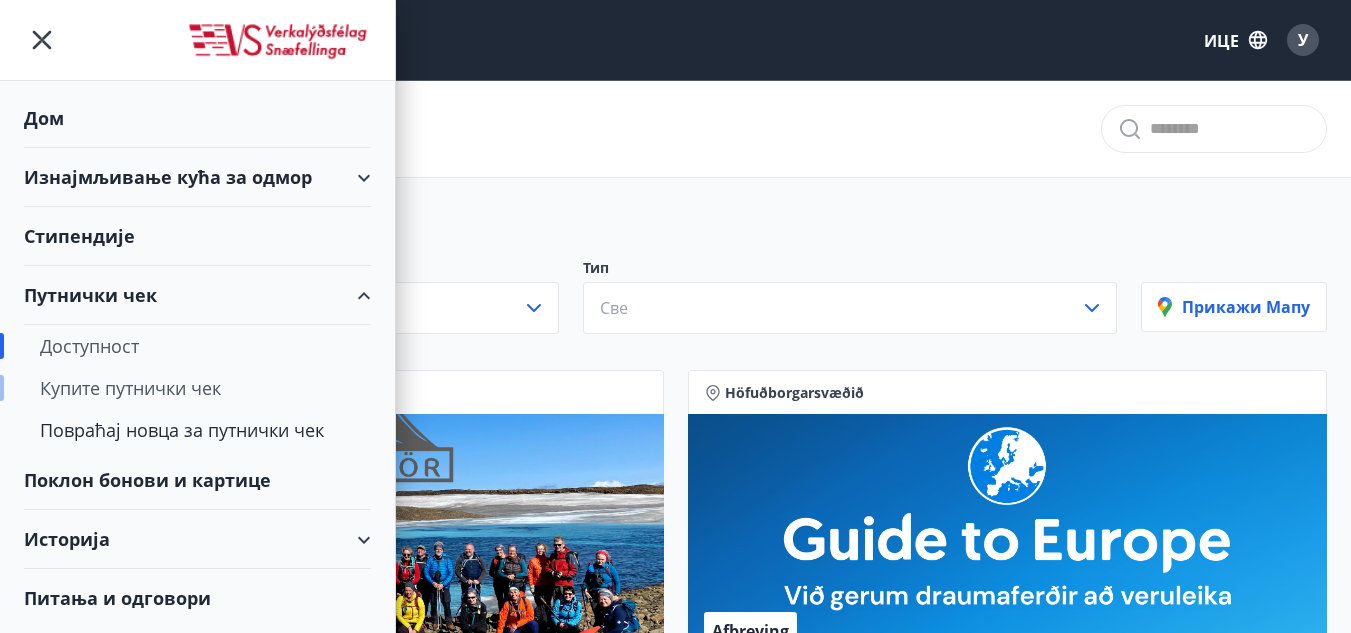 click on "Купите путнички чек" at bounding box center [130, 388] 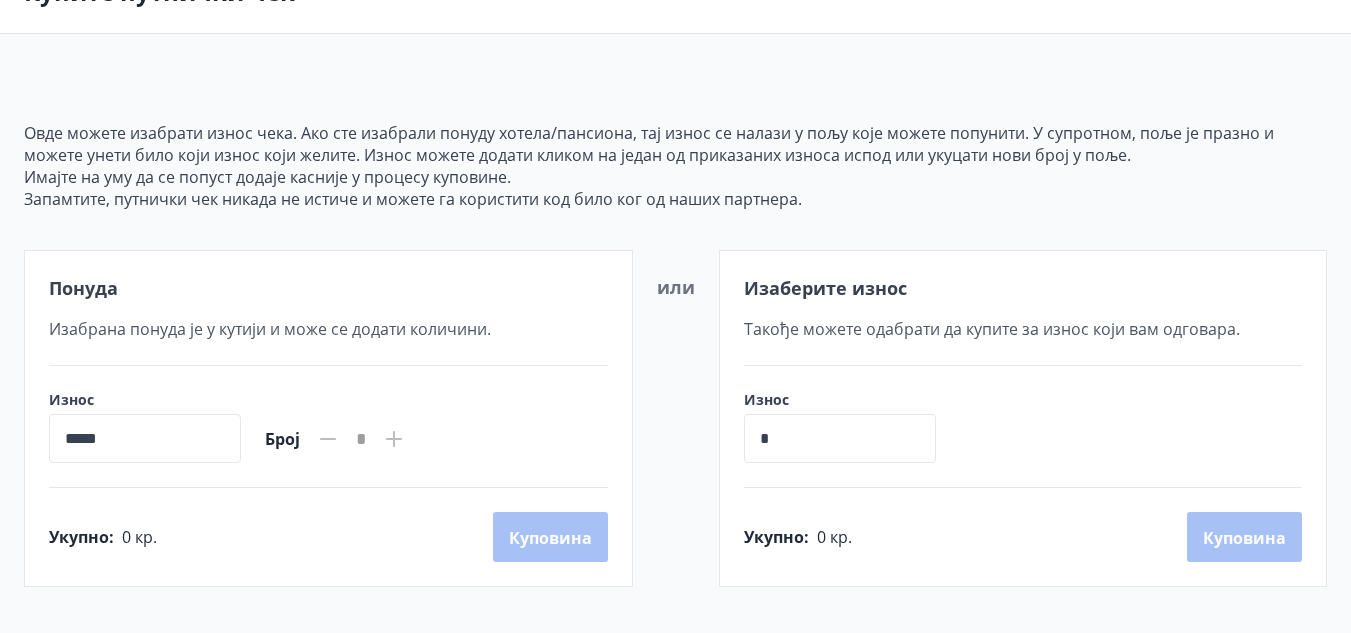 scroll, scrollTop: 32, scrollLeft: 0, axis: vertical 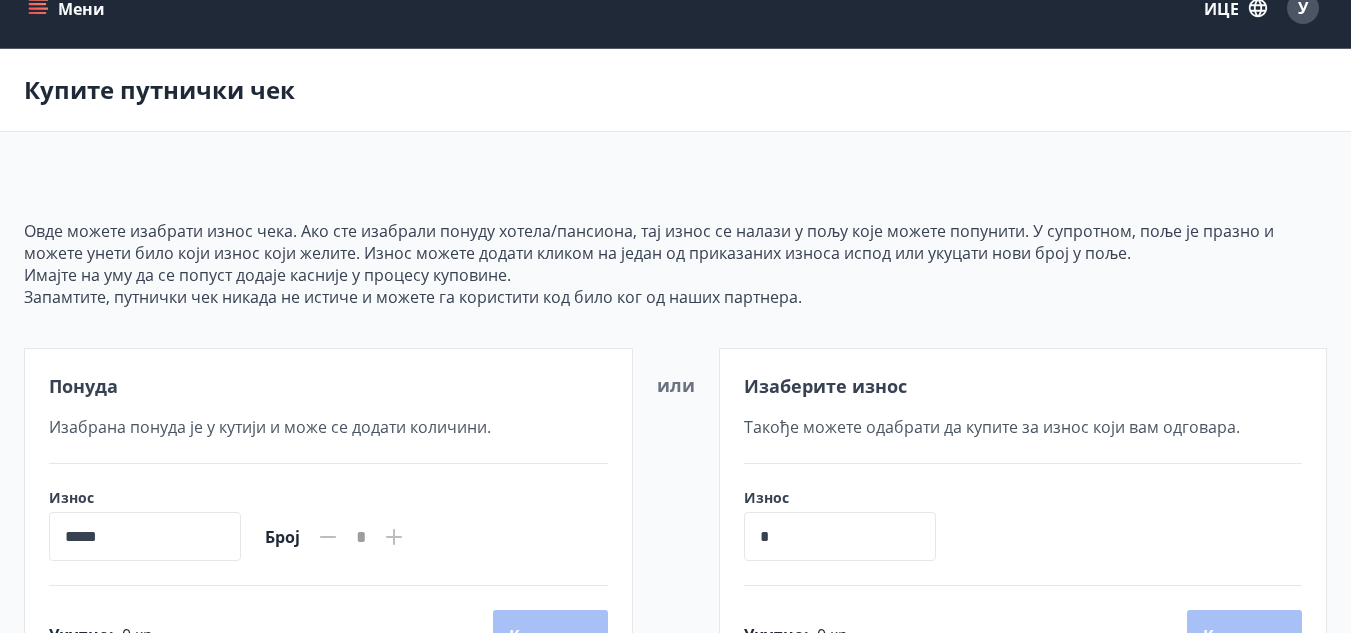 drag, startPoint x: 29, startPoint y: 12, endPoint x: 46, endPoint y: 30, distance: 24.758837 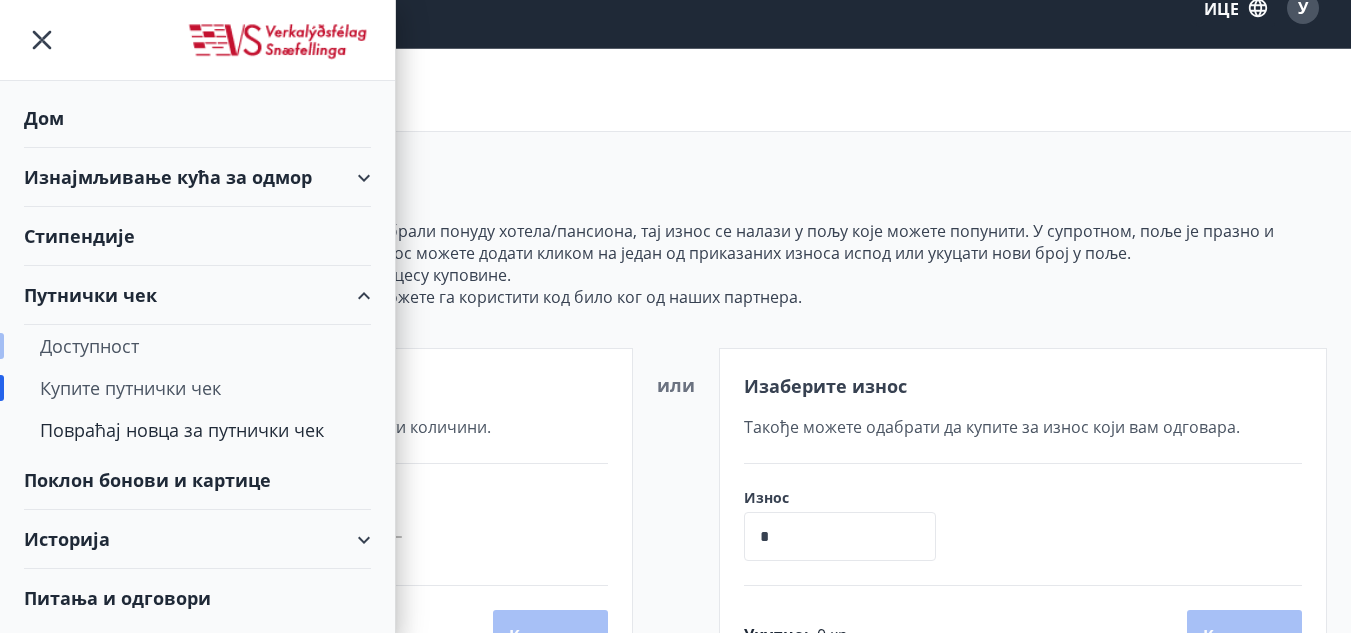 click on "Доступност" at bounding box center [89, 346] 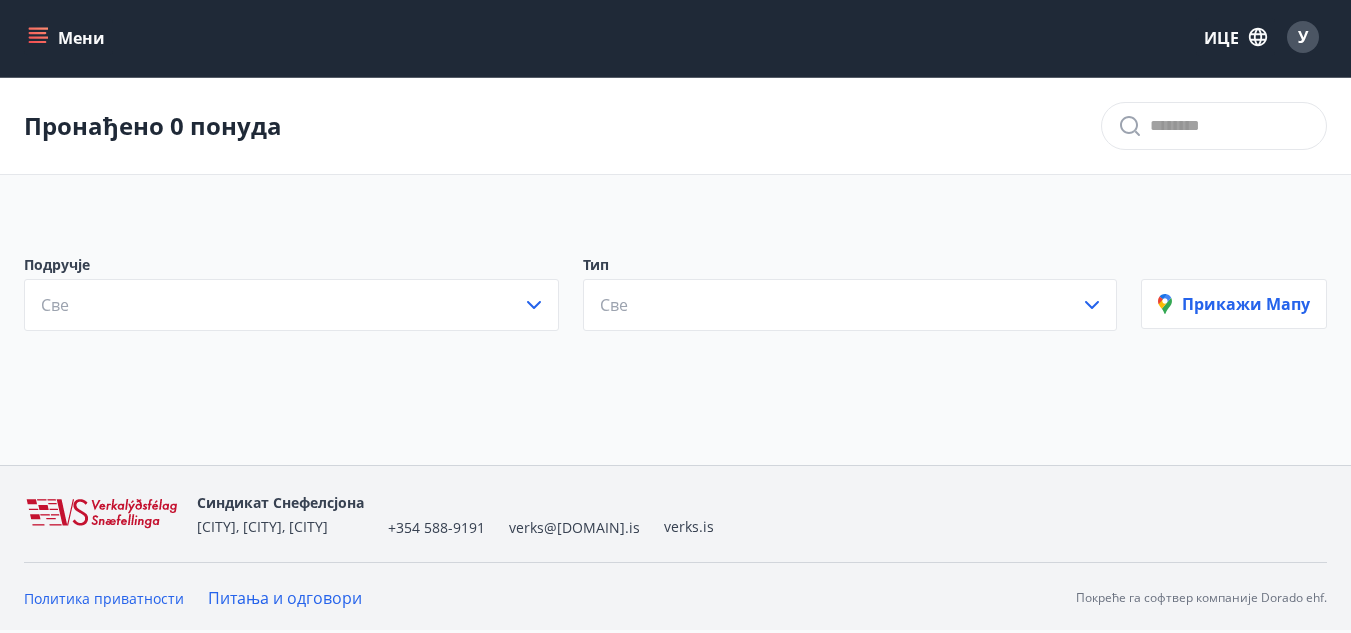 click on "Мени ИЦЕ У" at bounding box center (675, 37) 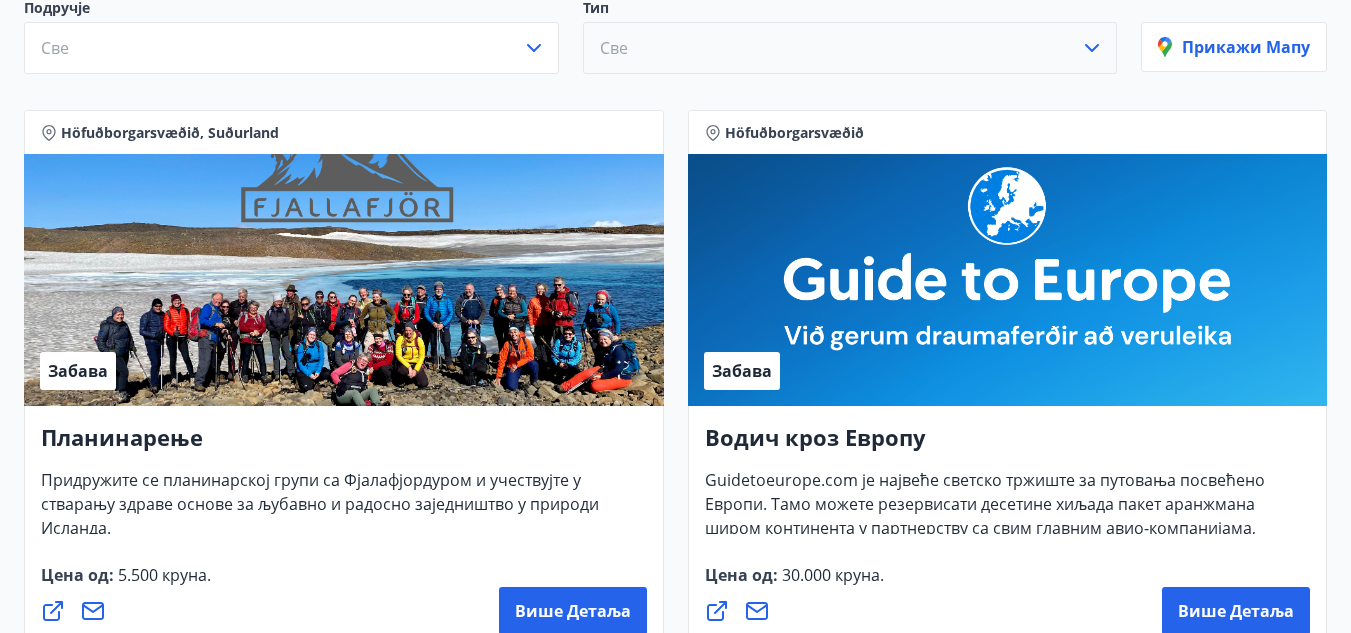 scroll, scrollTop: 132, scrollLeft: 0, axis: vertical 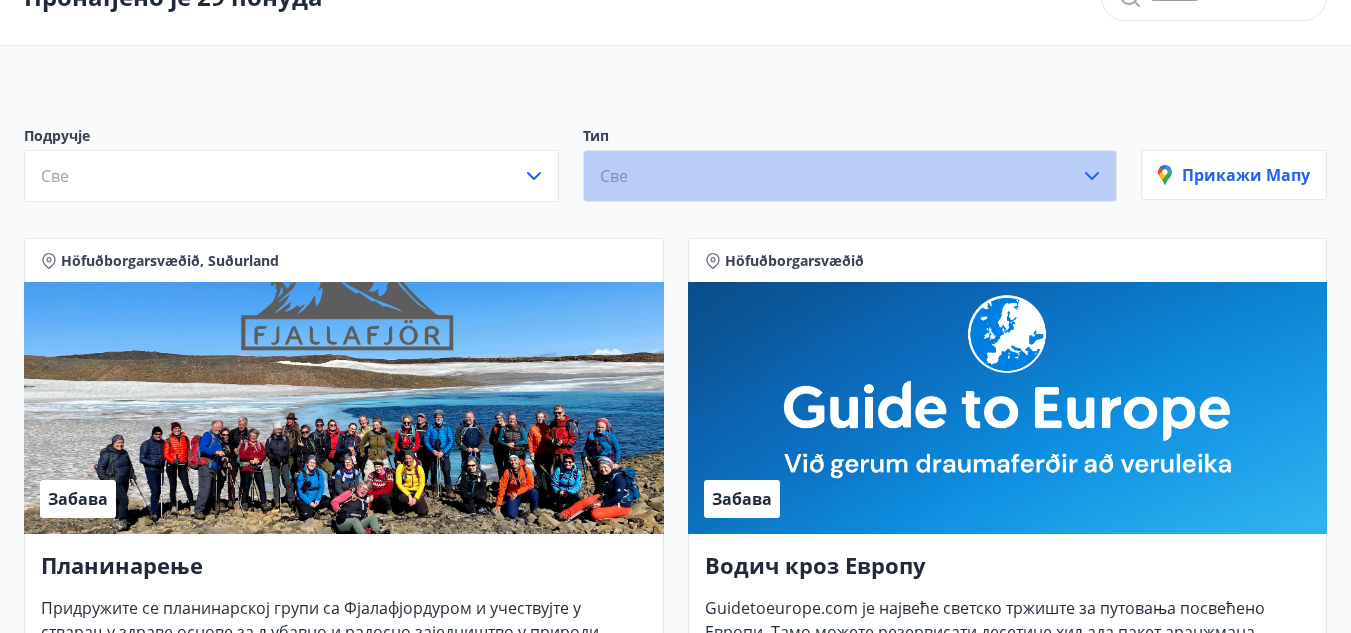 click on "Све" at bounding box center (850, 176) 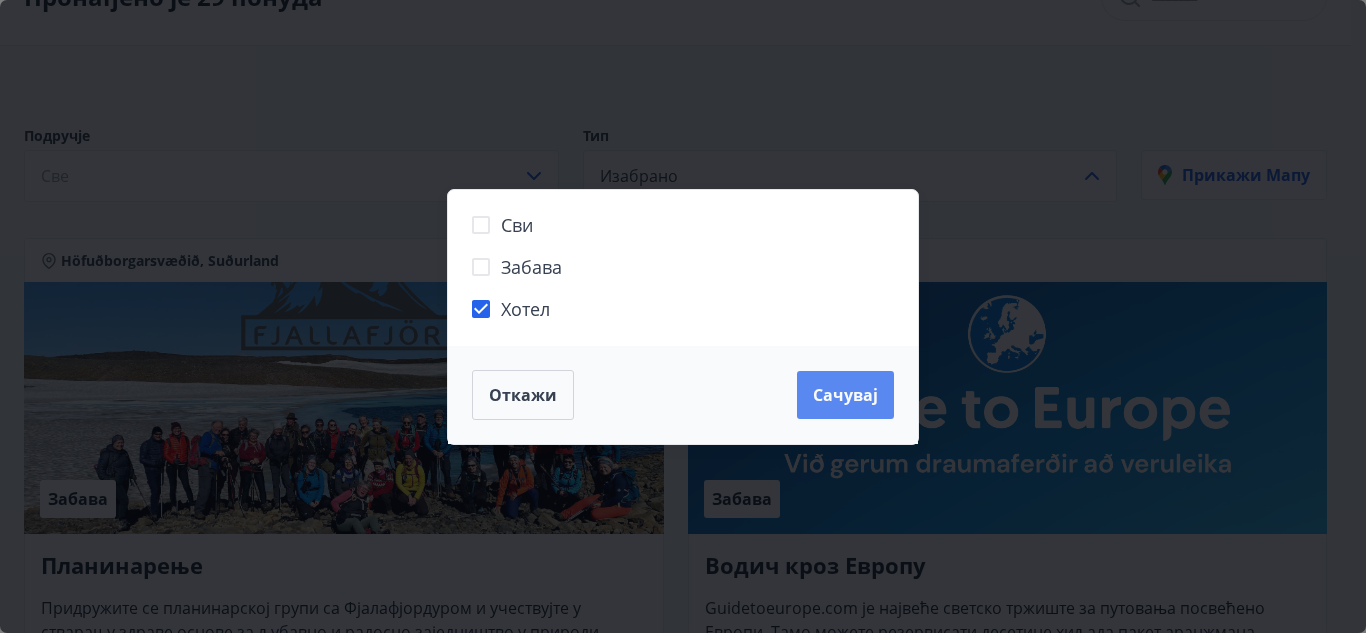 click on "Сачувај" at bounding box center (845, 395) 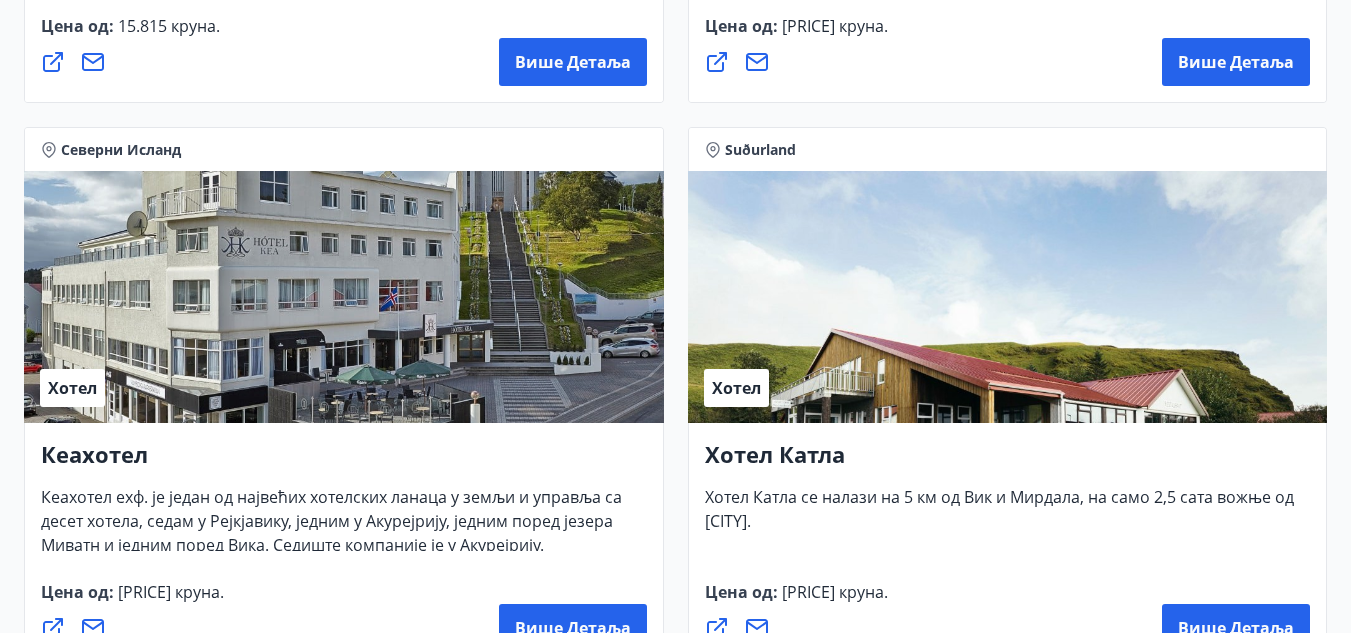 scroll, scrollTop: 1066, scrollLeft: 0, axis: vertical 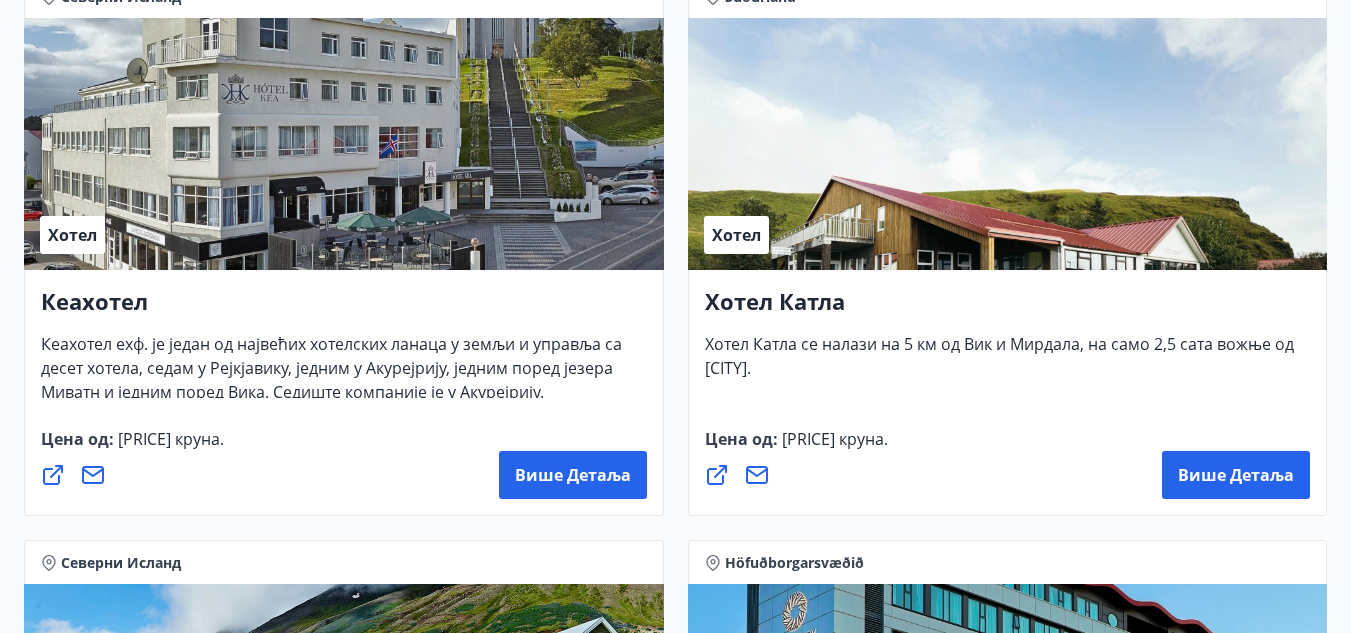 click on "Цена од : [PRICE] круна." at bounding box center [132, 447] 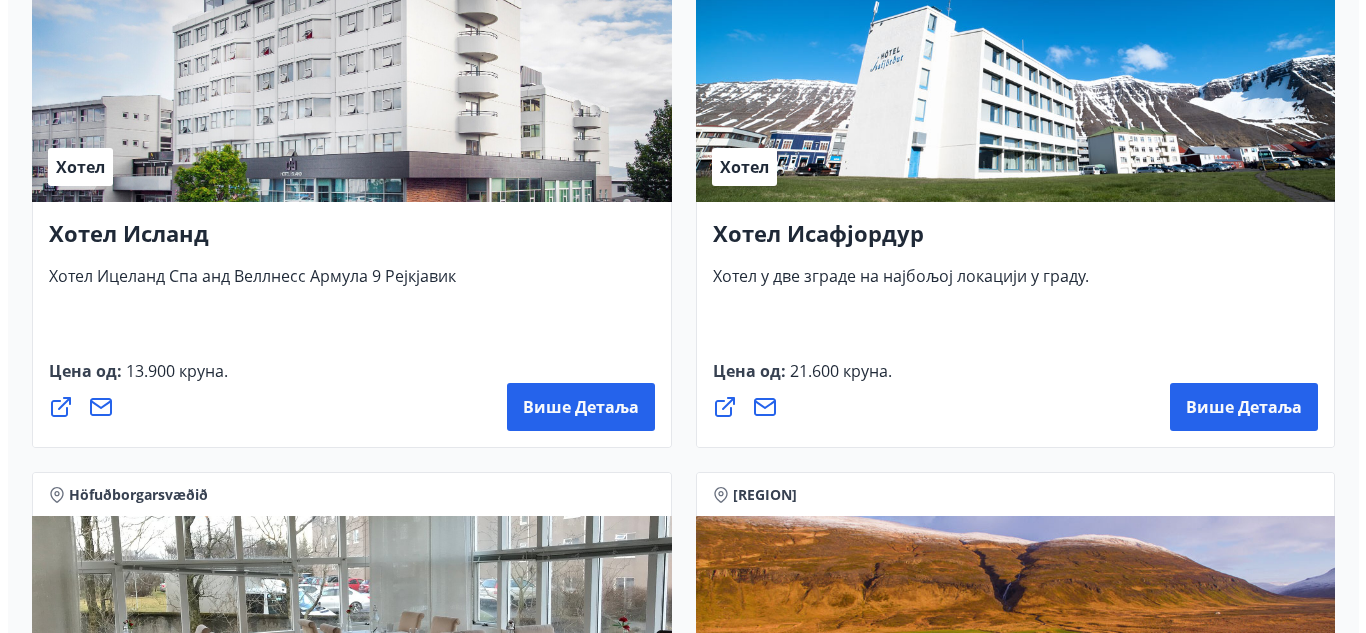 scroll, scrollTop: 3966, scrollLeft: 0, axis: vertical 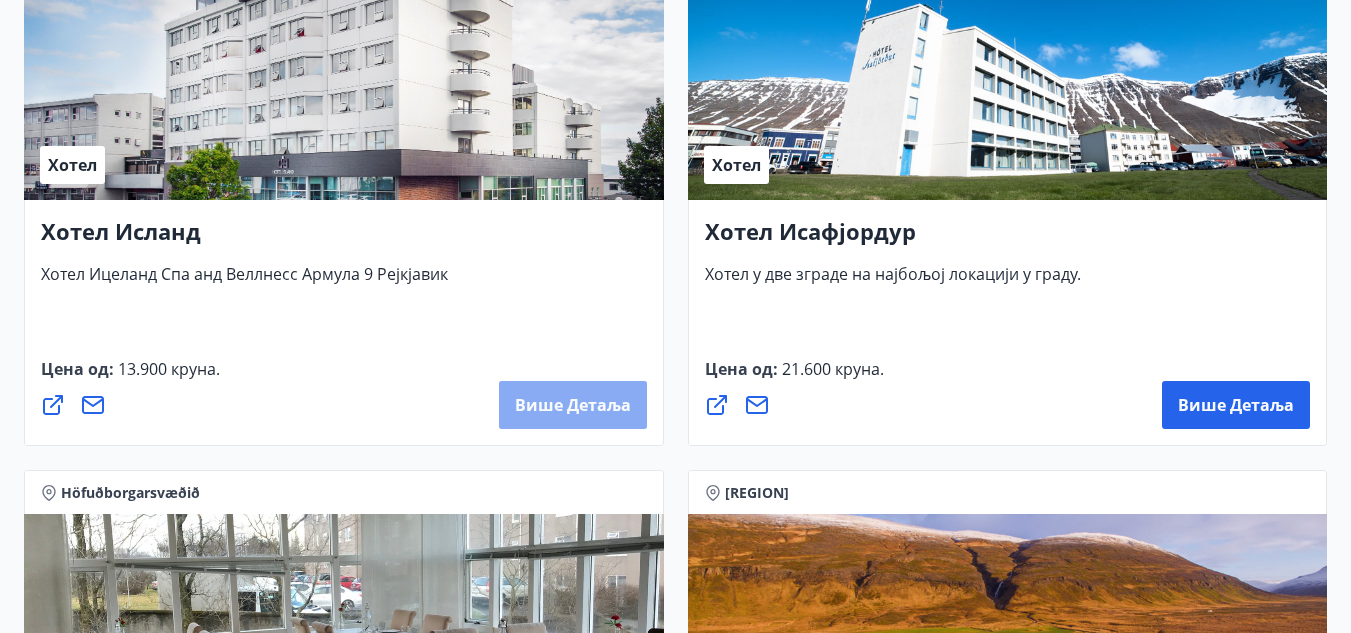 click on "Више детаља" at bounding box center [573, 405] 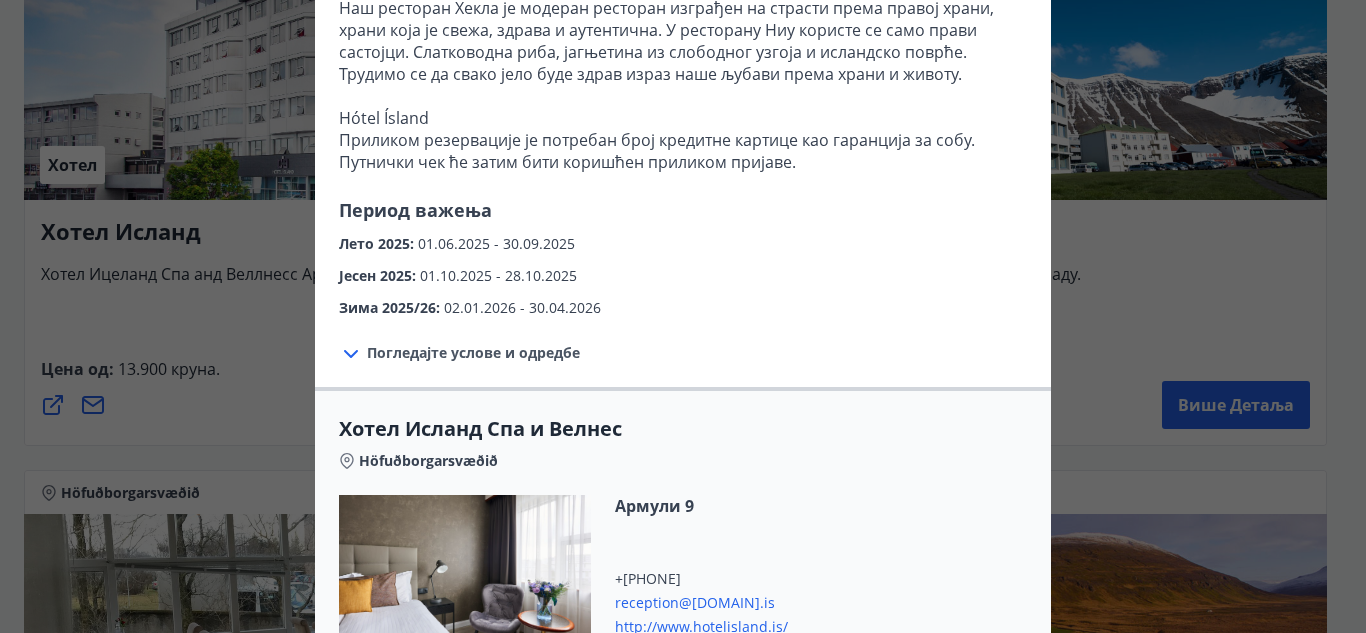 scroll, scrollTop: 700, scrollLeft: 0, axis: vertical 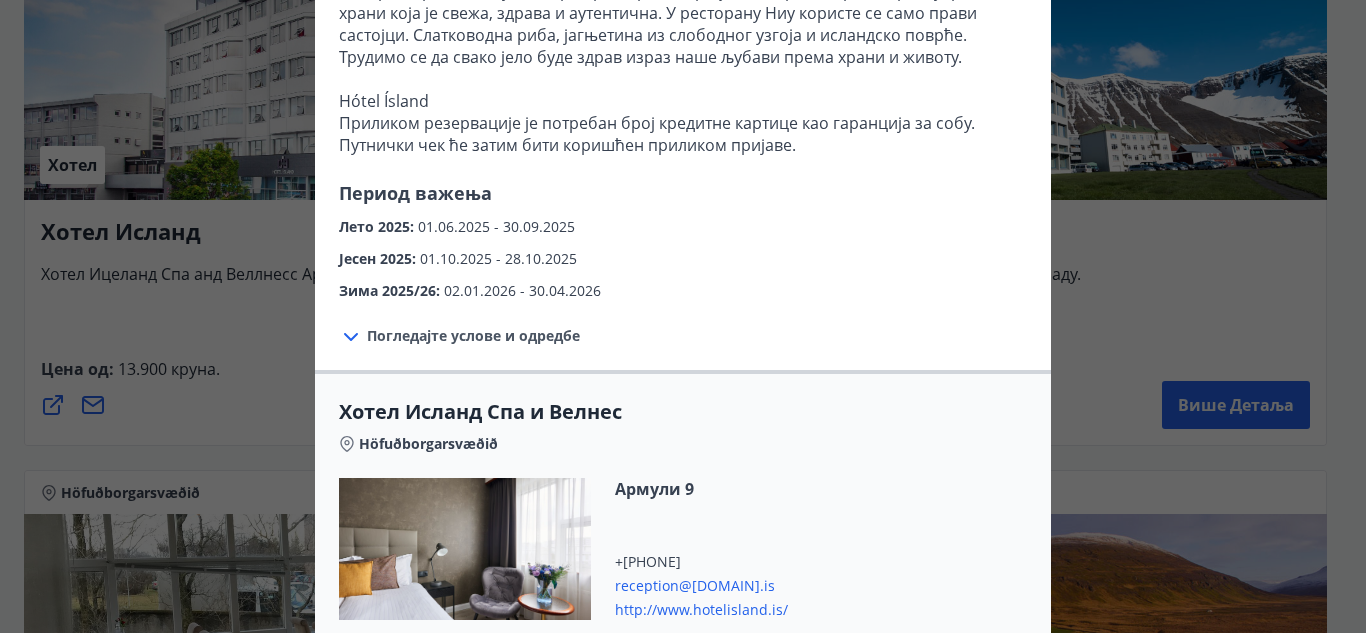 click on "Погледајте услове и одредбе Број кредитне картице је потребан за гарантовање собе приликом резервације/пријаве.
Путнички чек ће се затим користити као плаћање приликом пријаве.
Деца до 5 година бораве бесплатно ако спавају са родитељима у кревету." at bounding box center [683, 336] 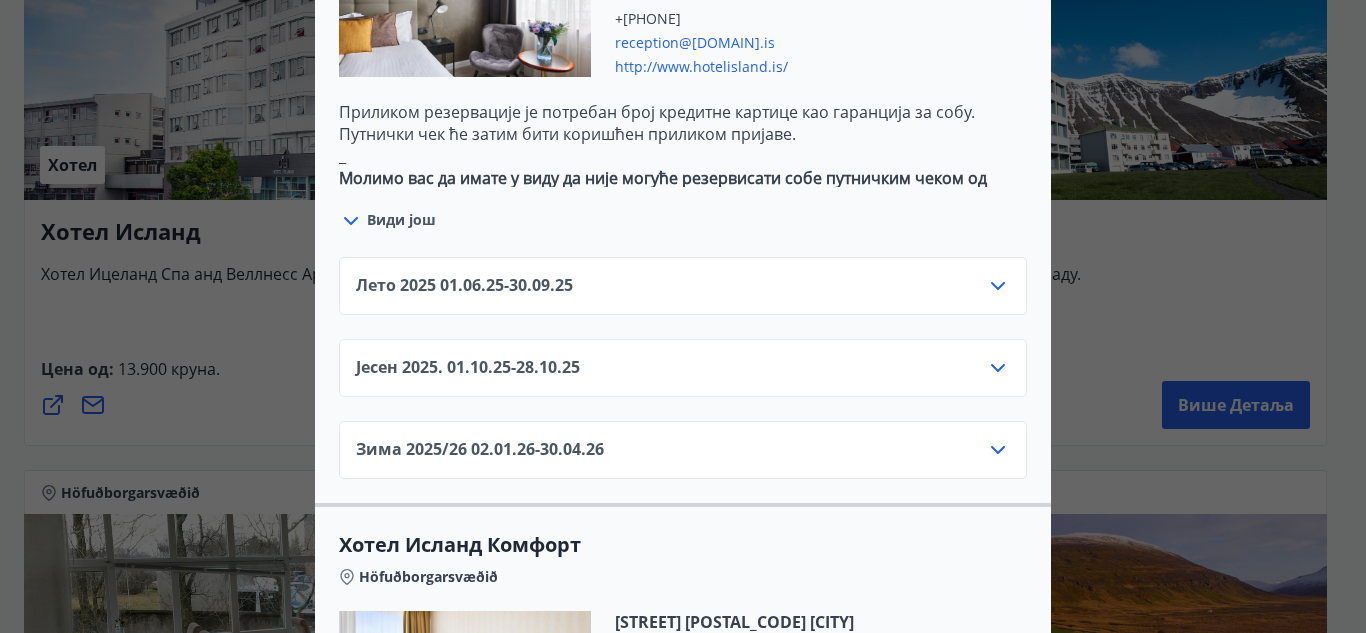 scroll, scrollTop: 1400, scrollLeft: 0, axis: vertical 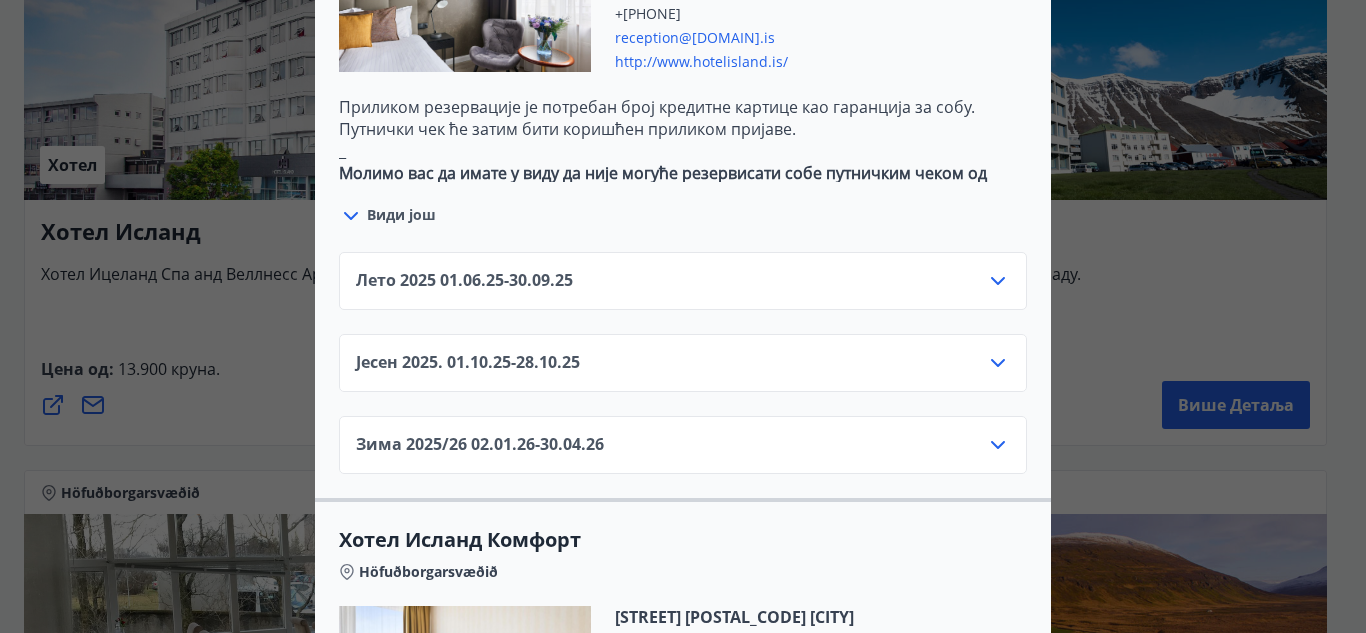 click 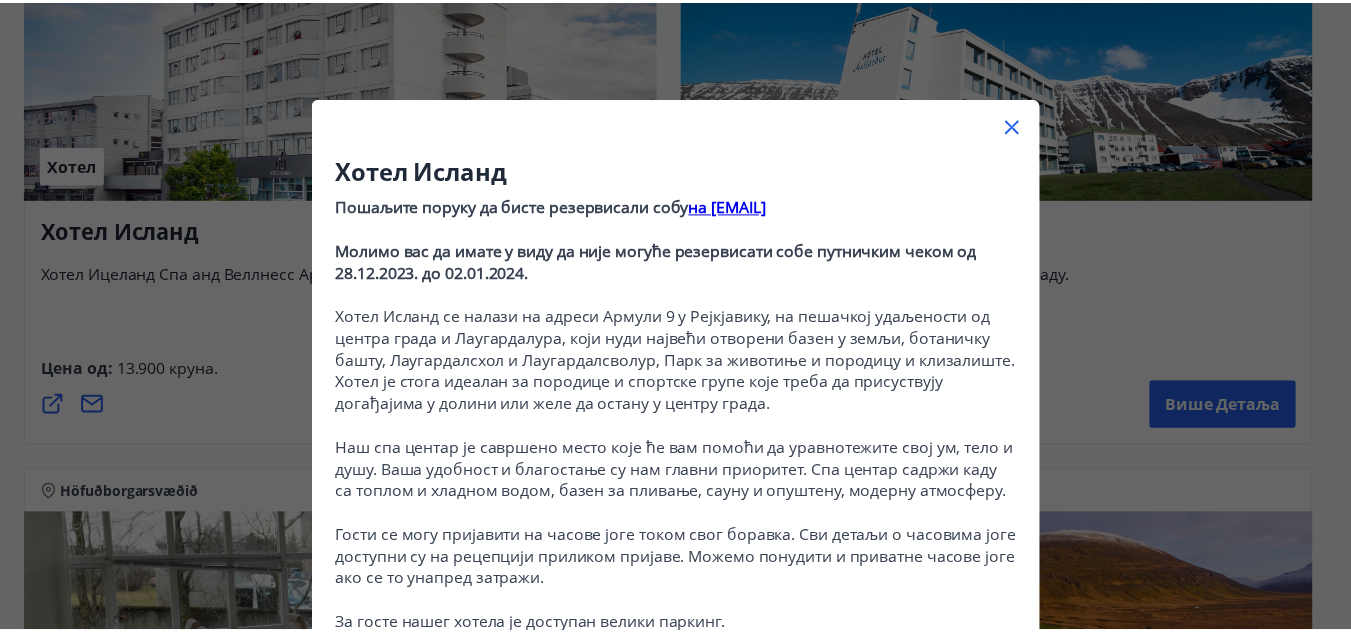 scroll, scrollTop: 0, scrollLeft: 0, axis: both 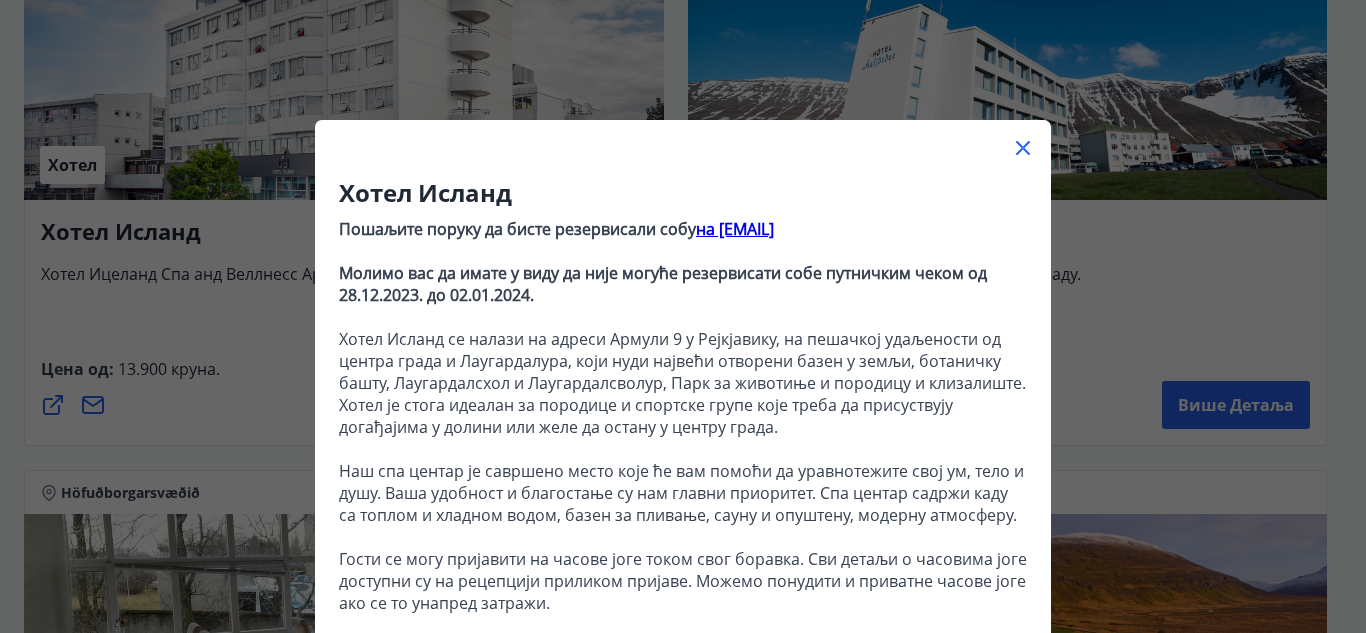 click 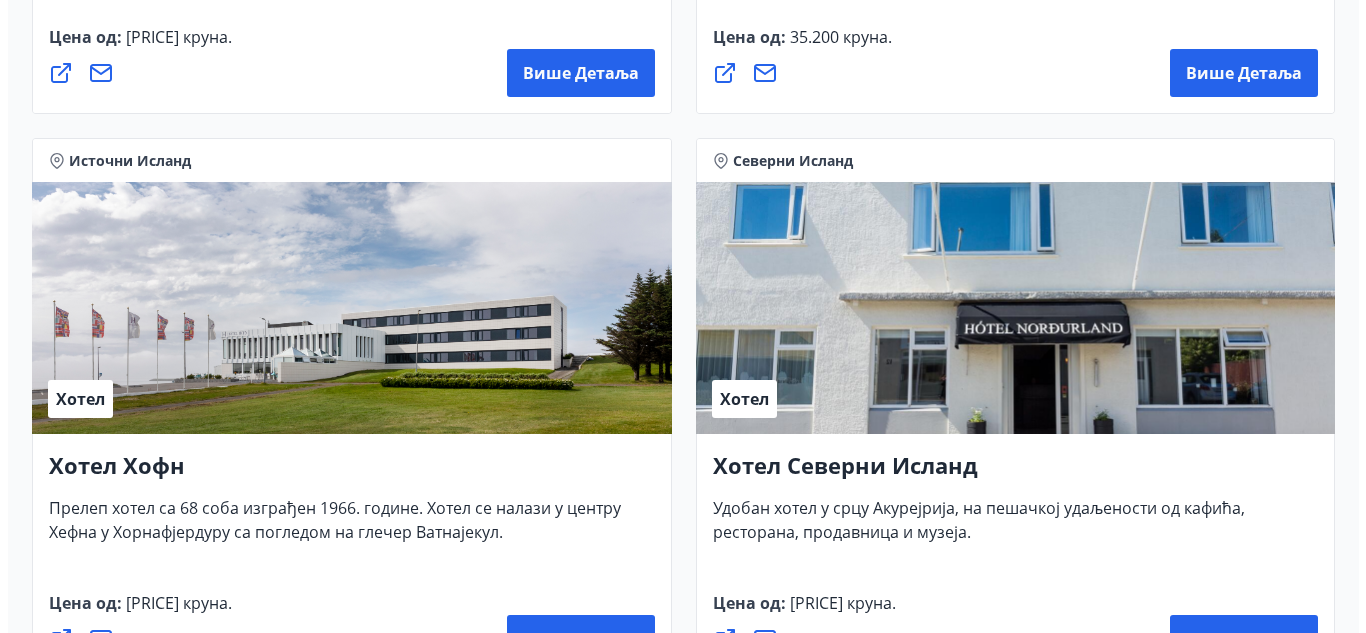 scroll, scrollTop: 3266, scrollLeft: 0, axis: vertical 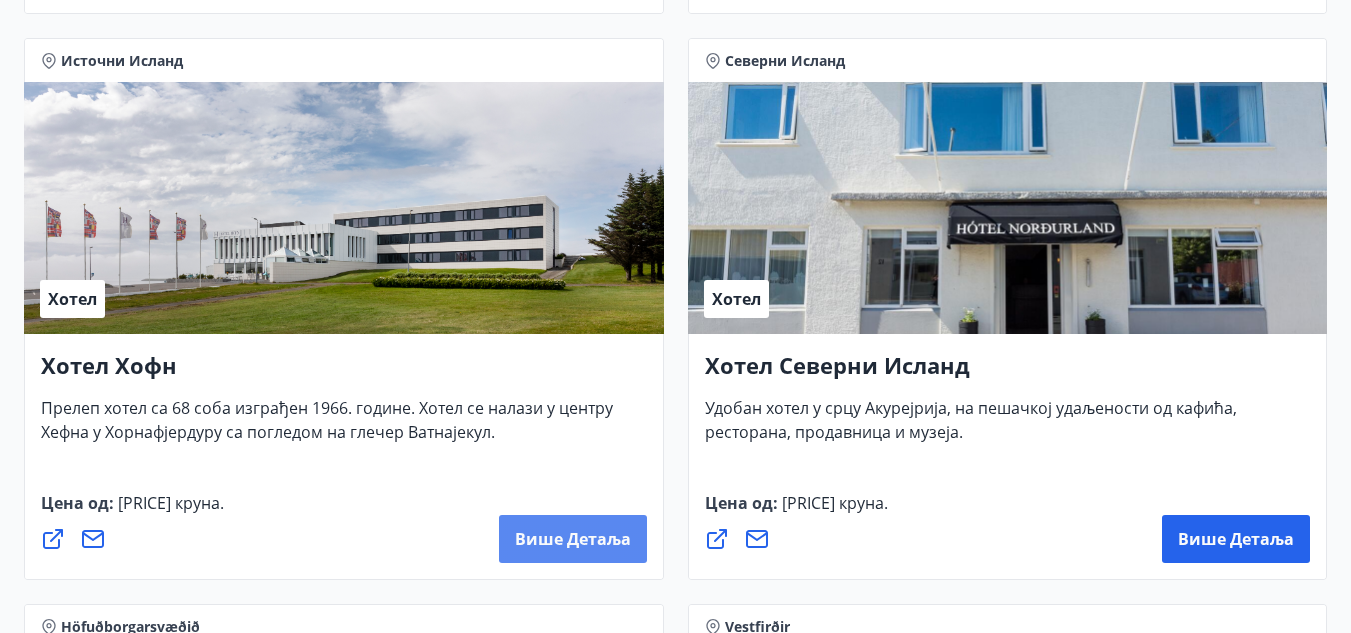 click on "Више детаља" at bounding box center (573, 539) 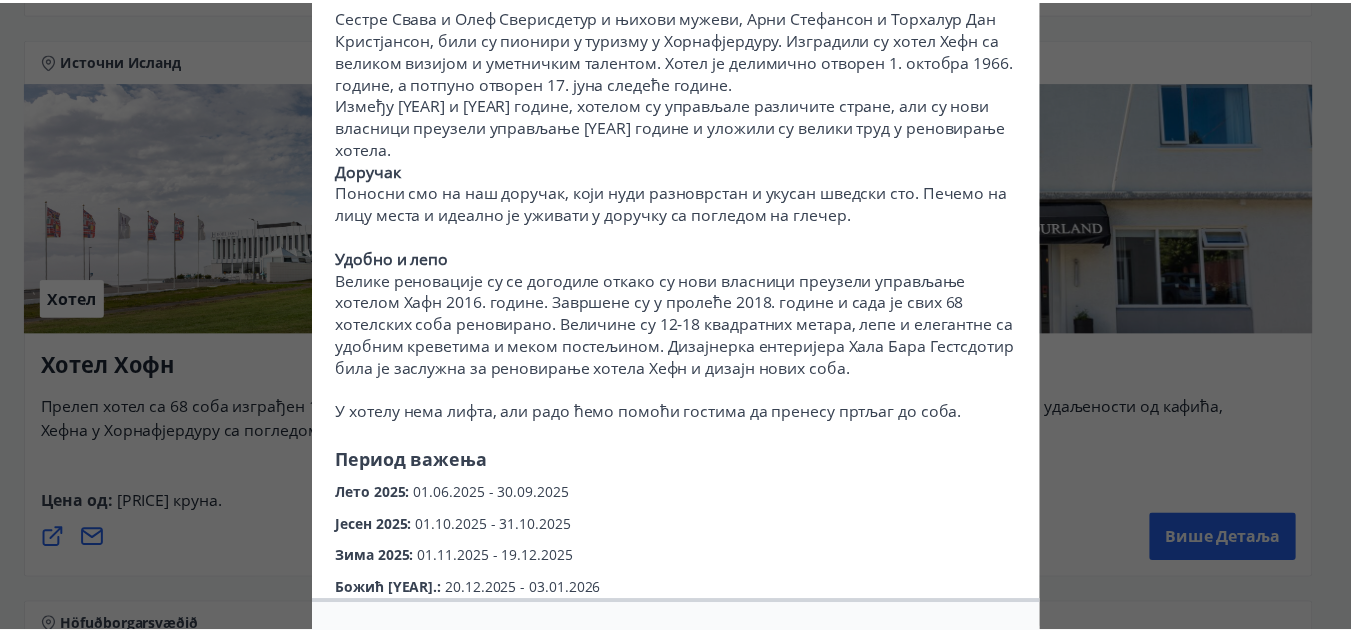 scroll, scrollTop: 0, scrollLeft: 0, axis: both 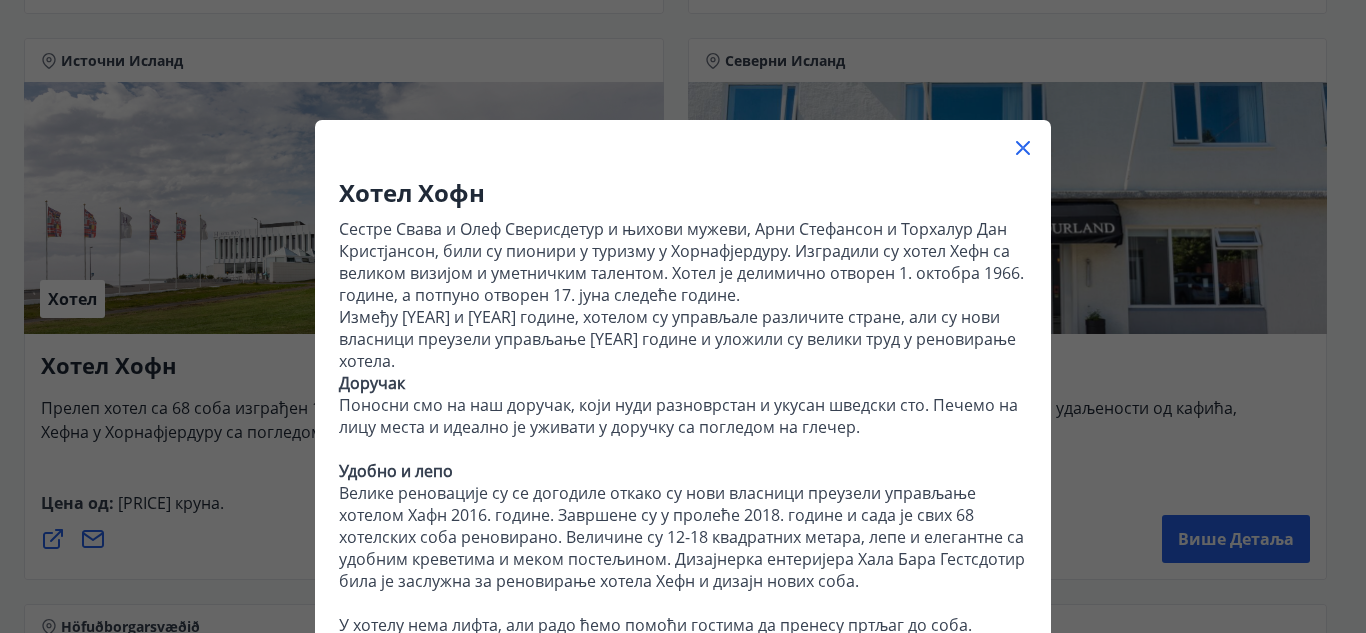 click 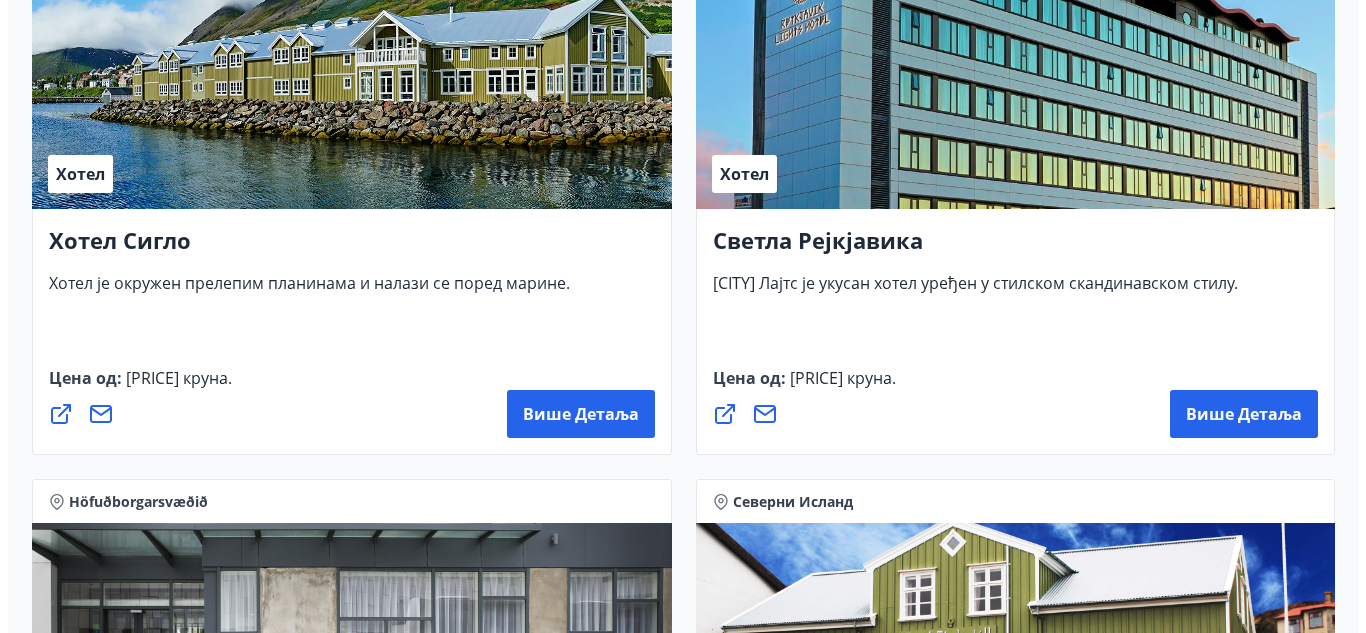 scroll, scrollTop: 1700, scrollLeft: 0, axis: vertical 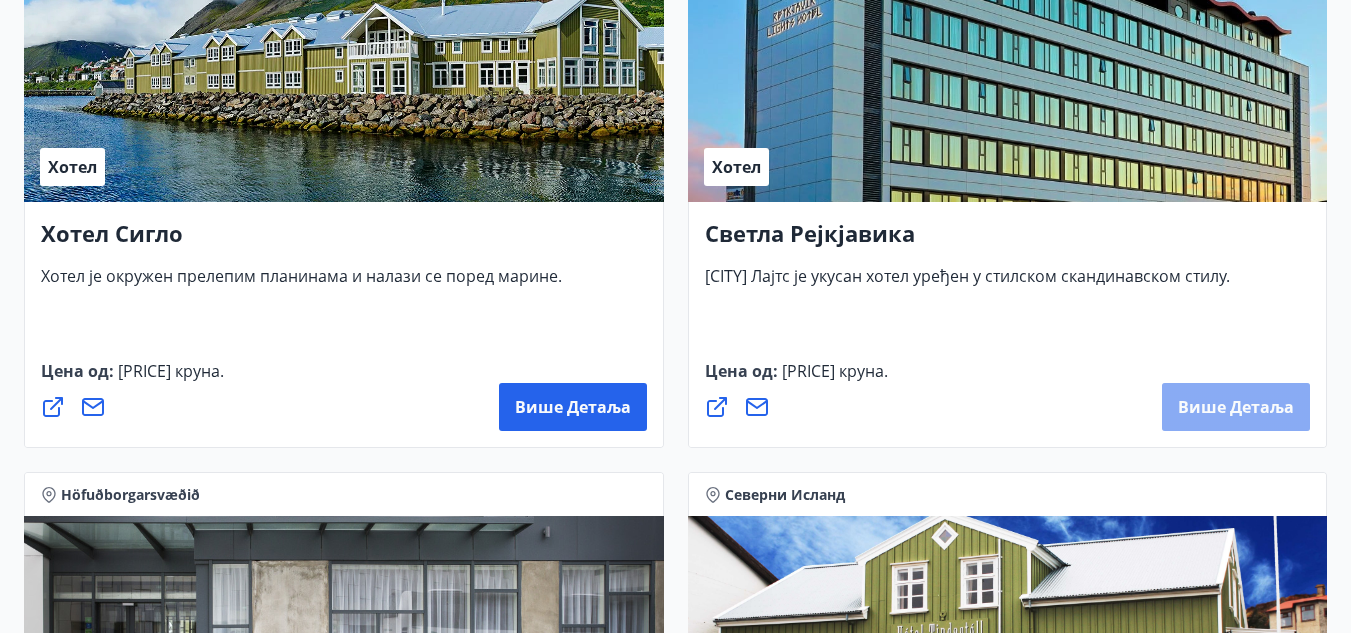 click on "Више детаља" at bounding box center (1236, 407) 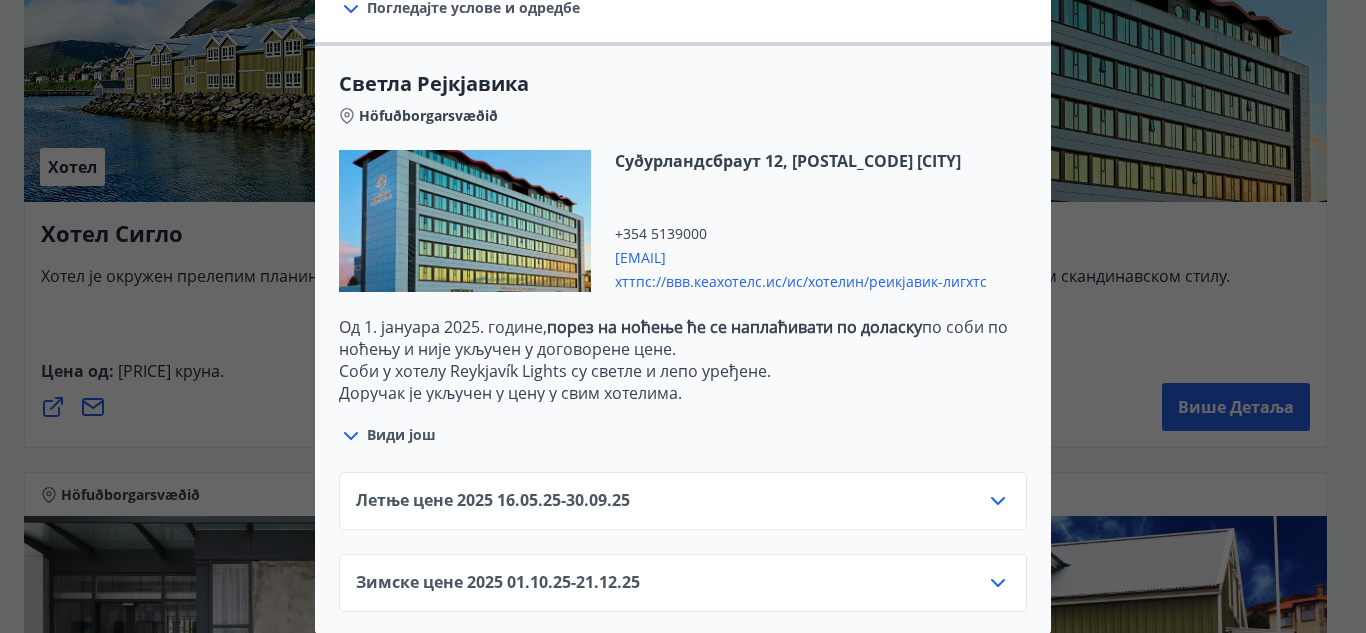 scroll, scrollTop: 650, scrollLeft: 0, axis: vertical 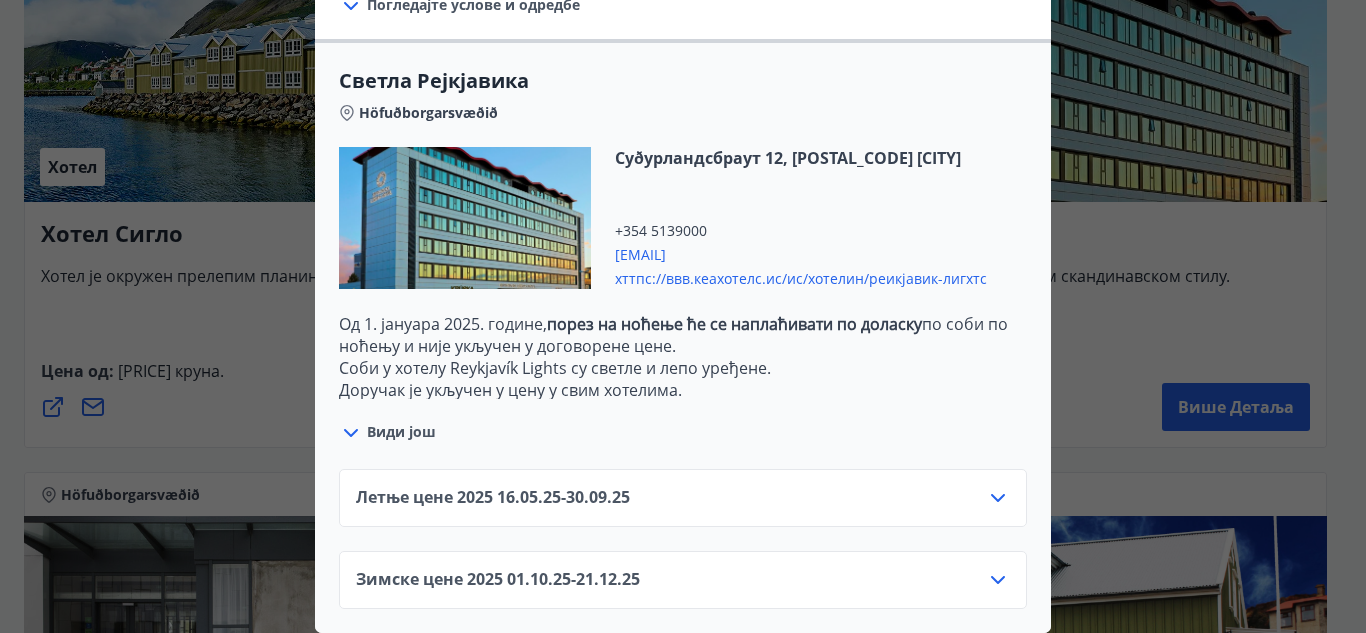 click on "Види још" at bounding box center (401, 431) 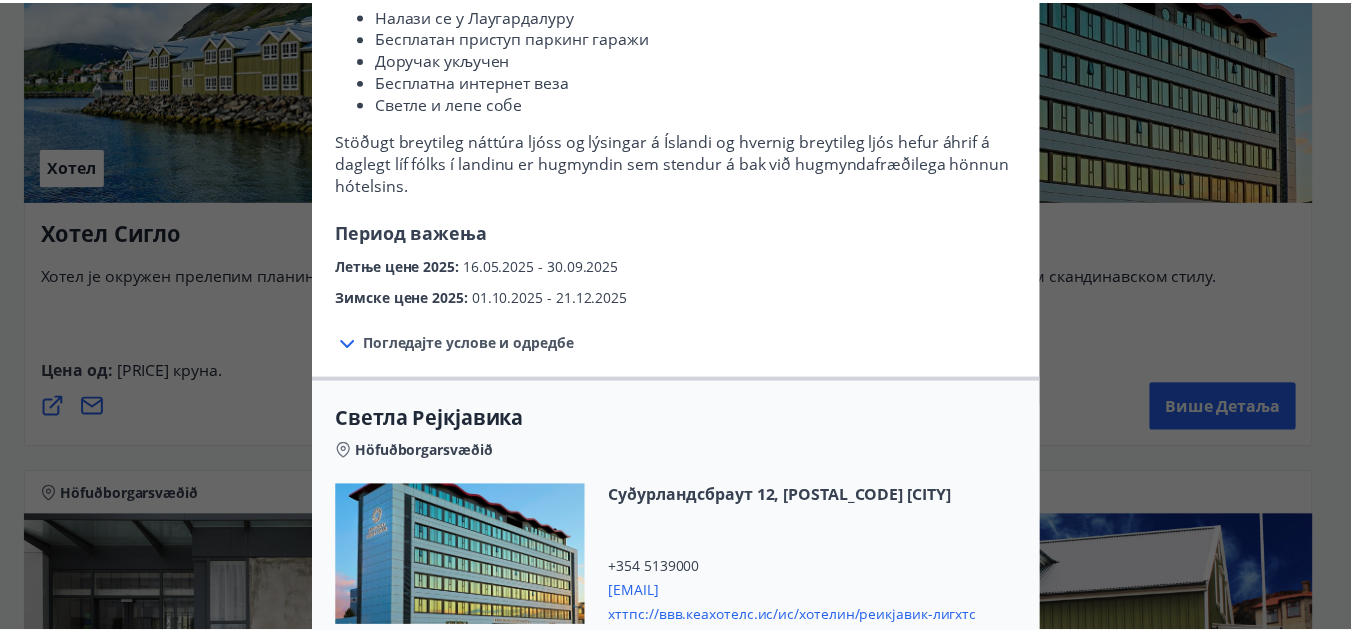 scroll, scrollTop: 0, scrollLeft: 0, axis: both 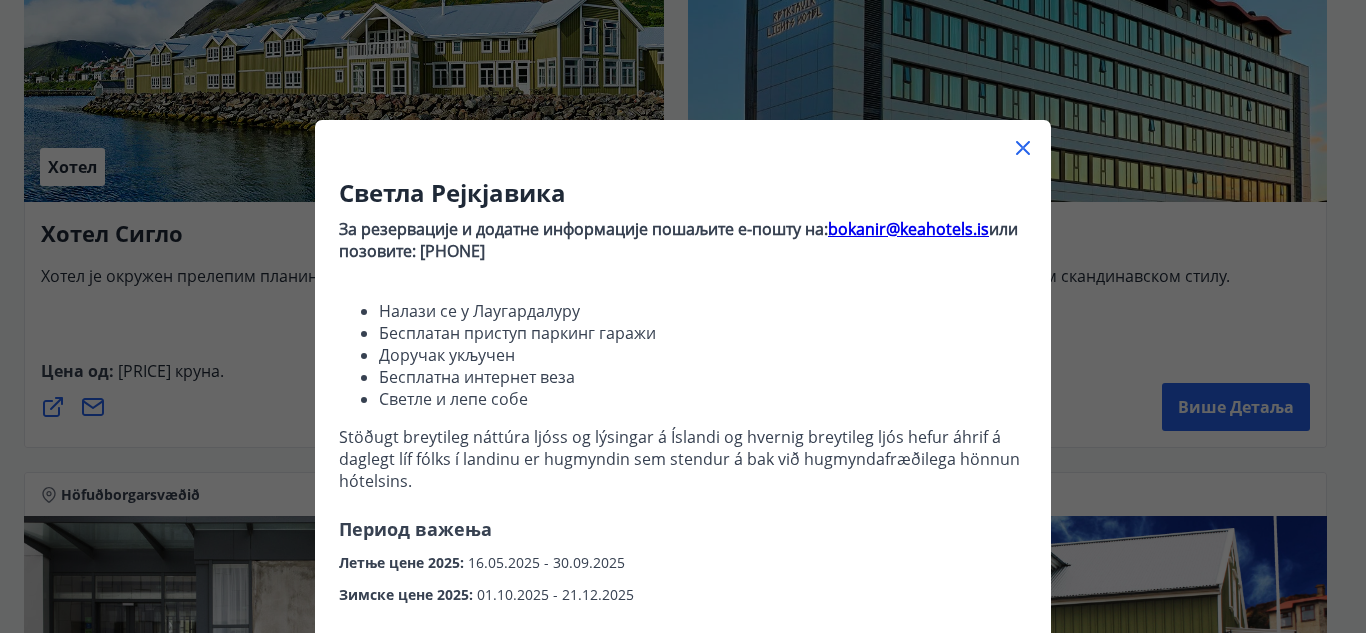 click 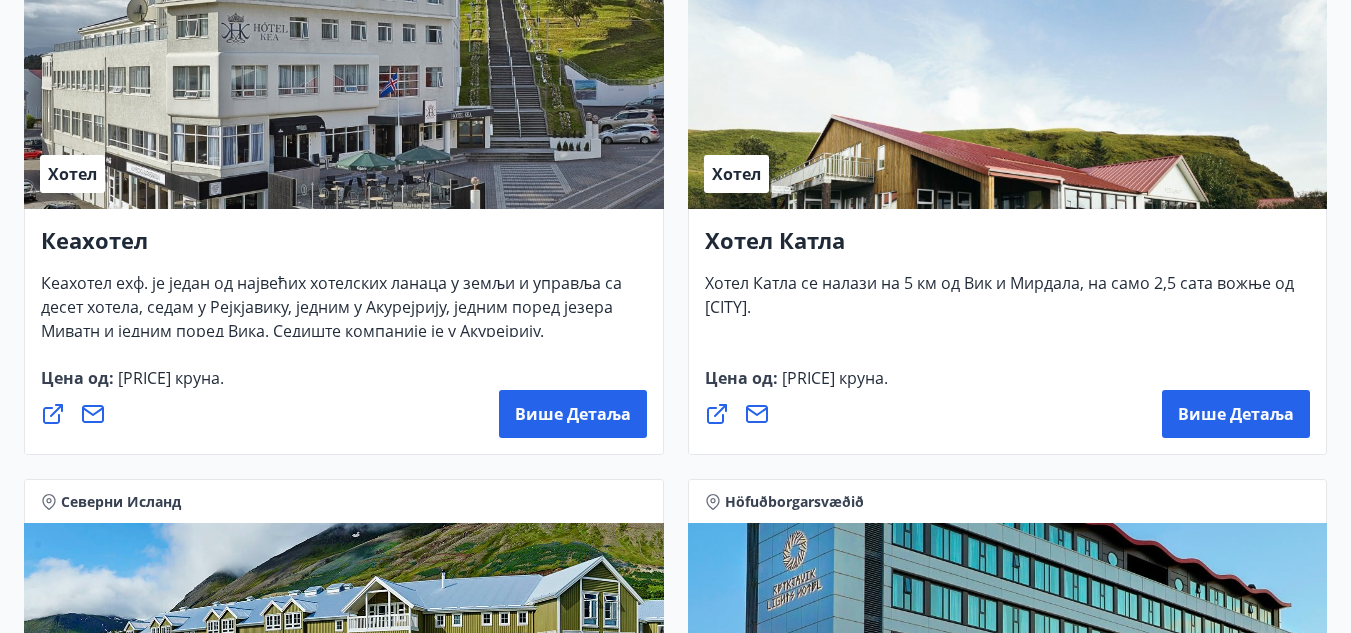 scroll, scrollTop: 1000, scrollLeft: 0, axis: vertical 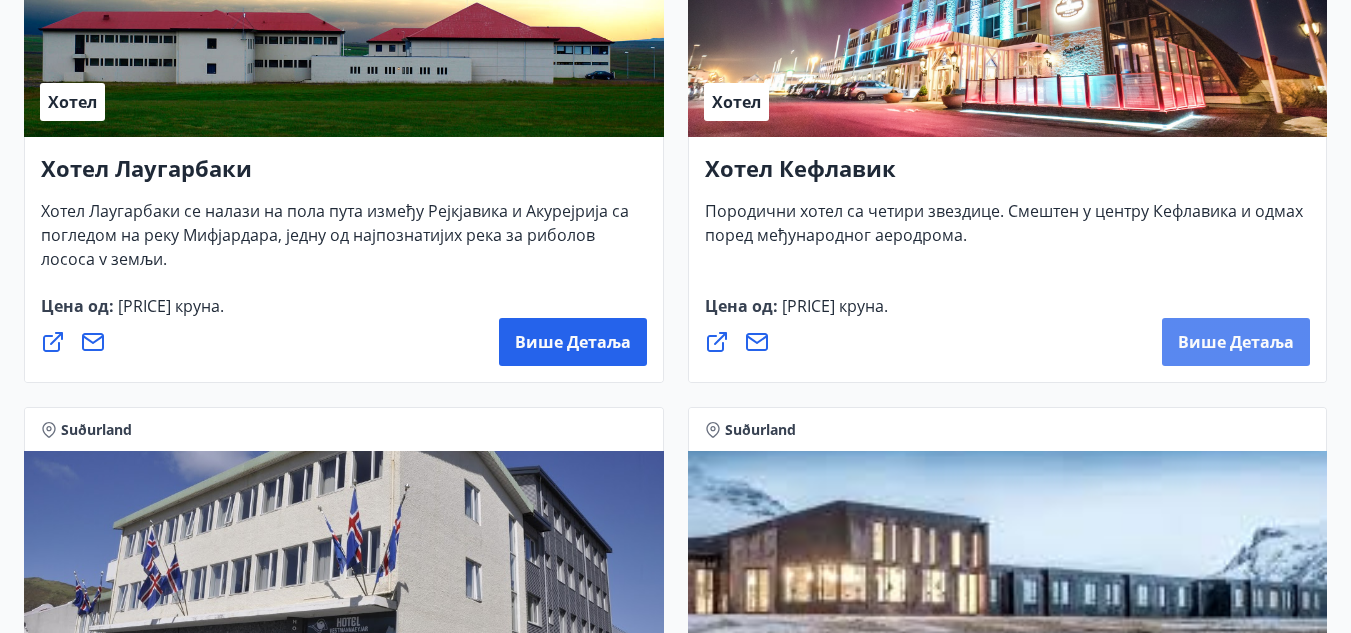 click on "Више детаља" at bounding box center [1236, 342] 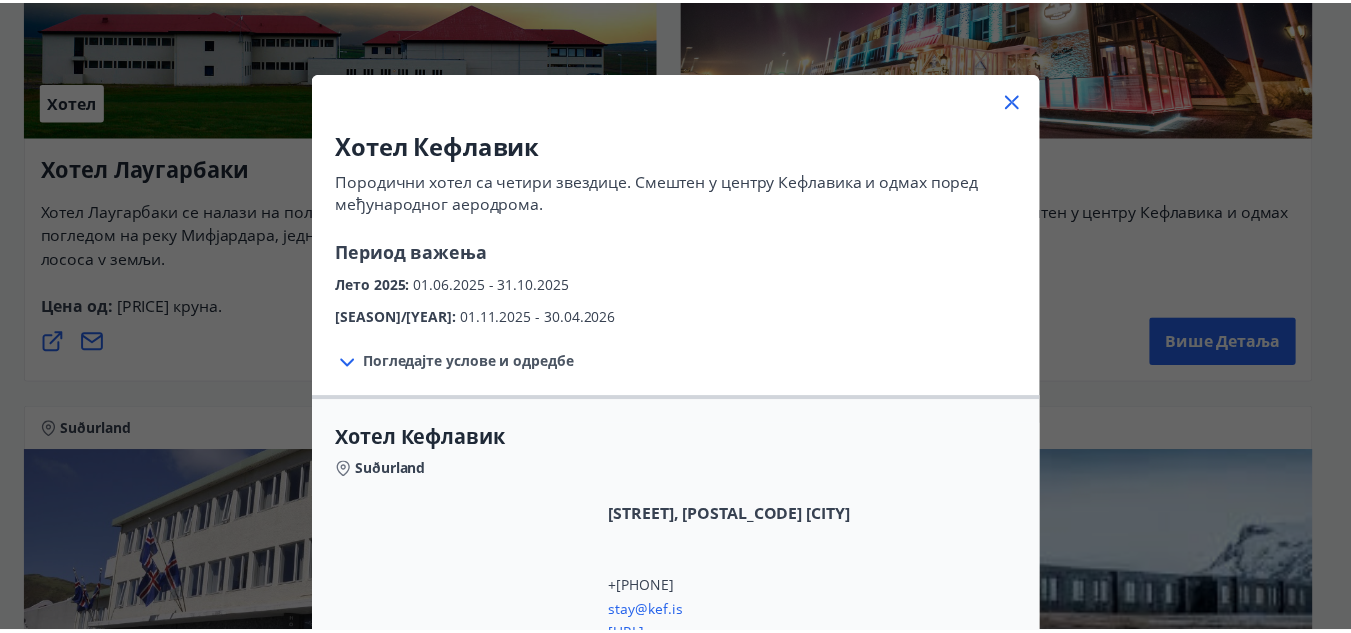 scroll, scrollTop: 0, scrollLeft: 0, axis: both 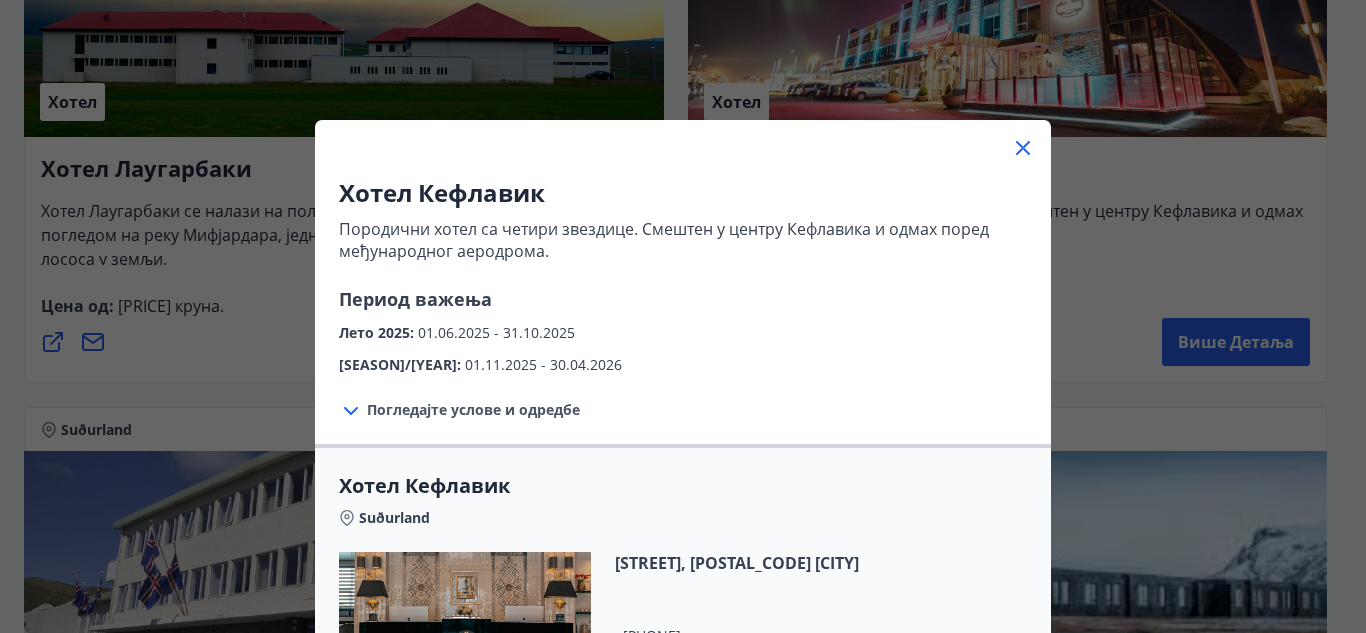 drag, startPoint x: 1017, startPoint y: 150, endPoint x: 1127, endPoint y: 161, distance: 110.54863 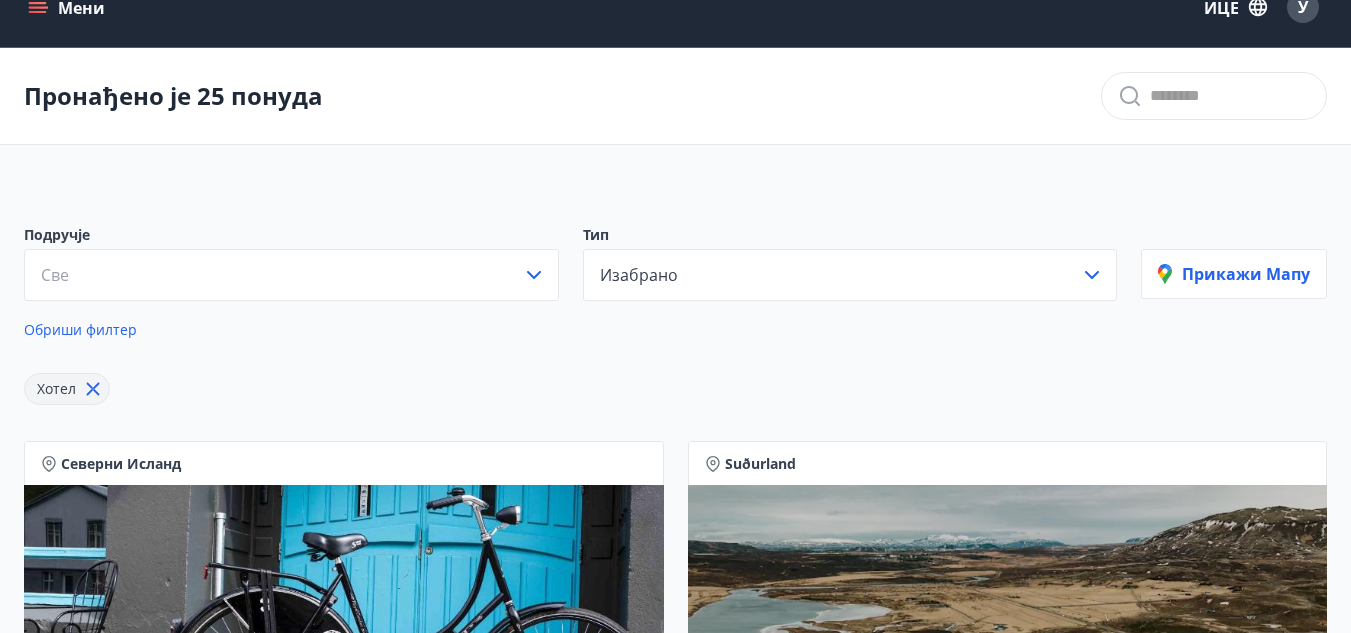 scroll, scrollTop: 0, scrollLeft: 0, axis: both 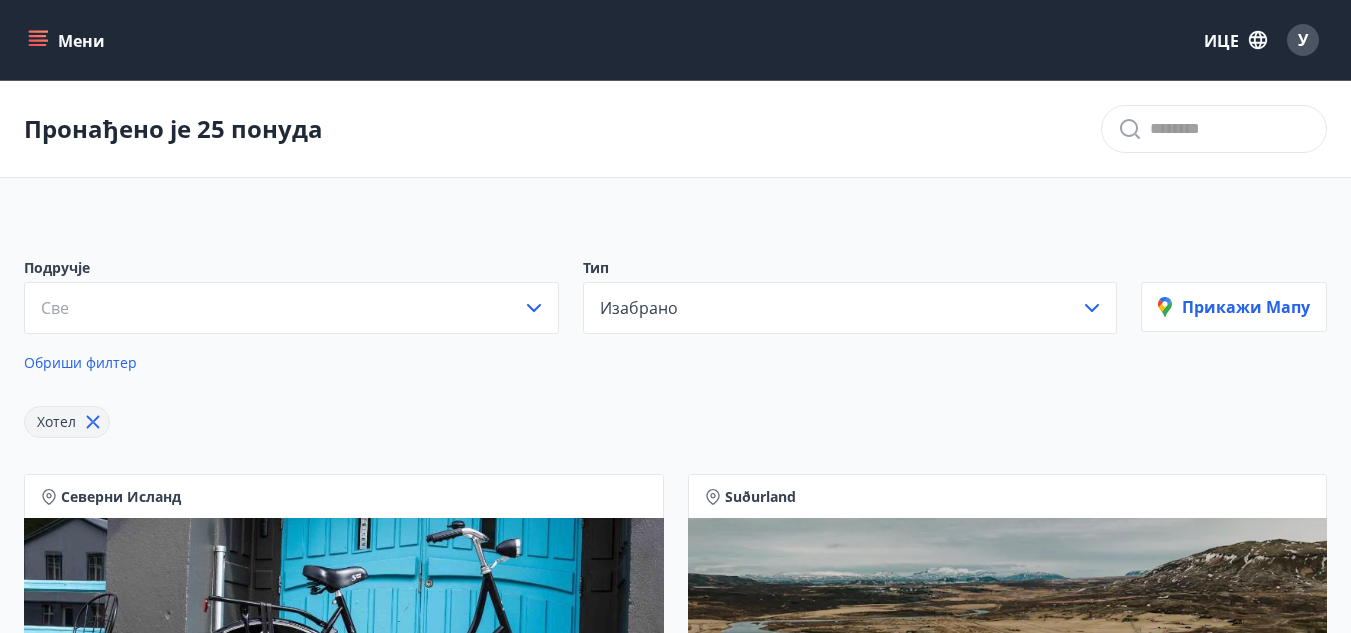 click 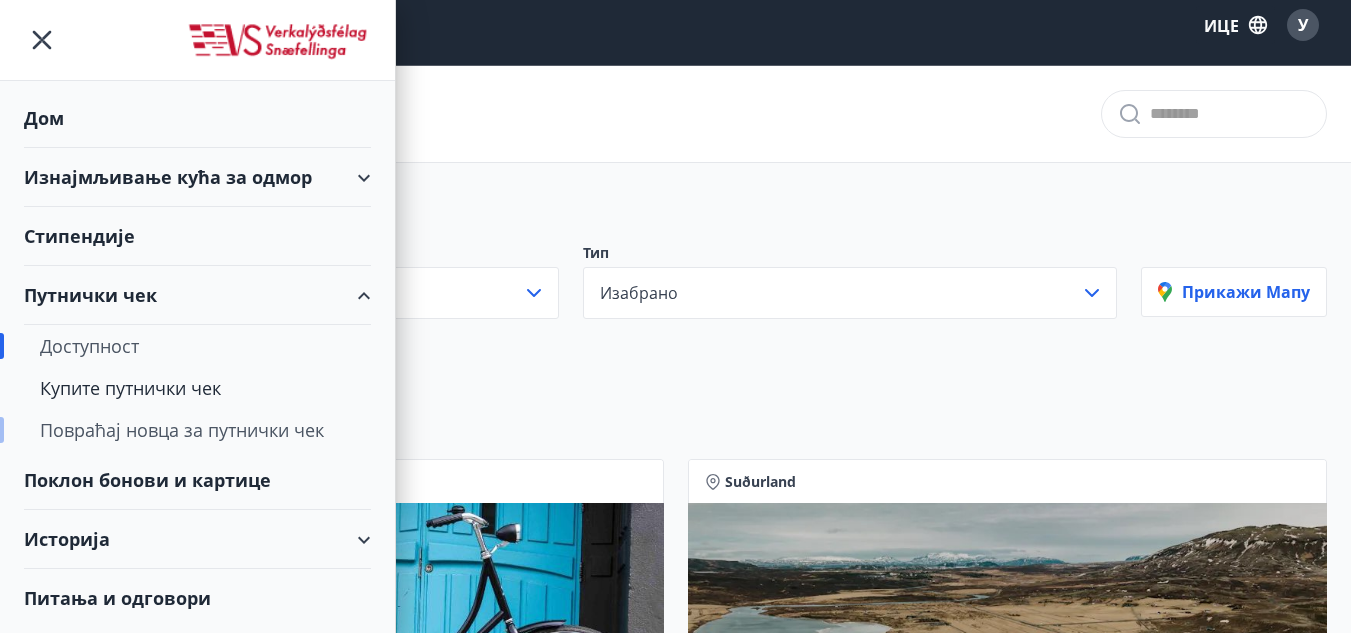 scroll, scrollTop: 200, scrollLeft: 0, axis: vertical 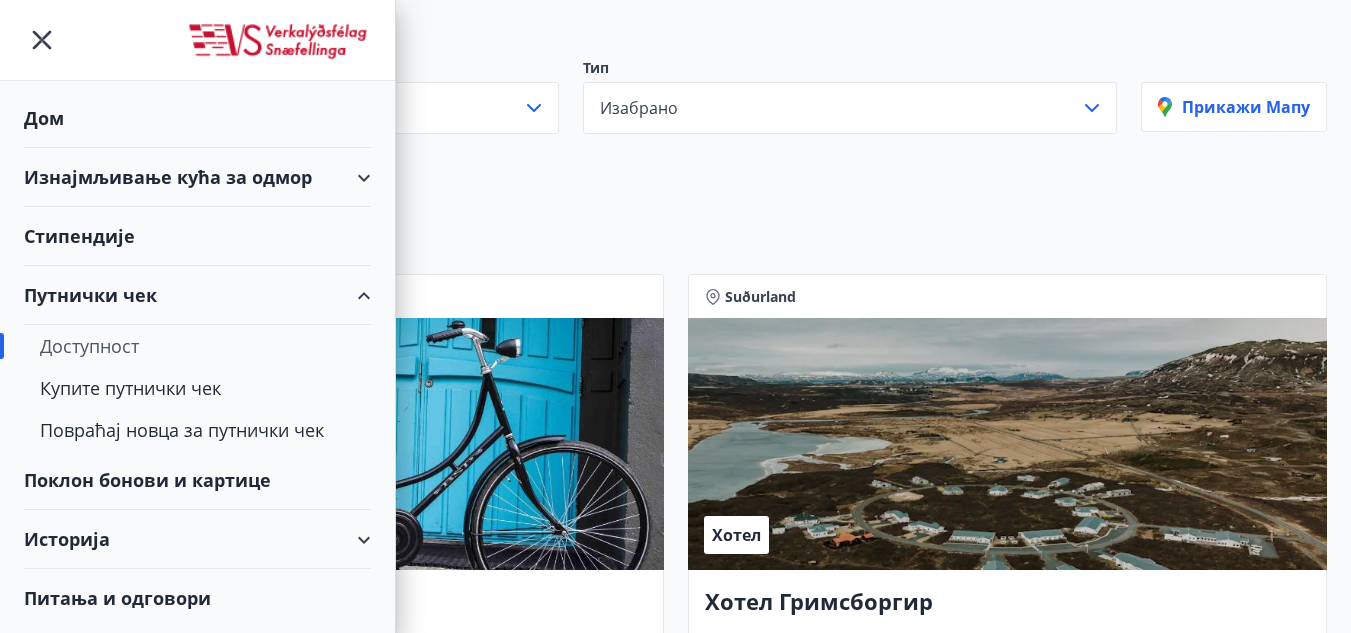 click on "Поклон бонови и картице" at bounding box center (147, 480) 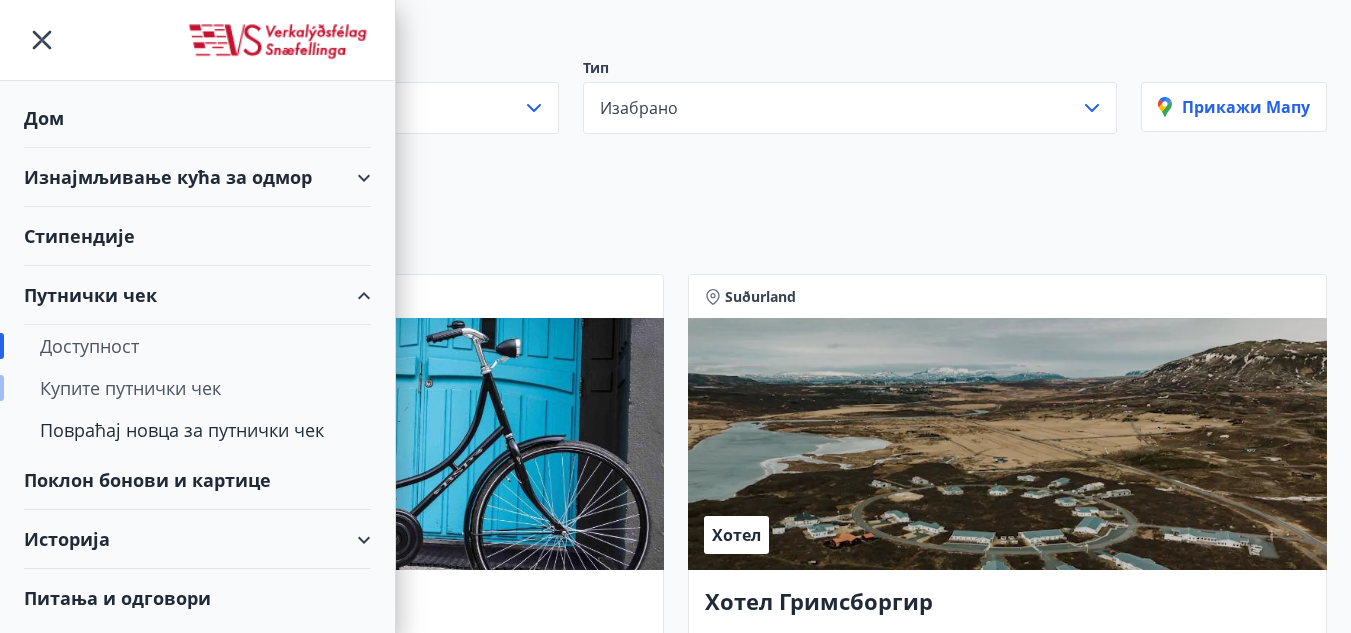 click on "Купите путнички чек" at bounding box center (130, 388) 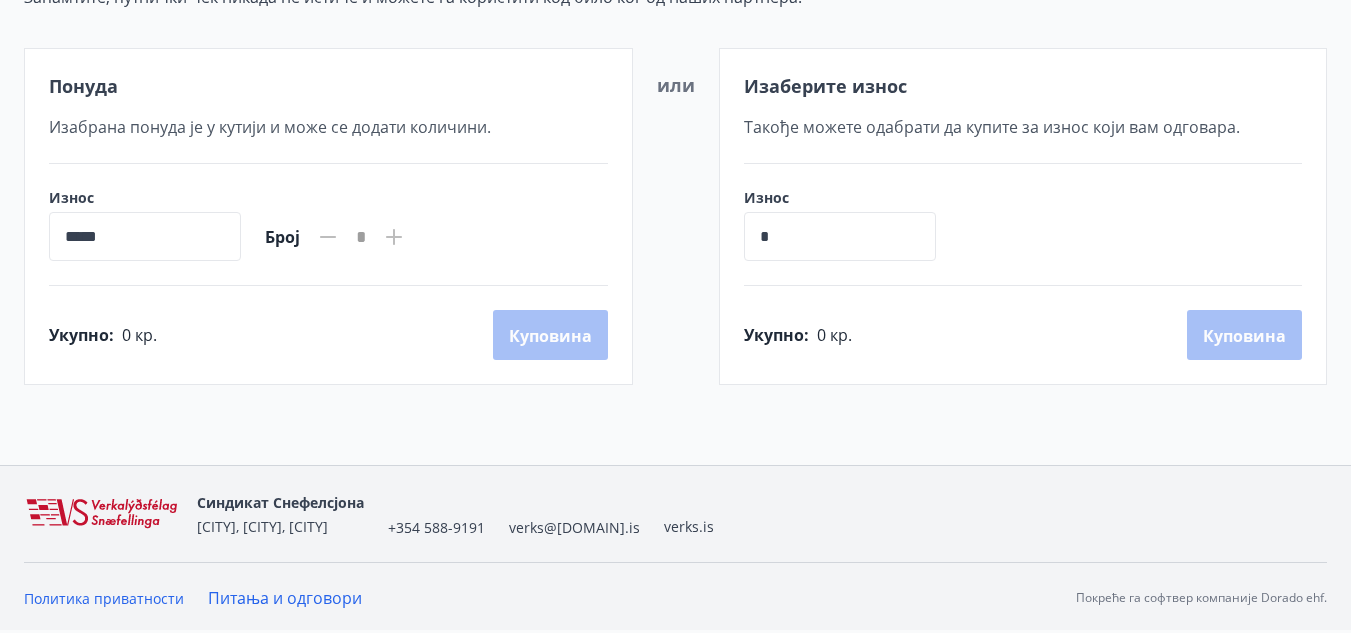click on "Укупно  : 0 кр. Куповина" at bounding box center (328, 335) 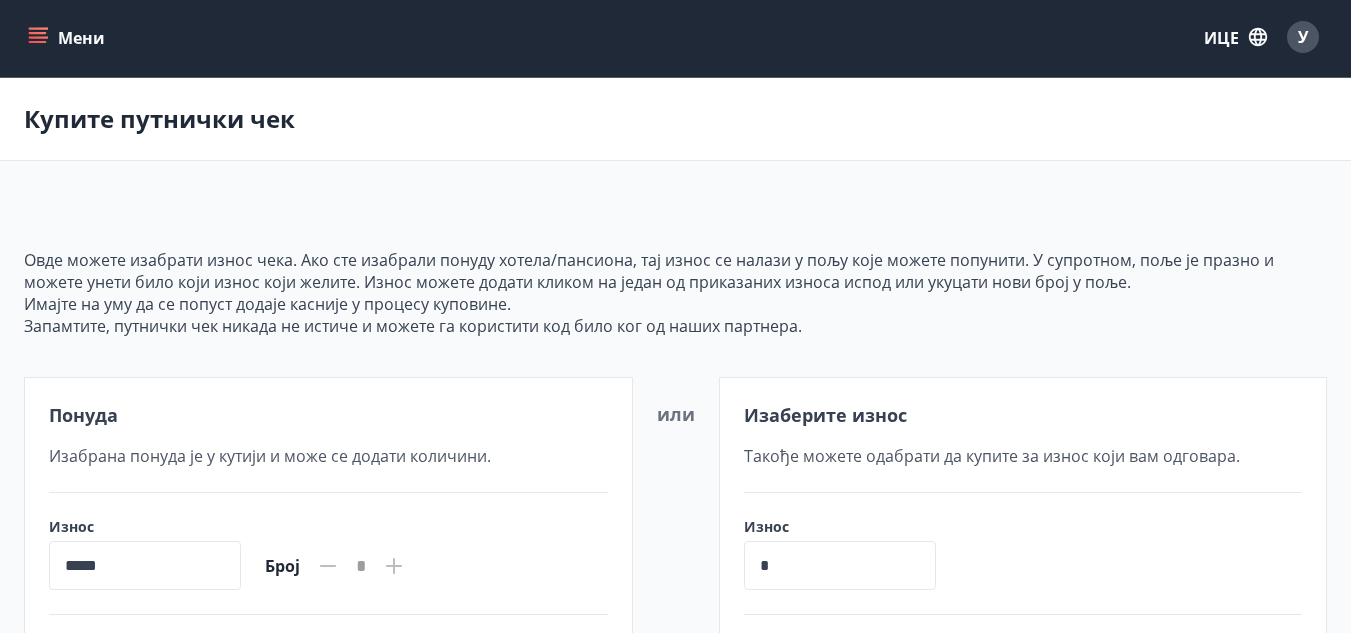 scroll, scrollTop: 0, scrollLeft: 0, axis: both 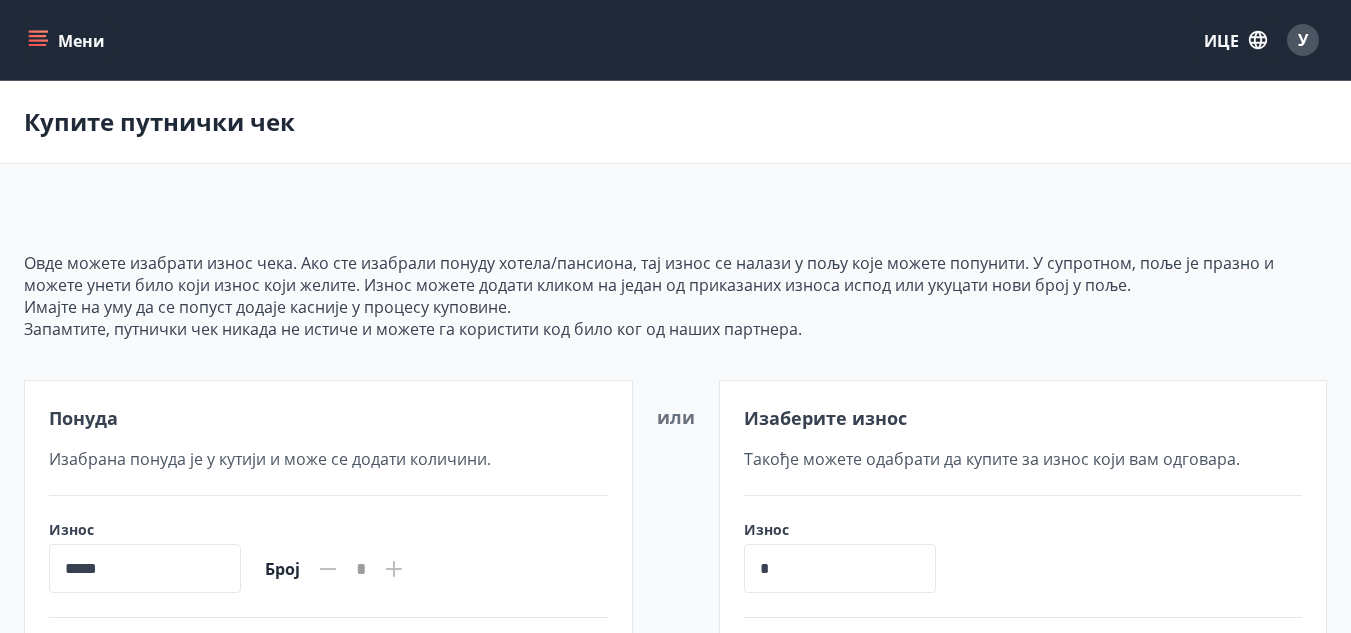 click on "Мени" at bounding box center (68, 40) 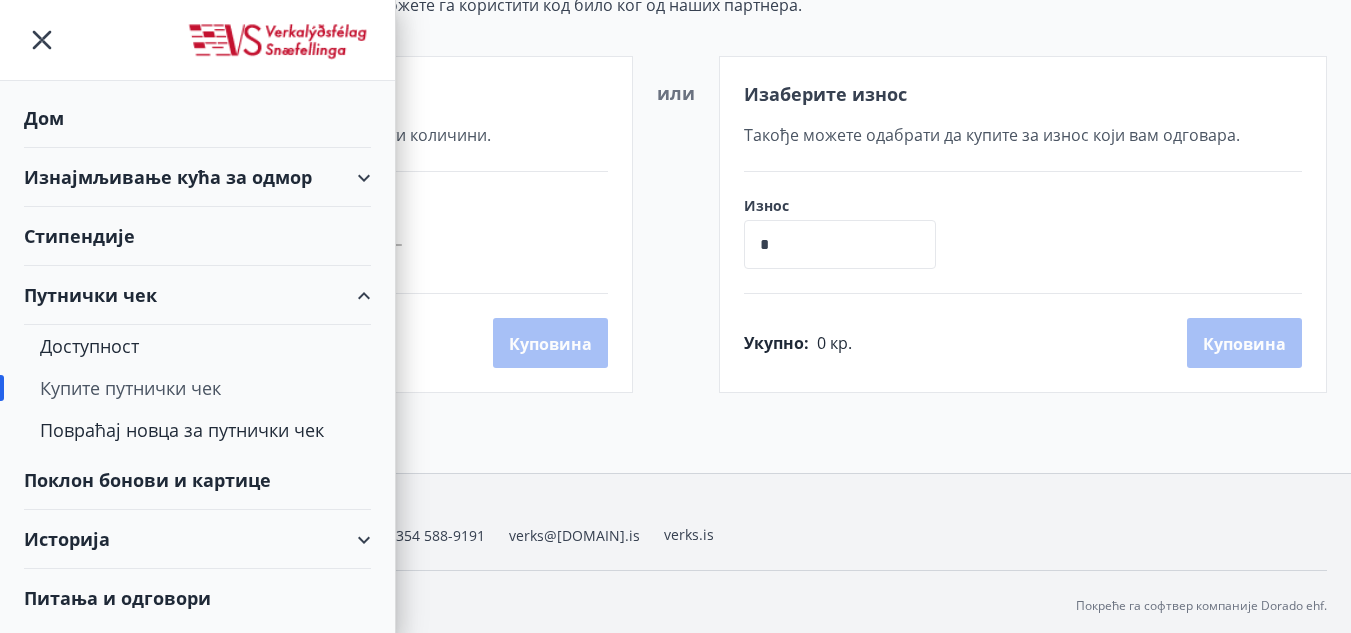 scroll, scrollTop: 332, scrollLeft: 0, axis: vertical 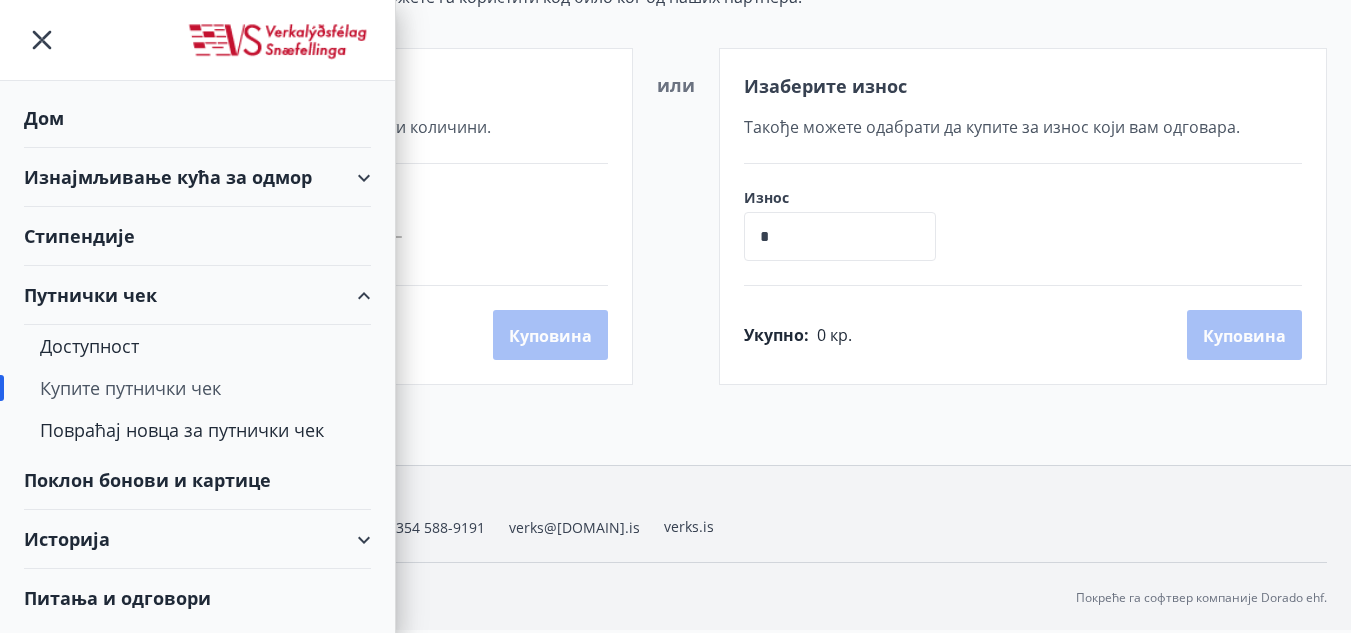 click on "Изнајмљивање кућа за одмор" at bounding box center (197, 177) 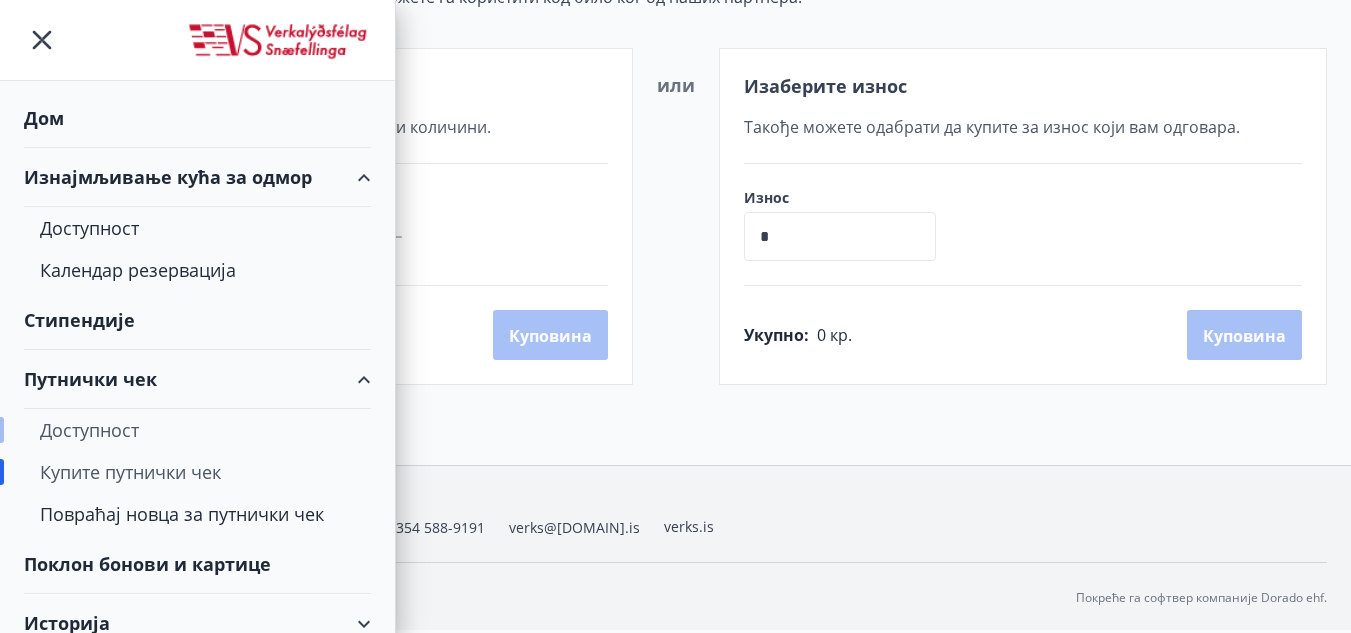 click on "Доступност" at bounding box center (197, 430) 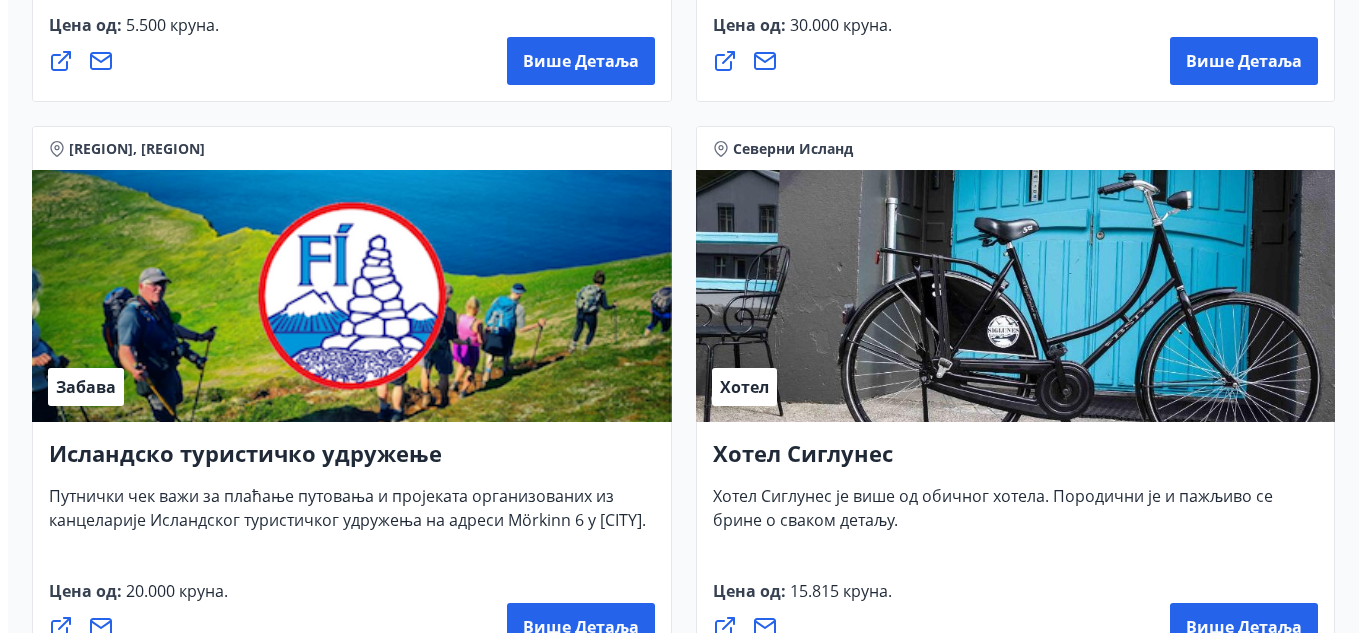 scroll, scrollTop: 832, scrollLeft: 0, axis: vertical 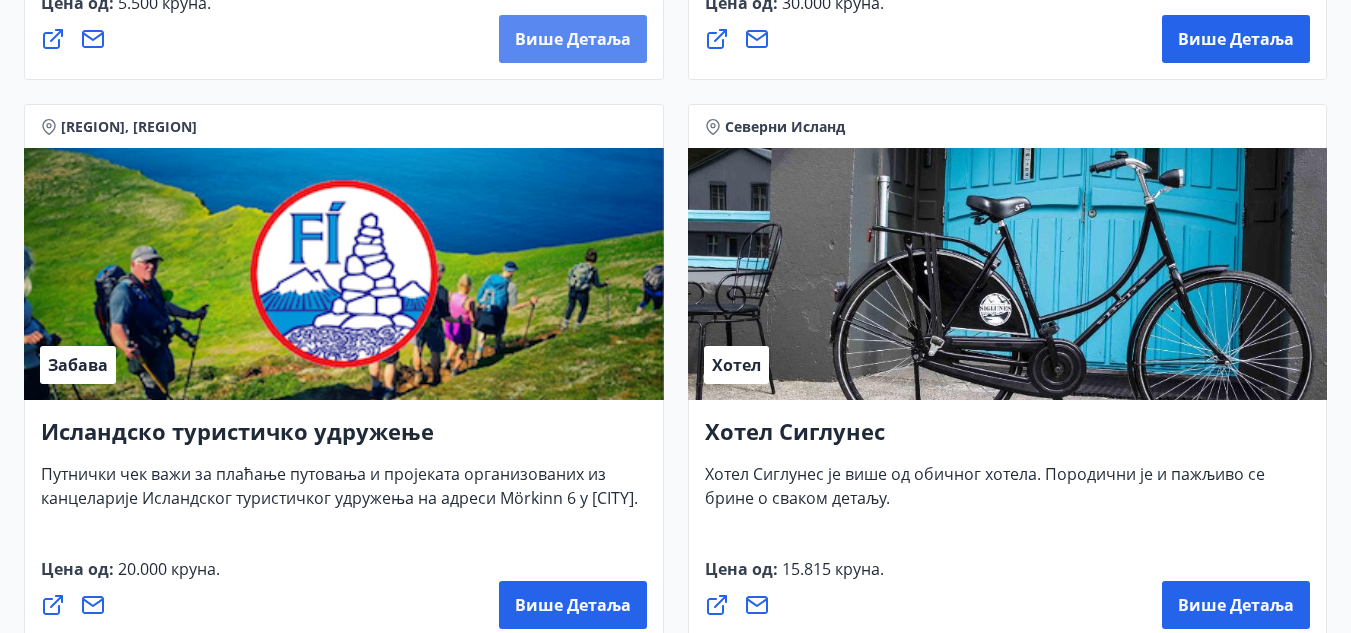 click on "Више детаља" at bounding box center [573, 39] 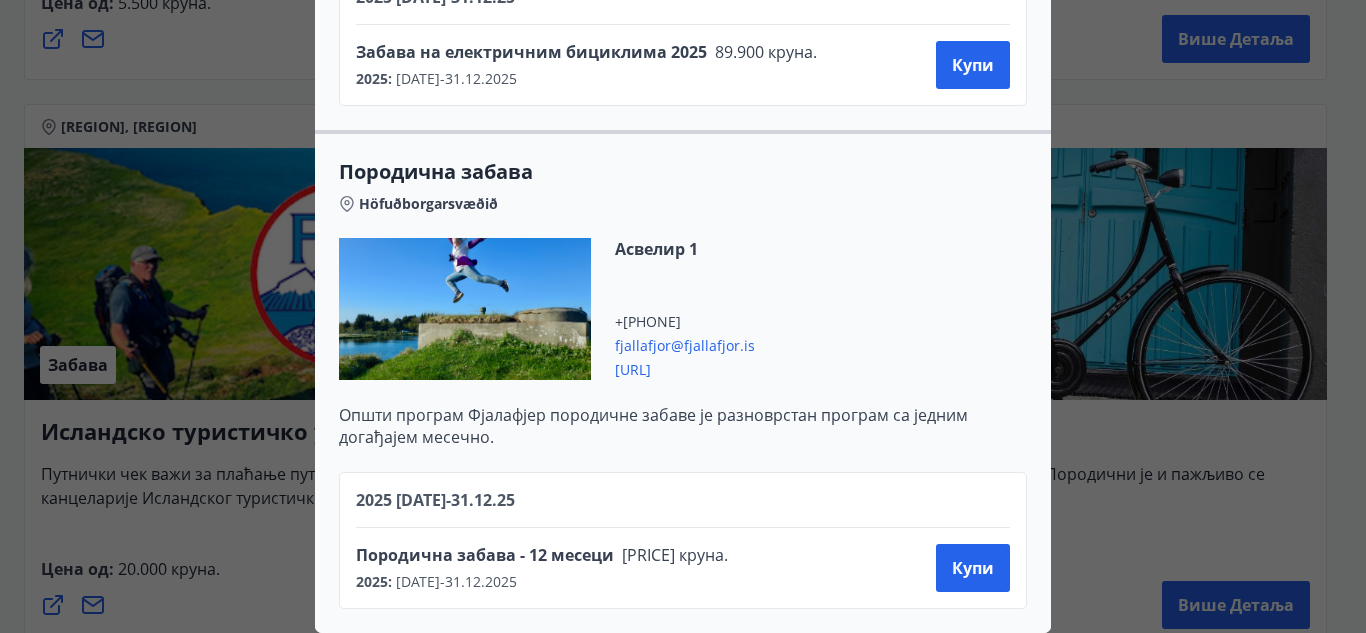 scroll, scrollTop: 4350, scrollLeft: 0, axis: vertical 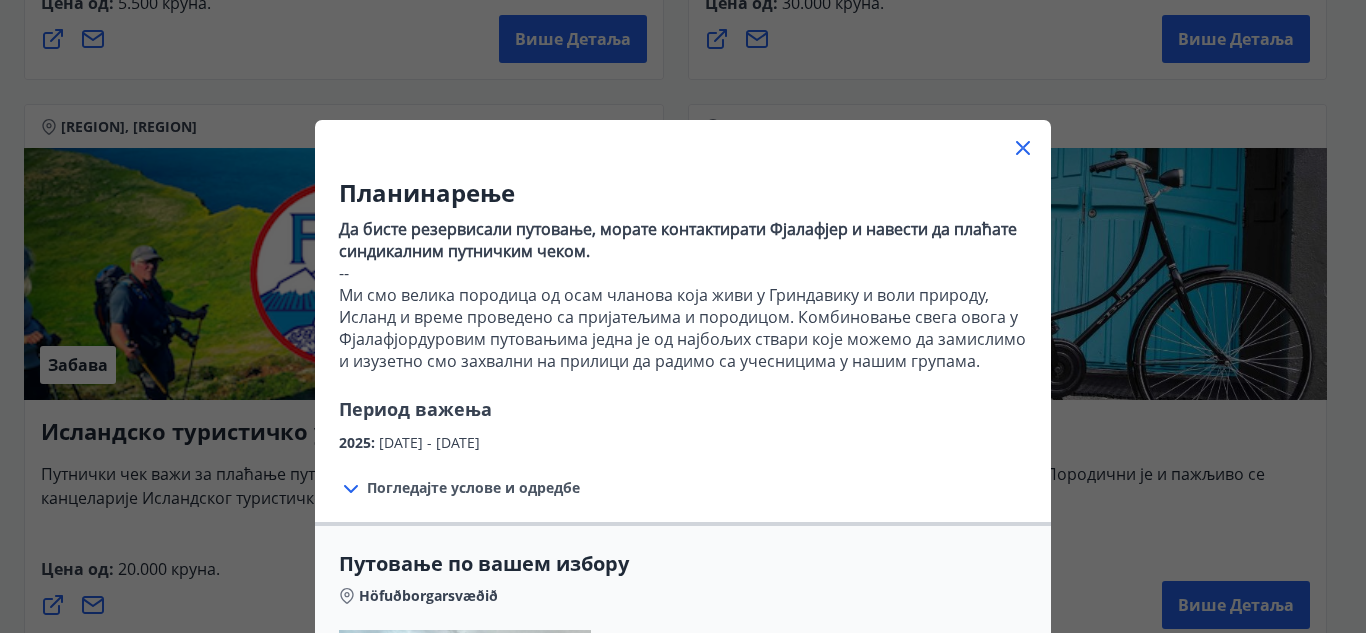 click 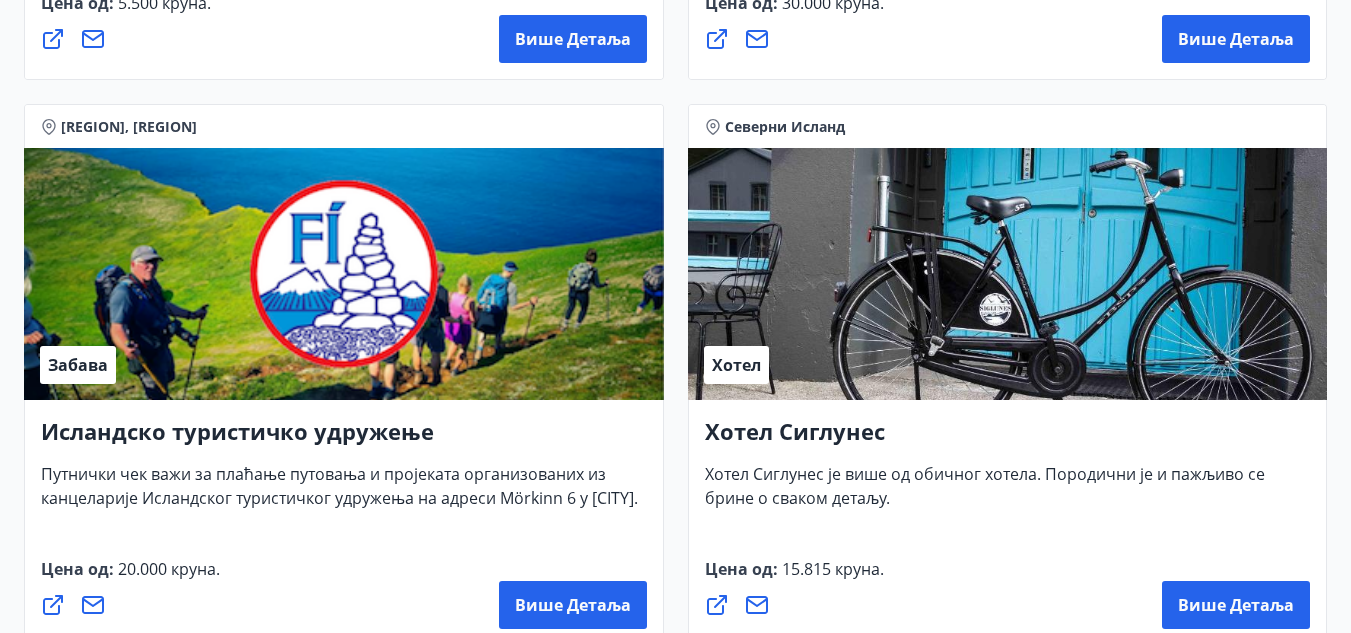 click on "Хотел" at bounding box center [1008, 274] 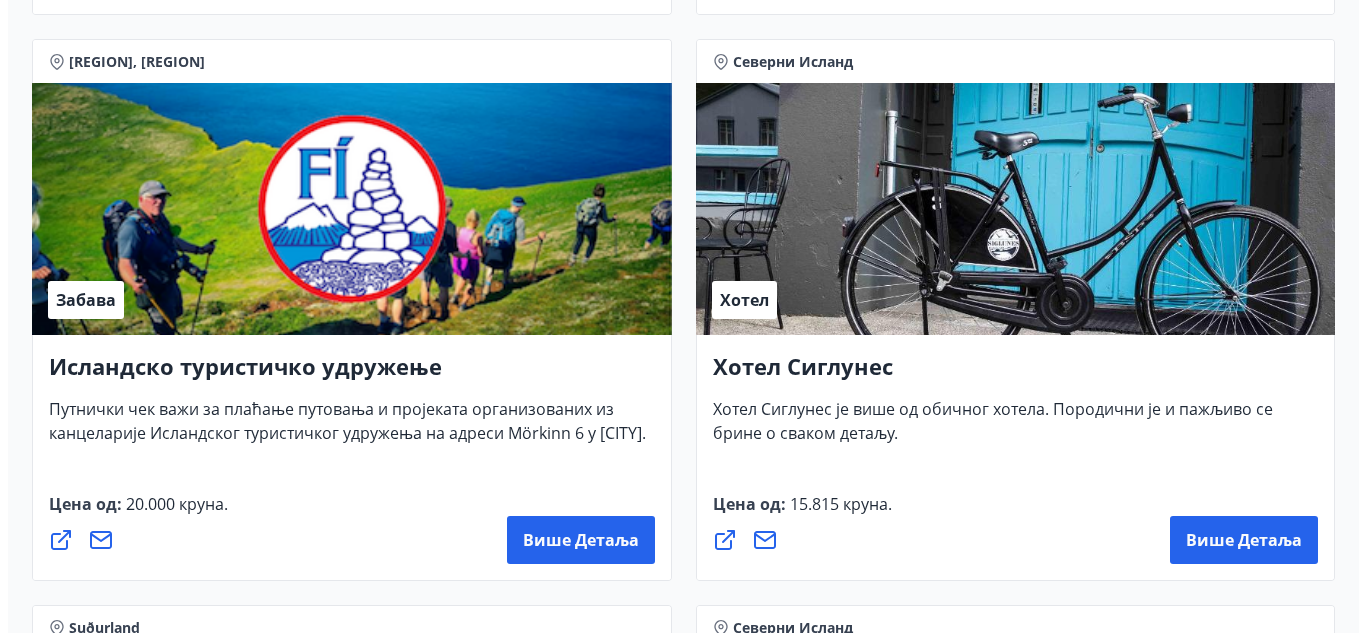 scroll, scrollTop: 932, scrollLeft: 0, axis: vertical 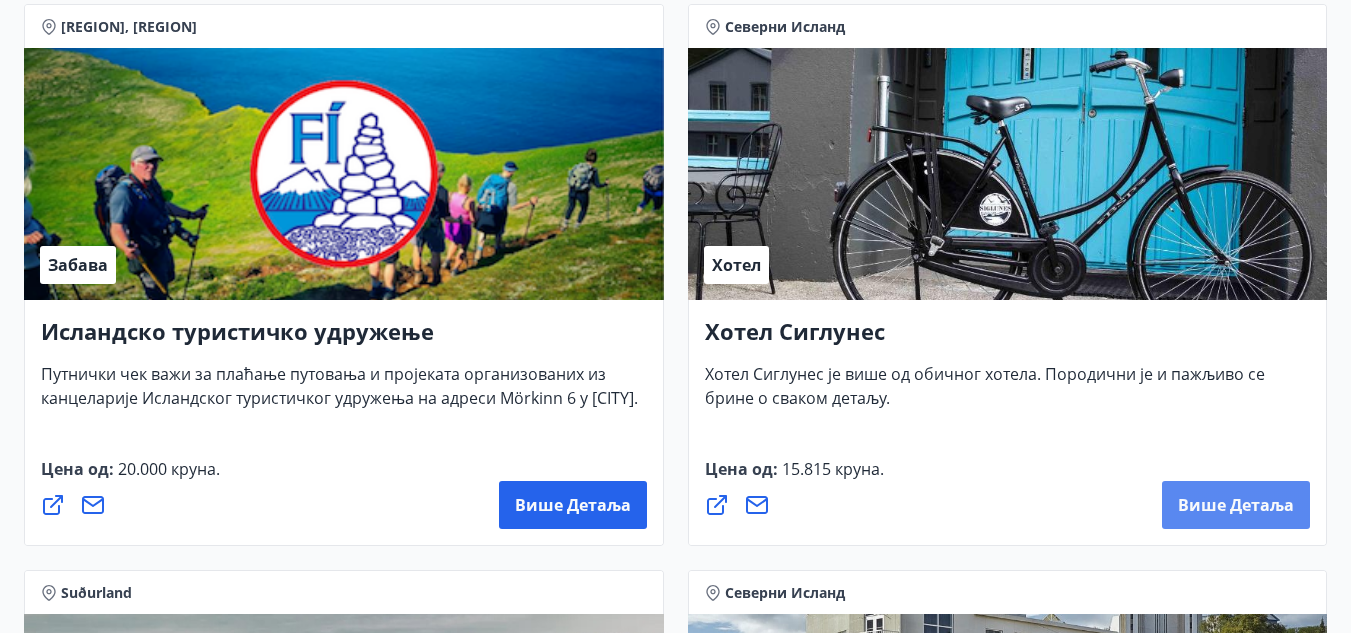 click on "Више детаља" at bounding box center (1236, 505) 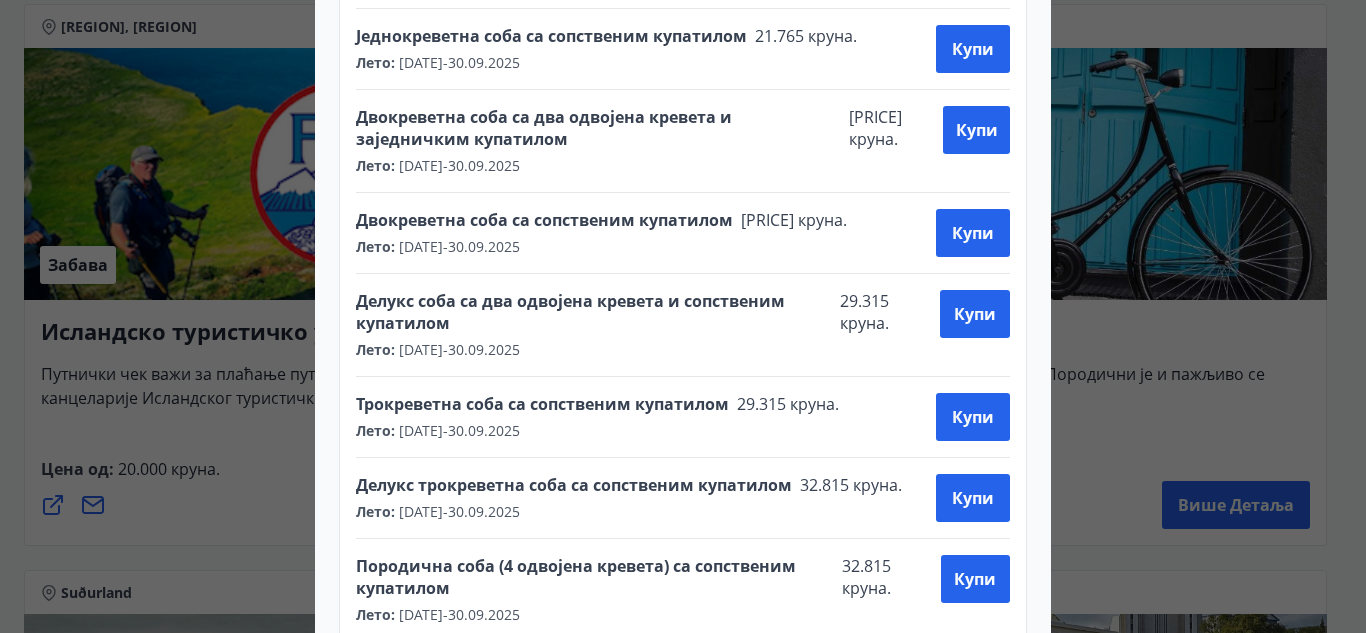 scroll, scrollTop: 993, scrollLeft: 0, axis: vertical 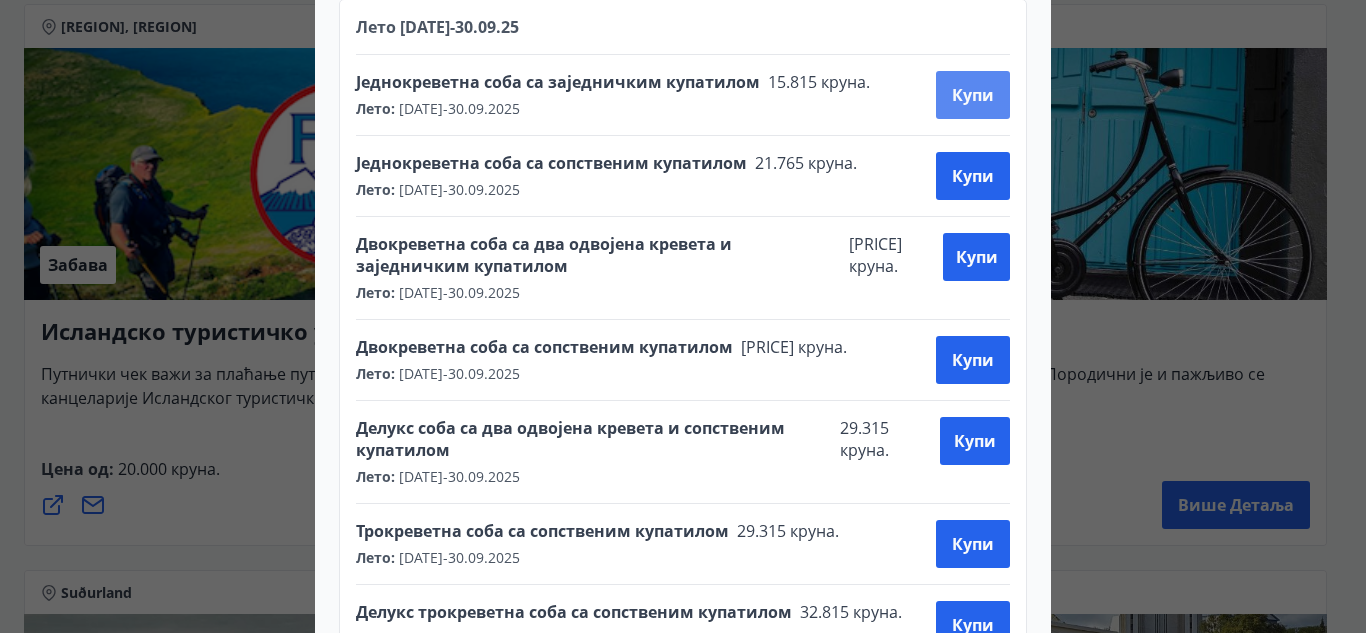click on "Купи" at bounding box center [973, 95] 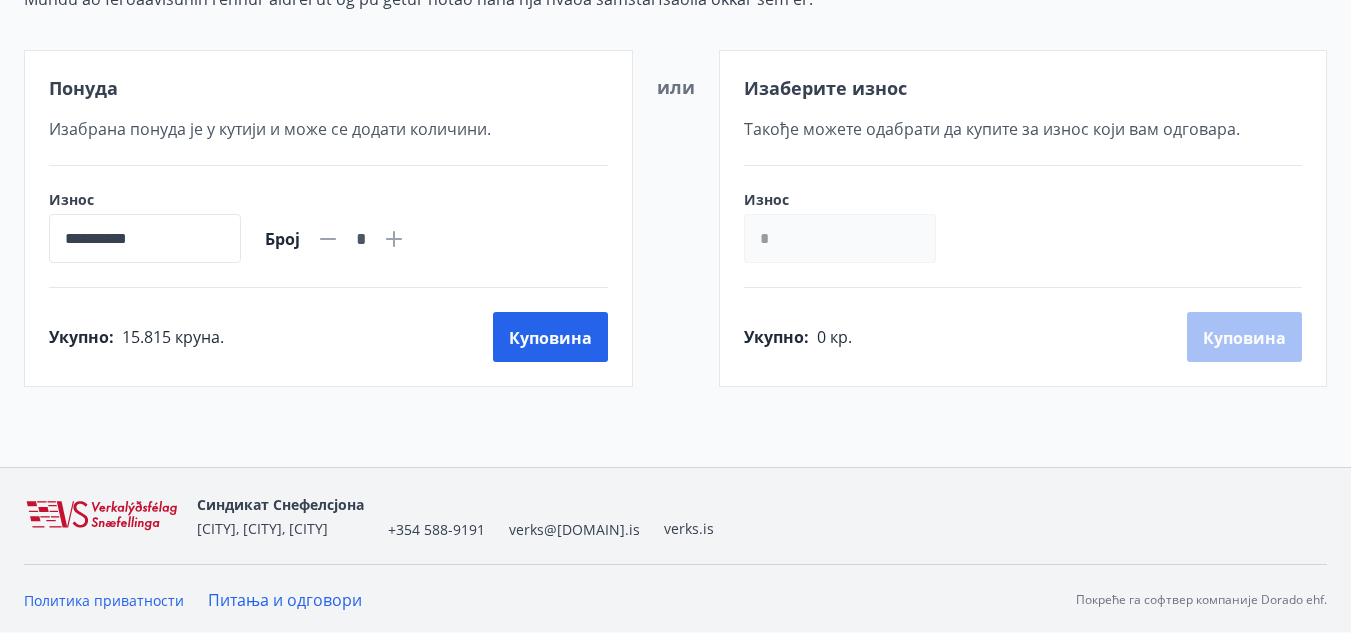 scroll, scrollTop: 330, scrollLeft: 0, axis: vertical 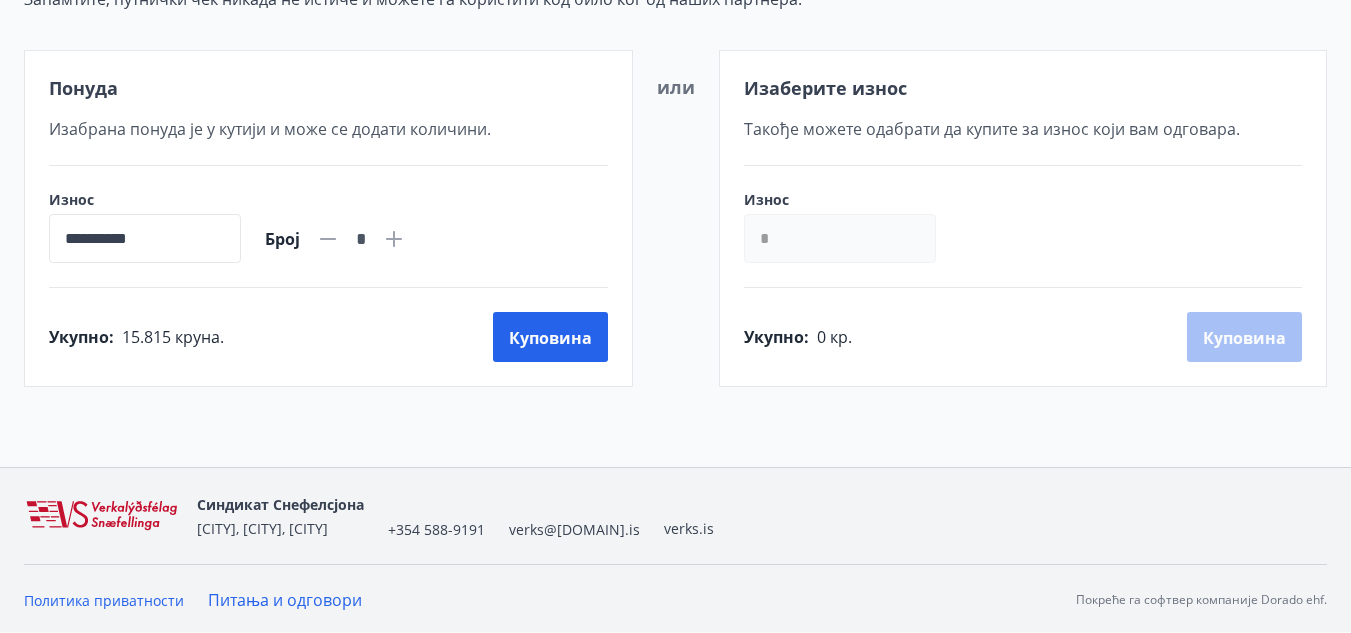 click on "**********" at bounding box center (328, 226) 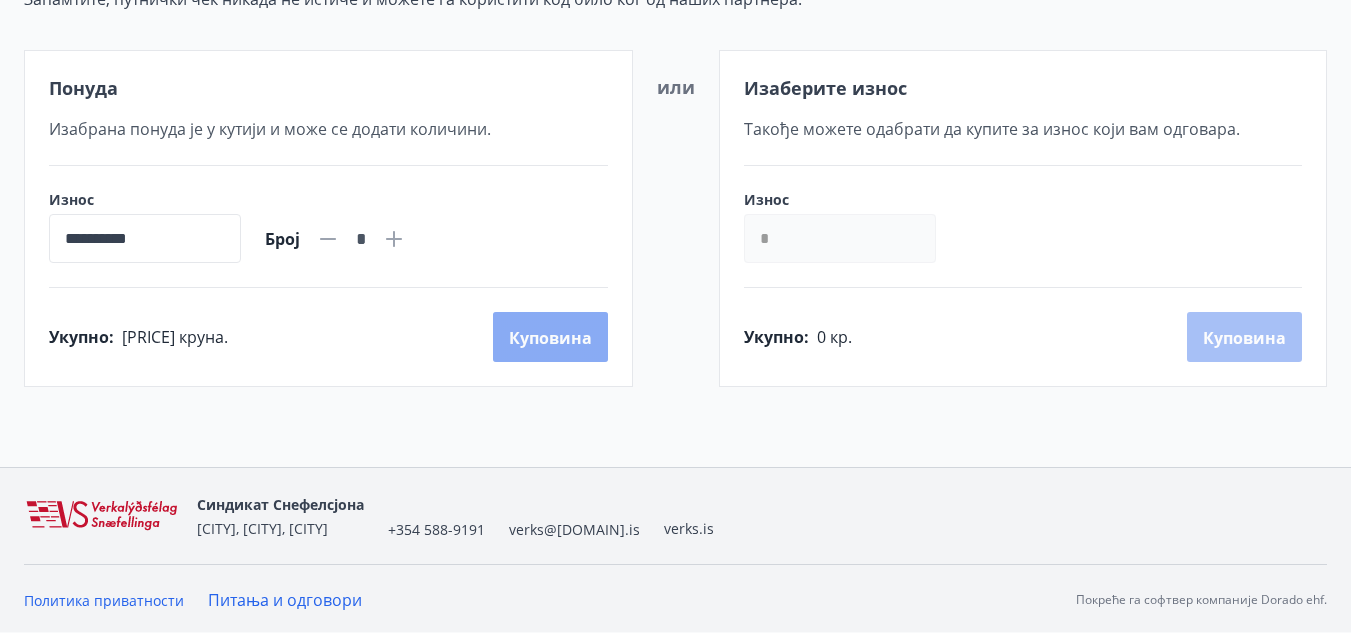 click on "Куповина" at bounding box center (550, 337) 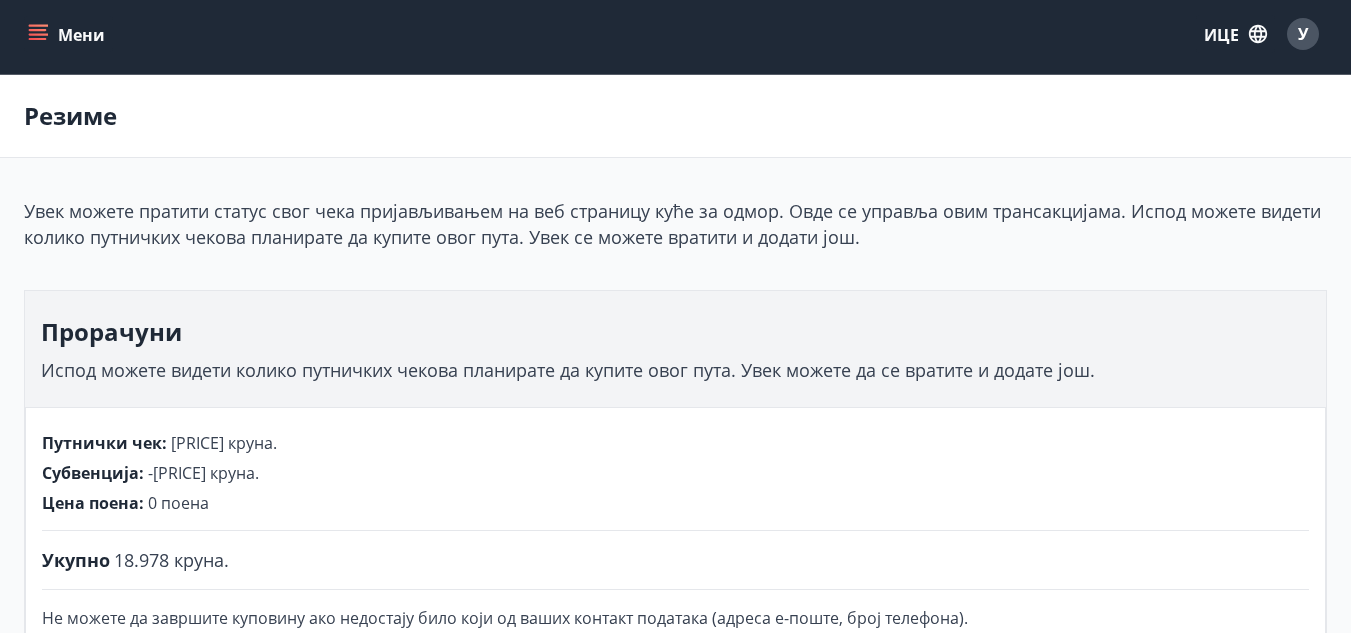 scroll, scrollTop: 0, scrollLeft: 0, axis: both 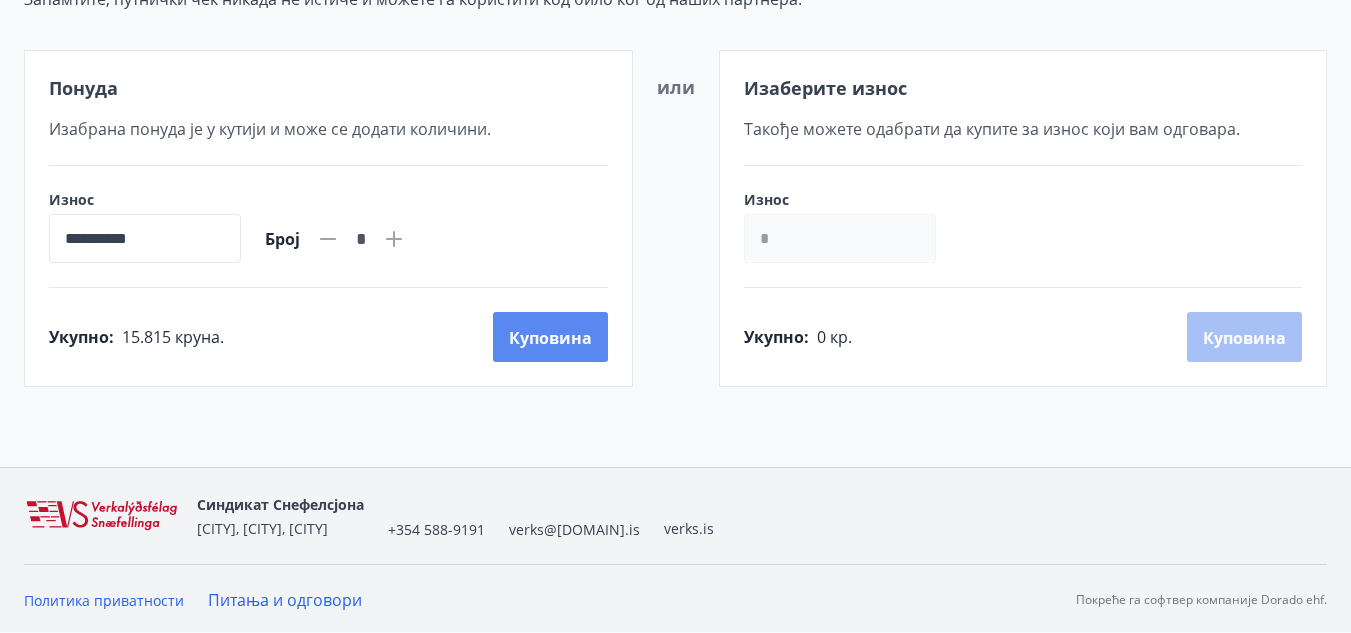 click on "Куповина" at bounding box center [550, 338] 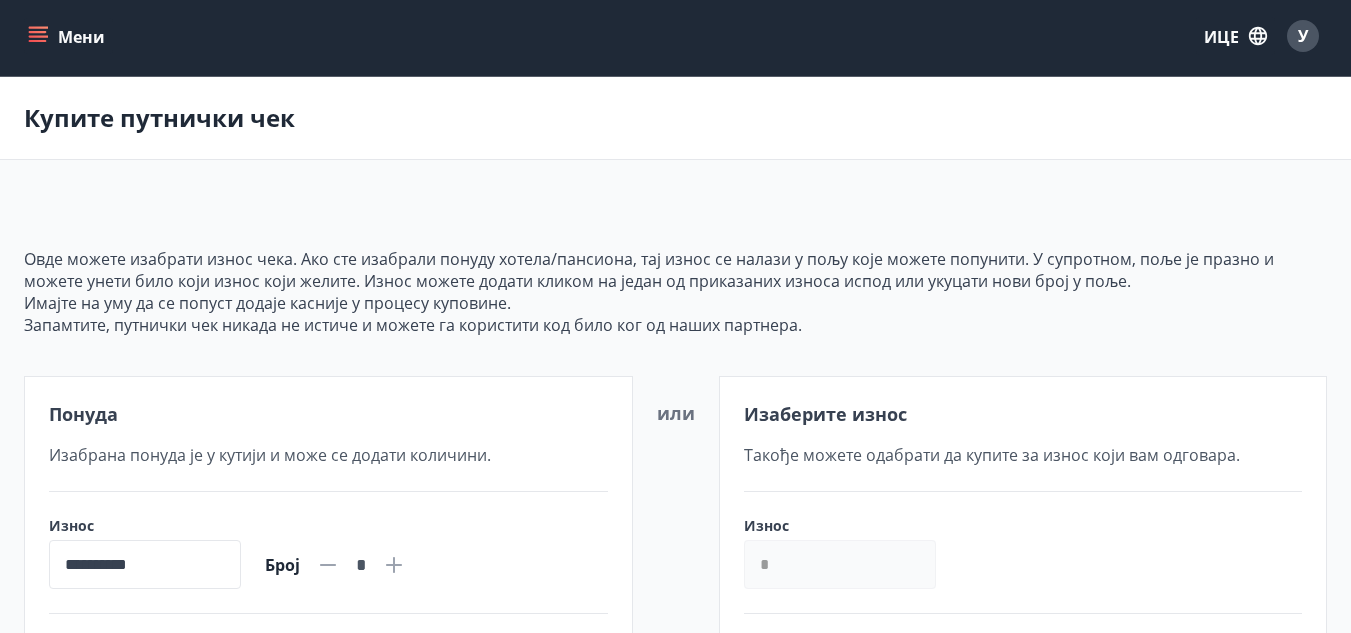scroll, scrollTop: 0, scrollLeft: 0, axis: both 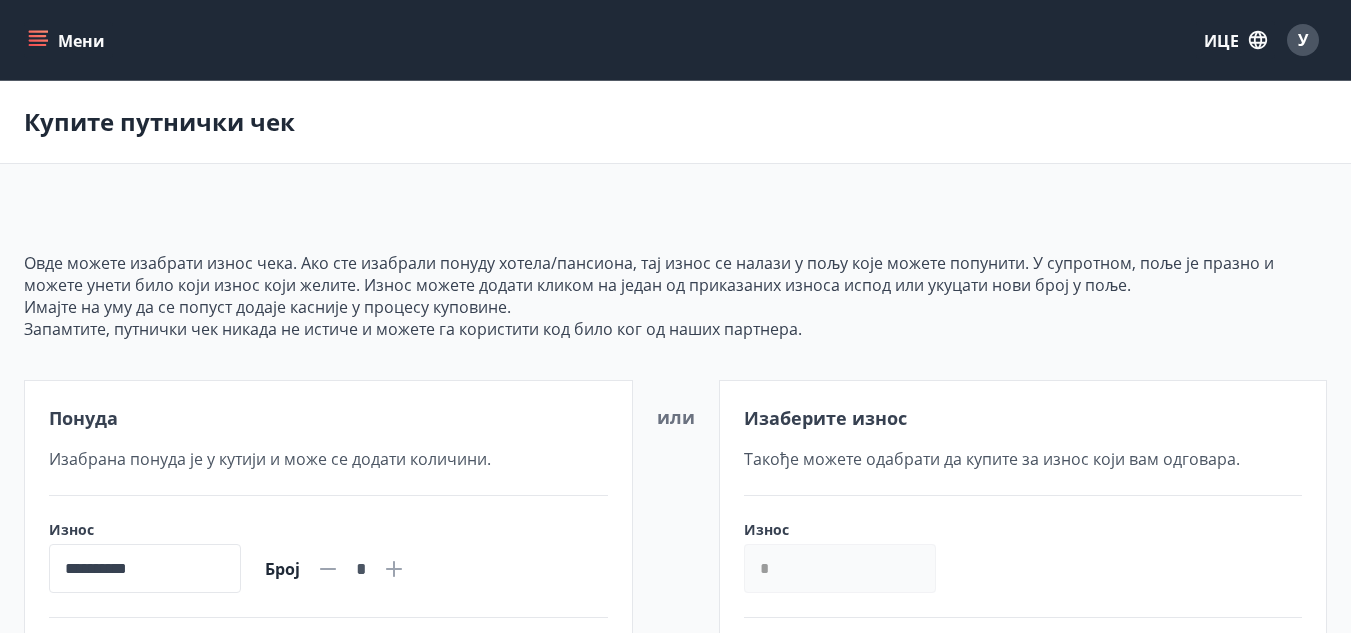 click 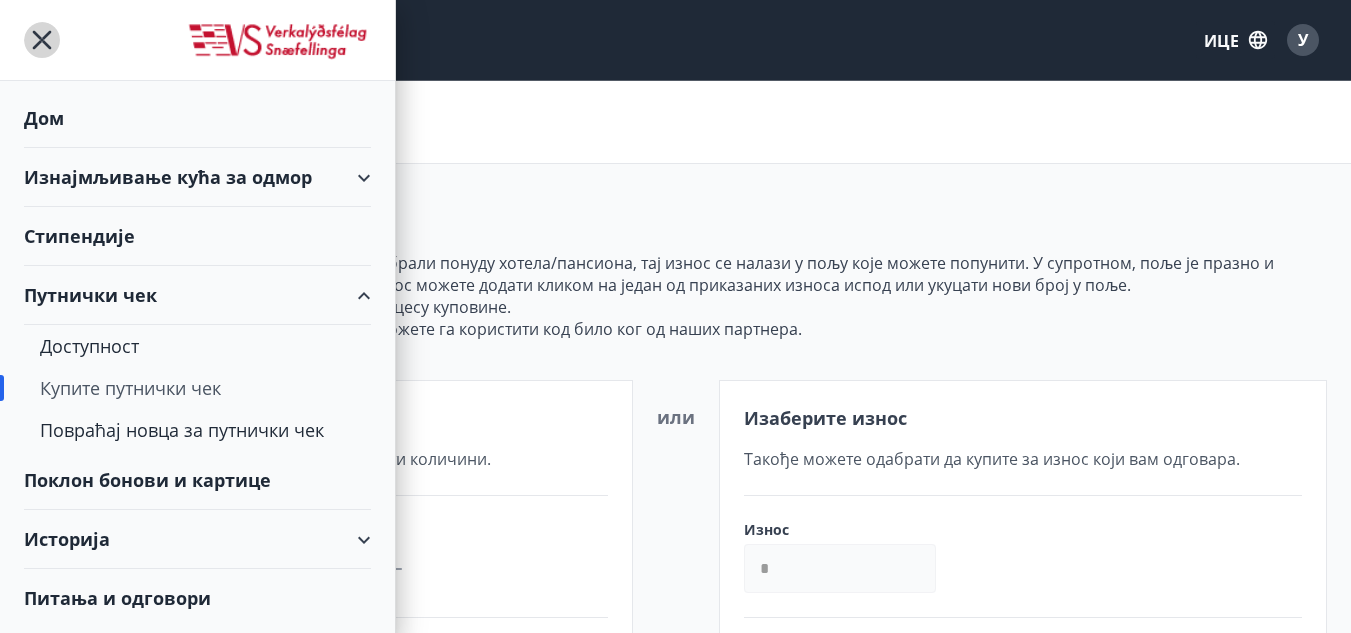 click 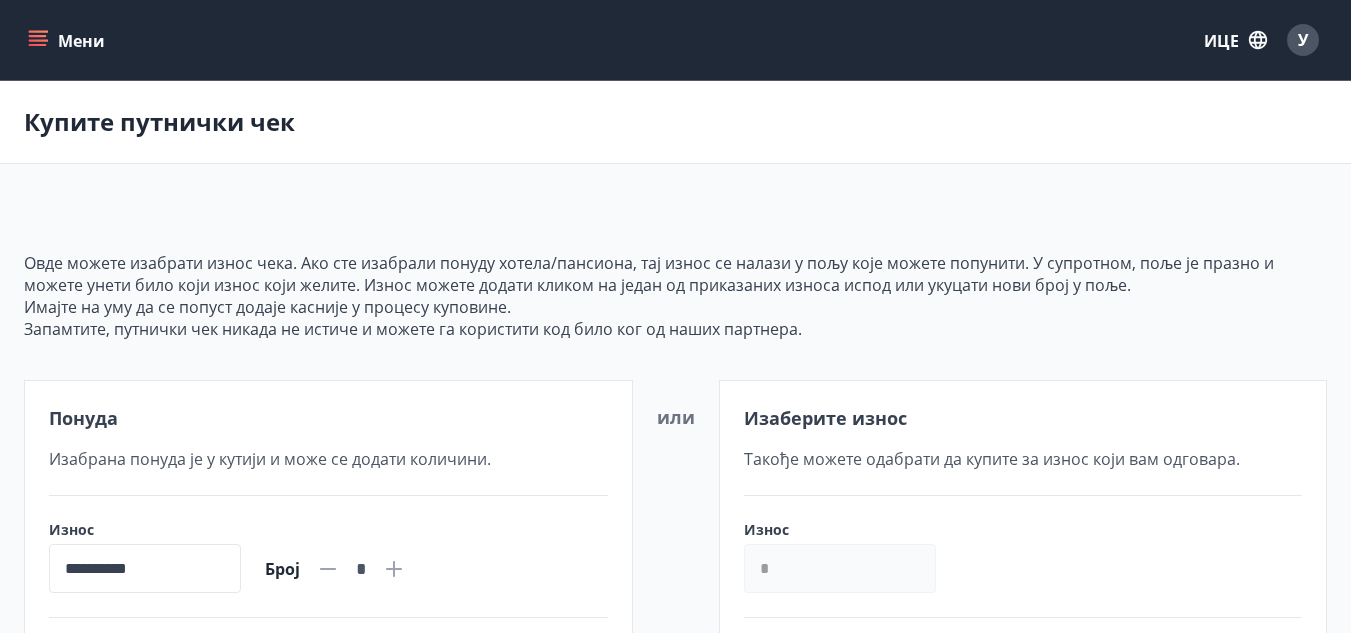 click 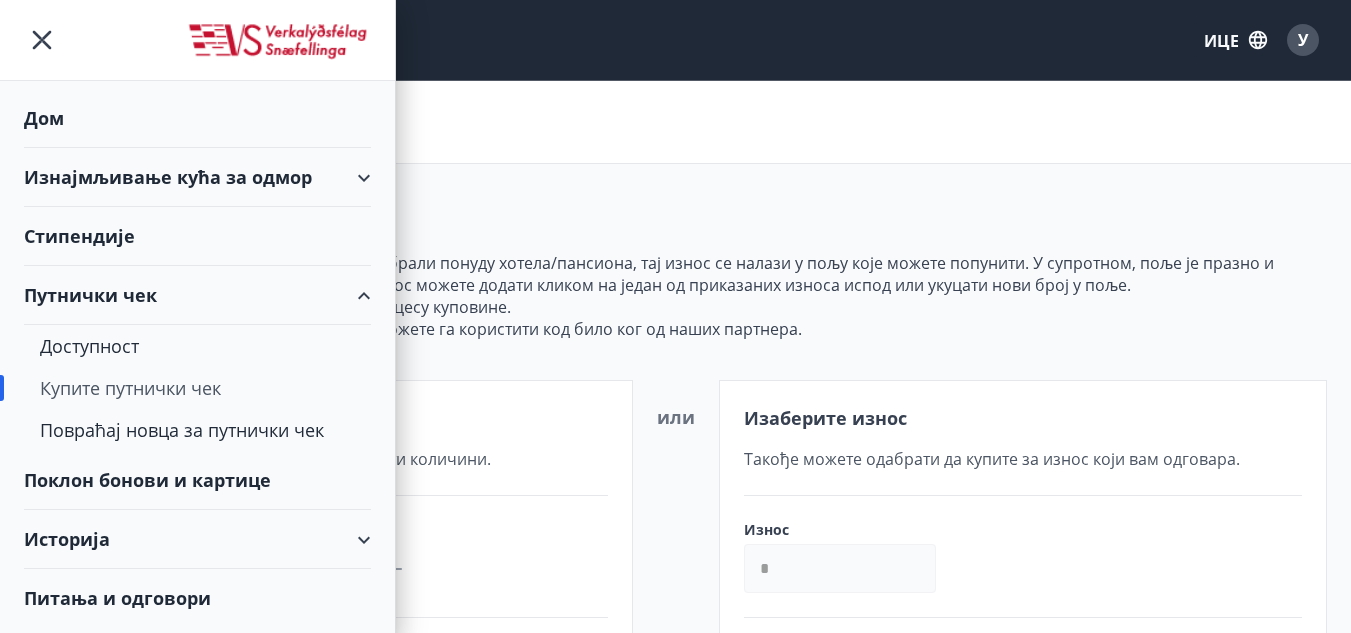click on "Купите путнички чек" at bounding box center [130, 388] 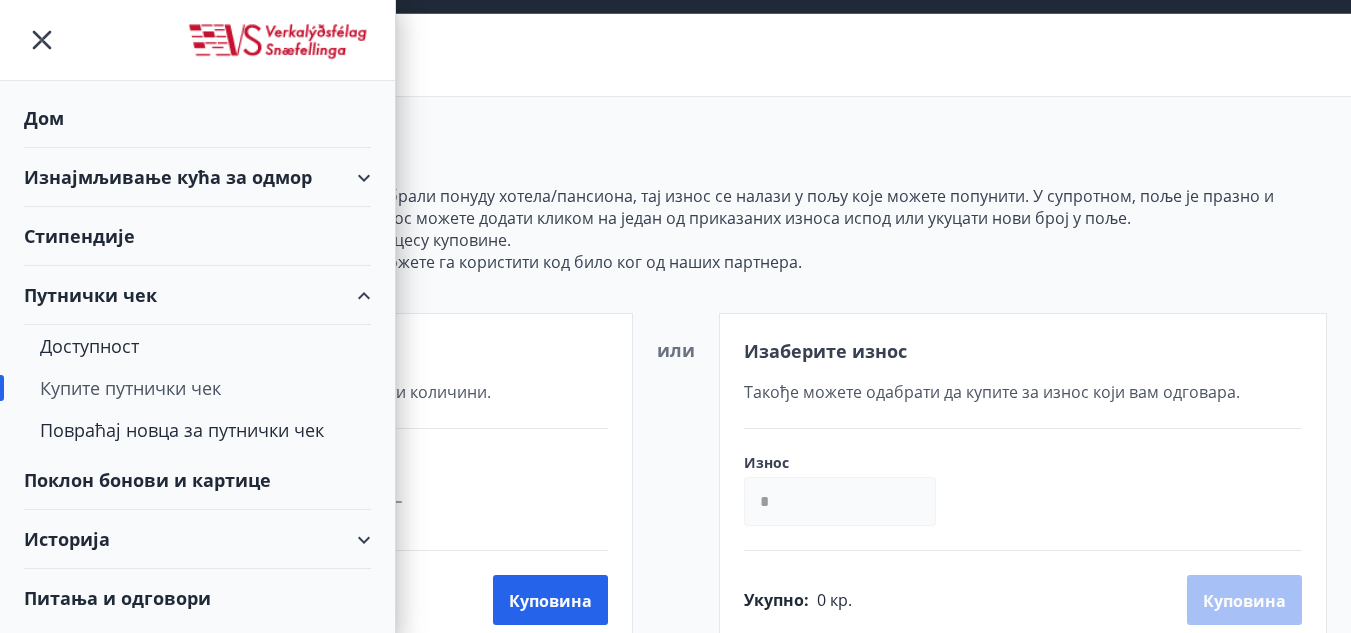 scroll, scrollTop: 100, scrollLeft: 0, axis: vertical 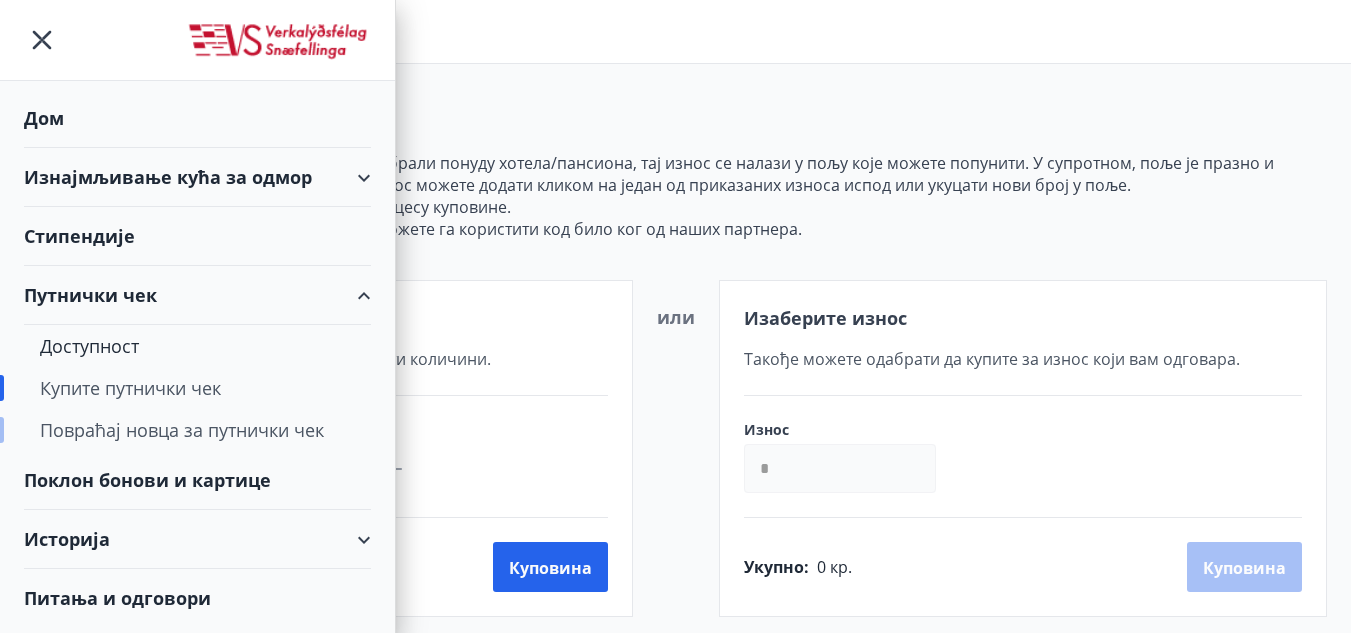 click on "Повраћај новца за путнички чек" at bounding box center [197, 430] 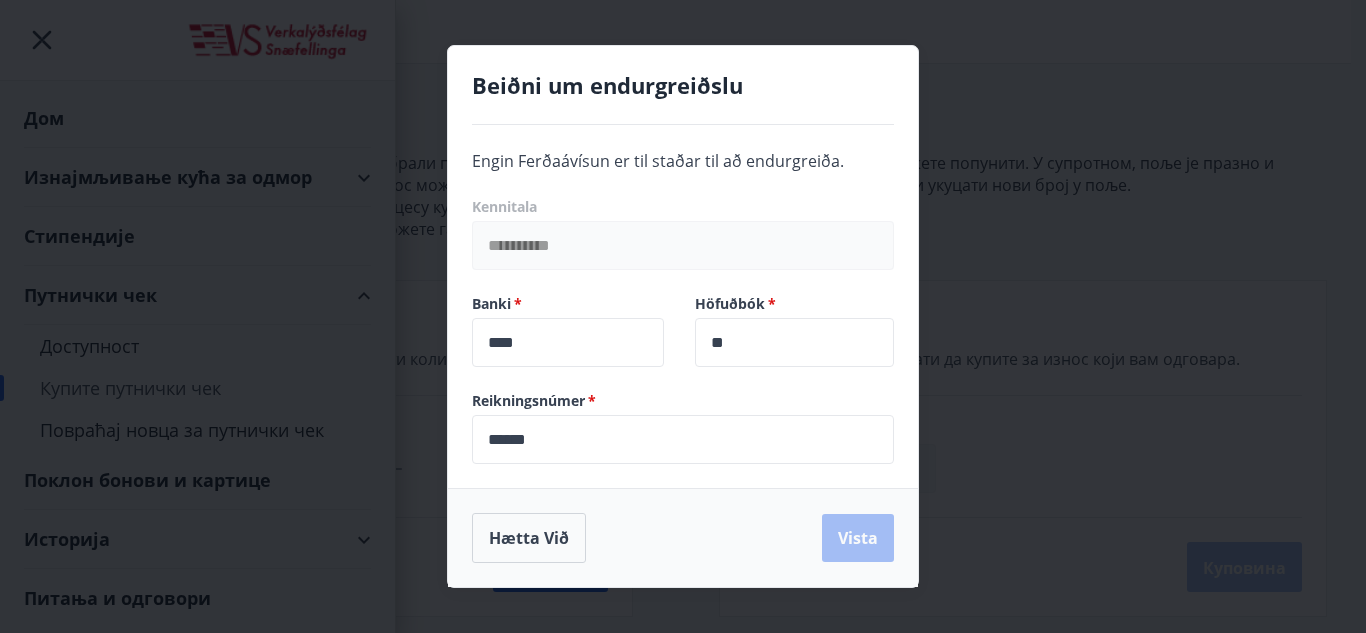 click on "**********" at bounding box center (683, 316) 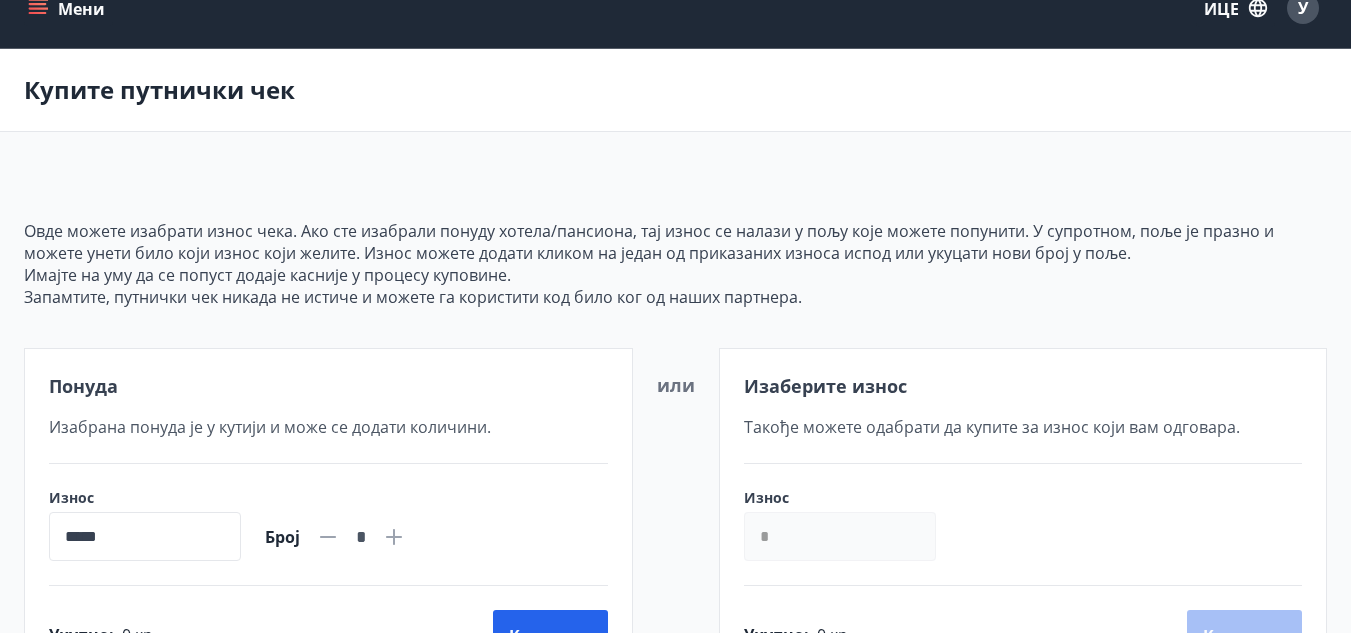 scroll, scrollTop: 0, scrollLeft: 0, axis: both 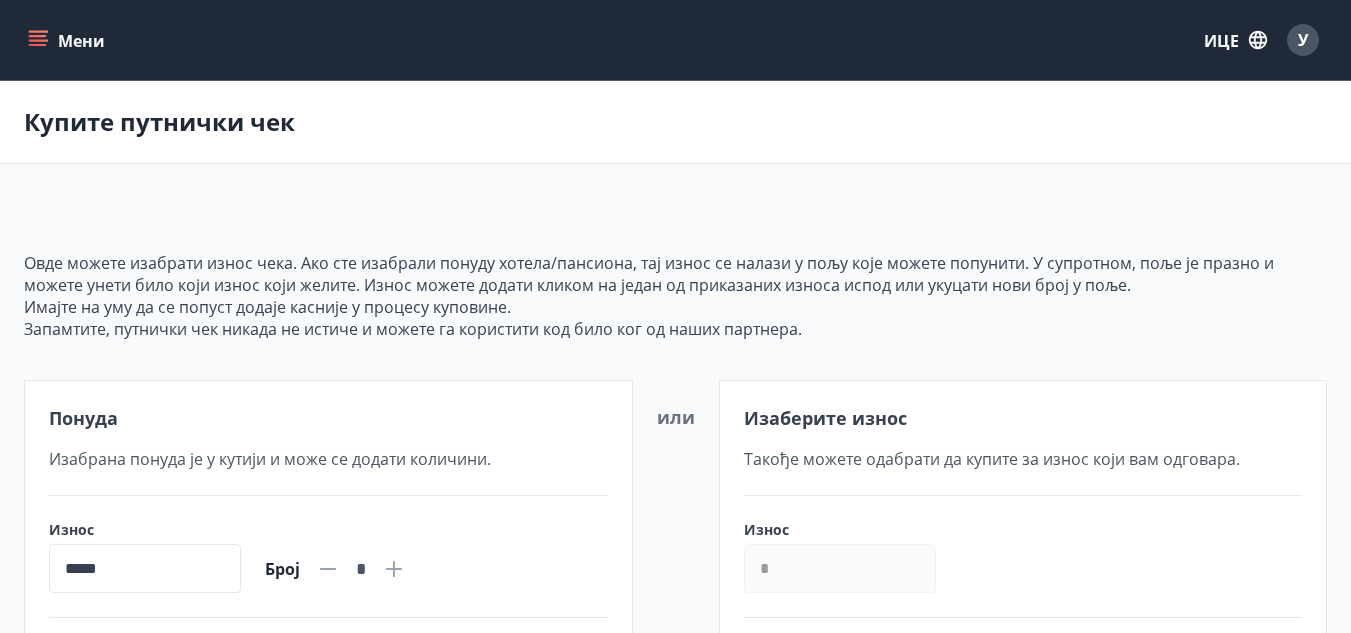 click 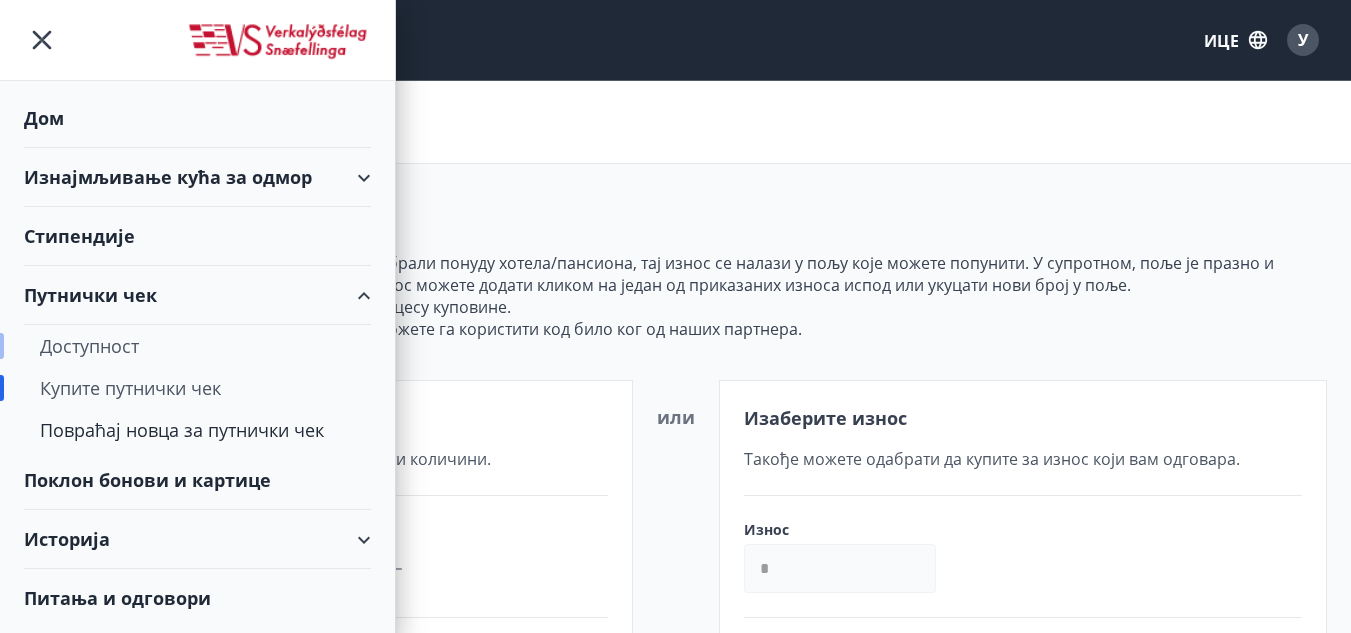 click on "Доступност" at bounding box center [89, 346] 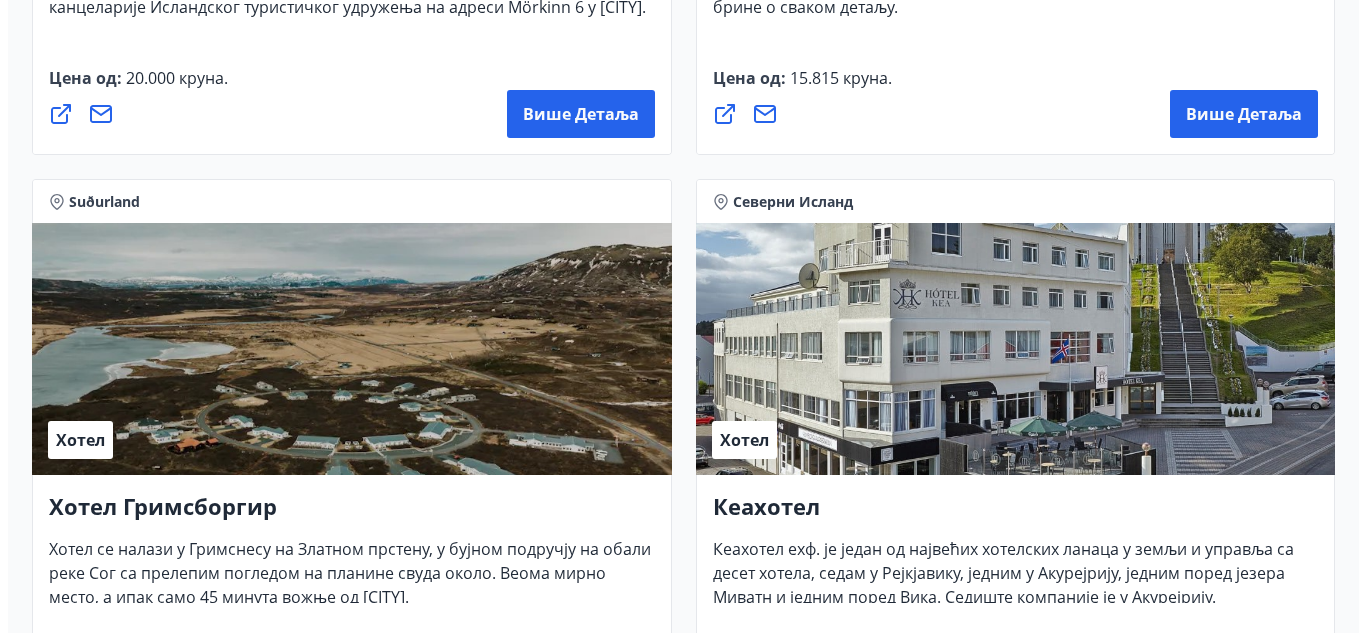 scroll, scrollTop: 1503, scrollLeft: 0, axis: vertical 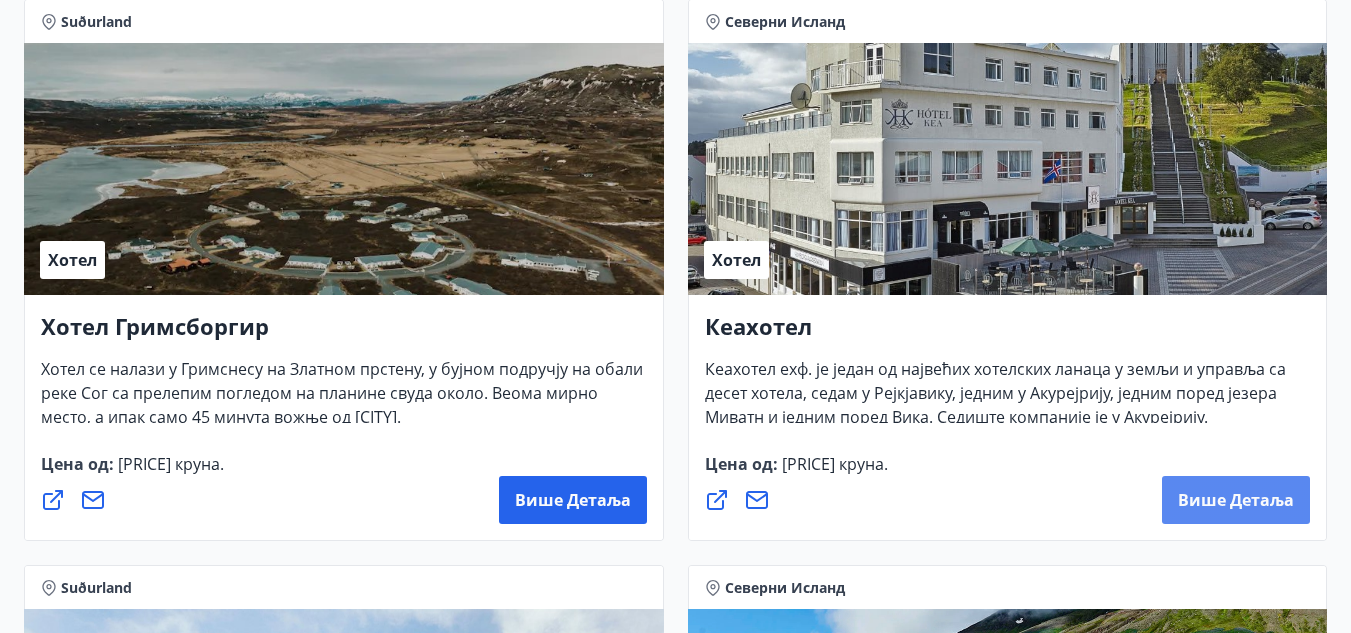 click on "Више детаља" at bounding box center [1236, 500] 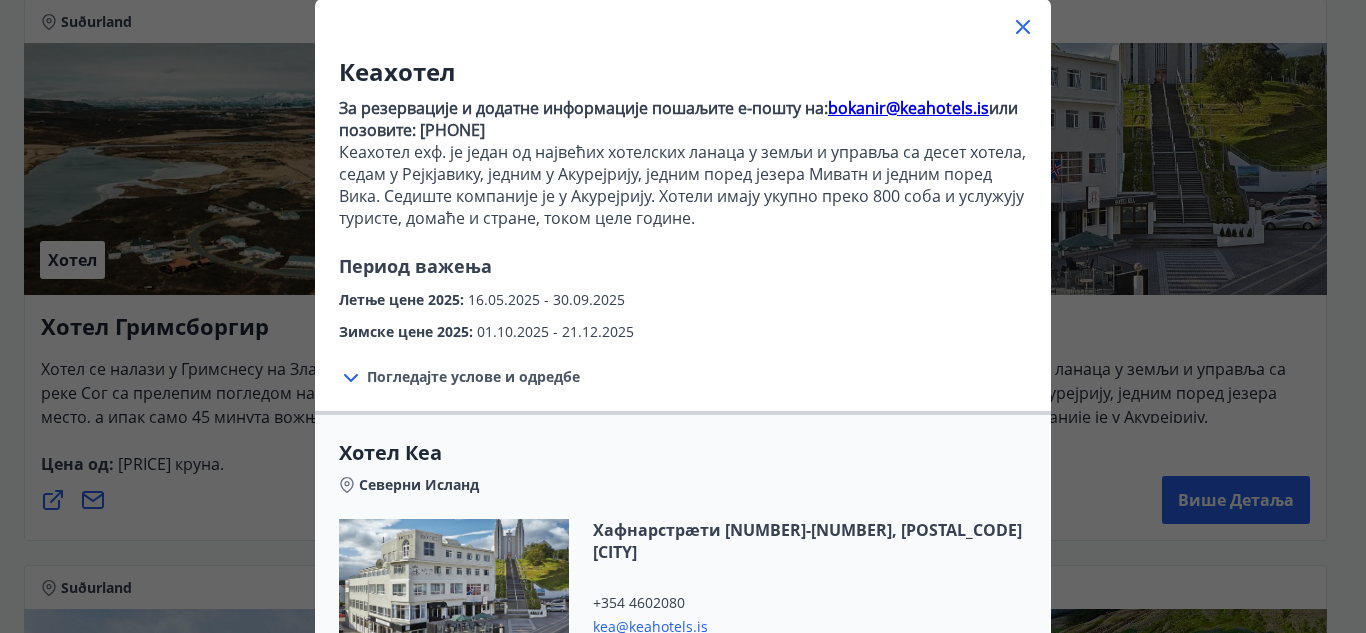 scroll, scrollTop: 8, scrollLeft: 0, axis: vertical 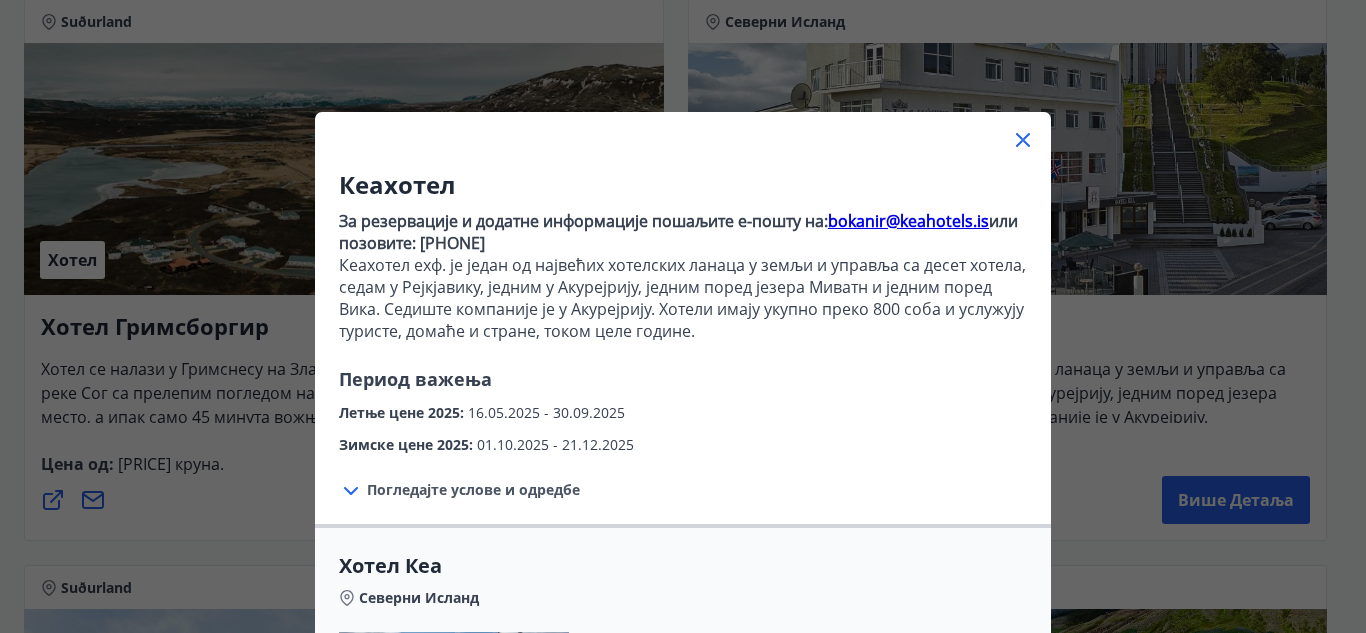 click 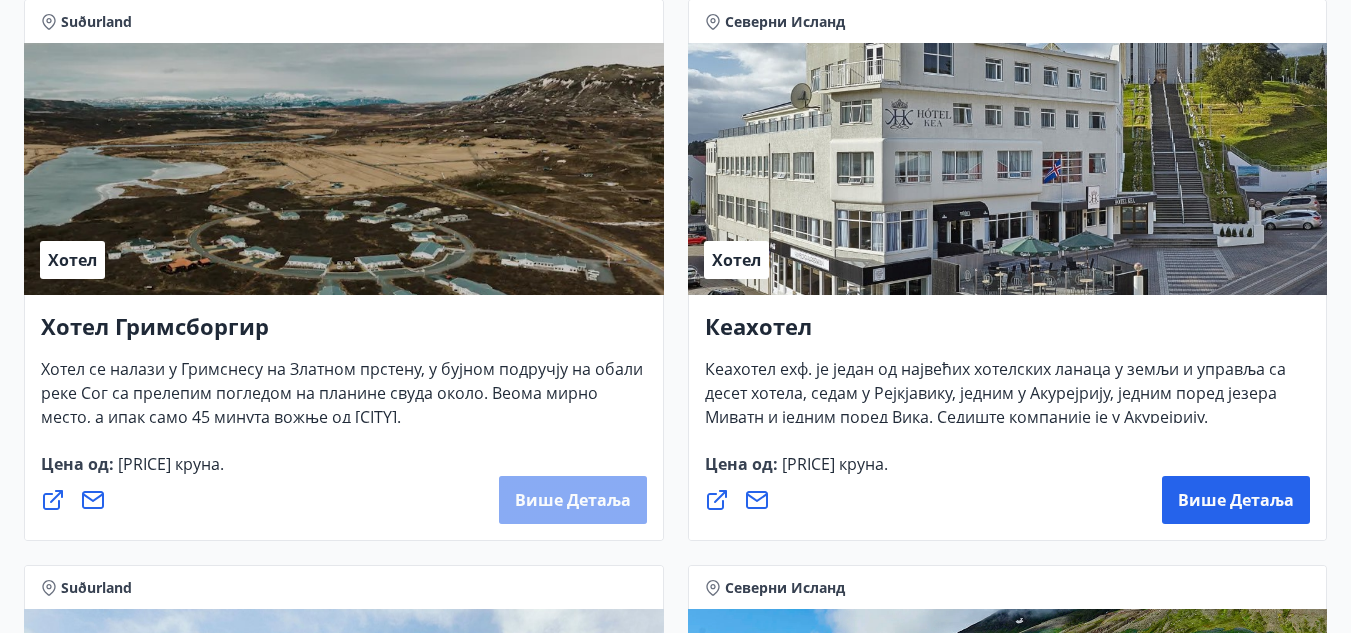 click on "Више детаља" at bounding box center (573, 500) 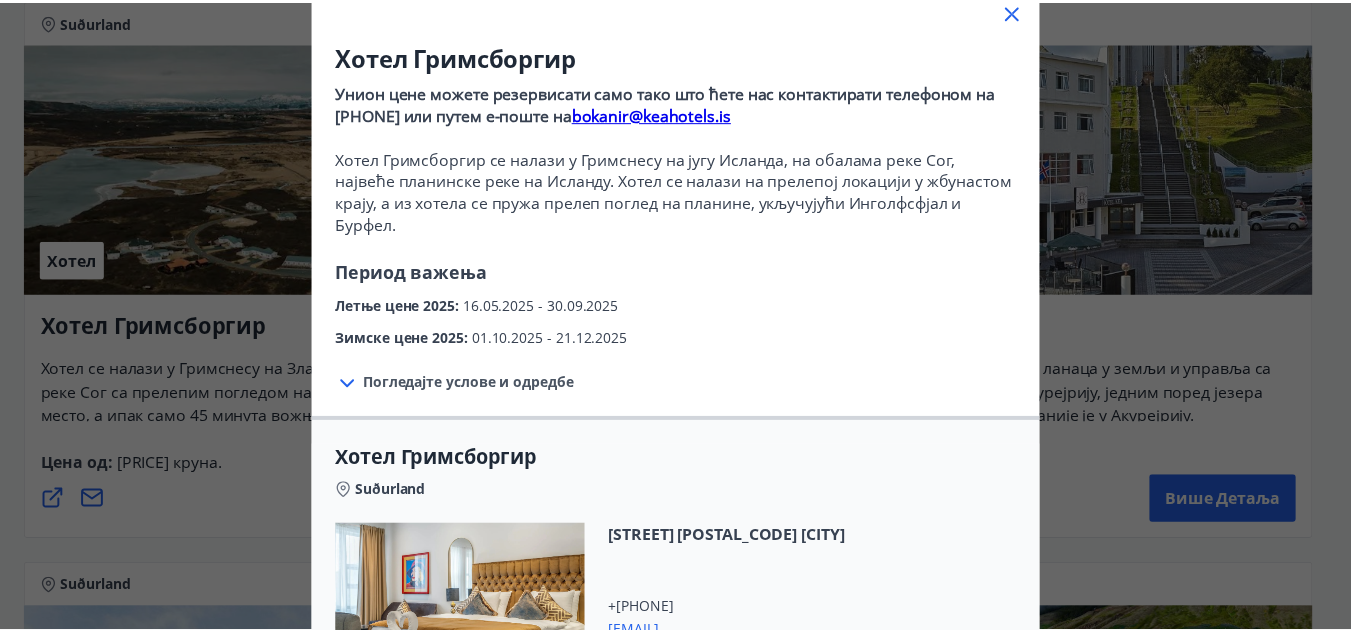 scroll, scrollTop: 0, scrollLeft: 0, axis: both 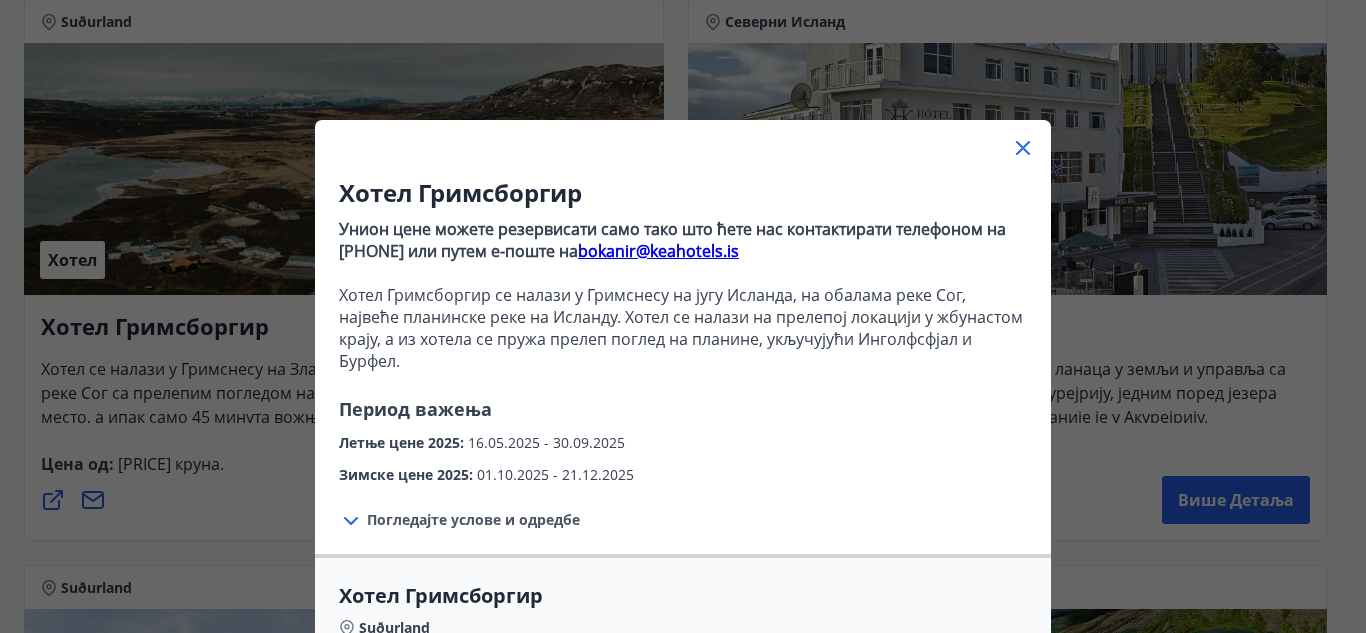 click 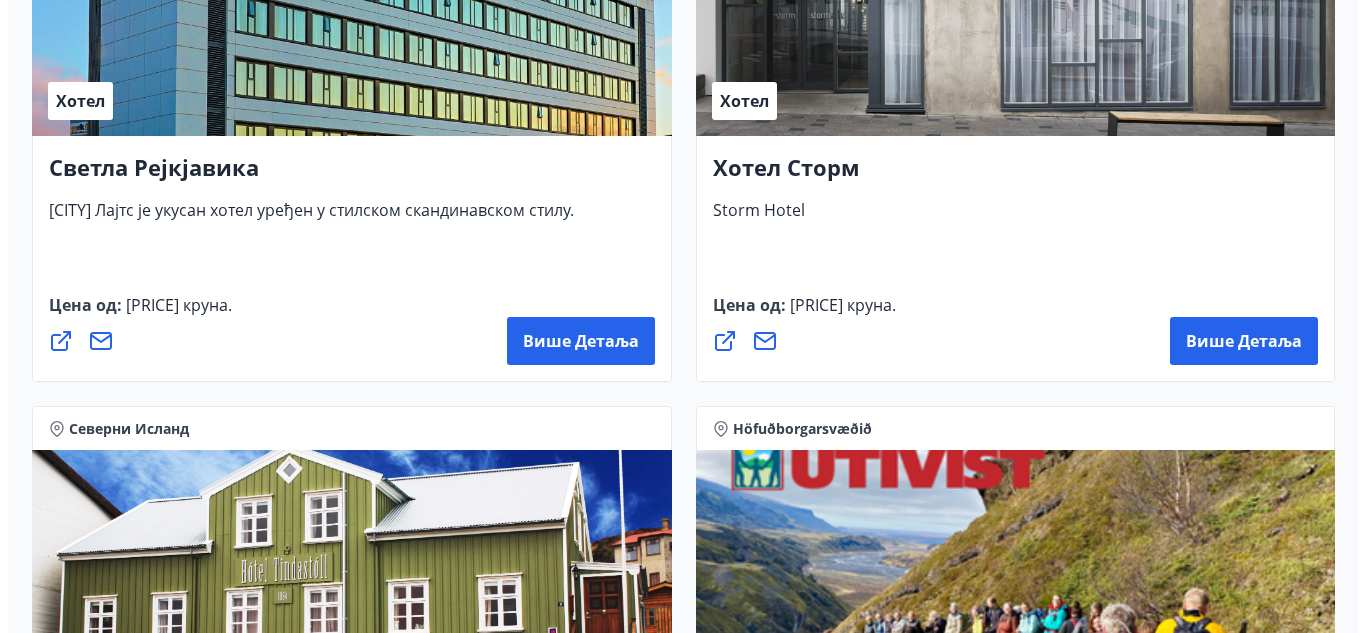 scroll, scrollTop: 2803, scrollLeft: 0, axis: vertical 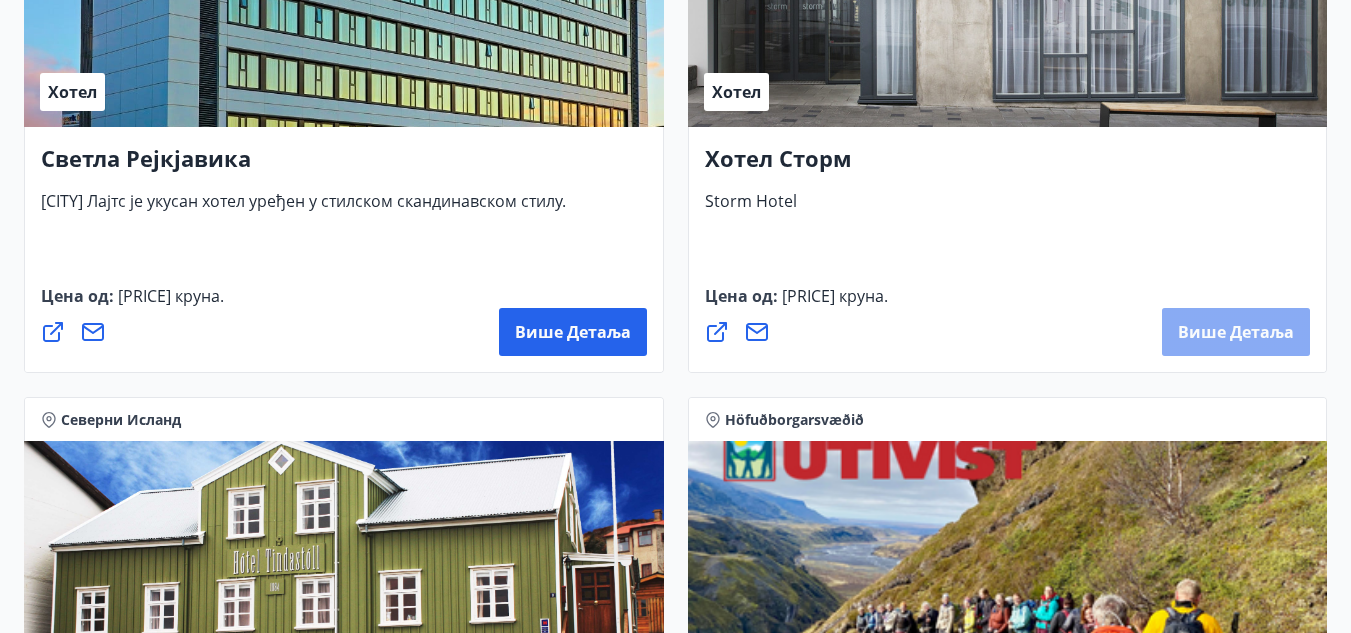 click on "Више детаља" at bounding box center [1236, 332] 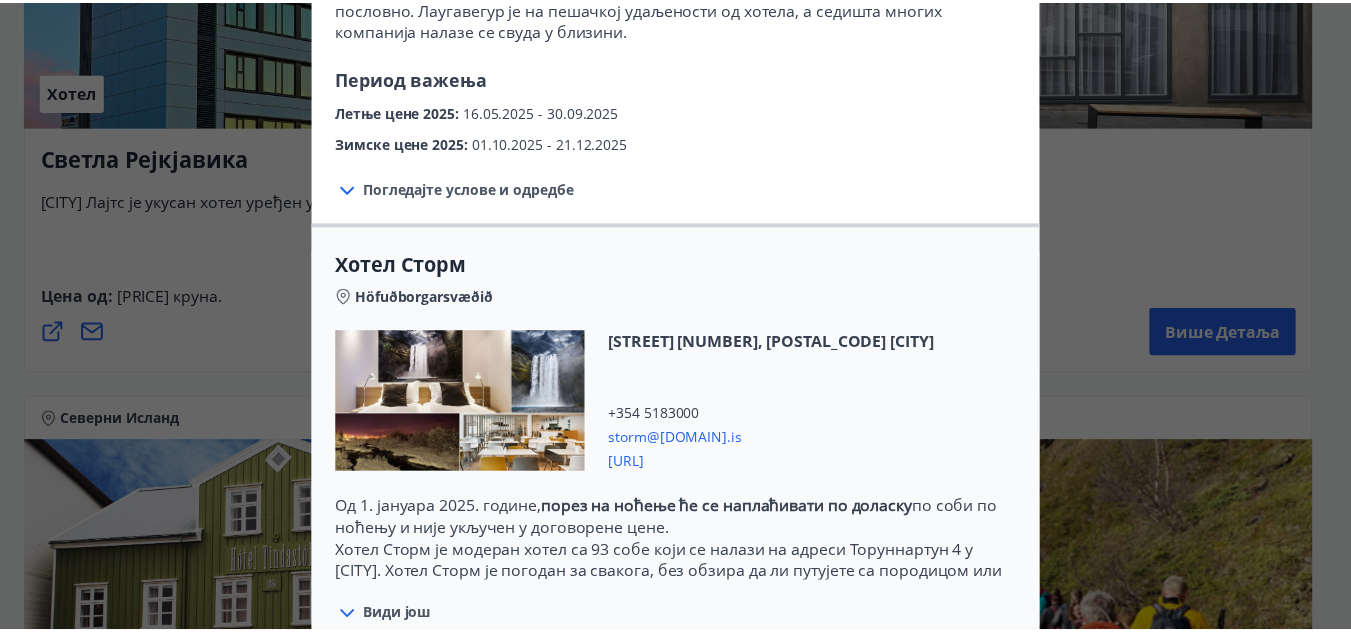 scroll, scrollTop: 86, scrollLeft: 0, axis: vertical 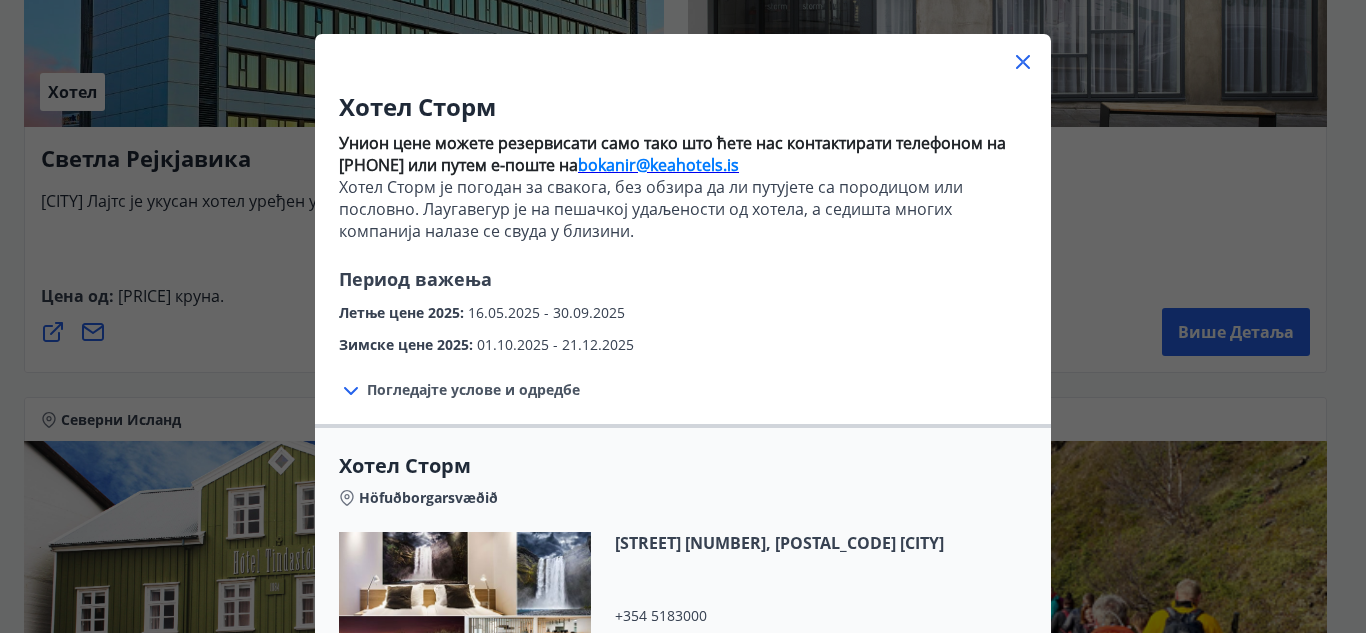 click 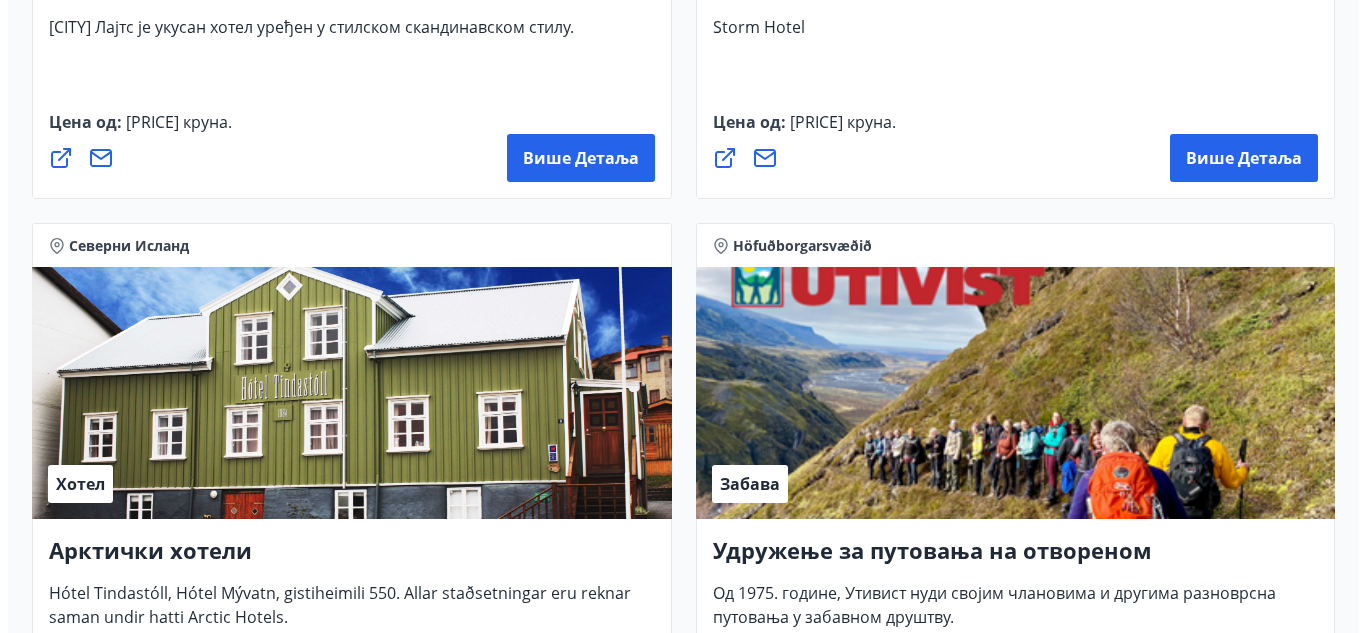 scroll, scrollTop: 3203, scrollLeft: 0, axis: vertical 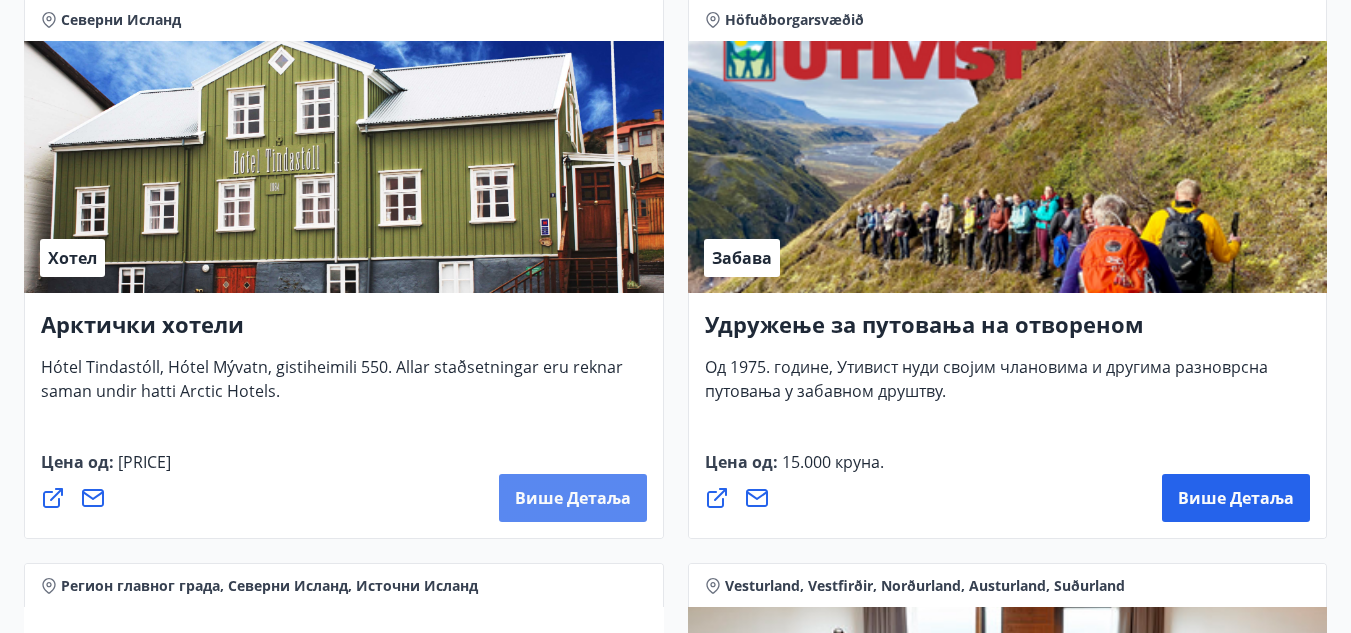 click on "Више детаља" at bounding box center (573, 498) 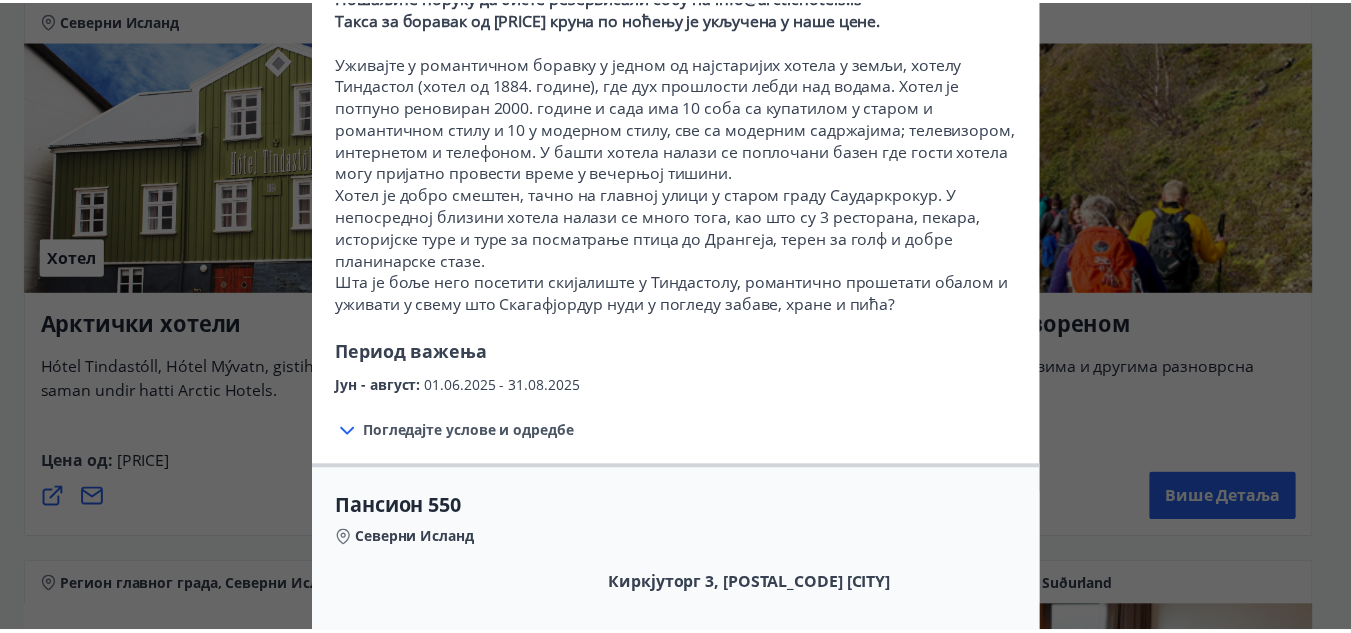 scroll, scrollTop: 100, scrollLeft: 0, axis: vertical 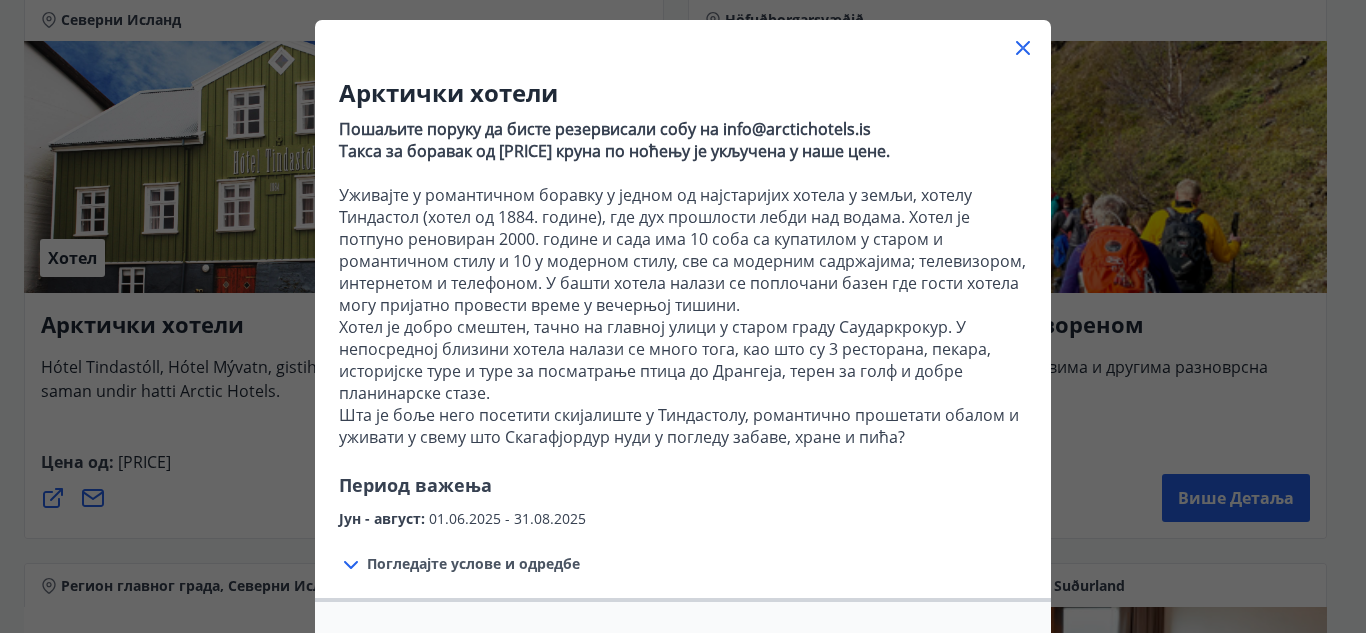 click 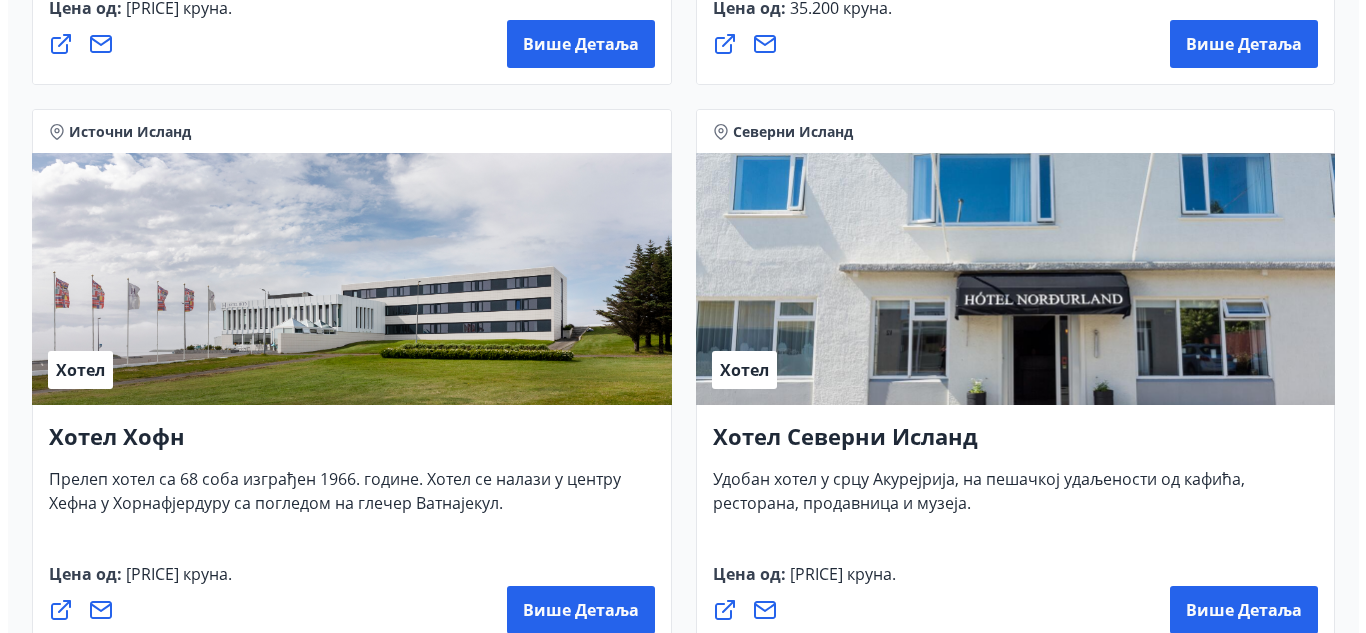 scroll, scrollTop: 4403, scrollLeft: 0, axis: vertical 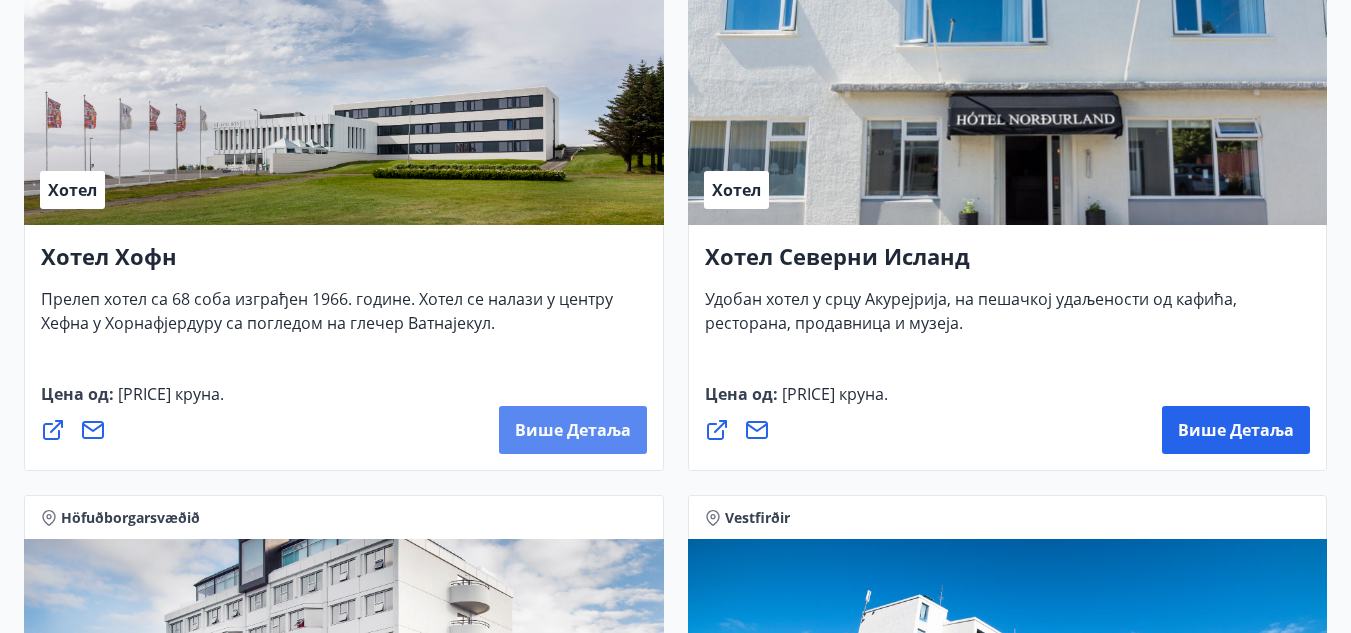 click on "Више детаља" at bounding box center [573, 430] 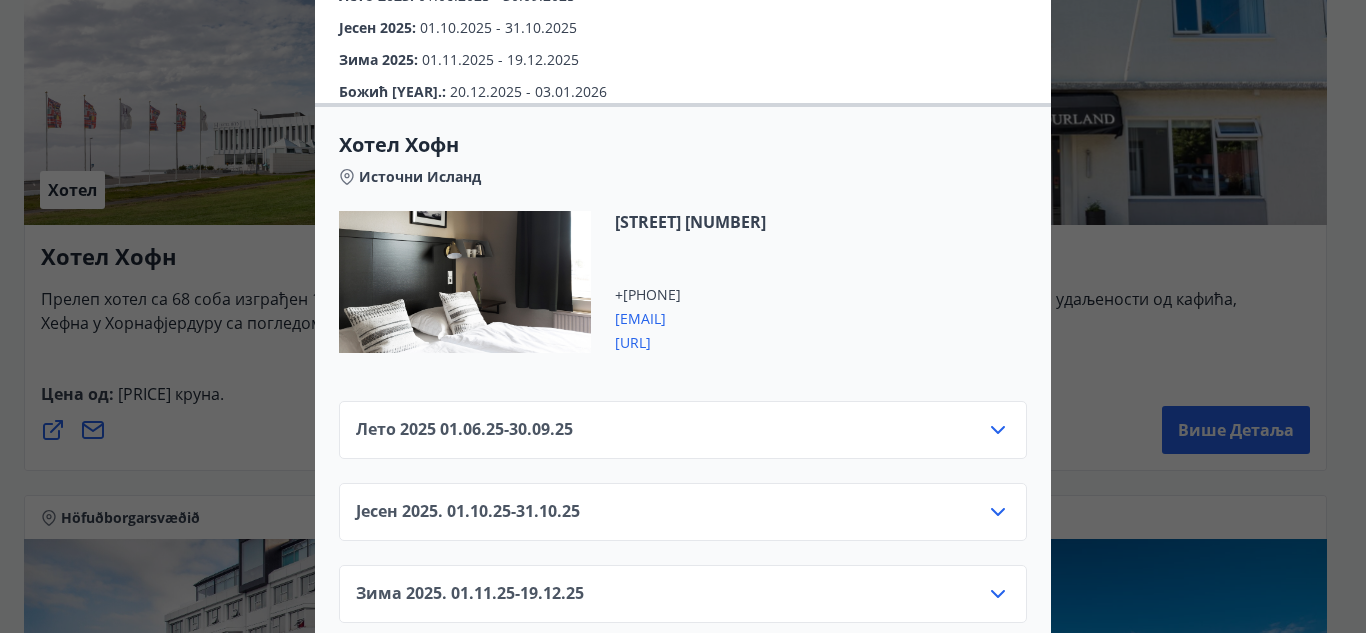 scroll, scrollTop: 722, scrollLeft: 0, axis: vertical 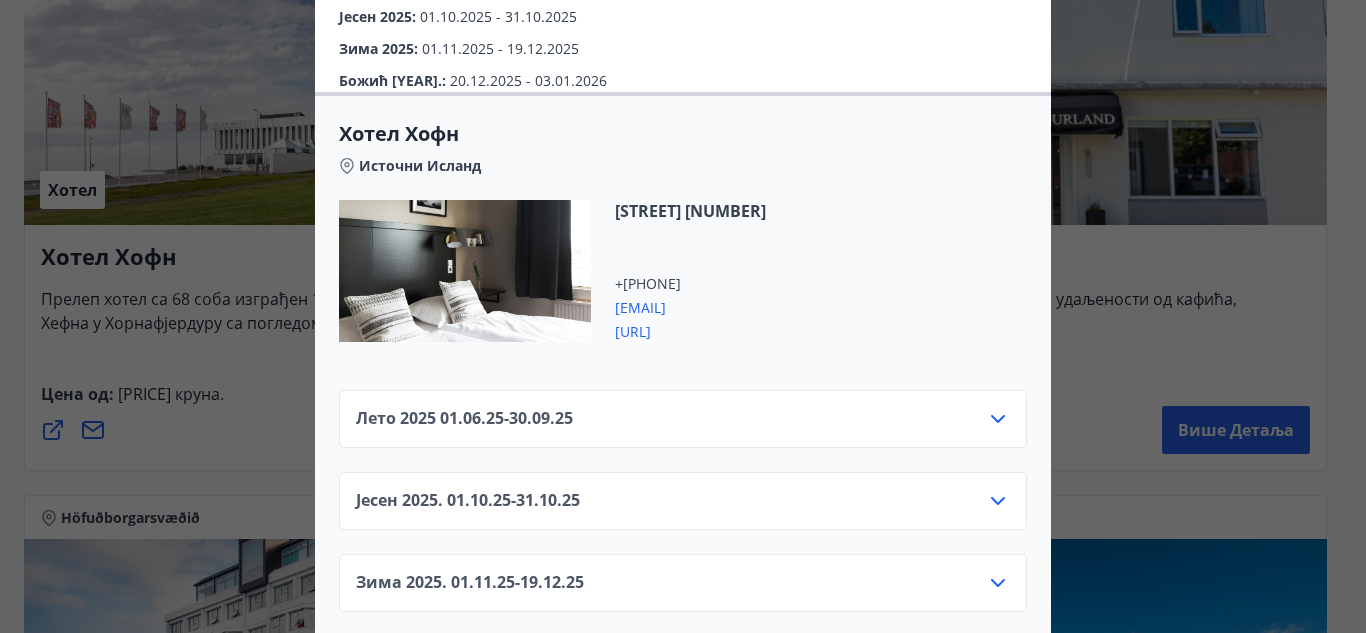 click on "[SEASON] [YEAR]    [DATE]  -  [DATE]" at bounding box center [683, 427] 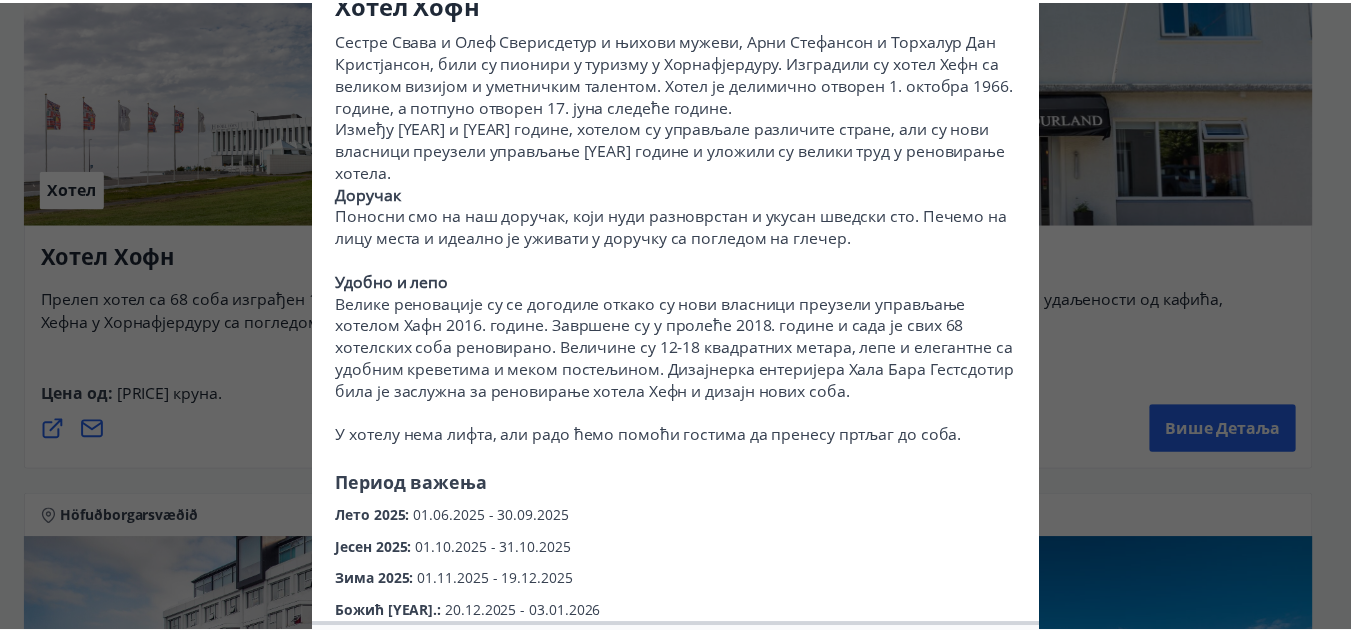 scroll, scrollTop: 0, scrollLeft: 0, axis: both 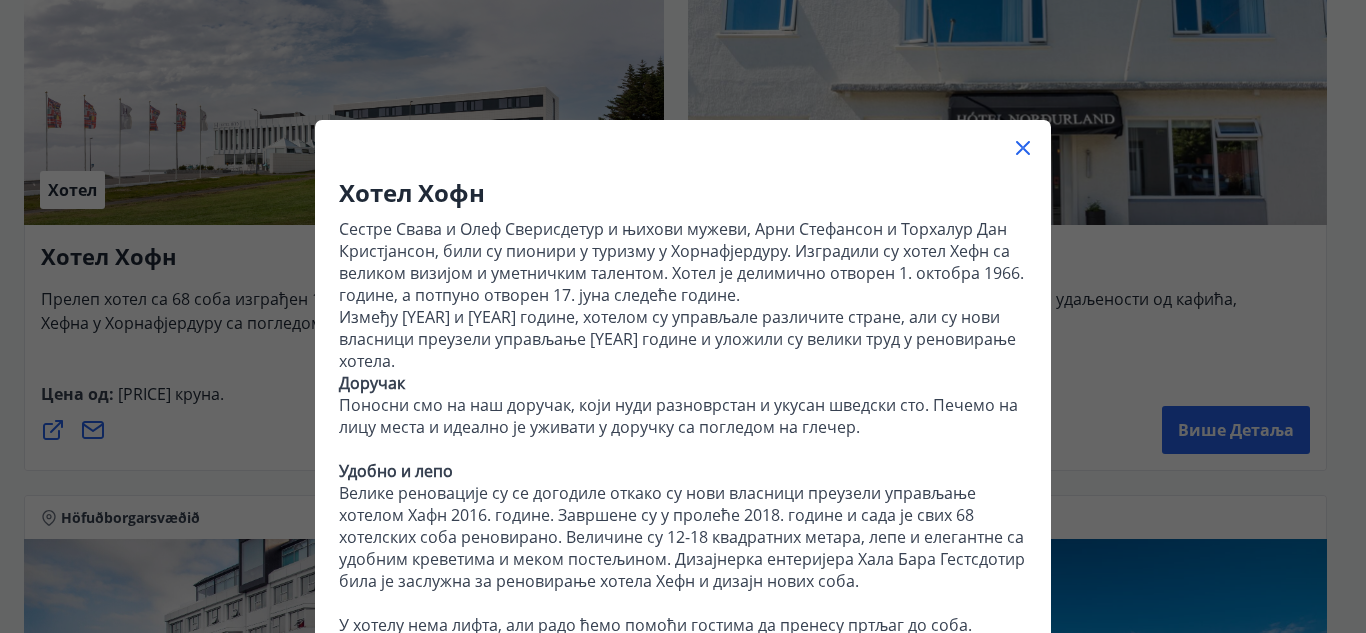click 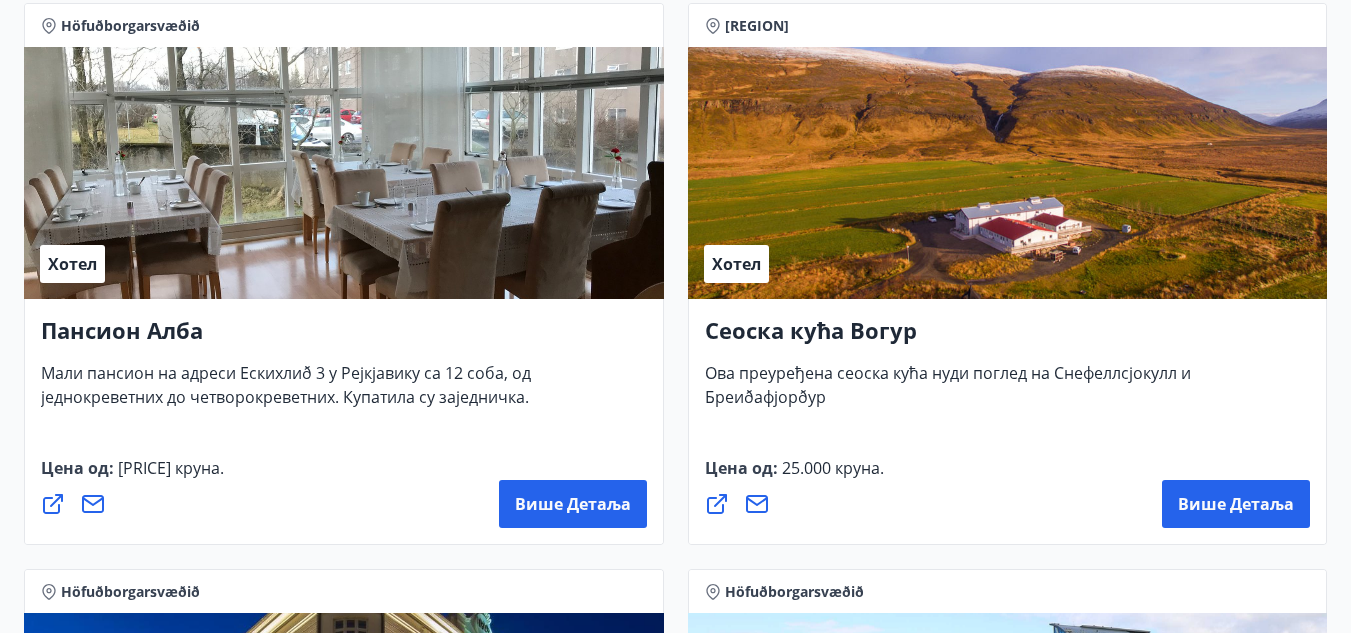scroll, scrollTop: 5403, scrollLeft: 0, axis: vertical 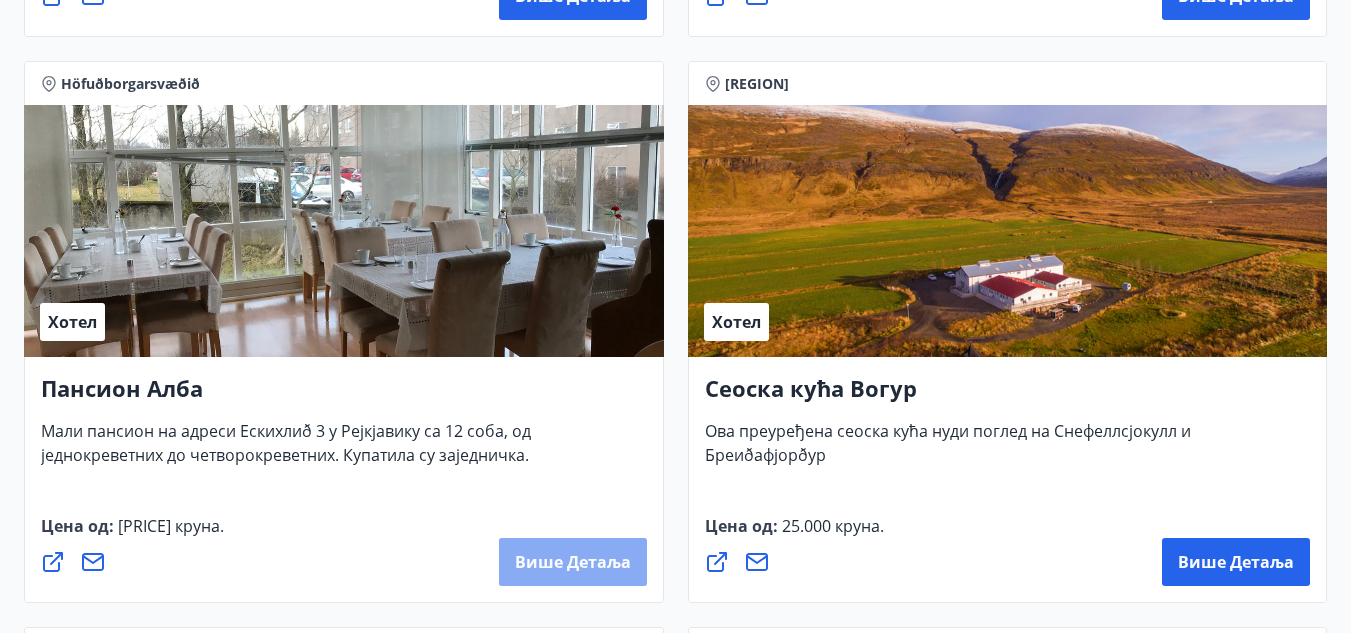 click on "Више детаља" at bounding box center (573, 562) 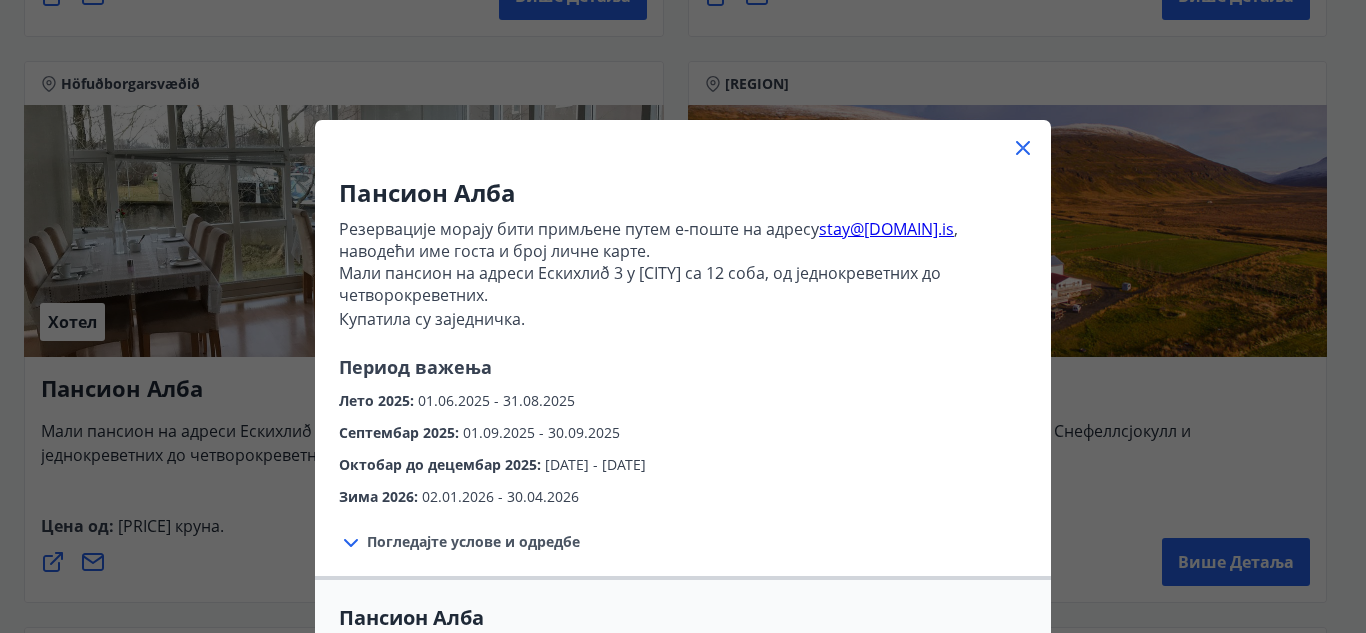 click 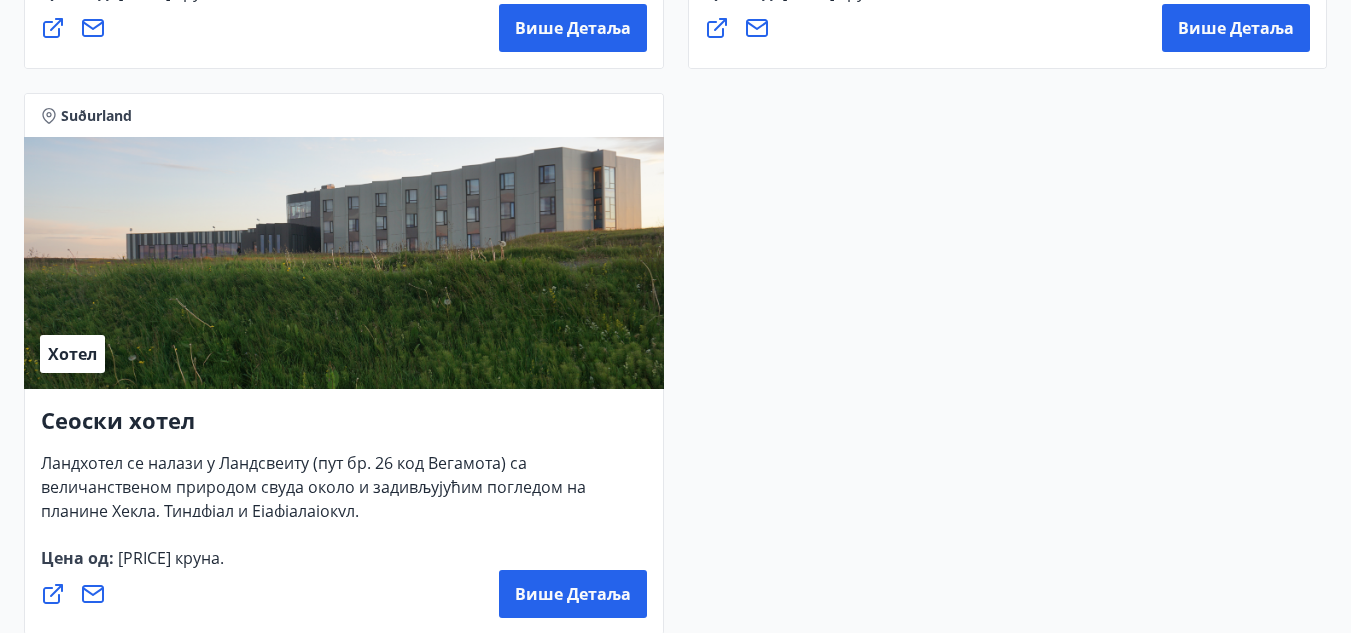 scroll, scrollTop: 8203, scrollLeft: 0, axis: vertical 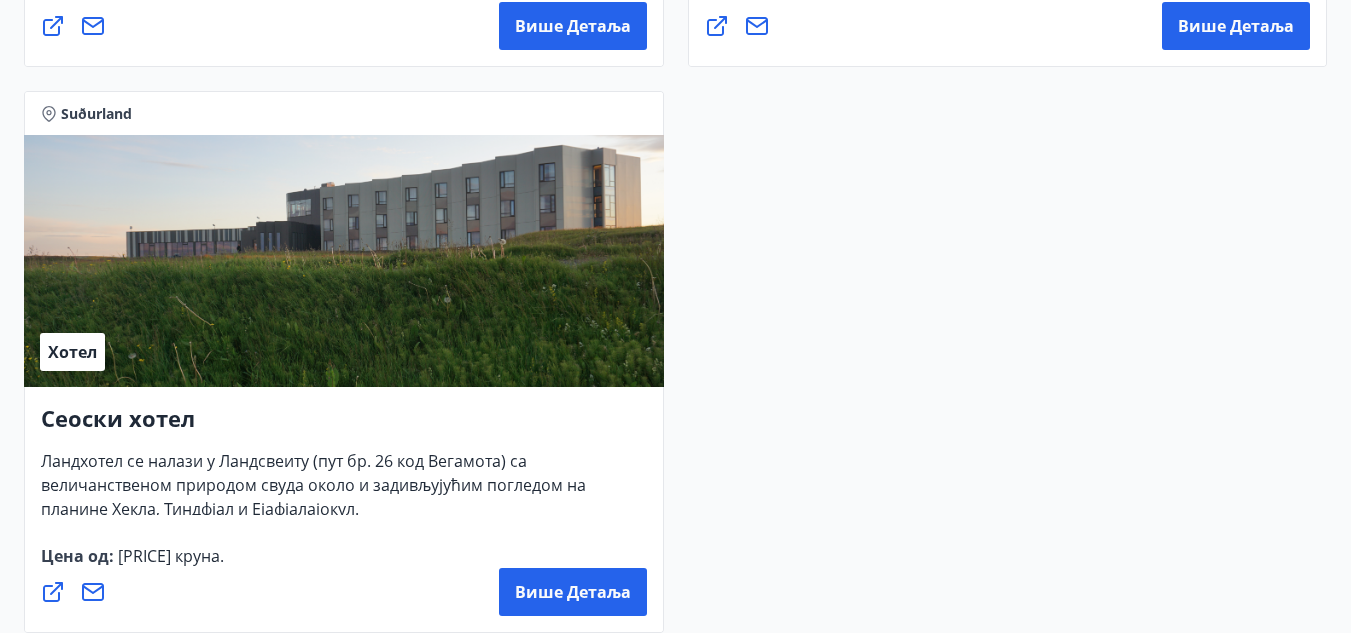 click on "Регион главног града, Јужни Исланд Забава Планинарење Придружите се планинарској групи са Фјалафјордуром и учествујте у стварању здраве основе за љубавно и радосно заједништво у природи Исланда. Цена од  :  5.500 круна. Више детаља Регион главног града Забава Водич кроз Европу Цена од  :  30.000 круна. Више детаља Јужни Исланд, Западни фјордови Забава Исландско туристичко удружење Путнички чек важи за плаћање путовања и пројеката организованих из канцеларије Исландског туристичког удружења на адреси Mörkinn 6 у Рејкјавику. Цена од  :  20.000 круна. Више детаља Хотел :" at bounding box center [675, -3600] 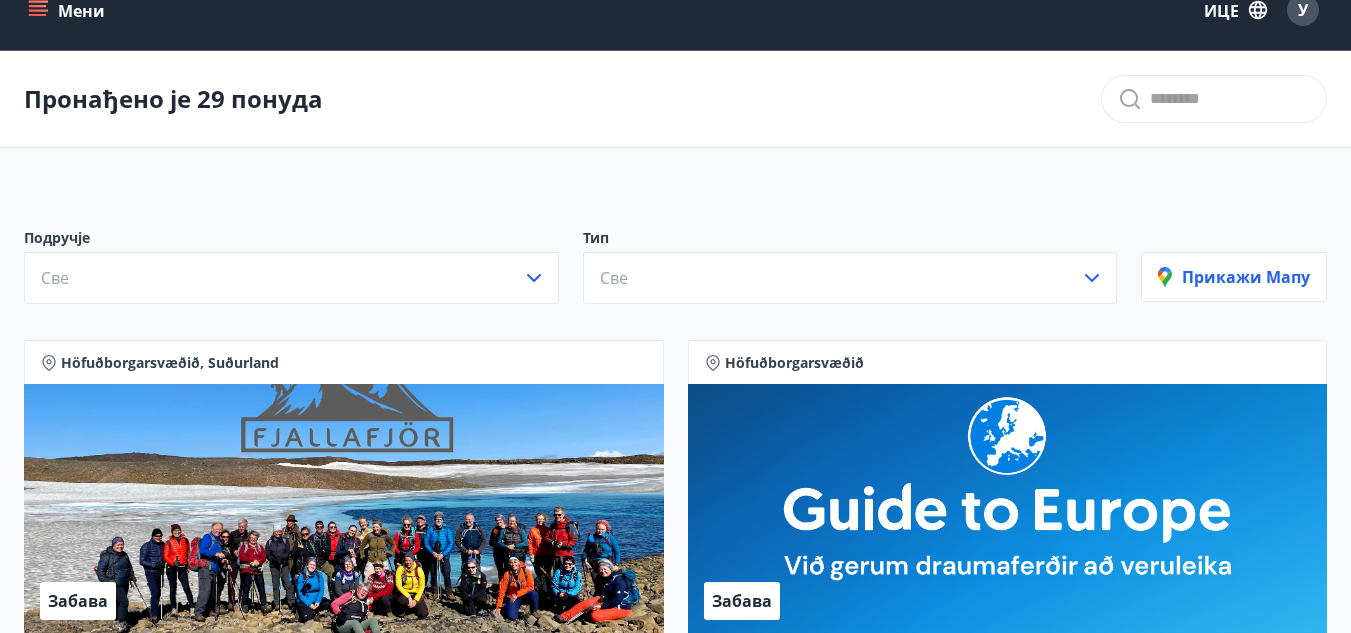 scroll, scrollTop: 0, scrollLeft: 0, axis: both 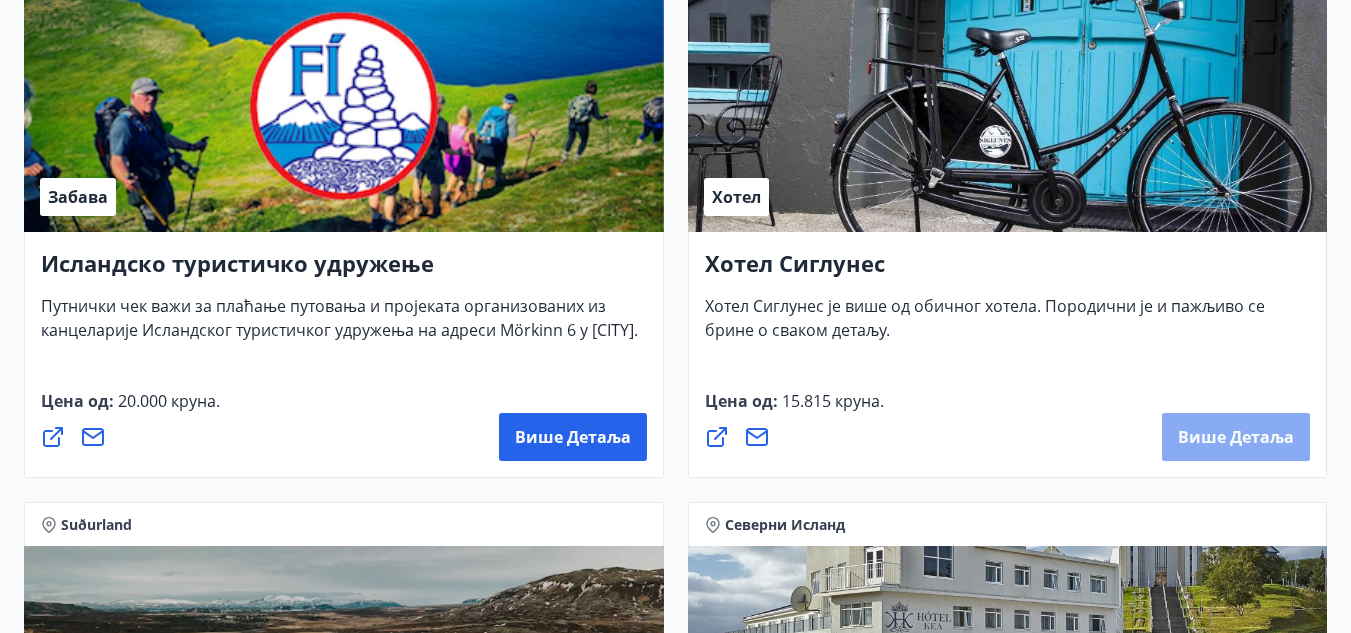 click on "Више детаља" at bounding box center [1236, 437] 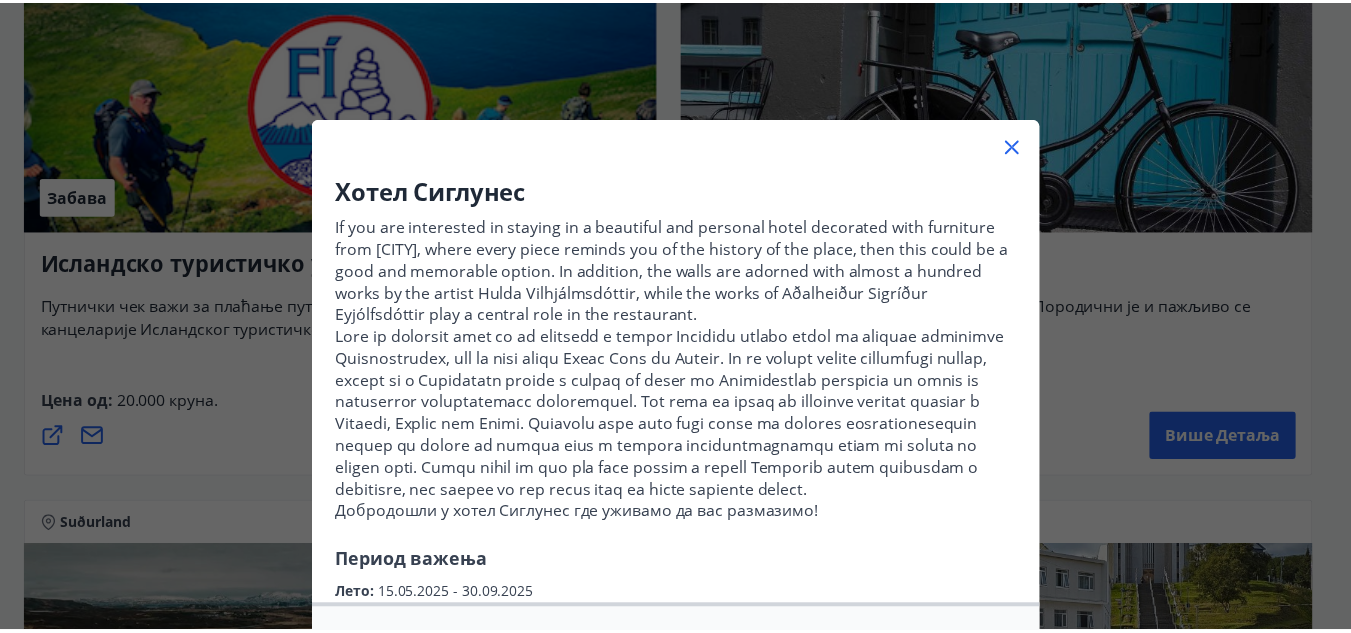 scroll, scrollTop: 0, scrollLeft: 0, axis: both 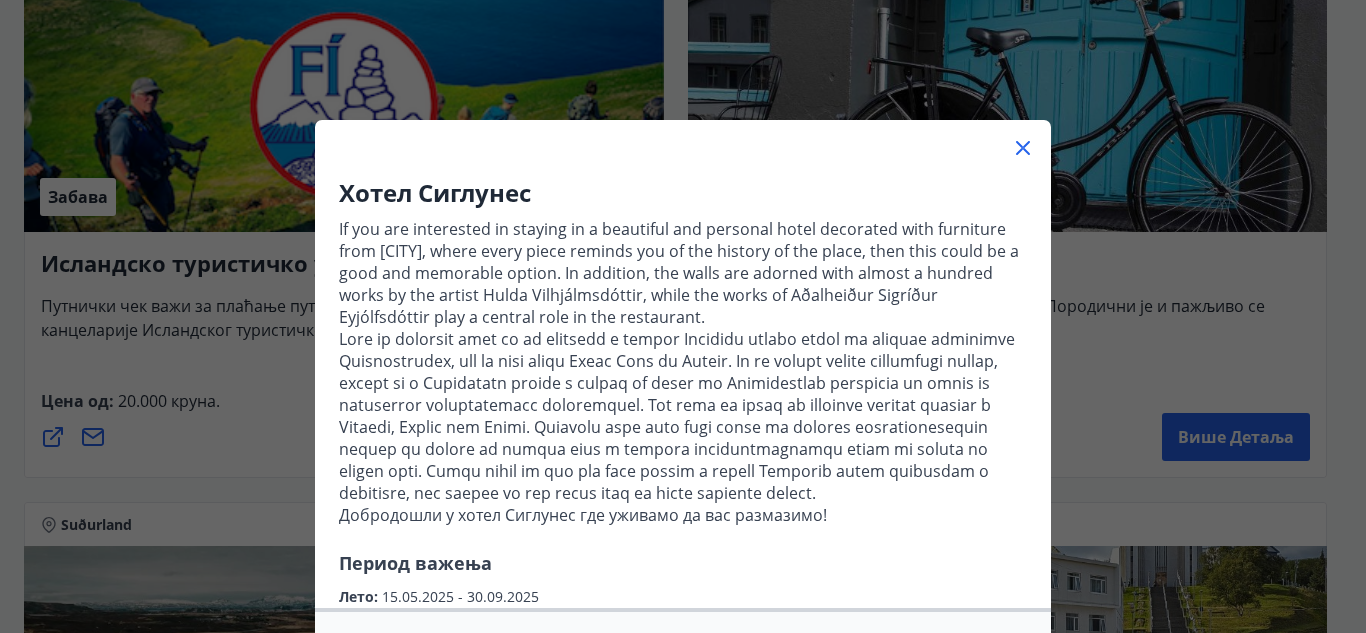 click 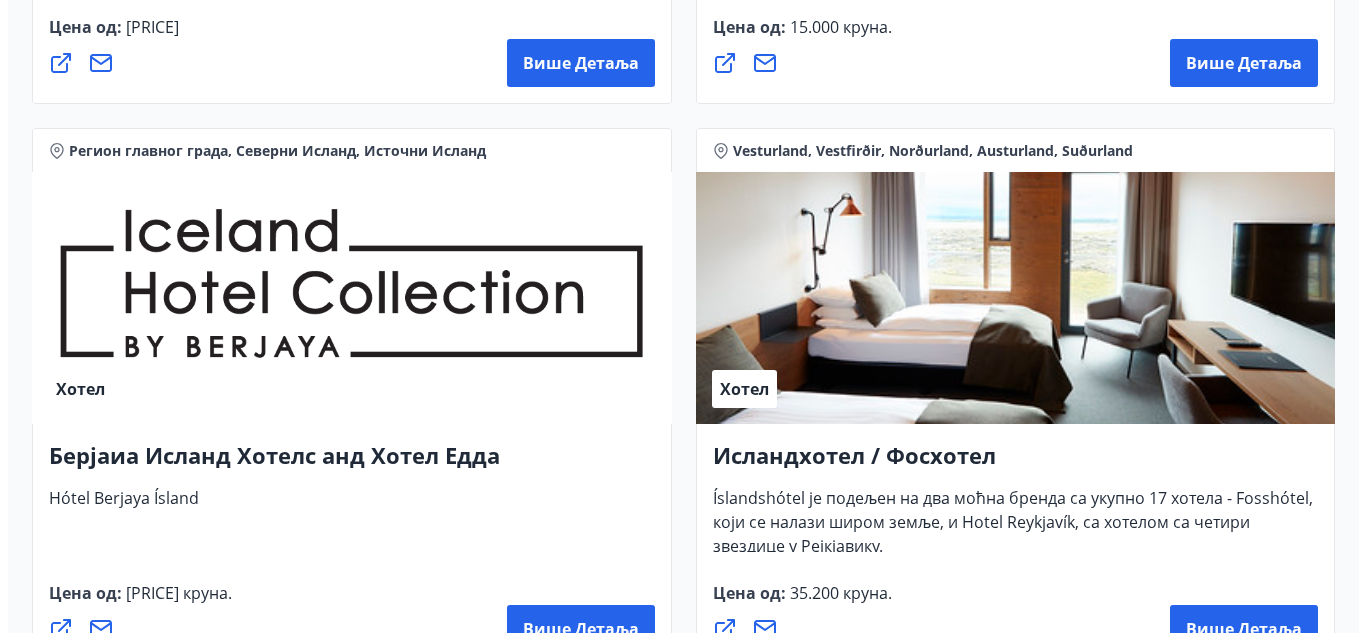scroll, scrollTop: 3745, scrollLeft: 0, axis: vertical 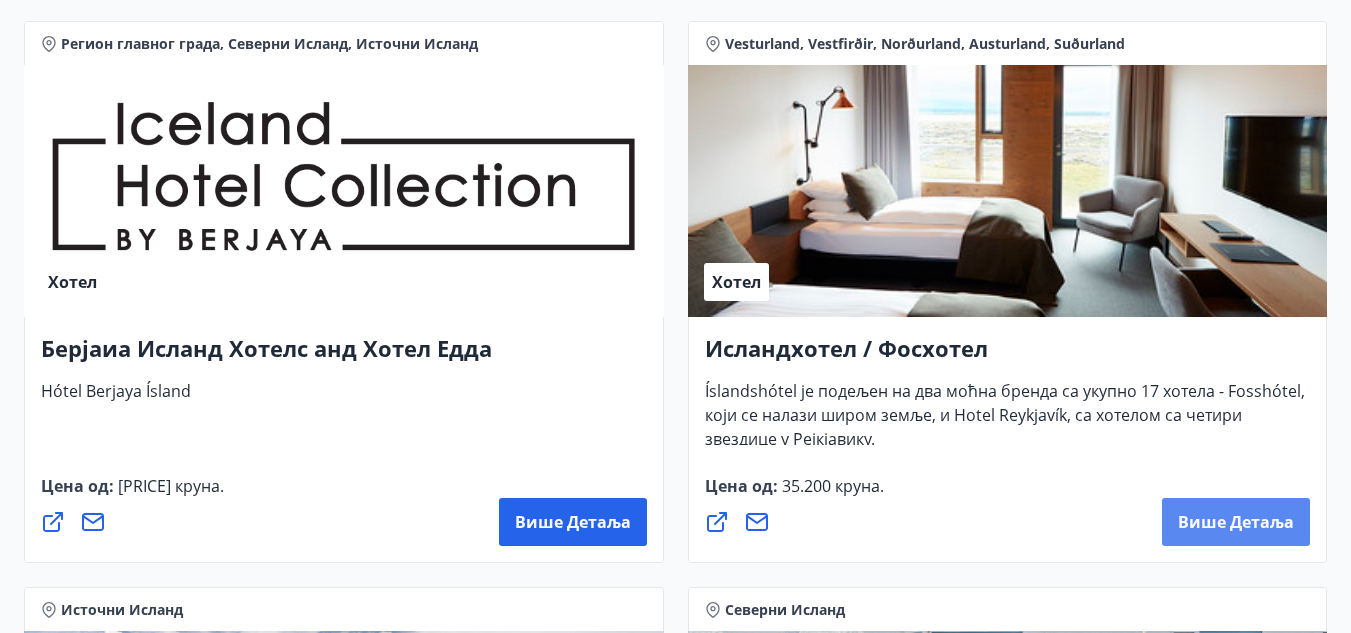 click on "Више детаља" at bounding box center (1236, 522) 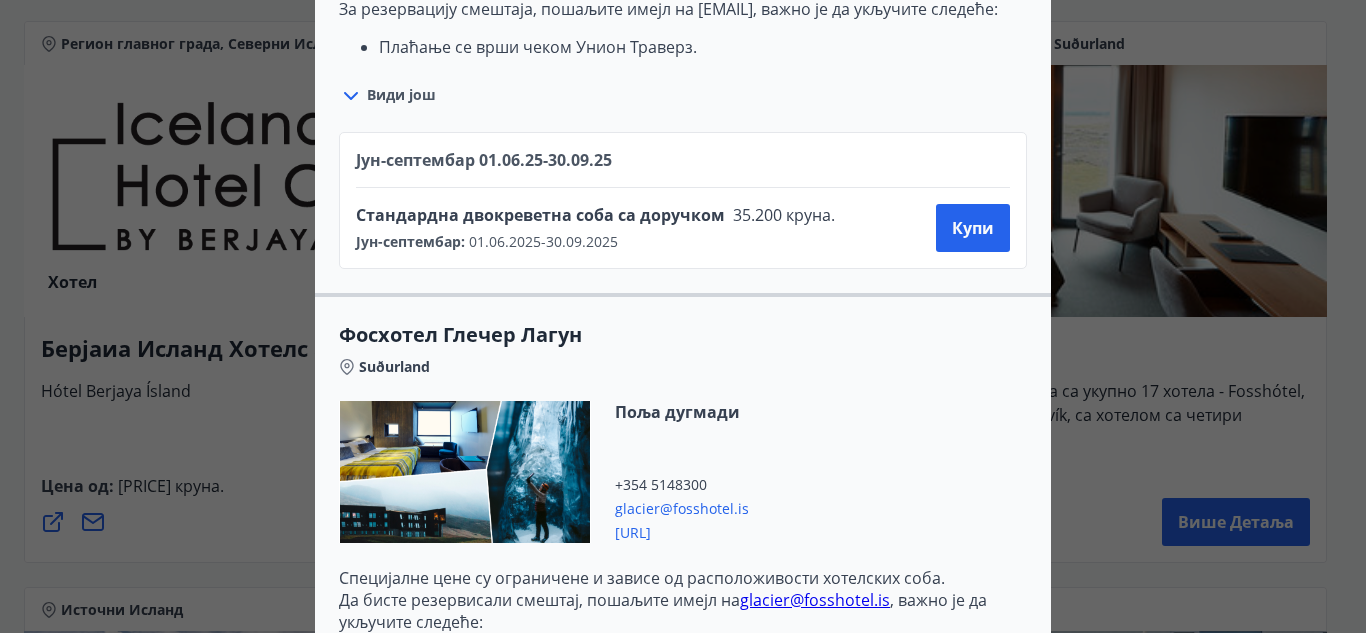 scroll, scrollTop: 5140, scrollLeft: 0, axis: vertical 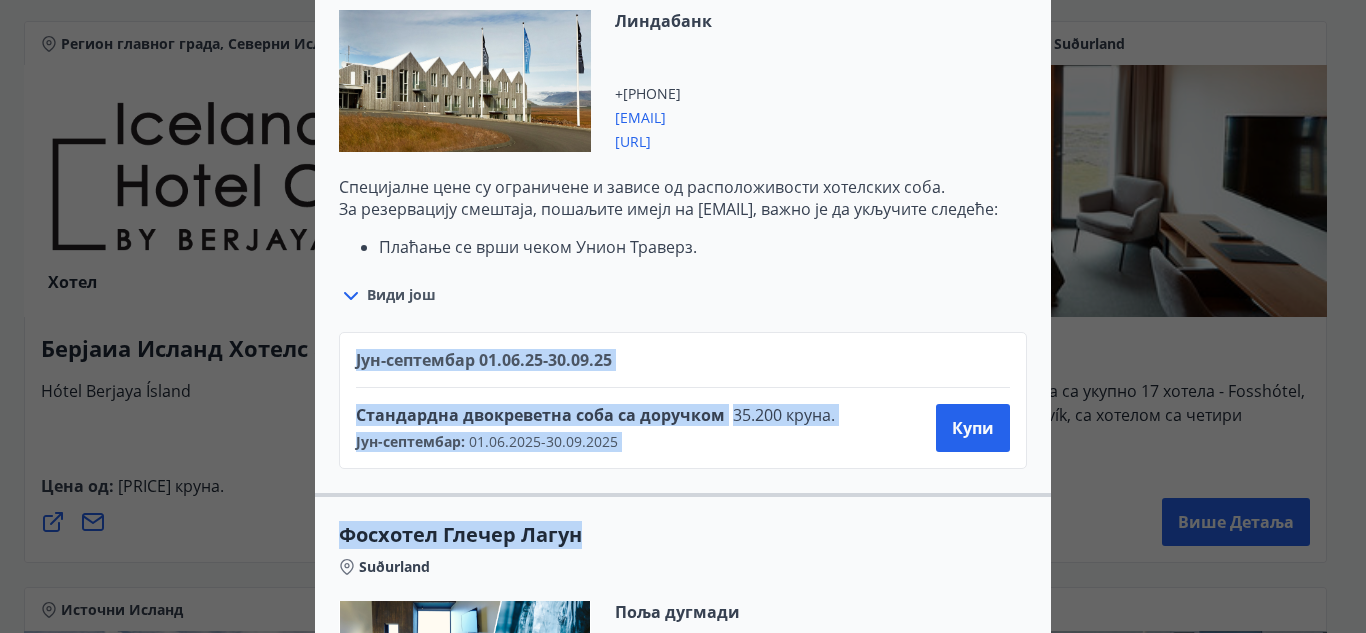 drag, startPoint x: 1042, startPoint y: 541, endPoint x: 1038, endPoint y: 334, distance: 207.03865 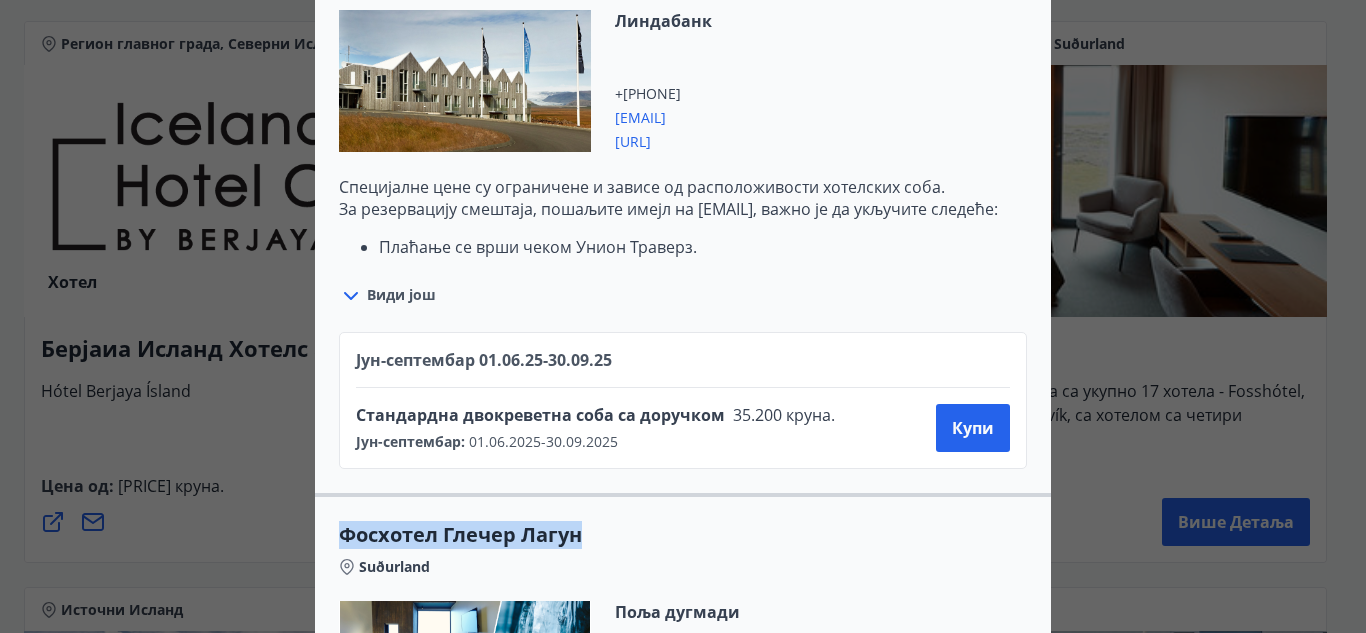 drag, startPoint x: 1041, startPoint y: 544, endPoint x: 1033, endPoint y: 529, distance: 17 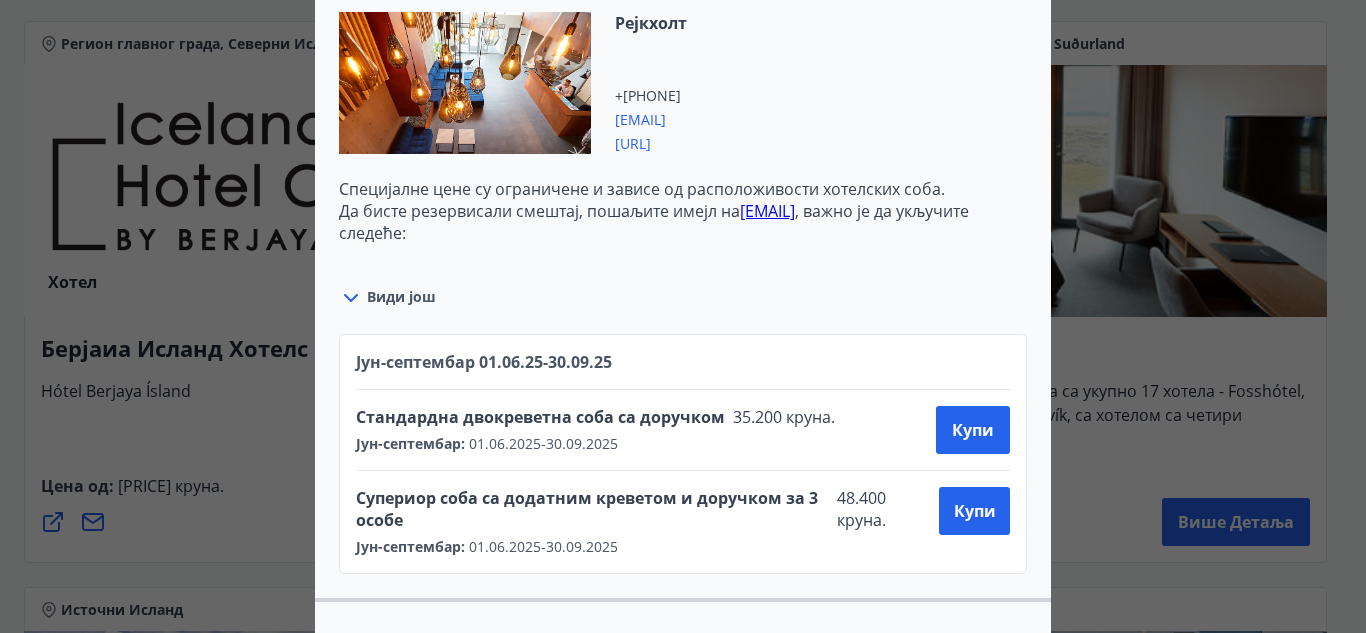 scroll, scrollTop: 1000, scrollLeft: 0, axis: vertical 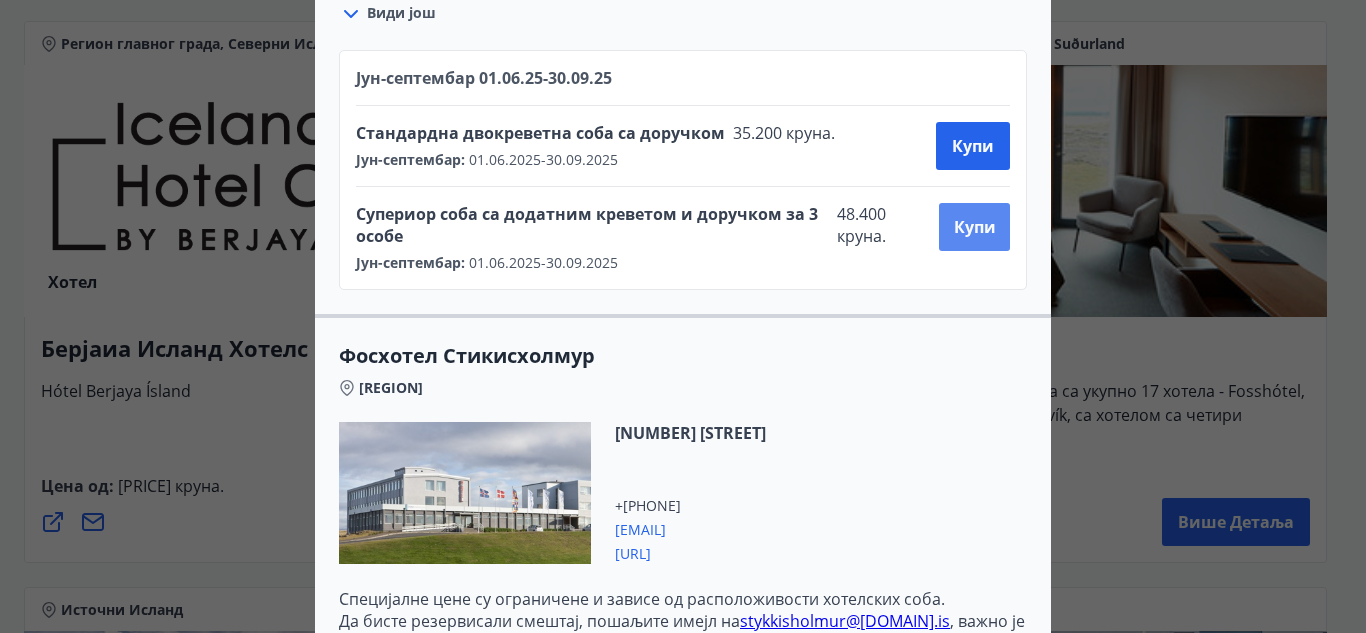 click on "Купи" at bounding box center (974, 227) 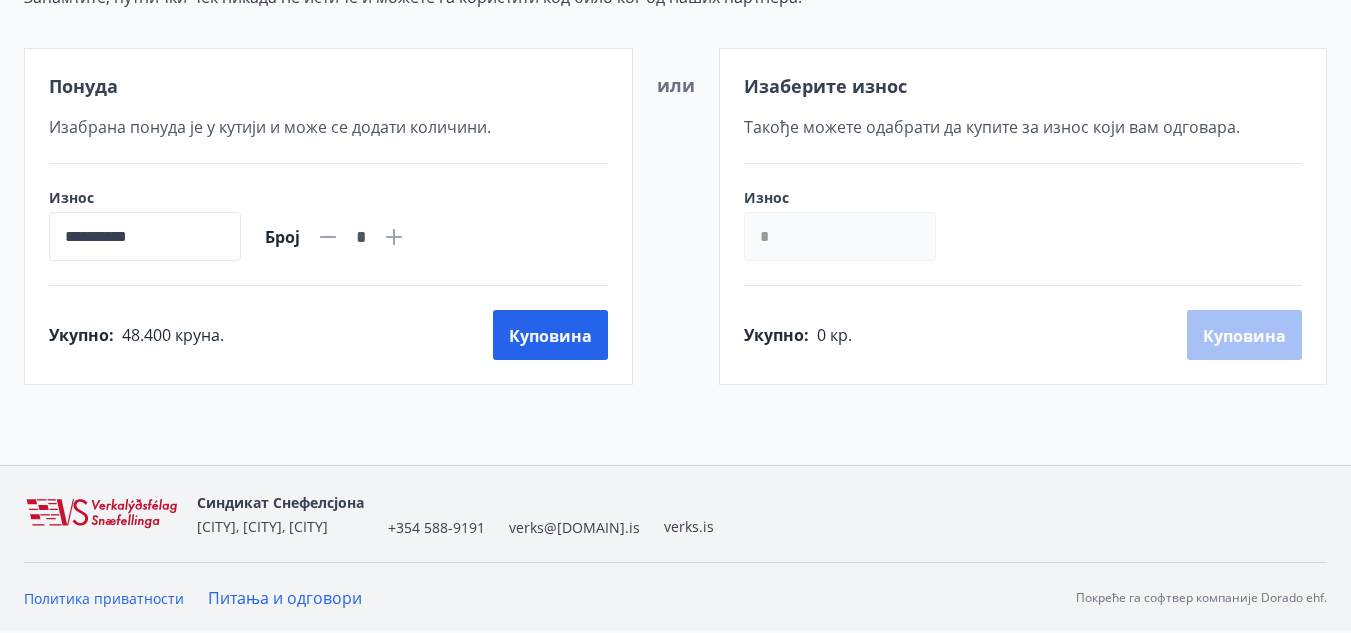 scroll, scrollTop: 330, scrollLeft: 0, axis: vertical 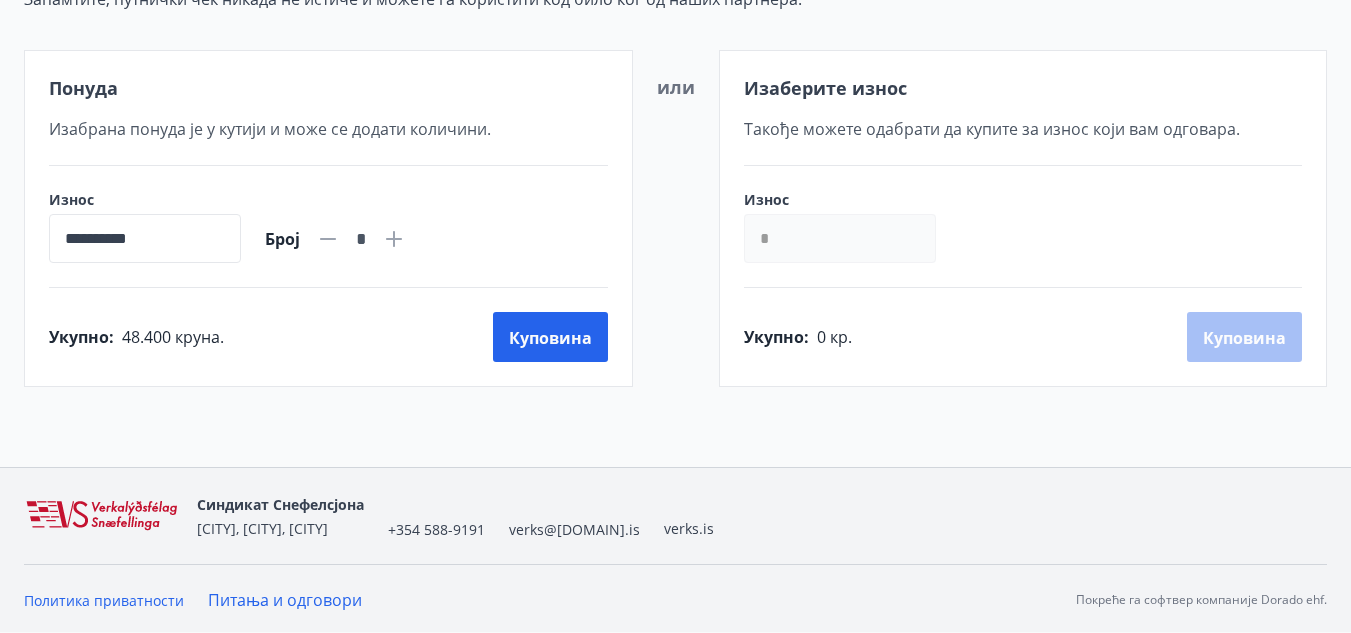 click 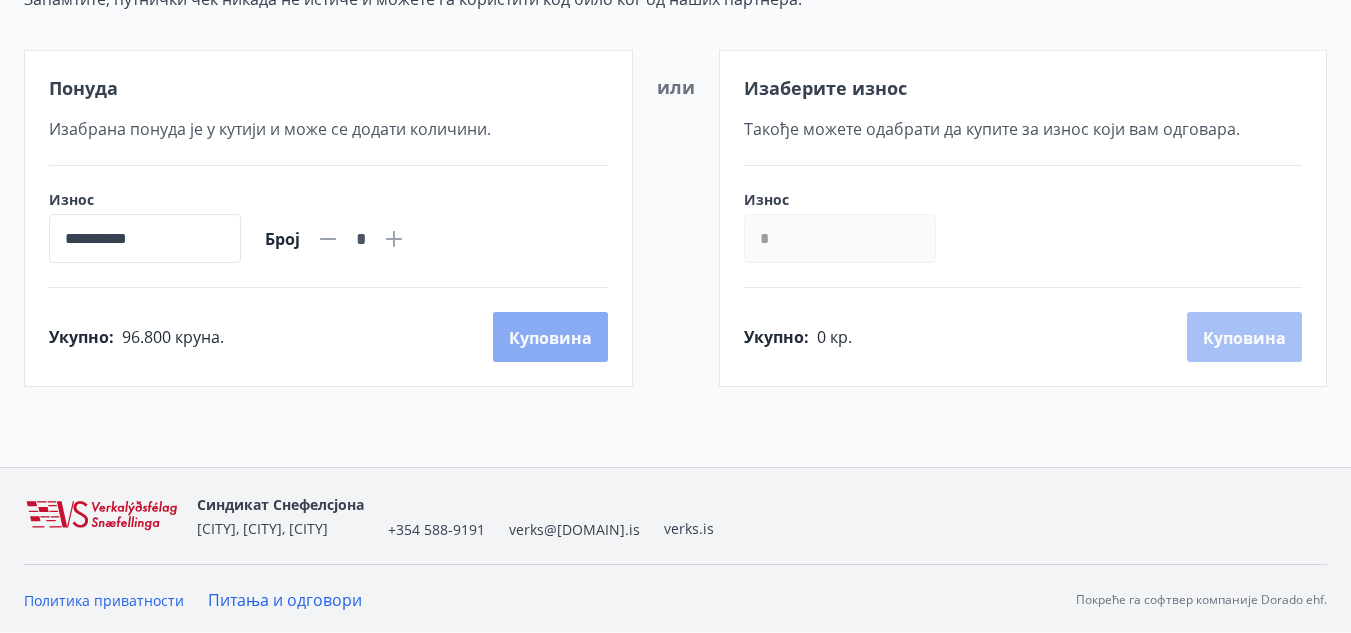 click on "Куповина" at bounding box center (550, 338) 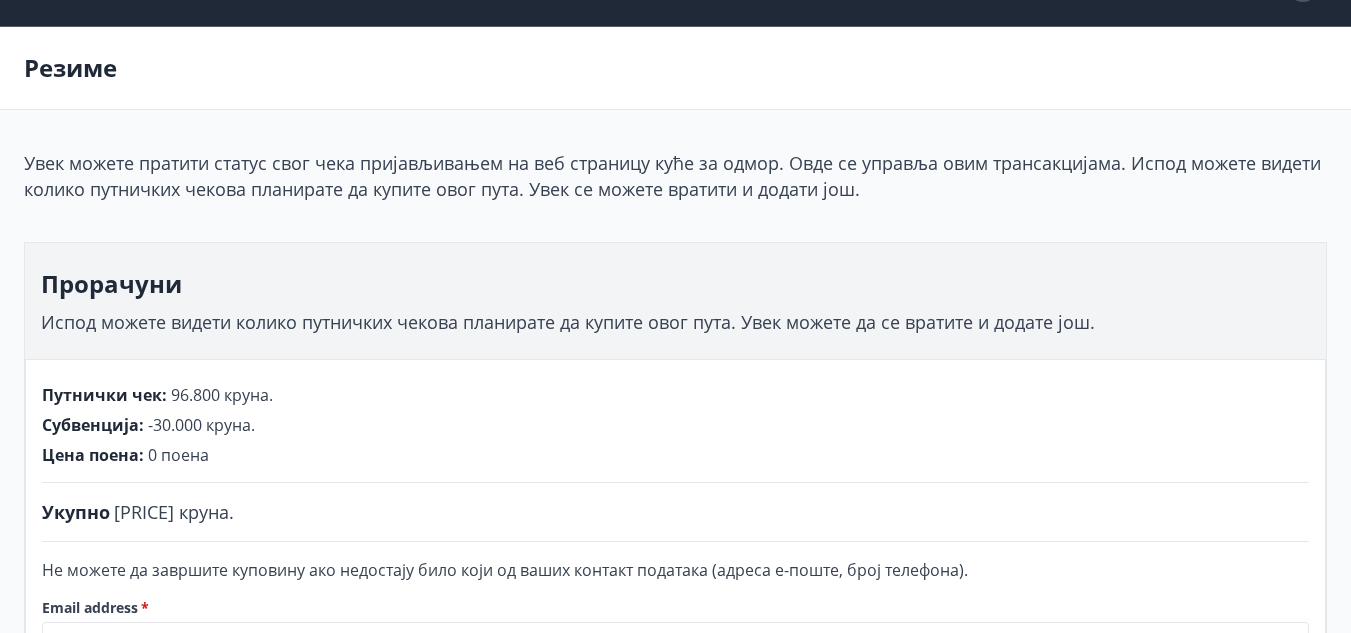 scroll, scrollTop: 30, scrollLeft: 0, axis: vertical 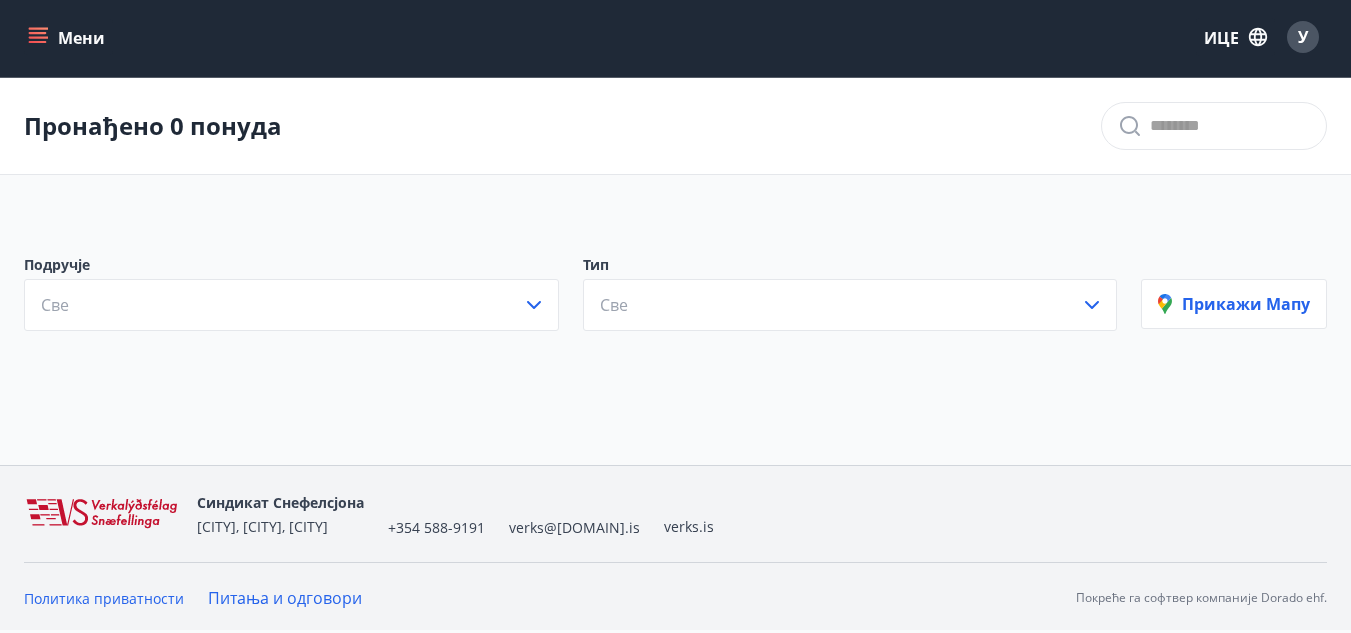 click on "Подручје Све Тип Све Прикажи мапу" at bounding box center [675, 285] 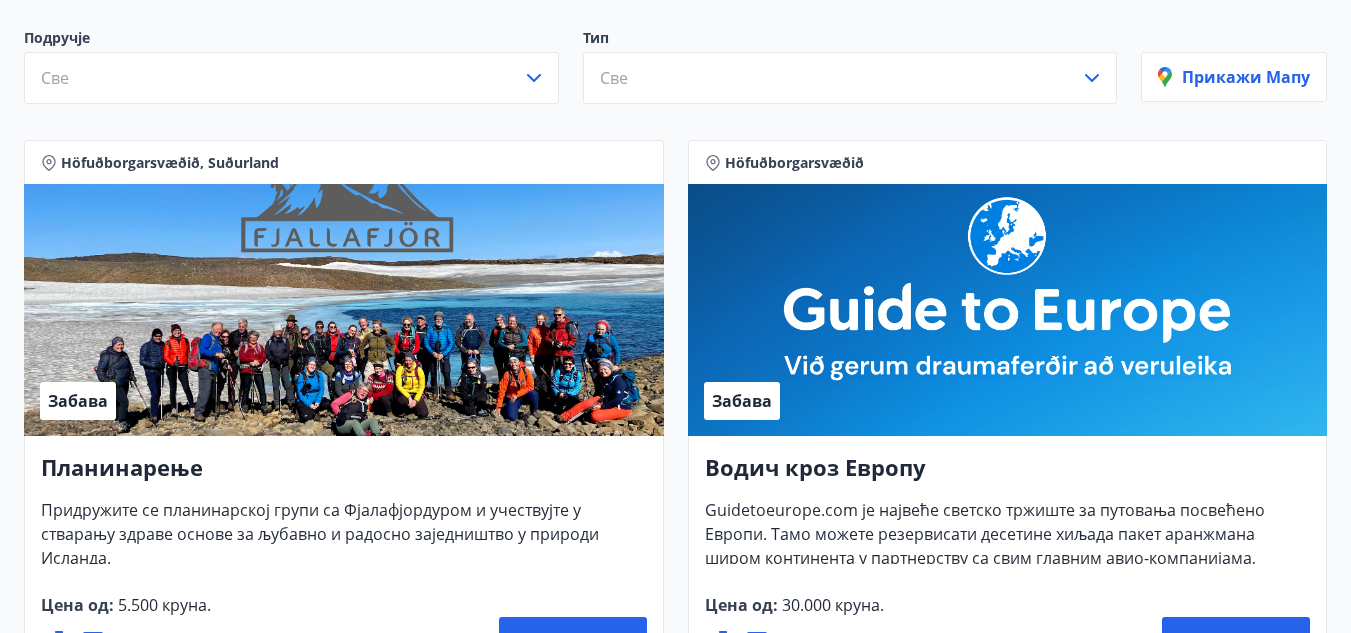 scroll, scrollTop: 0, scrollLeft: 0, axis: both 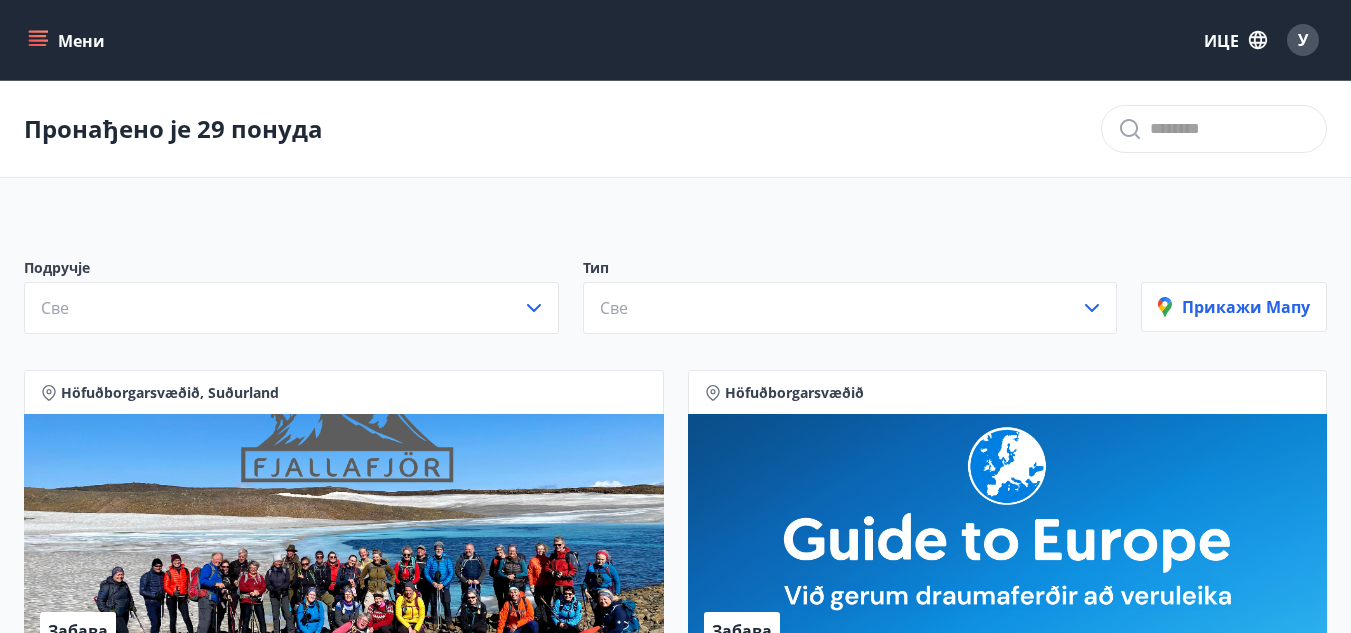 click 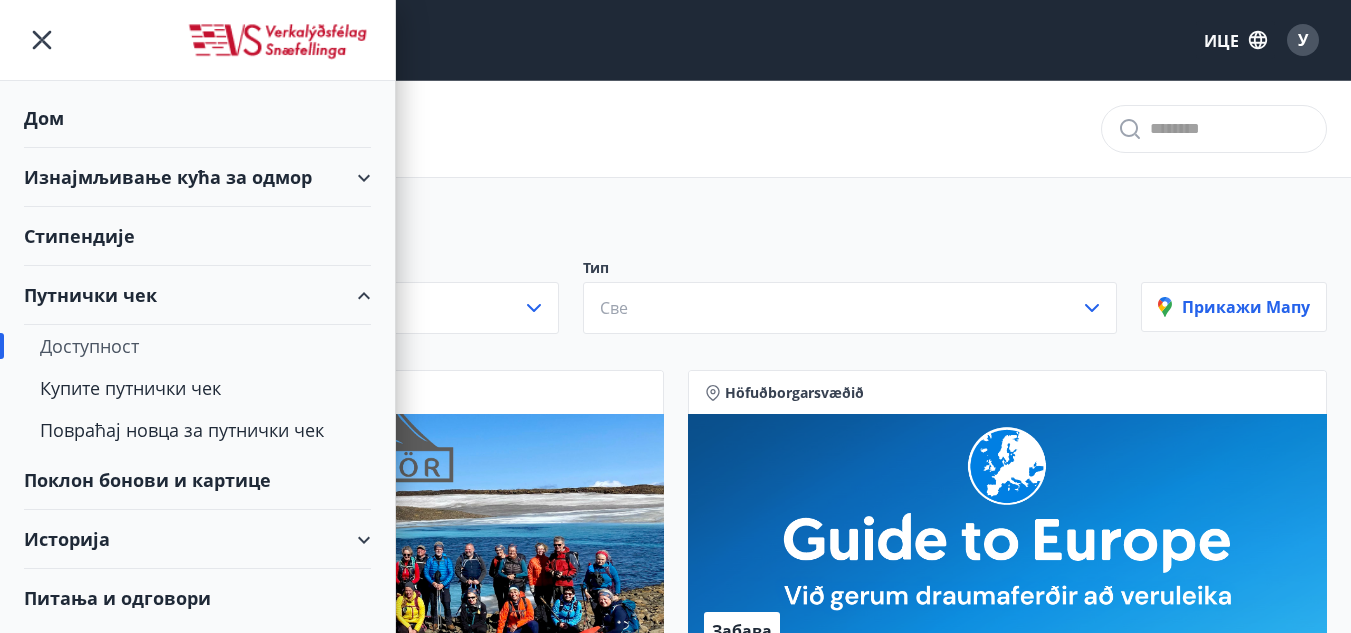 click on "Доступност" at bounding box center [197, 346] 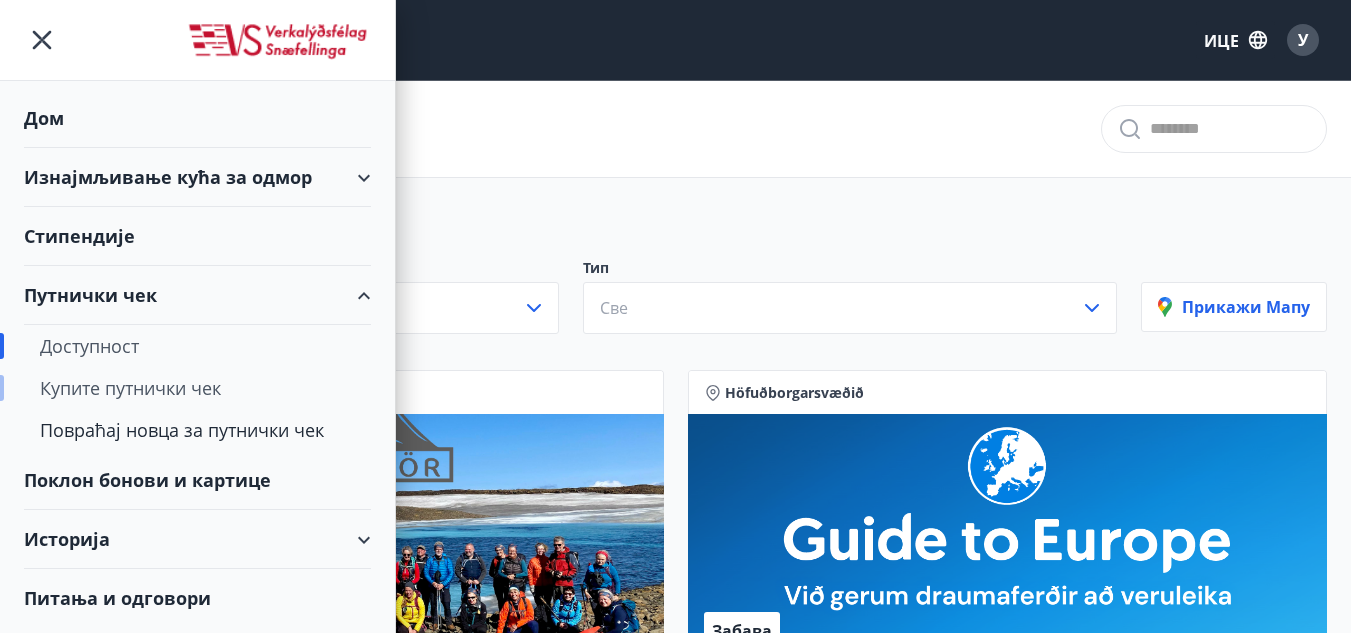 click on "Купите путнички чек" at bounding box center [130, 388] 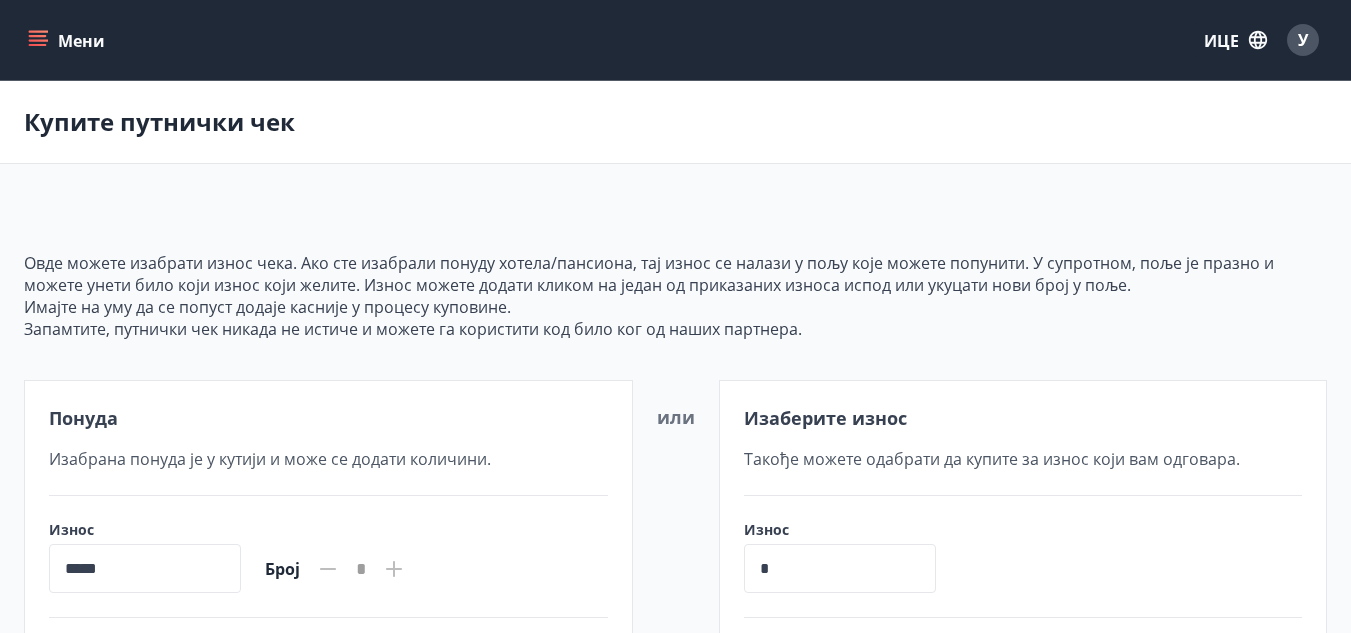 click on "Мени" at bounding box center (68, 40) 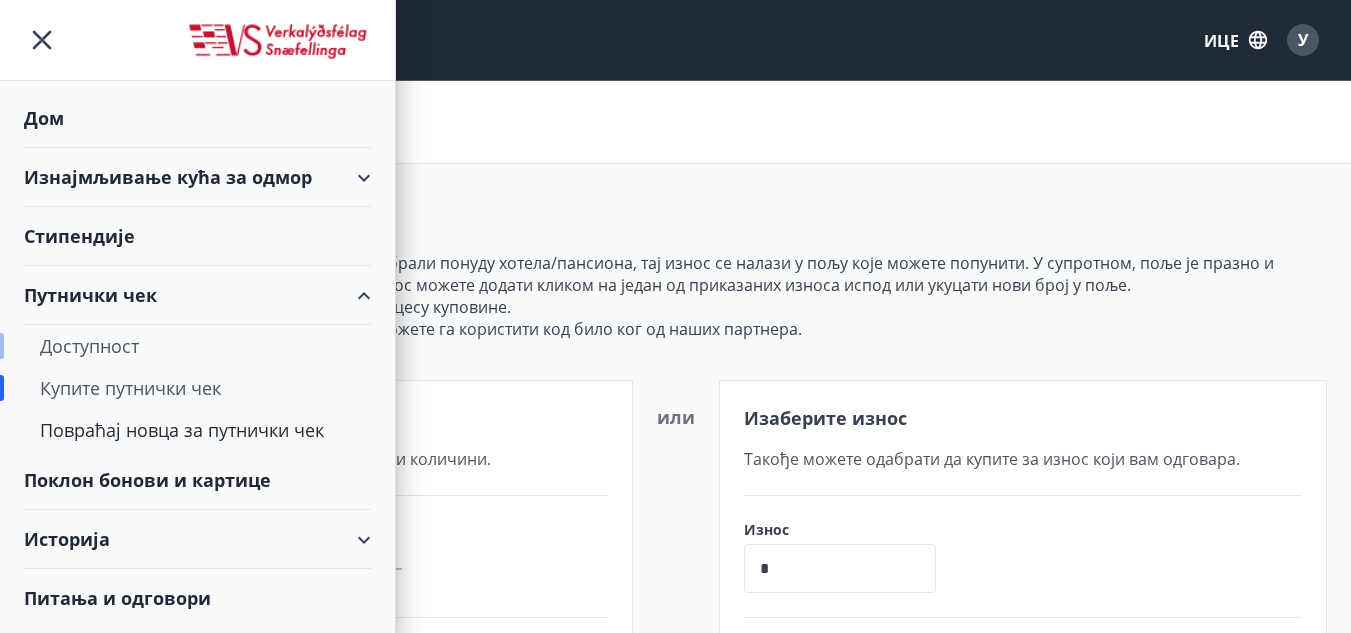 click on "Доступност" at bounding box center (89, 346) 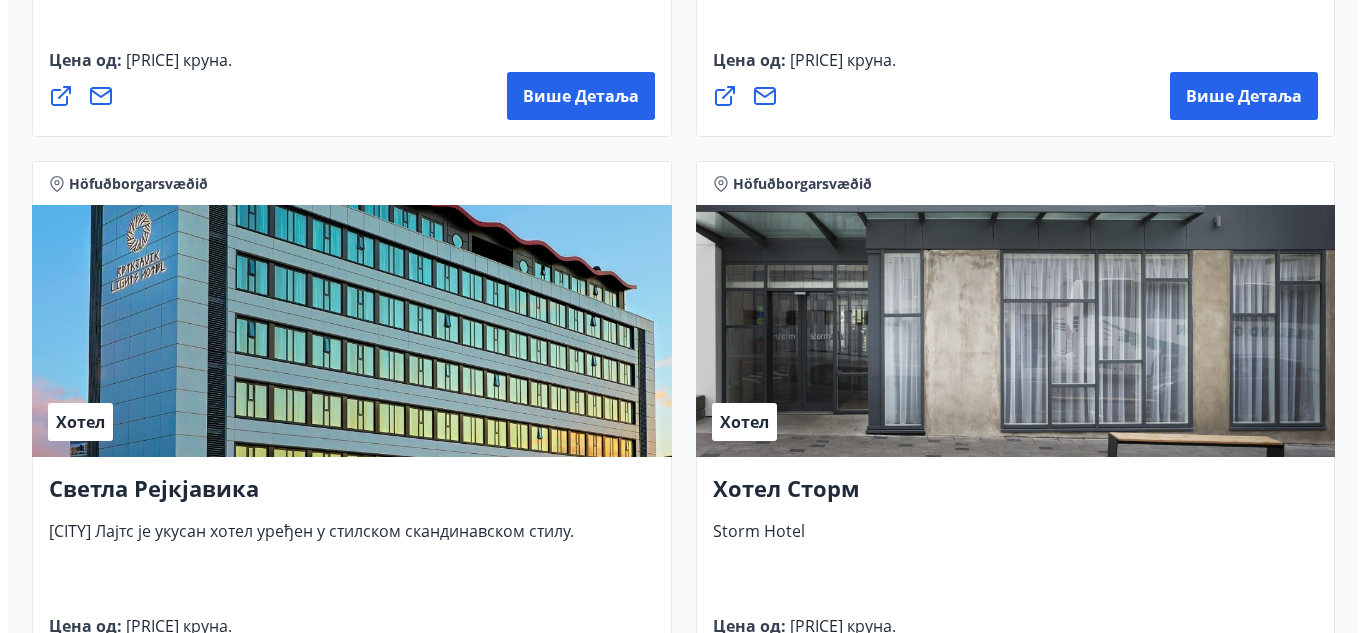 scroll, scrollTop: 2603, scrollLeft: 0, axis: vertical 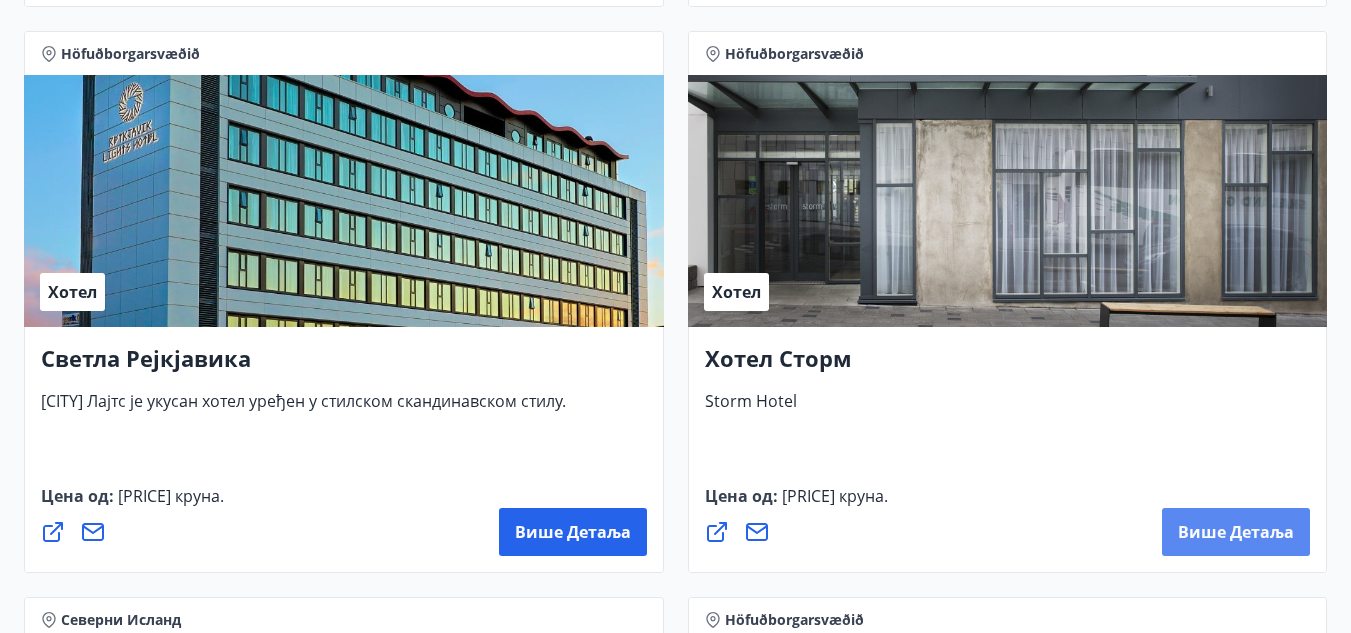 click on "Више детаља" at bounding box center (1236, 532) 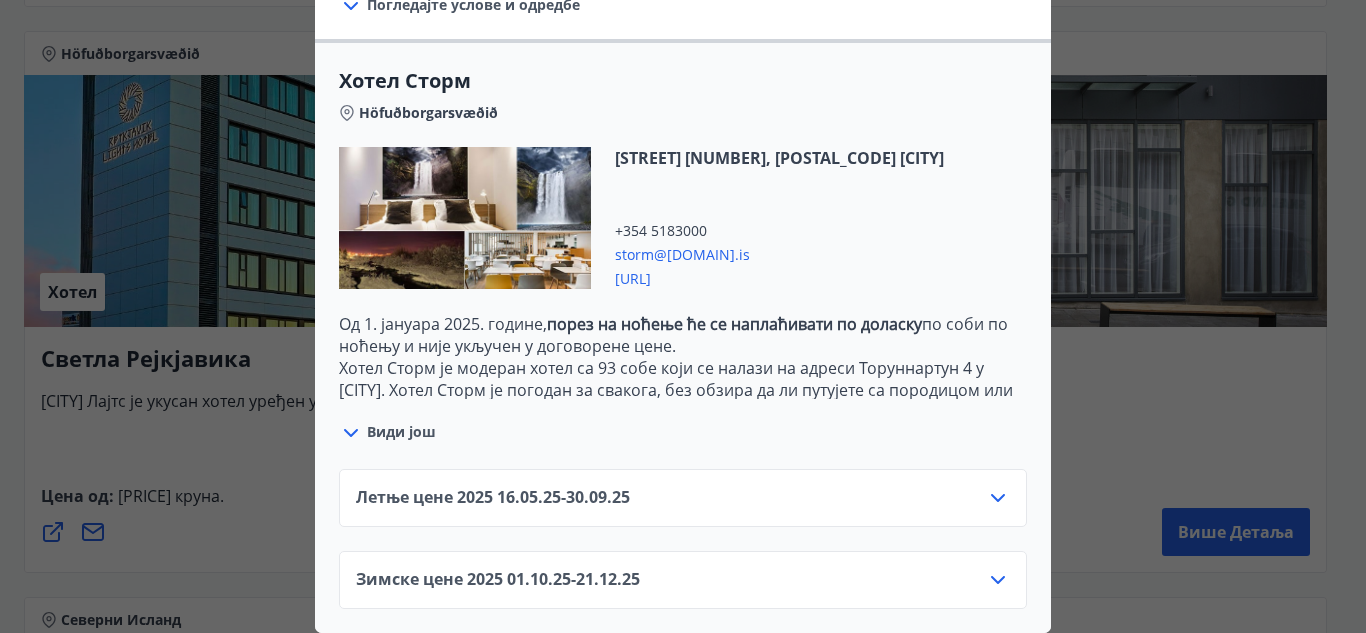 scroll, scrollTop: 486, scrollLeft: 0, axis: vertical 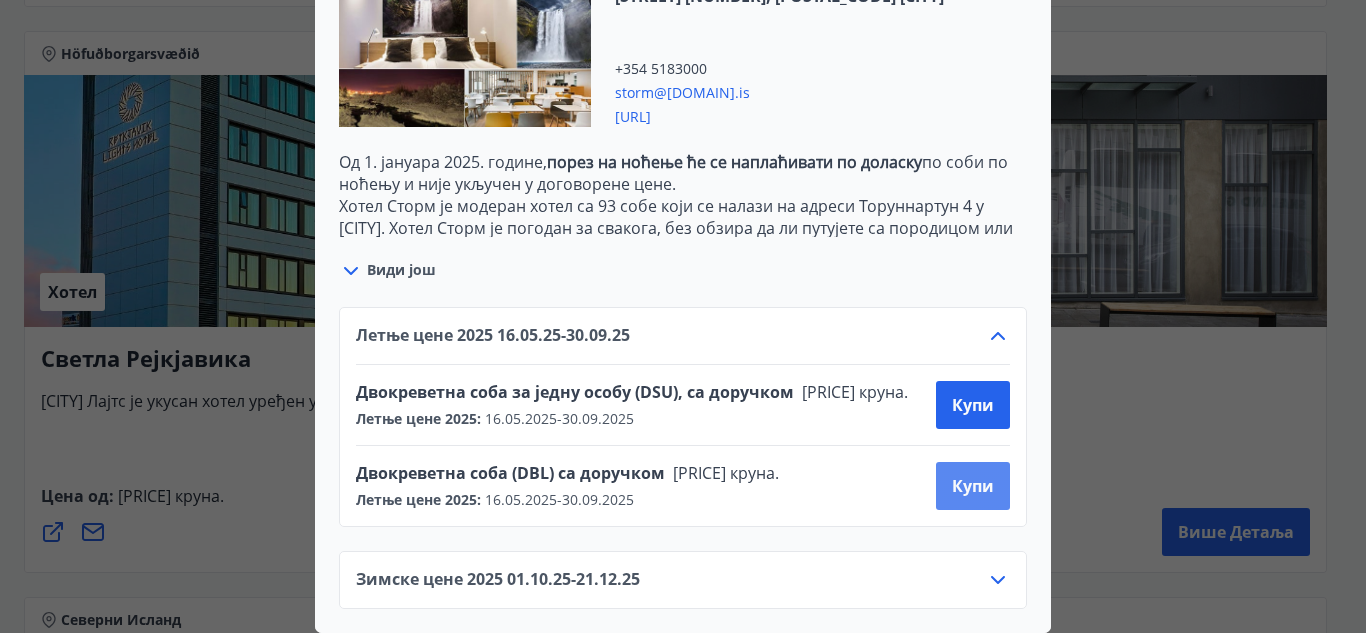 click on "Купи" at bounding box center (973, 486) 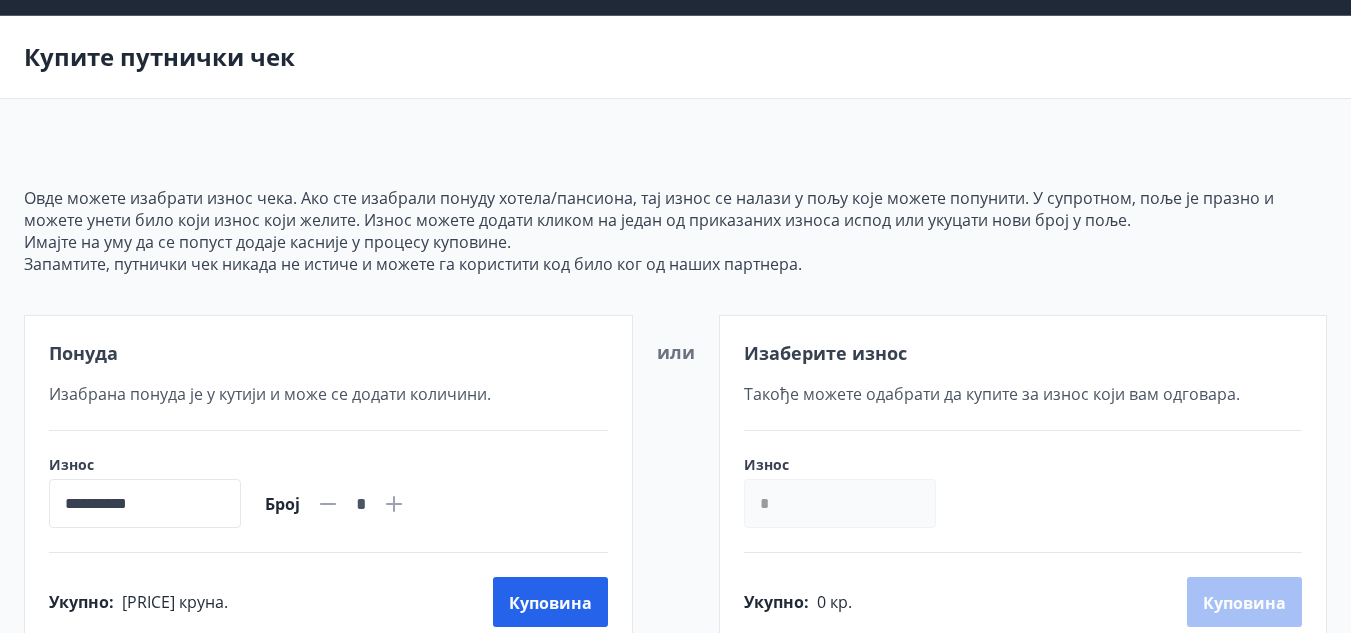 scroll, scrollTop: 200, scrollLeft: 0, axis: vertical 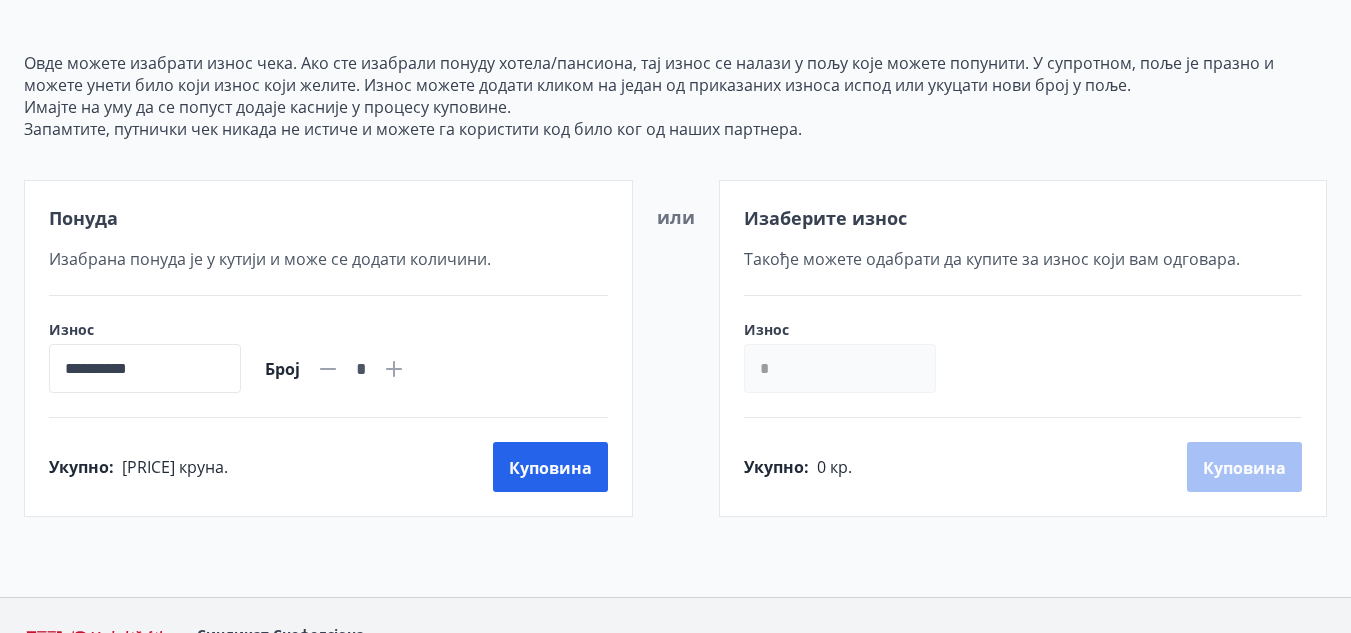 click 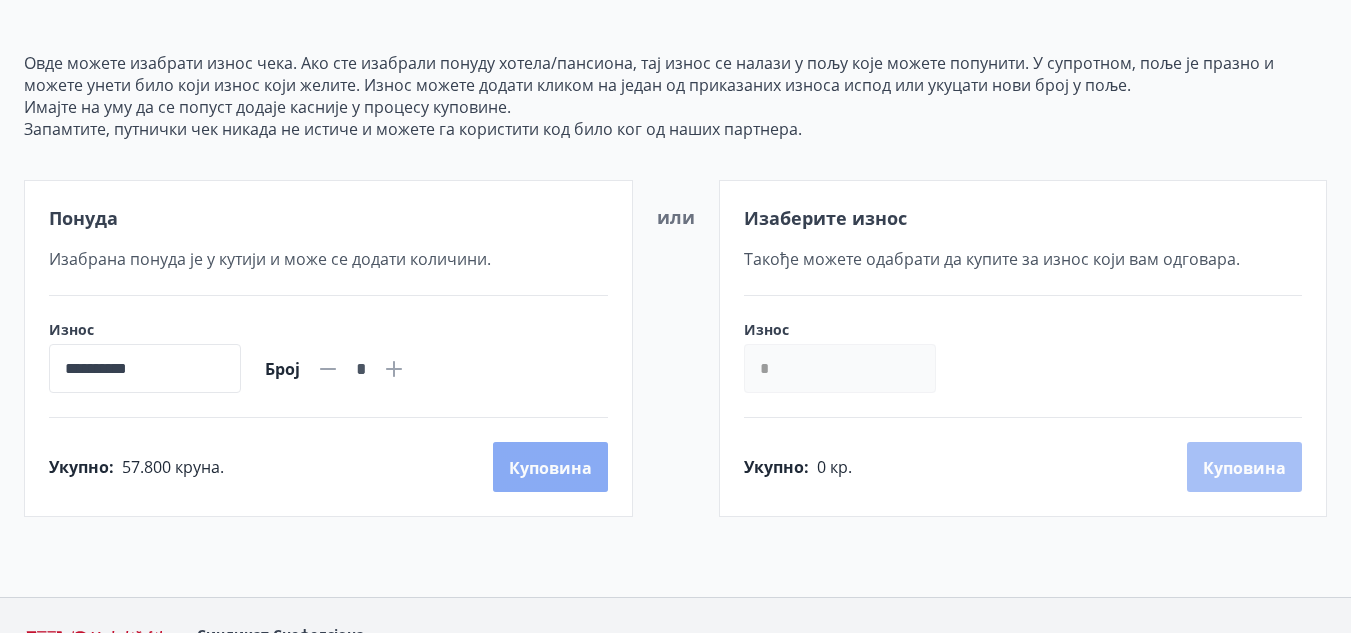 click on "Куповина" at bounding box center [550, 468] 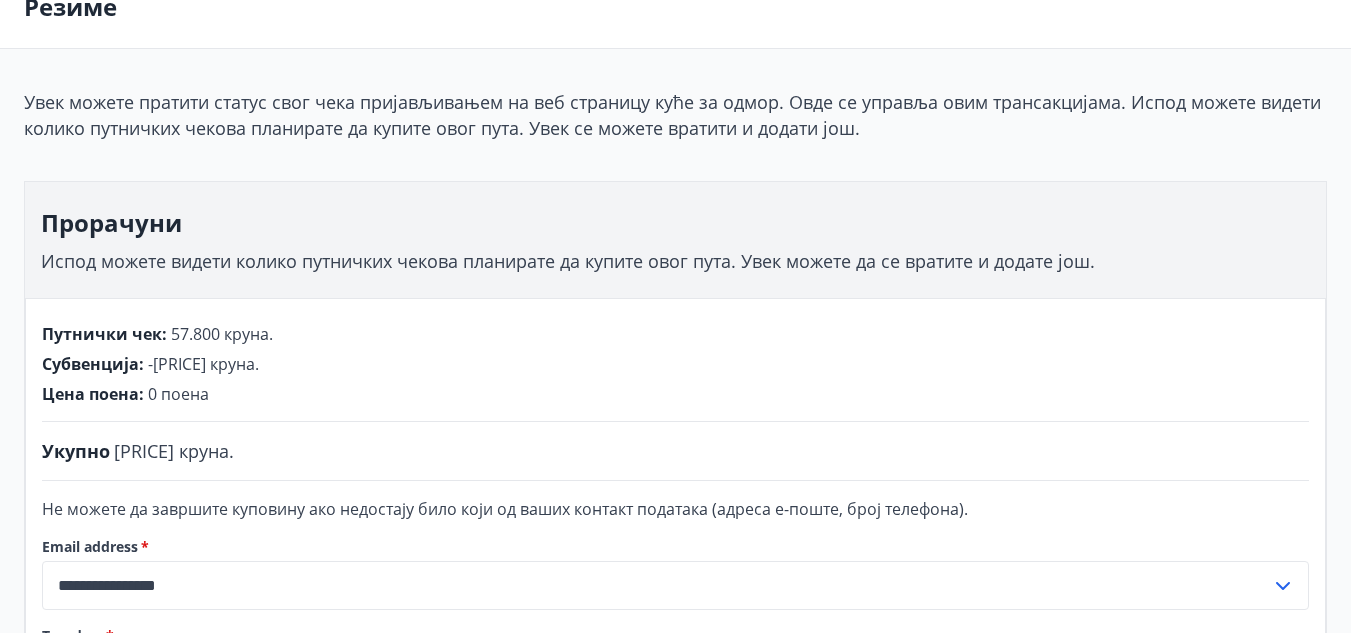 scroll, scrollTop: 0, scrollLeft: 0, axis: both 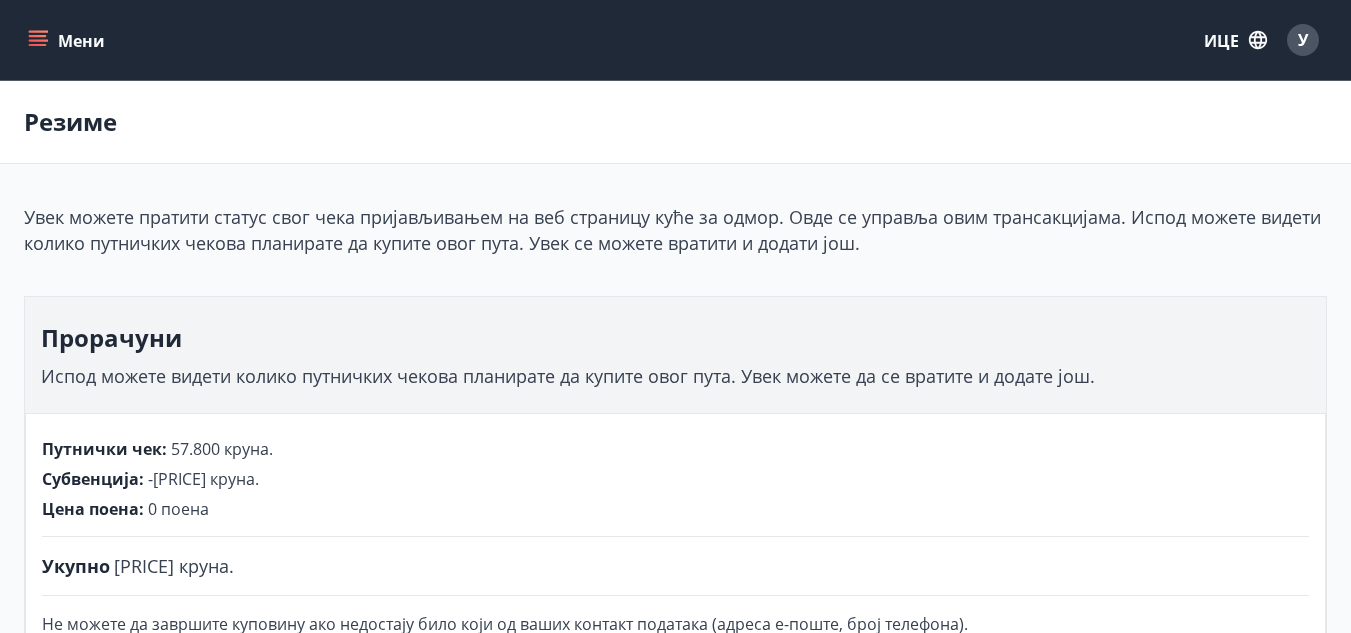 click on "Мени" at bounding box center (68, 40) 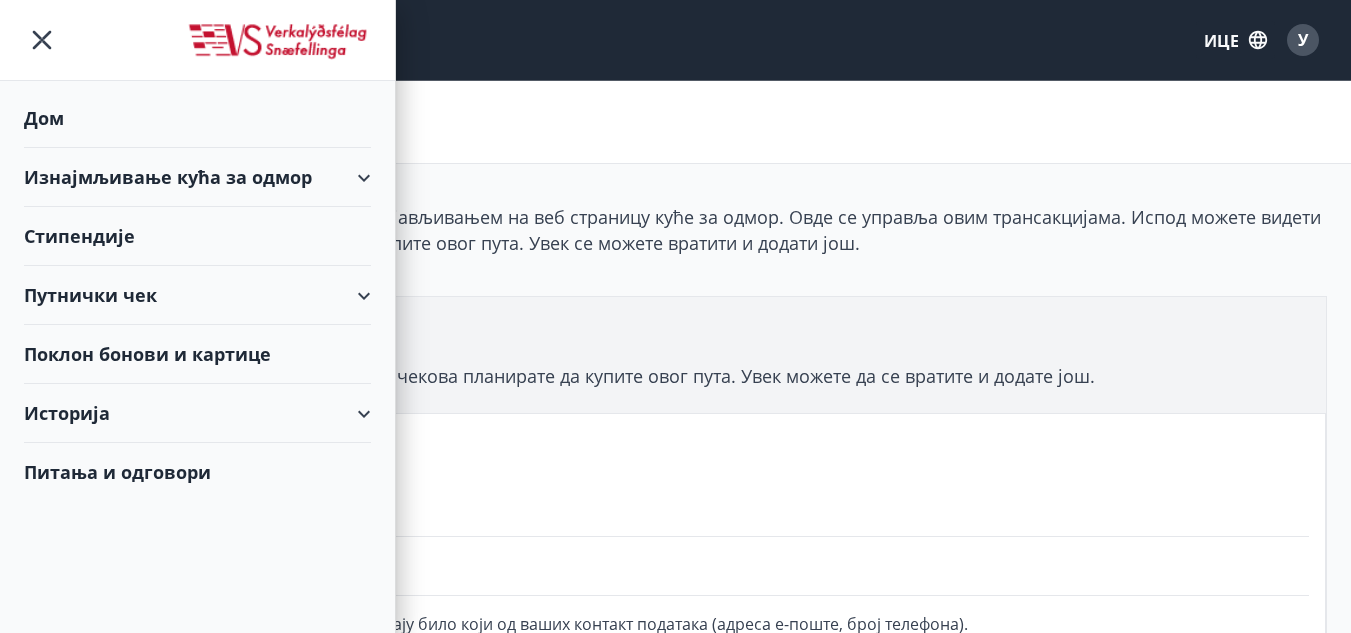 click on "Изнајмљивање кућа за одмор" at bounding box center [168, 177] 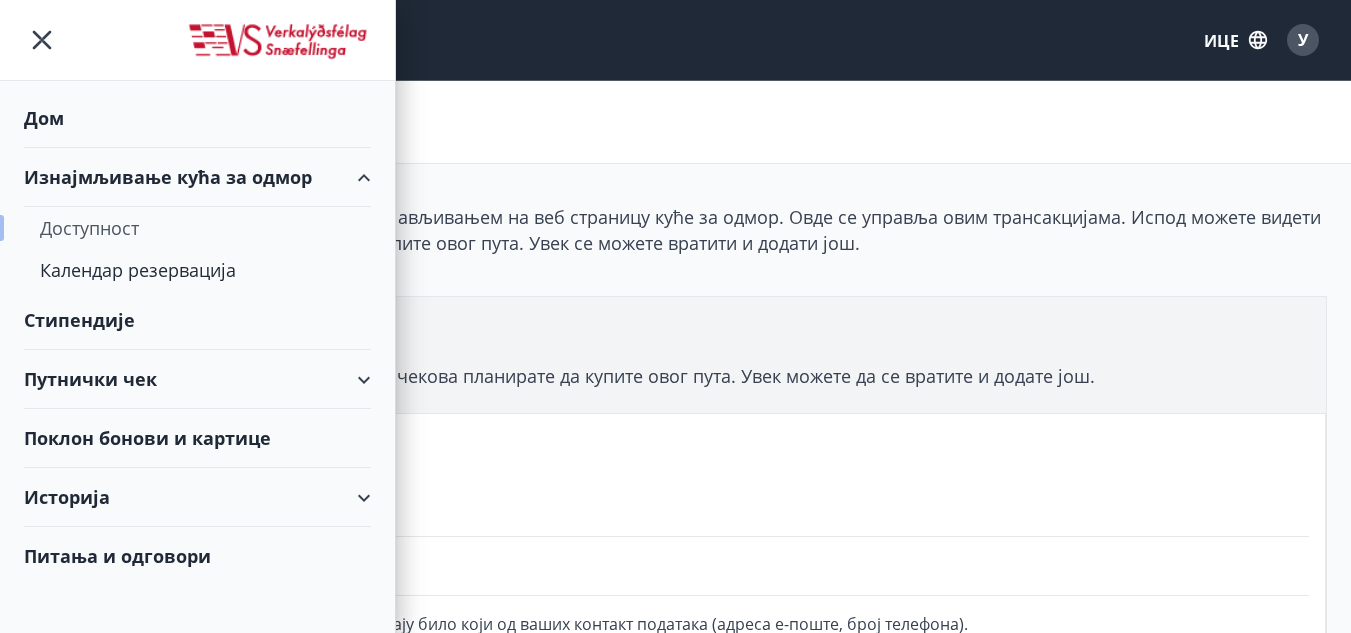 click on "Доступност" at bounding box center [89, 228] 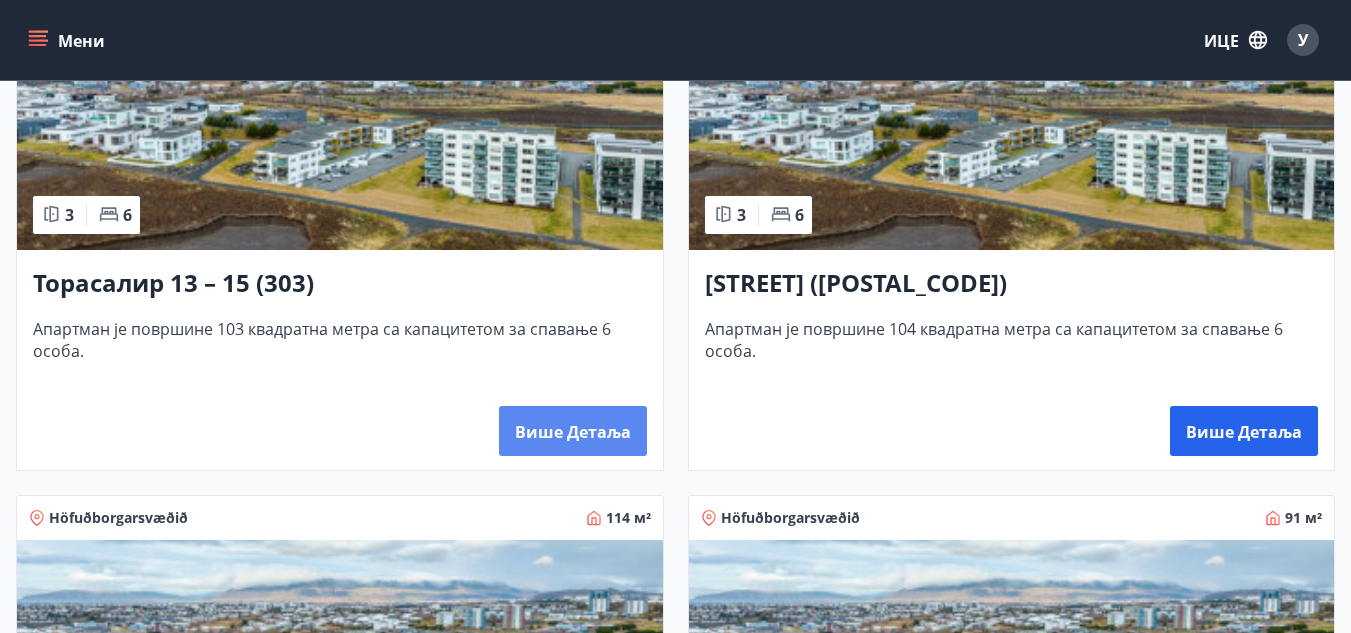 click on "Више детаља" at bounding box center [573, 432] 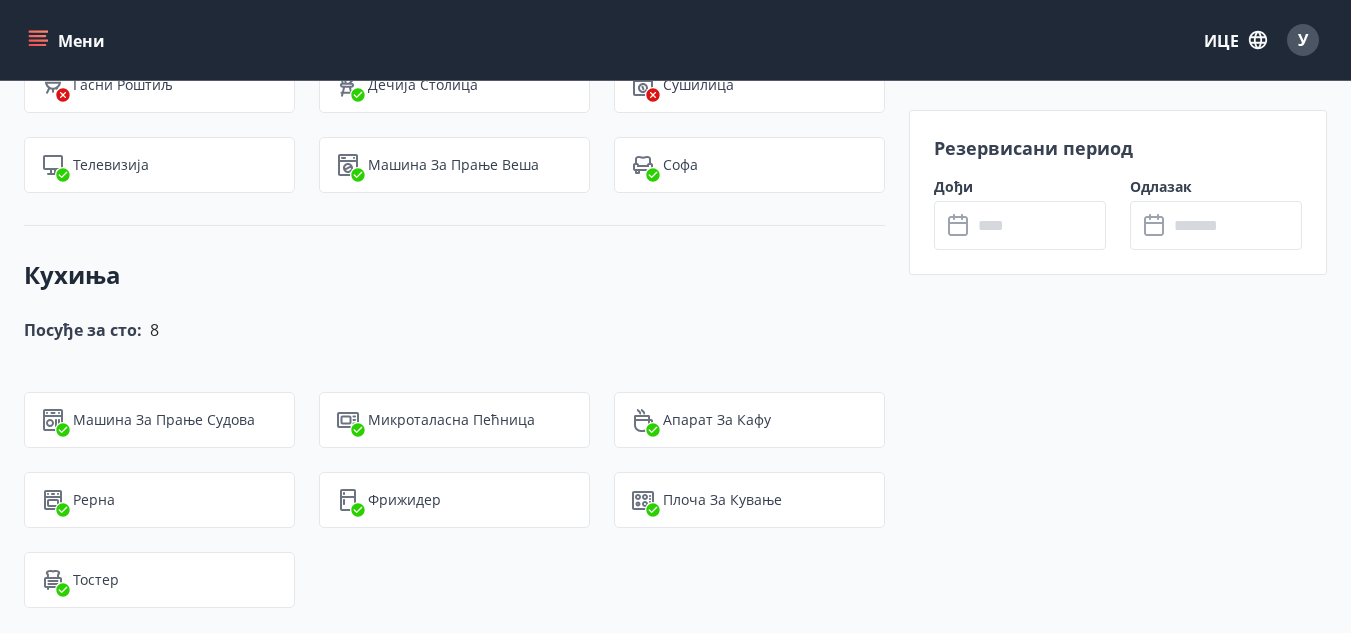 scroll, scrollTop: 2100, scrollLeft: 0, axis: vertical 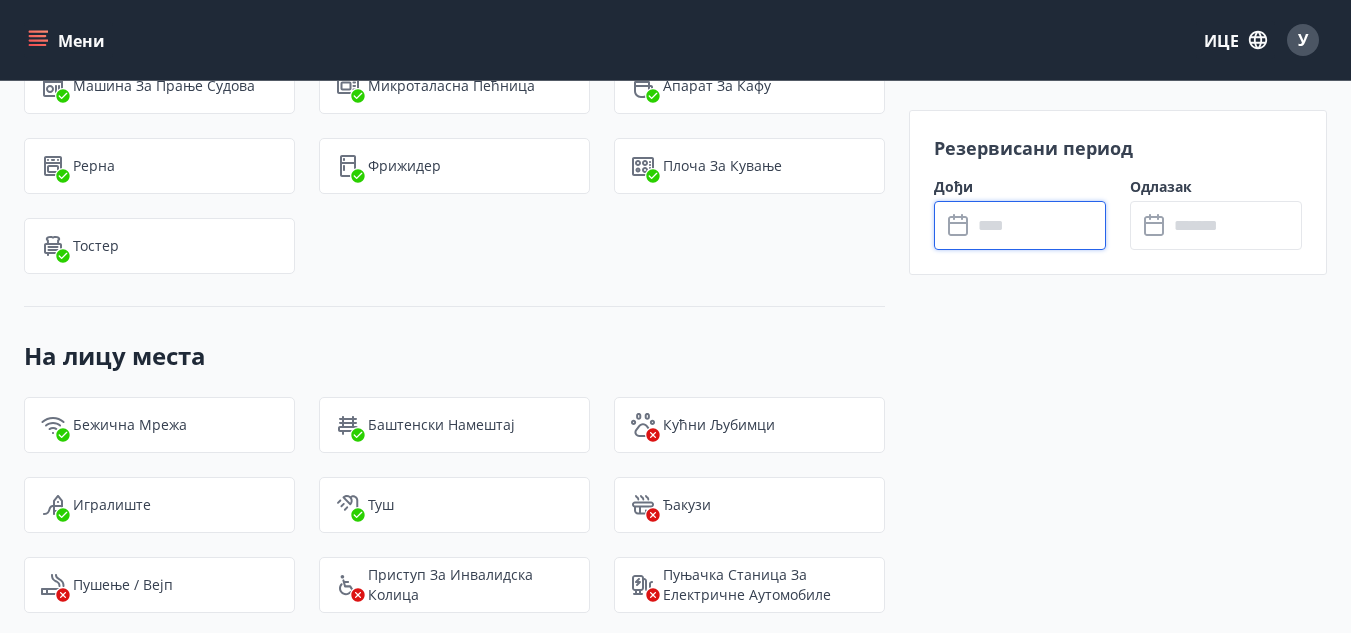 click at bounding box center [1039, 225] 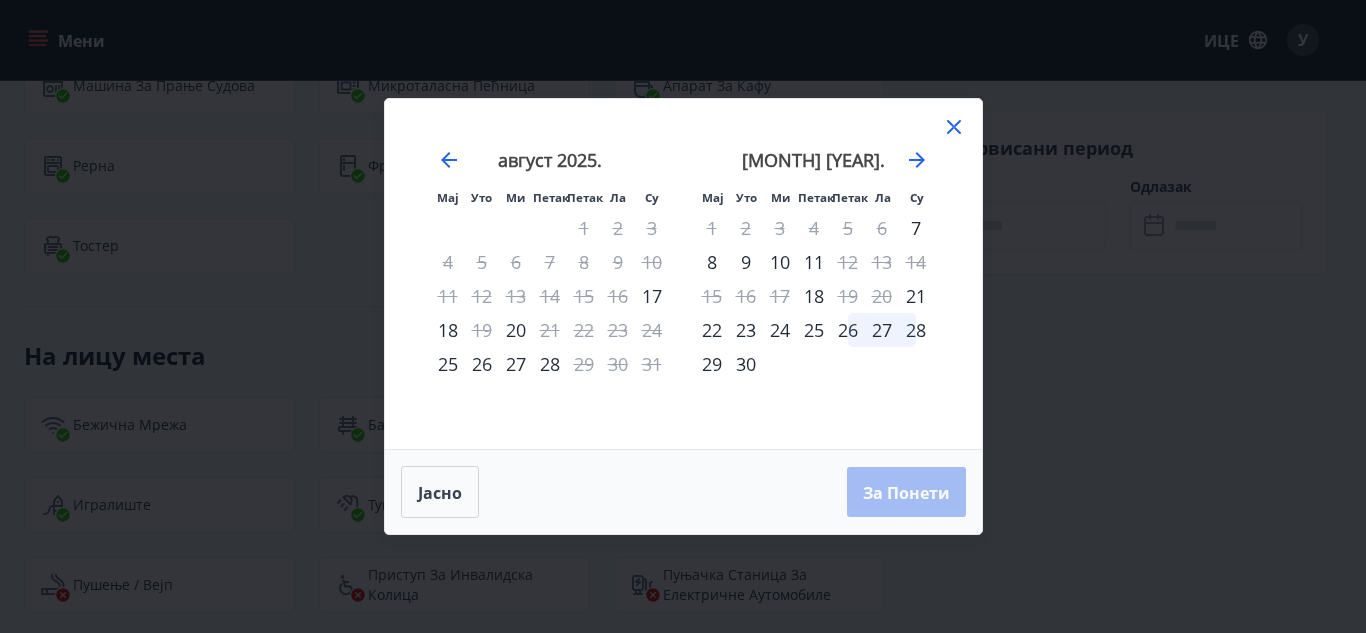 click 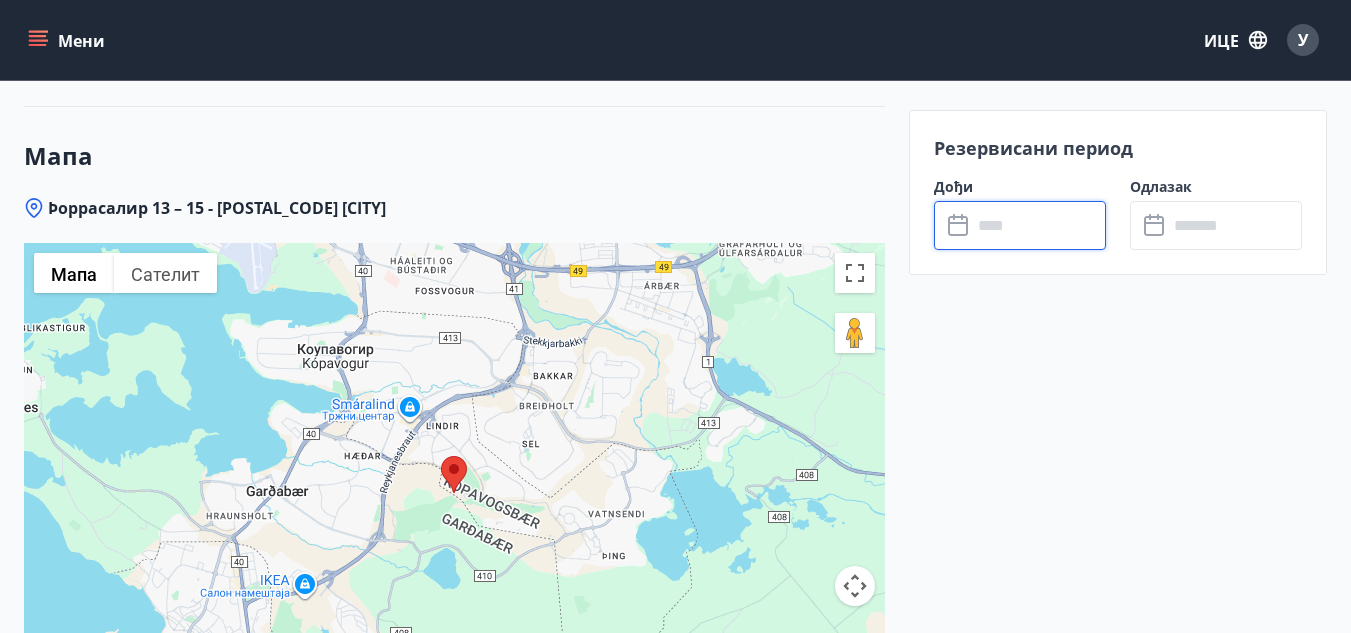 scroll, scrollTop: 2900, scrollLeft: 0, axis: vertical 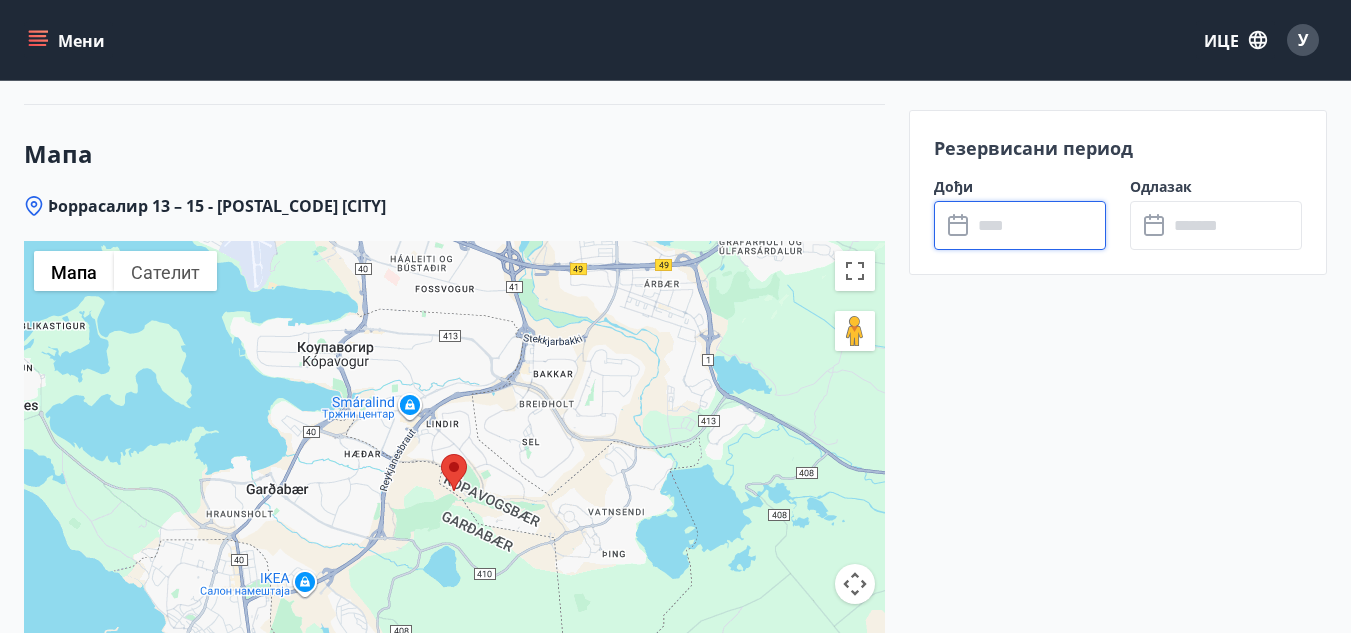 click at bounding box center (1039, 225) 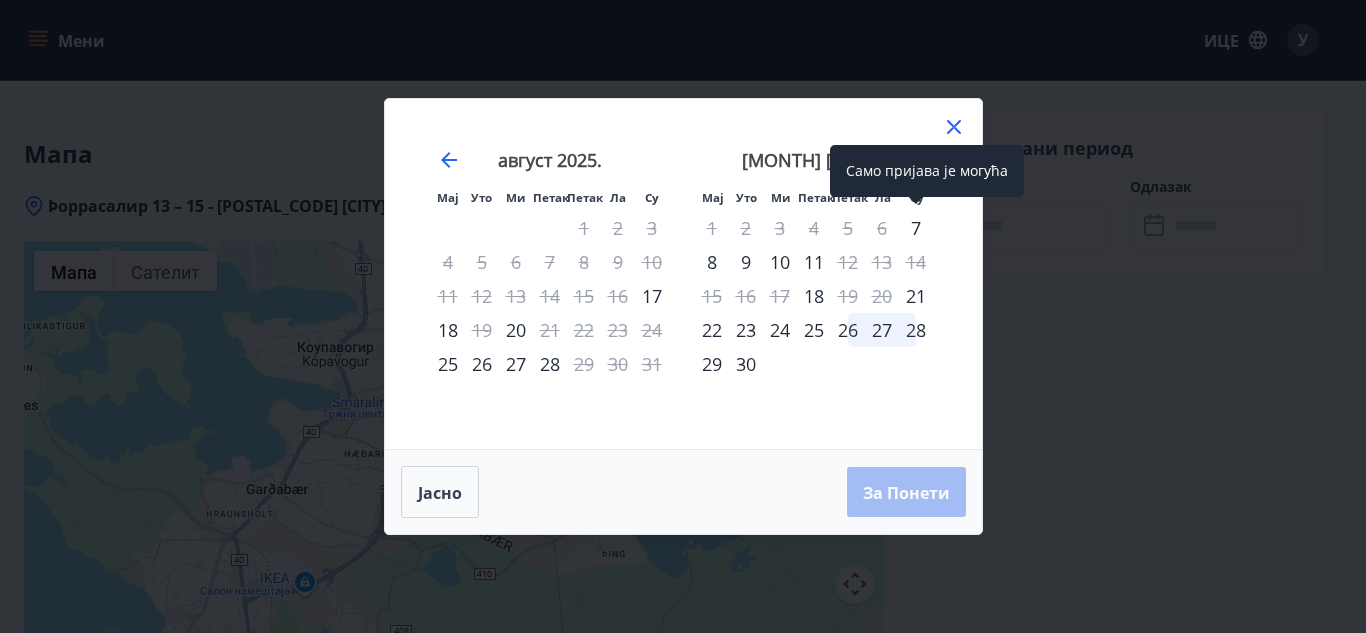 click on "7" at bounding box center (916, 228) 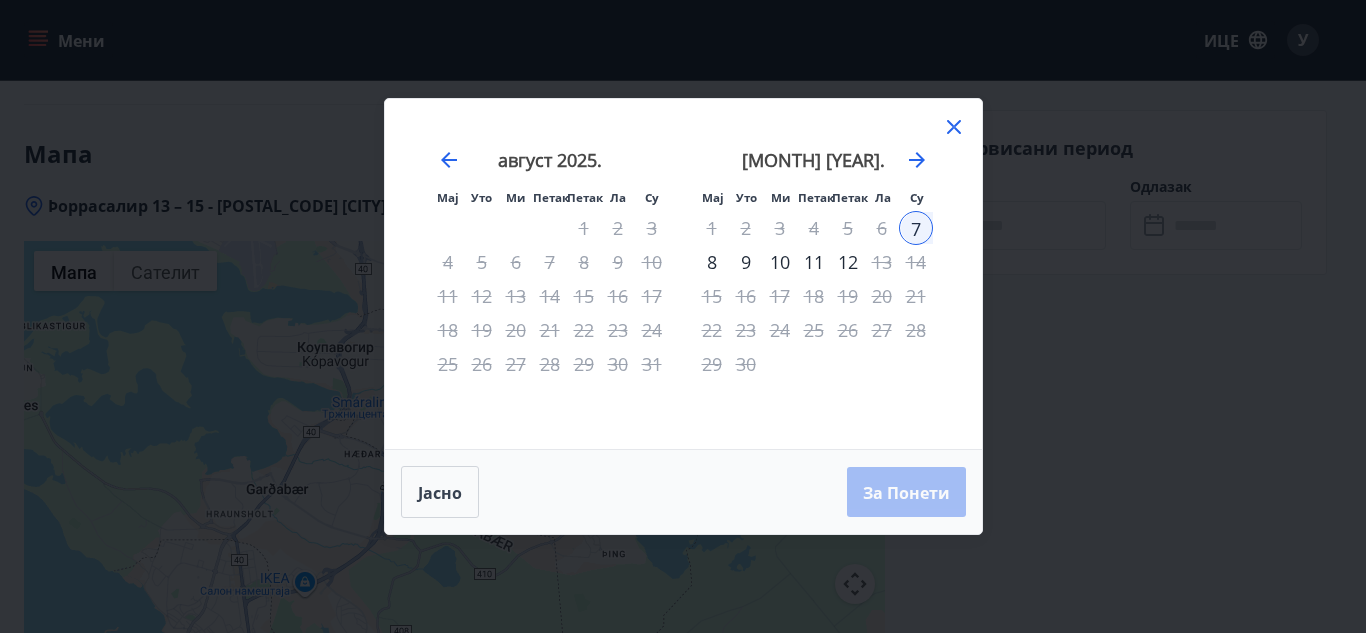 click 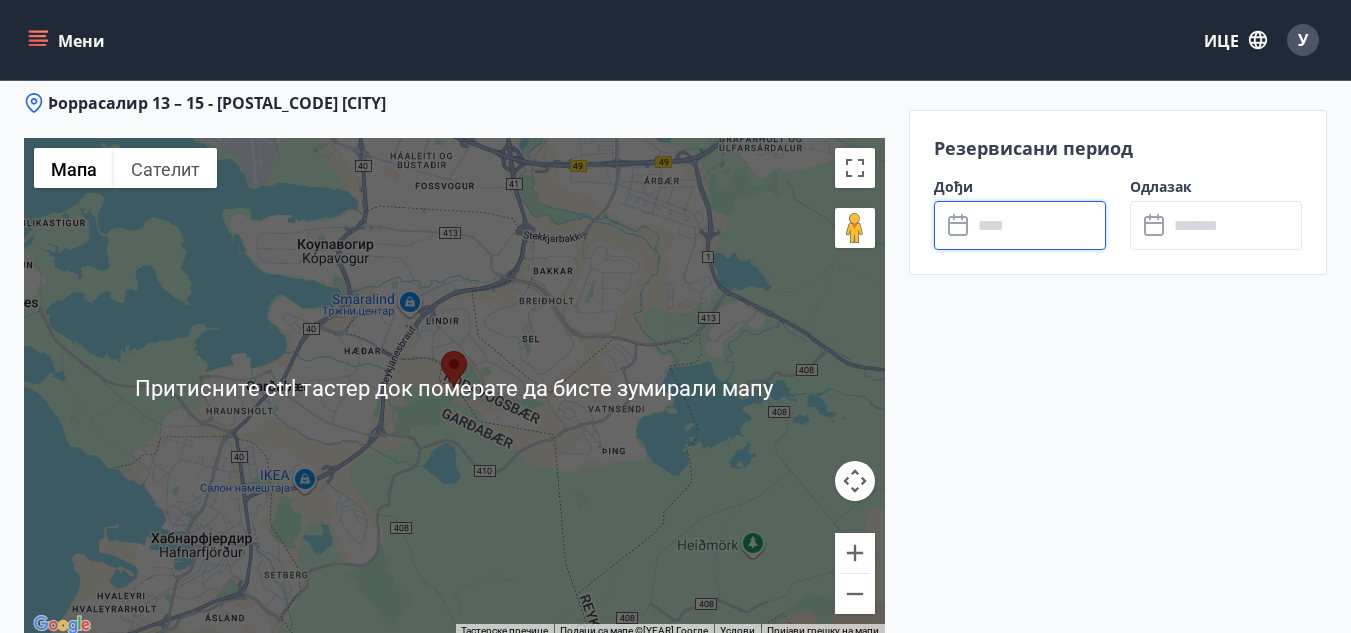 scroll, scrollTop: 2856, scrollLeft: 0, axis: vertical 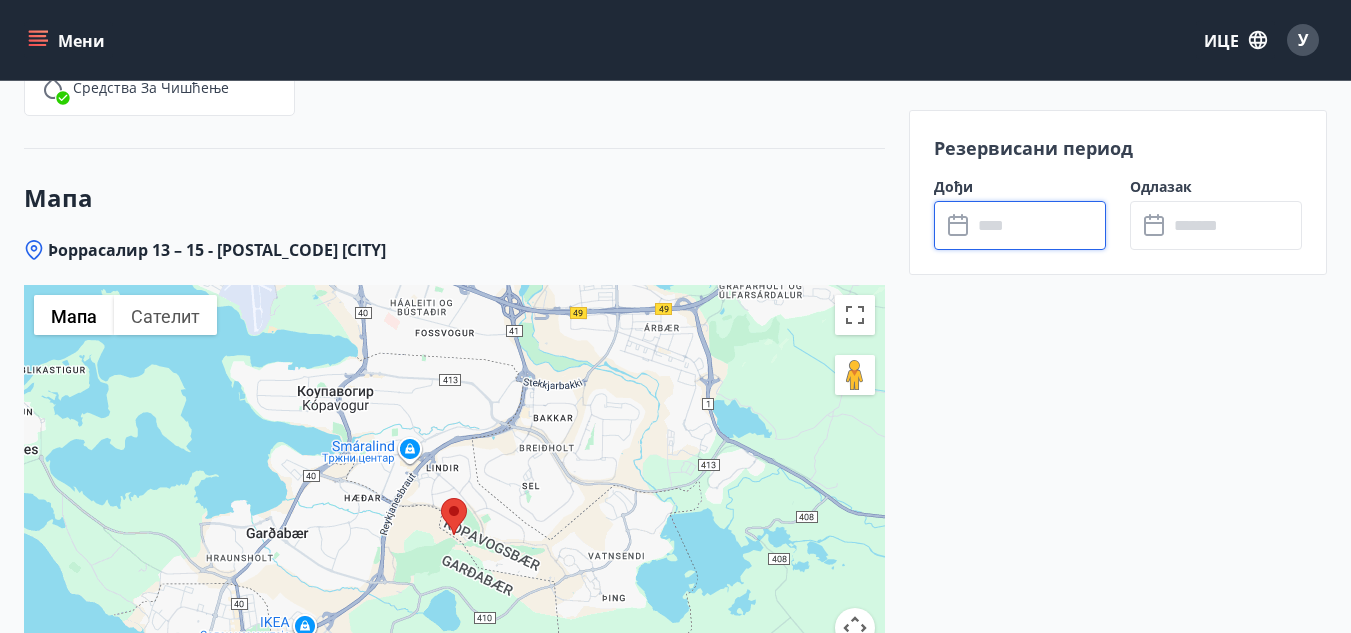 click at bounding box center (1039, 225) 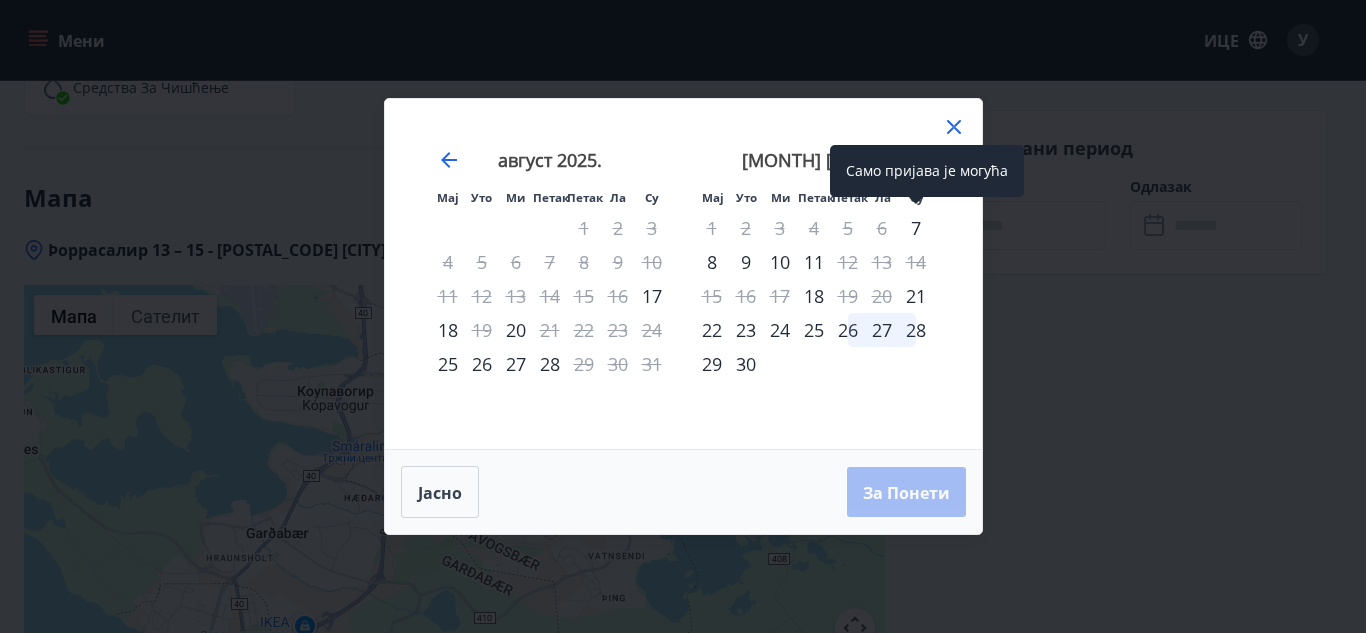 click on "7" at bounding box center [916, 228] 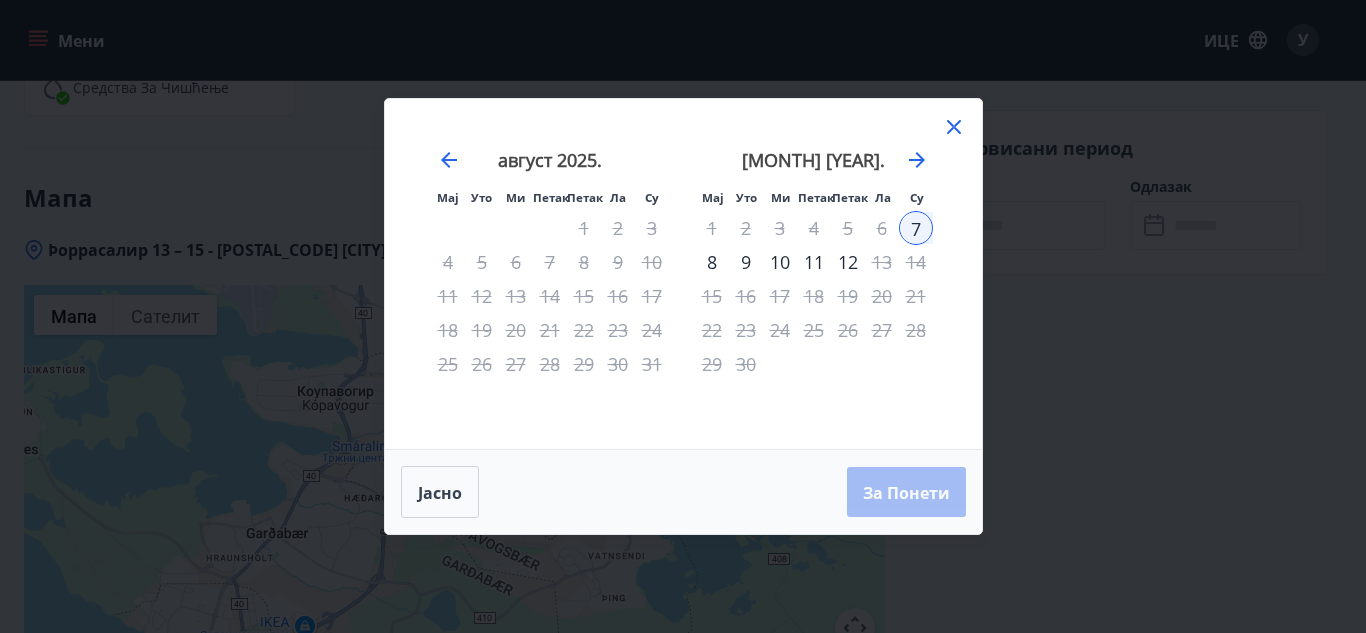 click on "8" at bounding box center [712, 262] 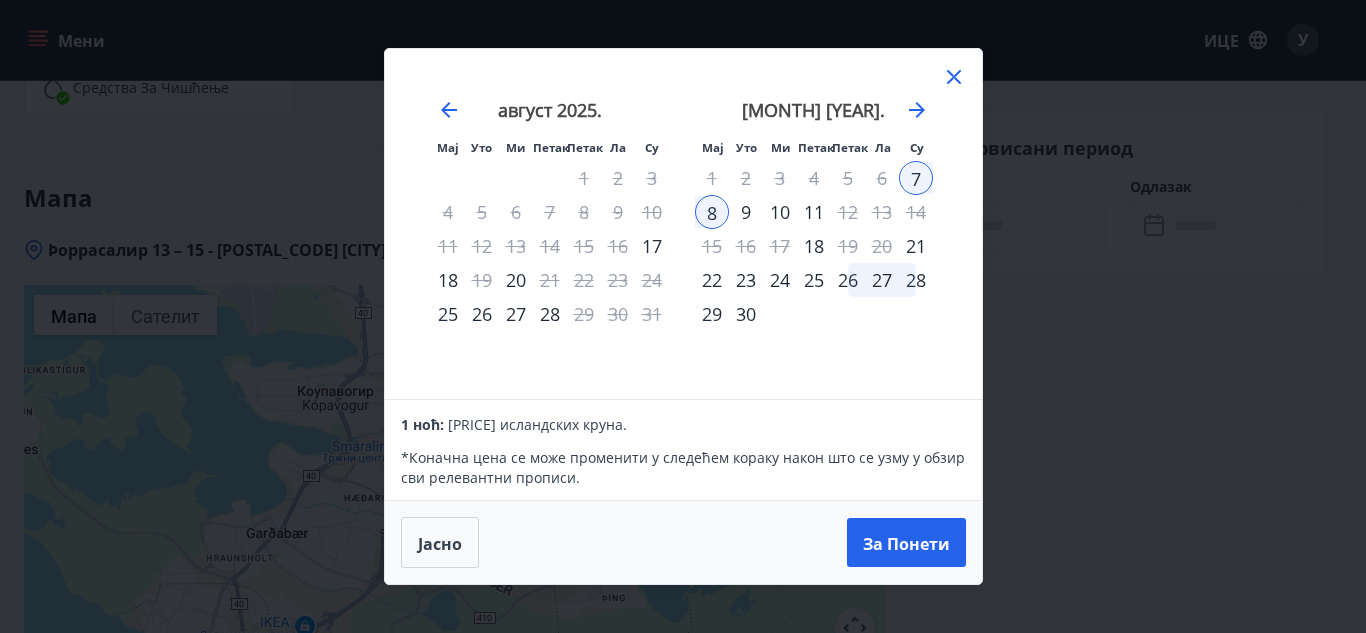 click on "8" at bounding box center (712, 212) 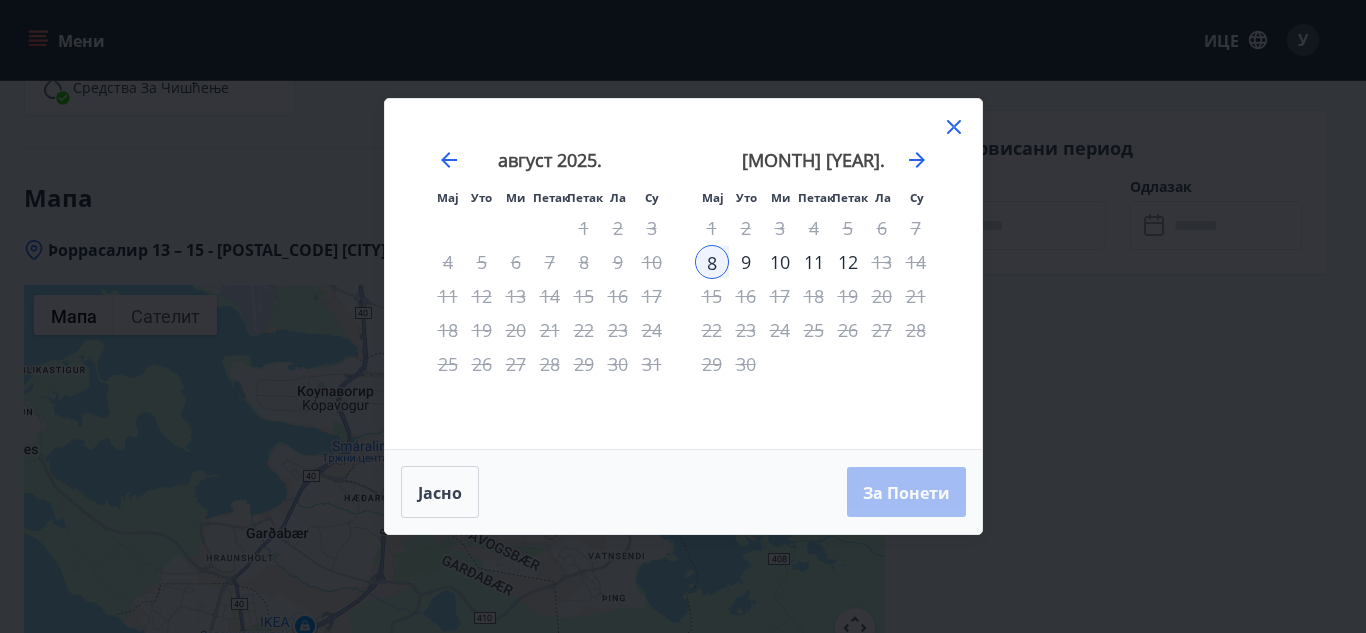 click on "9" at bounding box center [746, 262] 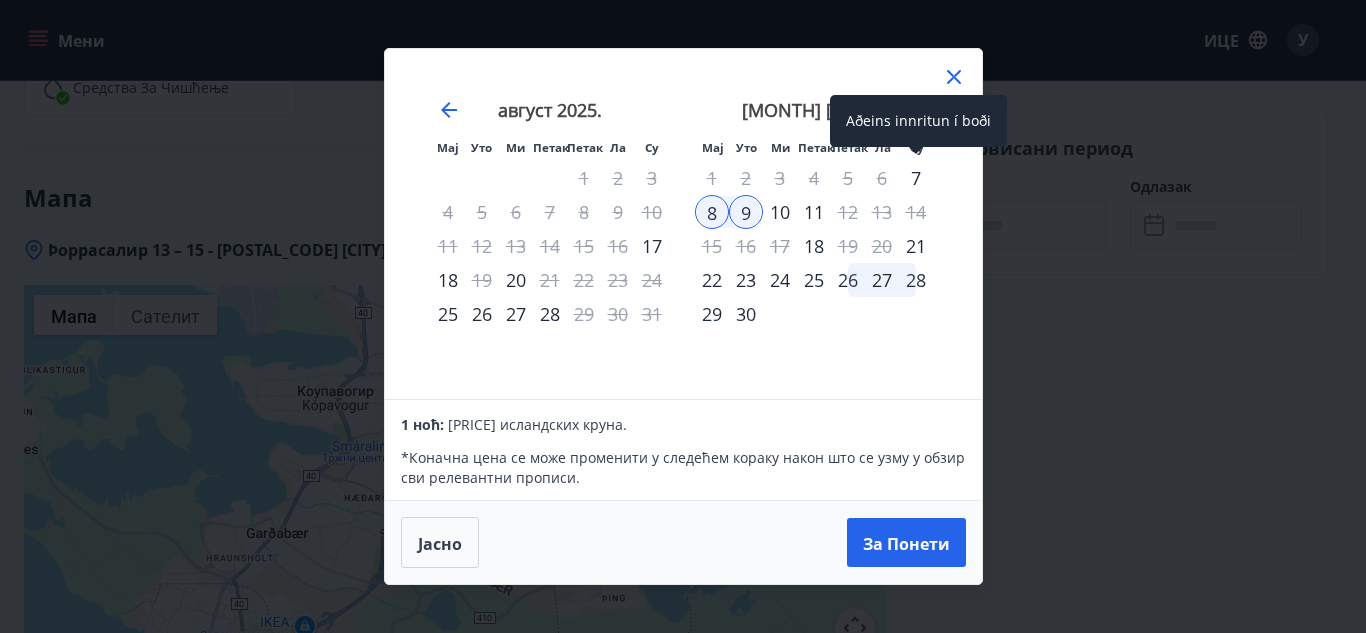 click on "7" at bounding box center [916, 178] 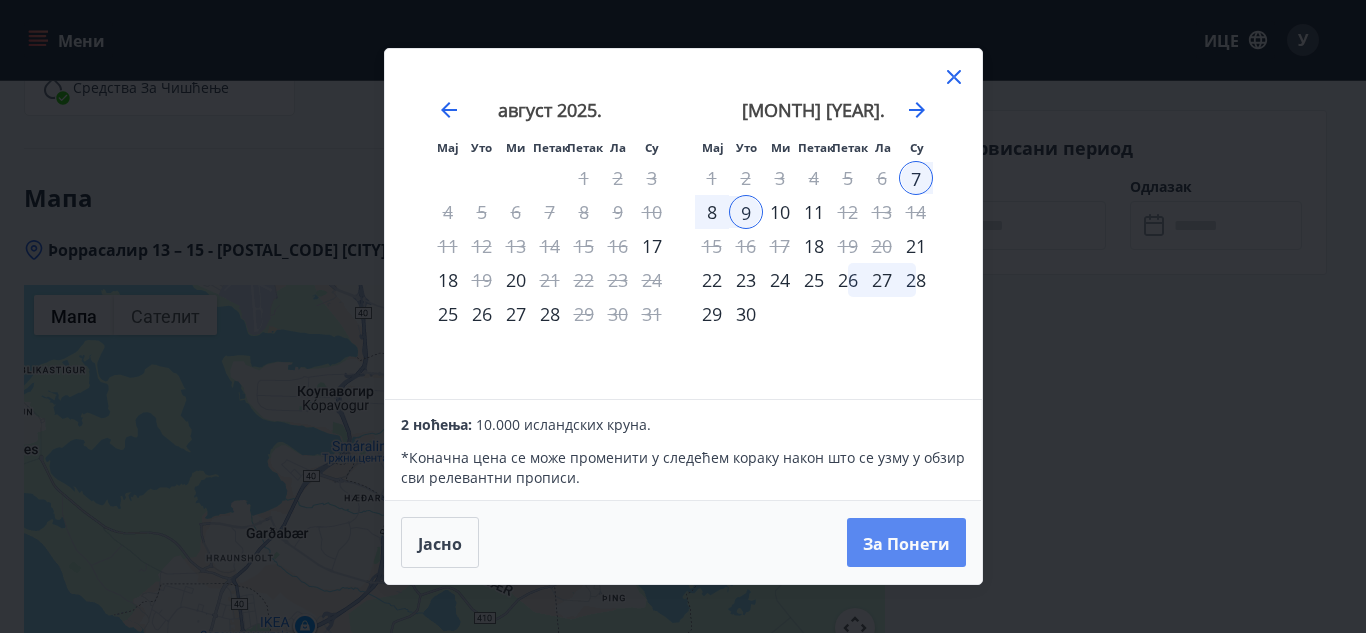 click on "За понети" at bounding box center [906, 543] 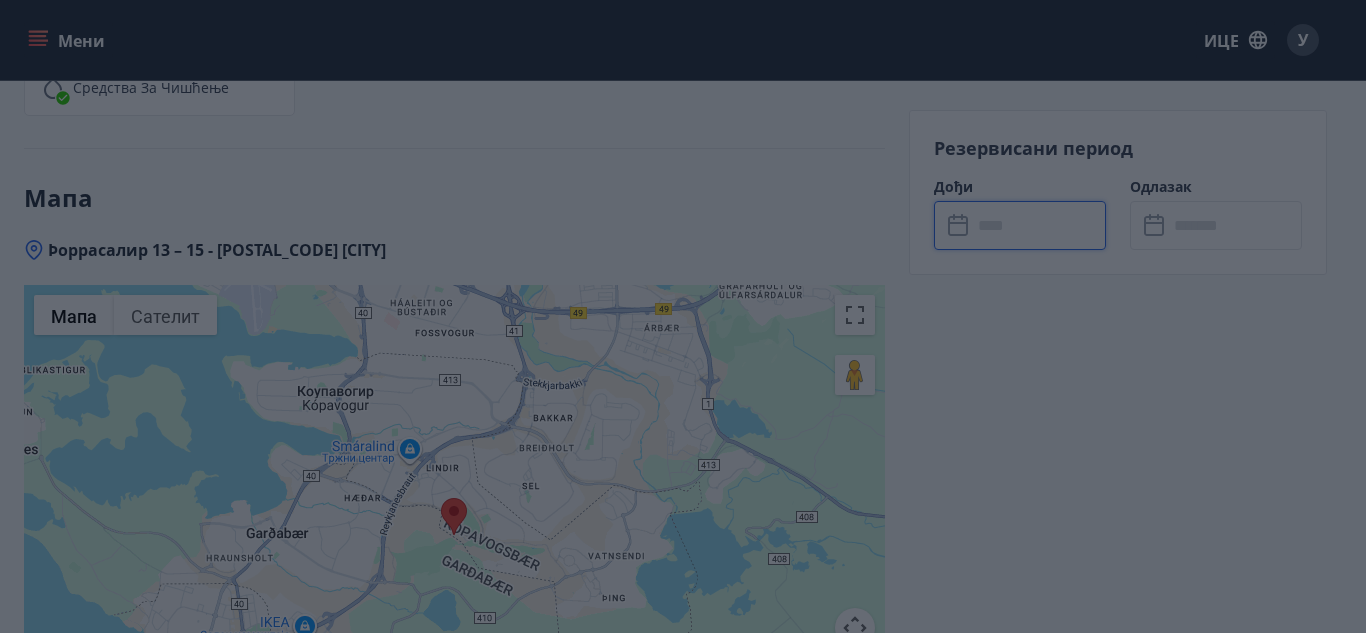 type on "******" 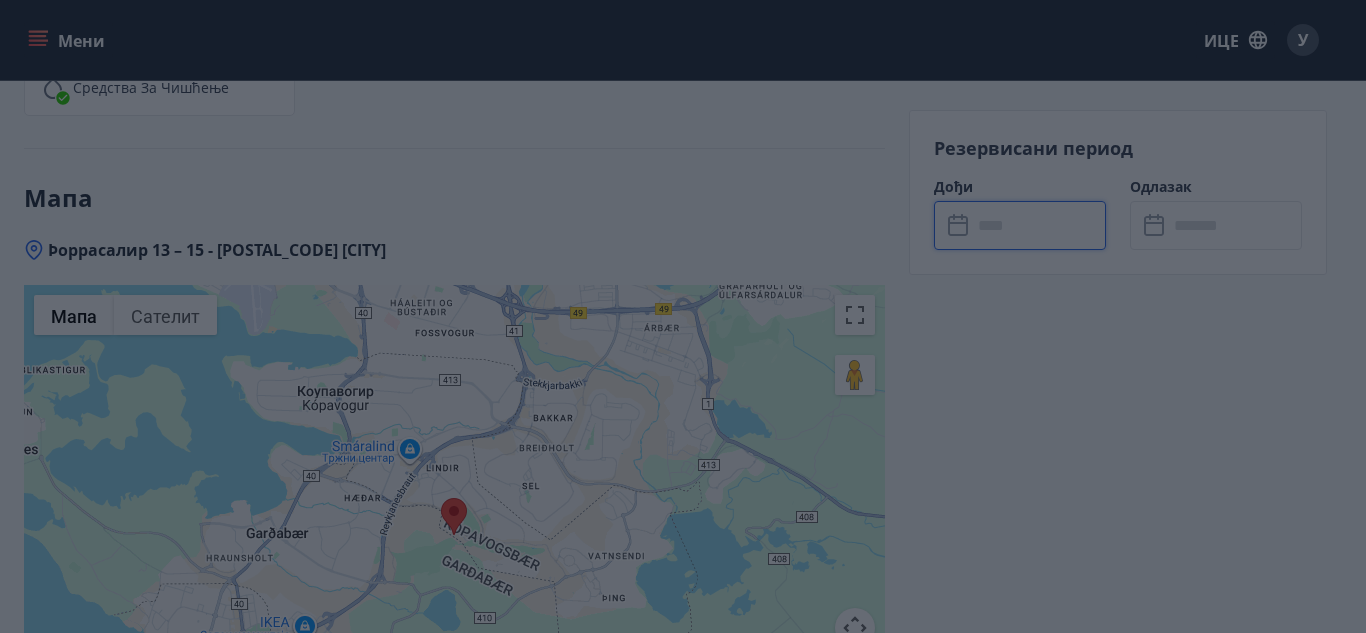 type on "******" 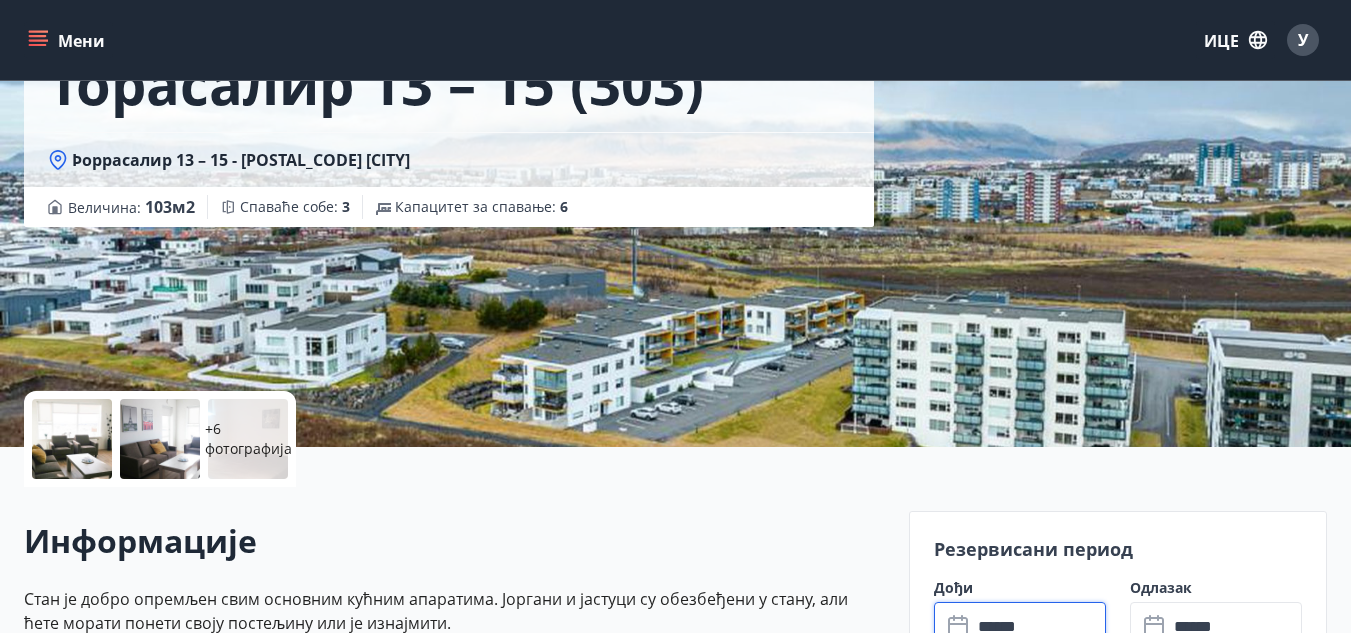 scroll, scrollTop: 0, scrollLeft: 0, axis: both 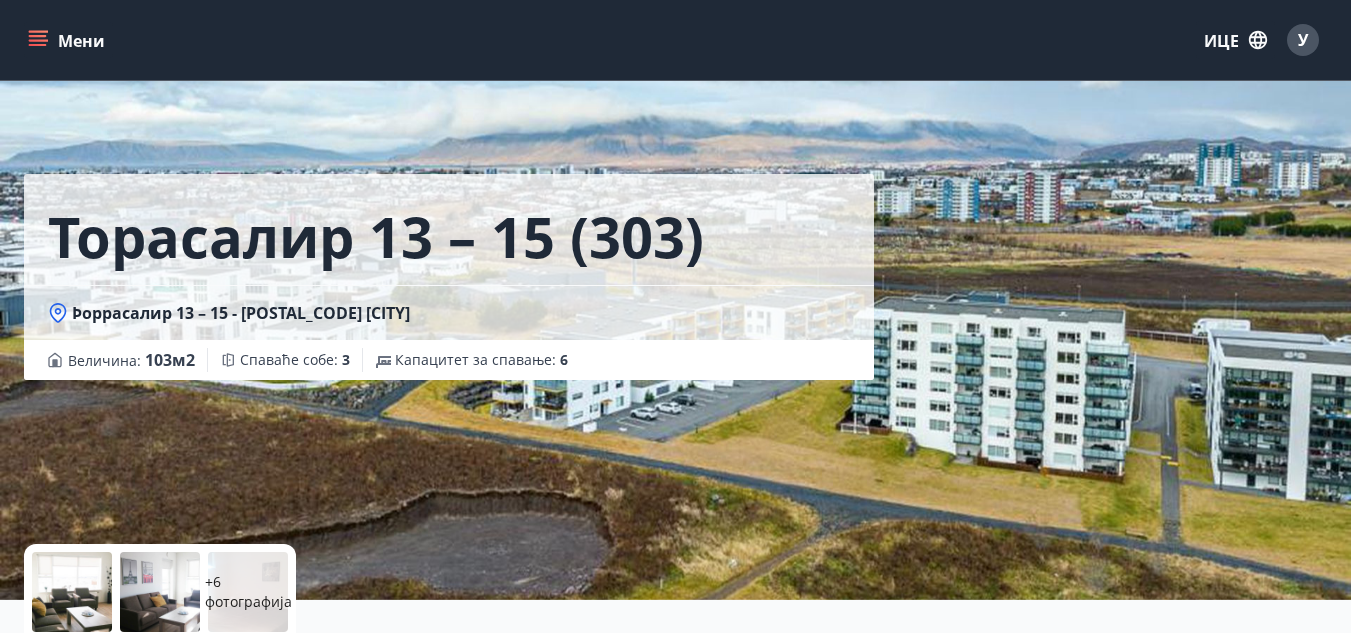 click 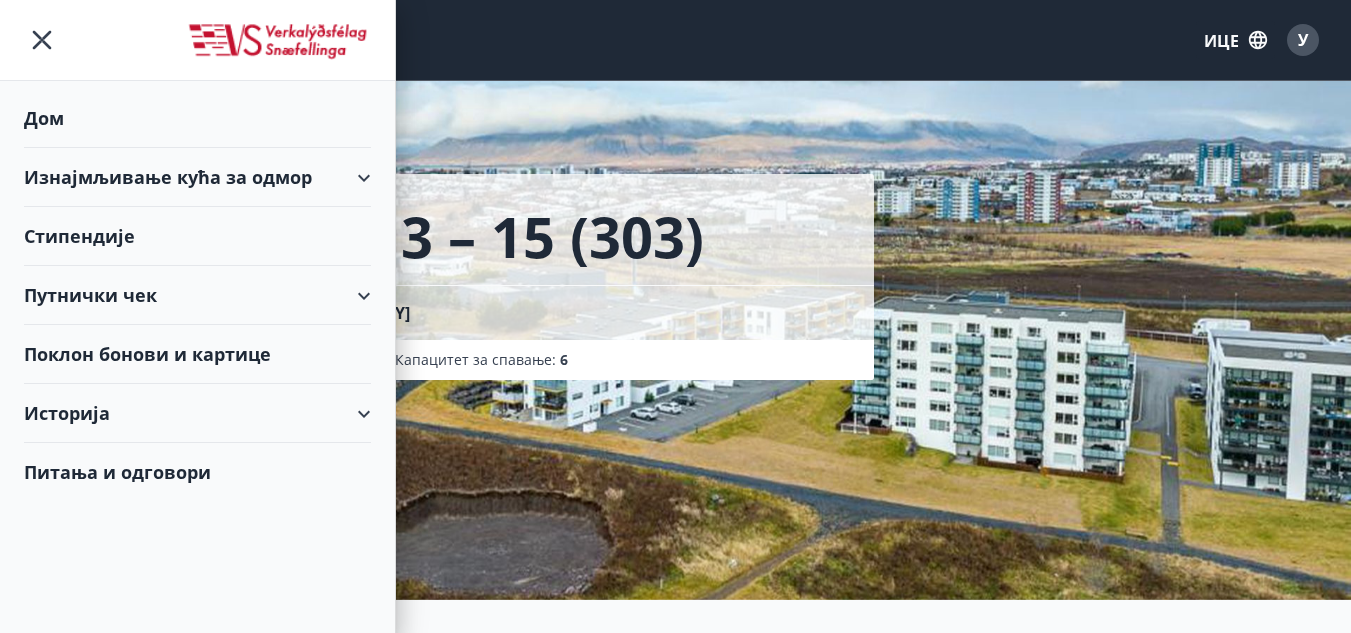 click on "Изнајмљивање кућа за одмор" at bounding box center (168, 177) 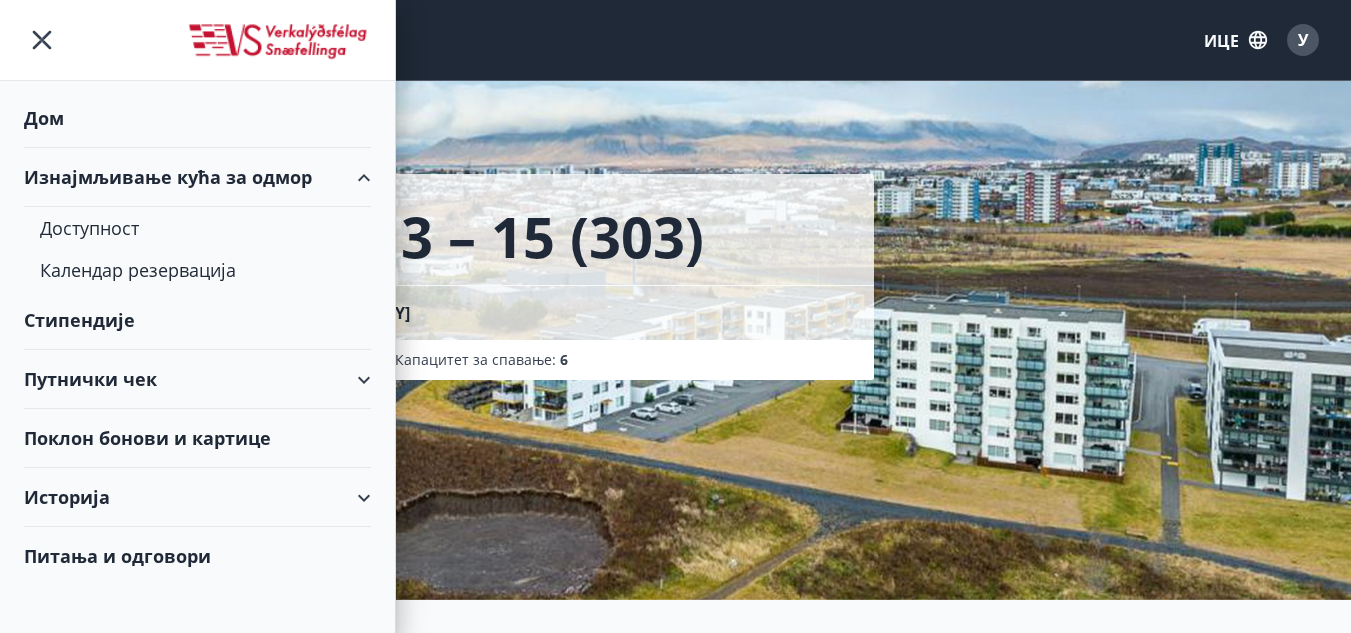 click on "Изнајмљивање кућа за одмор" at bounding box center (168, 177) 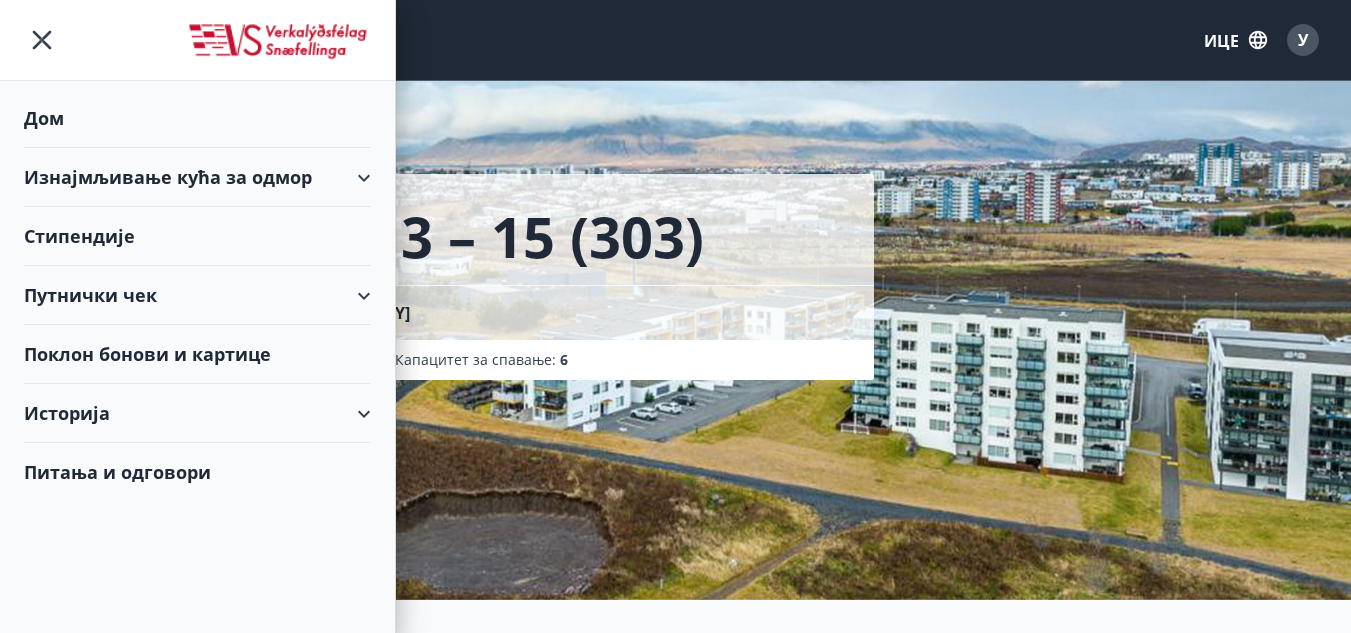 click on "Изнајмљивање кућа за одмор" at bounding box center [168, 177] 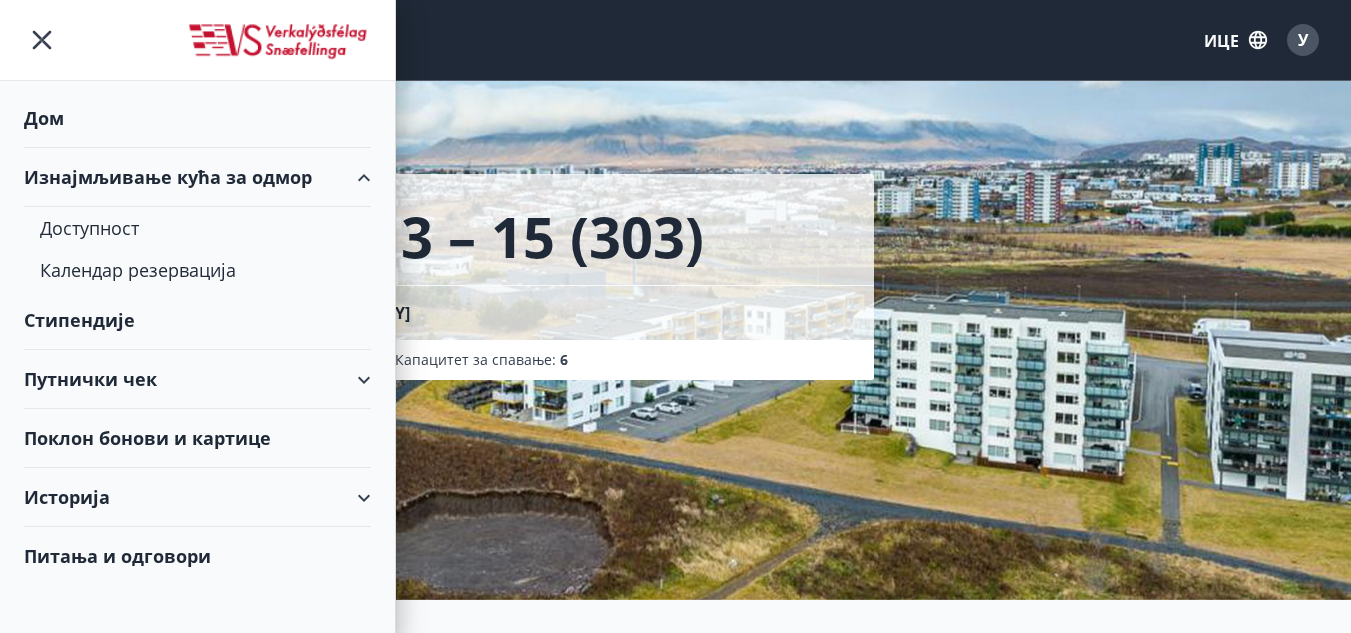 click on "Изнајмљивање кућа за одмор" at bounding box center (168, 177) 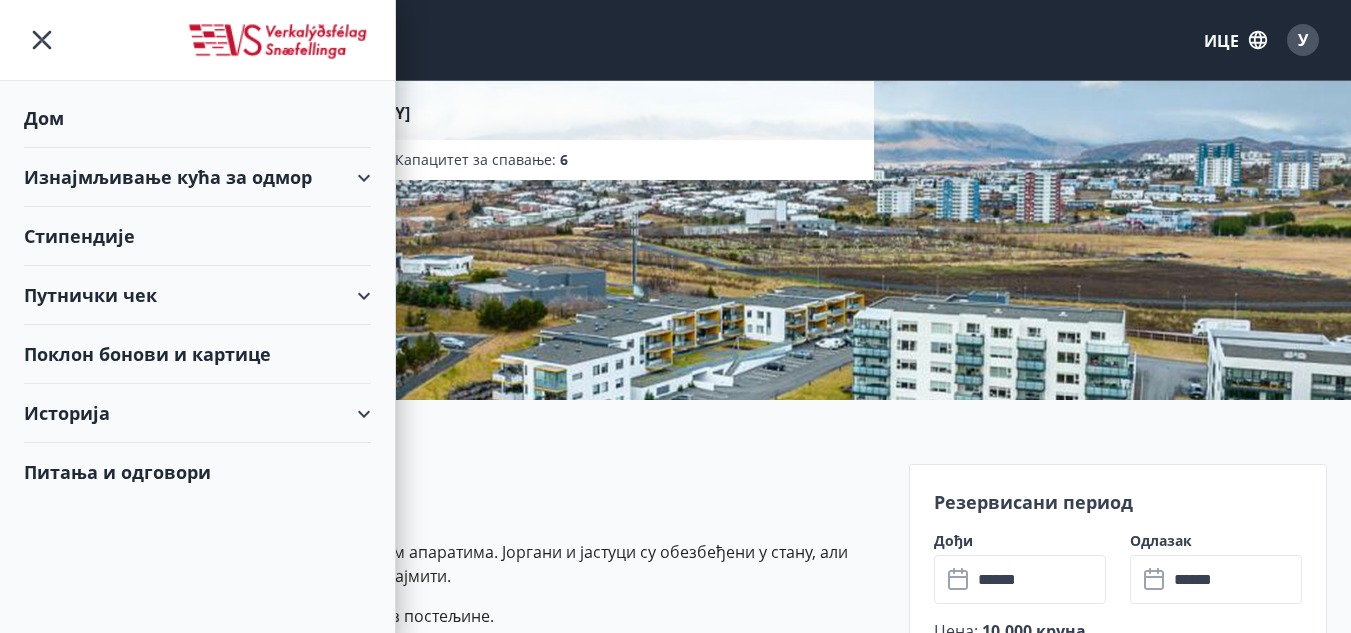 click on "Торасалир 13 – 15 ([NUMBER]) Þоррасалир 13 – 15 - [POSTAL_CODE] [CITY] Величина : 103 м2 Спаваће собе : 3 Капацитет за спавање : 6" at bounding box center [458, 100] 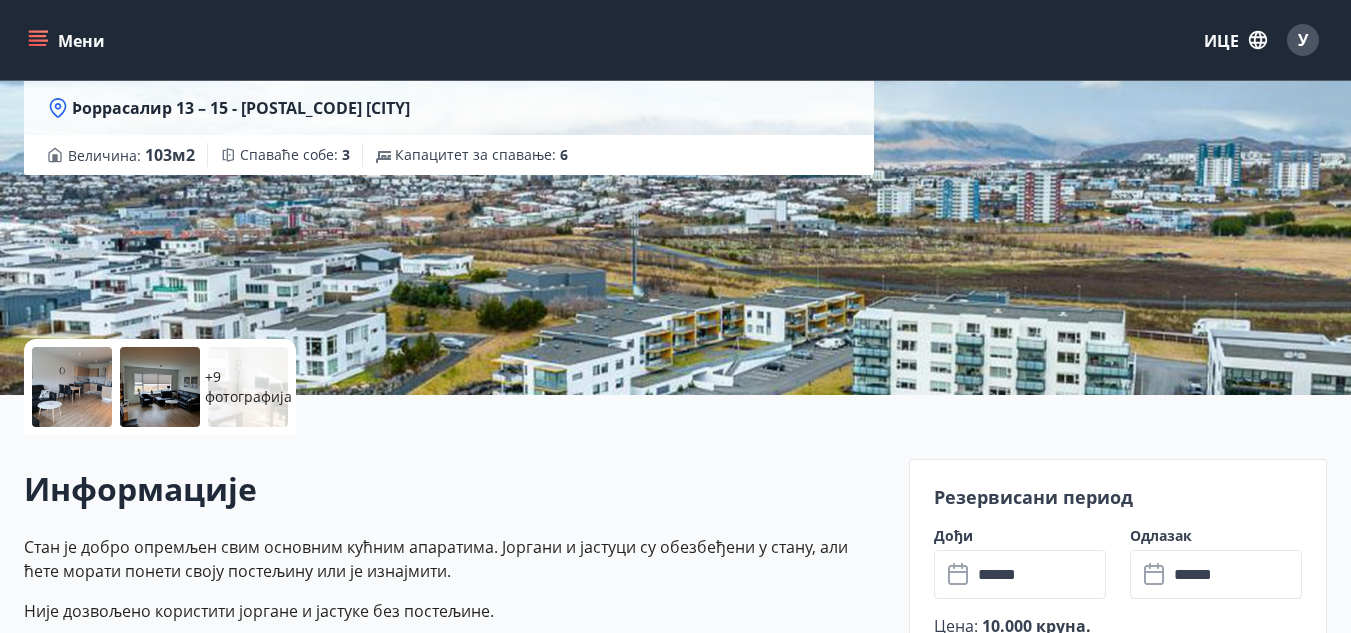 scroll, scrollTop: 200, scrollLeft: 0, axis: vertical 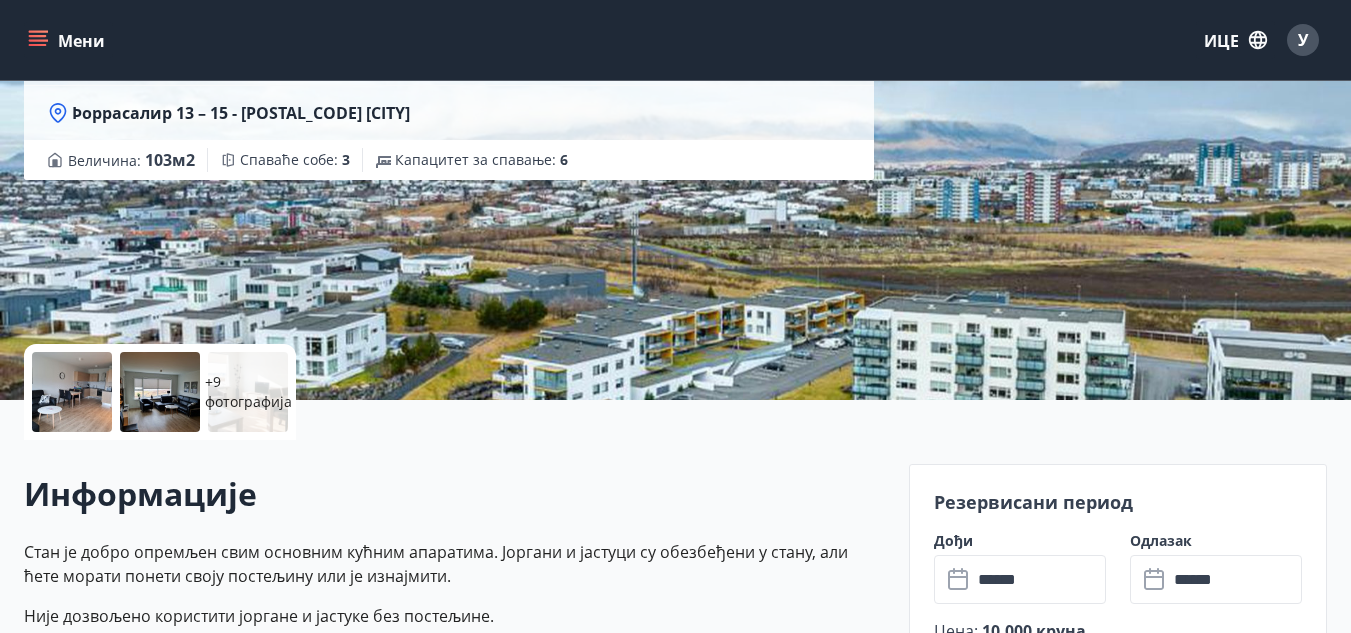 click on "Мени" at bounding box center (68, 40) 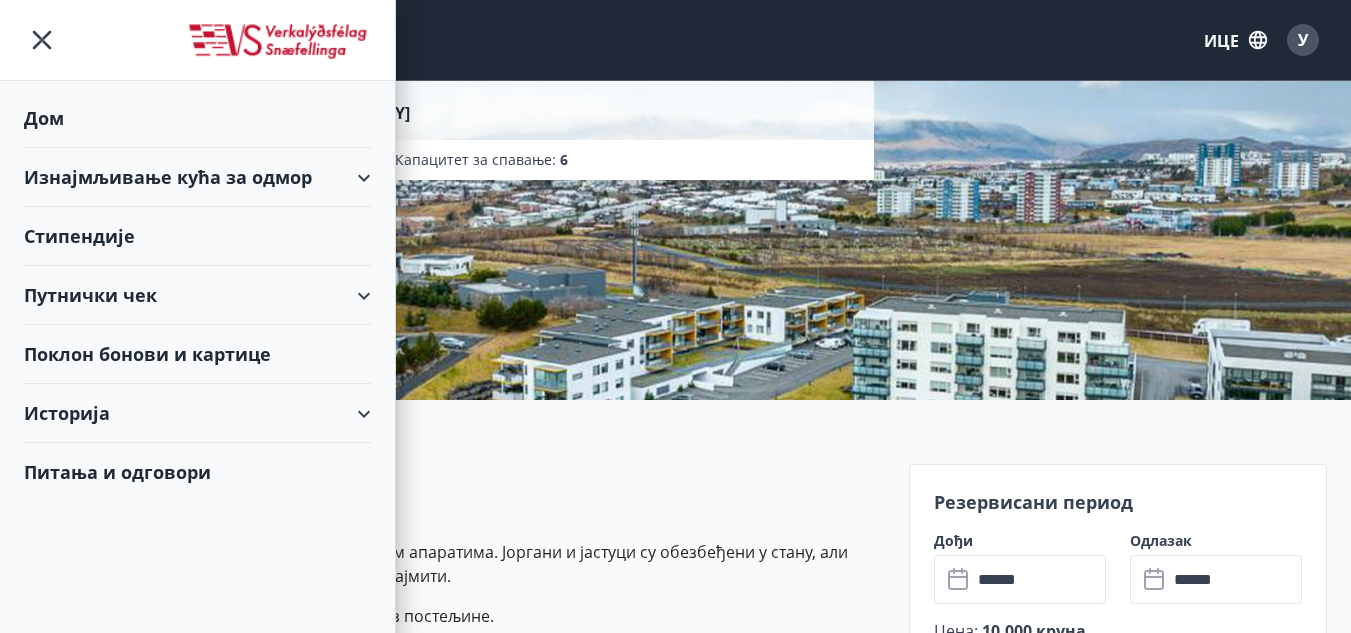 click on "Изнајмљивање кућа за одмор" at bounding box center (168, 177) 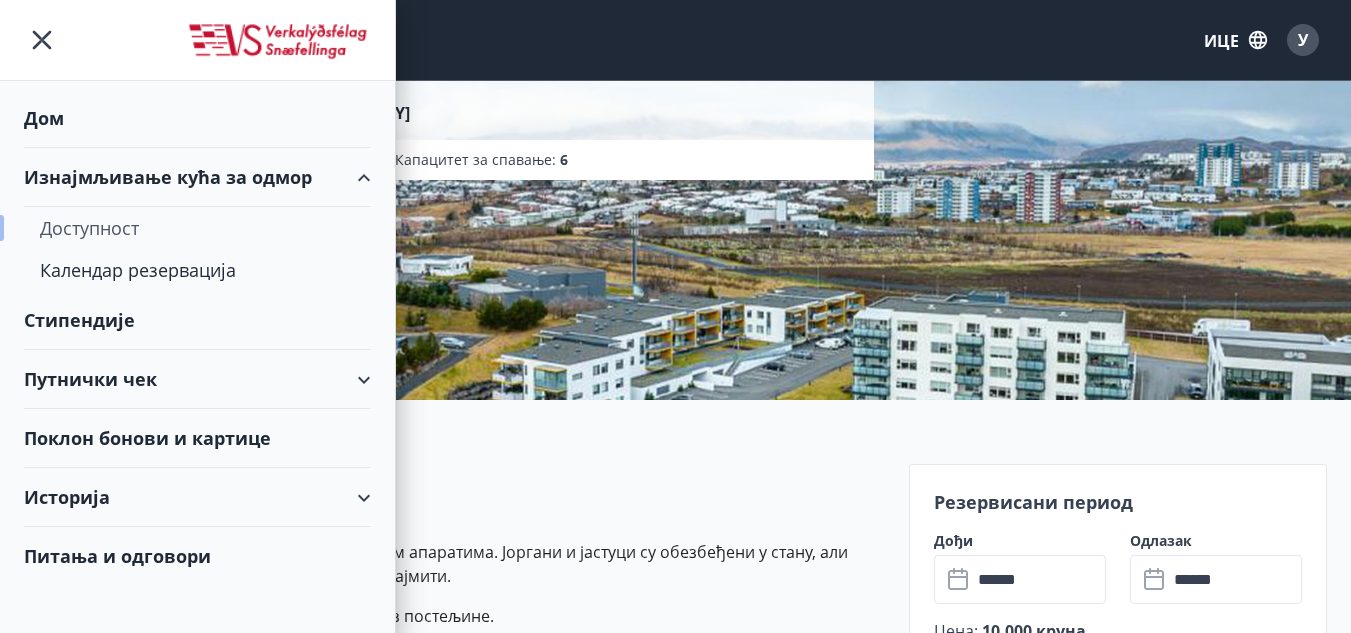 click on "Доступност" at bounding box center (197, 228) 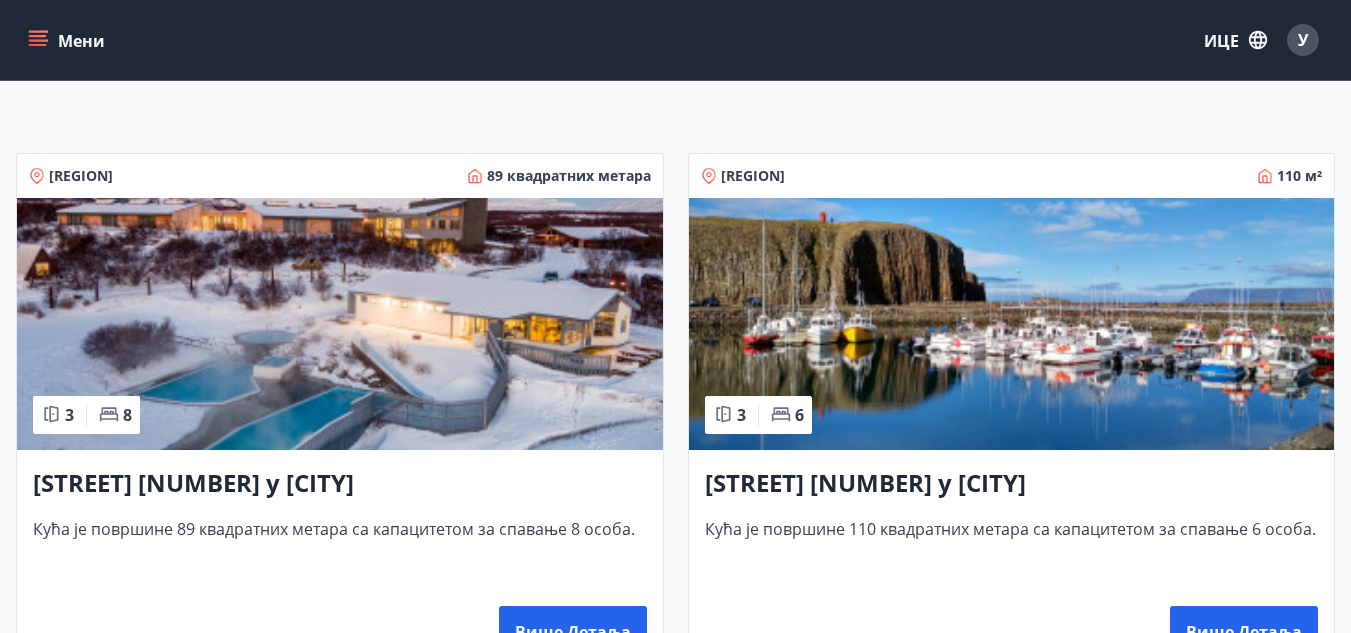 scroll, scrollTop: 100, scrollLeft: 0, axis: vertical 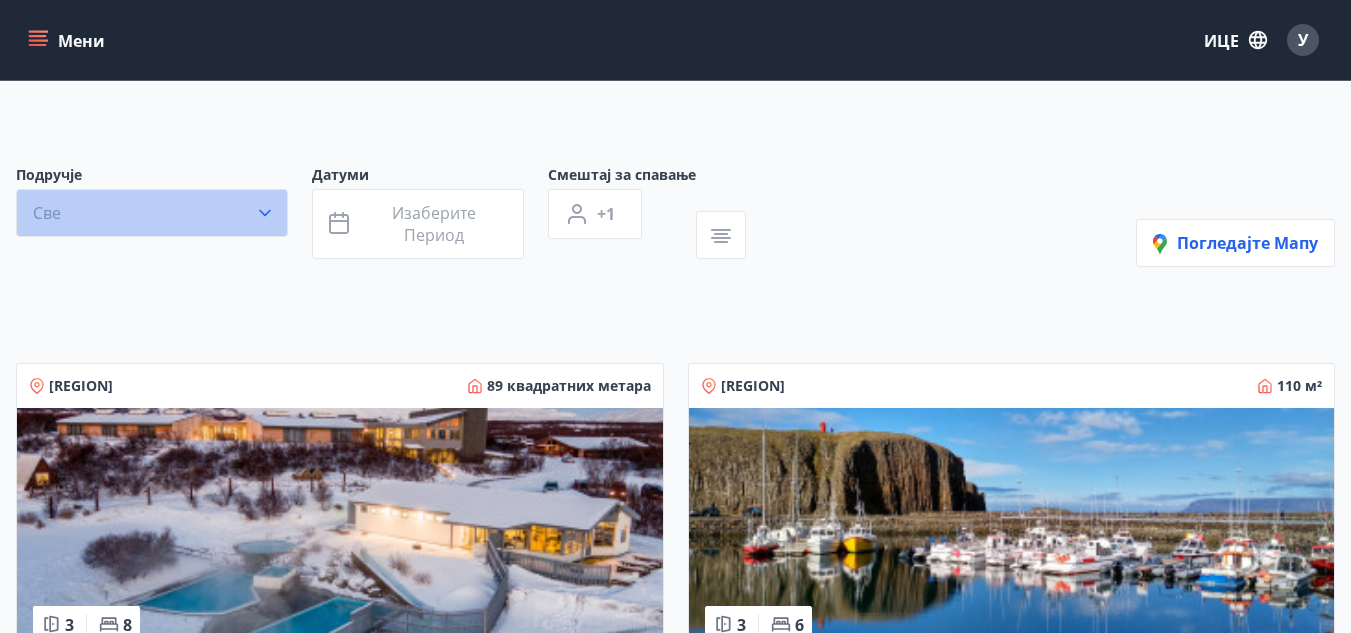 click on "Све" at bounding box center (152, 213) 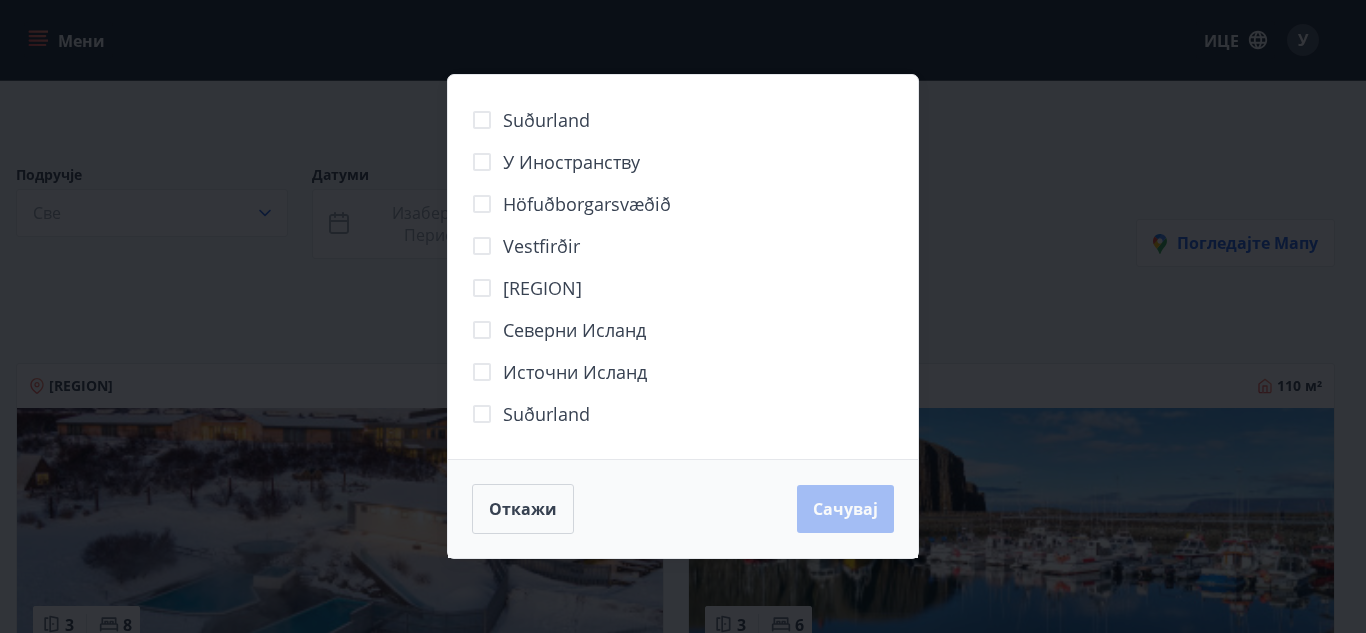 click on "Јужно полуострво У иностранству Регион главног града [REGION] [REGION] [REGION] [REGION] [REGION] Откажи Сачувај" at bounding box center (683, 316) 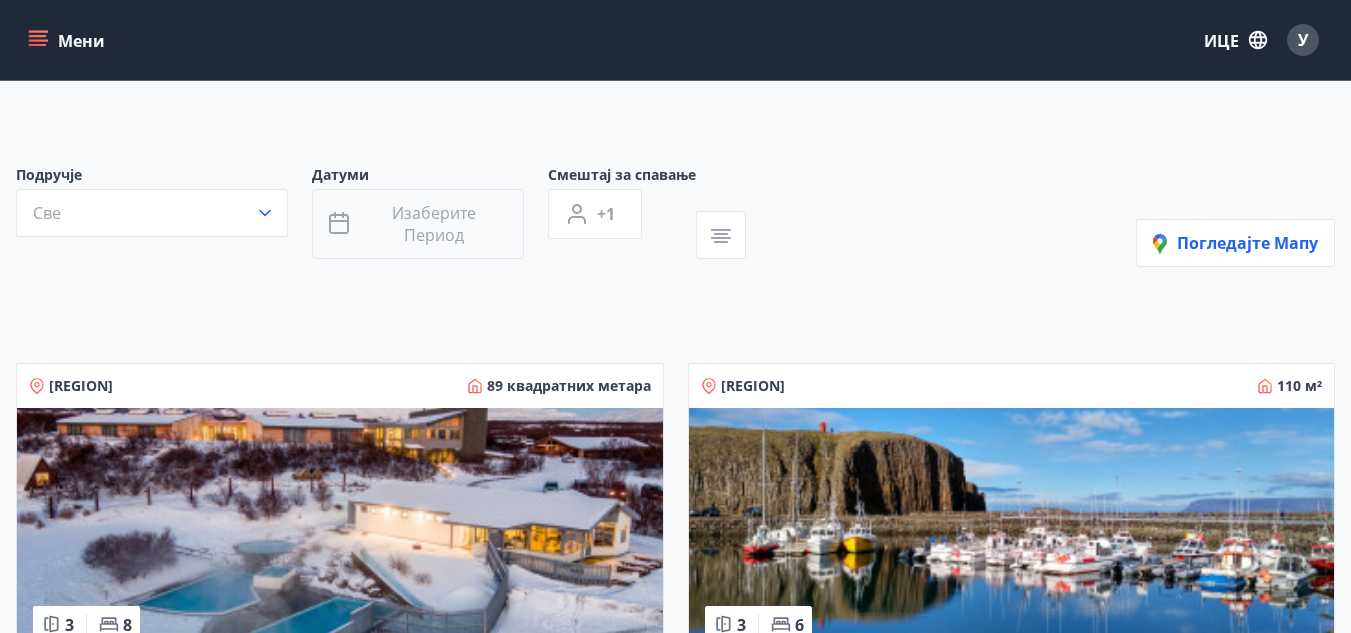 click on "Изаберите период" at bounding box center (434, 224) 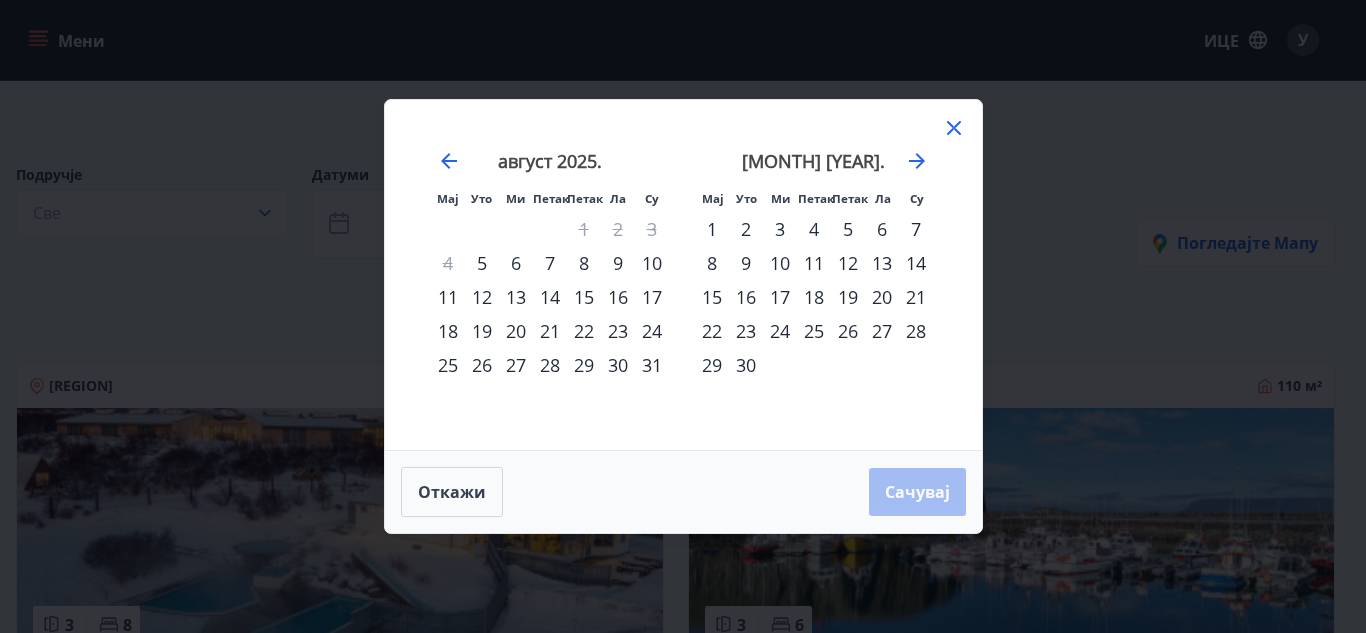 click on "2" at bounding box center (746, 229) 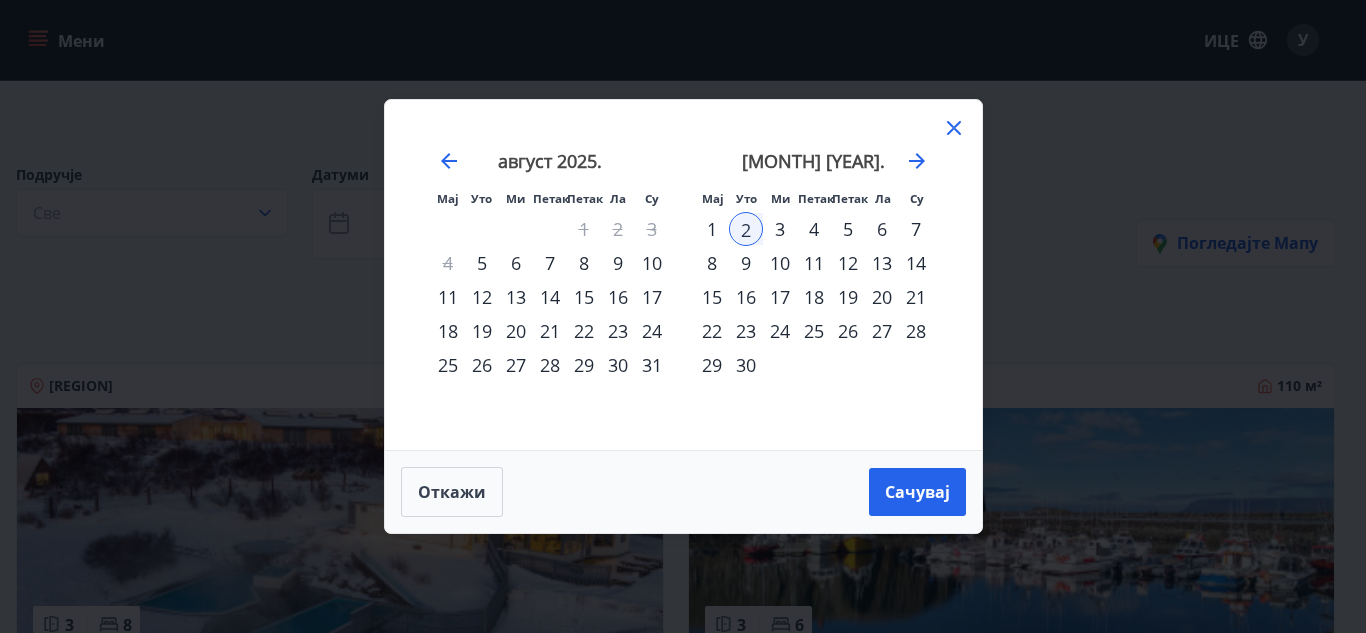 click on "6" at bounding box center [882, 229] 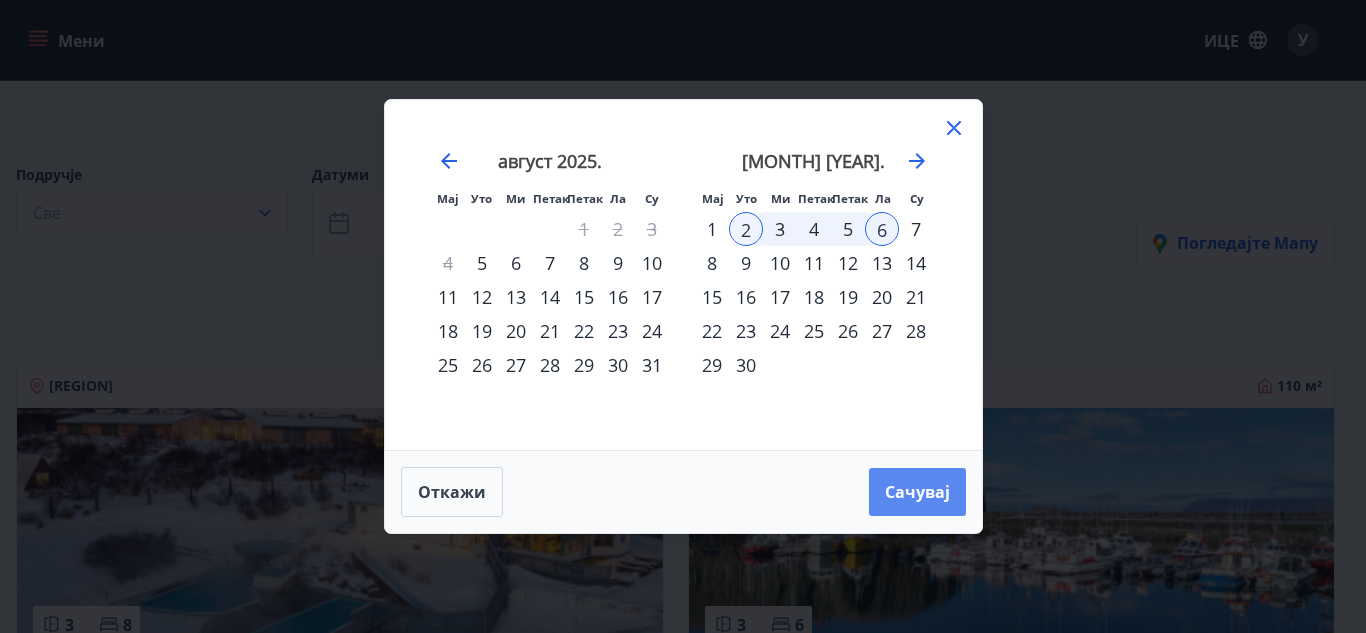 click on "Сачувај" at bounding box center [917, 492] 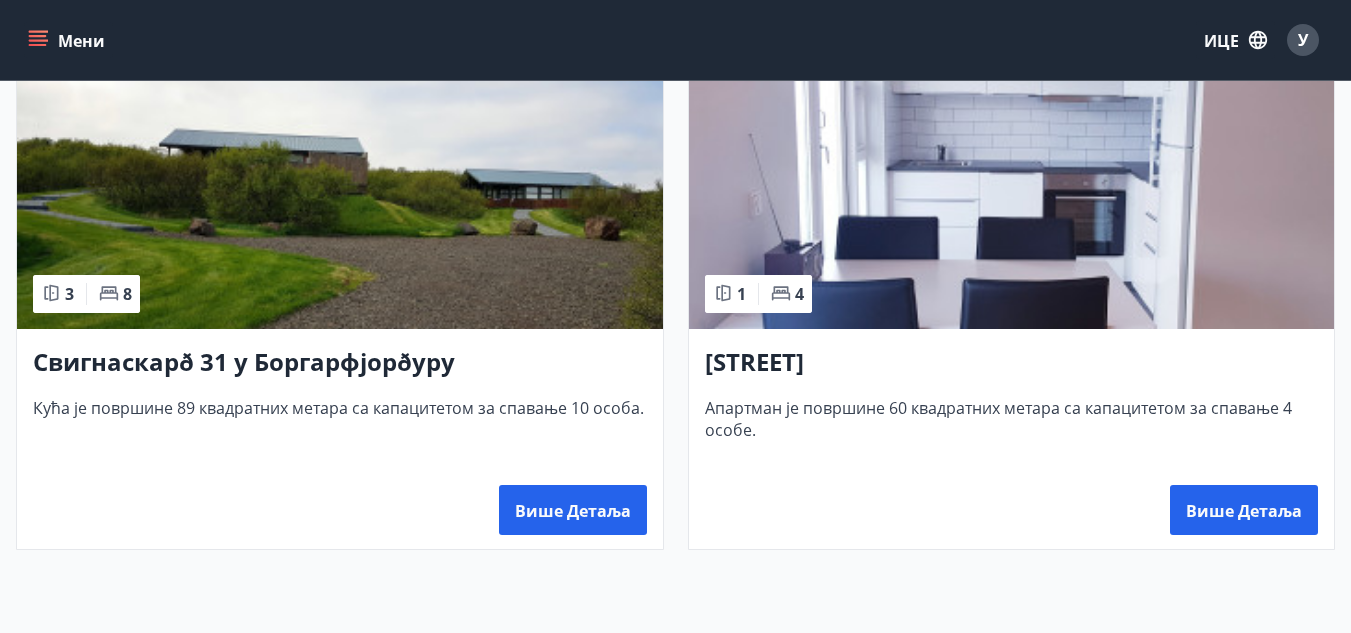scroll, scrollTop: 1100, scrollLeft: 0, axis: vertical 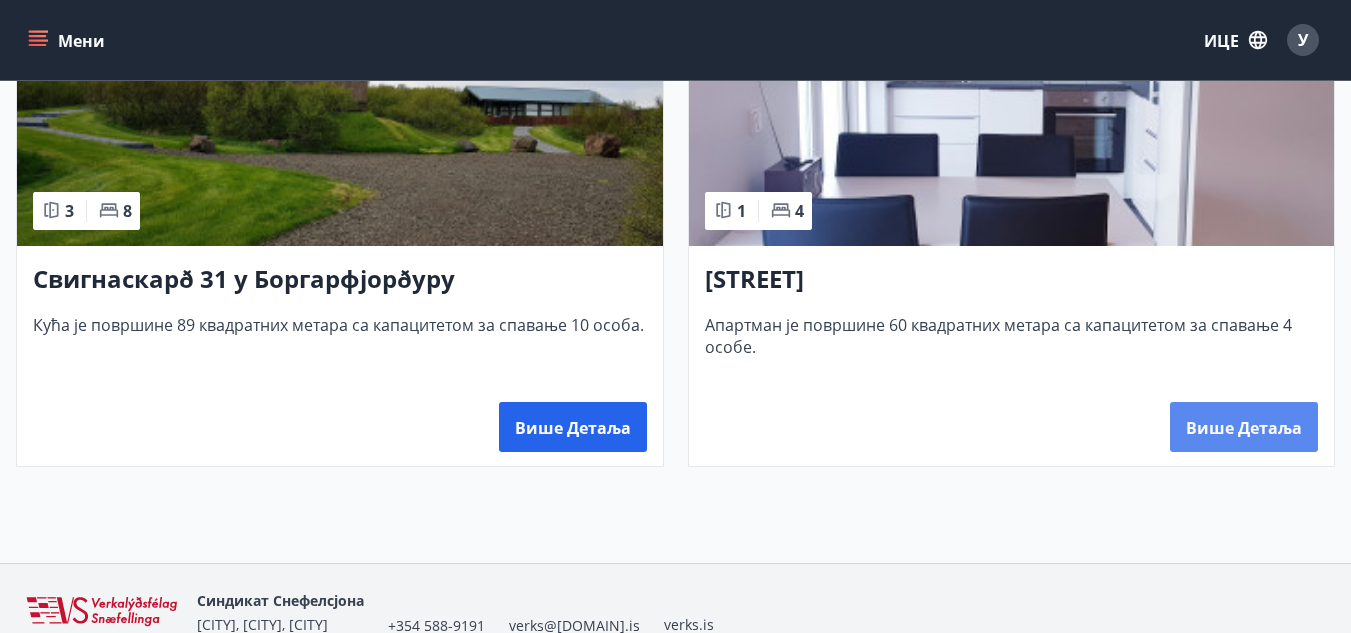 click on "Више детаља" at bounding box center [1244, 428] 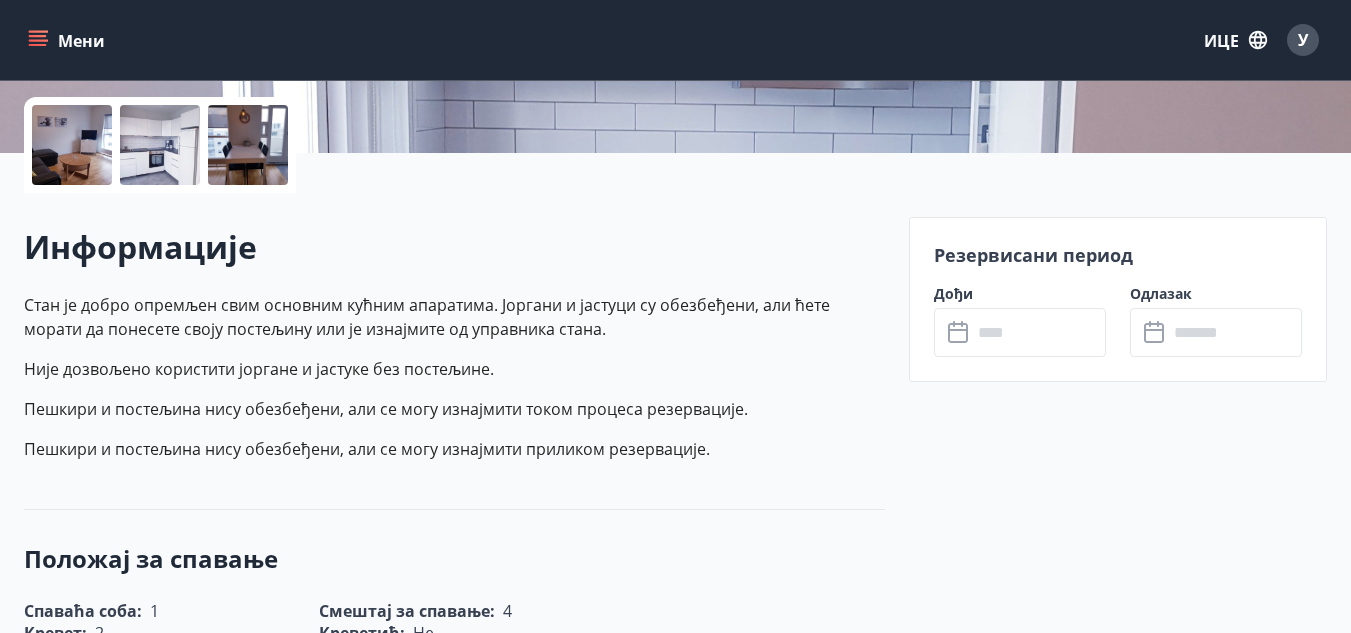scroll, scrollTop: 600, scrollLeft: 0, axis: vertical 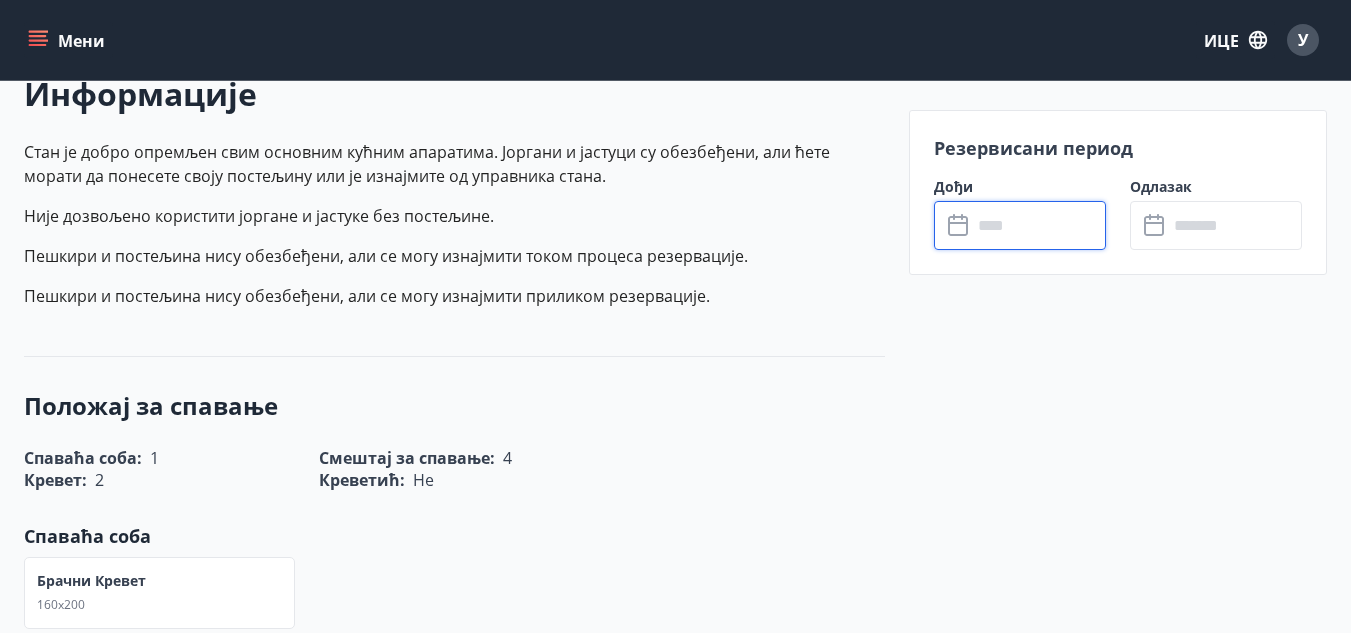 click at bounding box center (1039, 225) 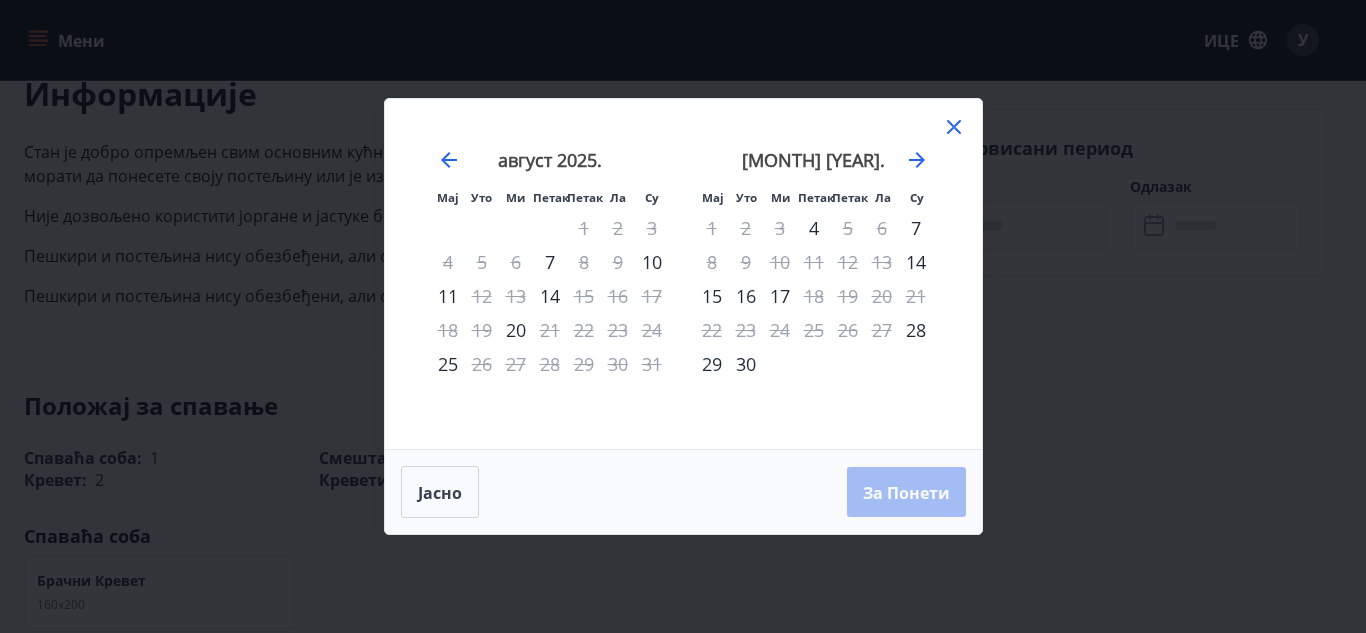 click 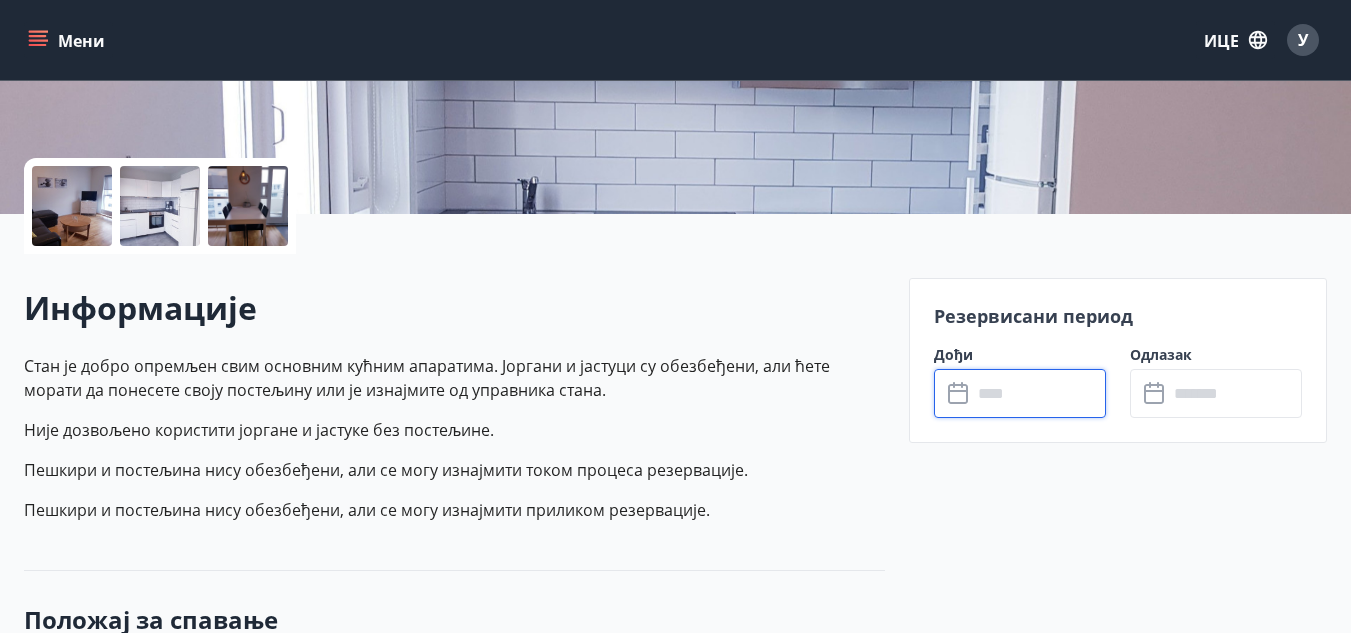 scroll, scrollTop: 100, scrollLeft: 0, axis: vertical 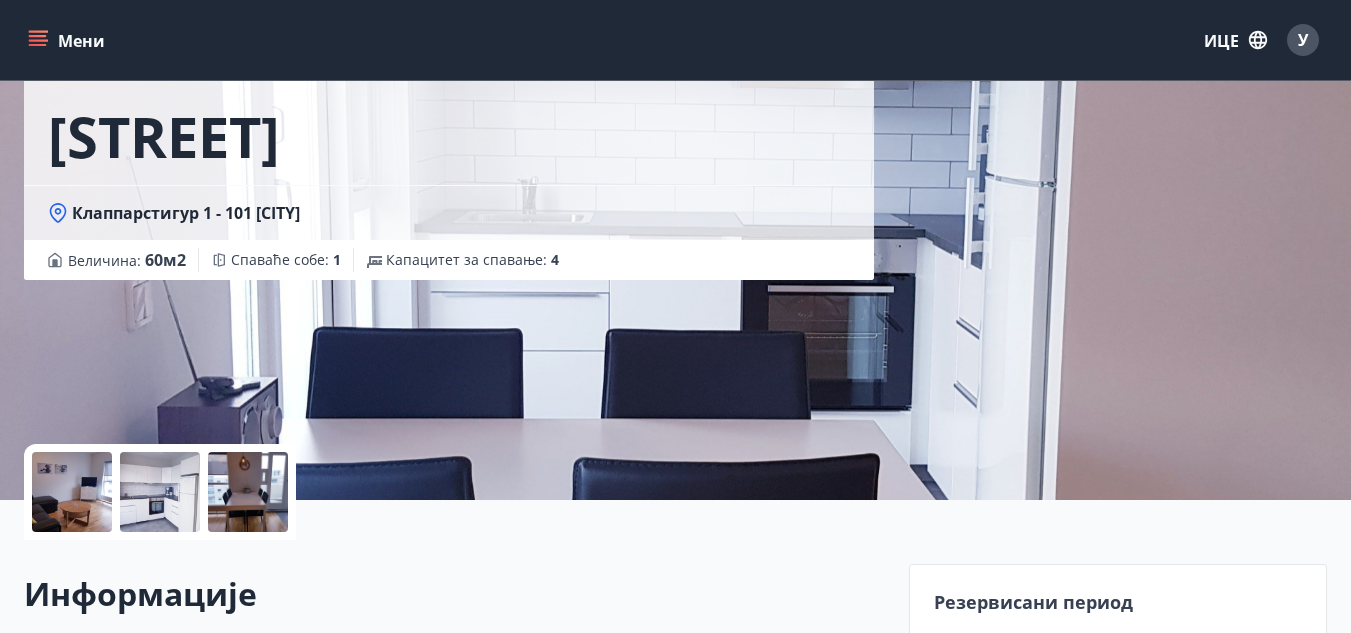 click 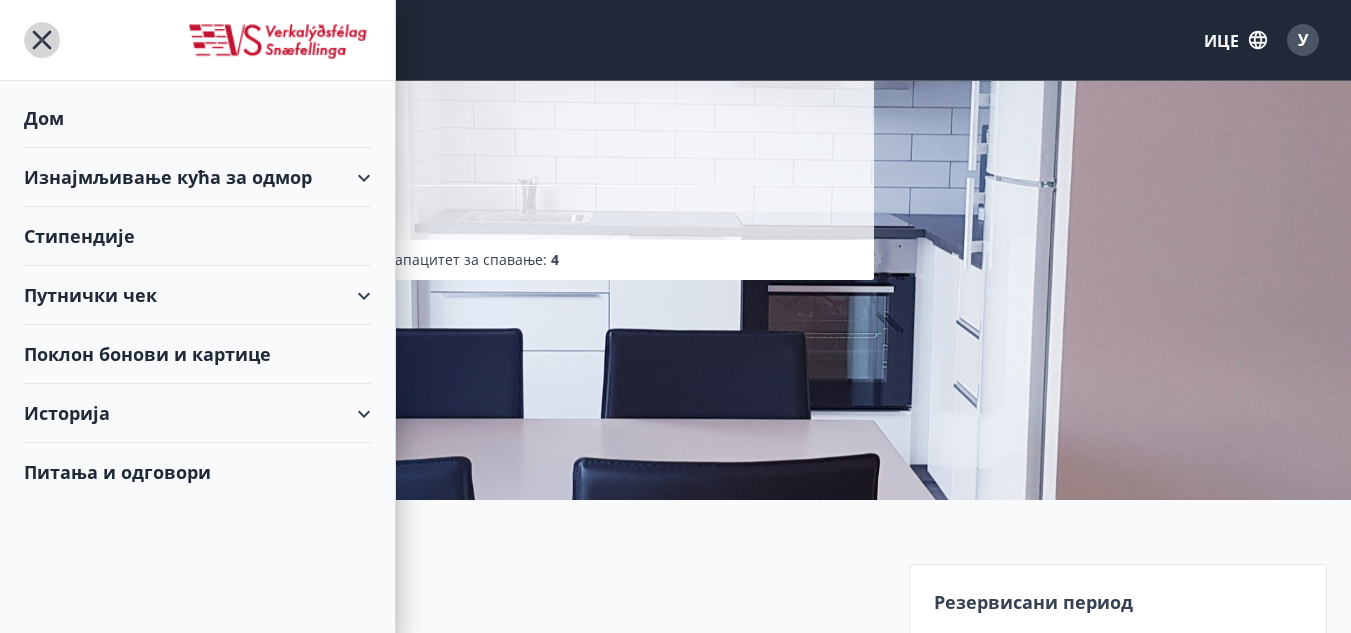 drag, startPoint x: 34, startPoint y: 36, endPoint x: 17, endPoint y: 0, distance: 39.812057 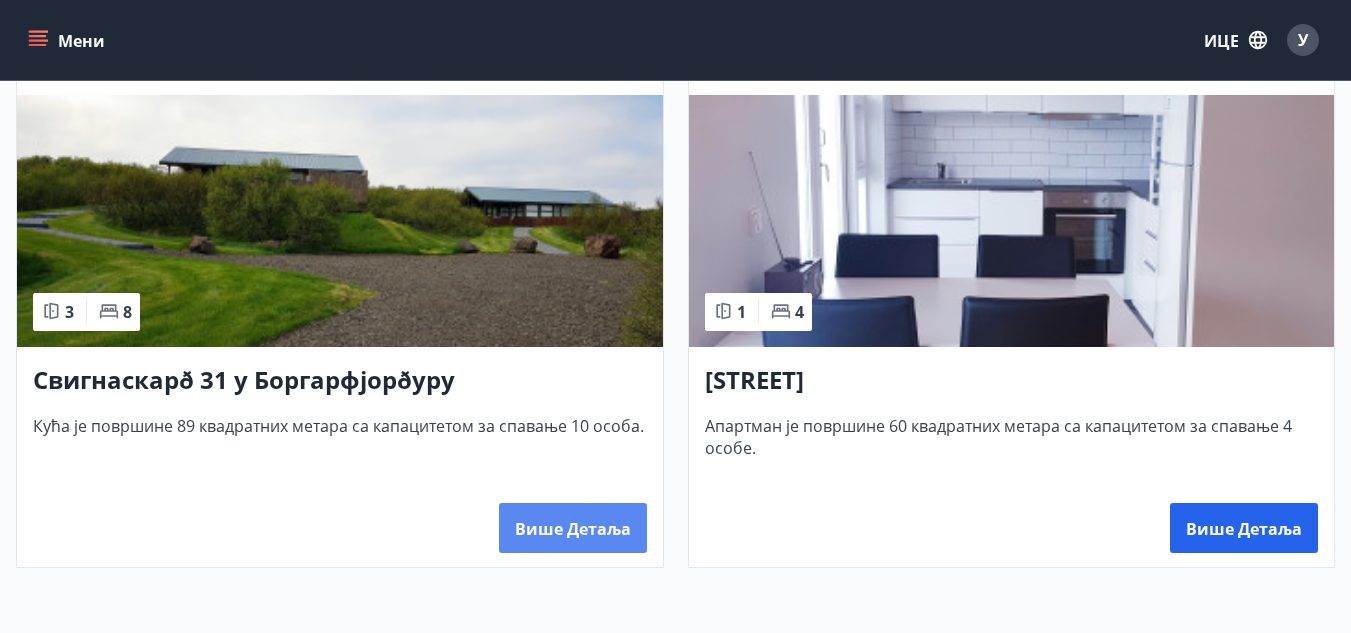 scroll, scrollTop: 1000, scrollLeft: 0, axis: vertical 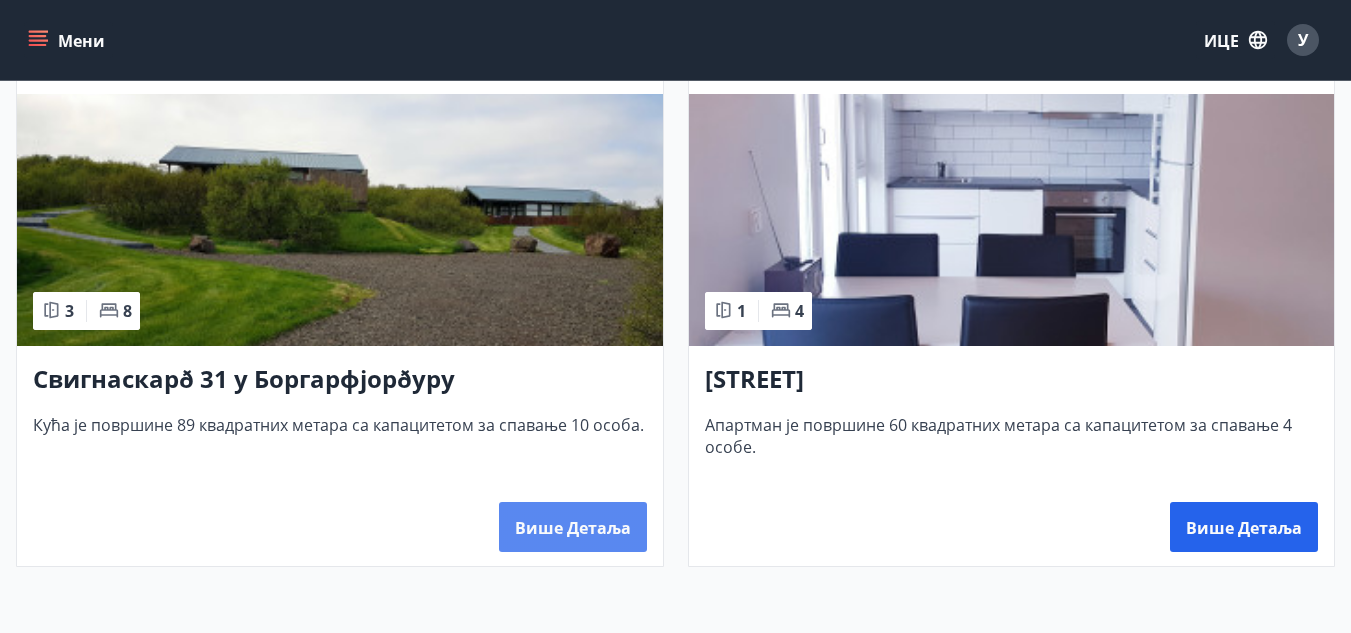 click on "Више детаља" at bounding box center [573, 527] 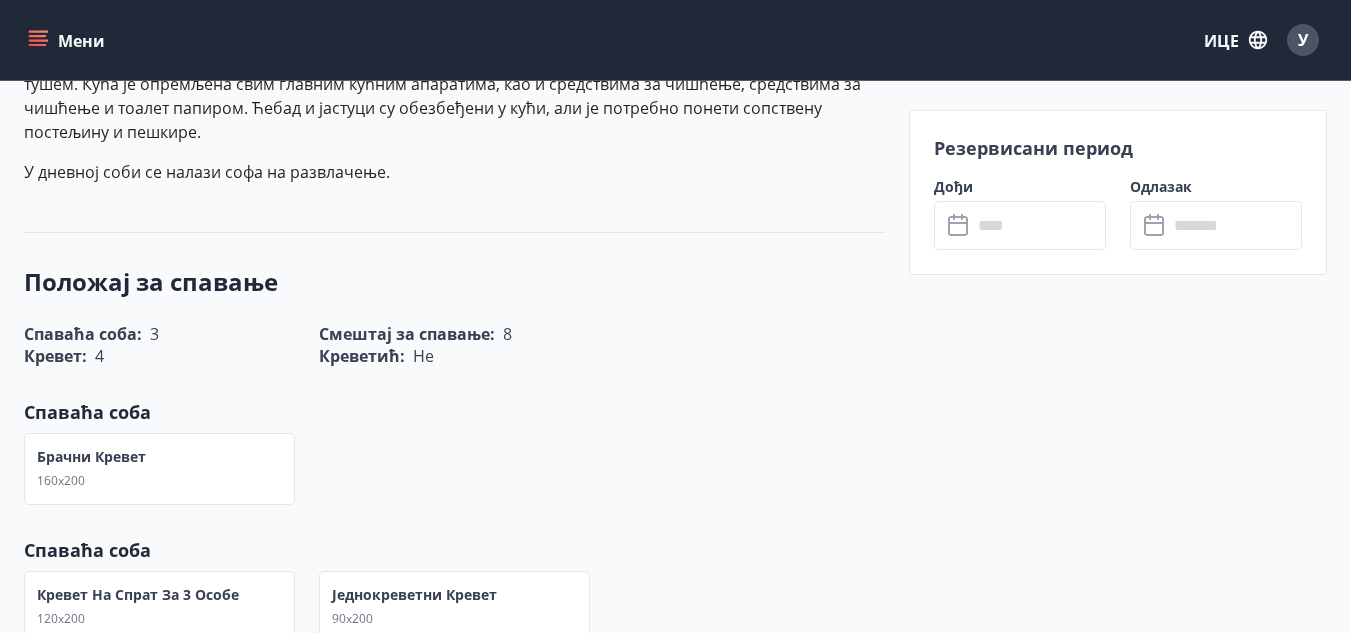 scroll, scrollTop: 800, scrollLeft: 0, axis: vertical 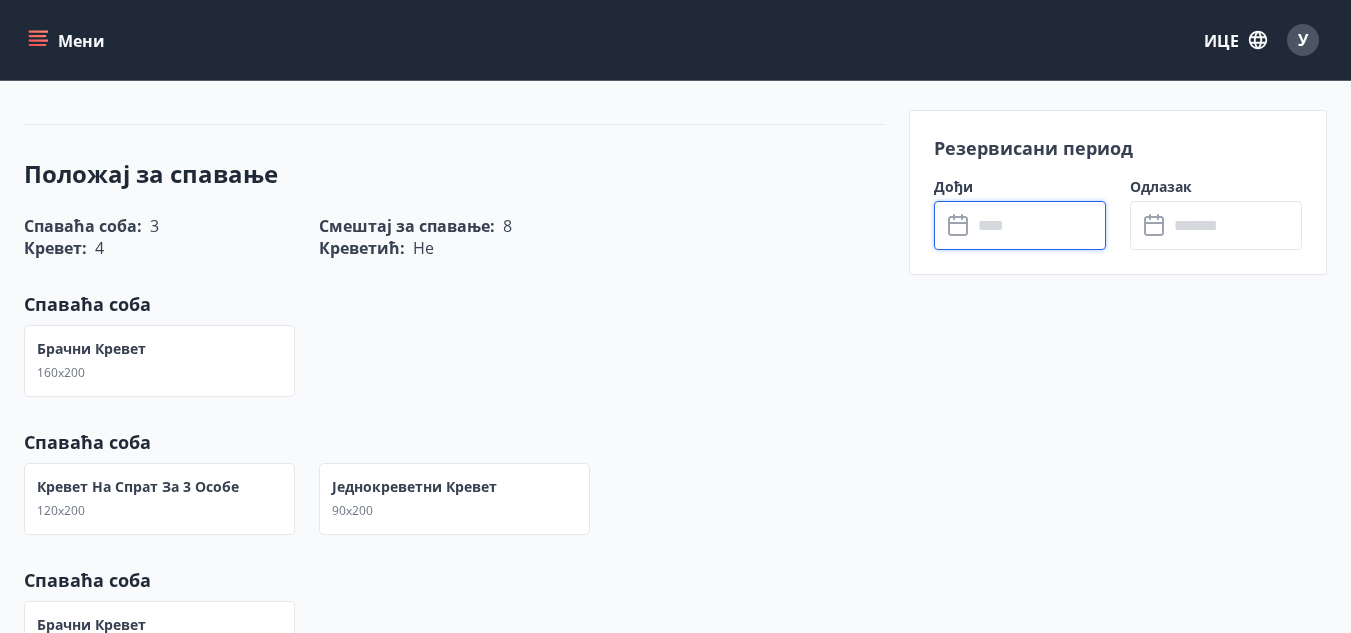 click at bounding box center [1039, 225] 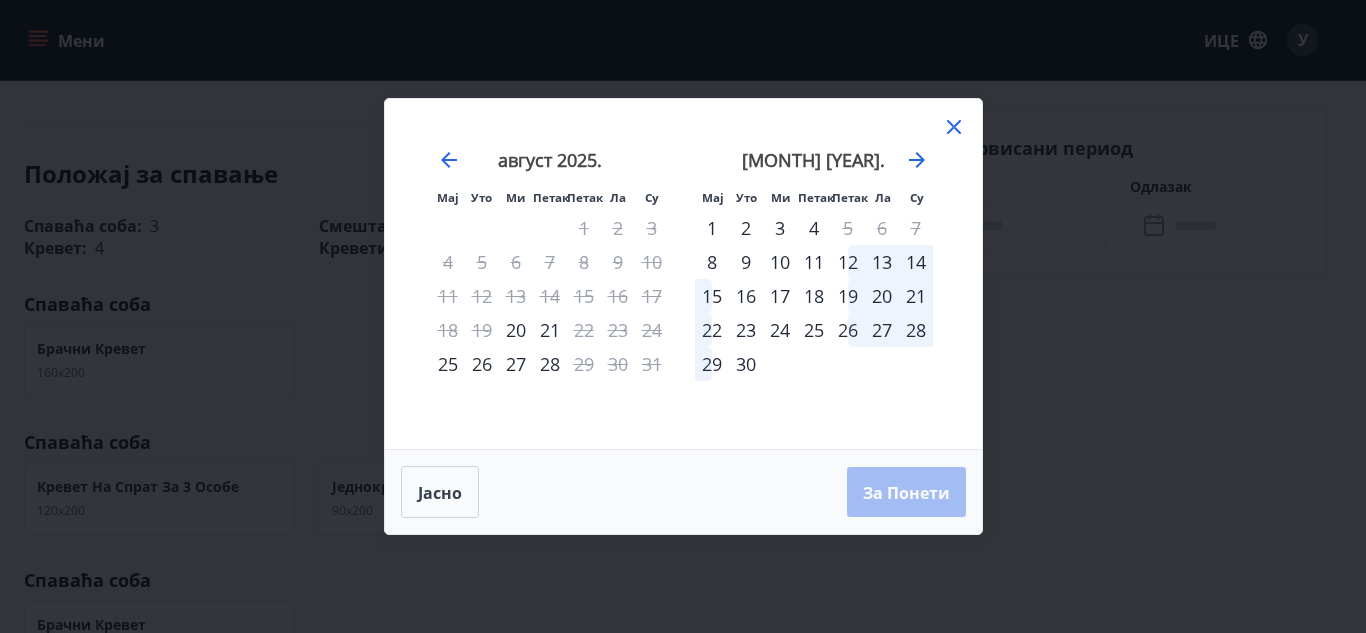click 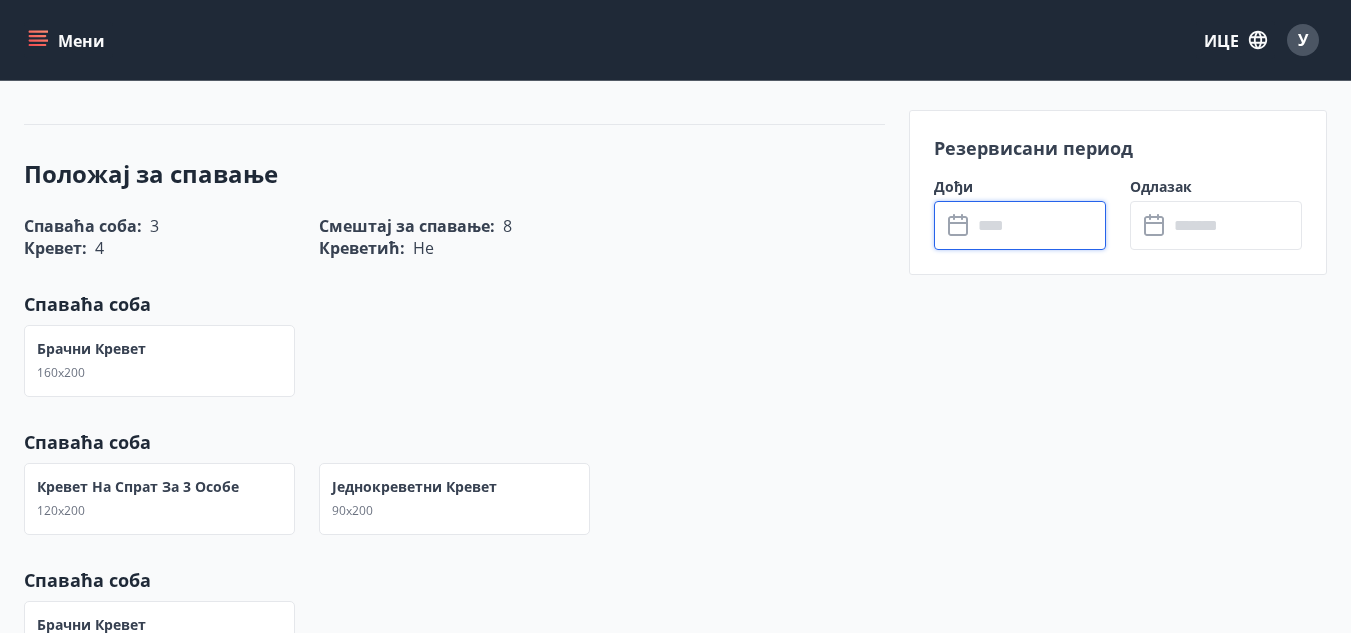 click on "Мени" at bounding box center [68, 40] 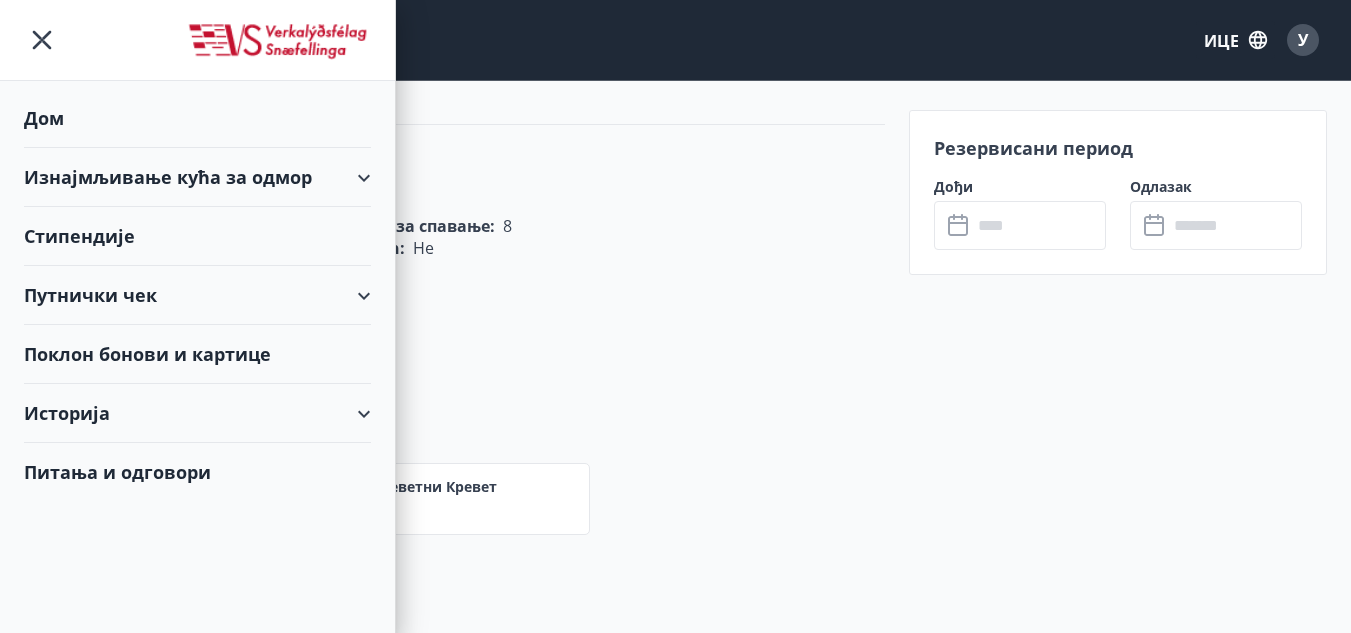 click on "Изнајмљивање кућа за одмор" at bounding box center [168, 177] 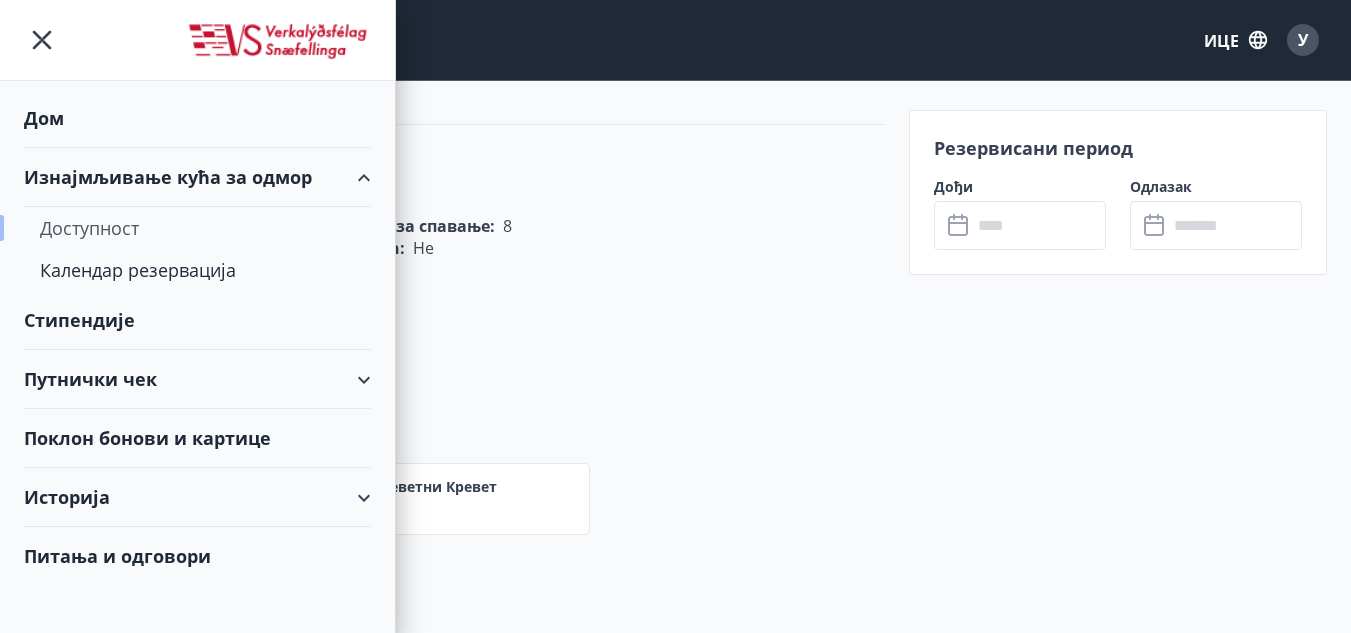 click on "Доступност" at bounding box center [89, 228] 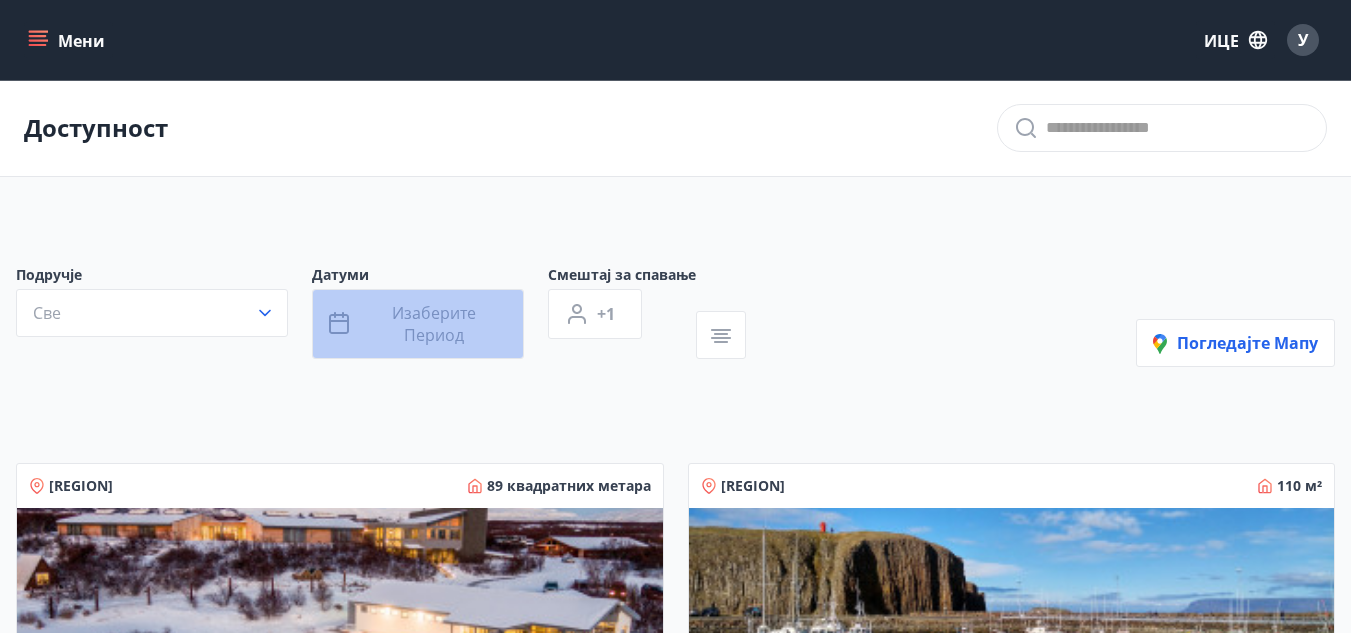 click on "Изаберите период" at bounding box center [434, 324] 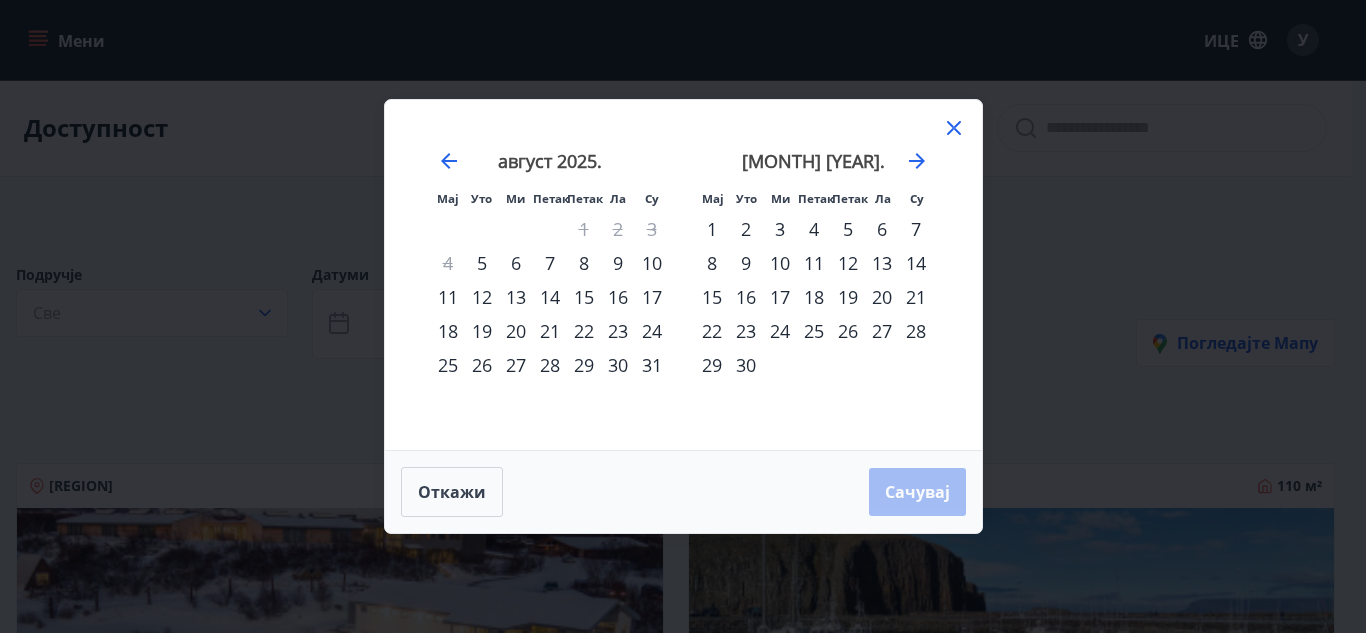 click on "5" at bounding box center [848, 229] 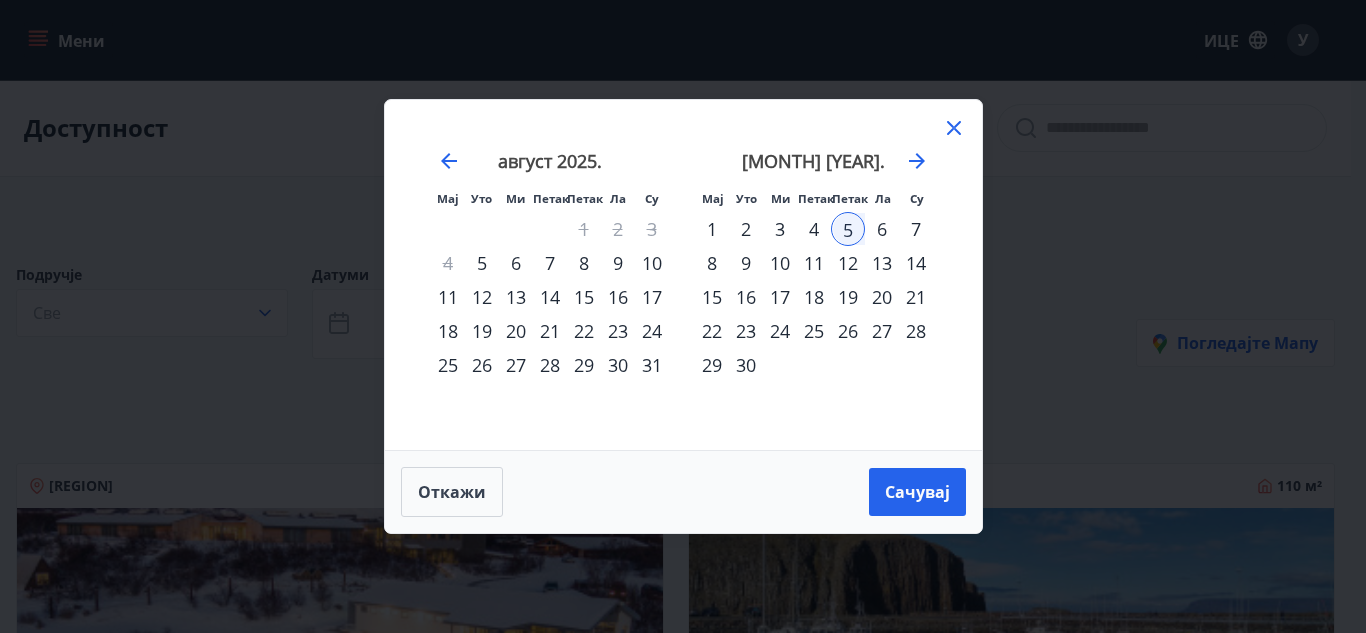 click on "6" at bounding box center [882, 229] 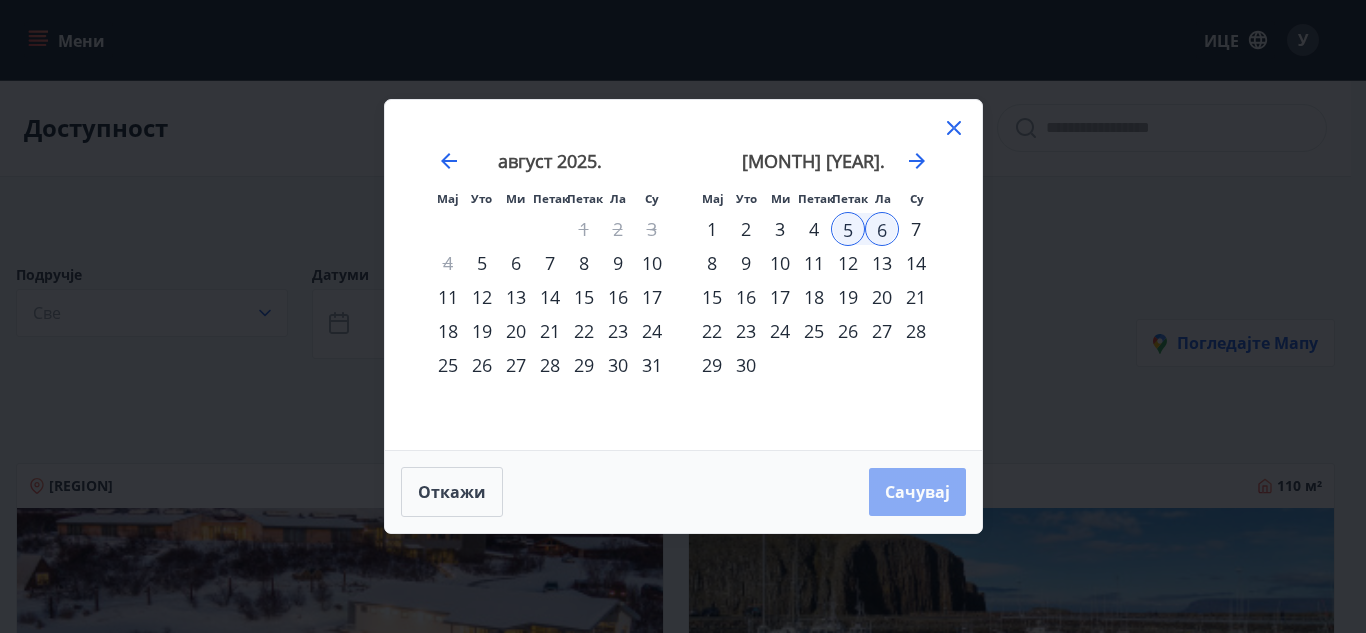 click on "Сачувај" at bounding box center [917, 492] 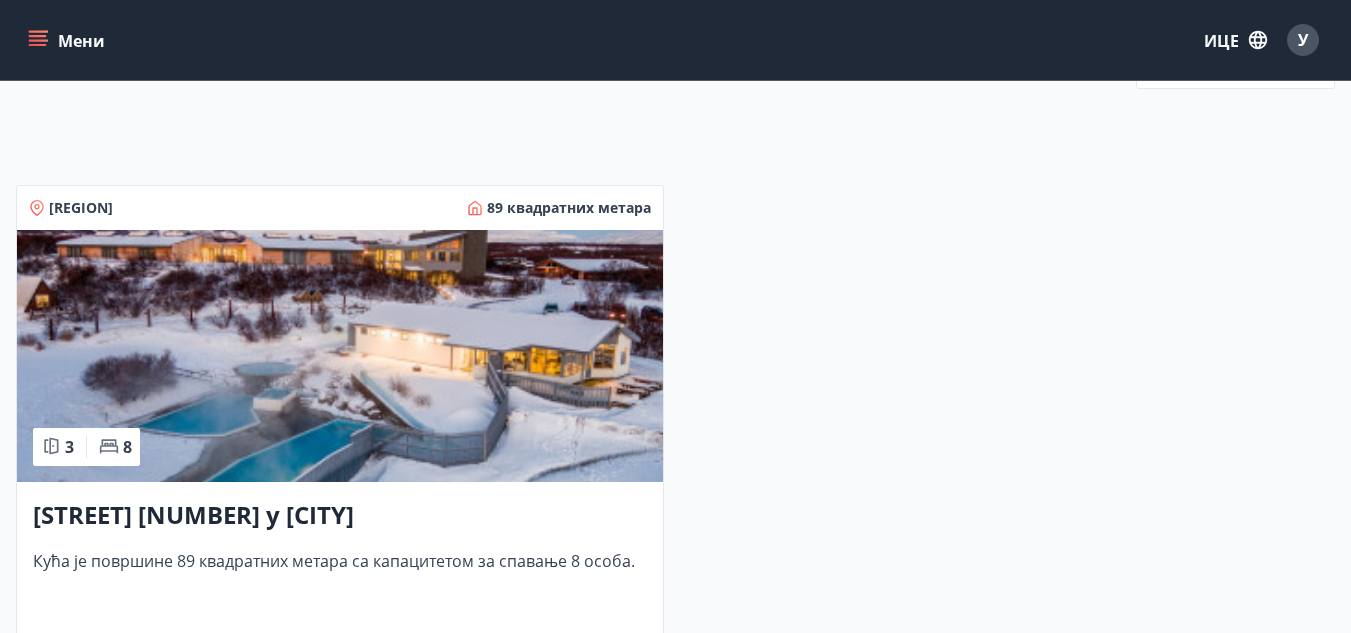 scroll, scrollTop: 400, scrollLeft: 0, axis: vertical 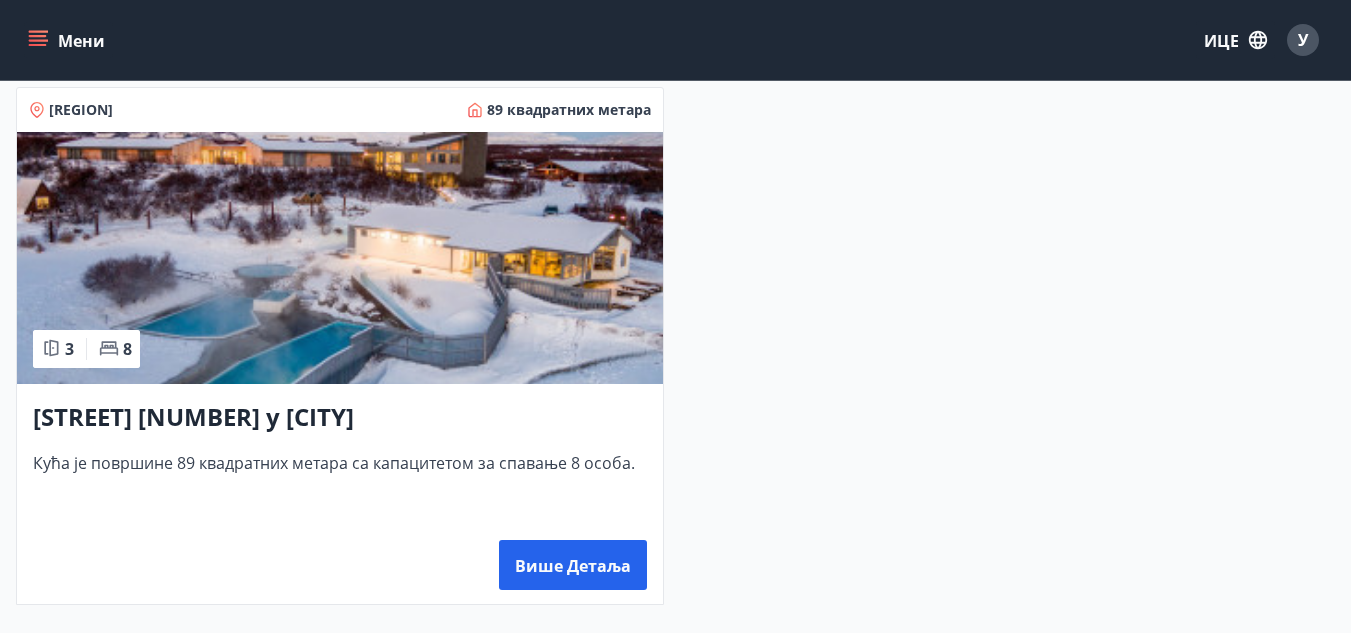 click at bounding box center [340, 258] 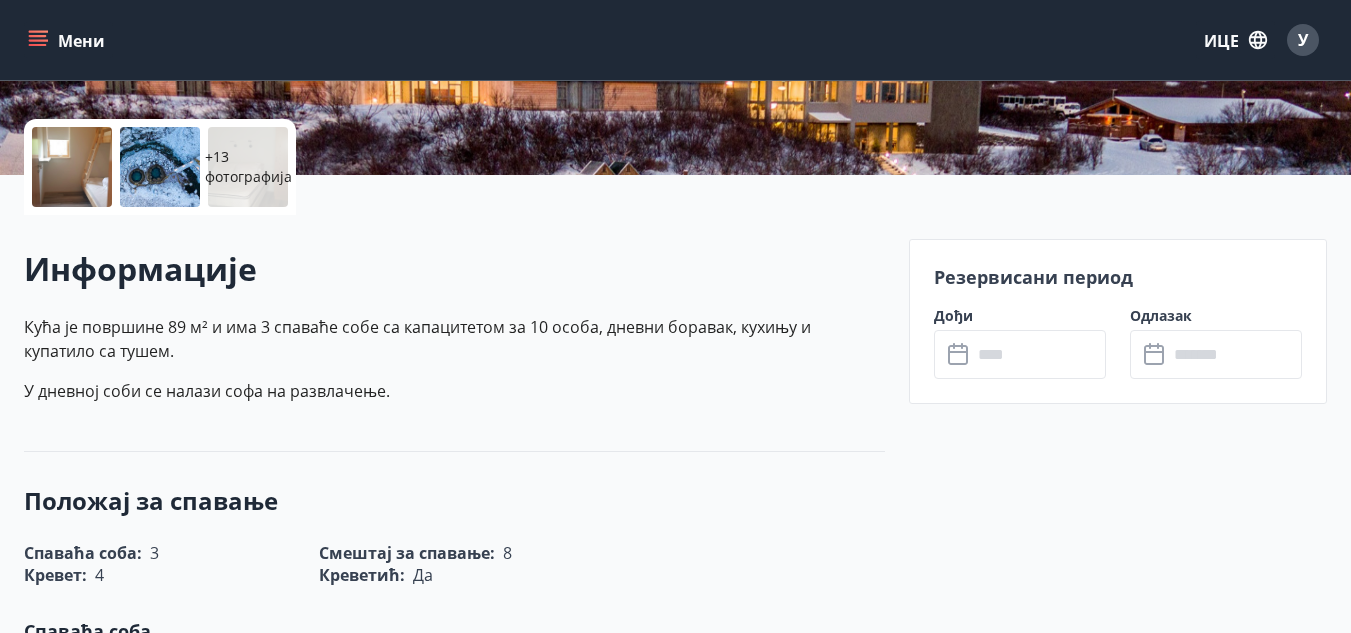 scroll, scrollTop: 400, scrollLeft: 0, axis: vertical 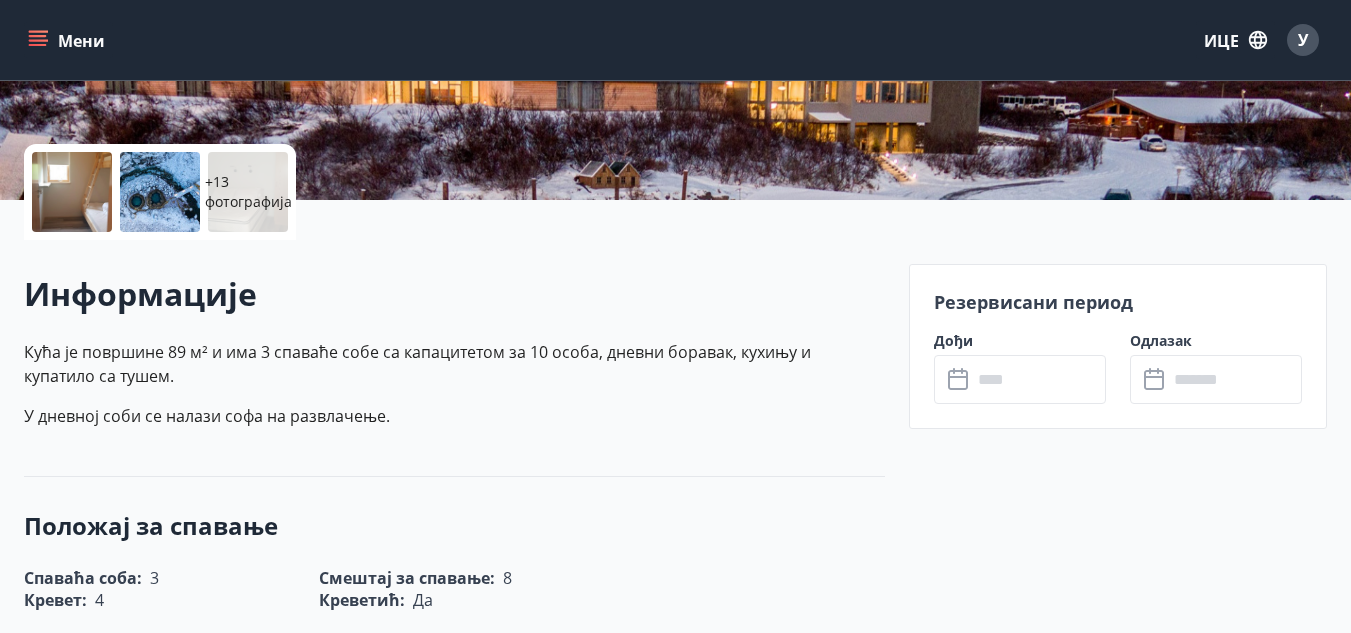 click 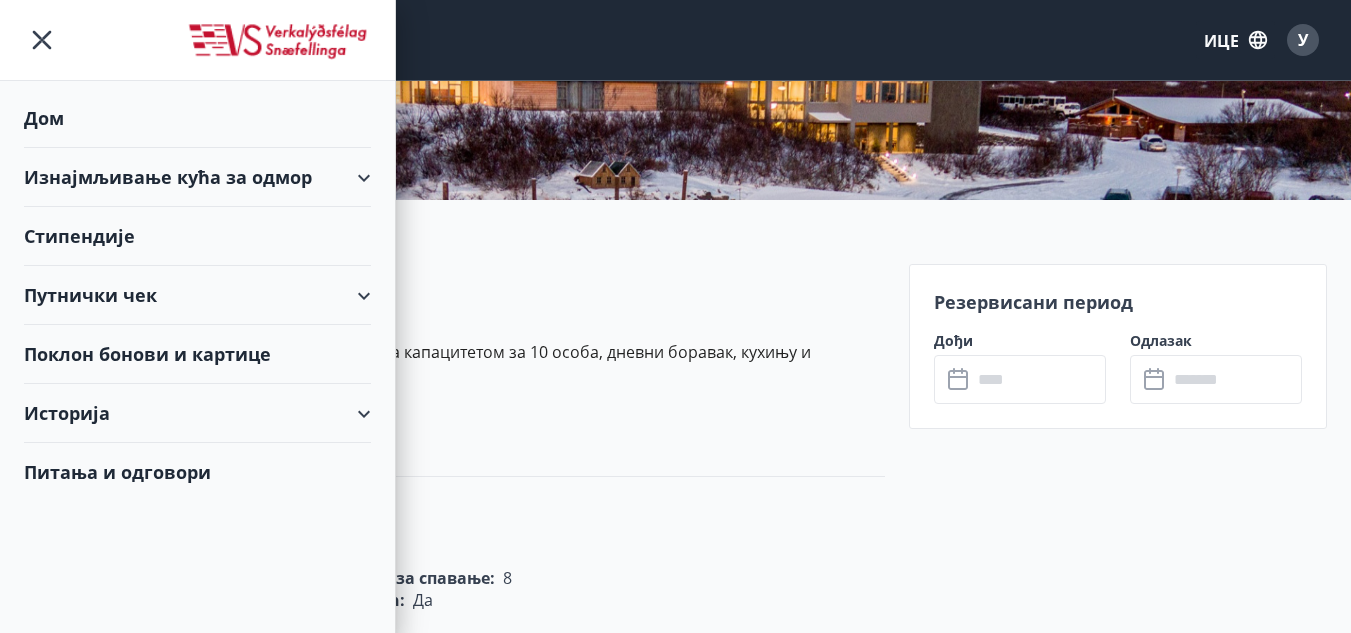 click on "Изнајмљивање кућа за одмор" at bounding box center [168, 177] 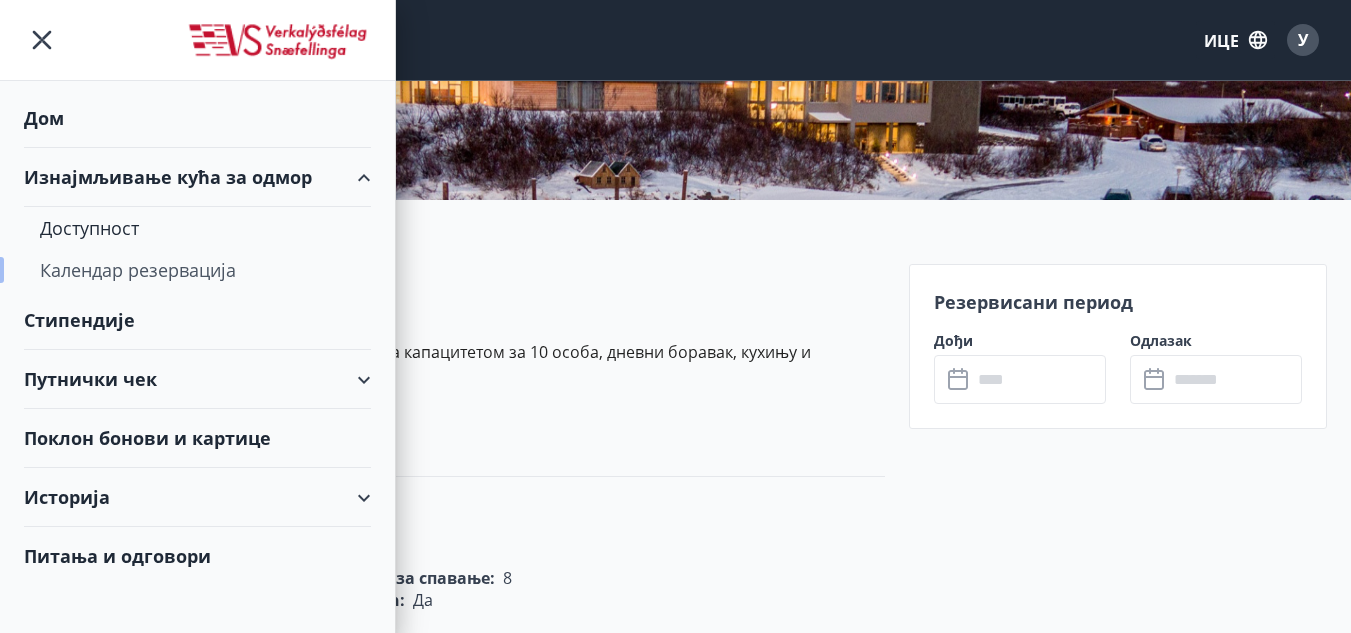 click on "Календар резервација" at bounding box center (197, 270) 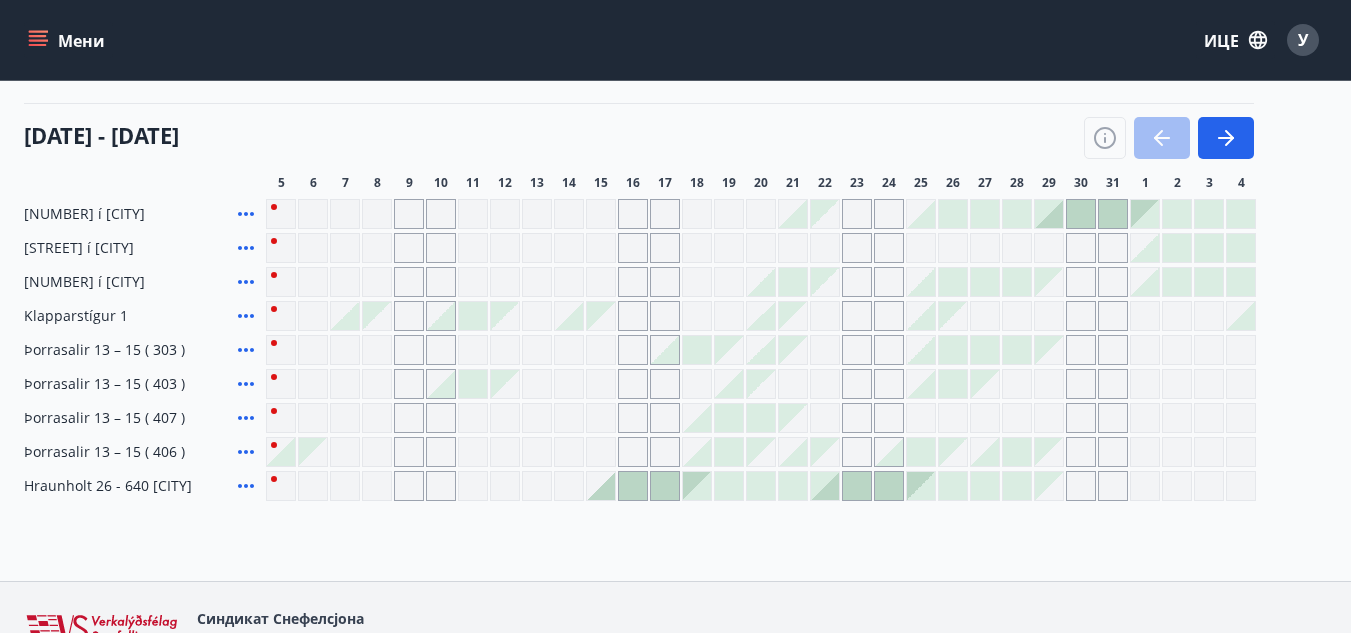 scroll, scrollTop: 356, scrollLeft: 0, axis: vertical 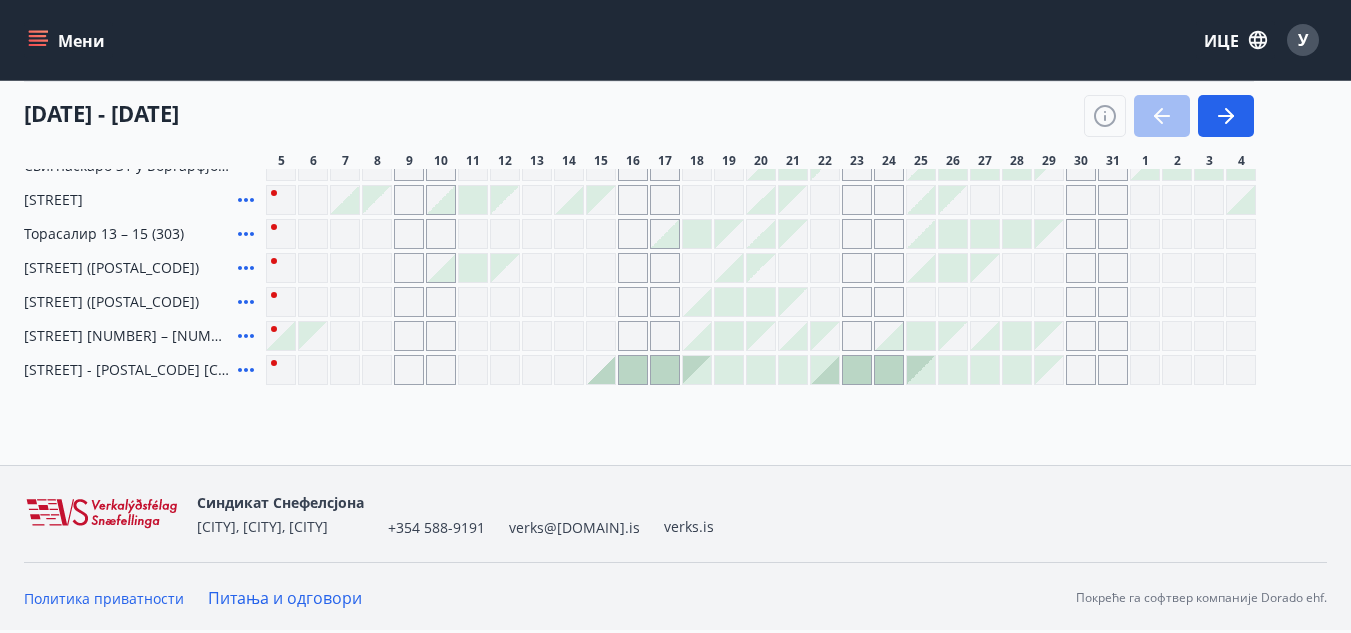 click 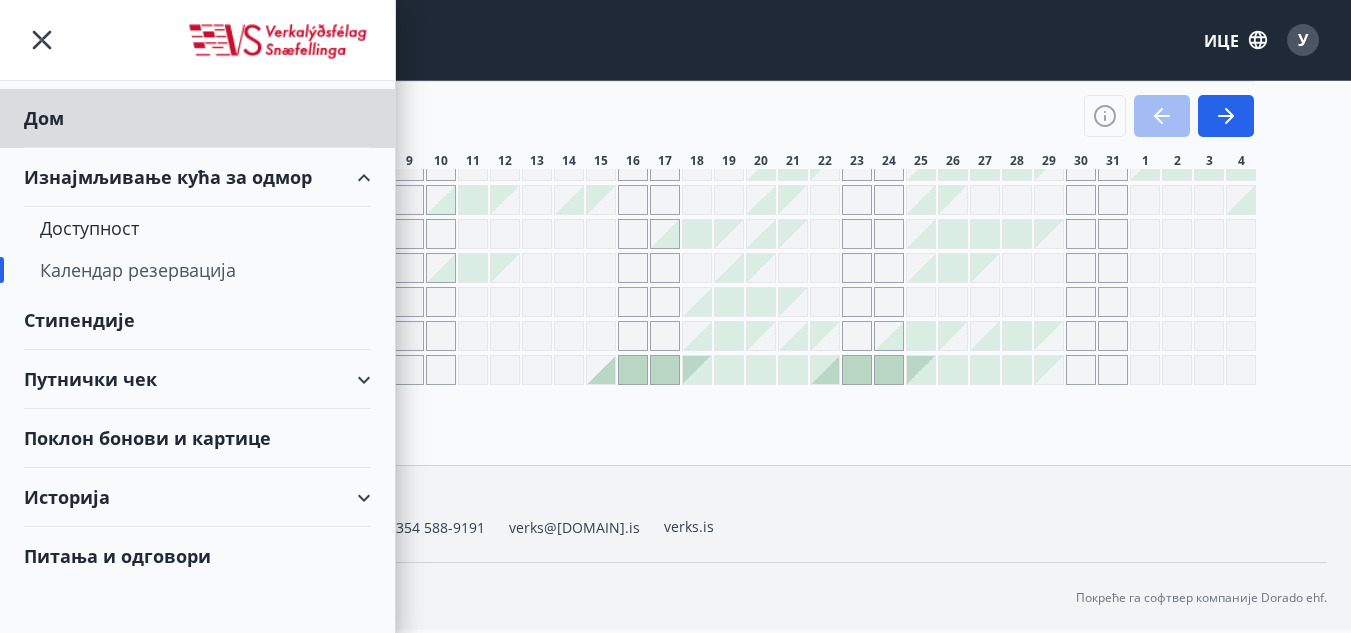 click on "Стипендије" at bounding box center [44, 118] 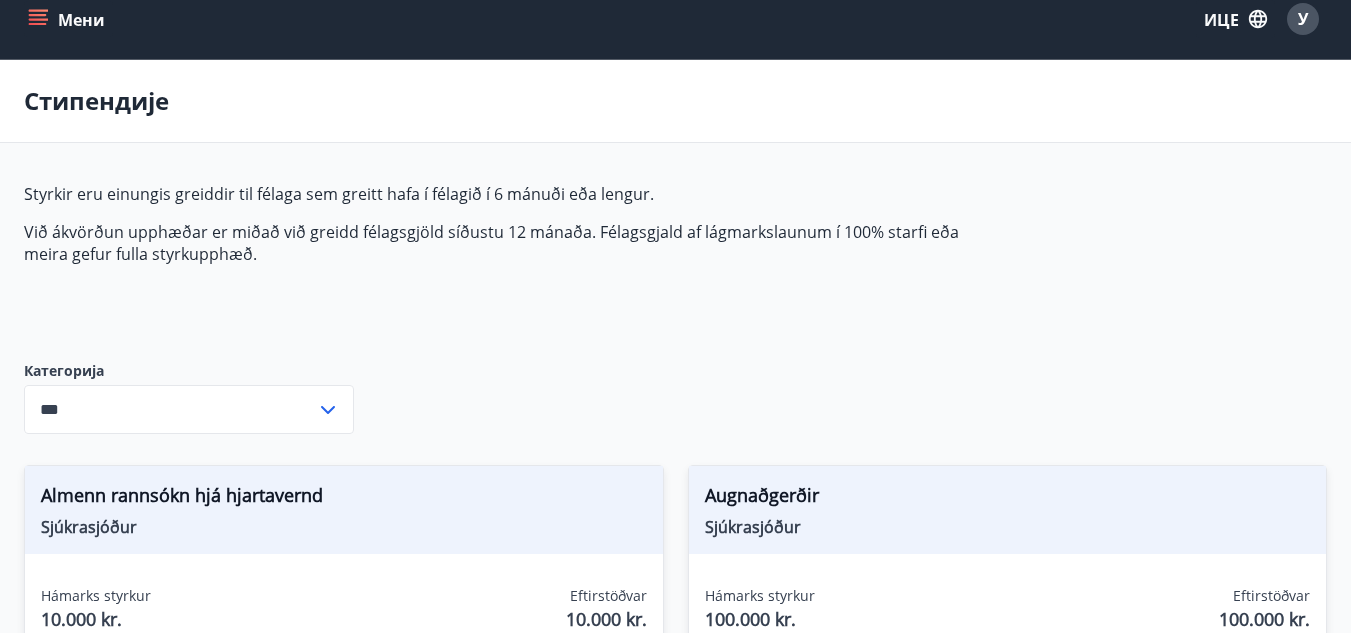 type on "***" 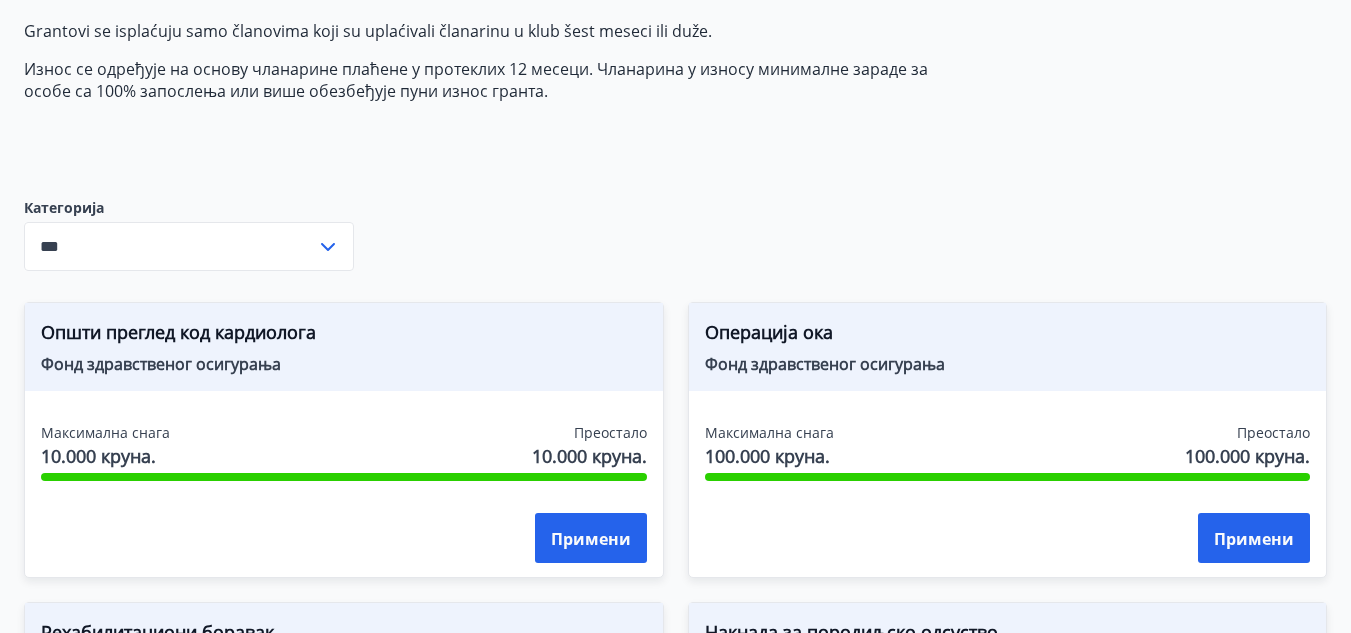 scroll, scrollTop: 0, scrollLeft: 0, axis: both 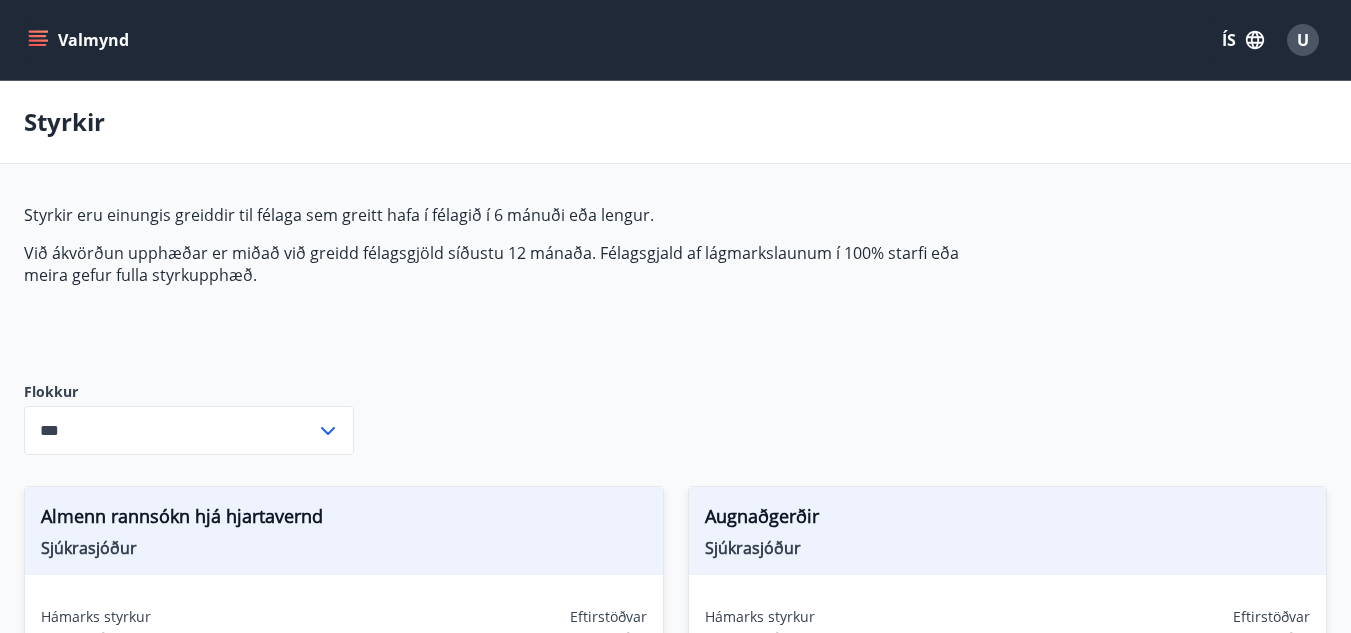 click 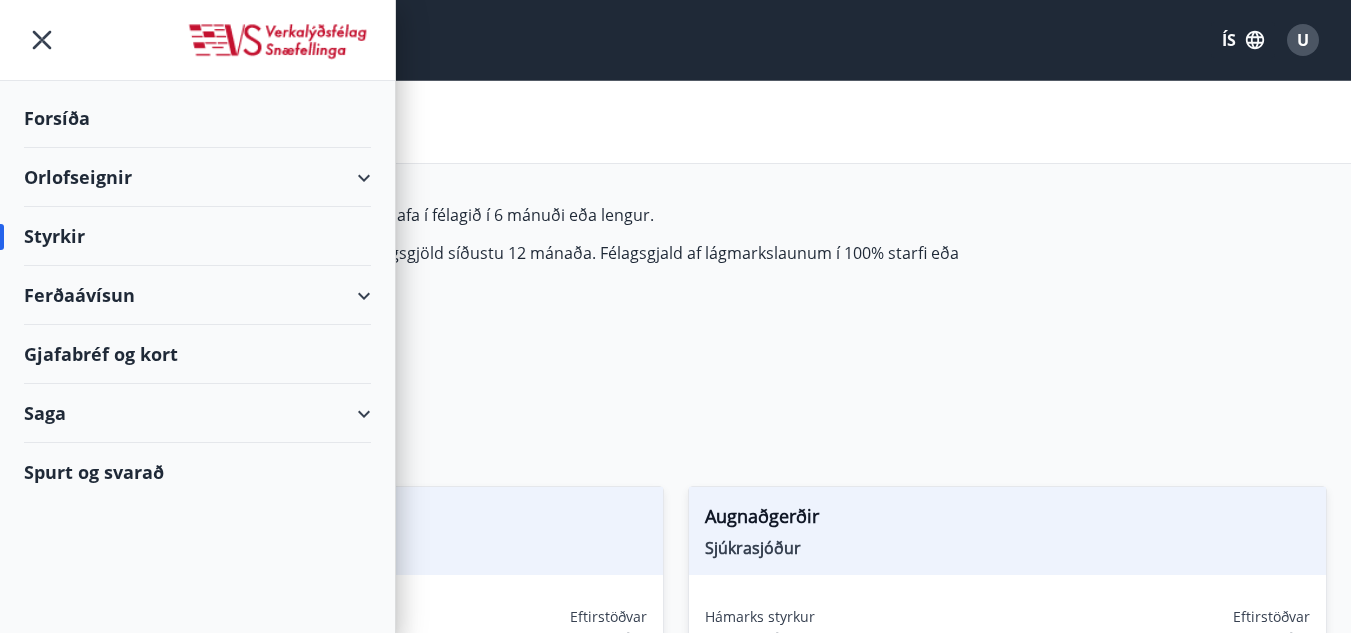 click at bounding box center [278, 42] 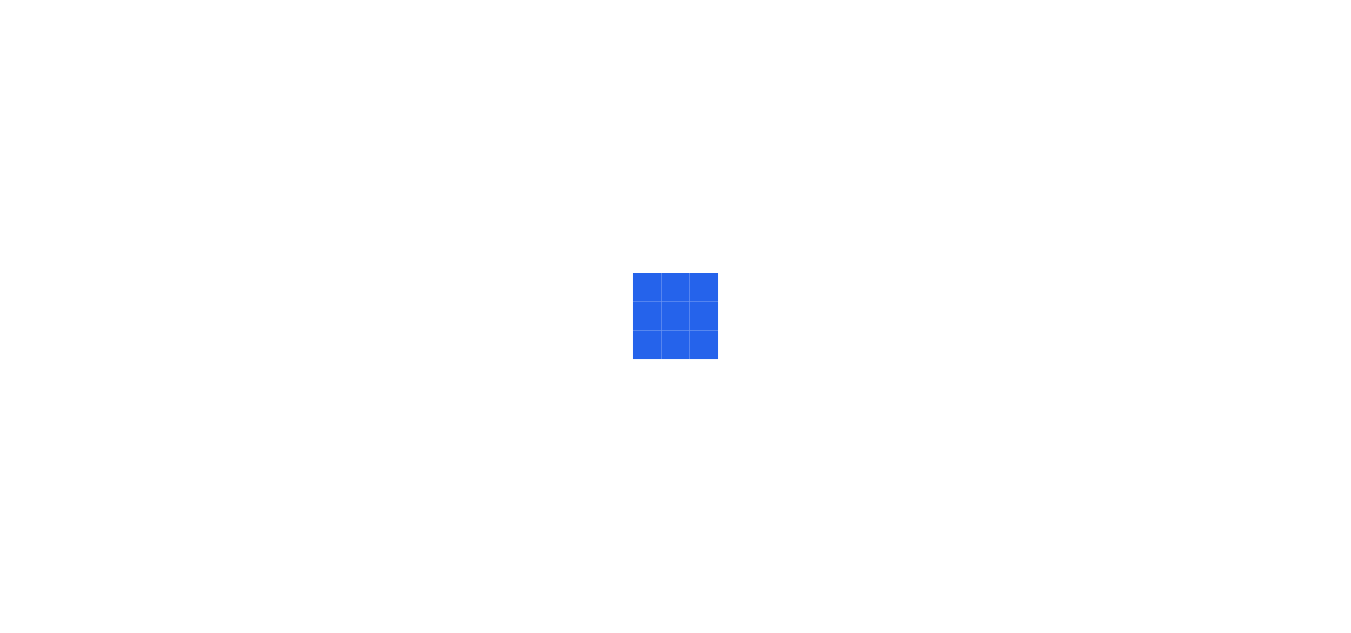scroll, scrollTop: 0, scrollLeft: 0, axis: both 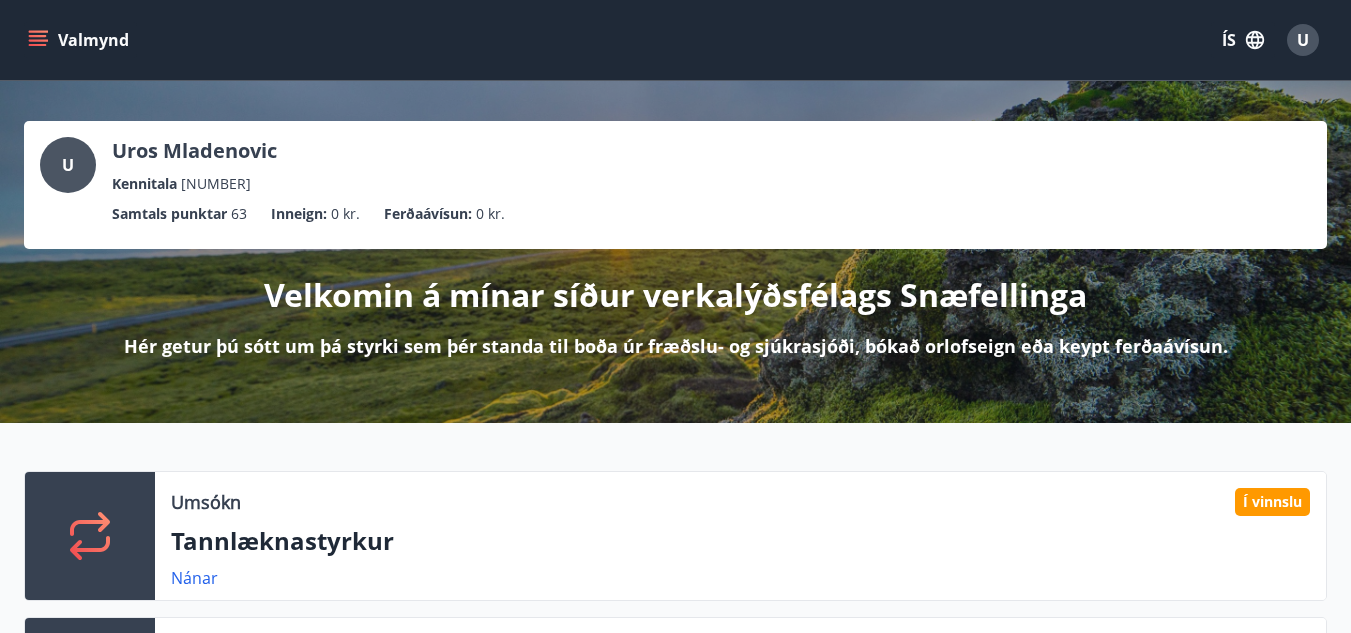 click 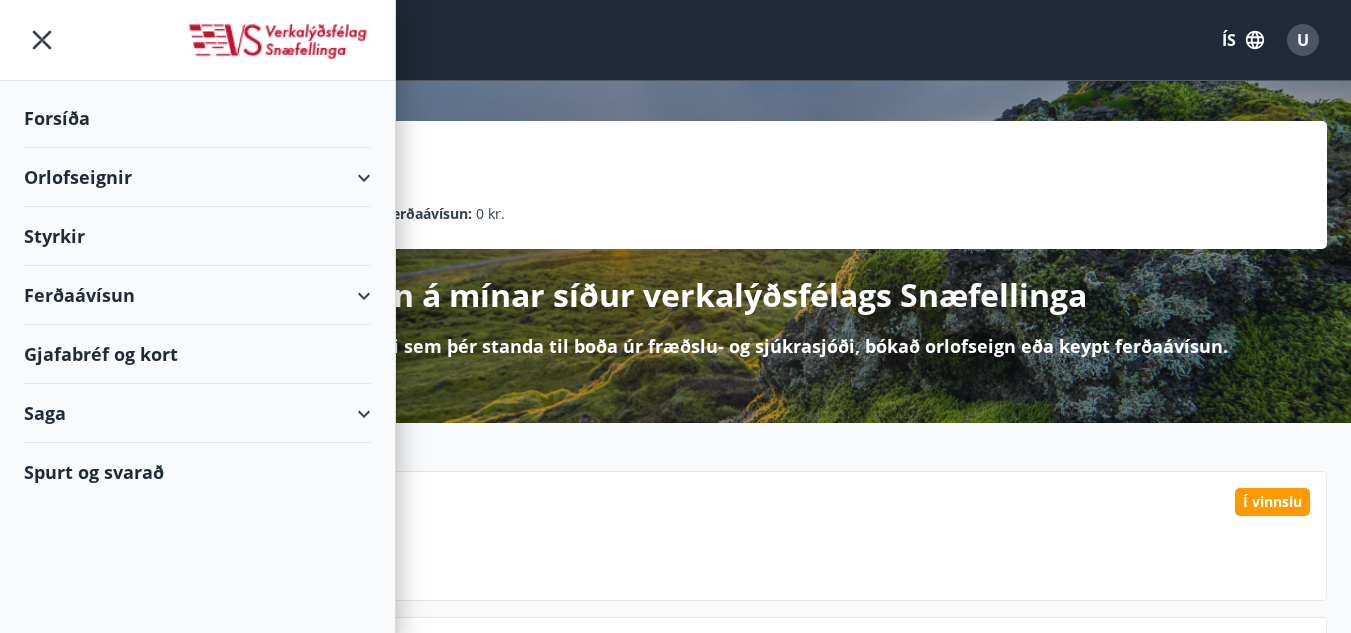 click on "Ferðaávísun" at bounding box center [197, 295] 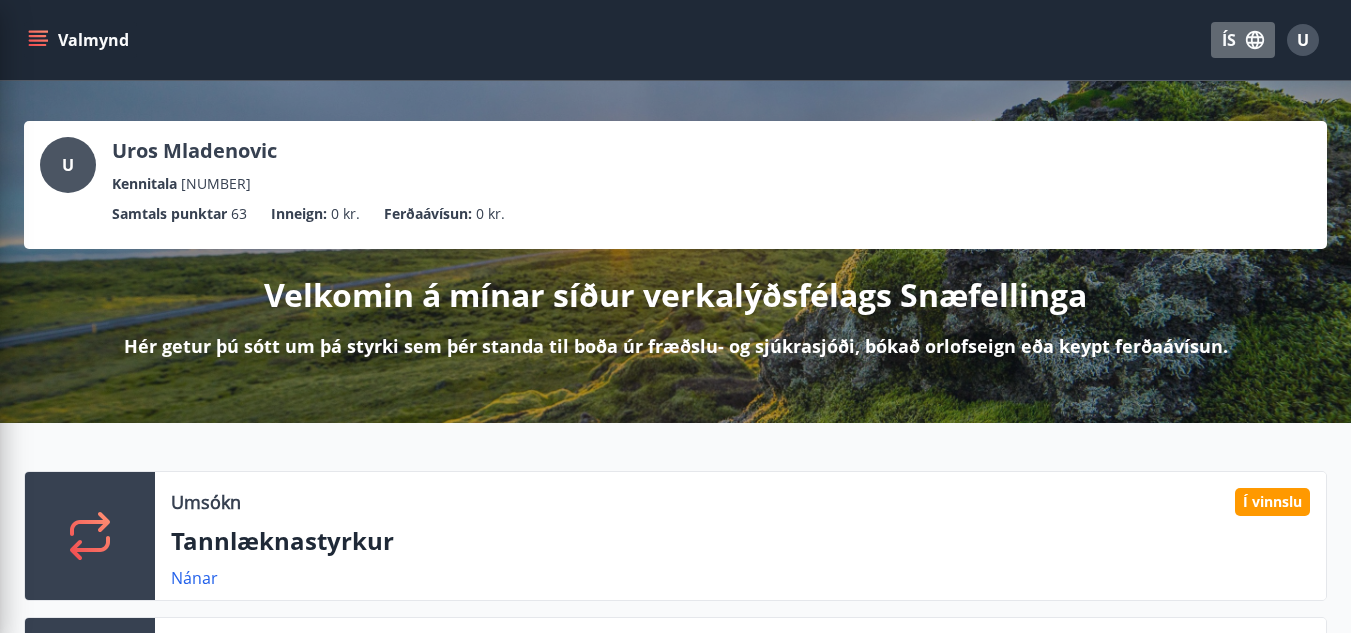 click 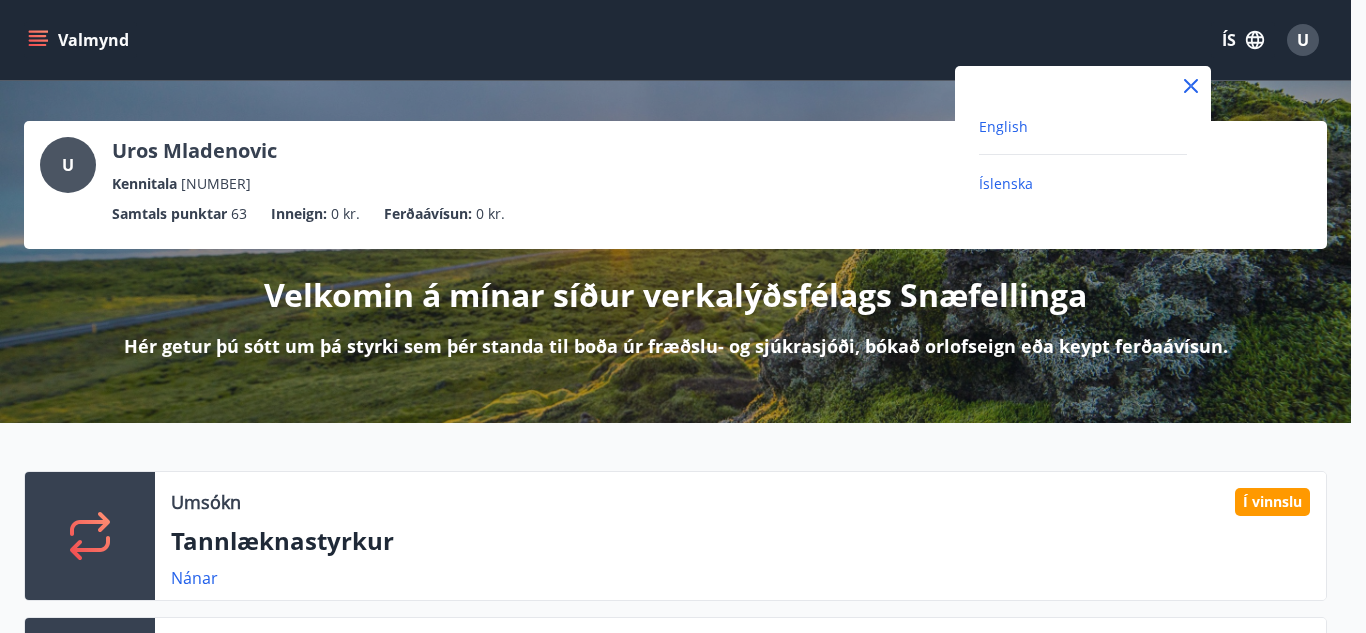click on "English" at bounding box center (1003, 126) 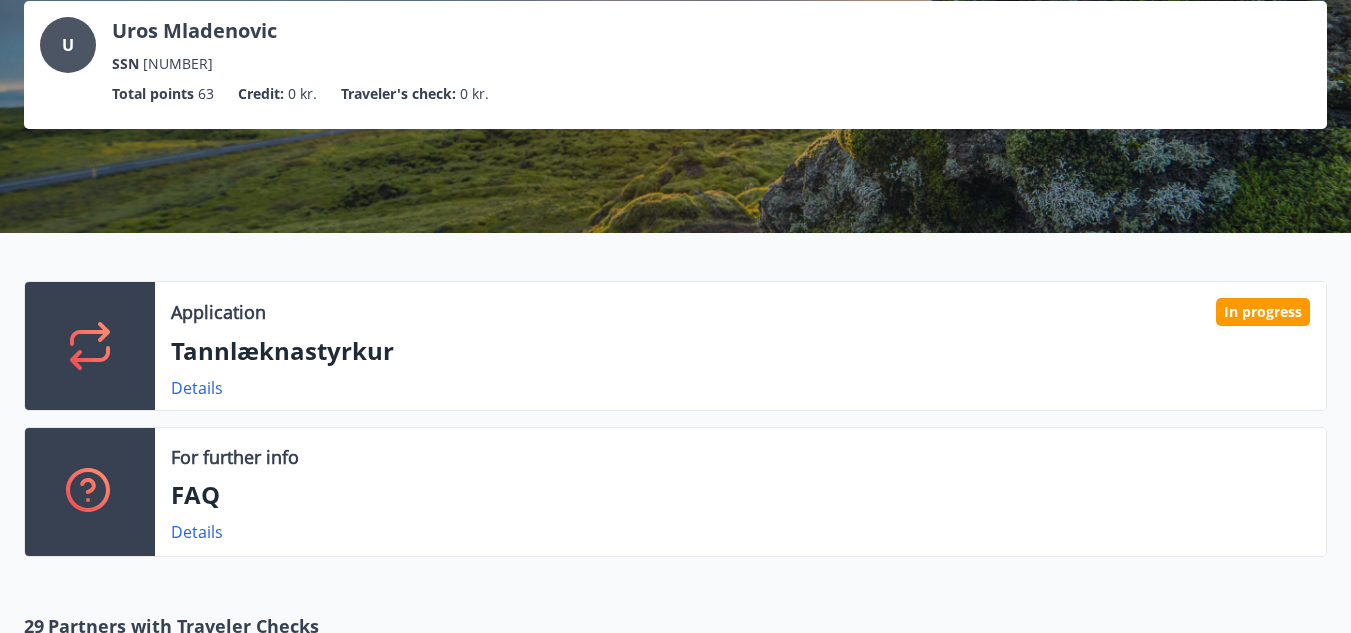 scroll, scrollTop: 0, scrollLeft: 0, axis: both 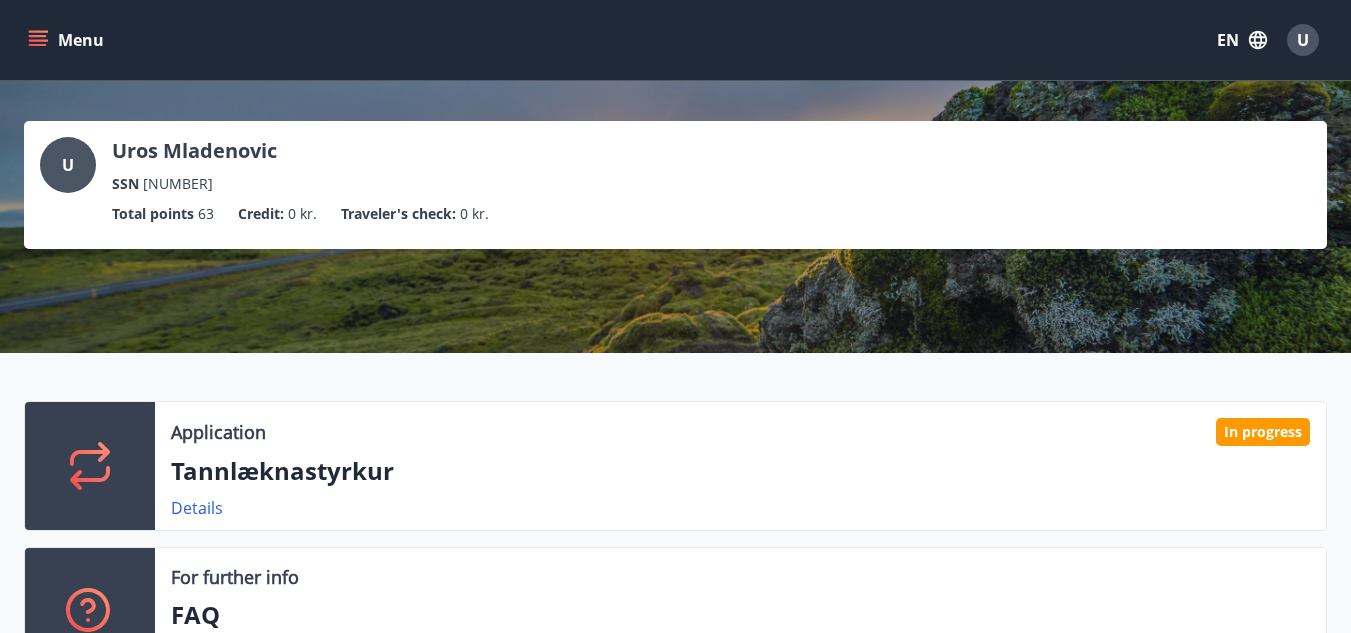 click on "Menu EN U" at bounding box center [675, 40] 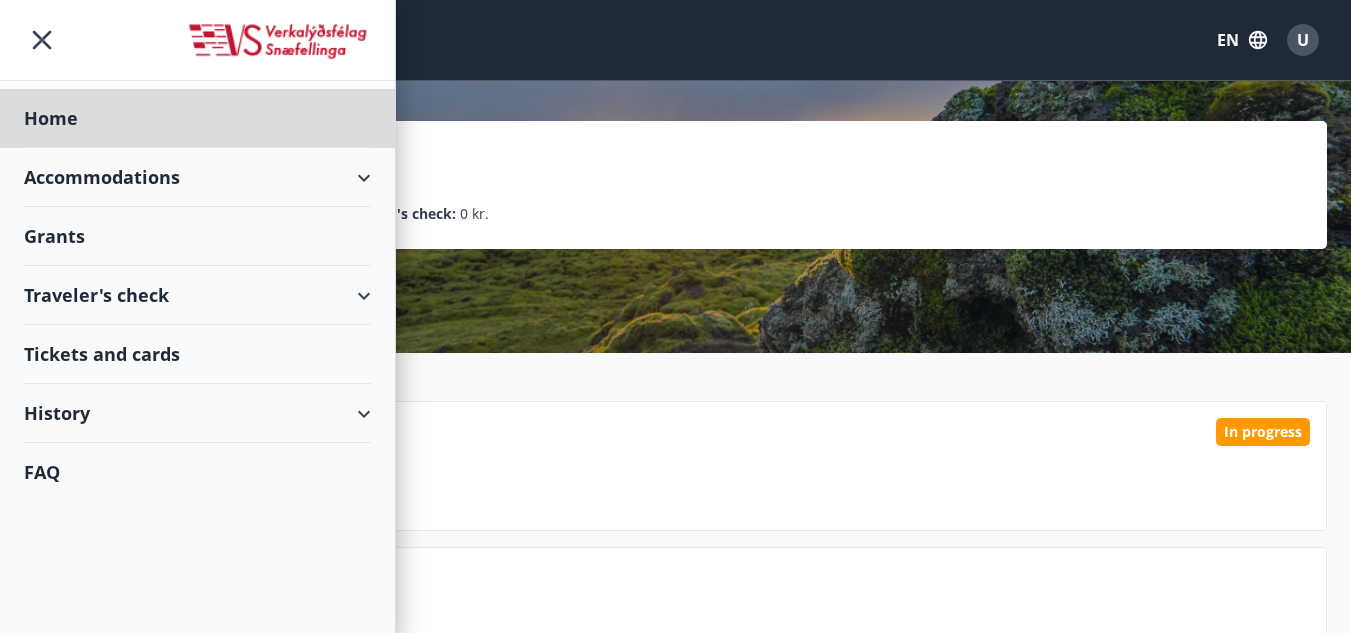 click on "Grants" at bounding box center (197, 118) 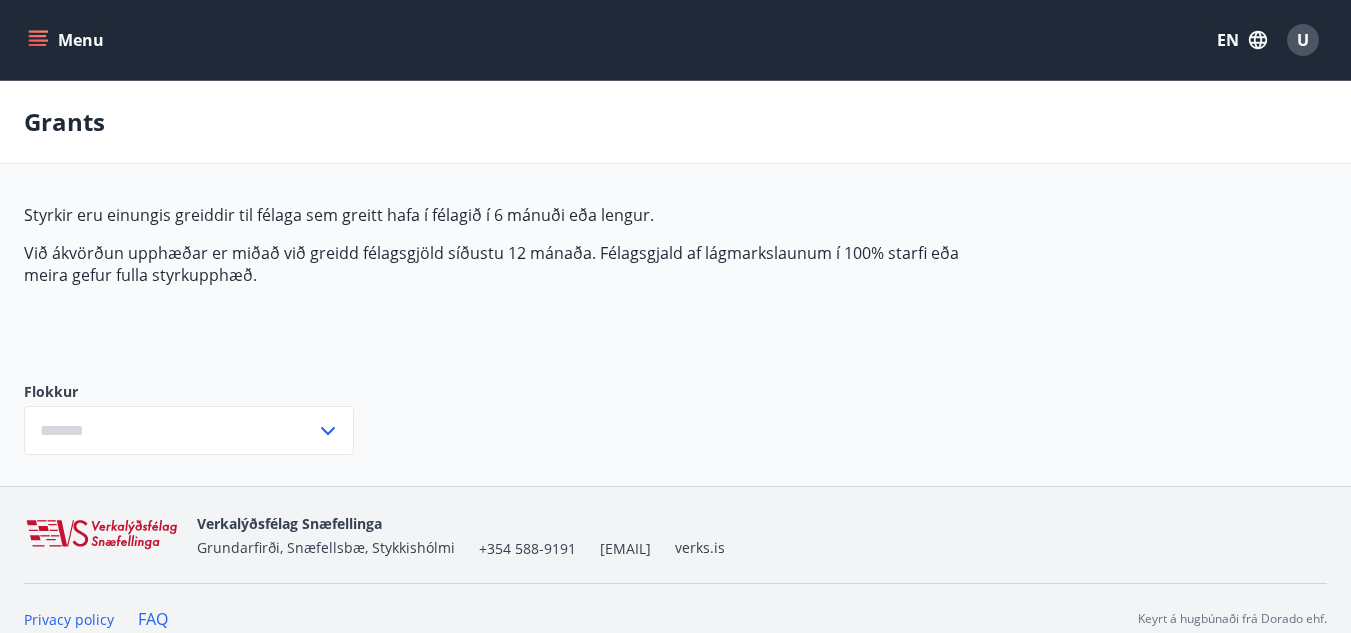 type on "***" 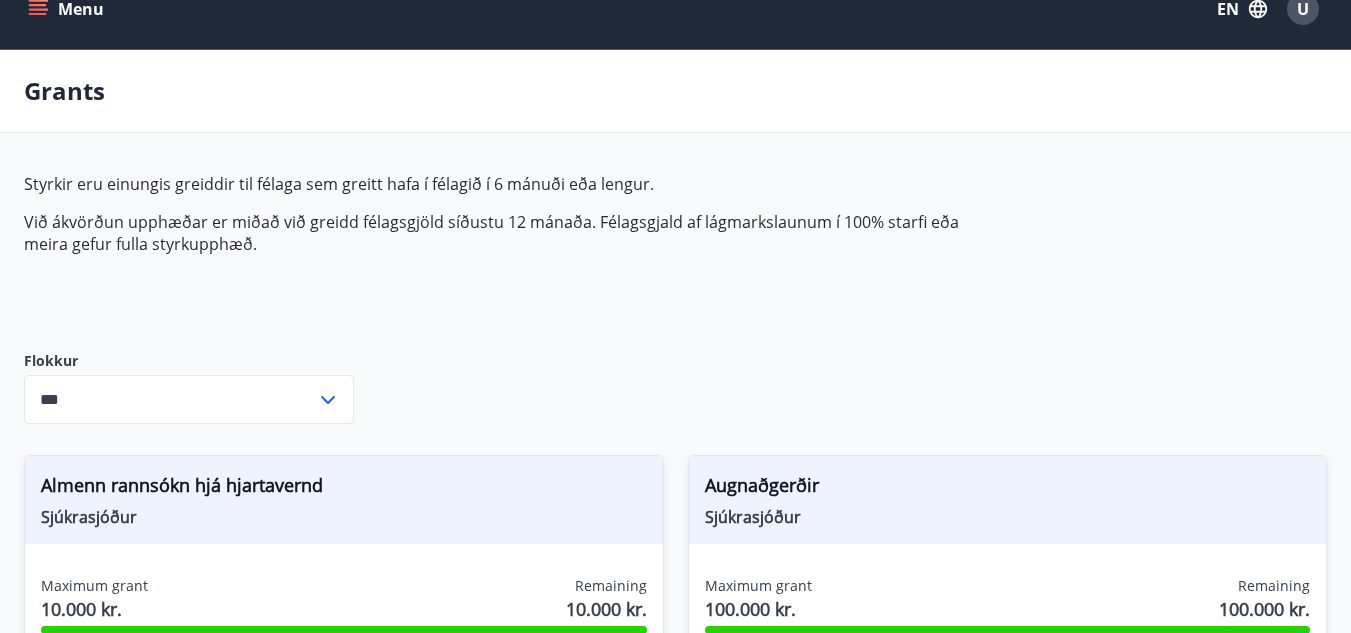 scroll, scrollTop: 0, scrollLeft: 0, axis: both 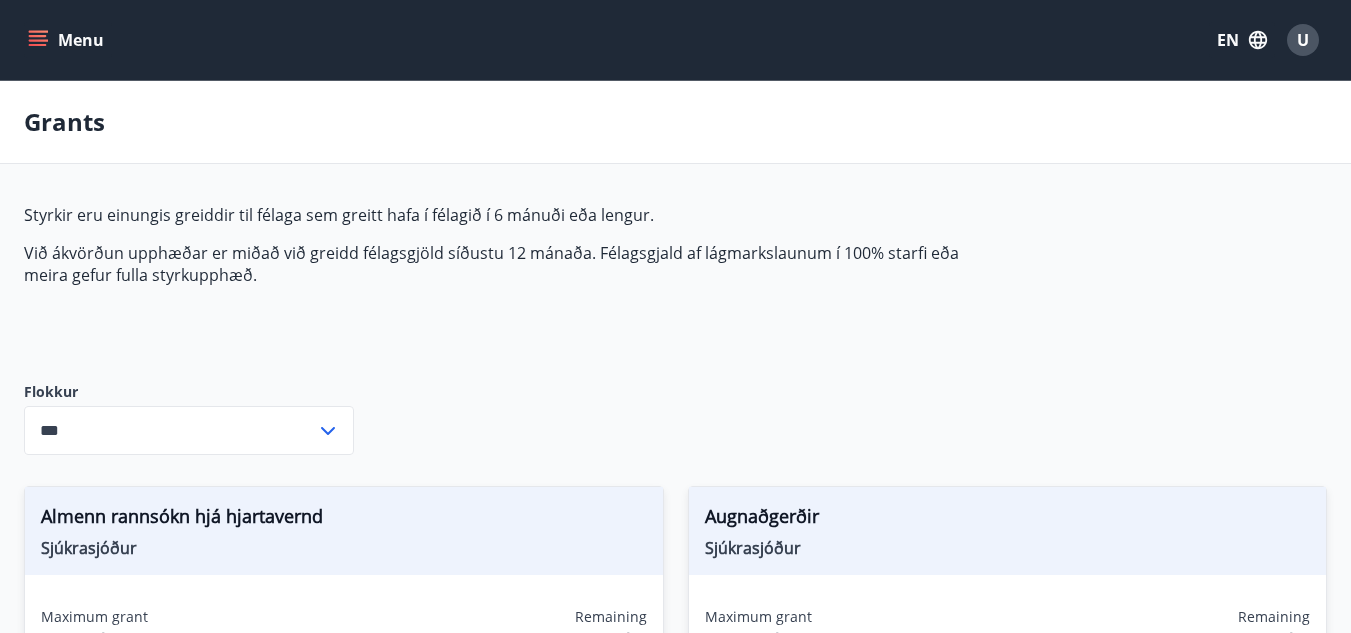 click on "Menu" at bounding box center [68, 40] 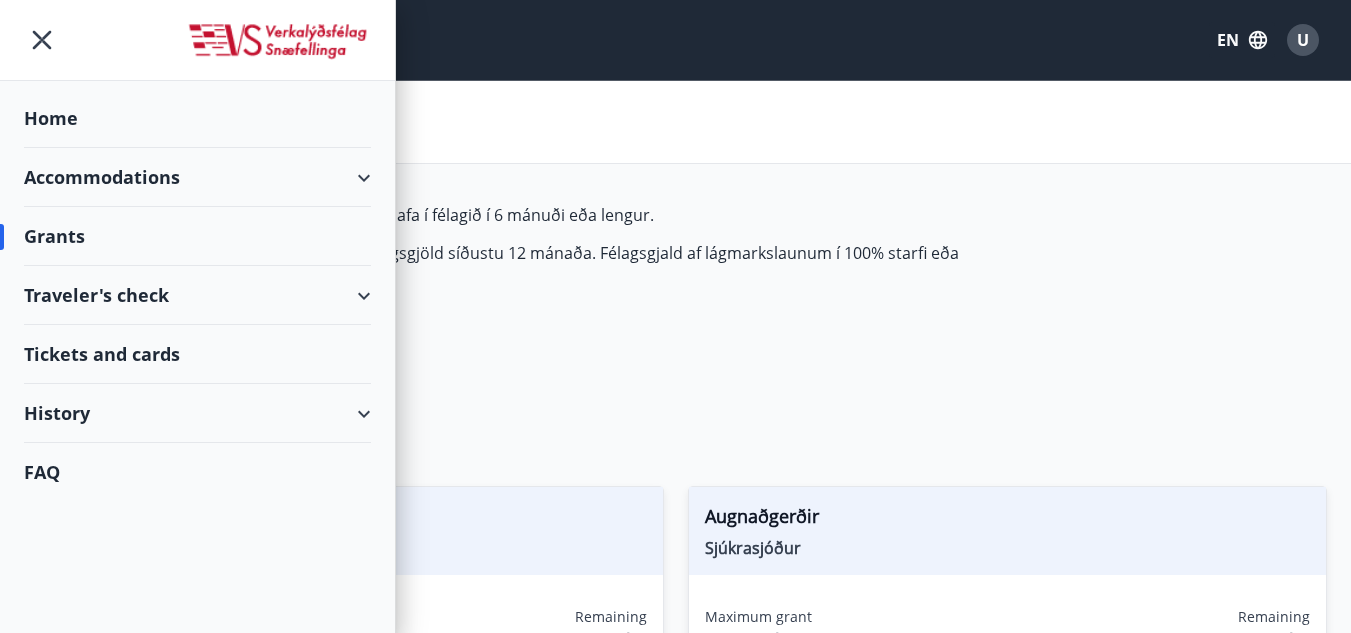 click on "Traveler's check" at bounding box center (197, 295) 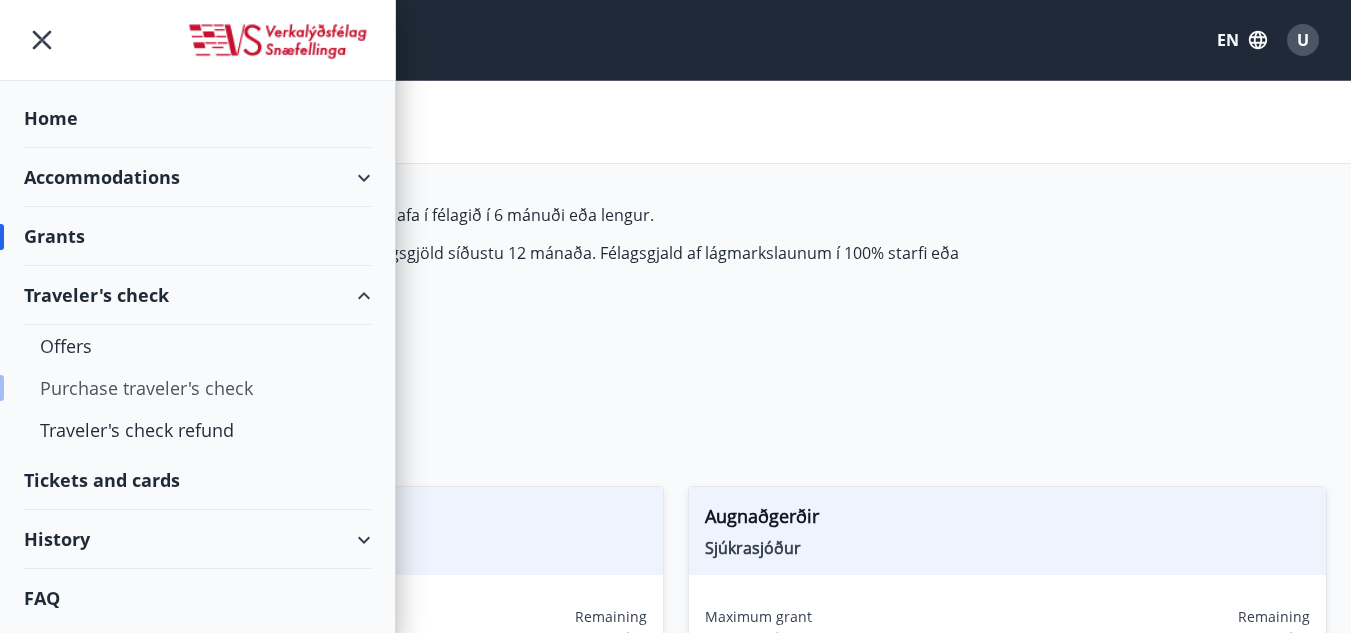 click on "Purchase traveler's check" at bounding box center (197, 388) 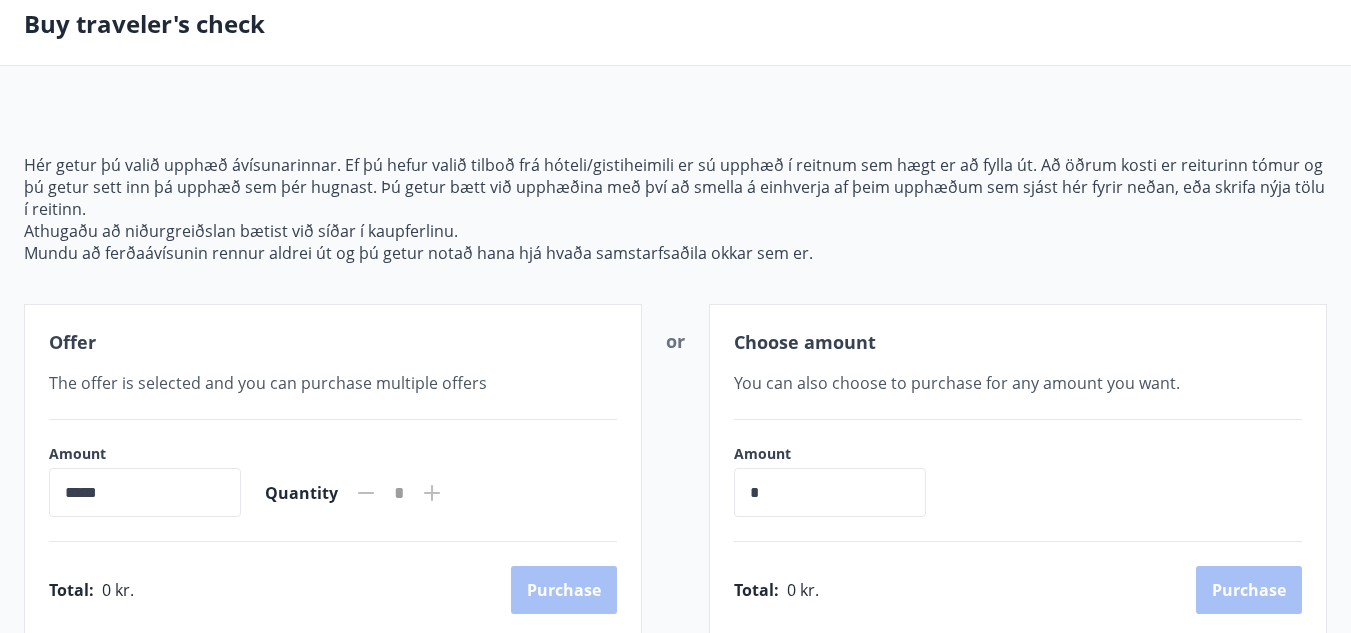 scroll, scrollTop: 0, scrollLeft: 0, axis: both 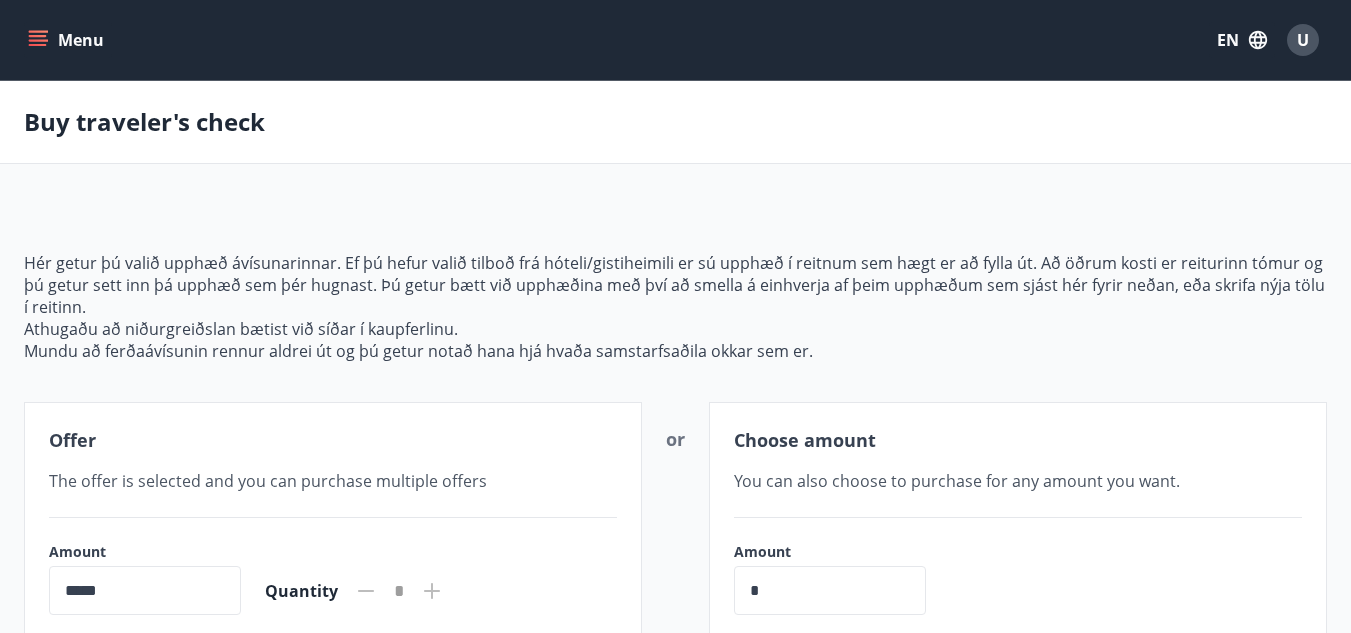 click 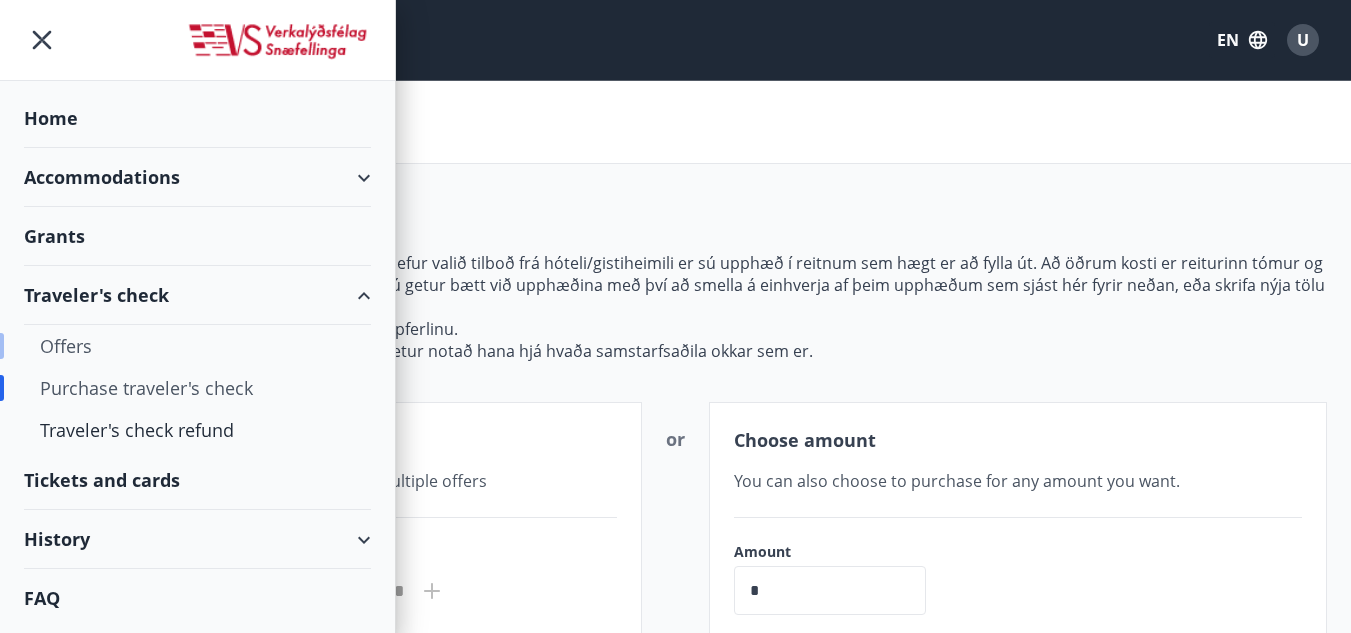 click on "Offers" at bounding box center (197, 346) 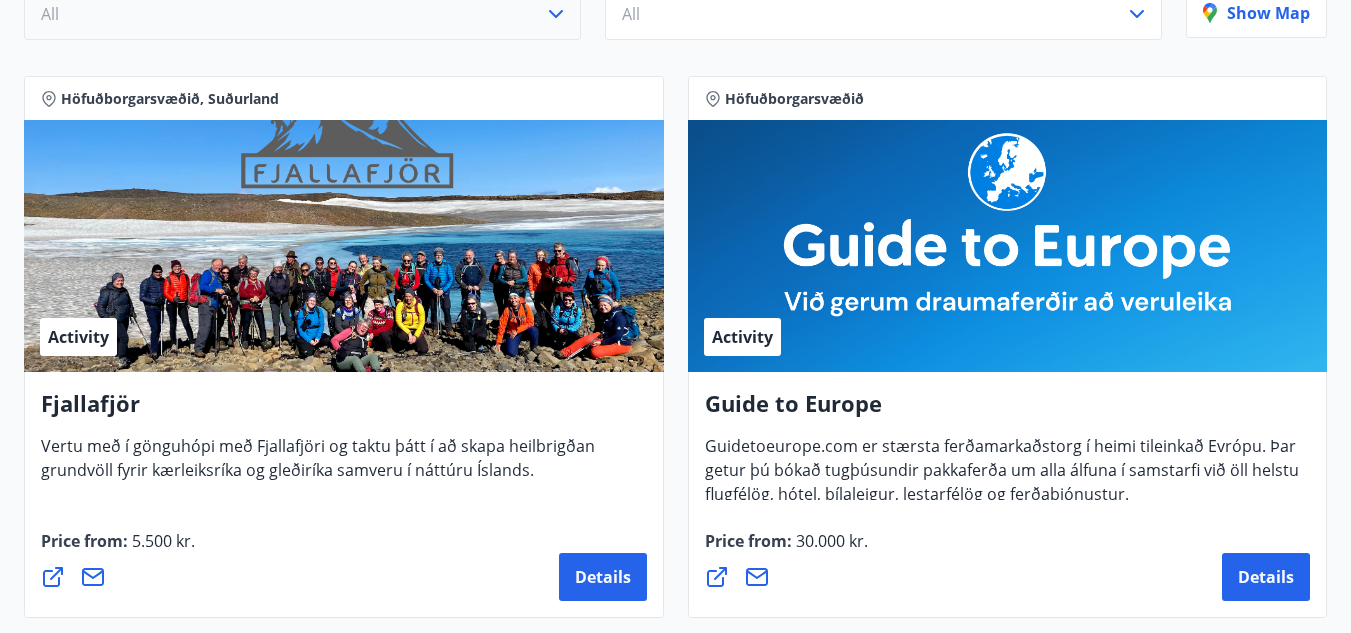 scroll, scrollTop: 0, scrollLeft: 0, axis: both 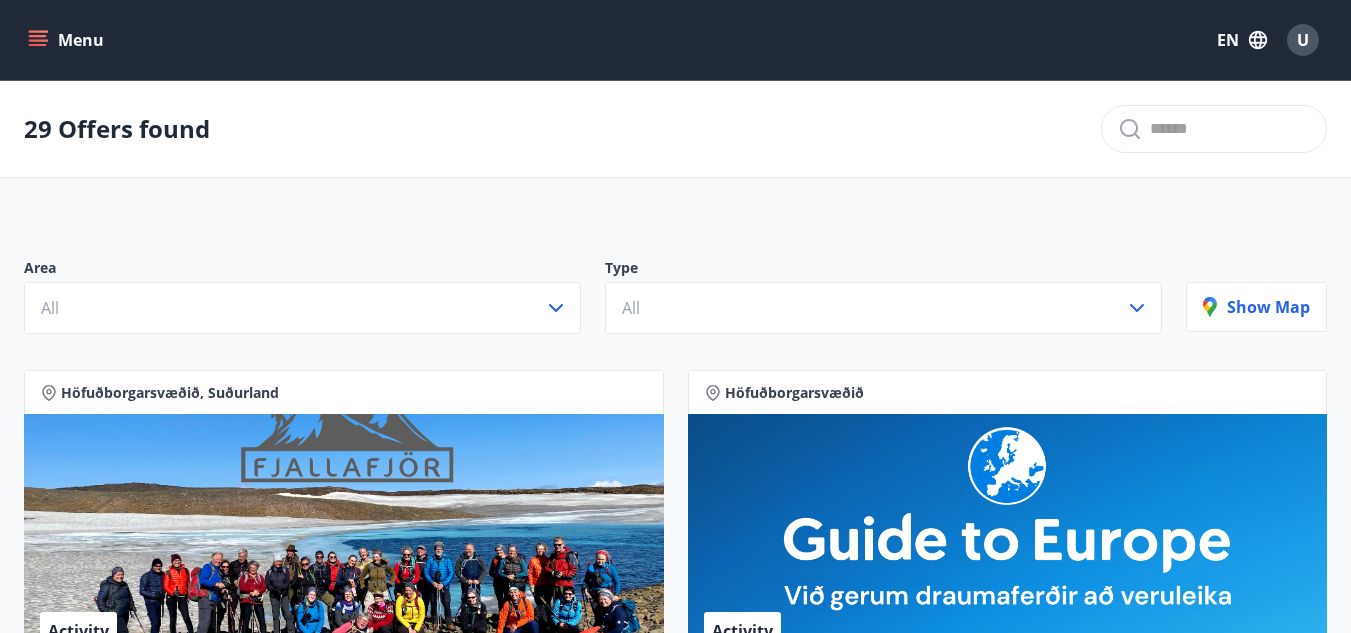 click 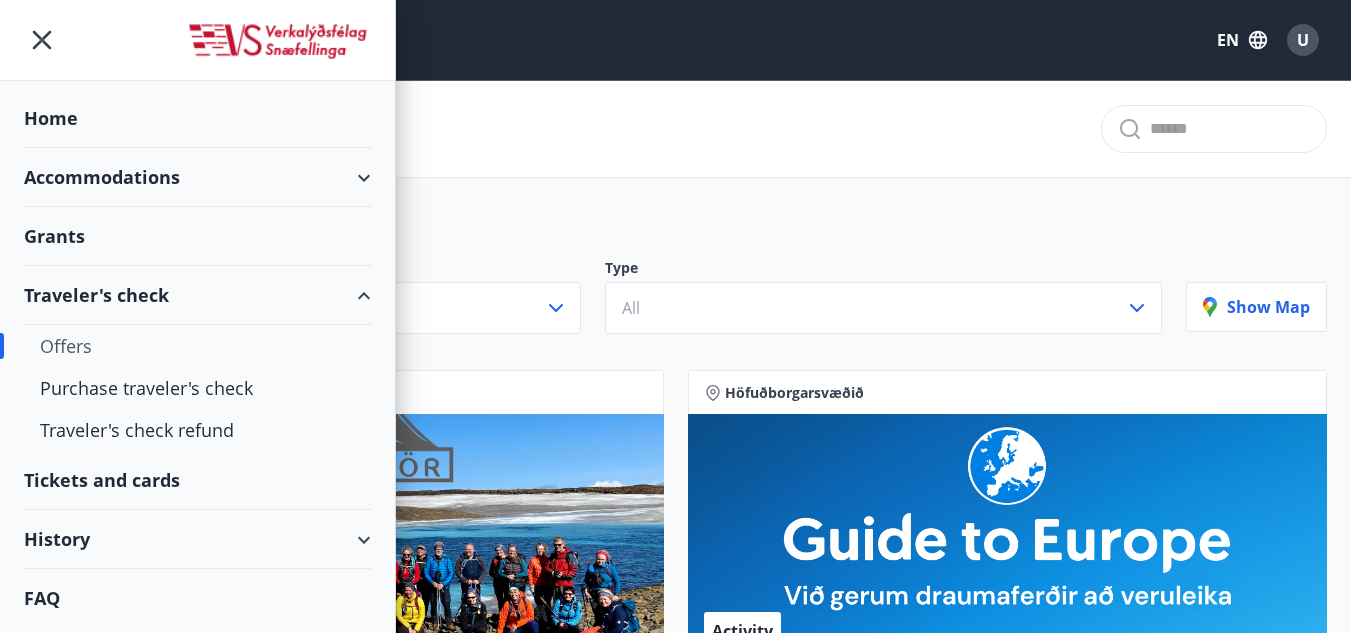 click on "Grants" at bounding box center (197, 118) 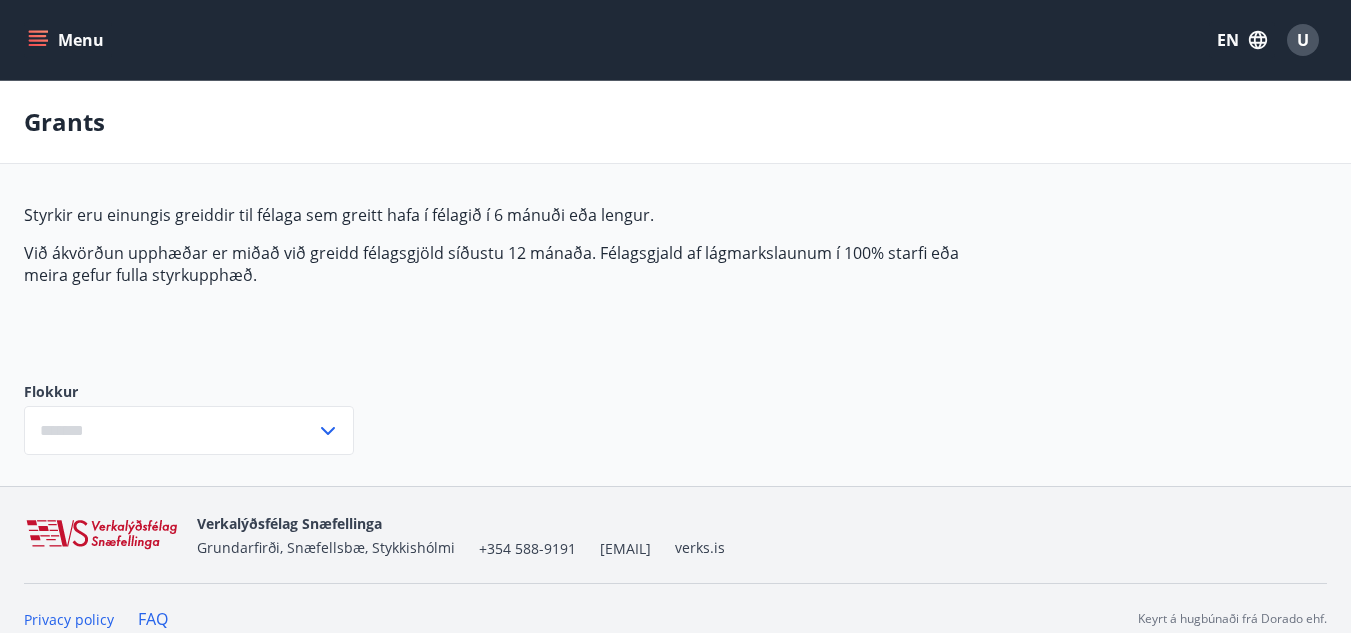 type on "***" 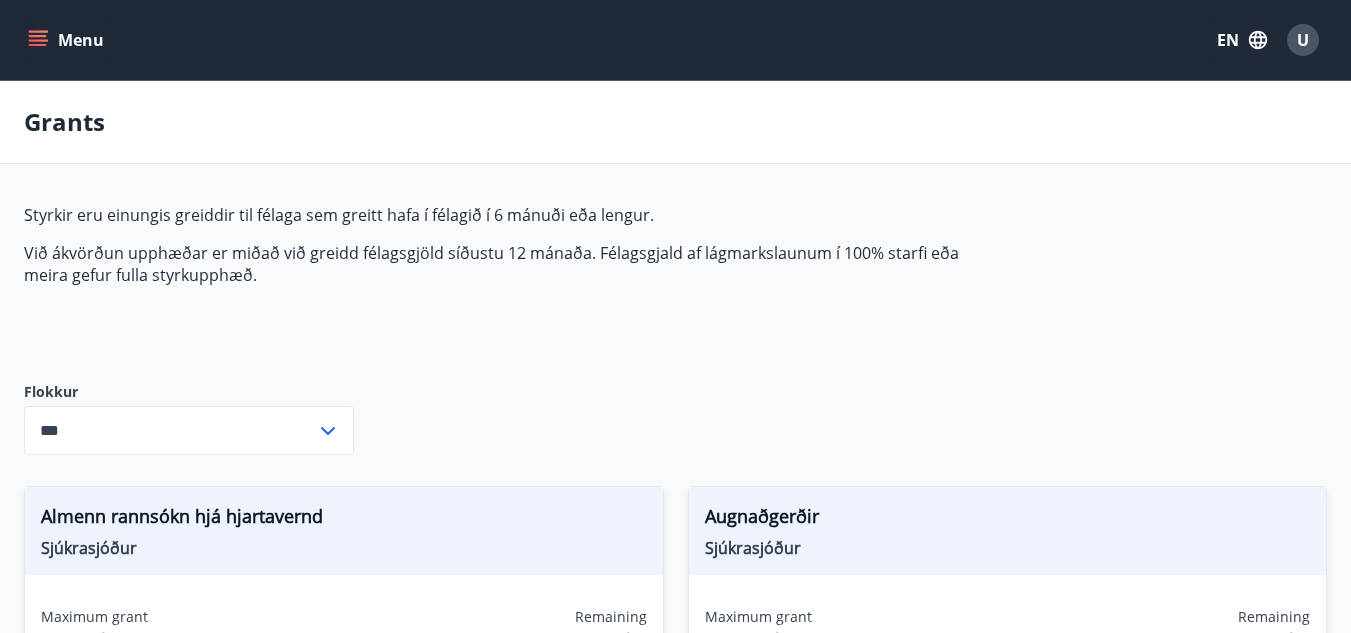 click 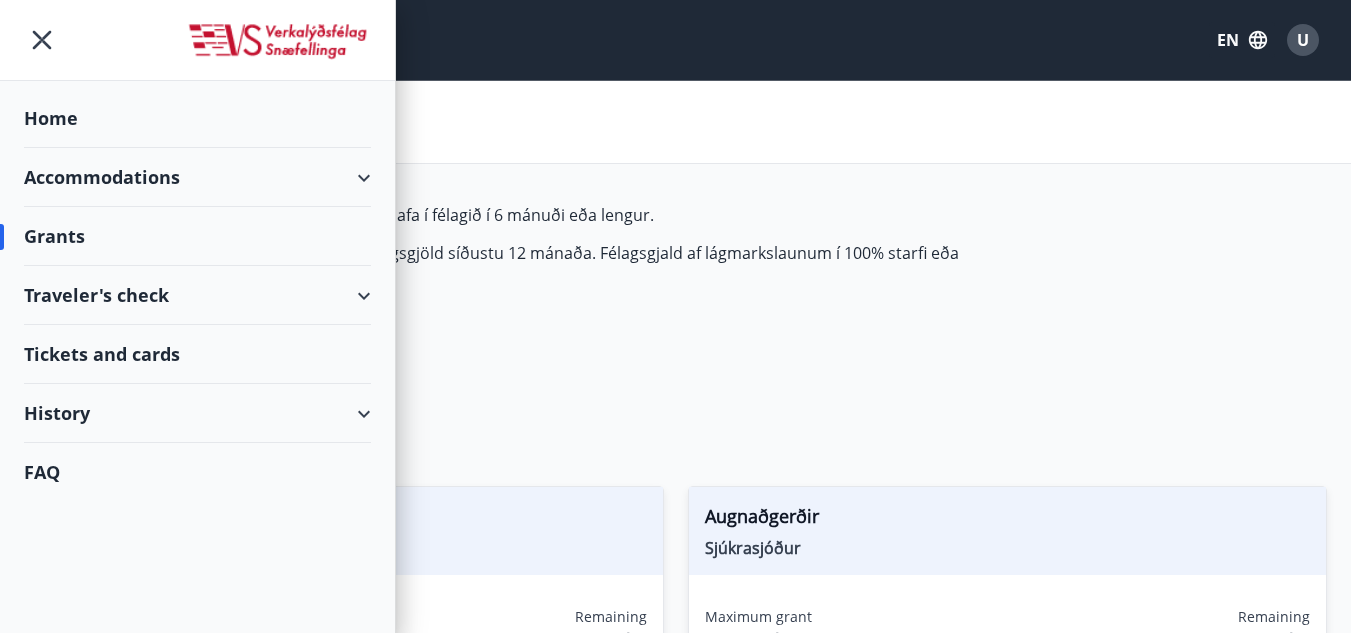 click on "Accommodations" at bounding box center (197, 177) 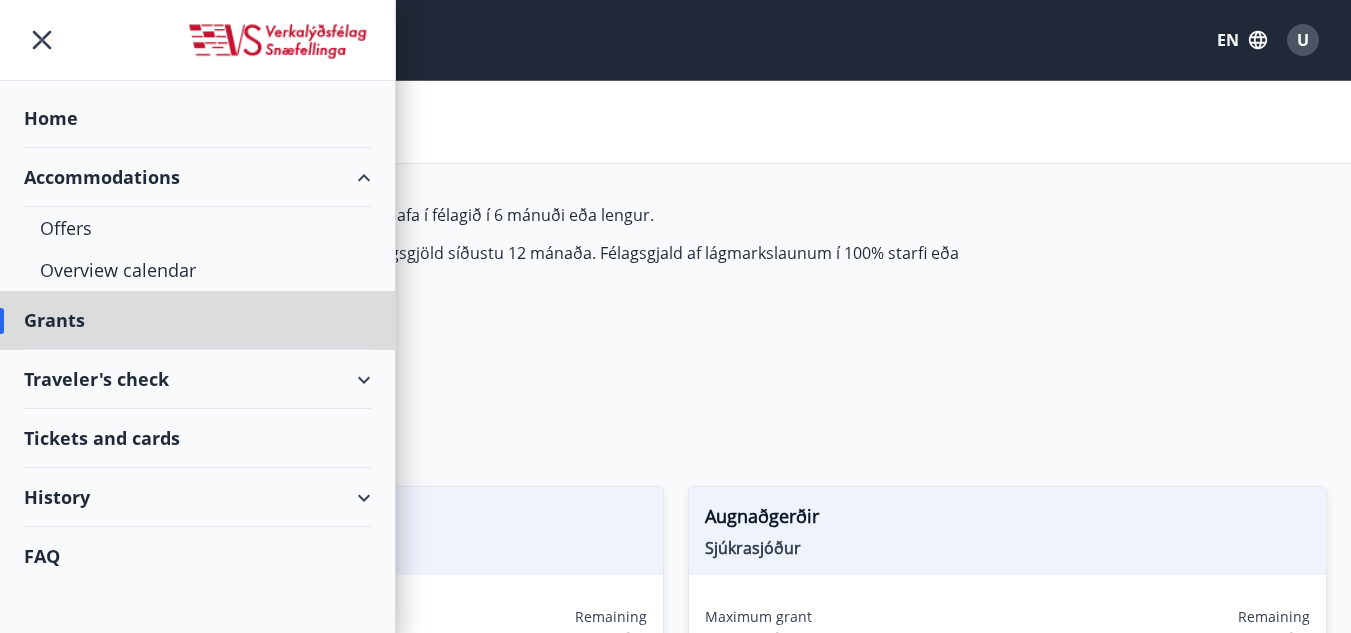 click on "Home" at bounding box center (197, 118) 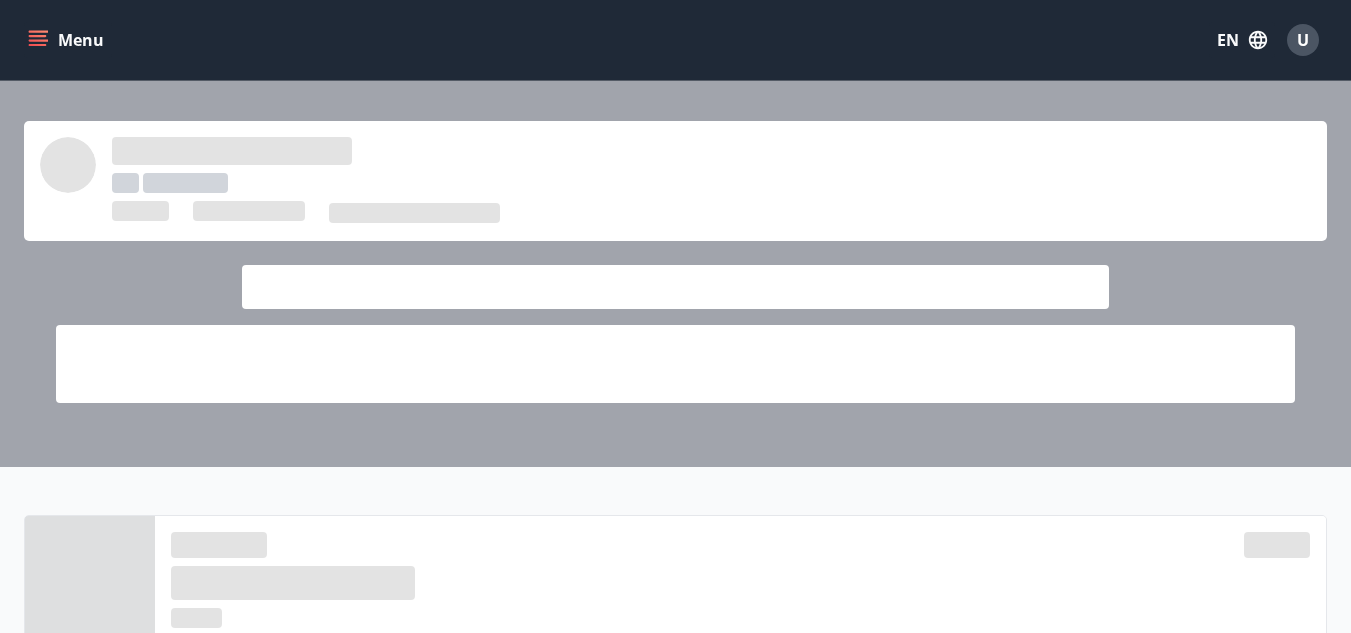 click 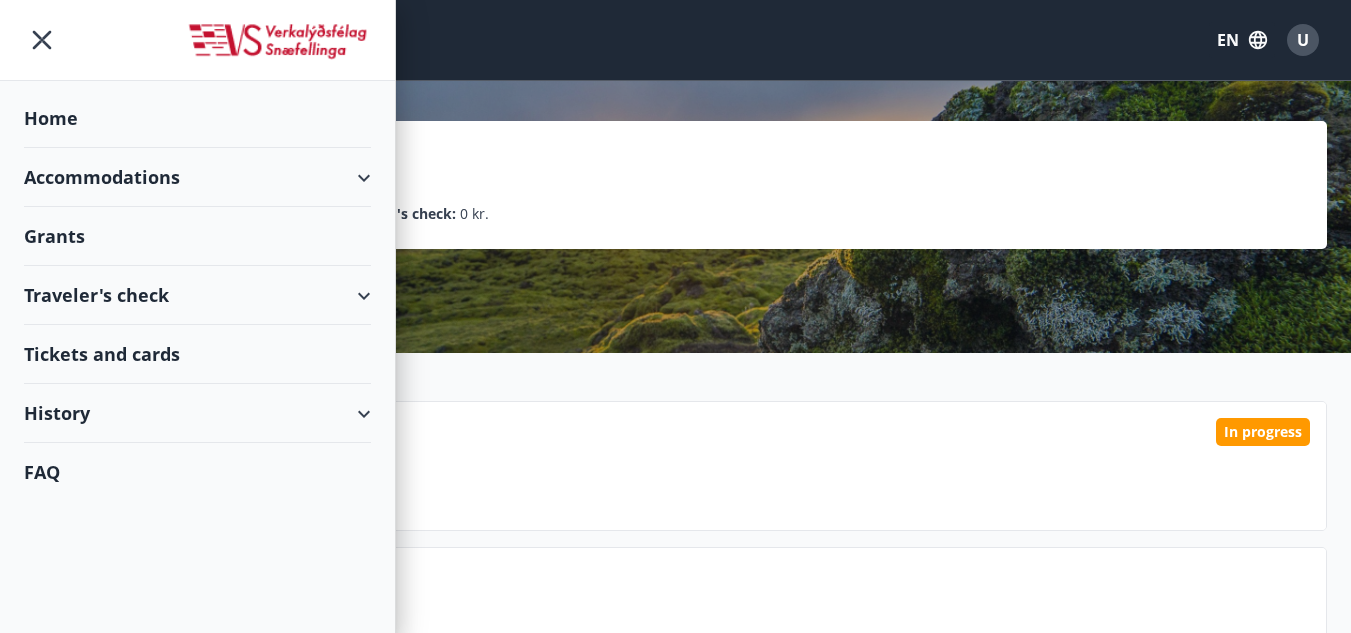 click on "Accommodations" at bounding box center [197, 177] 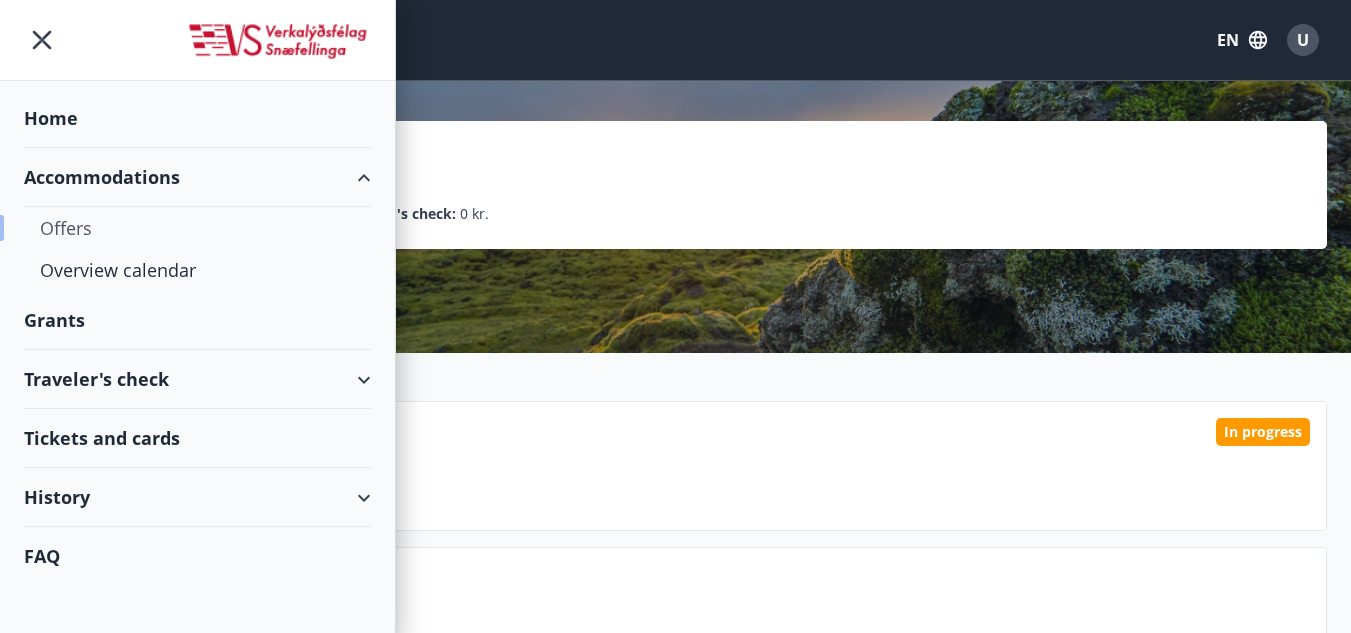 click on "Offers" at bounding box center (197, 228) 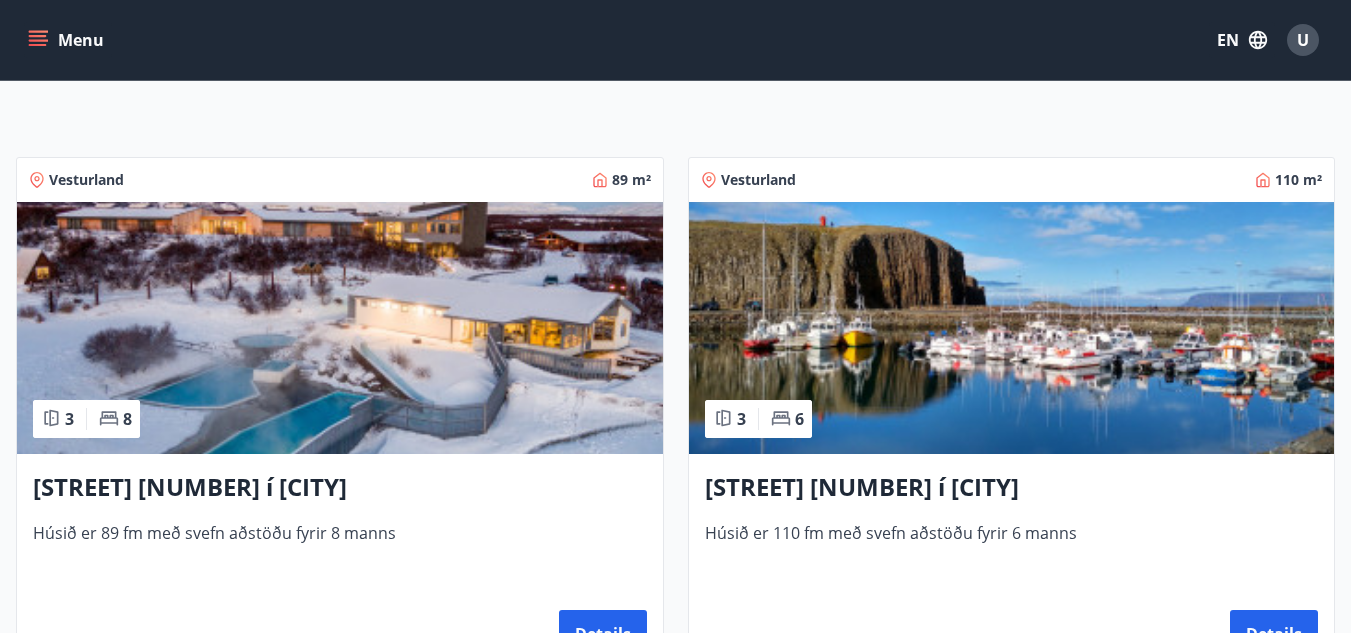 scroll, scrollTop: 100, scrollLeft: 0, axis: vertical 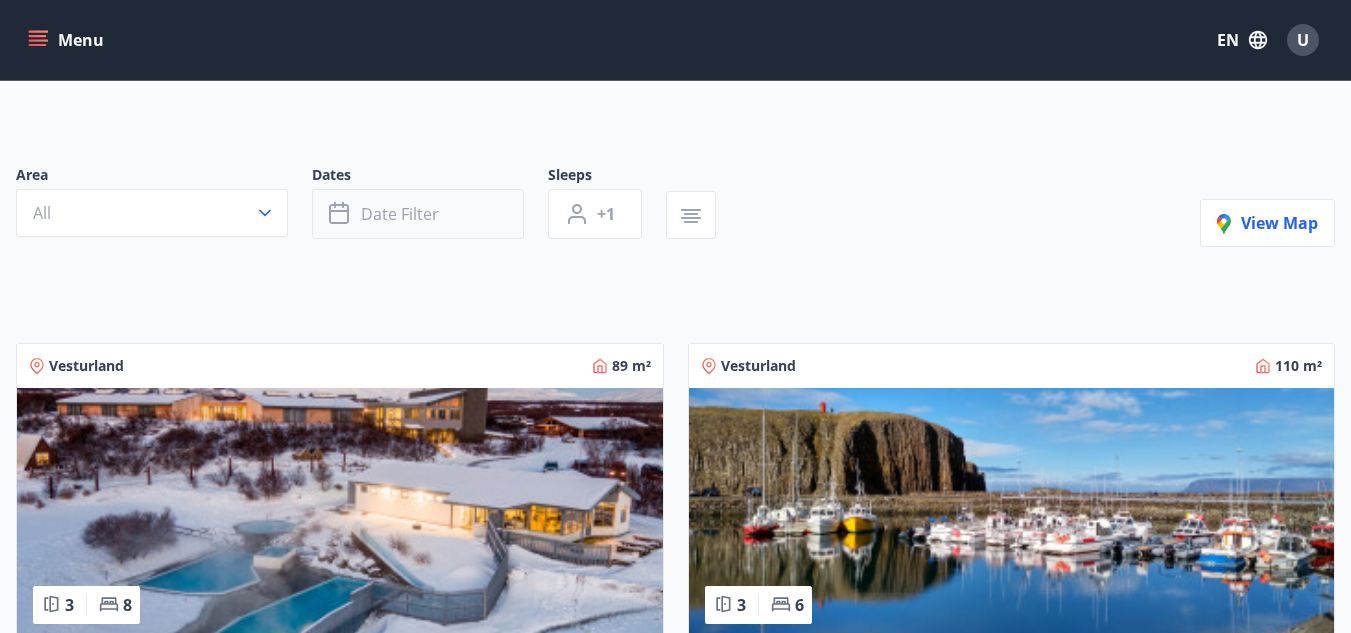 click on "Date filter" at bounding box center (400, 214) 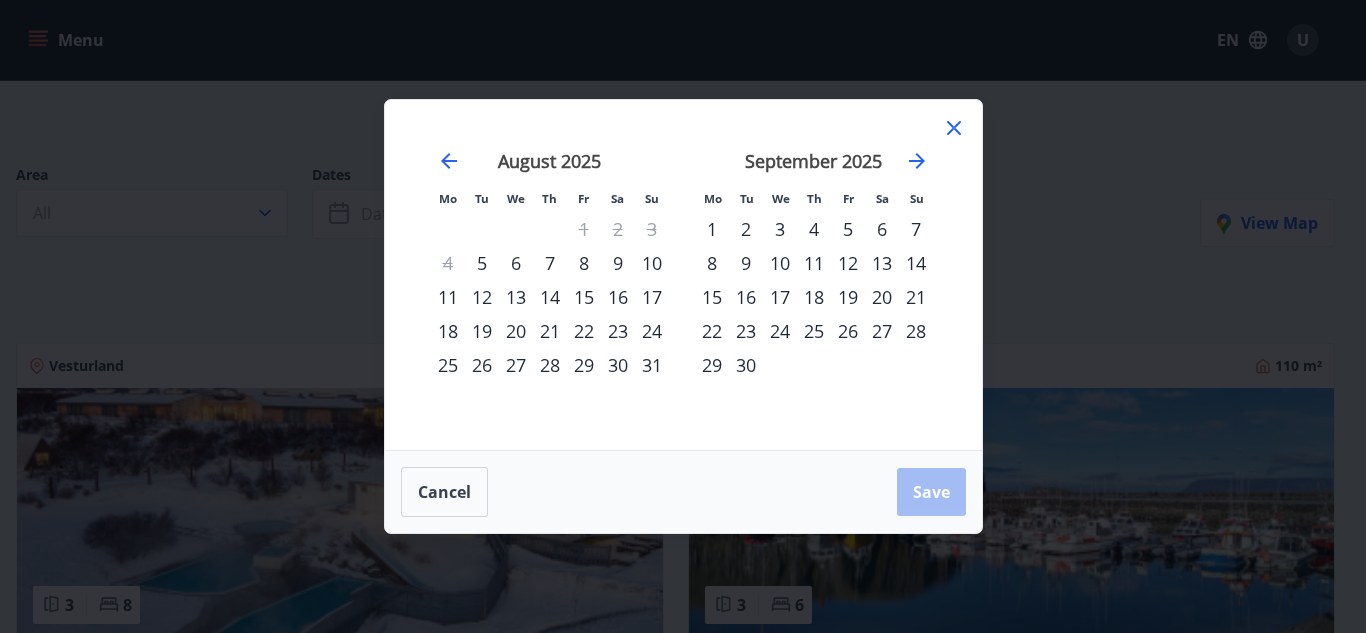 click on "4" at bounding box center [814, 229] 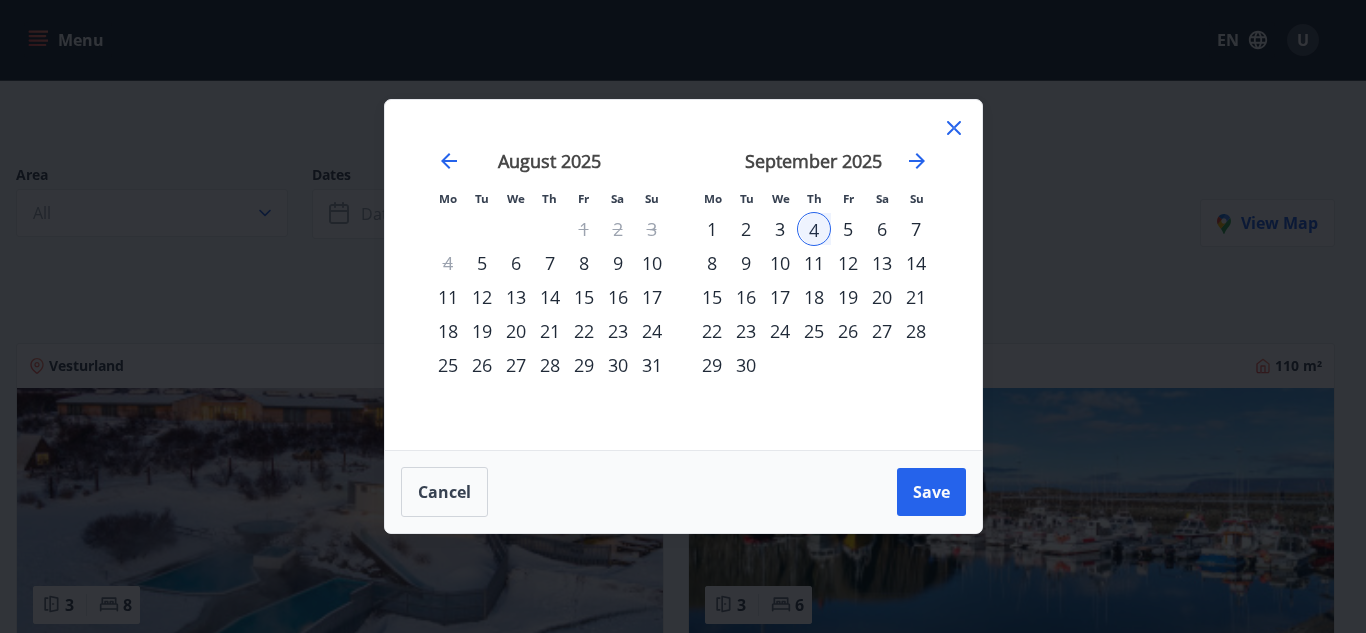 click on "7" at bounding box center (916, 229) 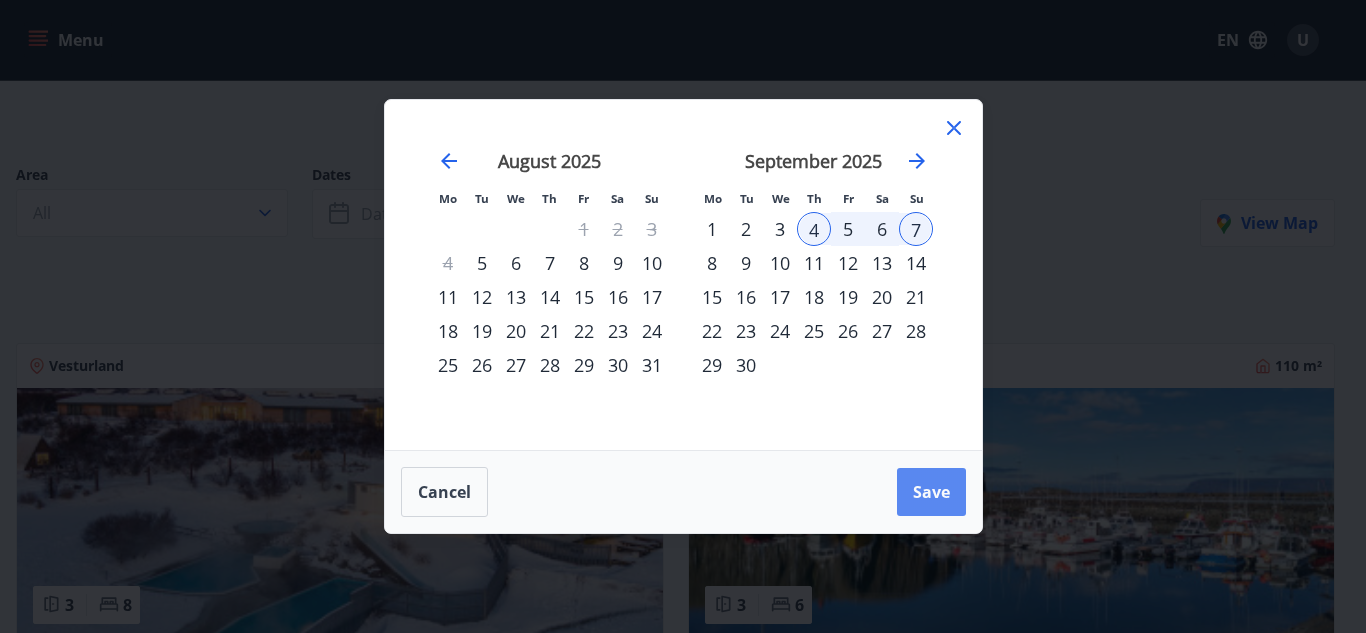 click on "Save" at bounding box center (931, 492) 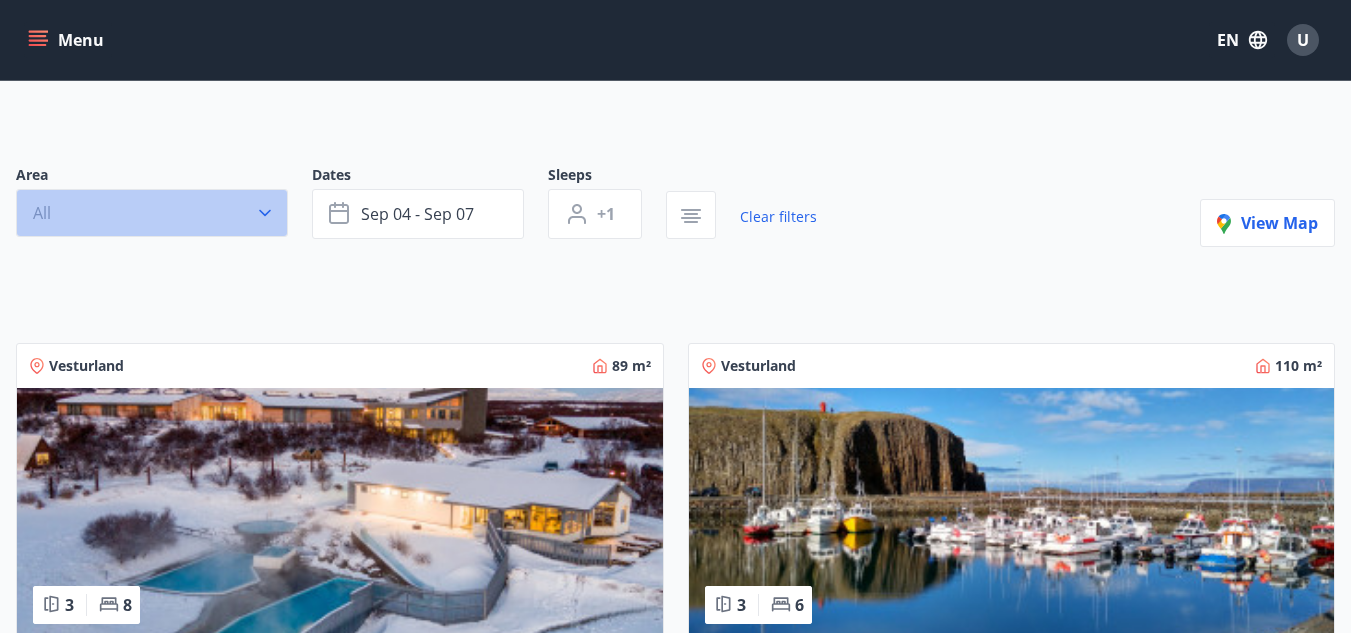 click on "All" at bounding box center [152, 213] 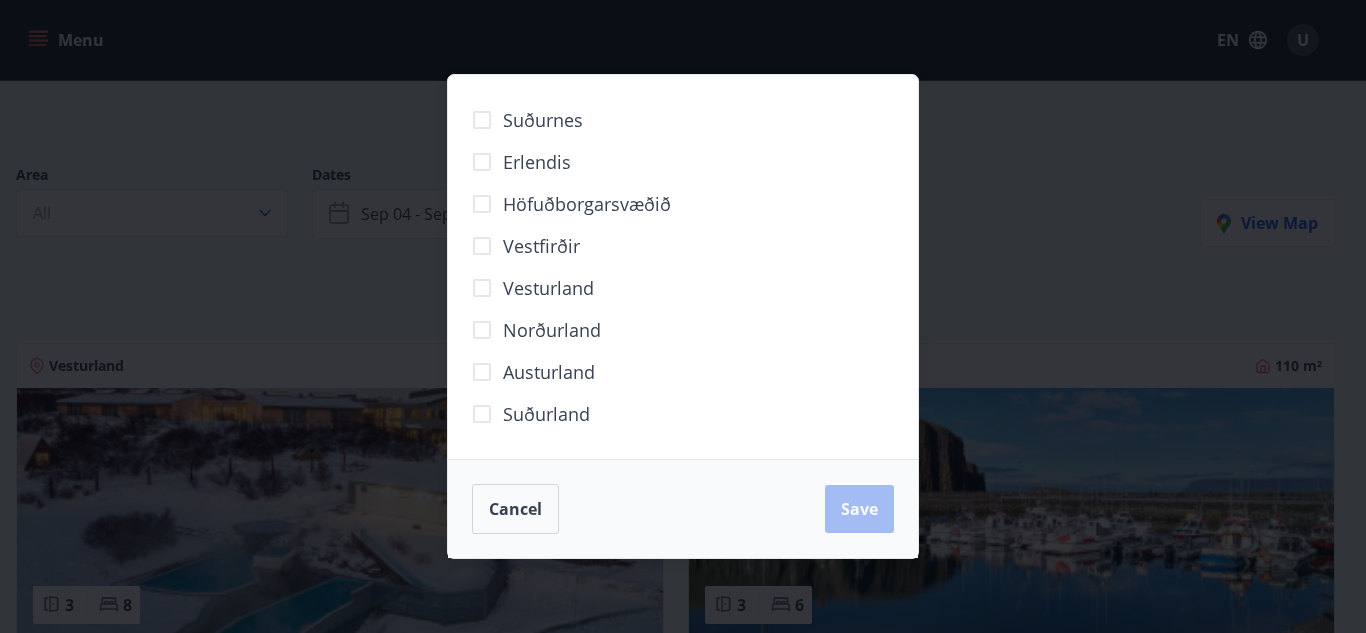 click on "Suðurnes Erlendis Höfuðborgarsvæðið Vestfirðir Vesturland Norðurland Austurland Suðurland Cancel Save" at bounding box center [683, 316] 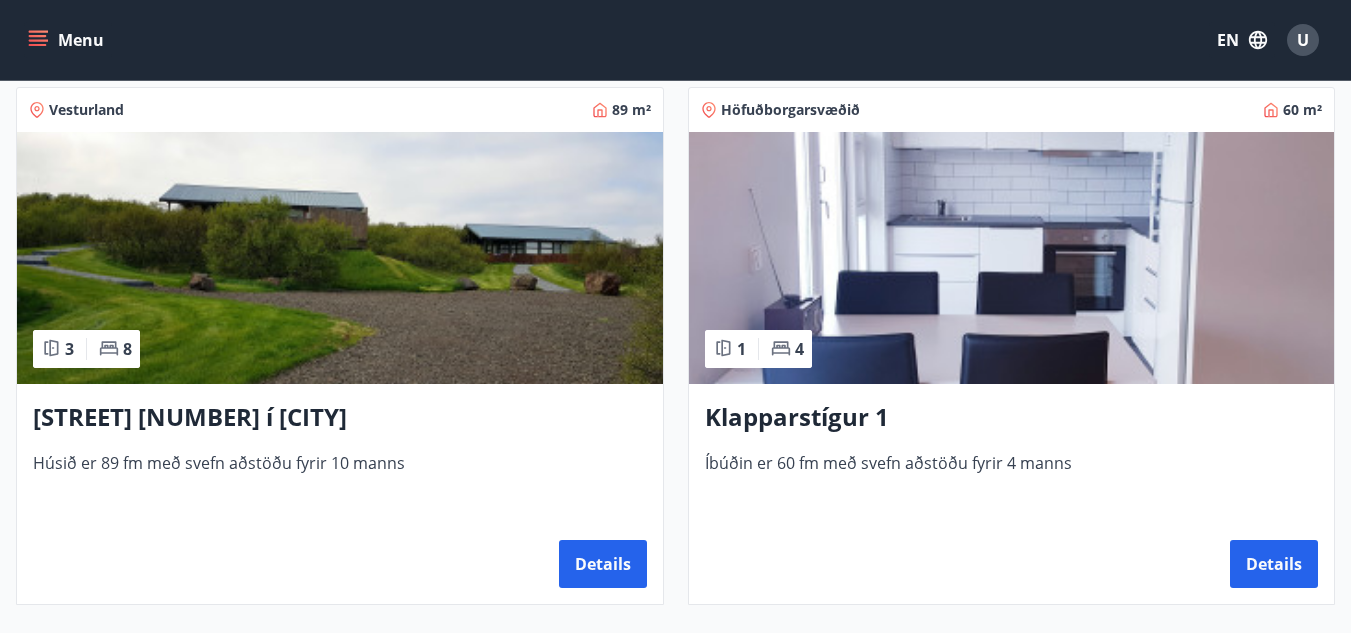 scroll, scrollTop: 900, scrollLeft: 0, axis: vertical 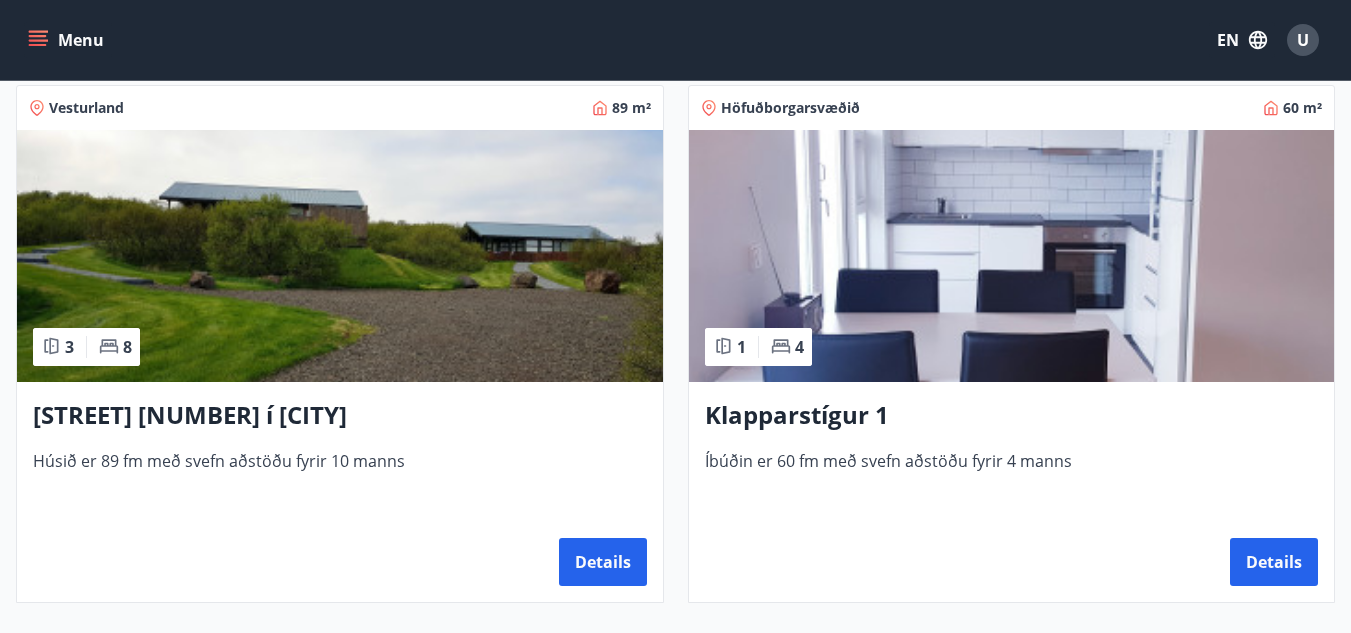 click at bounding box center (1012, 256) 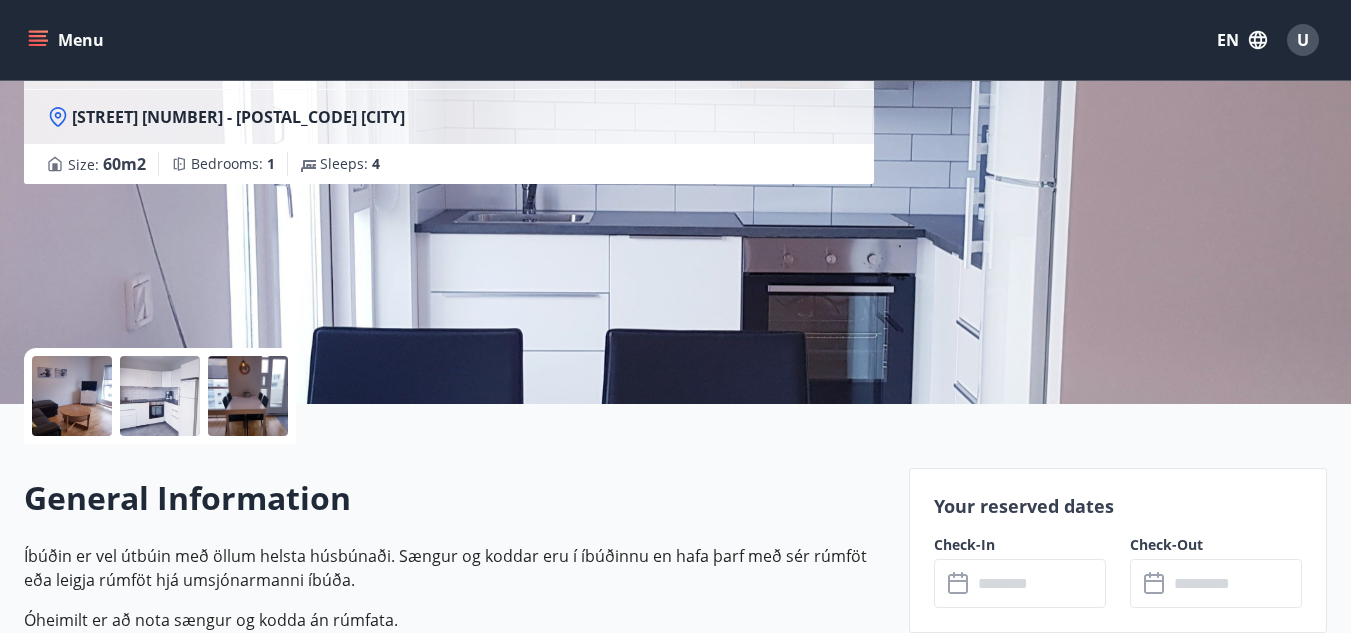 scroll, scrollTop: 300, scrollLeft: 0, axis: vertical 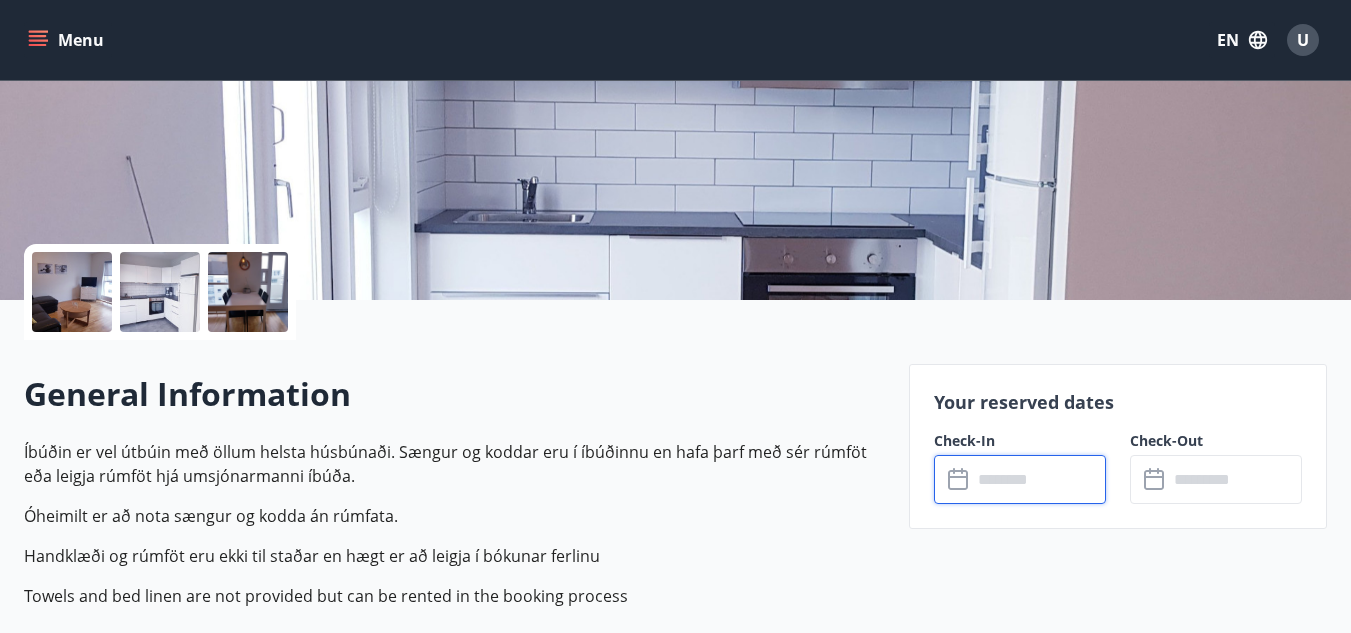 click at bounding box center (1039, 479) 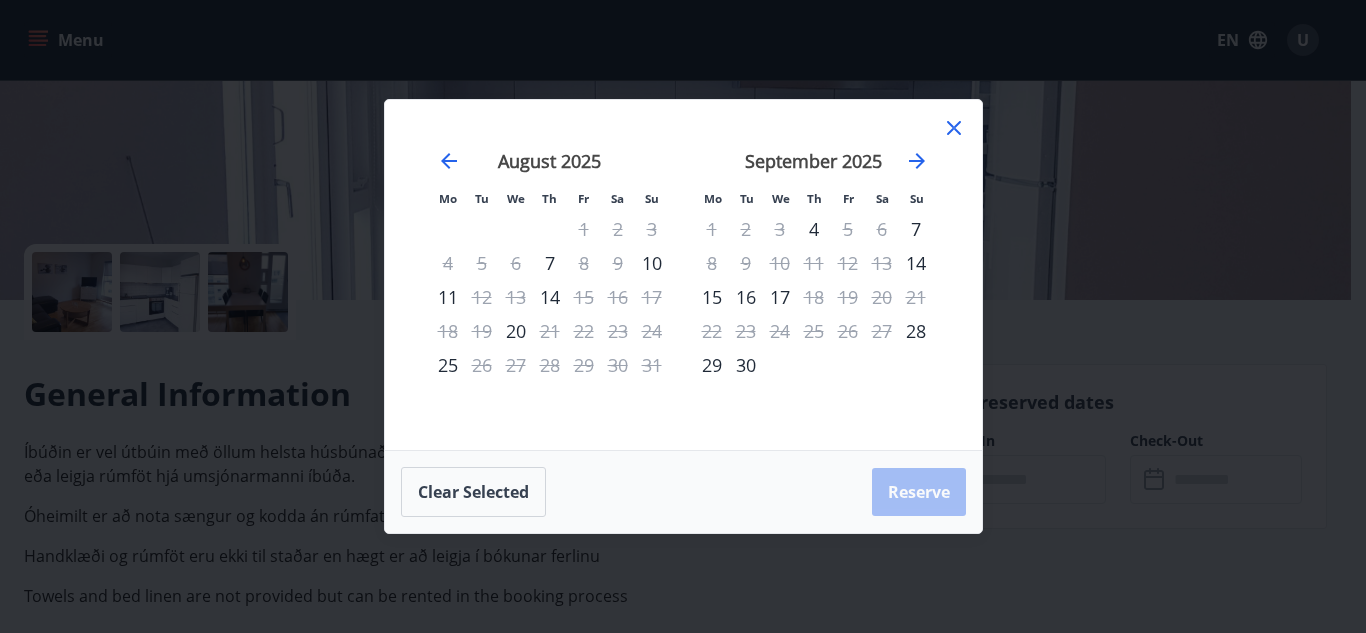 click 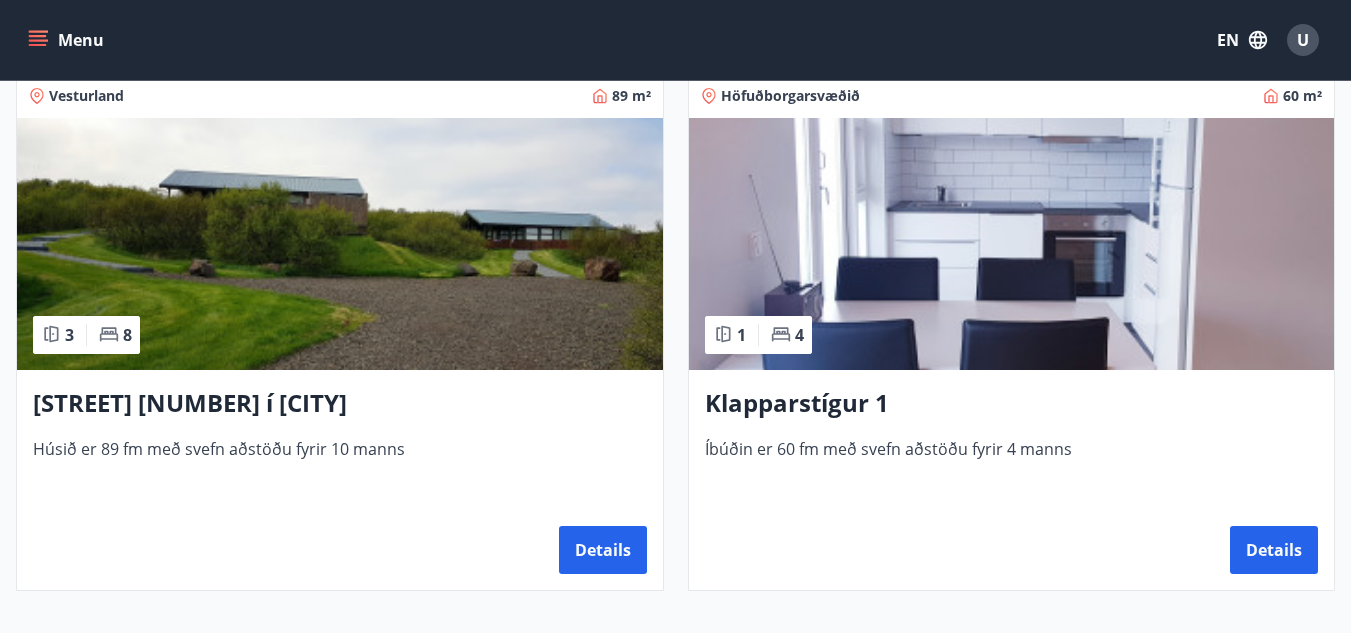 scroll, scrollTop: 974, scrollLeft: 0, axis: vertical 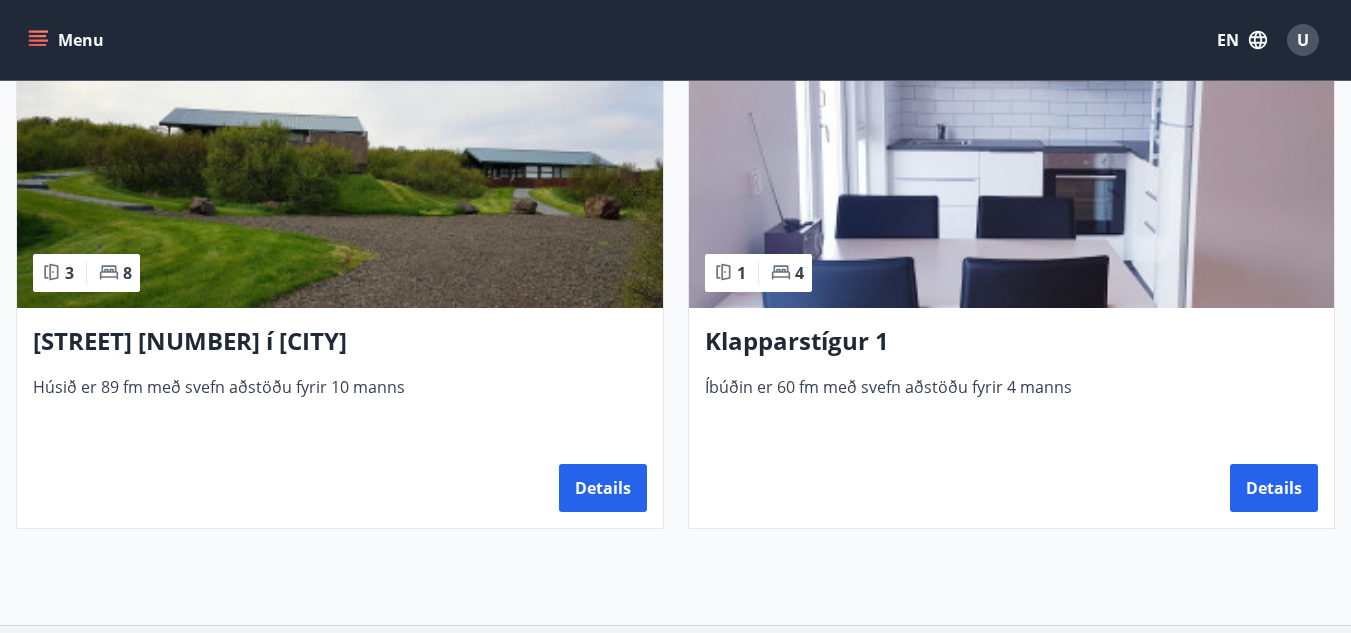 click at bounding box center [340, 182] 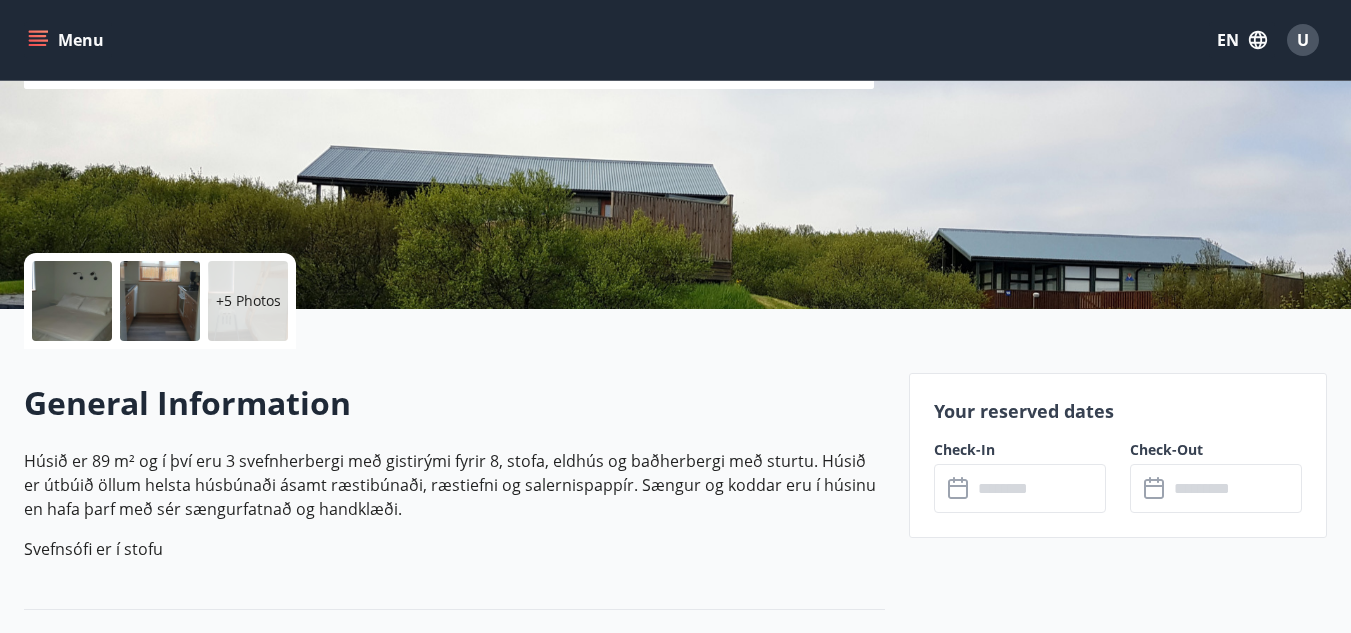scroll, scrollTop: 300, scrollLeft: 0, axis: vertical 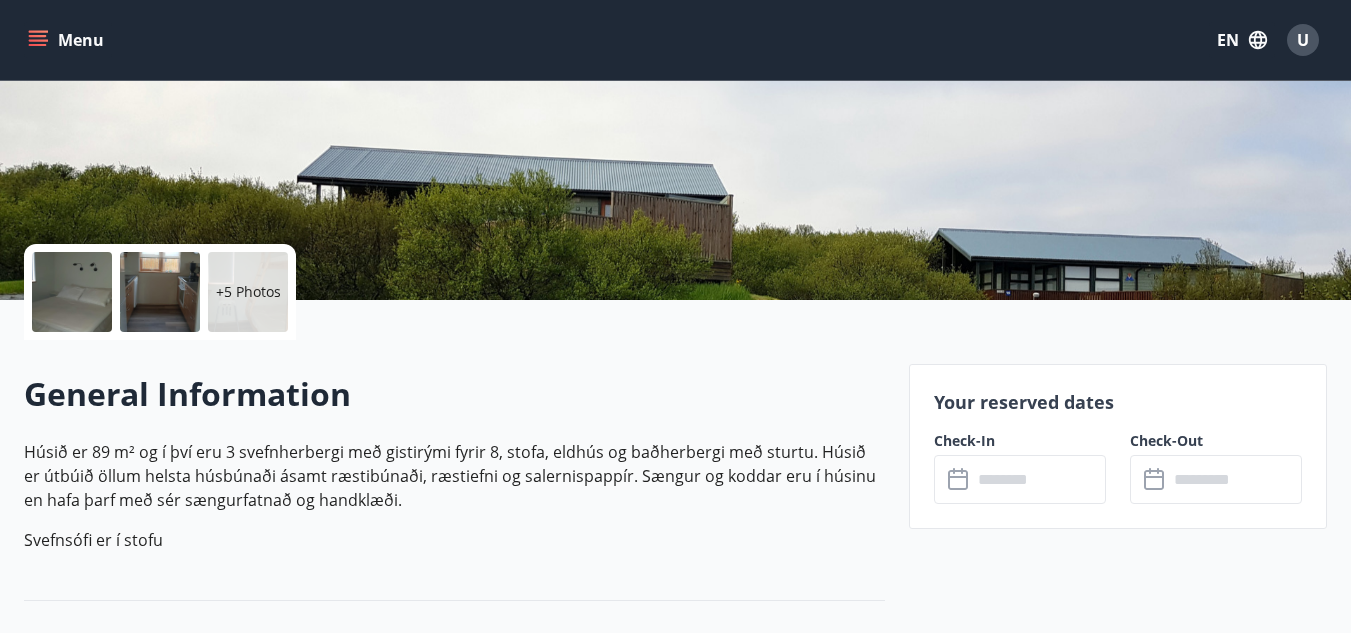 click at bounding box center (1039, 479) 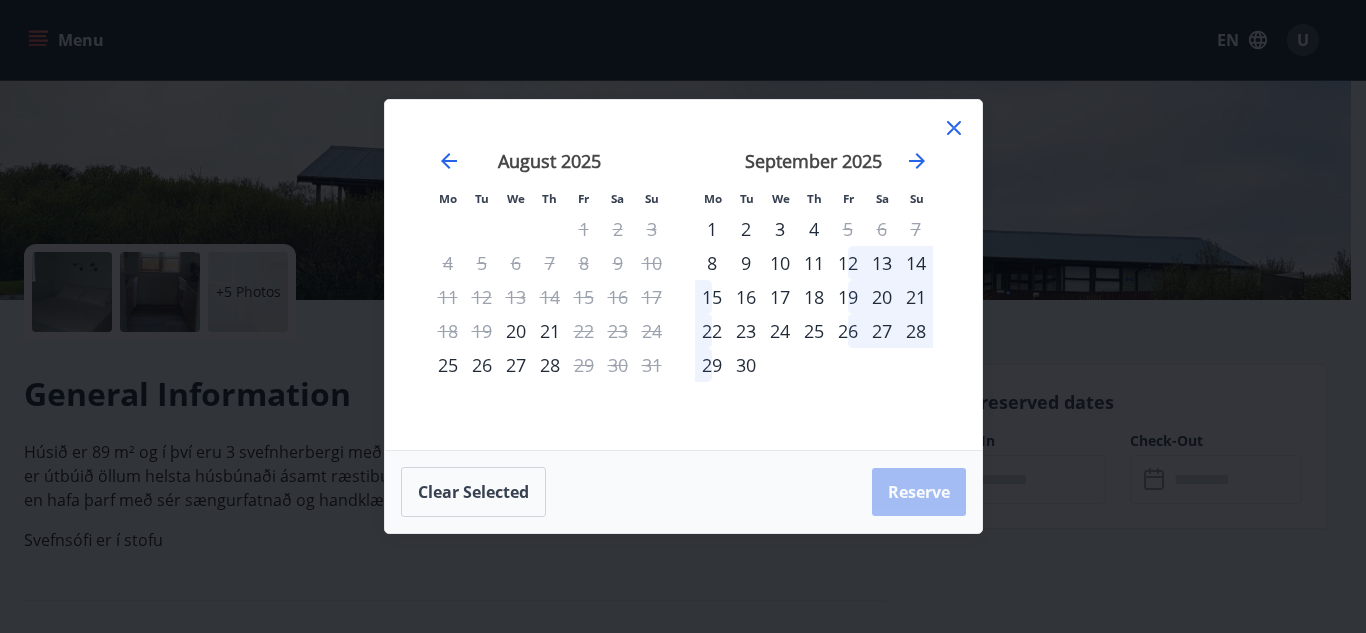 click 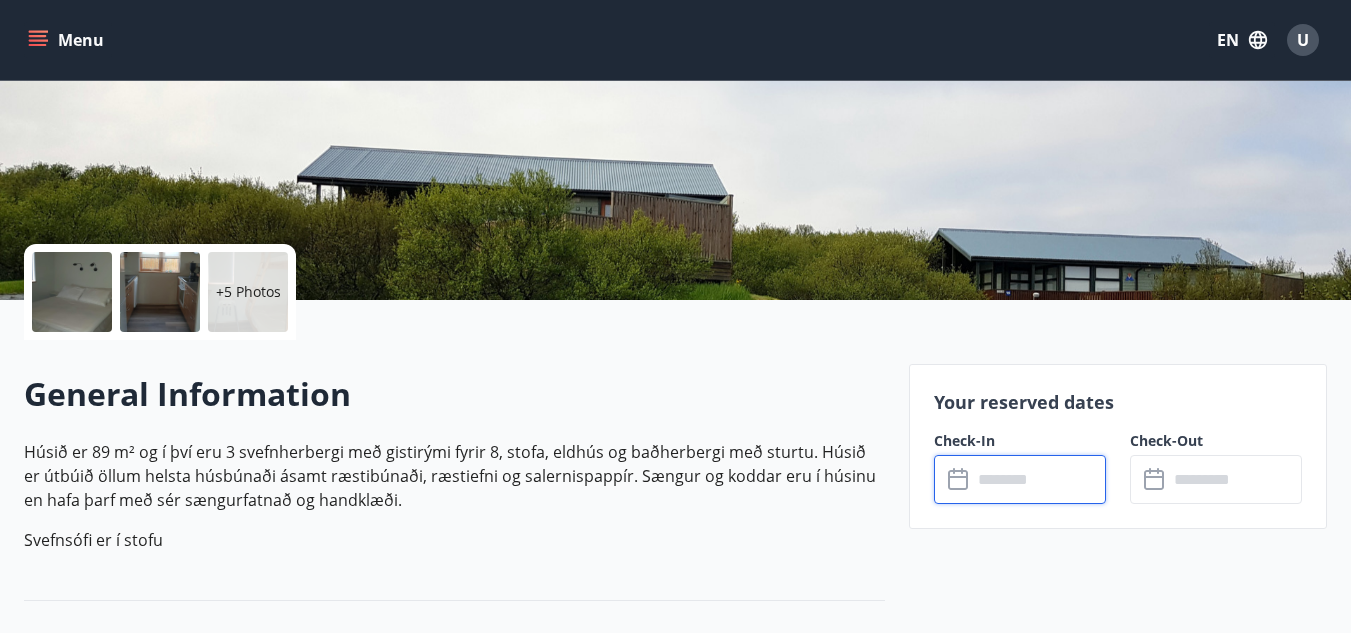scroll, scrollTop: 0, scrollLeft: 0, axis: both 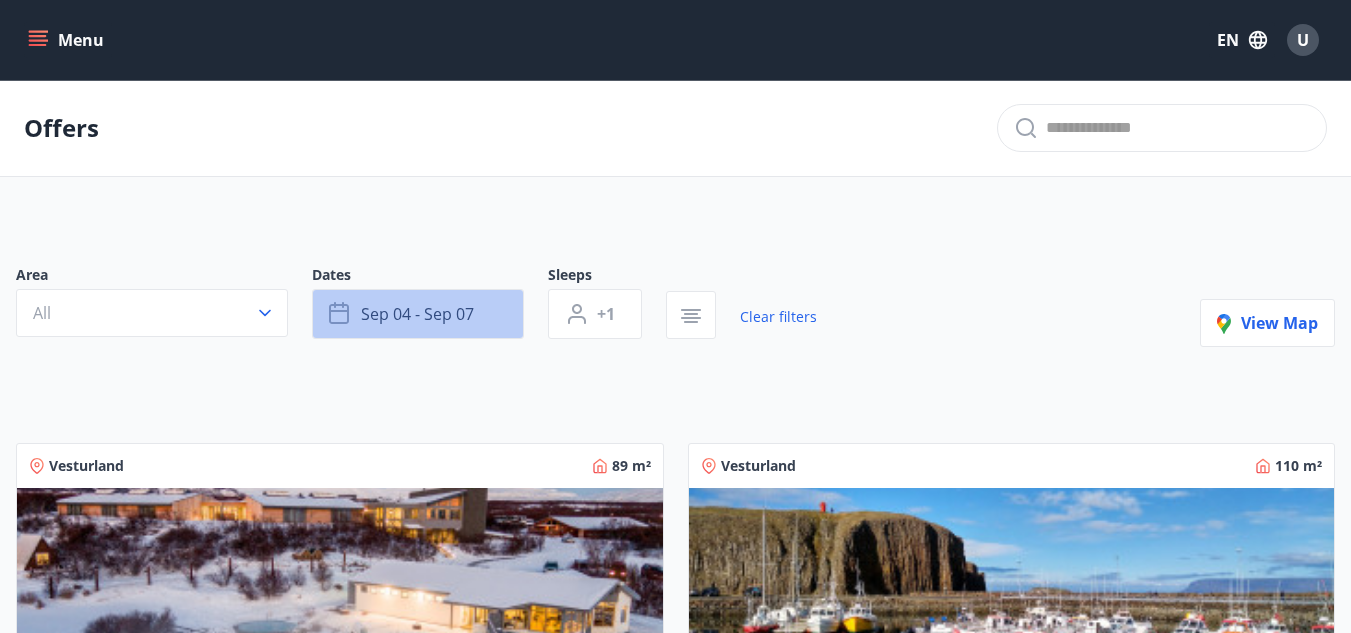 click on "Sep 04 - Sep 07" at bounding box center [418, 314] 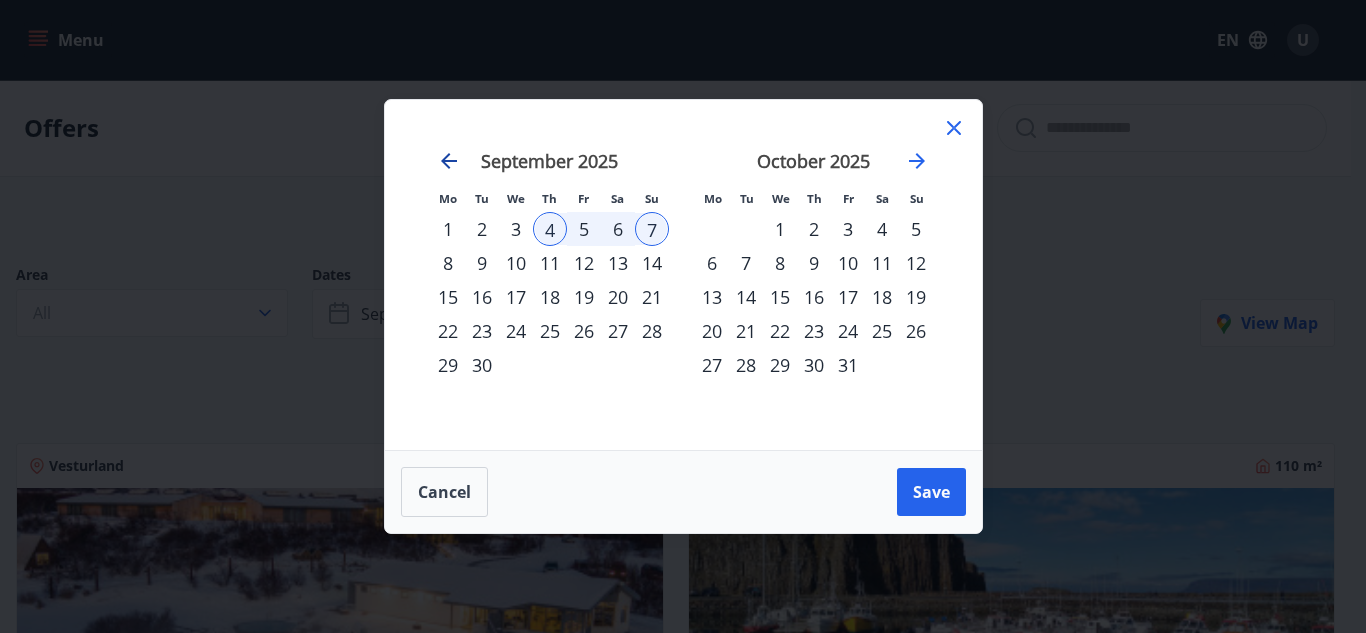 click 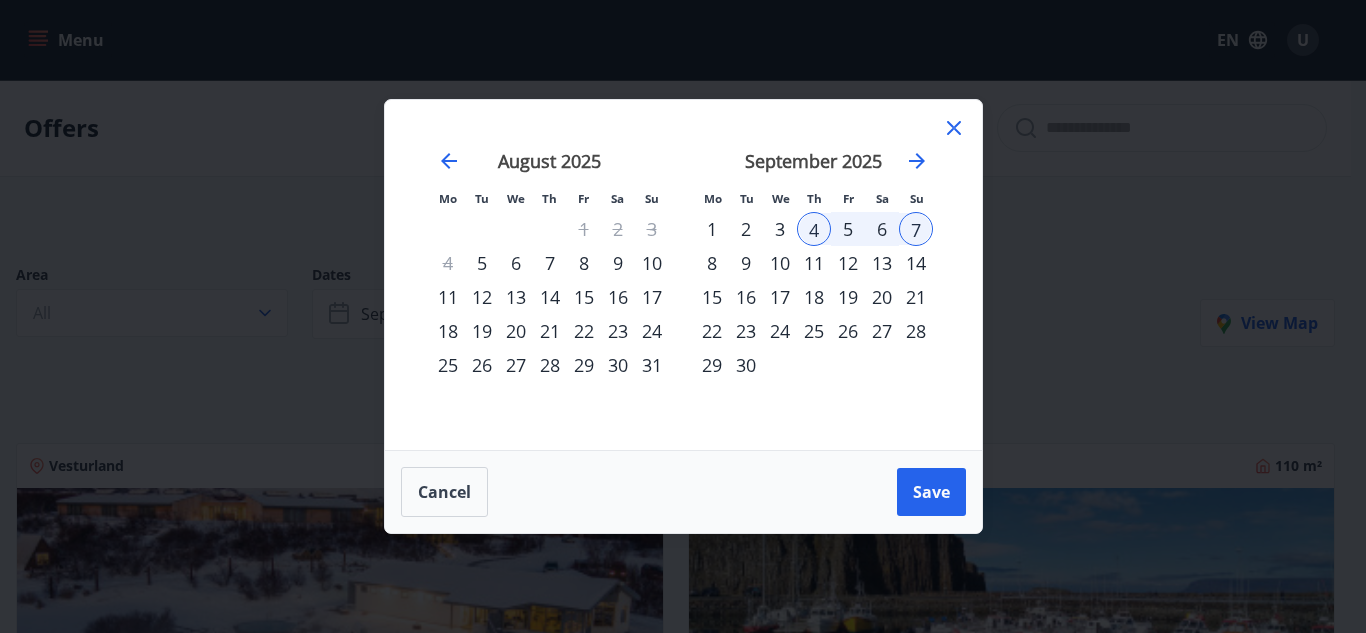 click on "31" at bounding box center [652, 365] 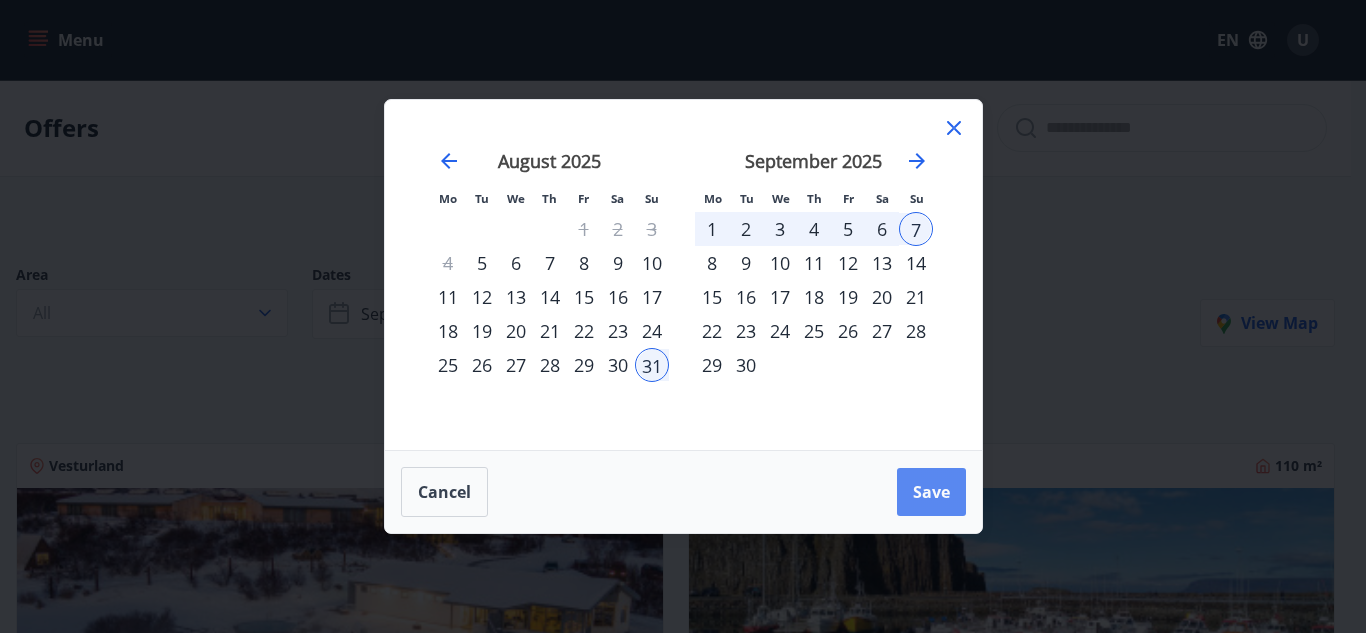click on "Save" at bounding box center (931, 492) 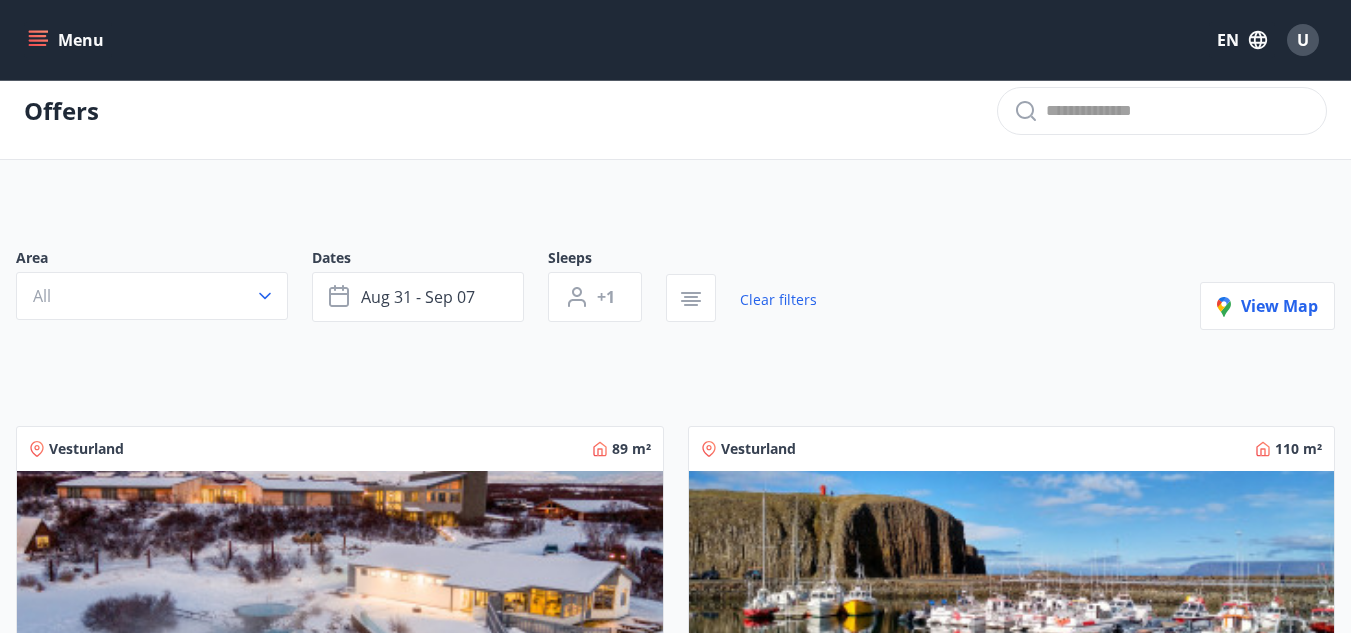scroll, scrollTop: 0, scrollLeft: 0, axis: both 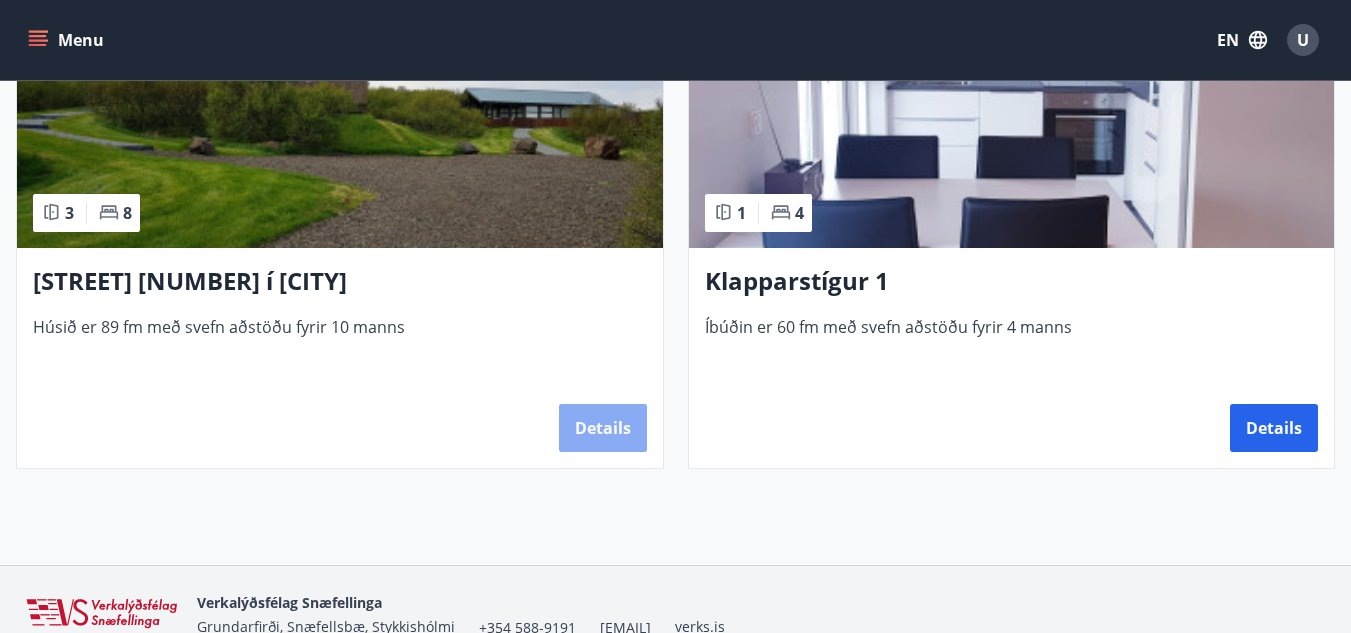click on "Details" at bounding box center (603, 428) 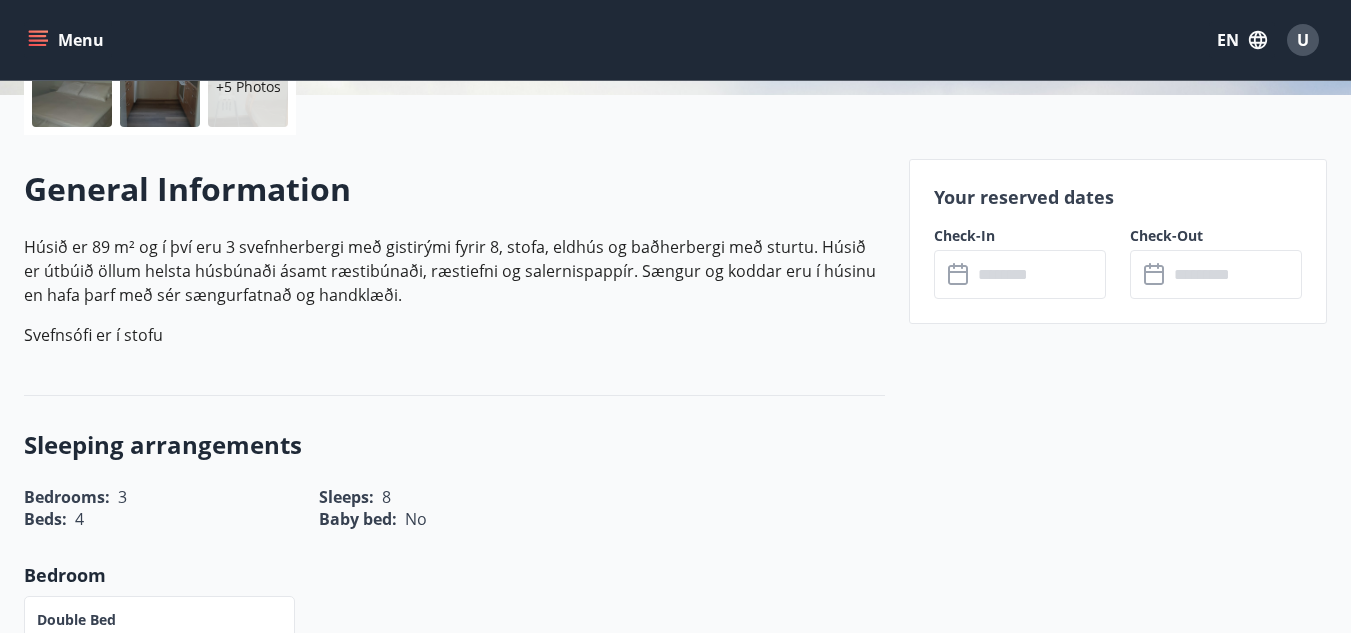 scroll, scrollTop: 600, scrollLeft: 0, axis: vertical 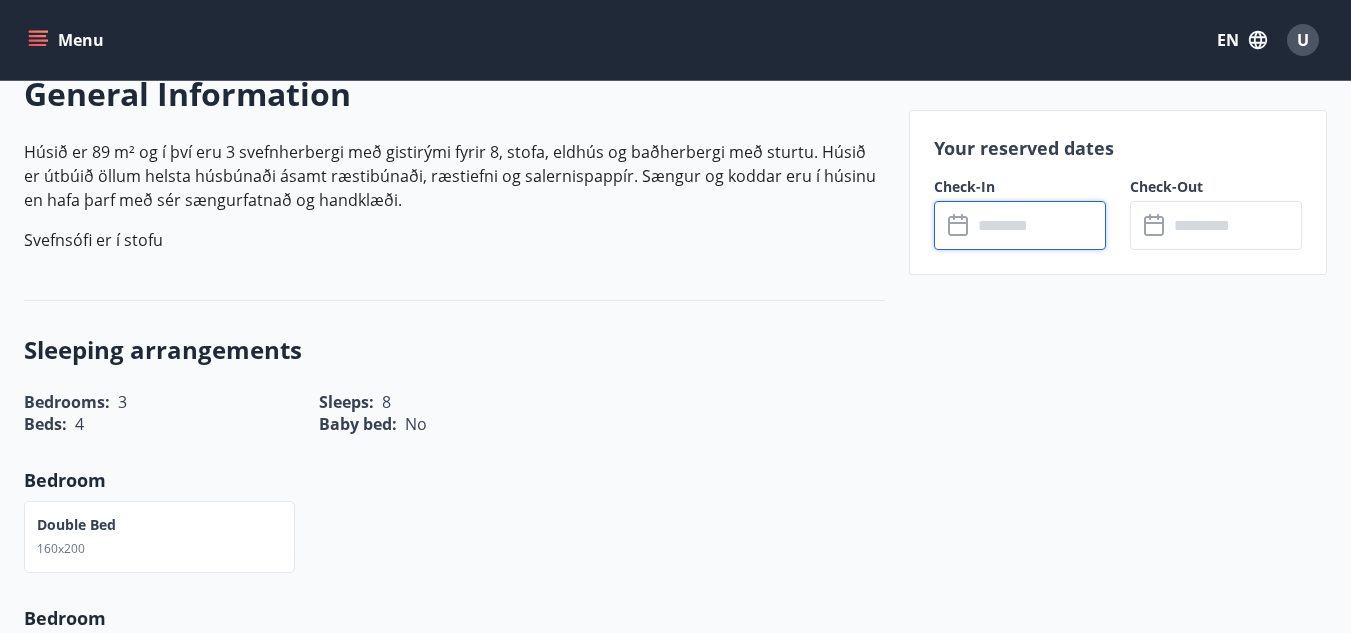 click at bounding box center (1039, 225) 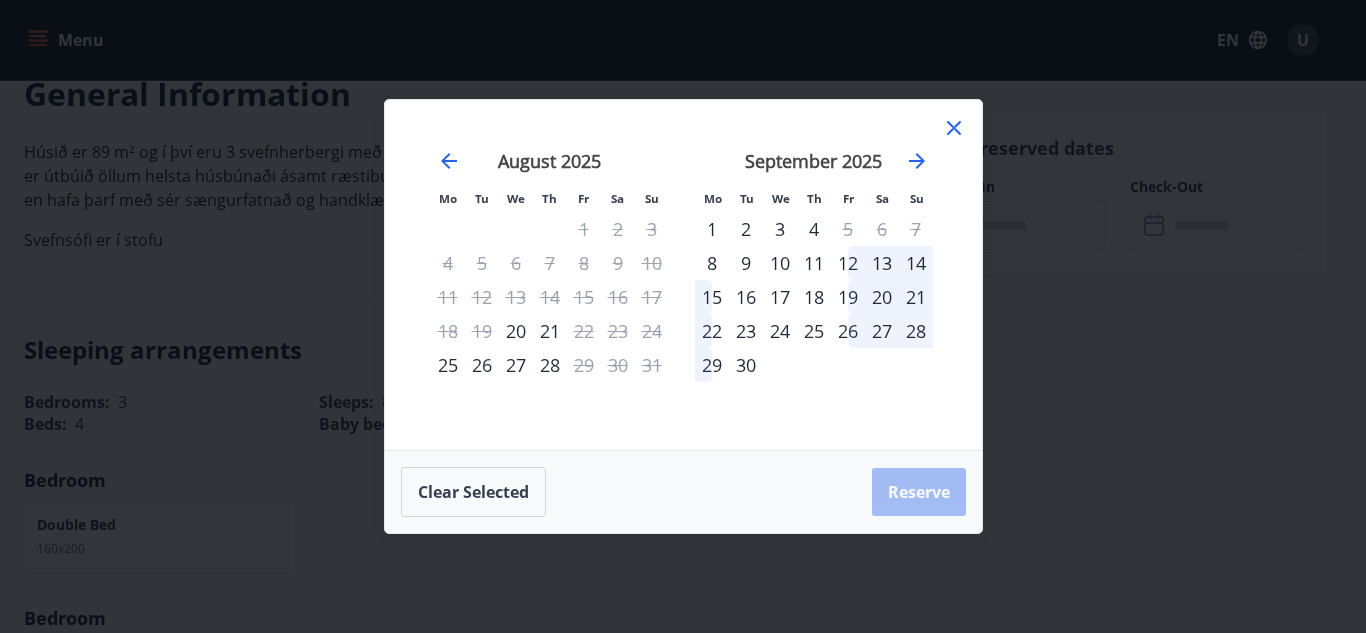 click 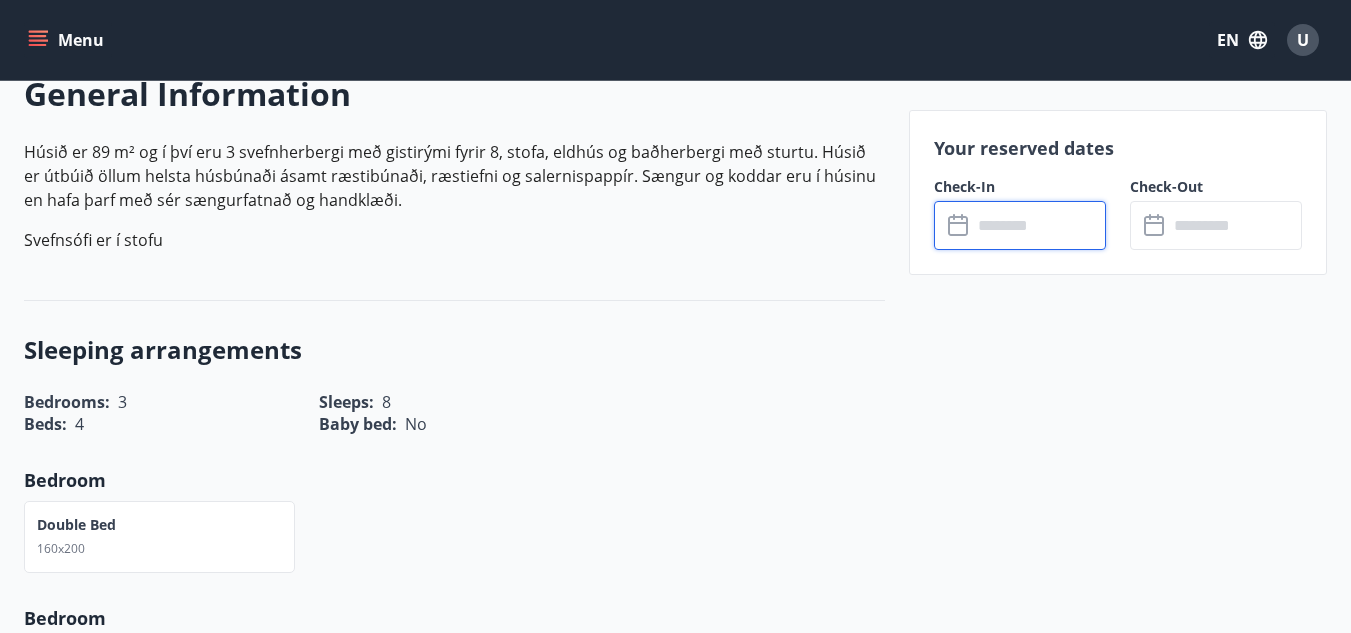 click at bounding box center [1039, 225] 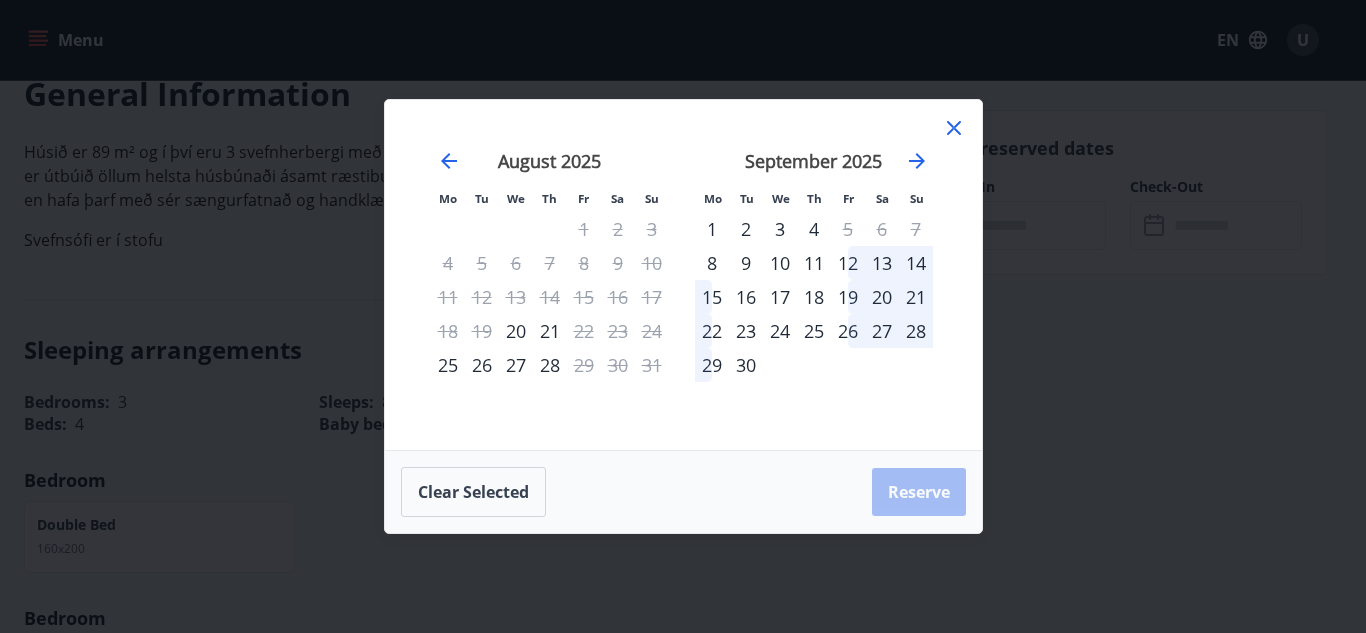 click 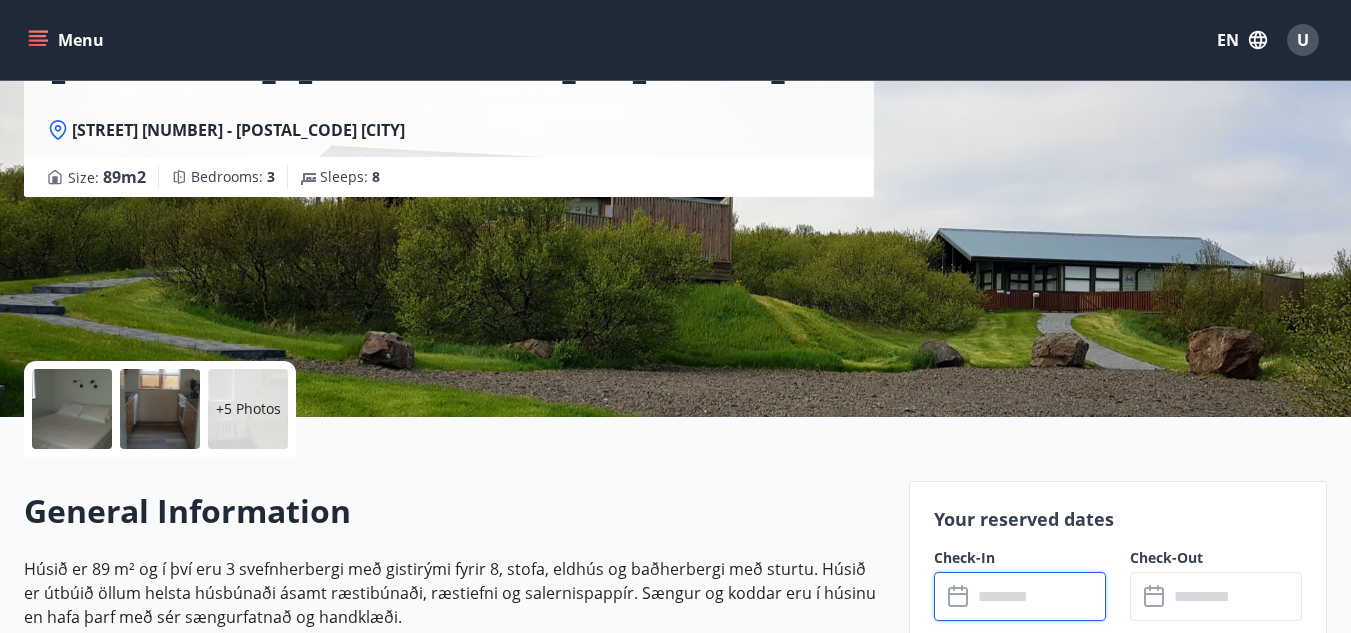 scroll, scrollTop: 0, scrollLeft: 0, axis: both 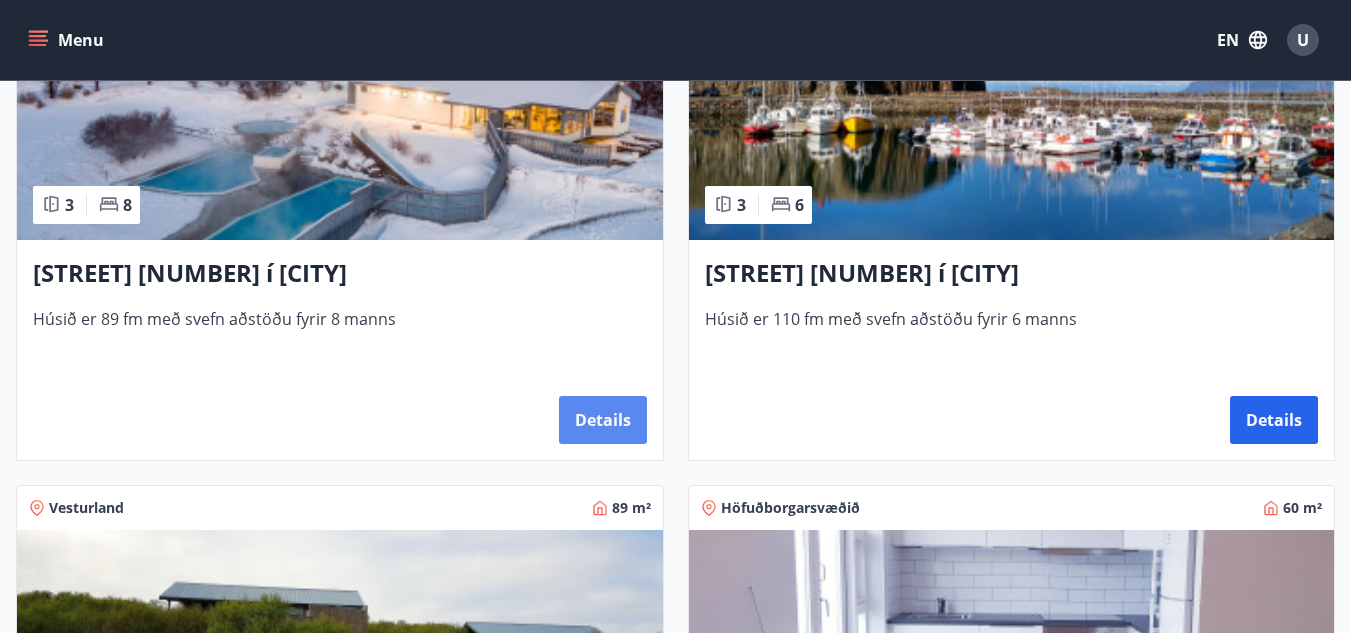 click on "Details" at bounding box center (603, 420) 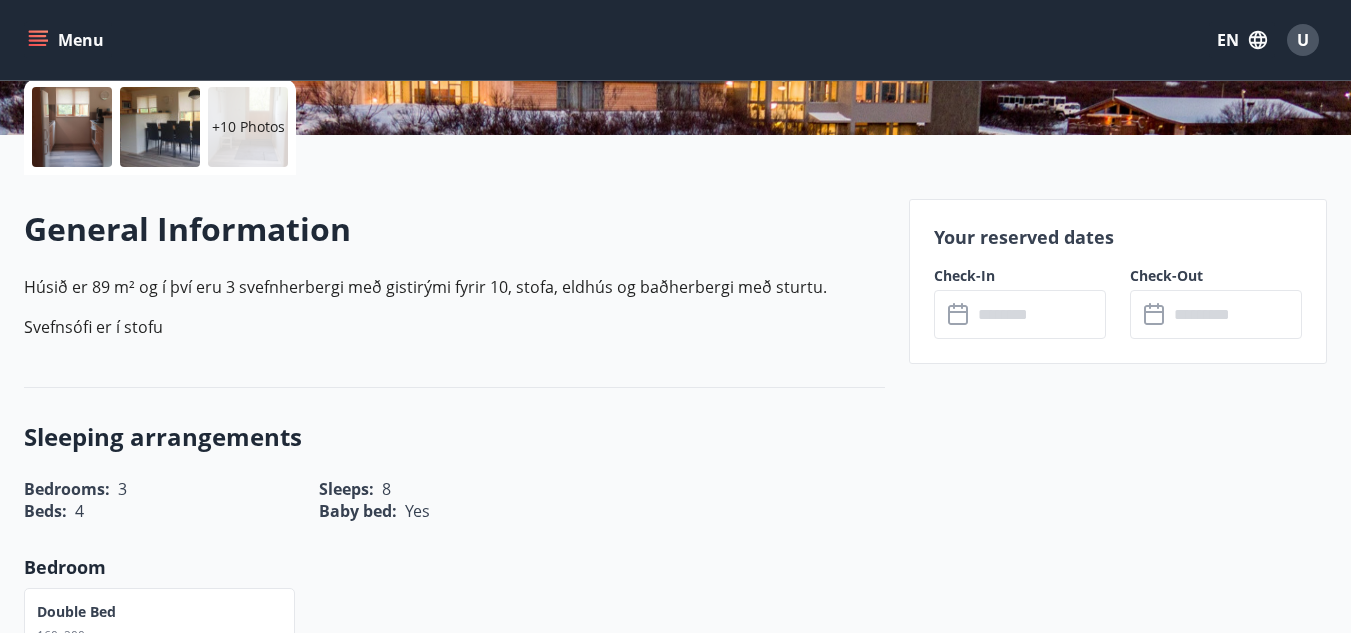 scroll, scrollTop: 500, scrollLeft: 0, axis: vertical 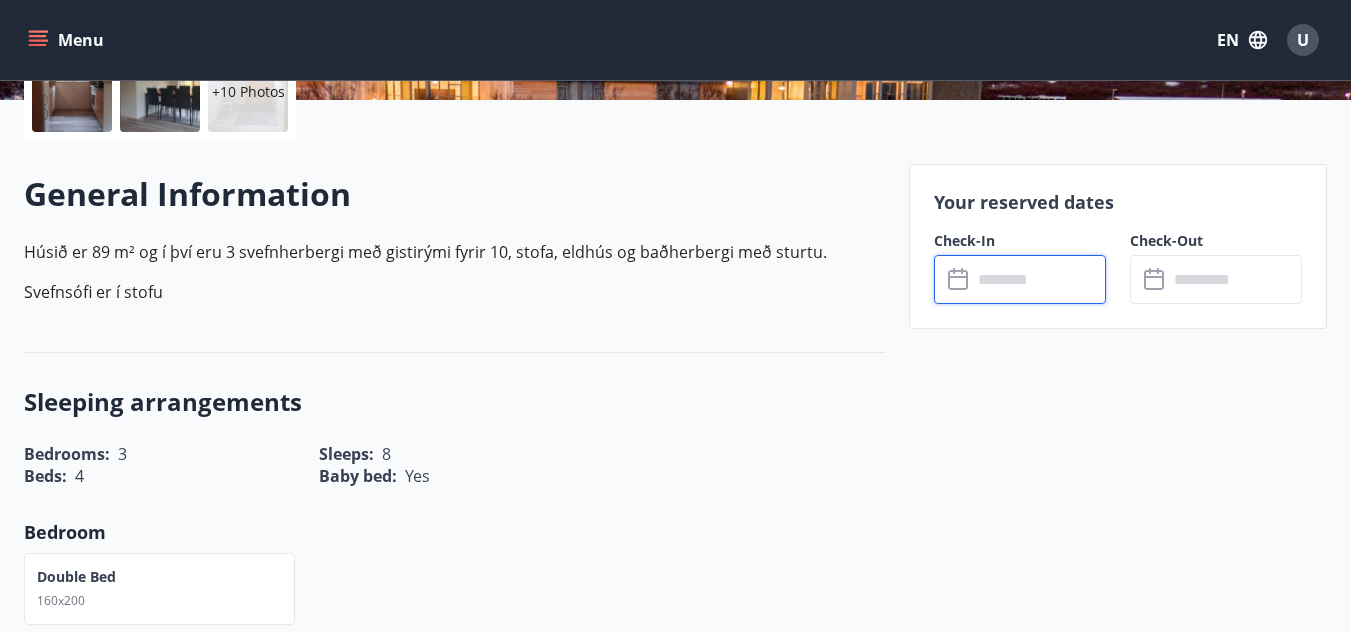 click at bounding box center [1039, 279] 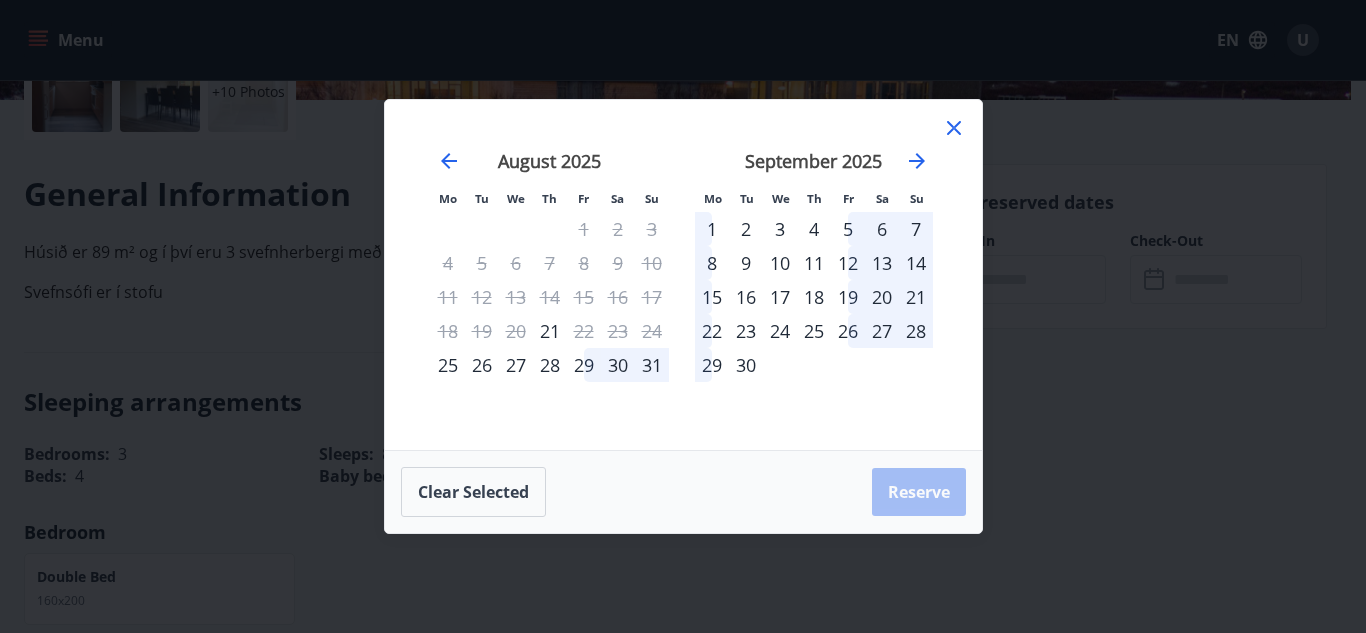 click 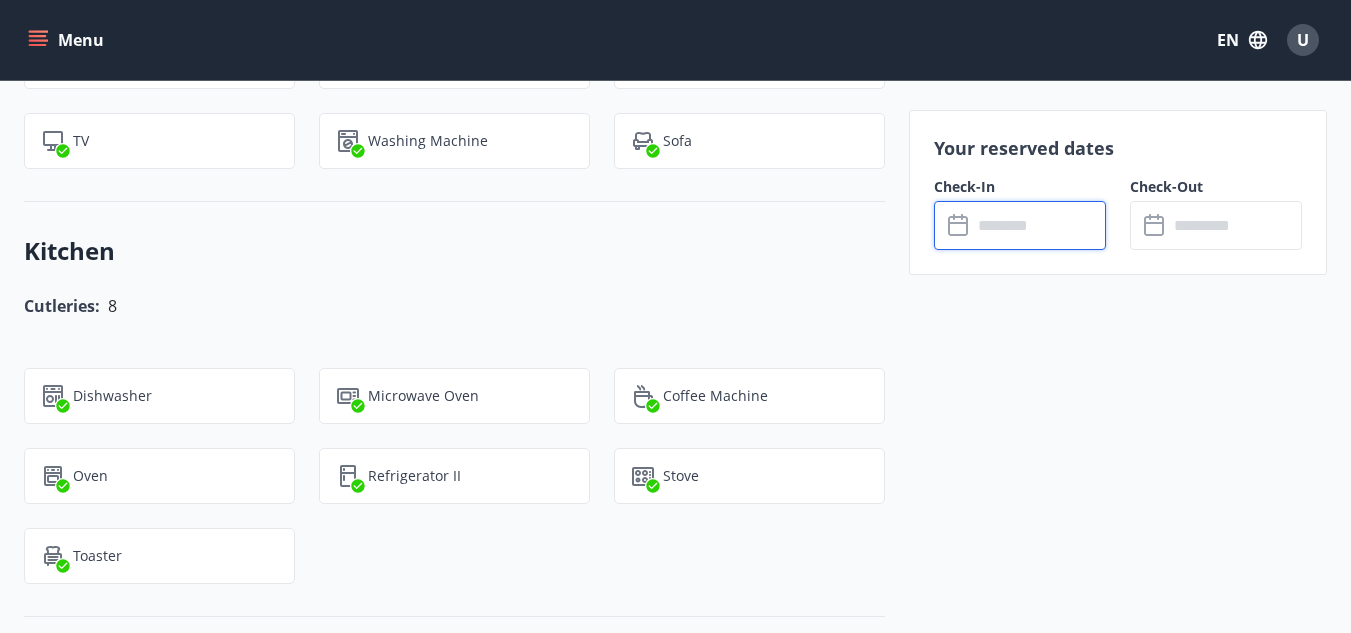scroll, scrollTop: 1700, scrollLeft: 0, axis: vertical 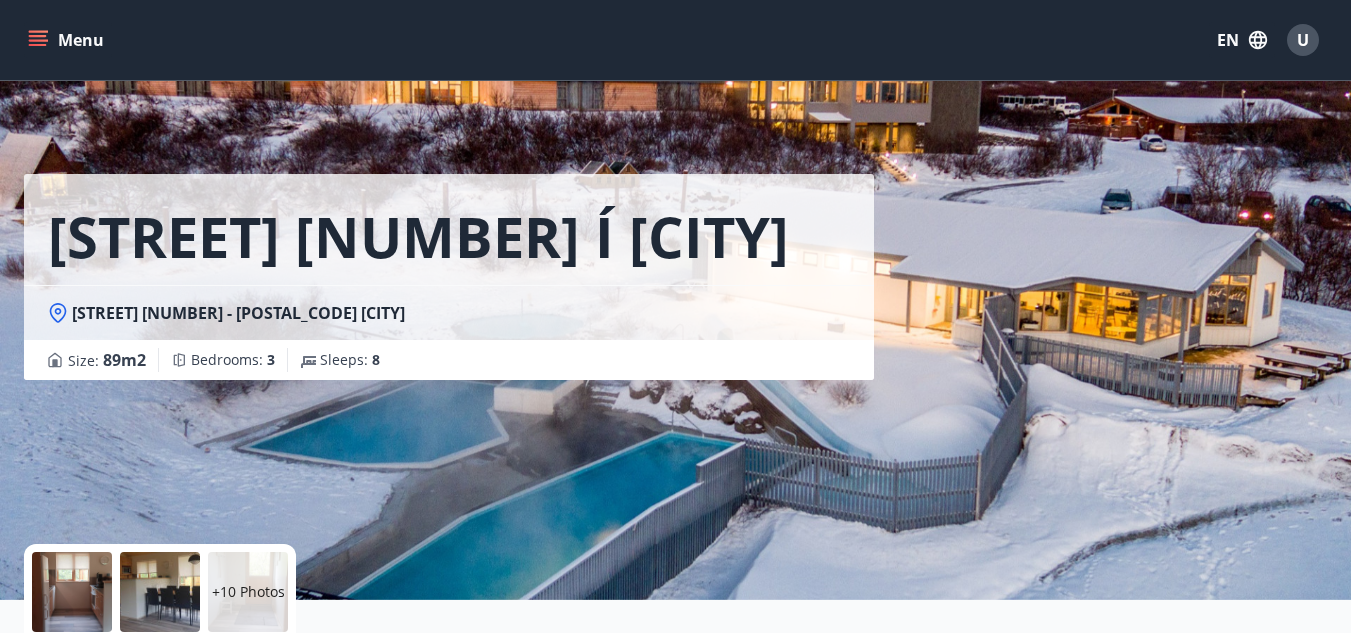 click 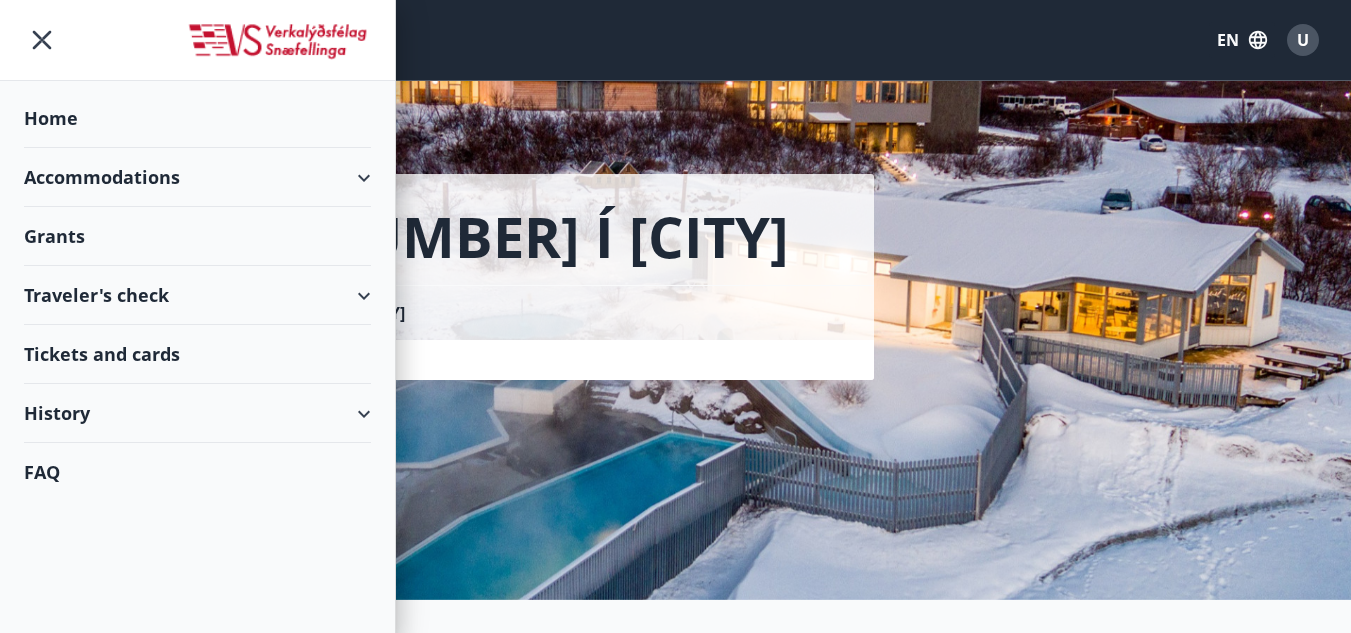 click on "Accommodations" at bounding box center (197, 177) 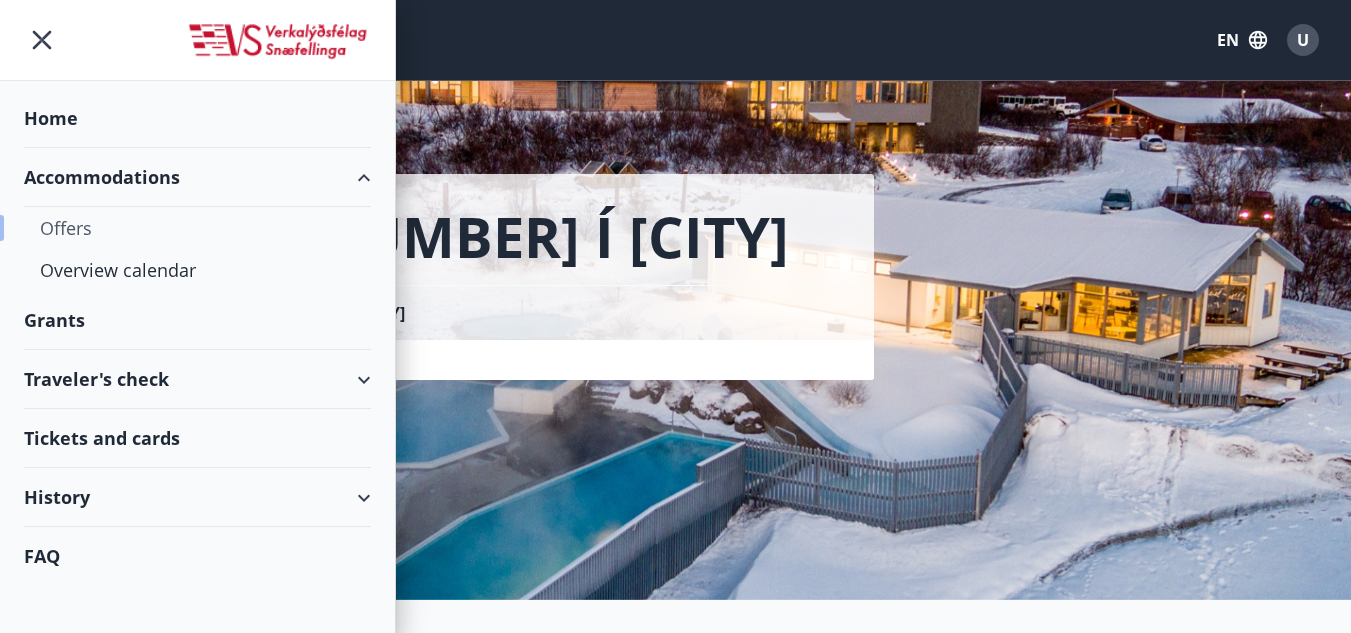 click on "Offers" at bounding box center [197, 228] 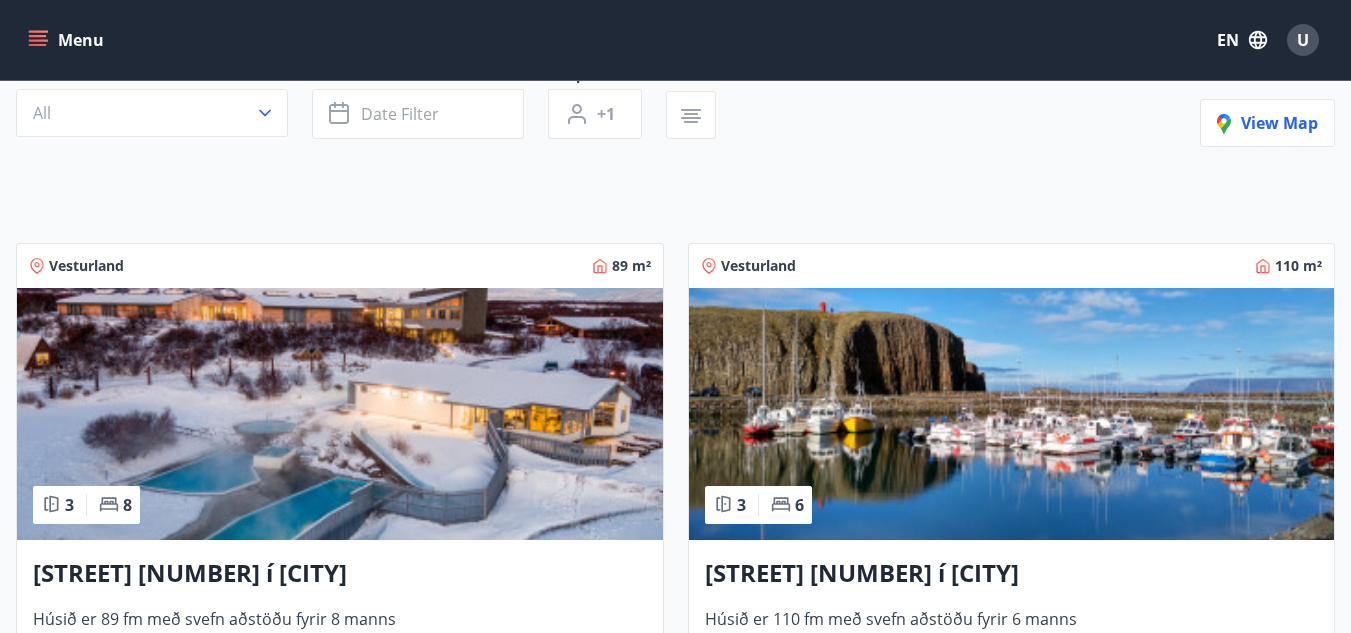scroll, scrollTop: 0, scrollLeft: 0, axis: both 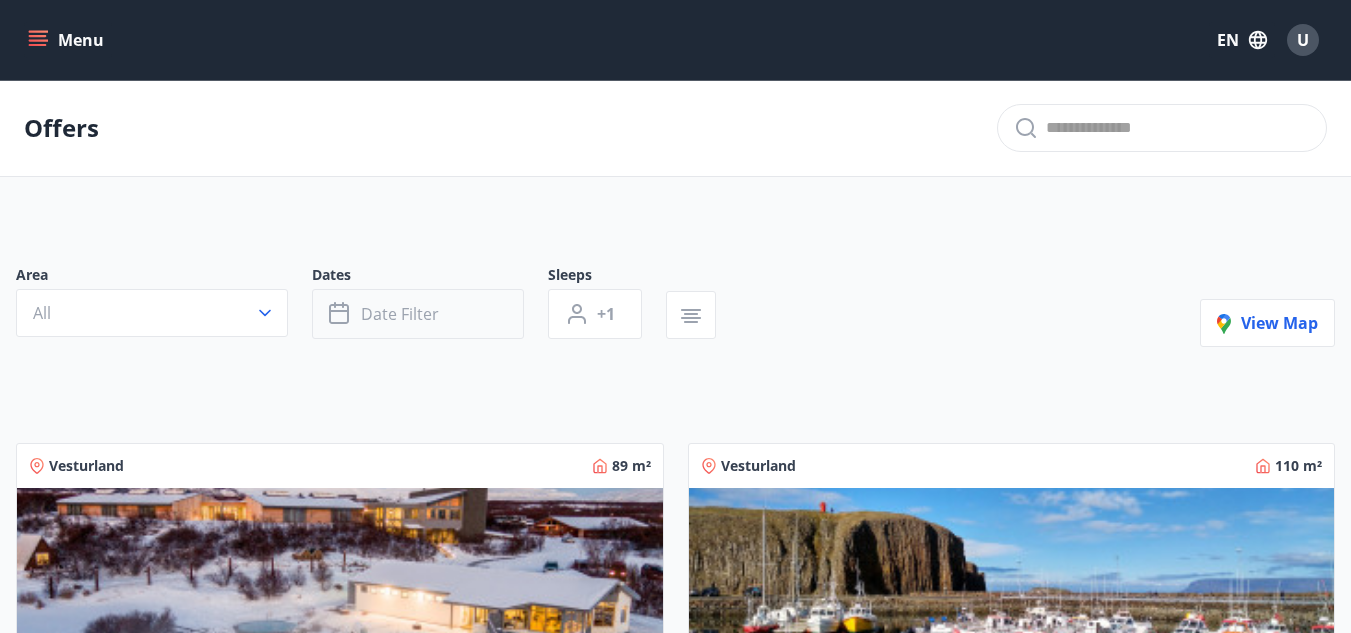 click on "Date filter" at bounding box center (400, 314) 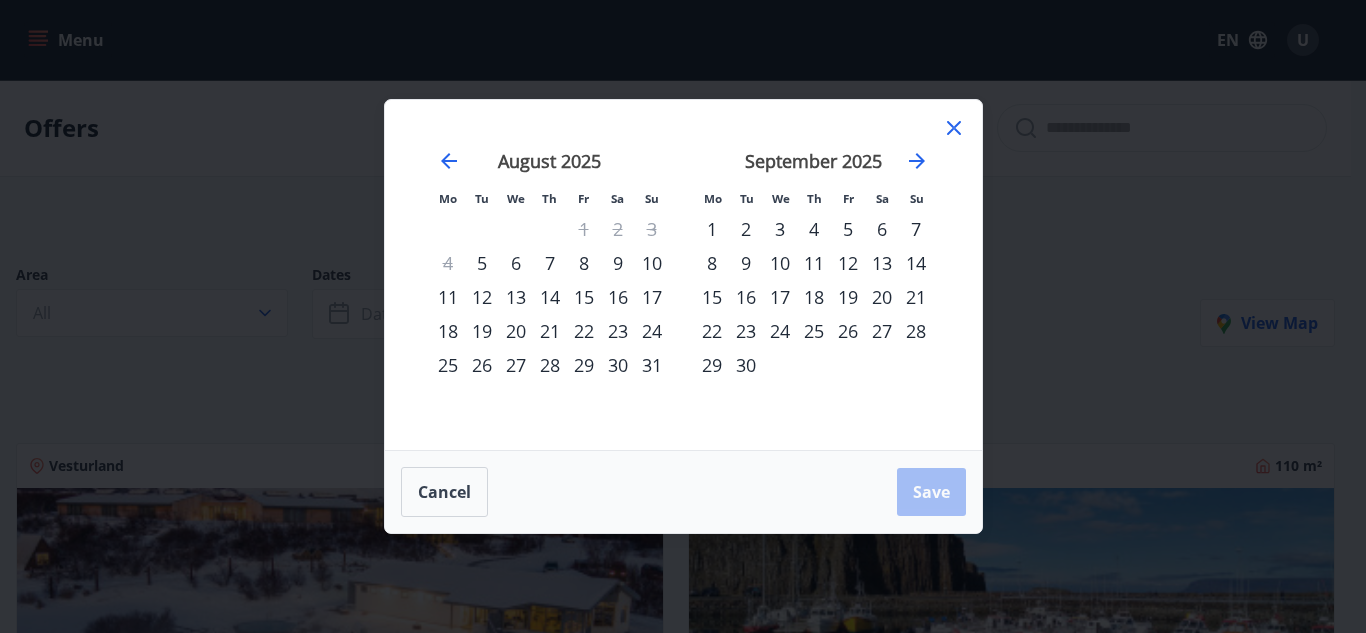 click 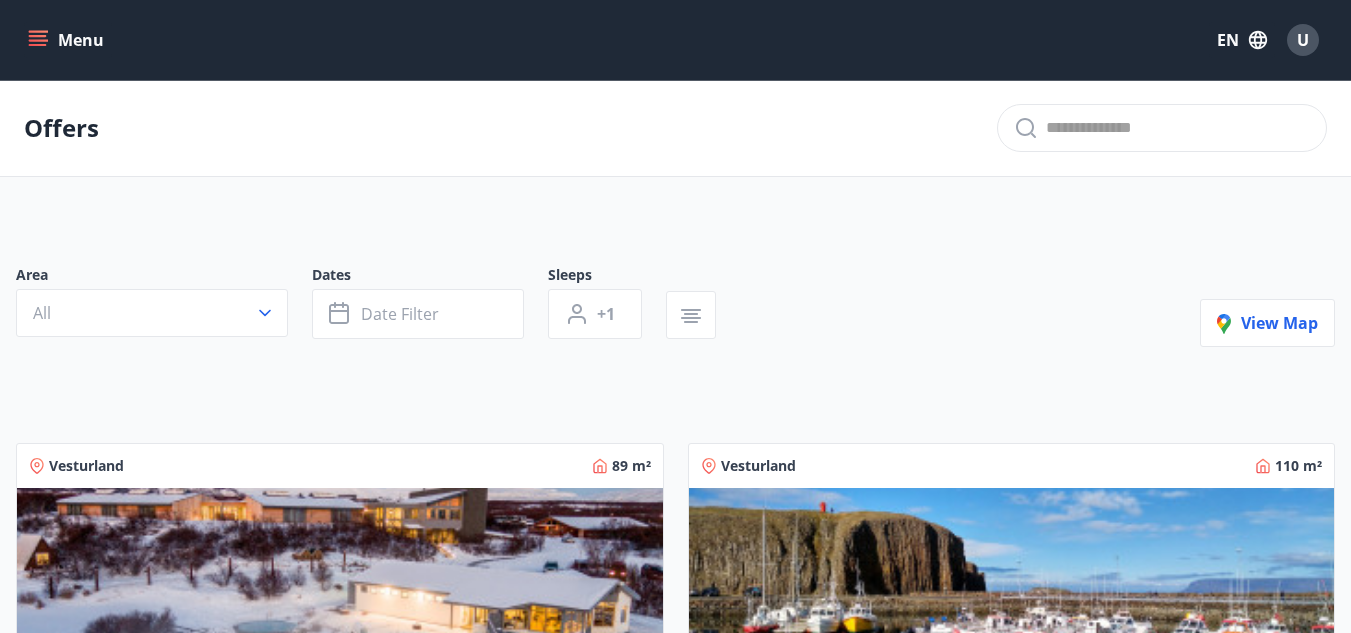 click on "Menu EN U" at bounding box center (675, 40) 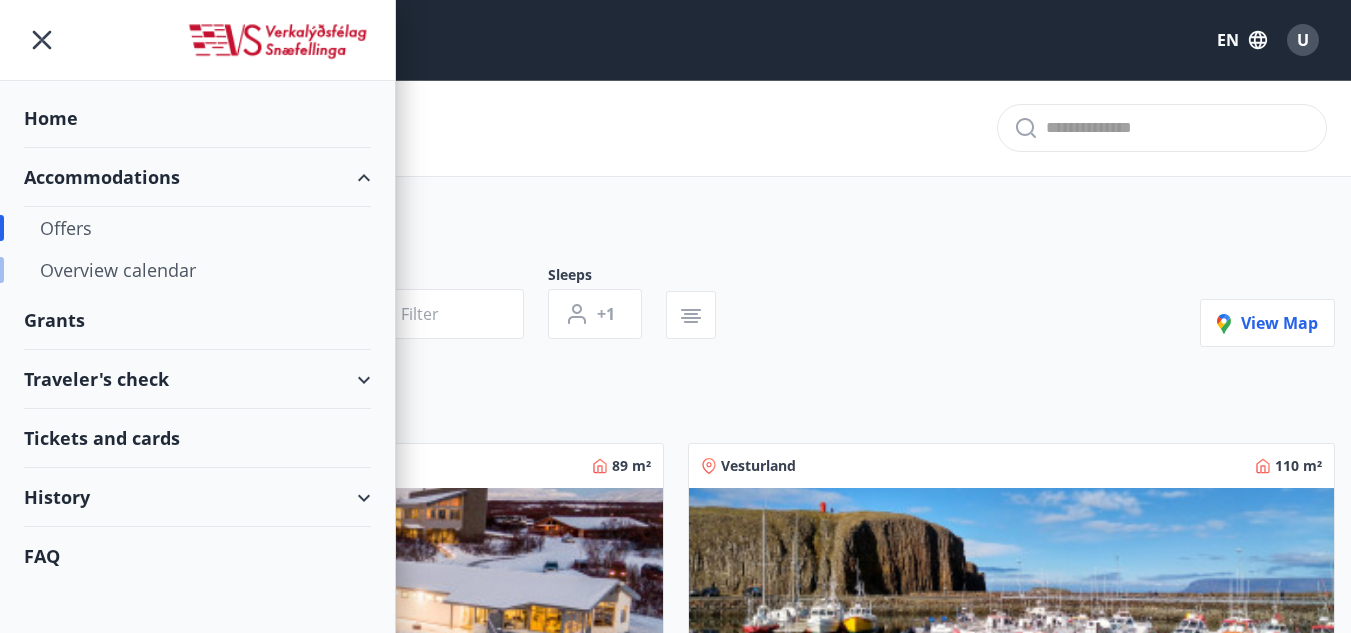 click on "Overview calendar" at bounding box center [197, 270] 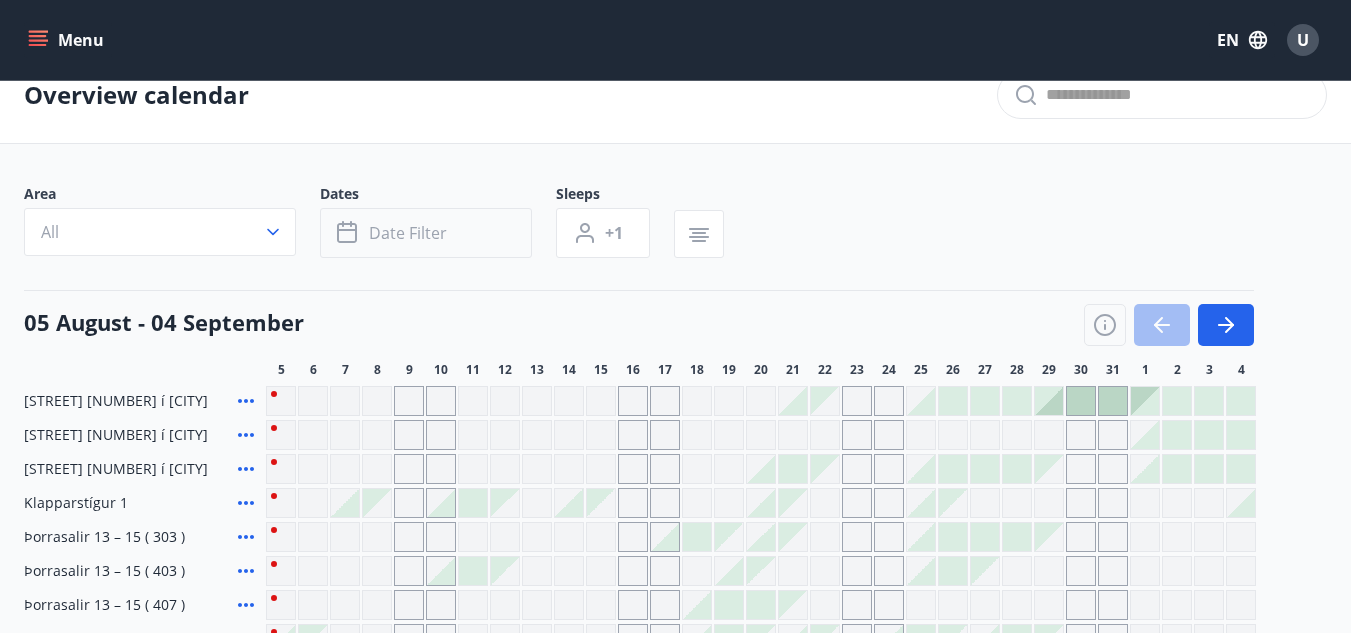 scroll, scrollTop: 14, scrollLeft: 0, axis: vertical 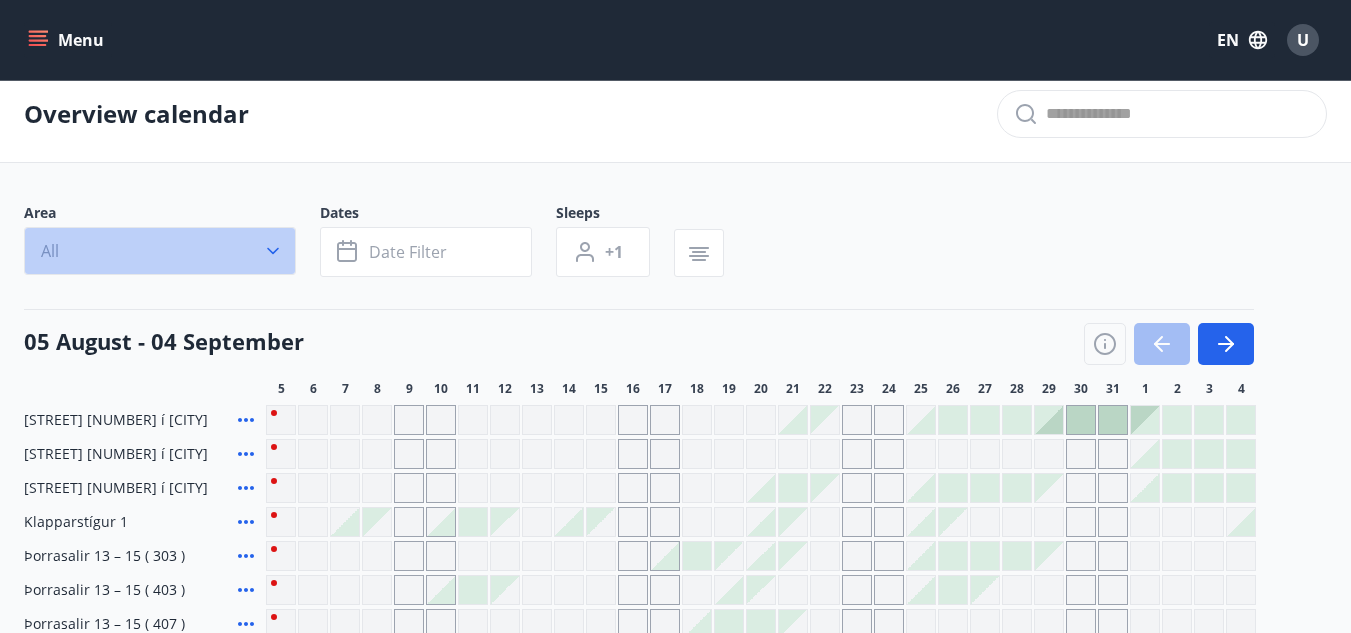 click on "All" at bounding box center (160, 251) 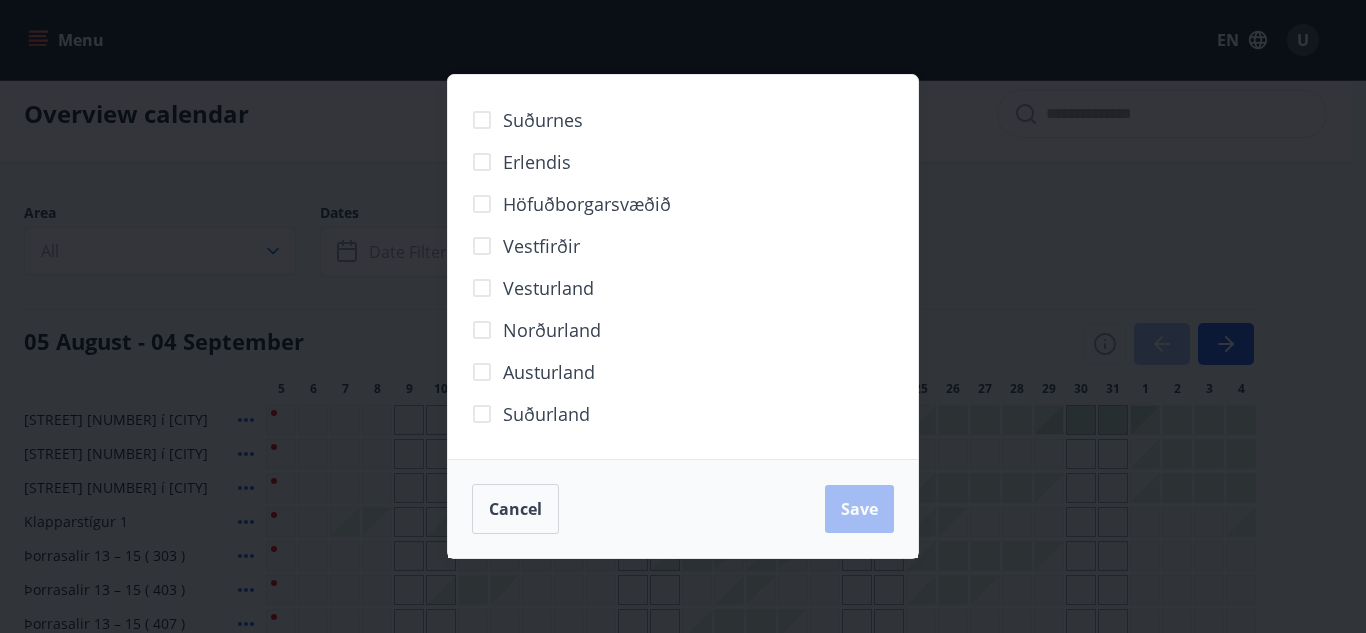 drag, startPoint x: 255, startPoint y: 159, endPoint x: 180, endPoint y: 124, distance: 82.764725 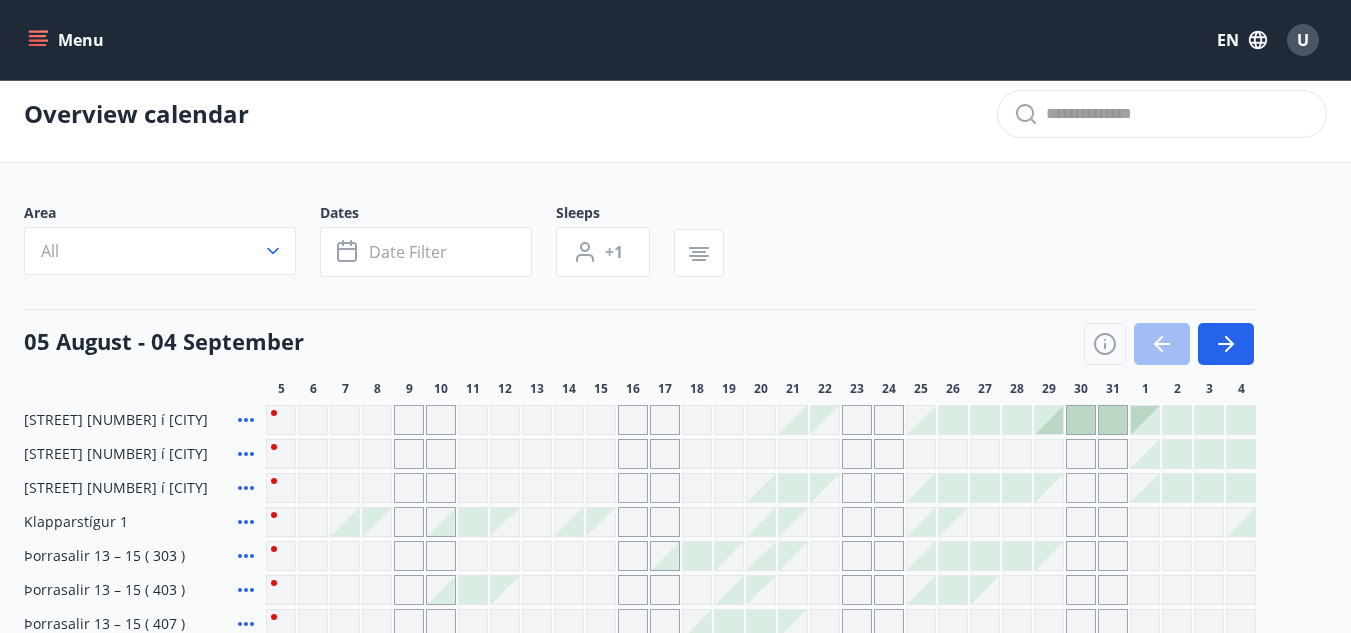 click on "Menu" at bounding box center (68, 40) 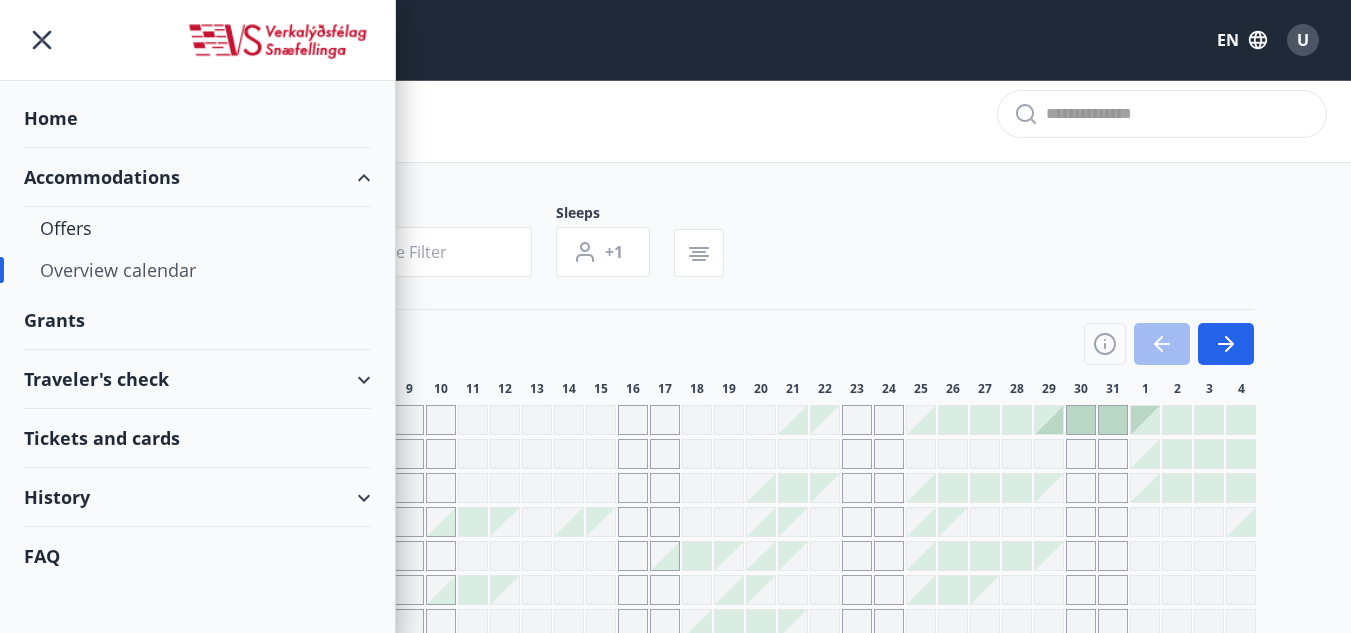 click on "Overview calendar" at bounding box center (197, 270) 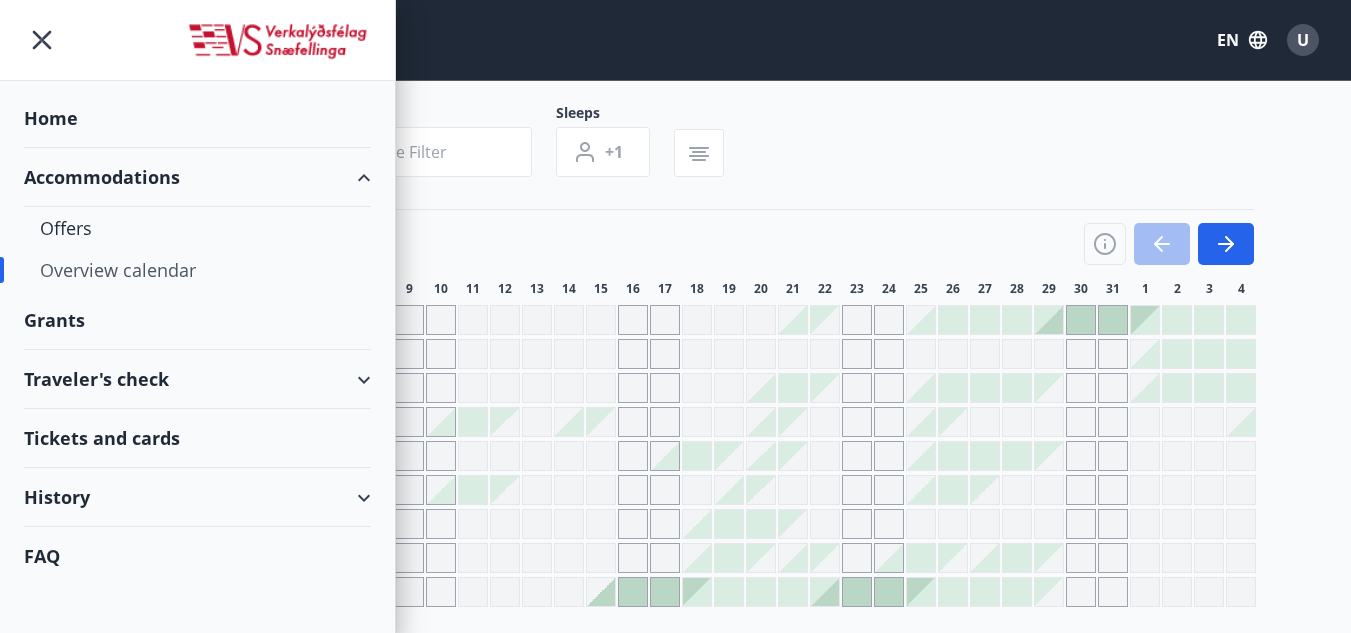 click on "Overview calendar" at bounding box center [197, 270] 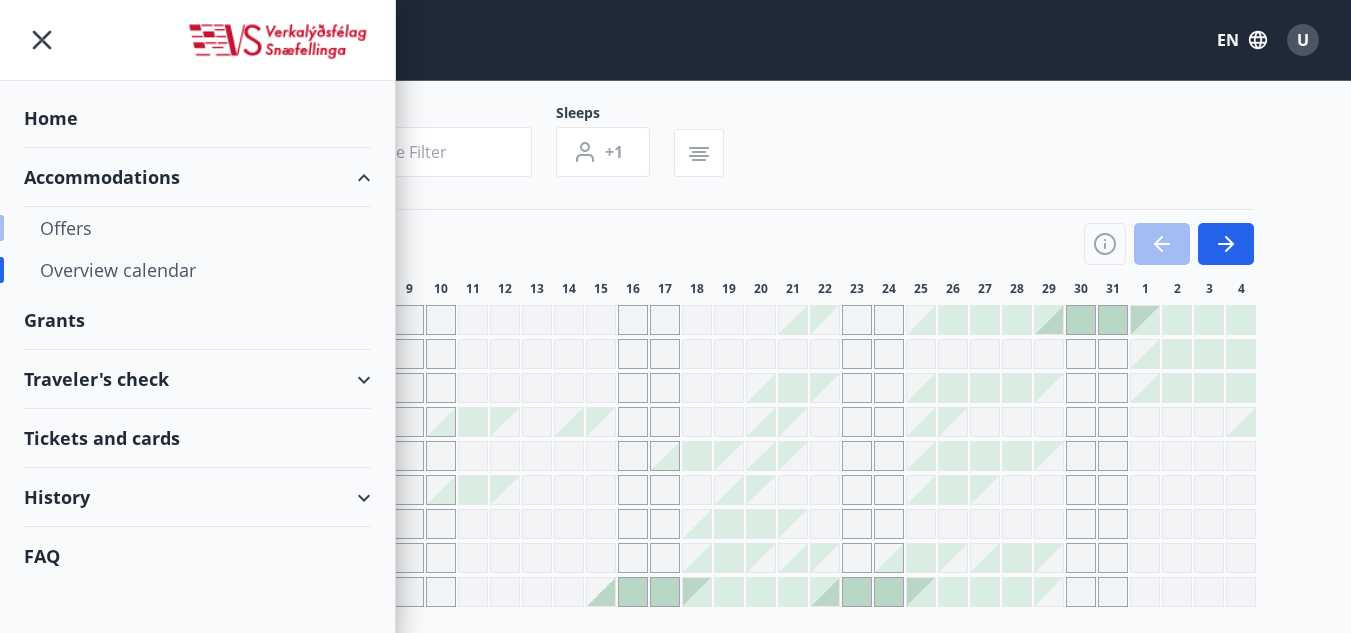 click on "Offers" at bounding box center [197, 228] 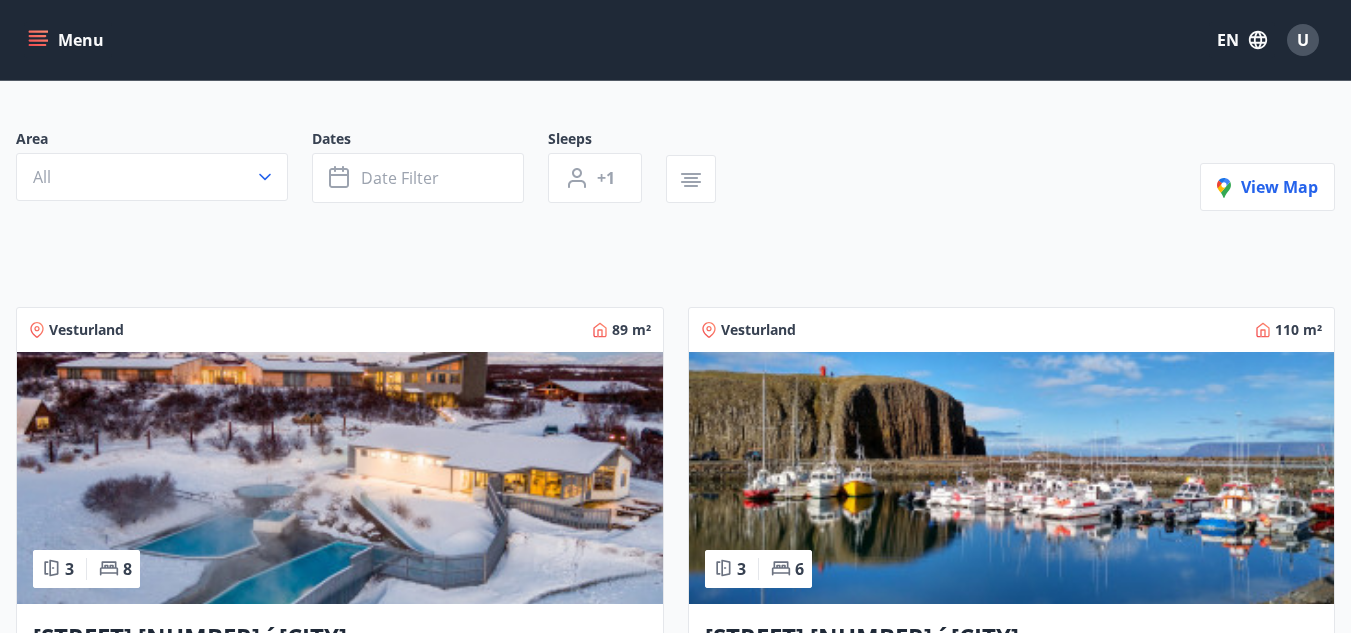 scroll, scrollTop: 0, scrollLeft: 0, axis: both 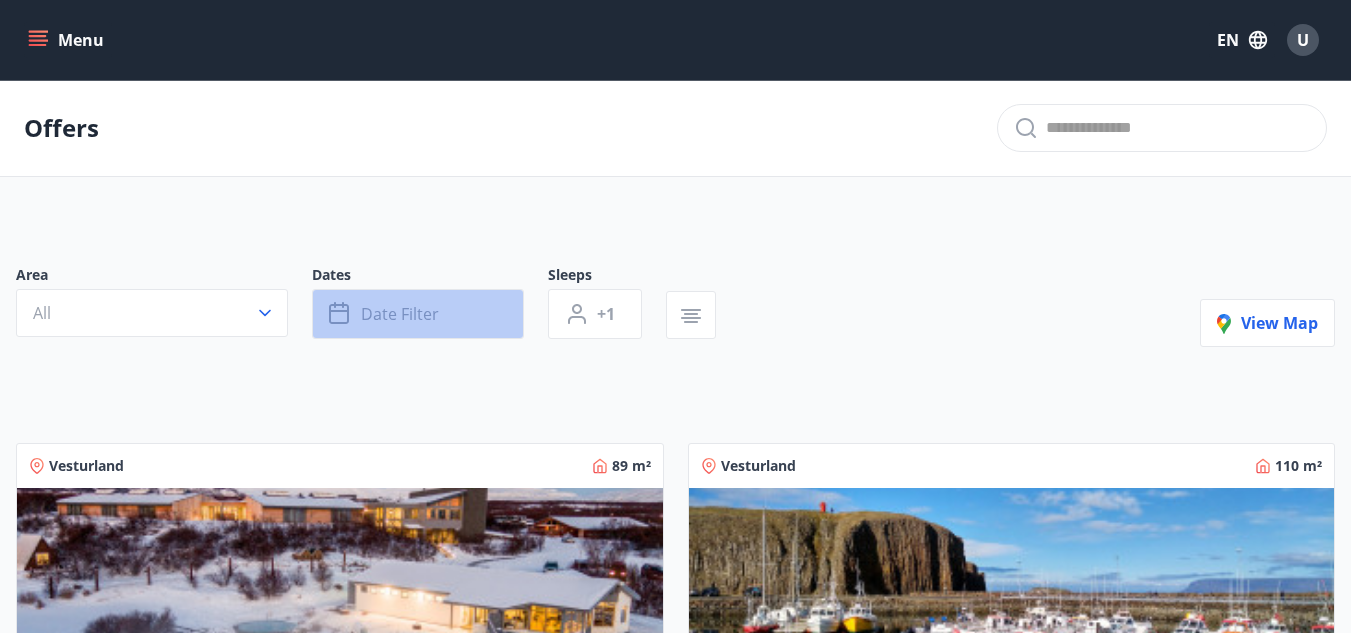click on "Date filter" at bounding box center [400, 314] 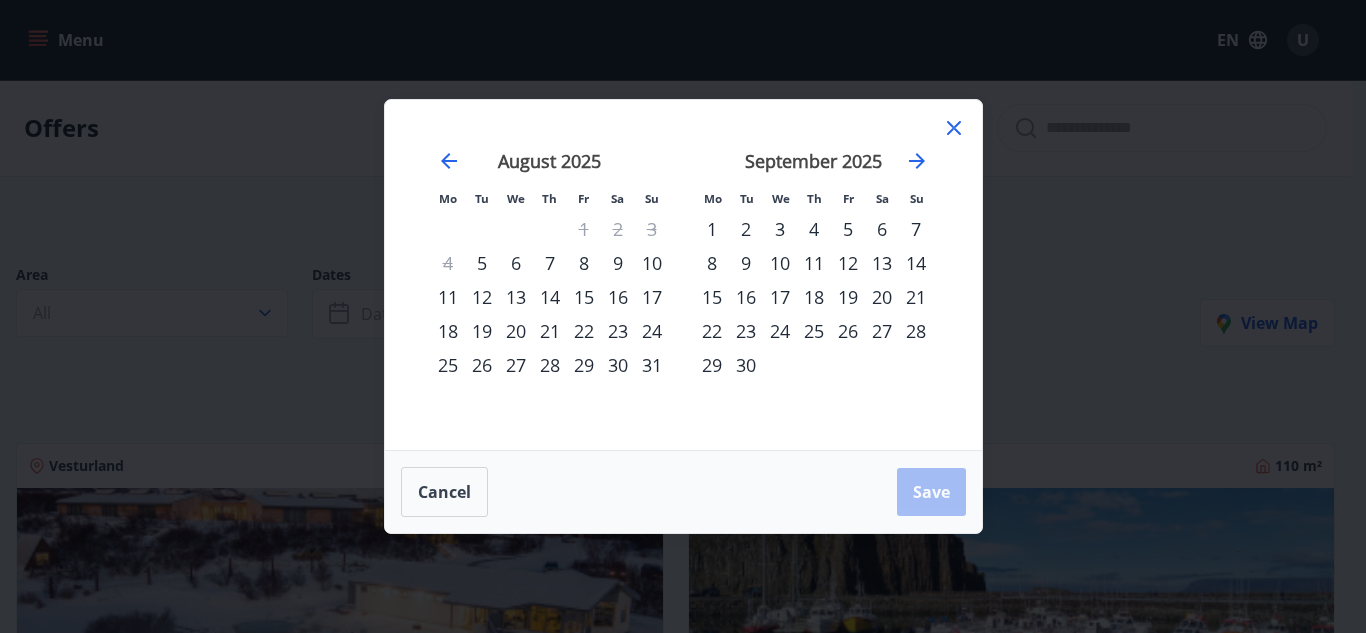 click on "1" at bounding box center (712, 229) 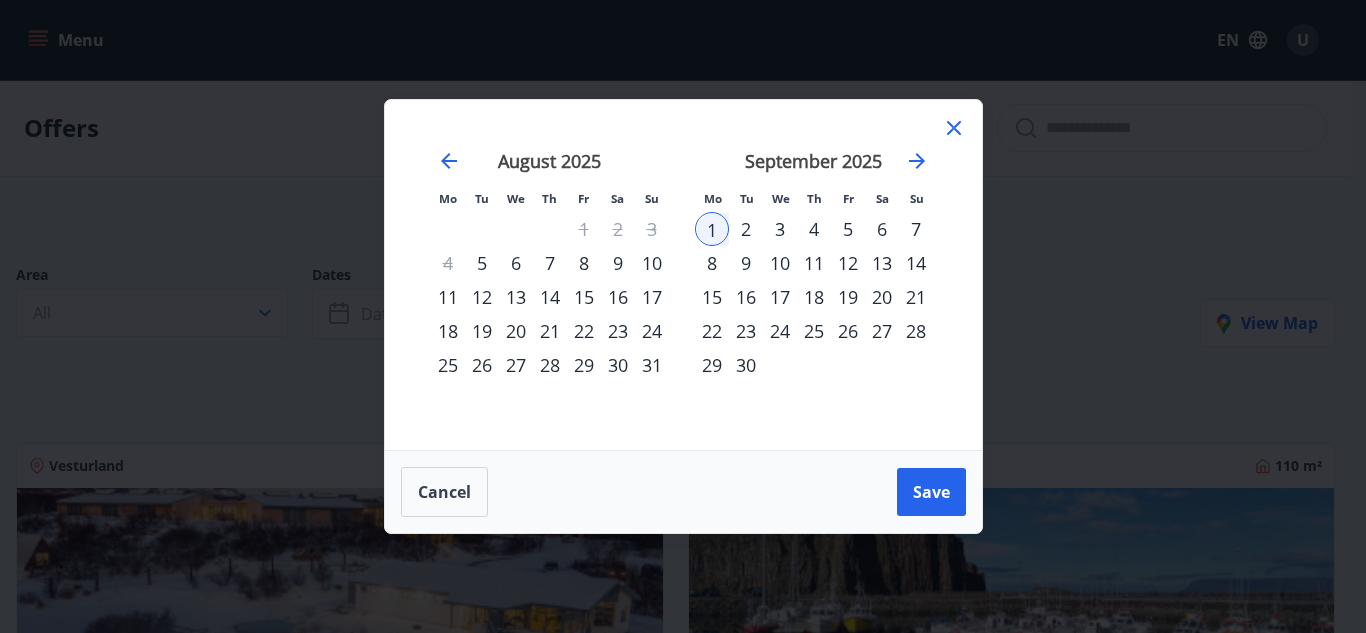 click on "8" at bounding box center [712, 263] 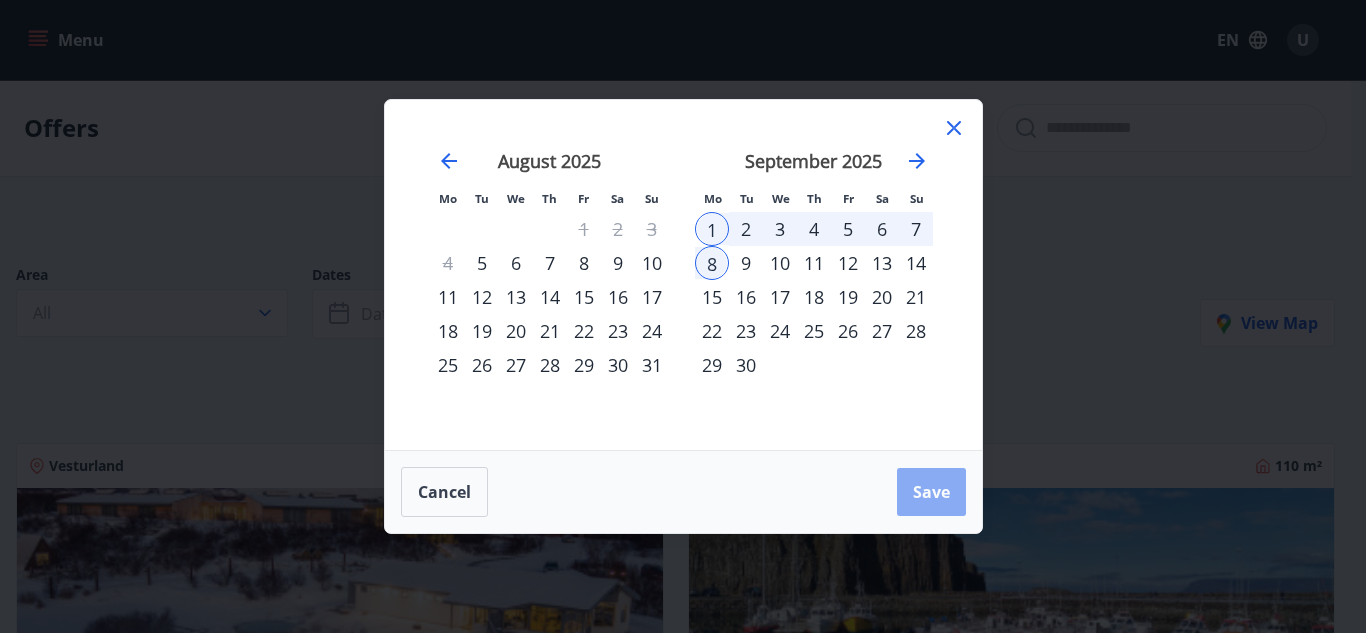 click on "Save" at bounding box center (931, 492) 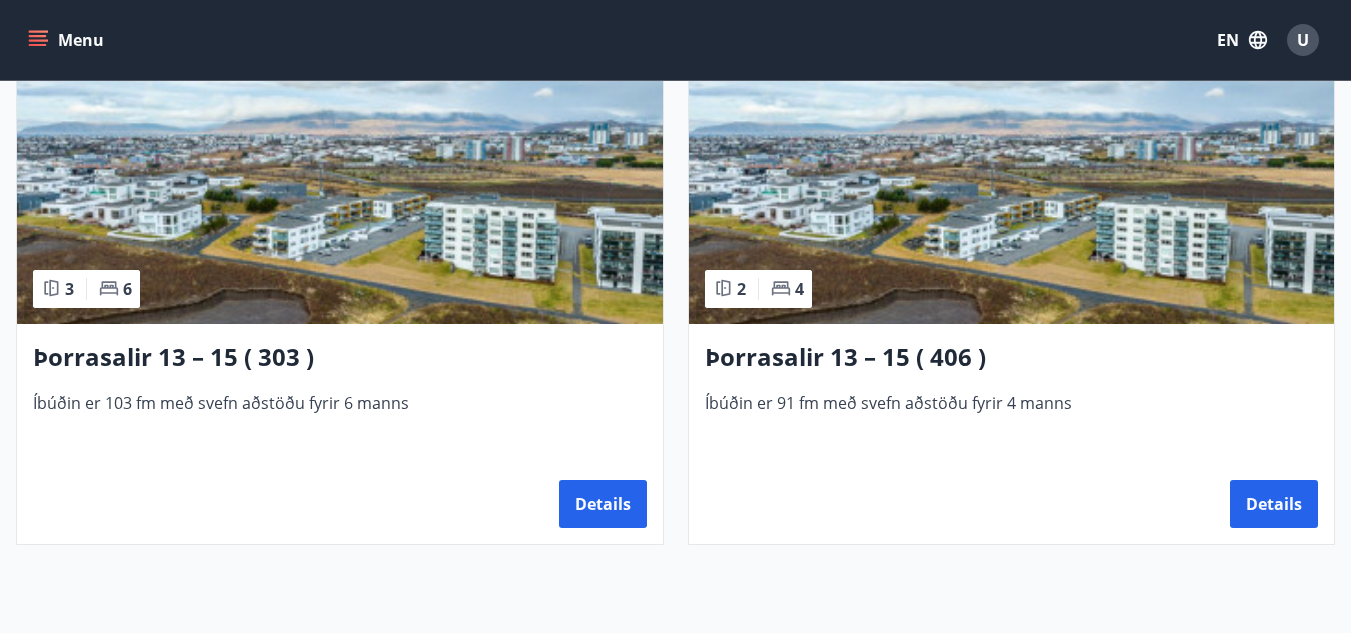 click at bounding box center [1012, 198] 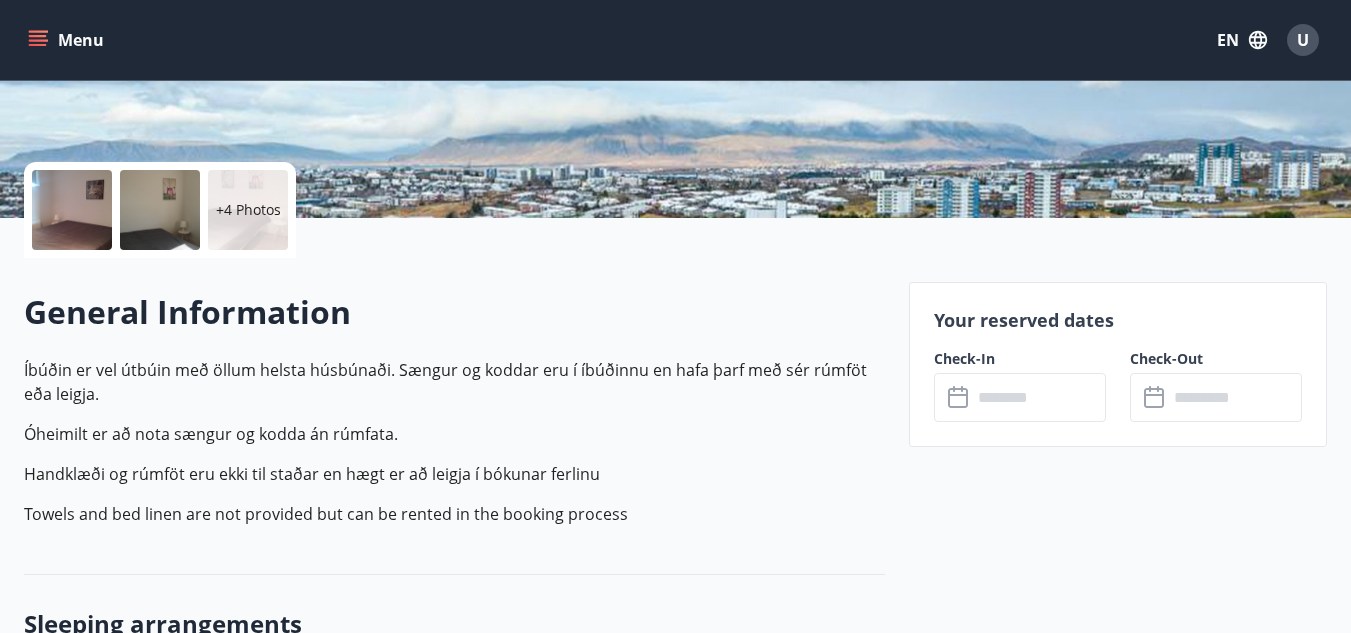 scroll, scrollTop: 400, scrollLeft: 0, axis: vertical 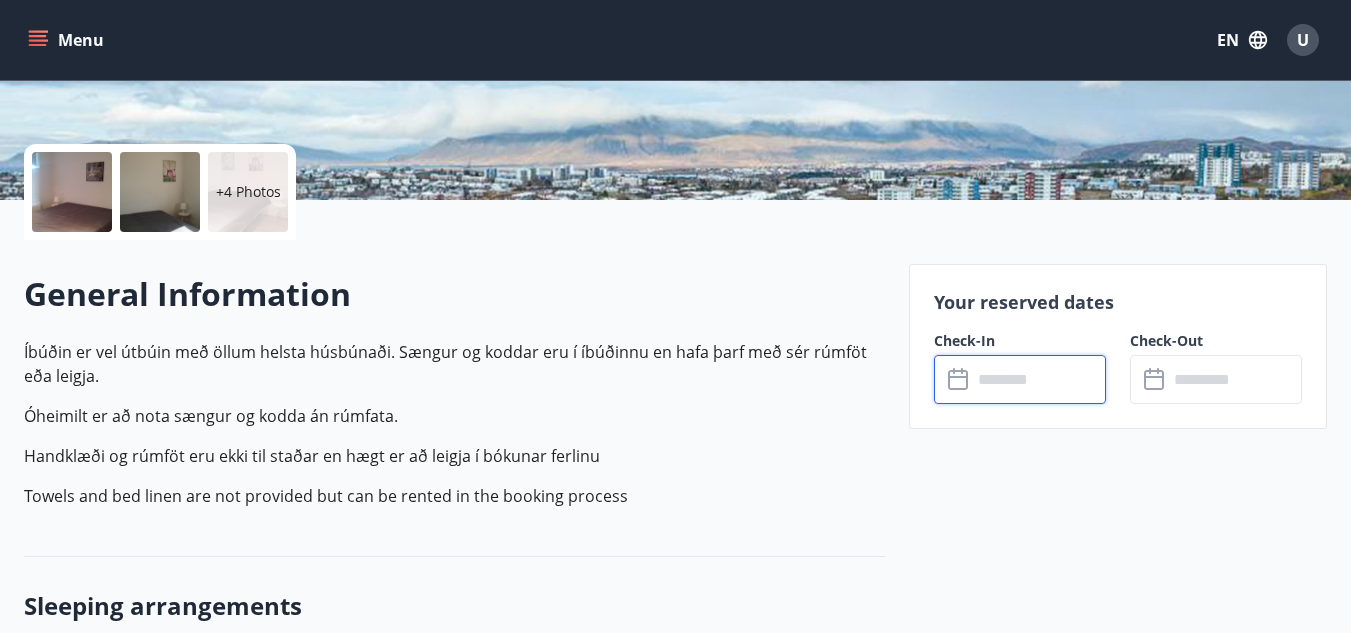 click at bounding box center [1039, 379] 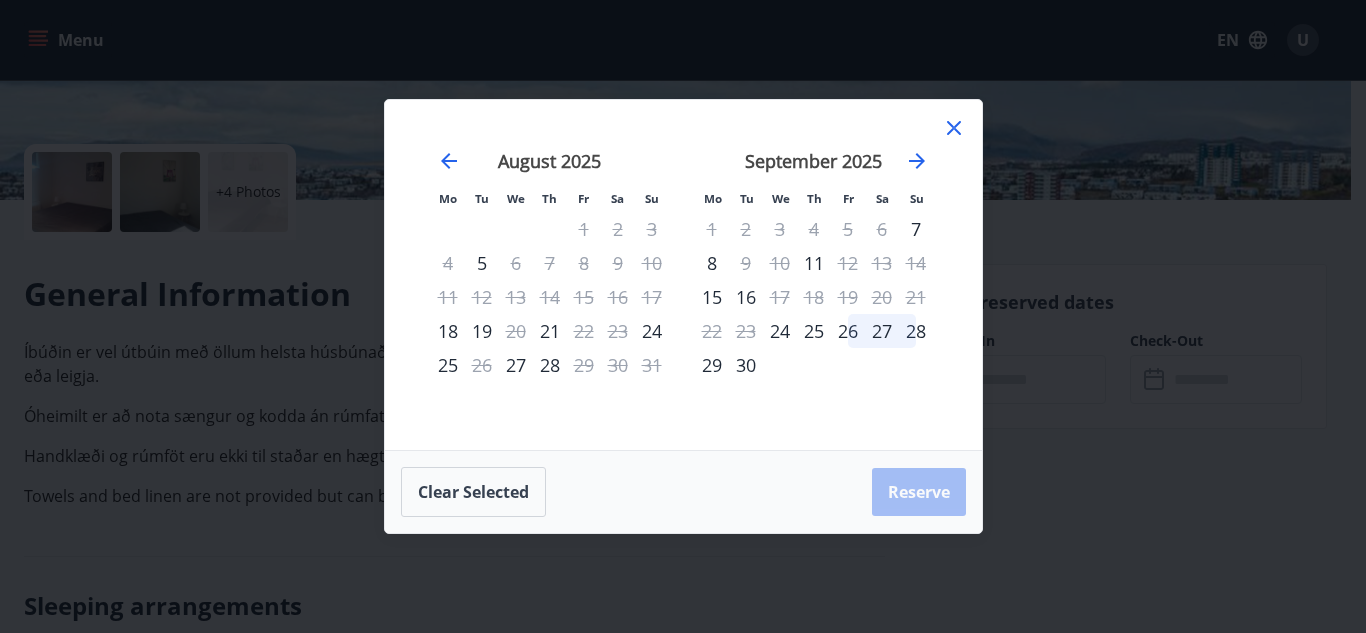click 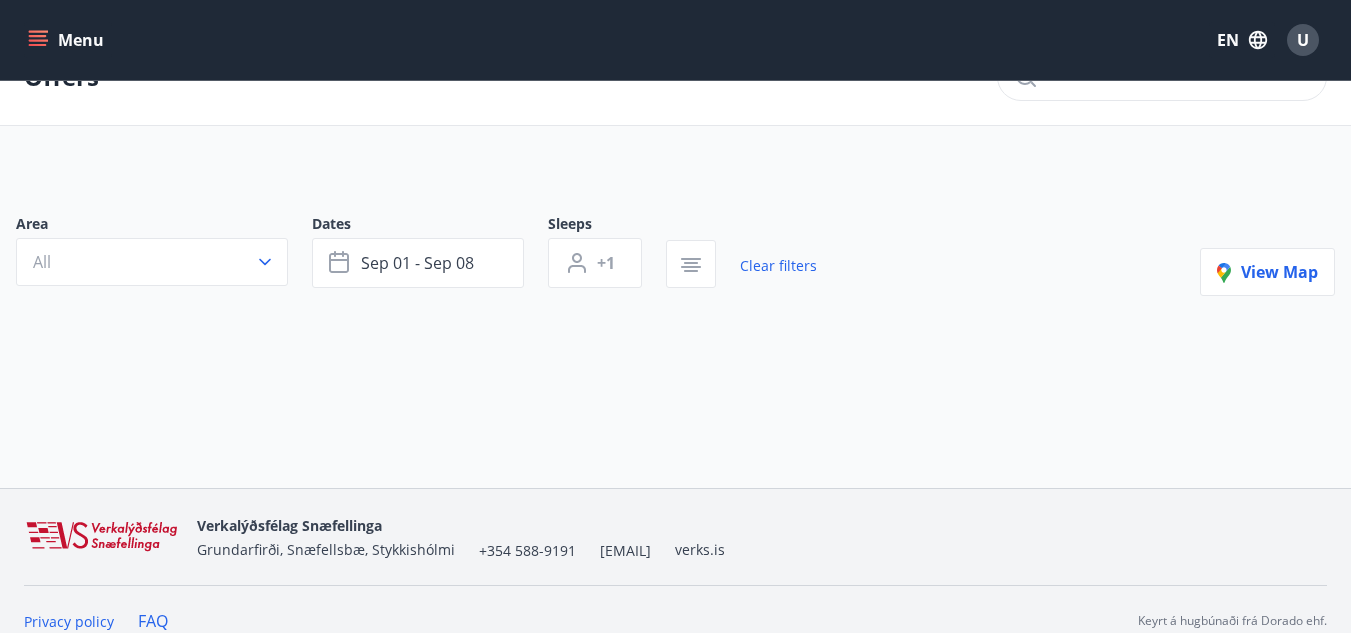 scroll, scrollTop: 74, scrollLeft: 0, axis: vertical 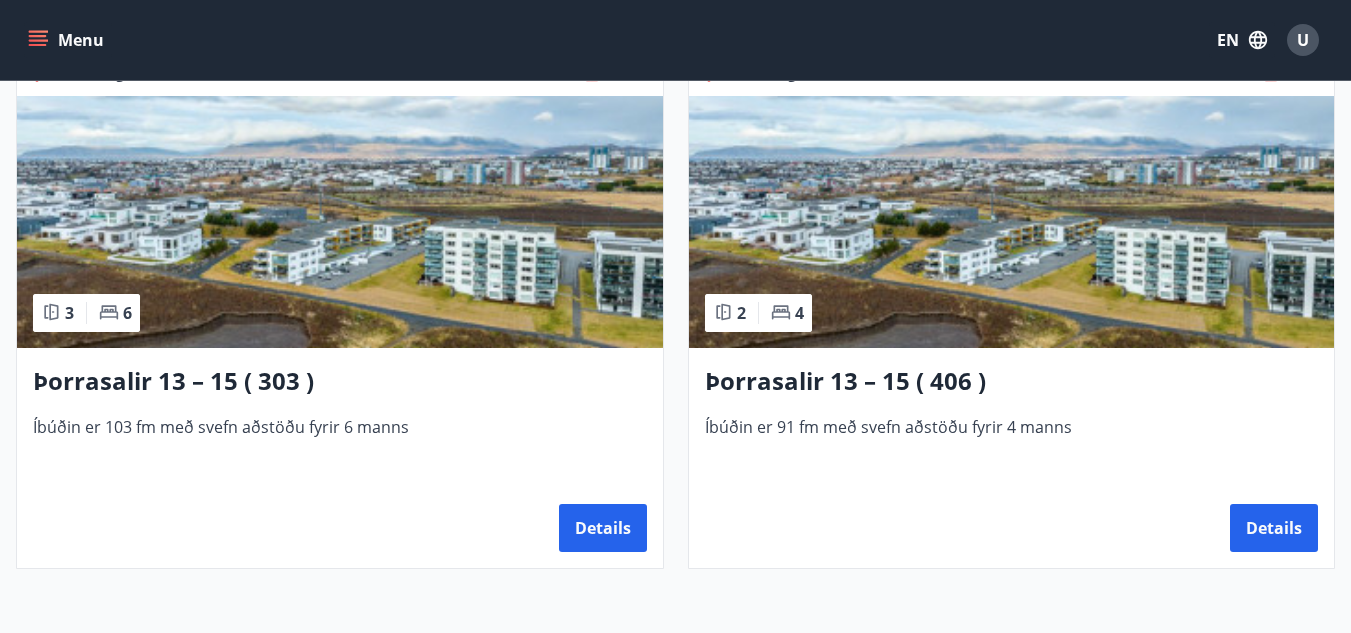 click at bounding box center (340, 222) 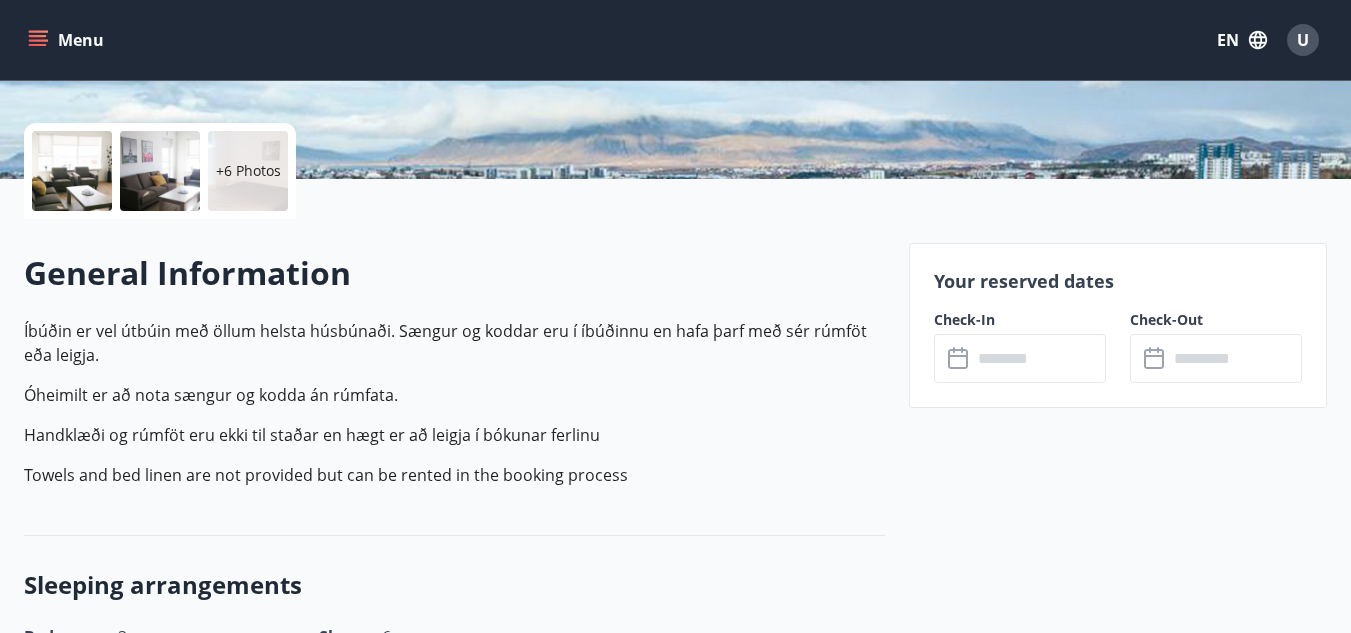 scroll, scrollTop: 500, scrollLeft: 0, axis: vertical 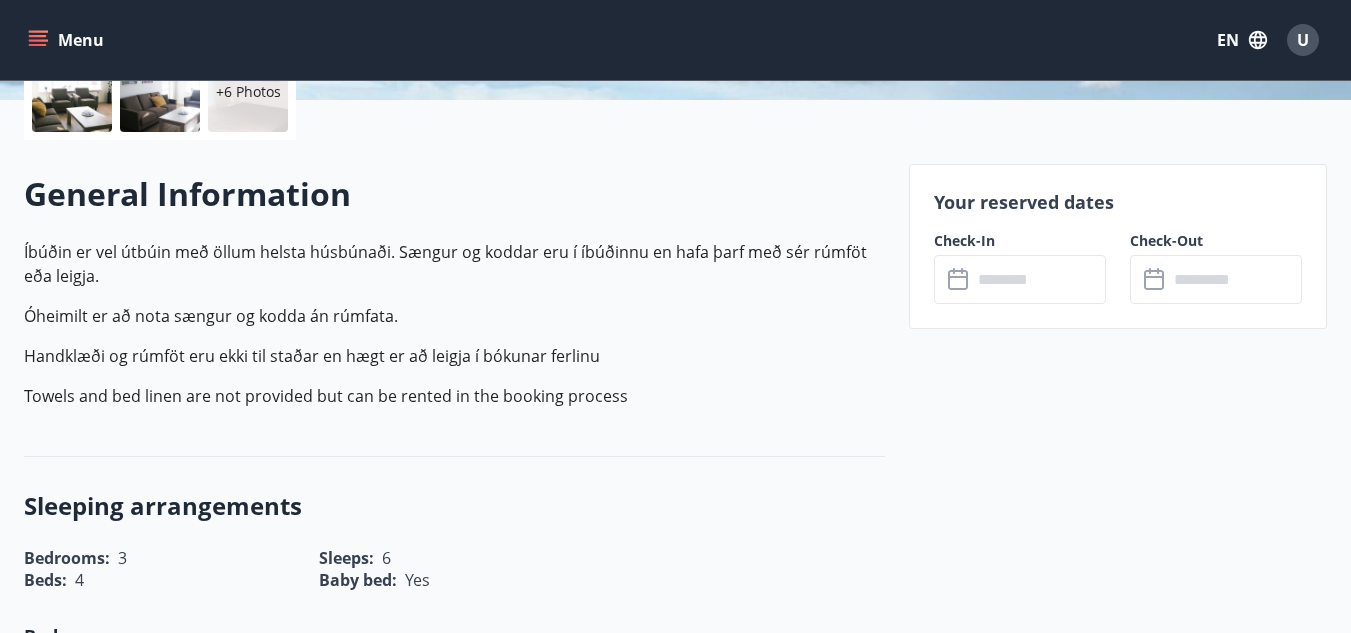 click at bounding box center [1039, 279] 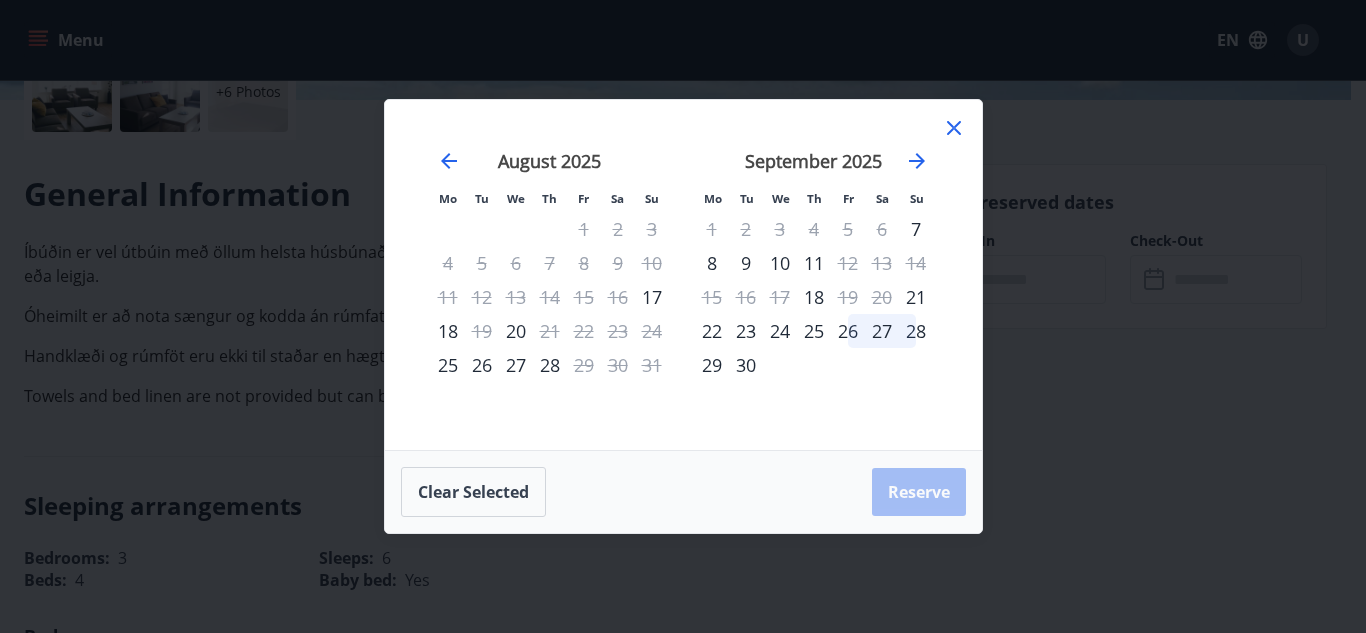 click 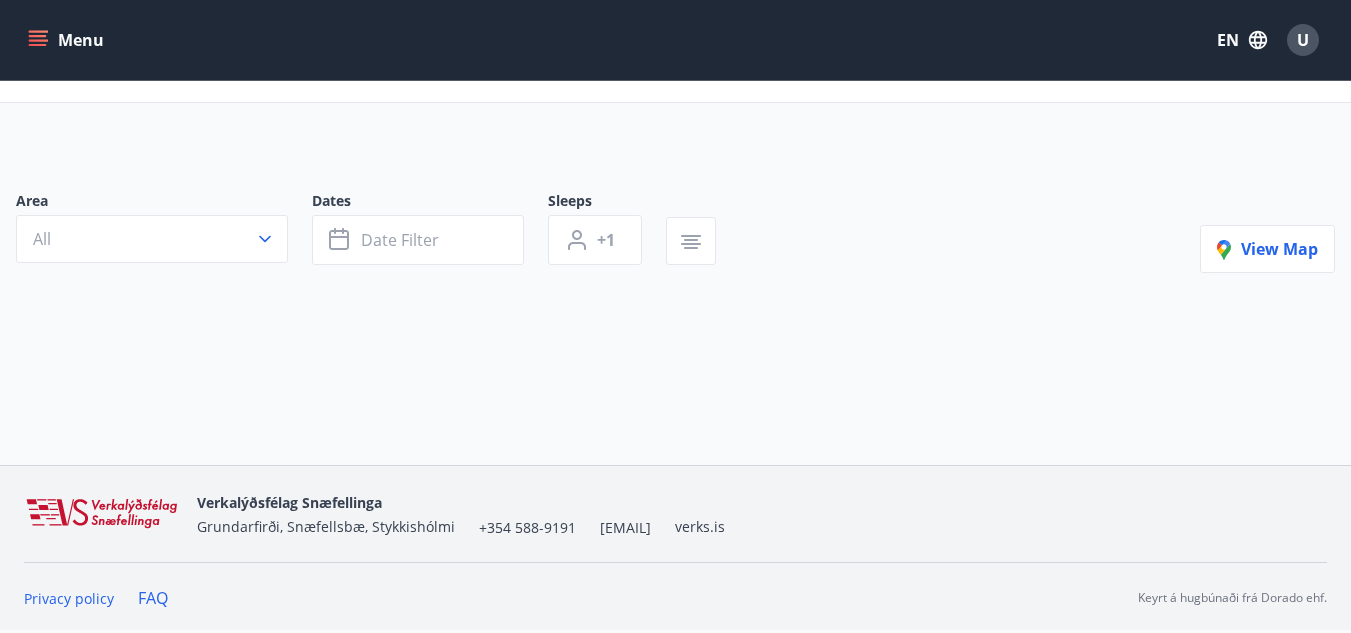 scroll, scrollTop: 0, scrollLeft: 0, axis: both 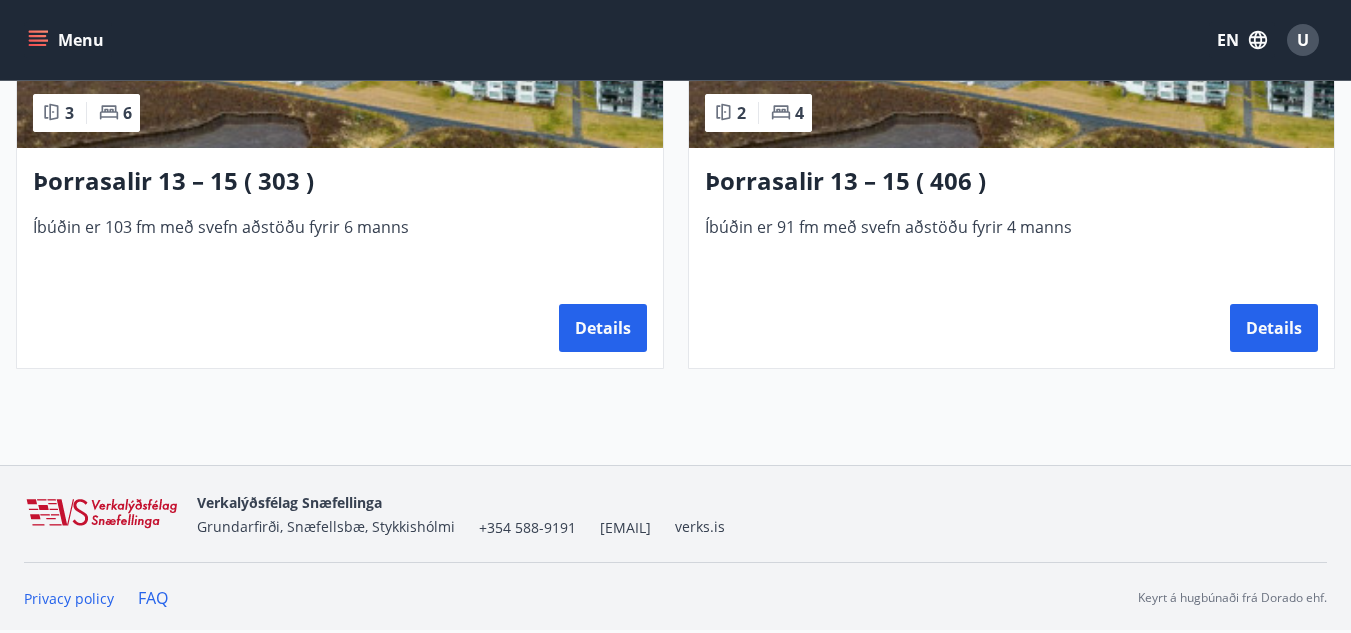 click at bounding box center (1012, 22) 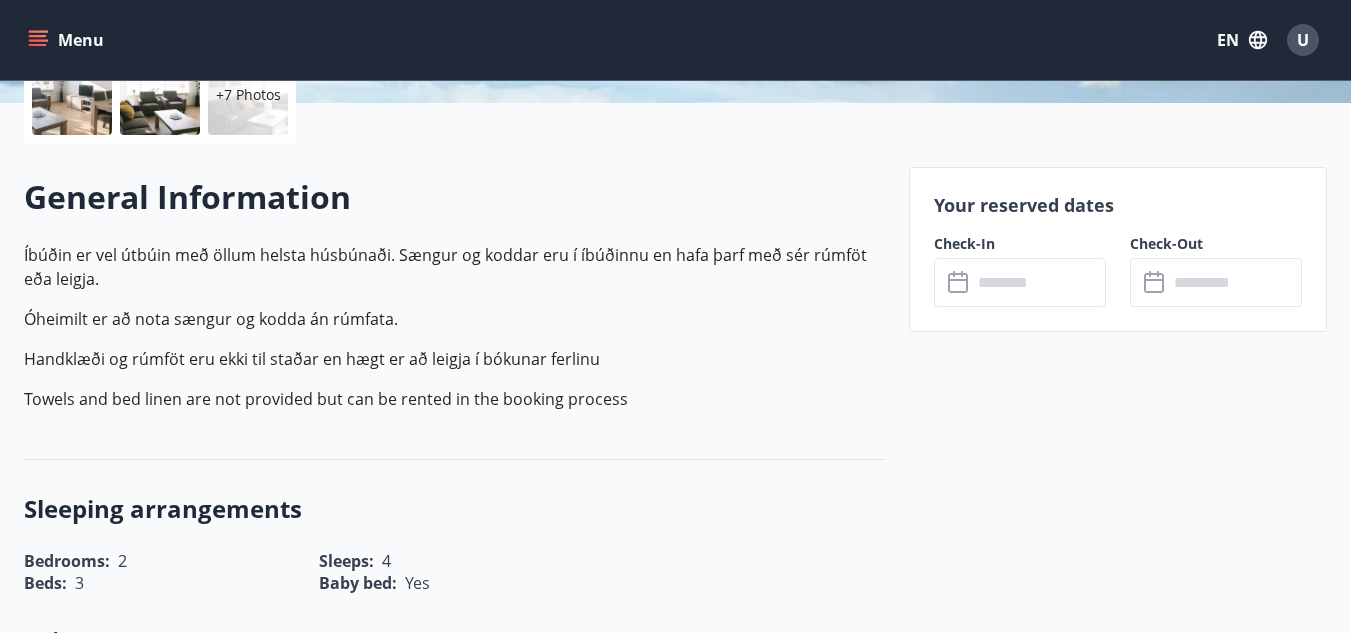 scroll, scrollTop: 500, scrollLeft: 0, axis: vertical 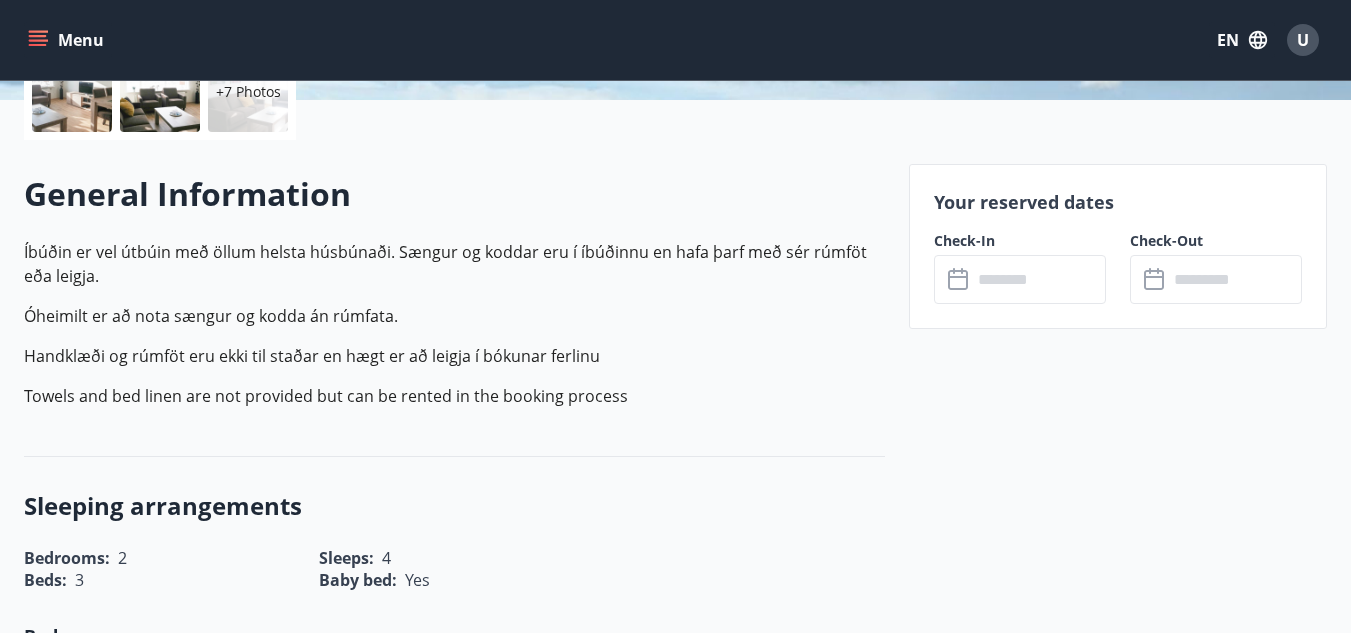 click at bounding box center [1039, 279] 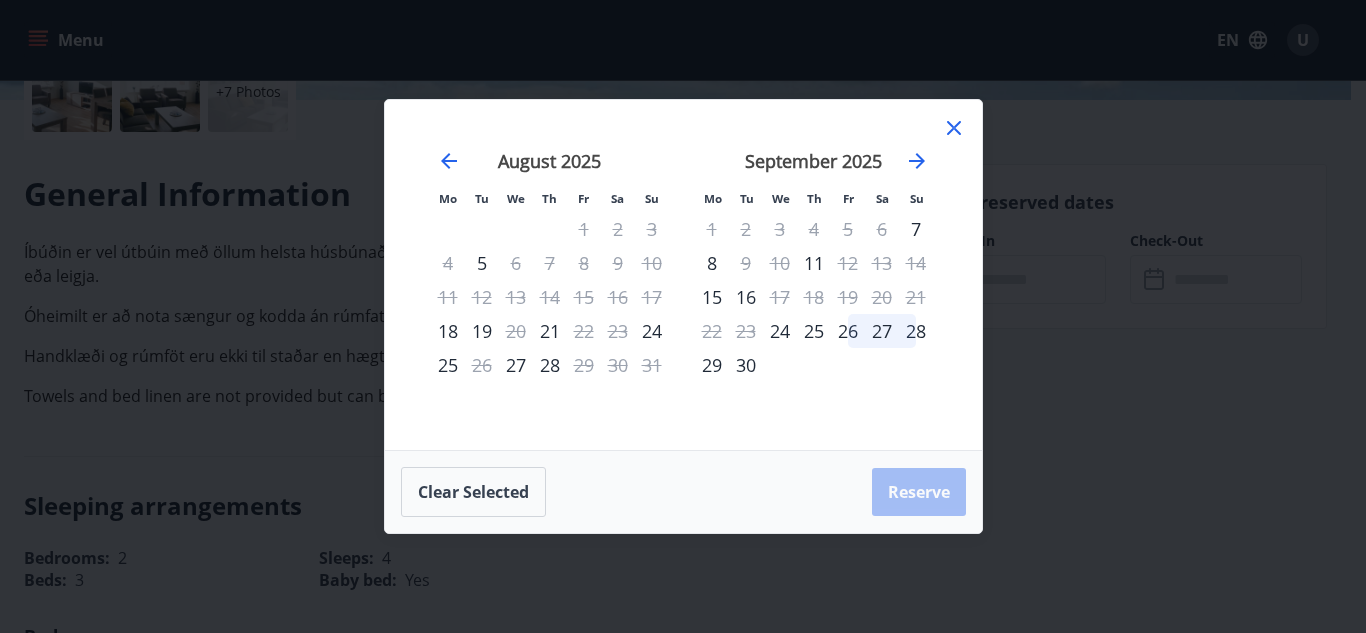 click 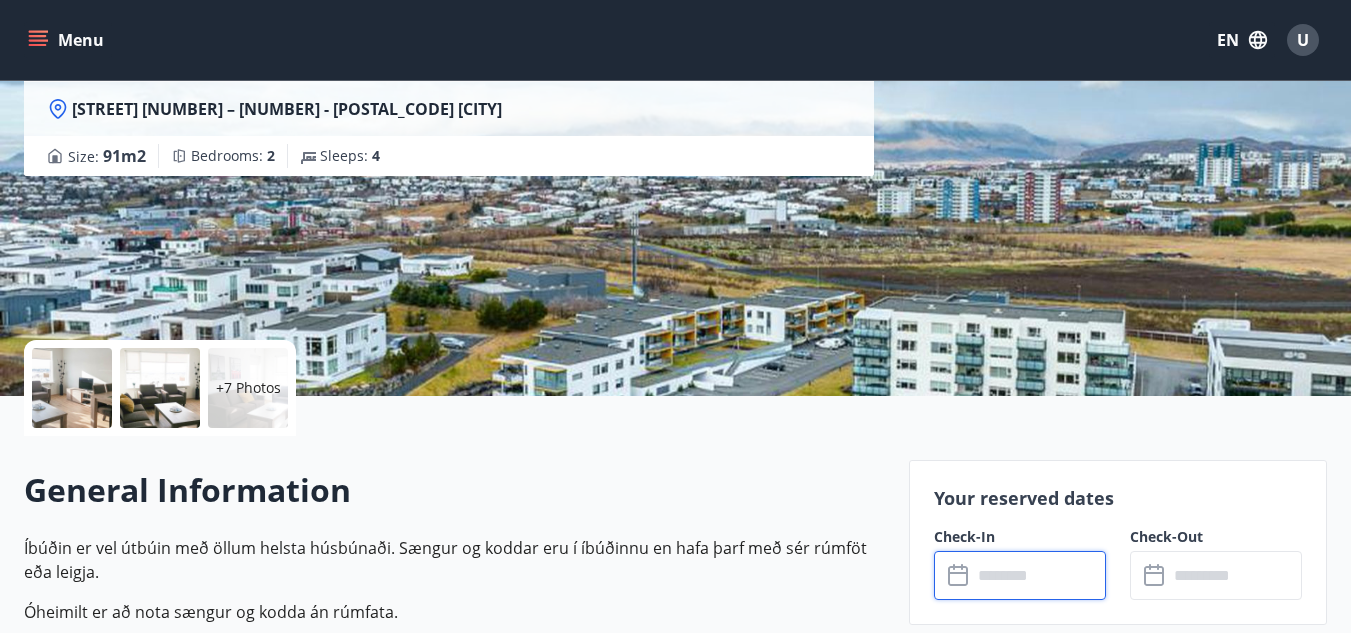 scroll, scrollTop: 400, scrollLeft: 0, axis: vertical 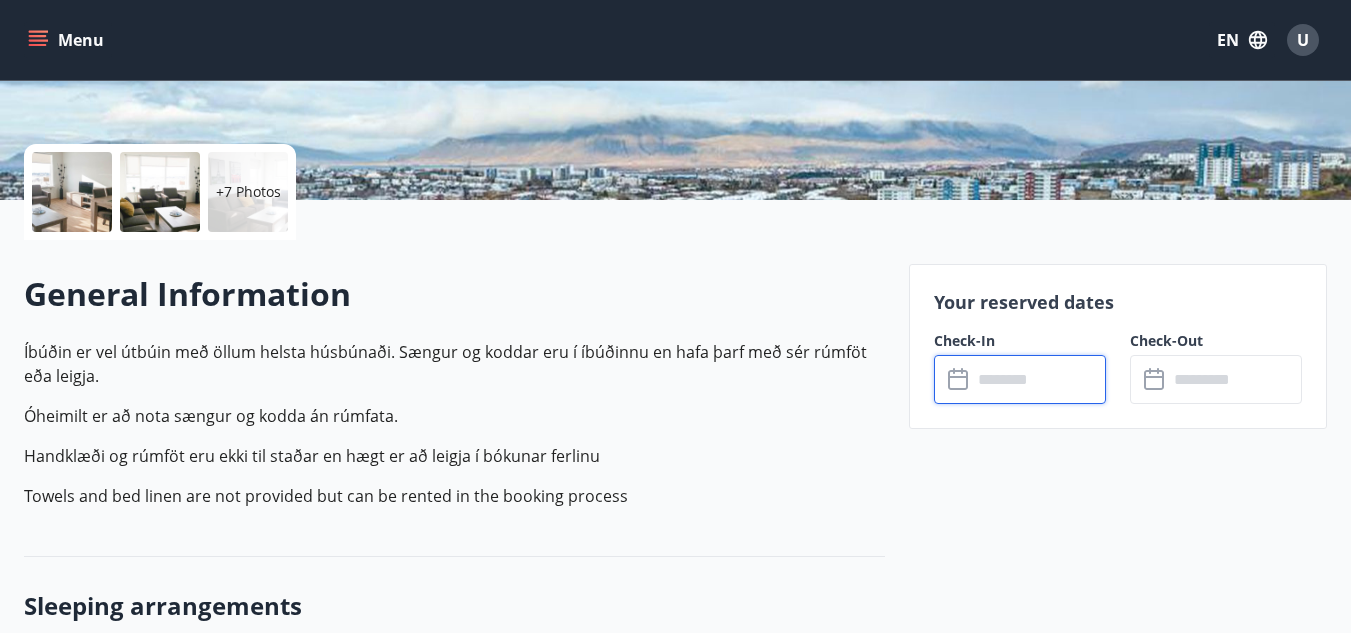 click on "Menu EN U" at bounding box center (675, 40) 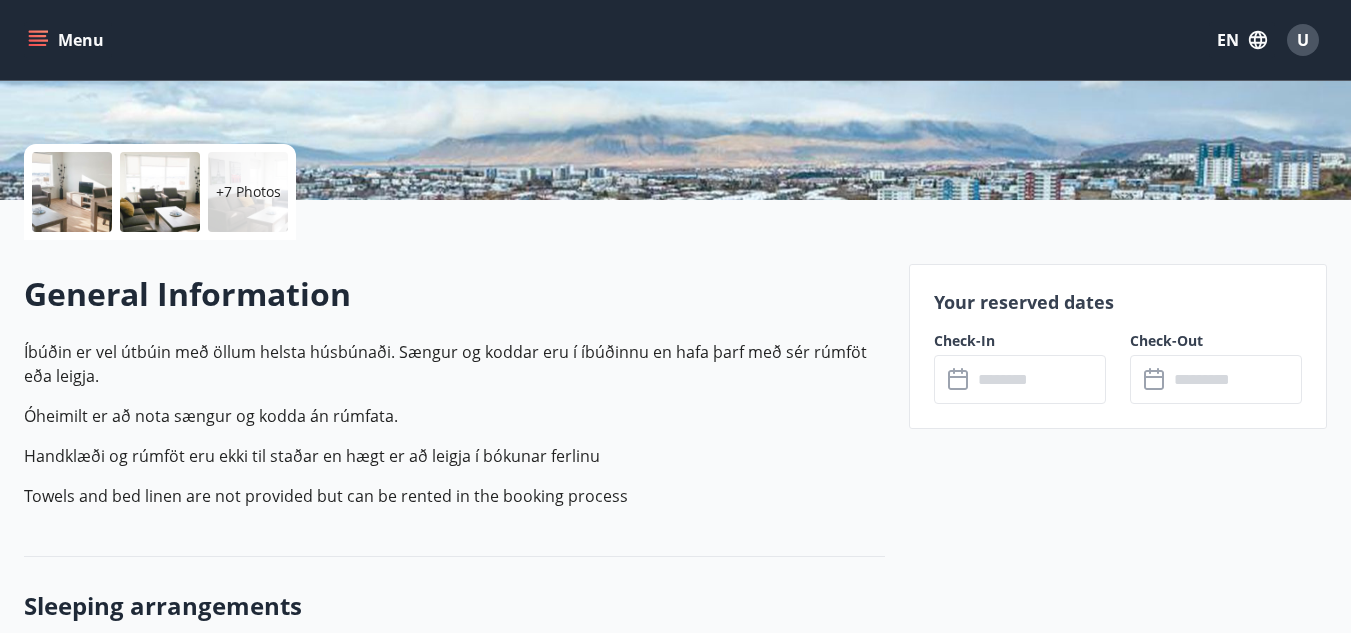 click on "Menu" at bounding box center (68, 40) 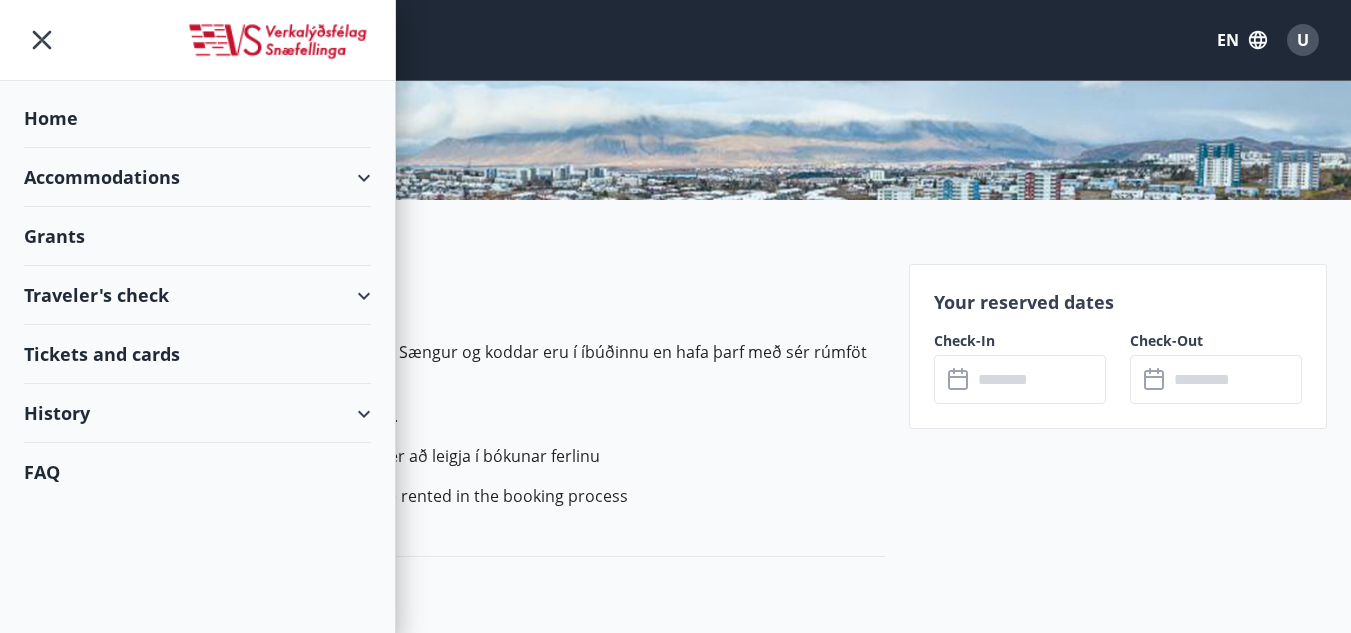 click on "Accommodations" at bounding box center [197, 177] 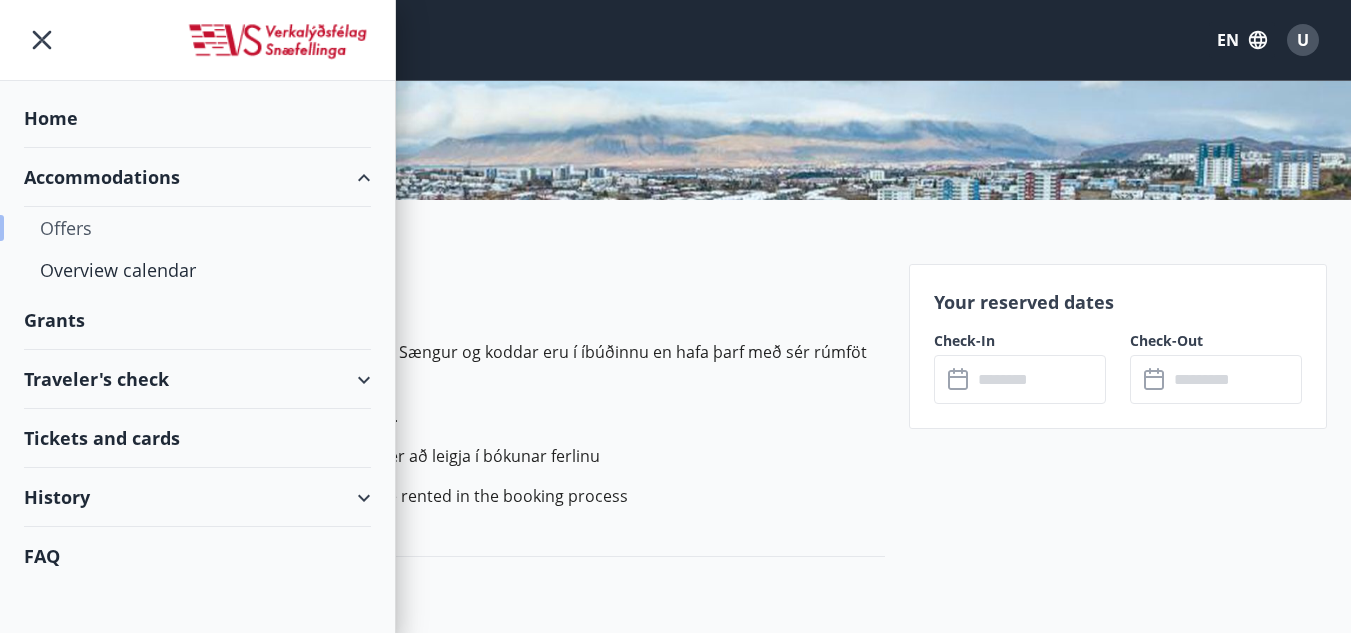 click on "Offers" at bounding box center [197, 228] 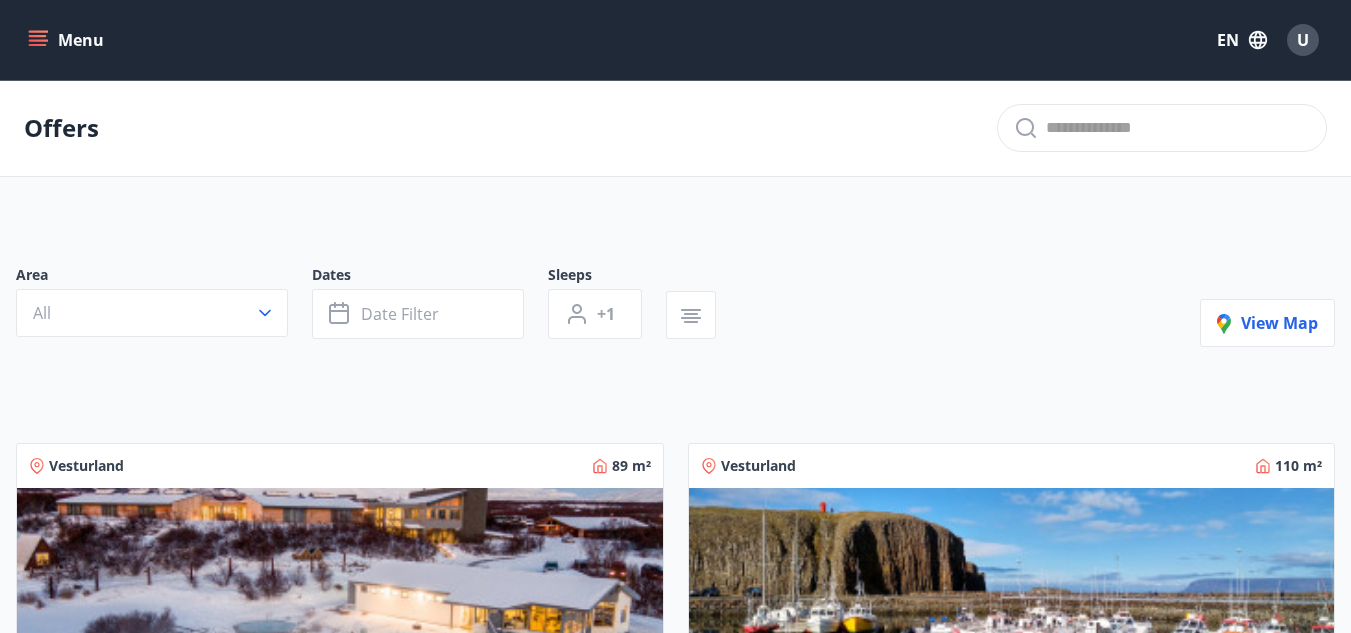 click on "Menu" at bounding box center [68, 40] 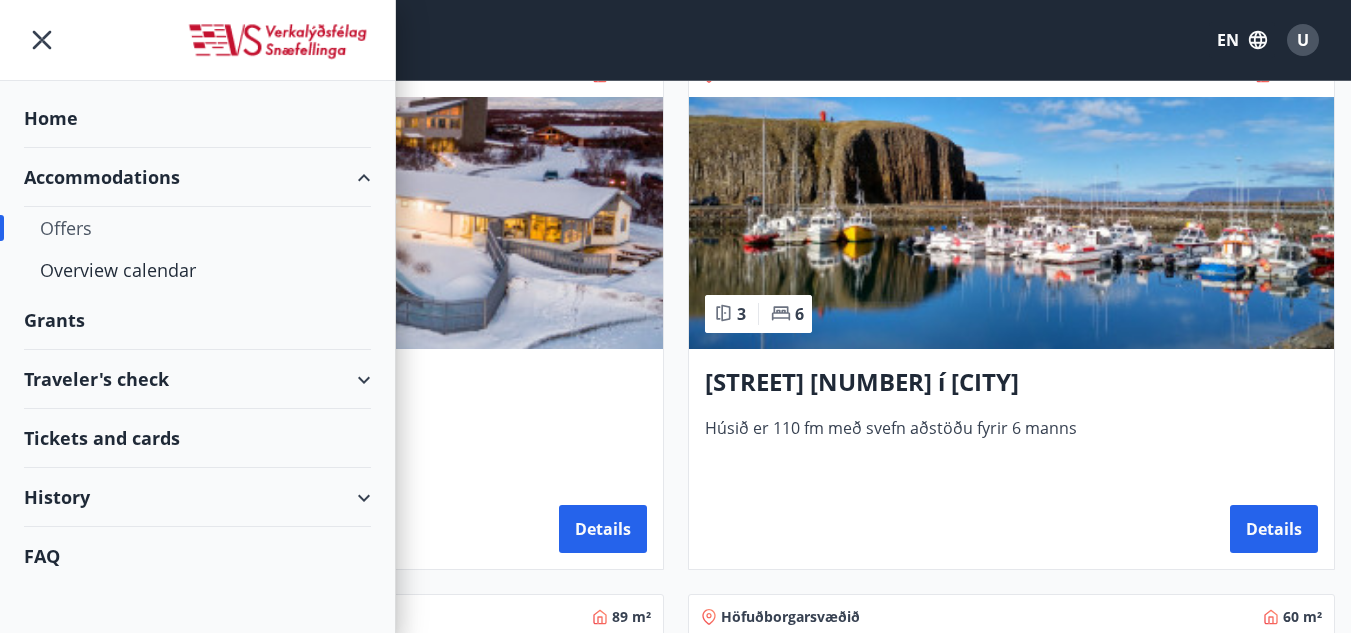 scroll, scrollTop: 400, scrollLeft: 0, axis: vertical 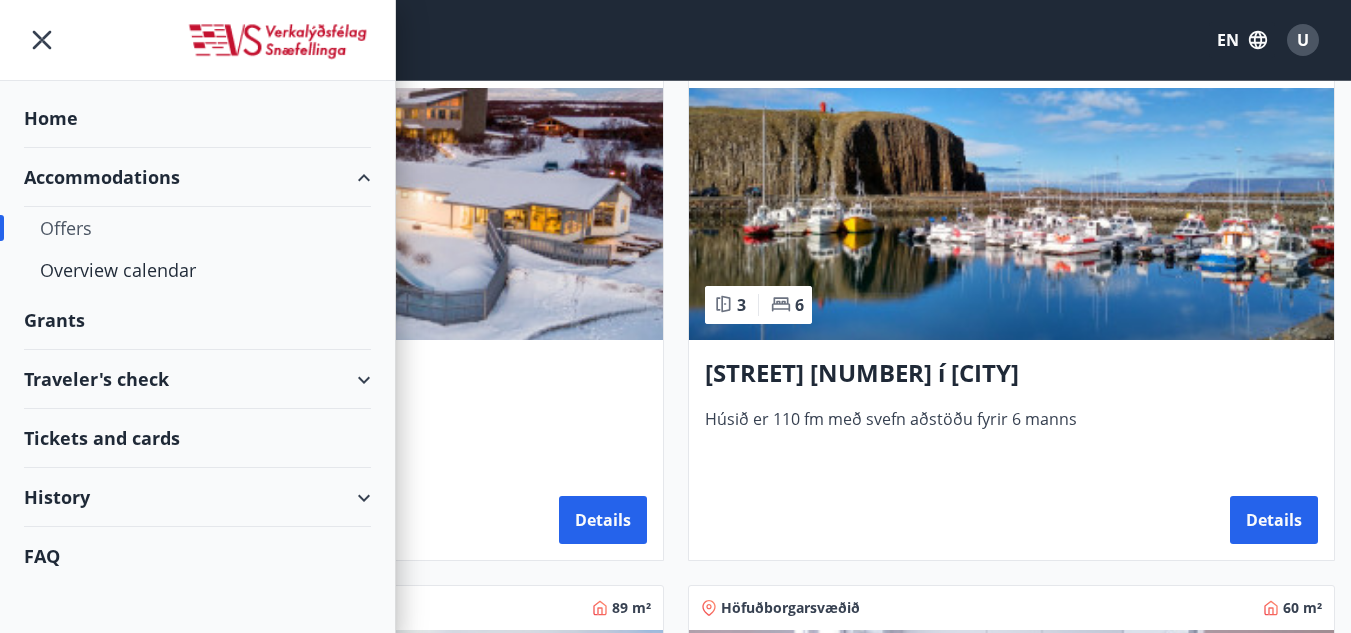 click on "U" at bounding box center (1303, 40) 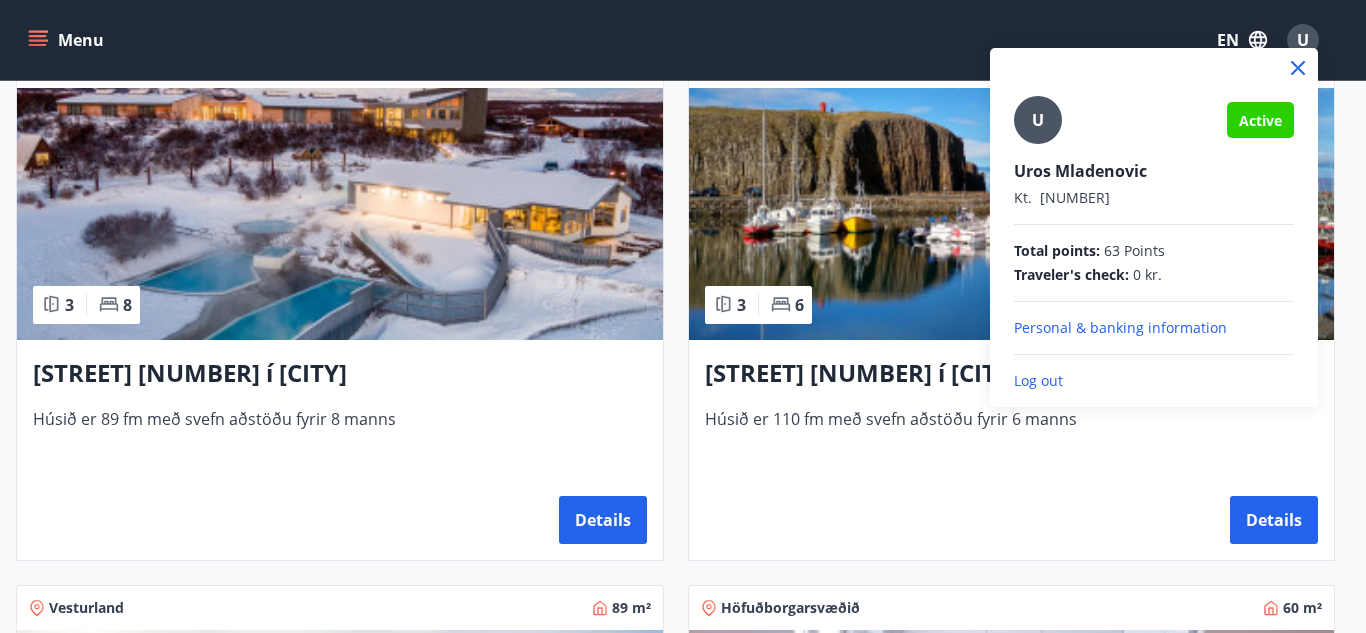 click at bounding box center [683, 316] 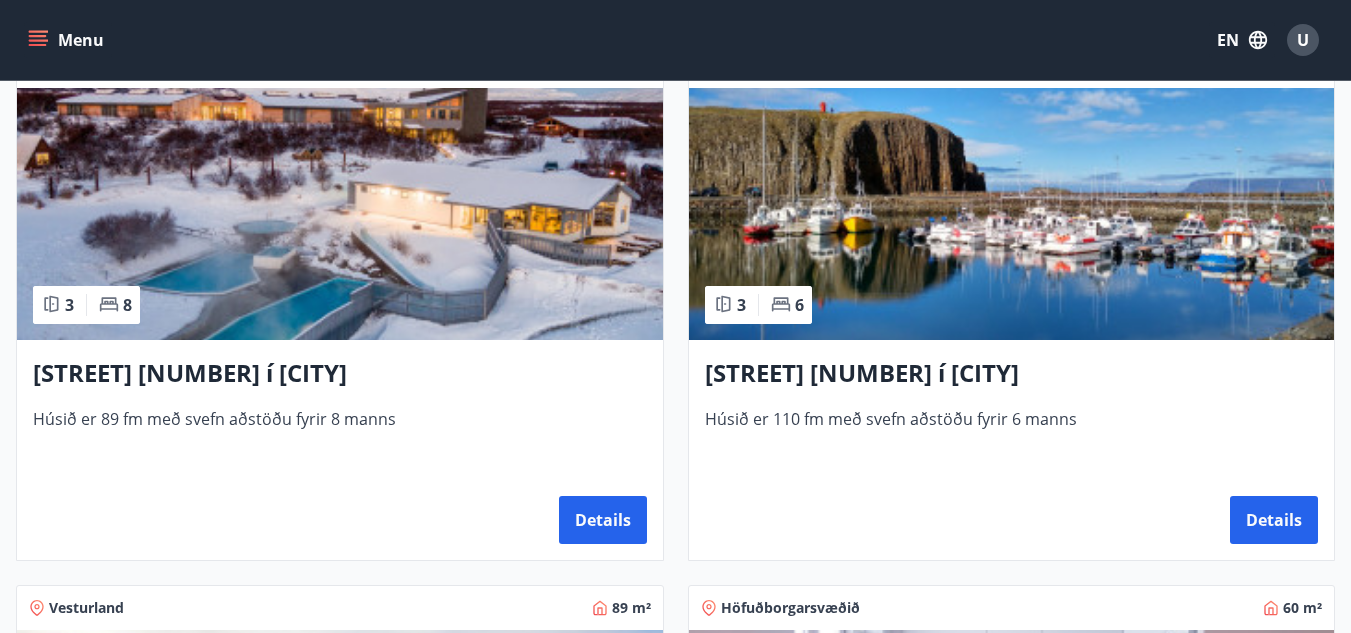 click 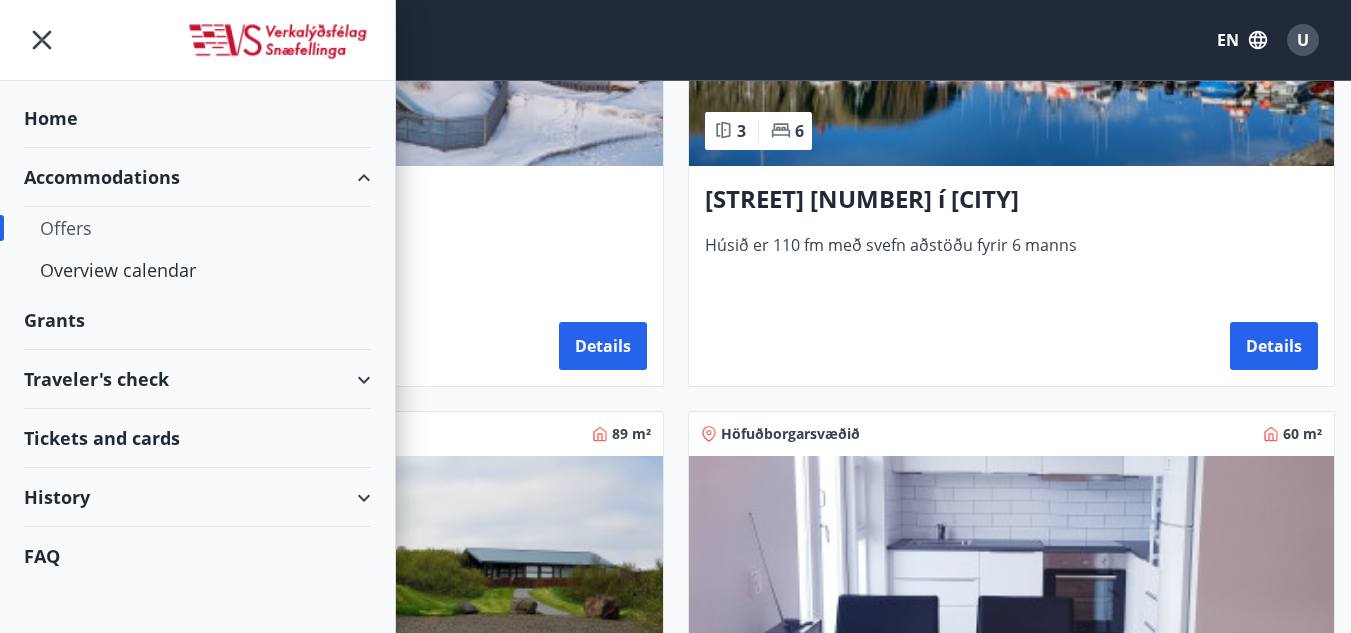 scroll, scrollTop: 600, scrollLeft: 0, axis: vertical 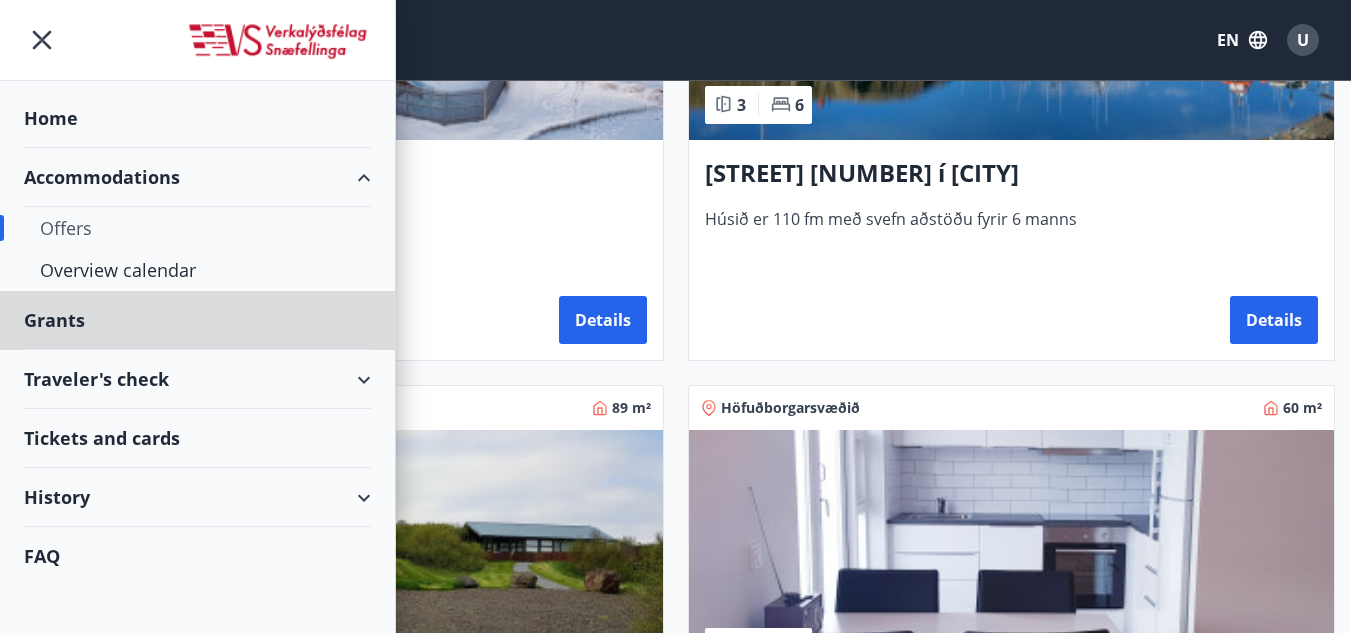 click on "Home" at bounding box center [197, 118] 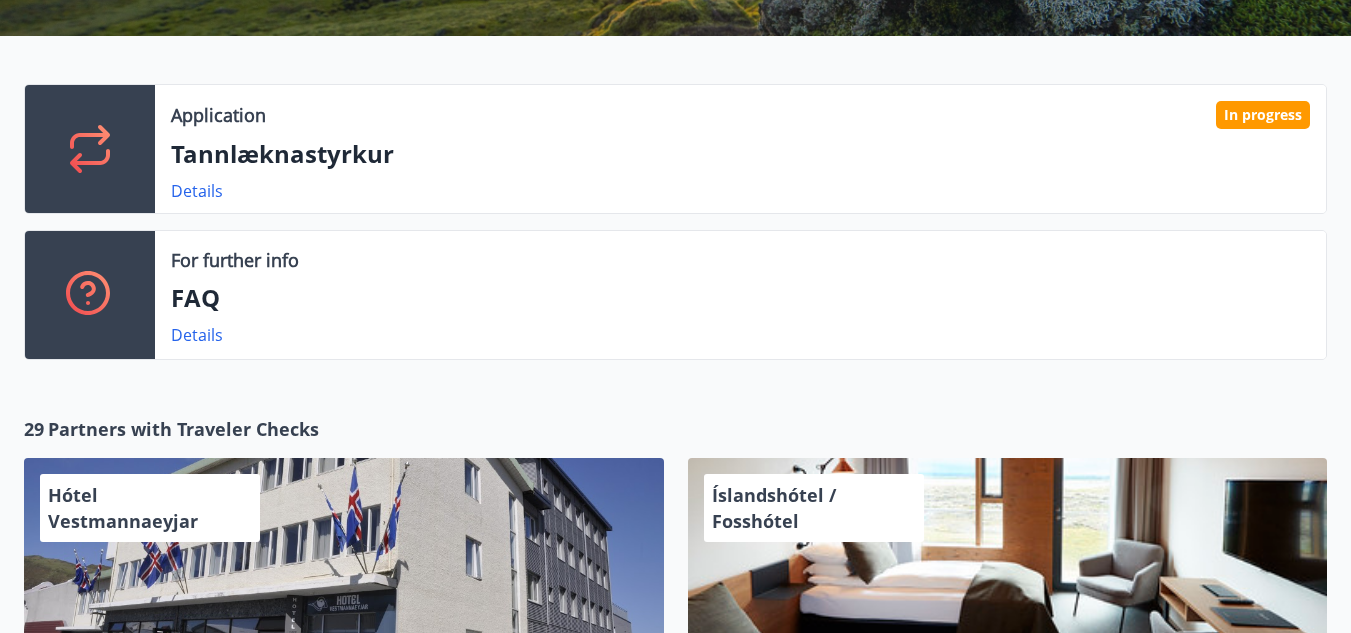 scroll, scrollTop: 300, scrollLeft: 0, axis: vertical 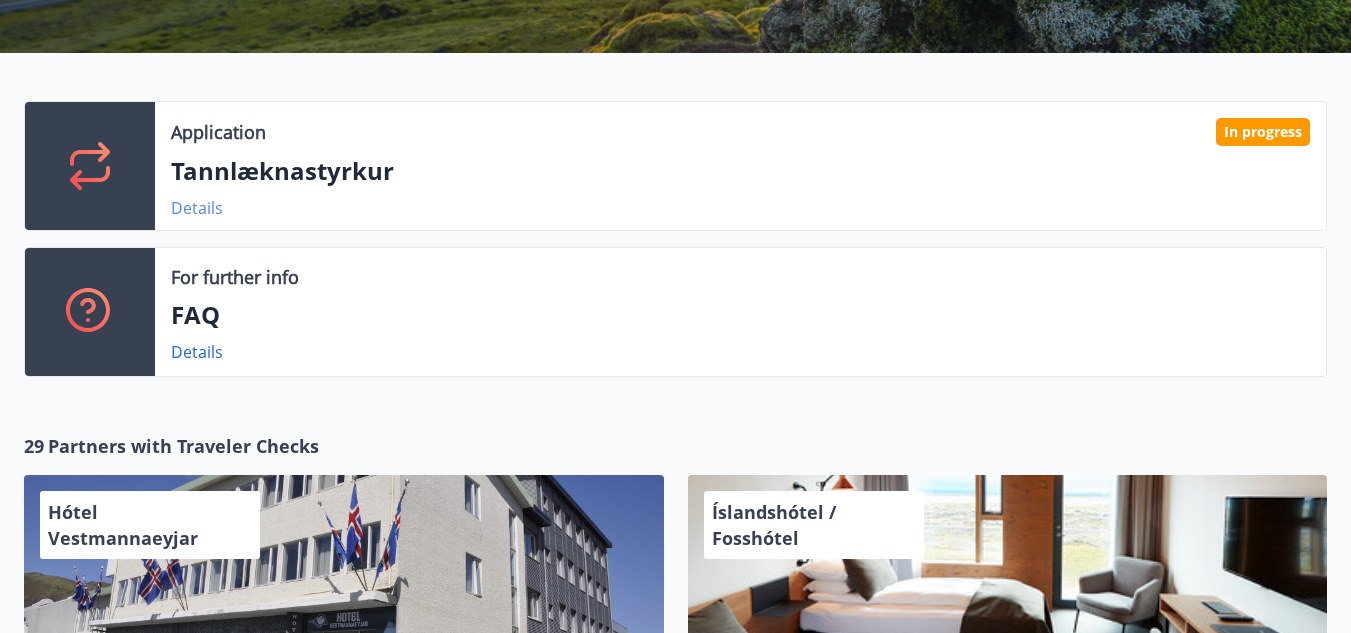 click on "Details" at bounding box center (197, 208) 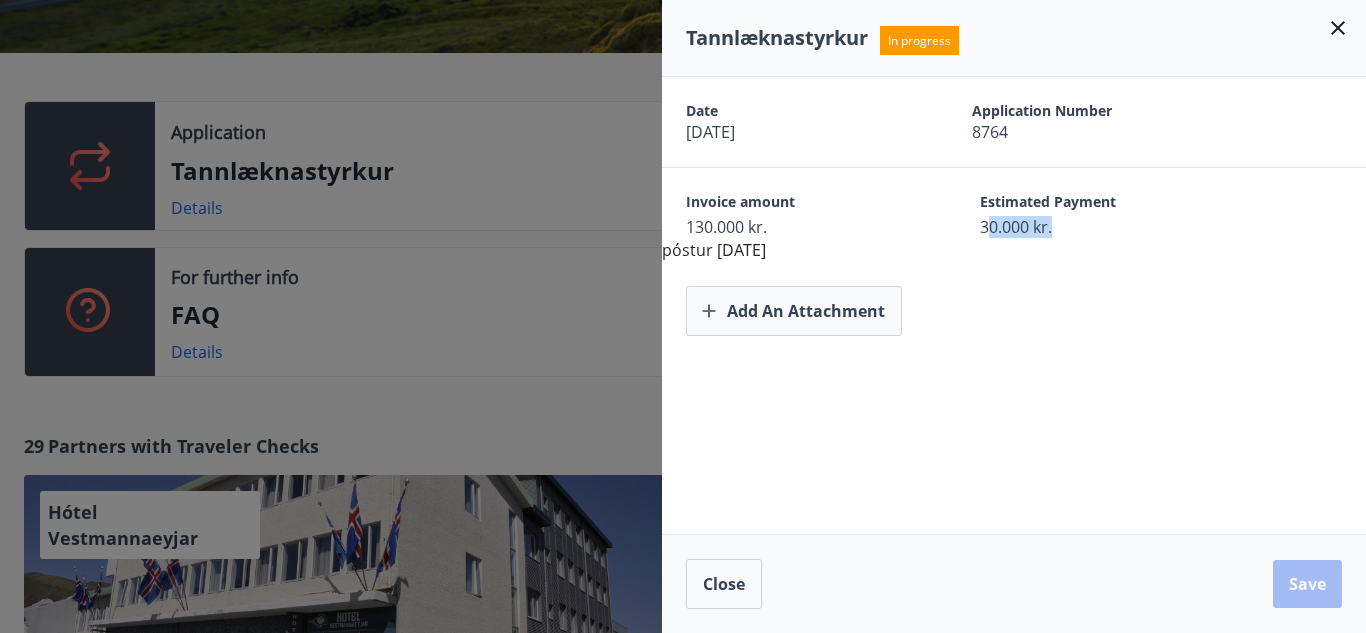drag, startPoint x: 985, startPoint y: 229, endPoint x: 1067, endPoint y: 235, distance: 82.219215 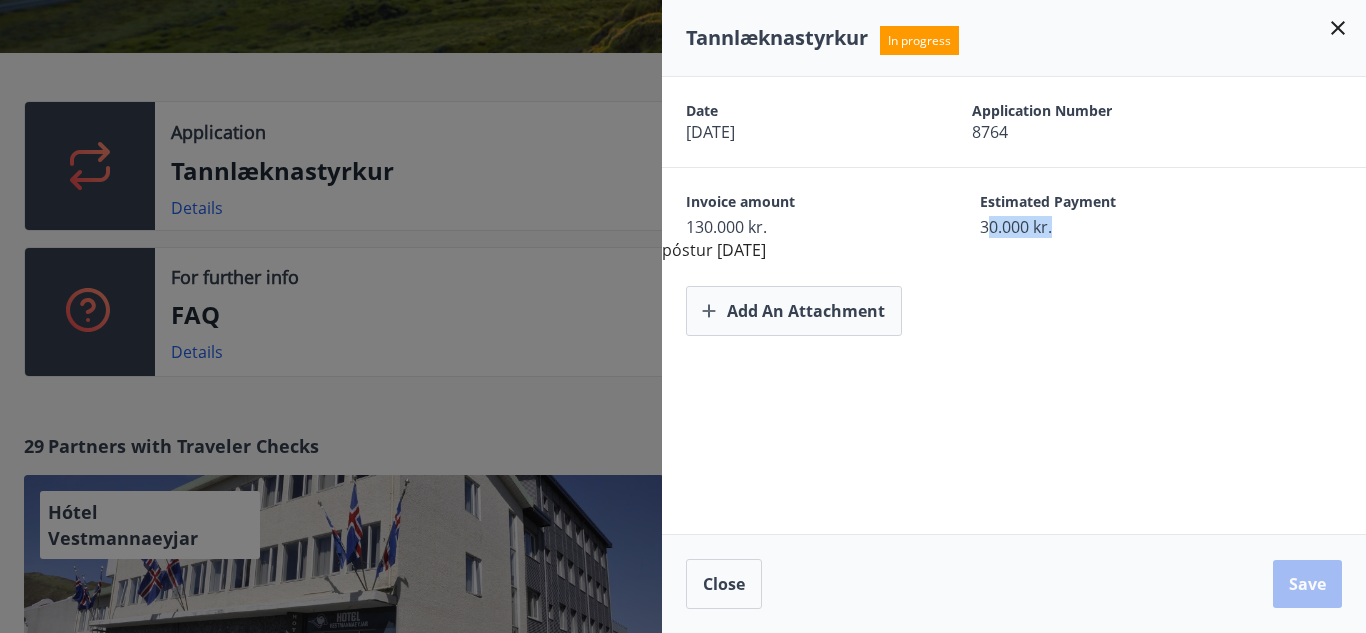 click 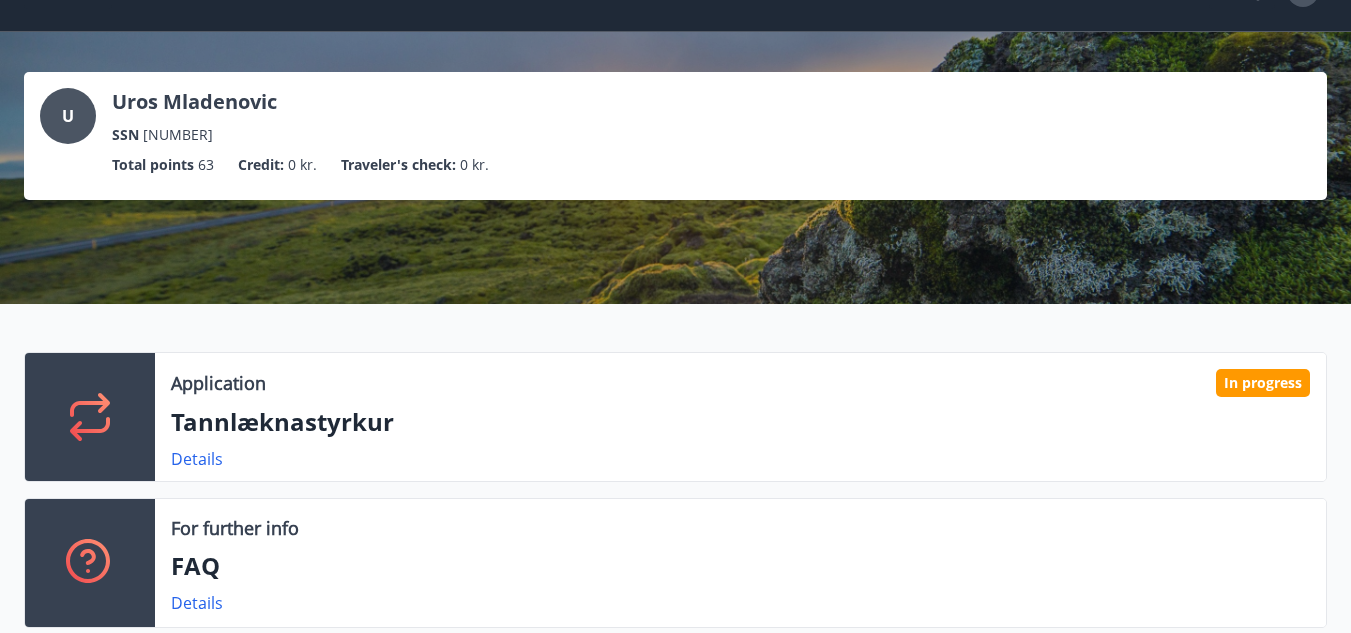 scroll, scrollTop: 0, scrollLeft: 0, axis: both 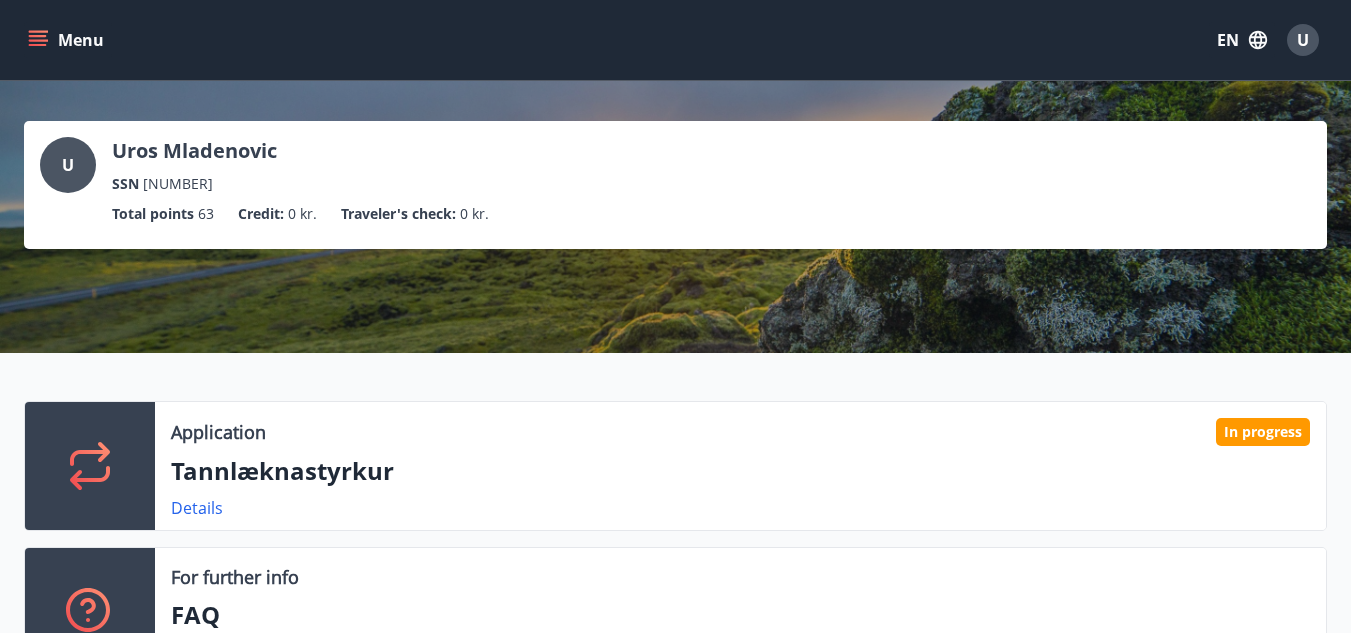 click 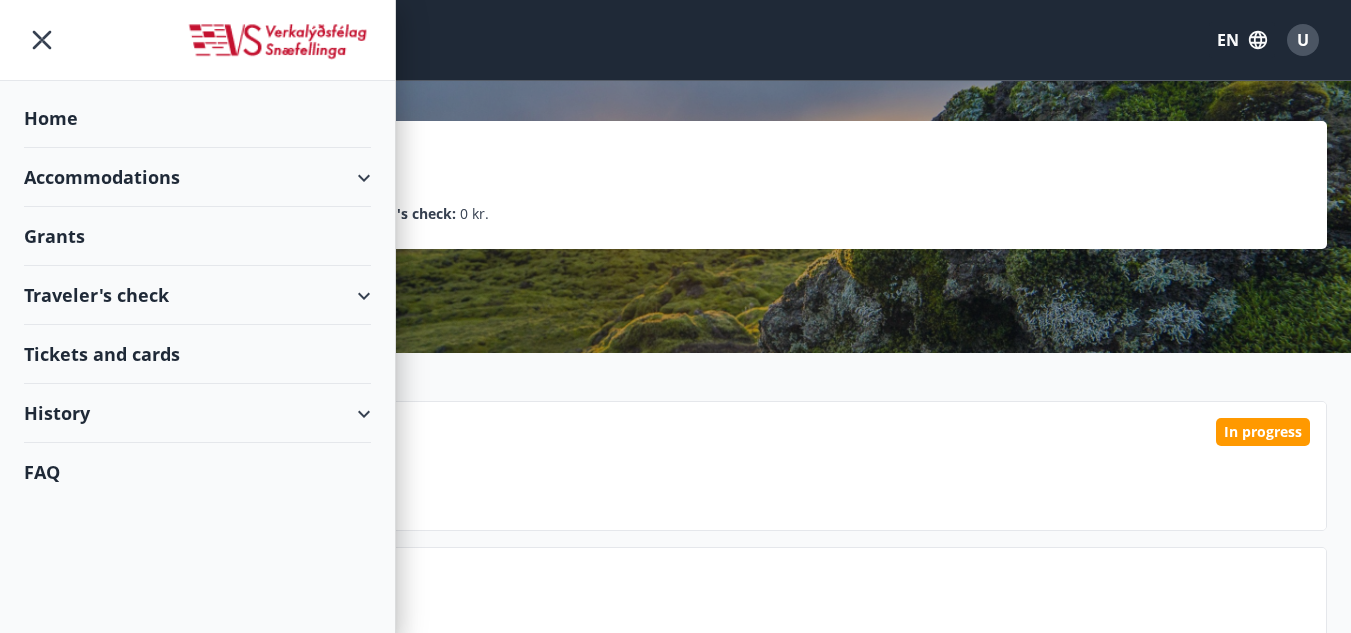 click 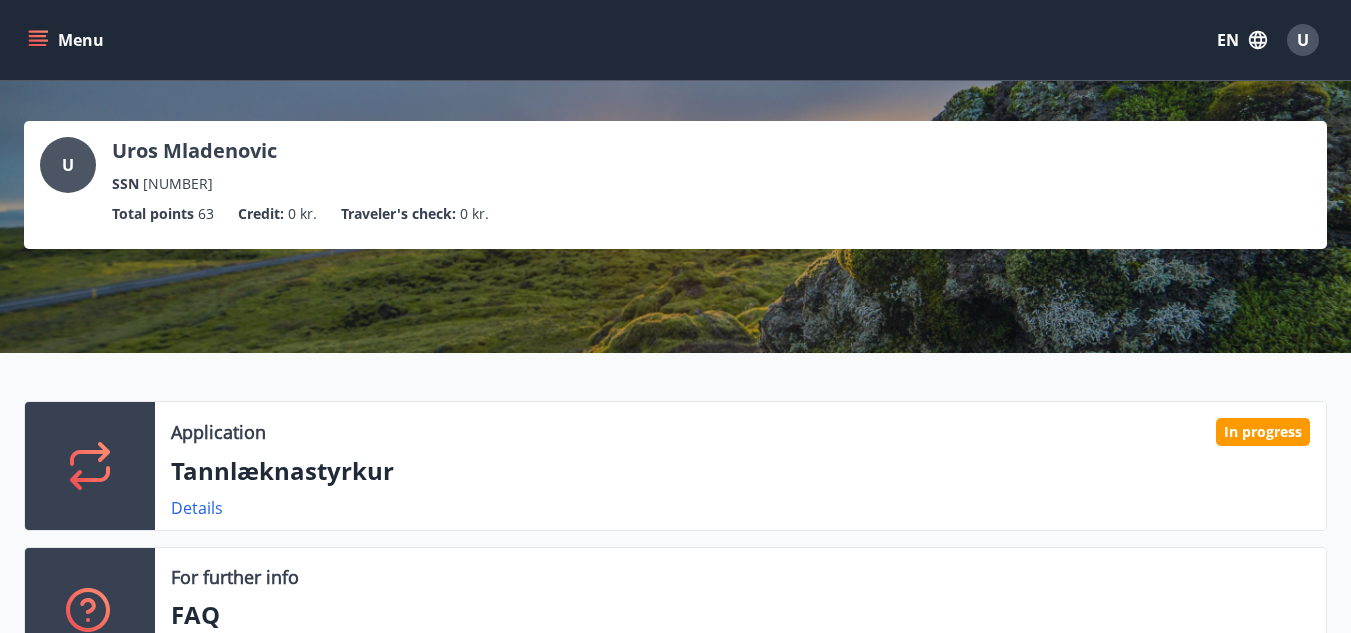 click 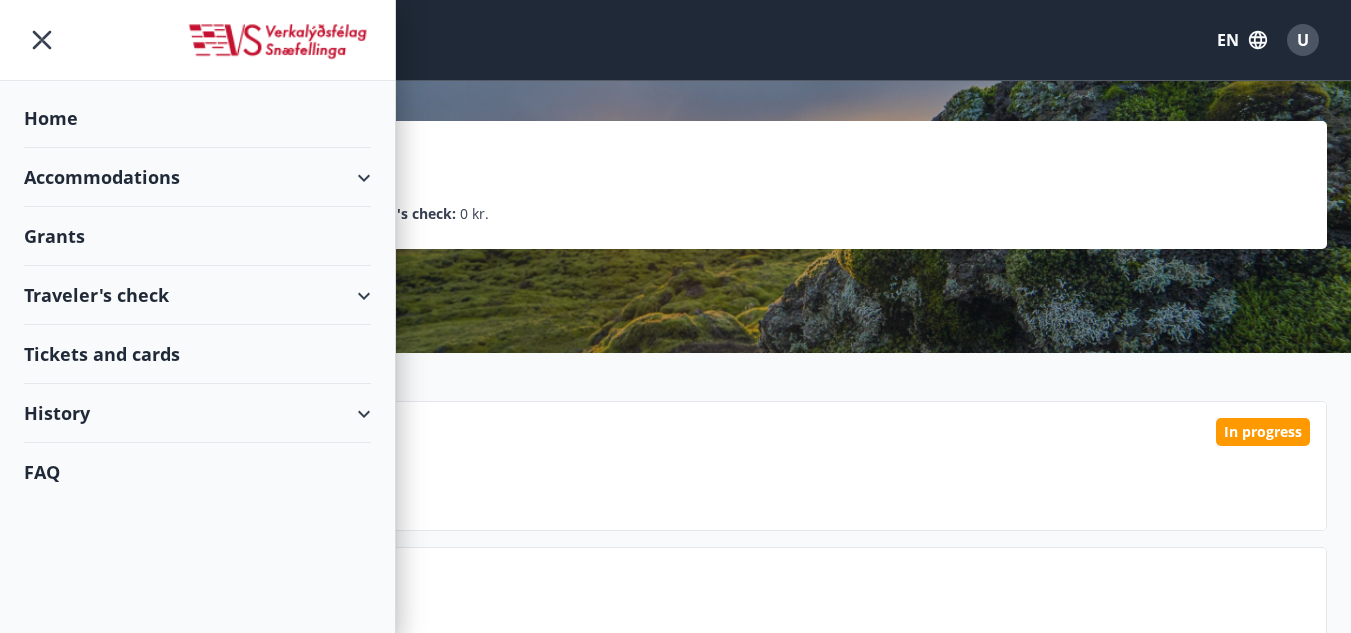 click on "Accommodations" at bounding box center (197, 177) 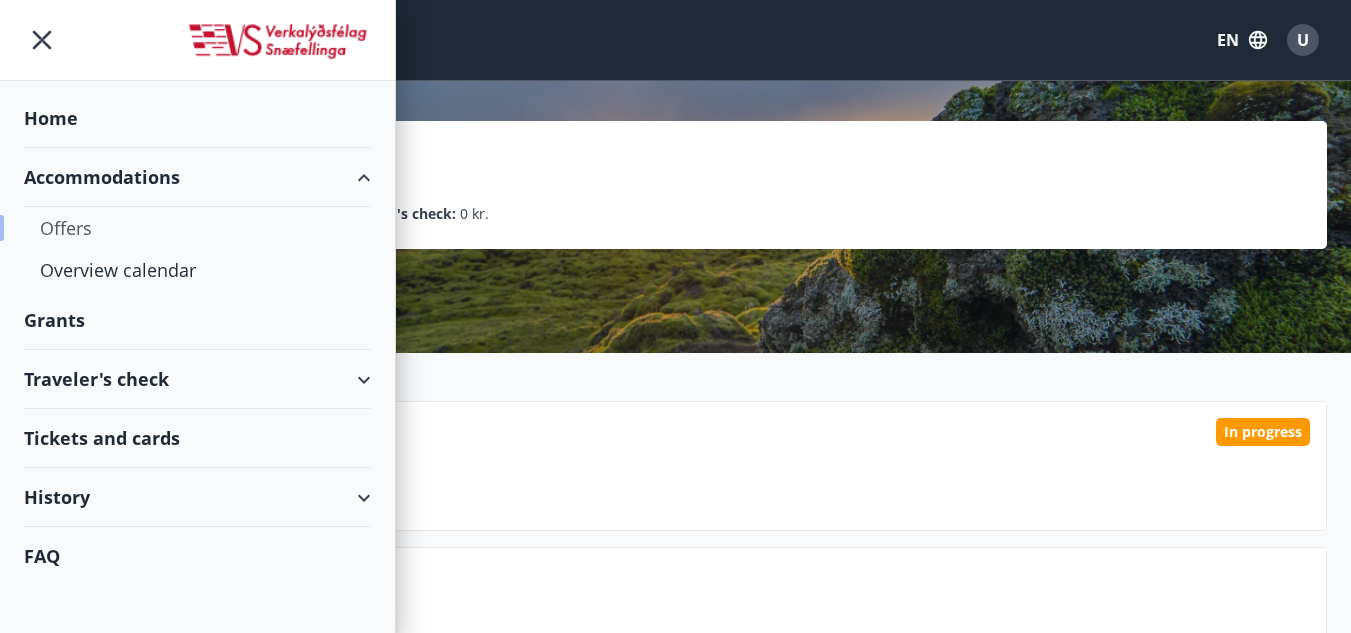 click on "Offers" at bounding box center (197, 228) 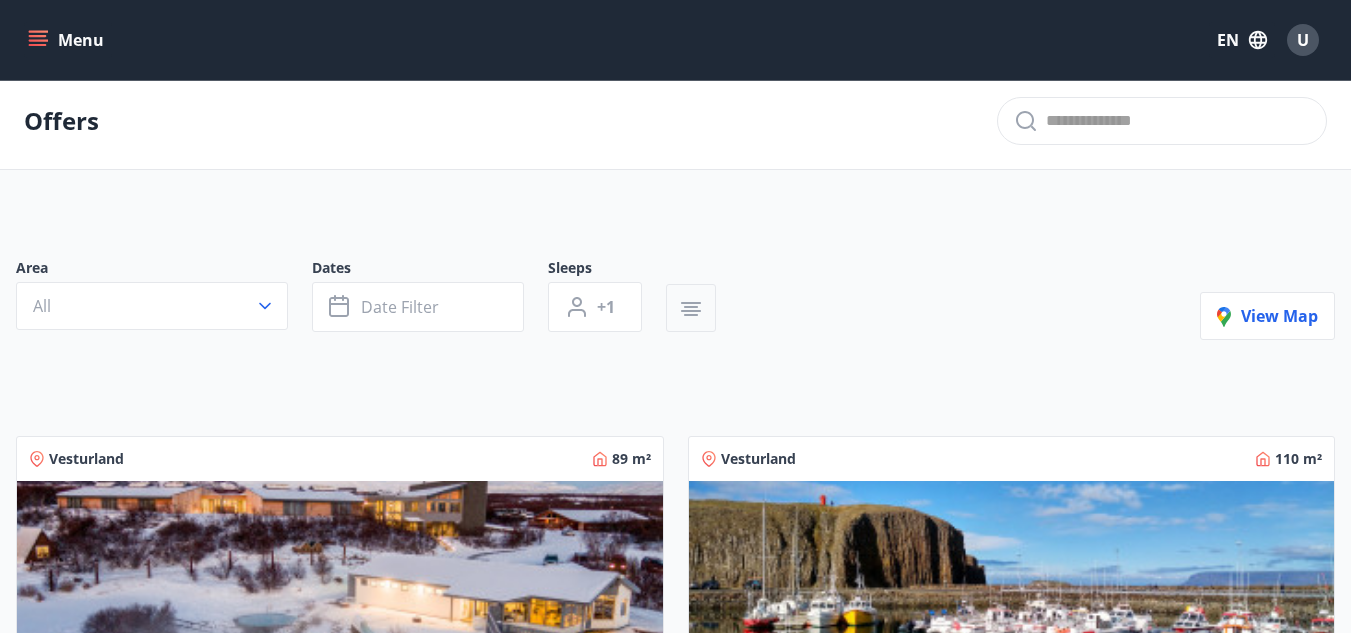 scroll, scrollTop: 0, scrollLeft: 0, axis: both 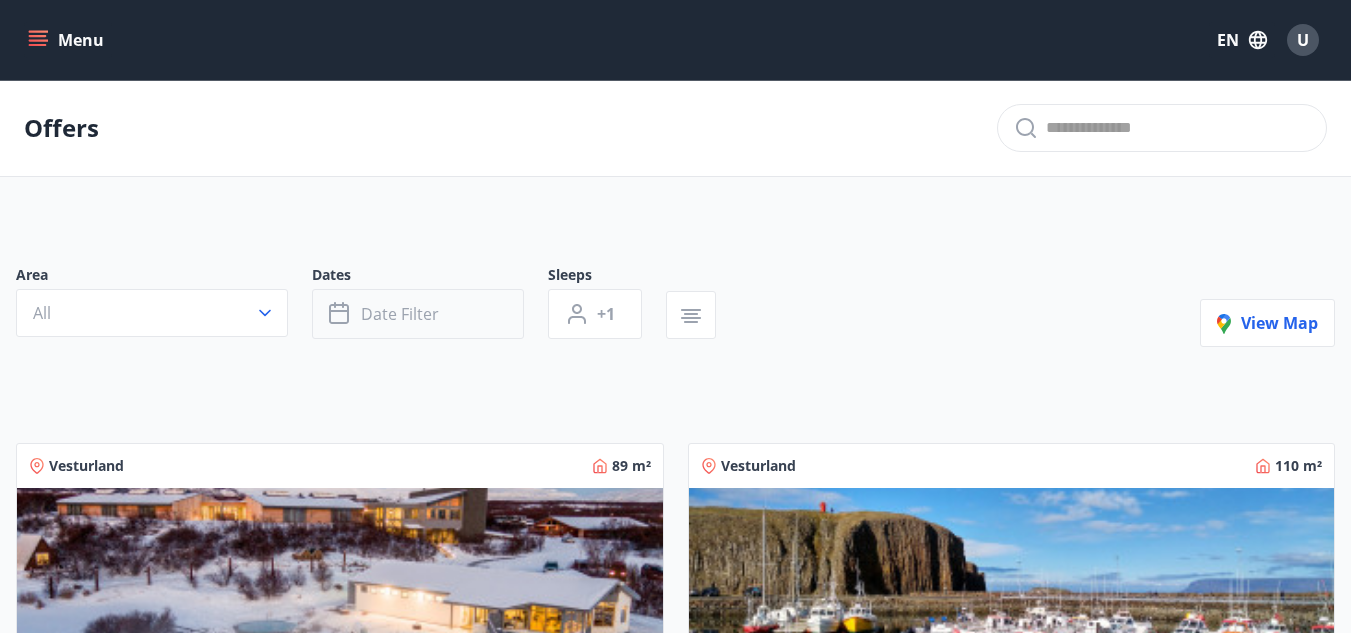 click on "Date filter" at bounding box center [400, 314] 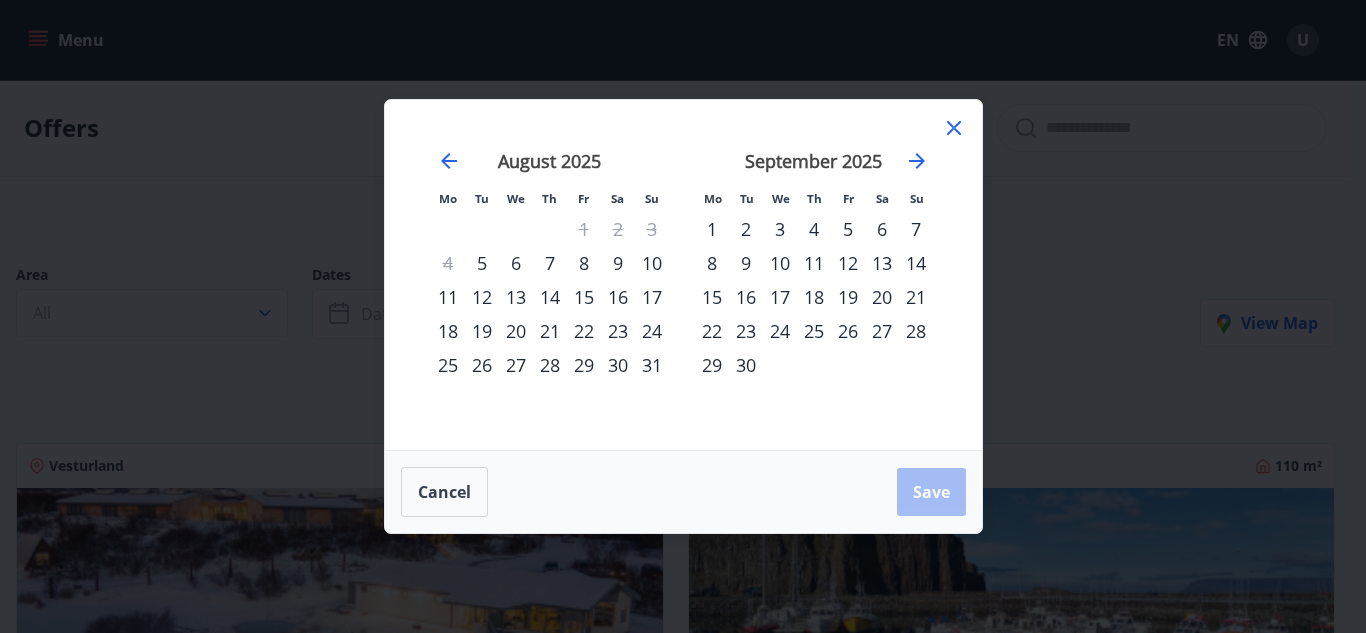 click on "1" at bounding box center [712, 229] 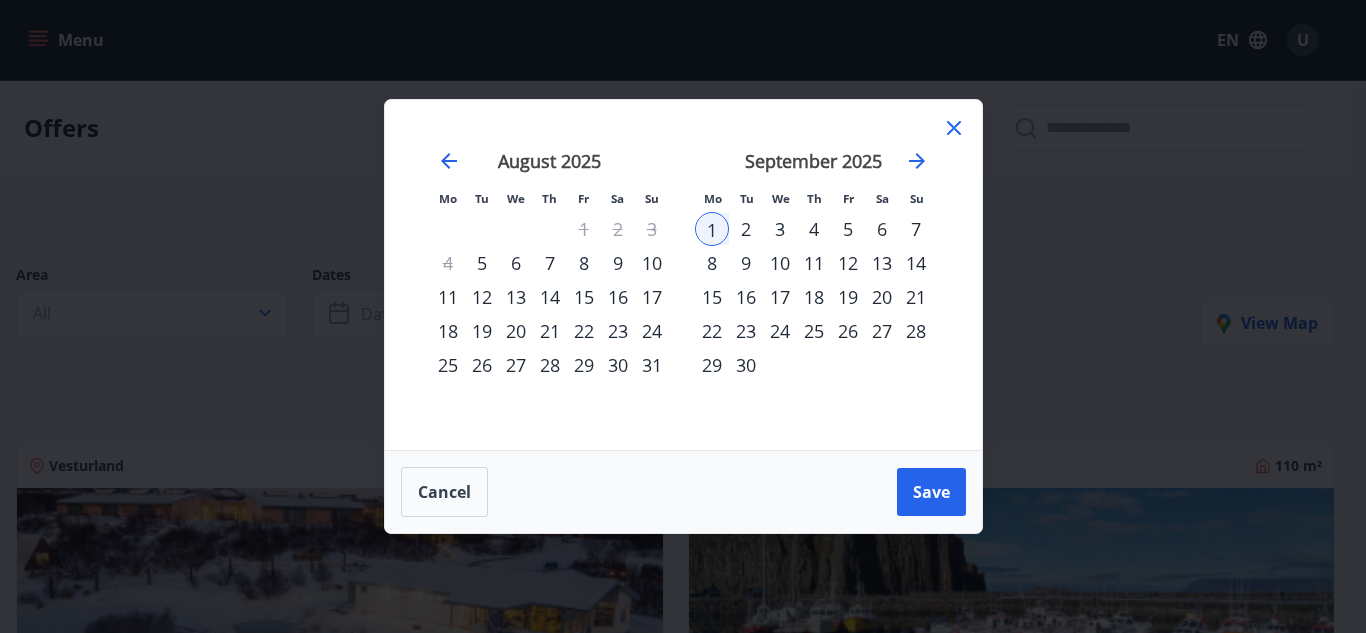 click on "2" at bounding box center [746, 229] 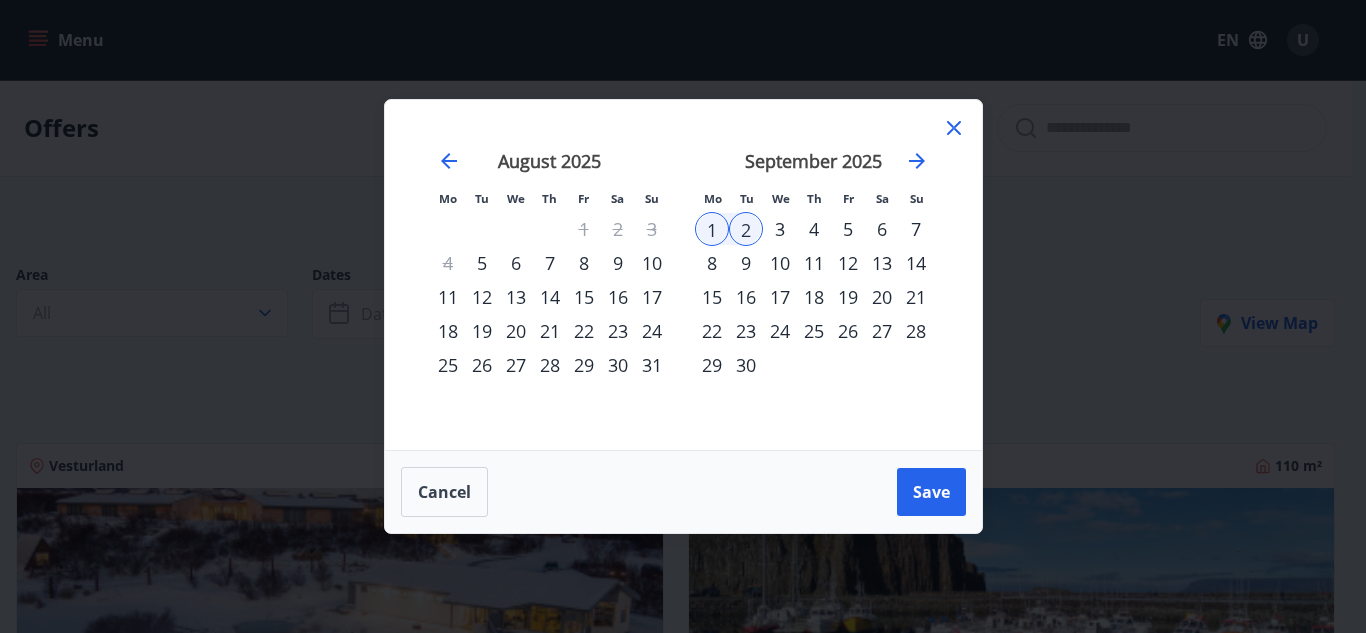 click on "9" at bounding box center (746, 263) 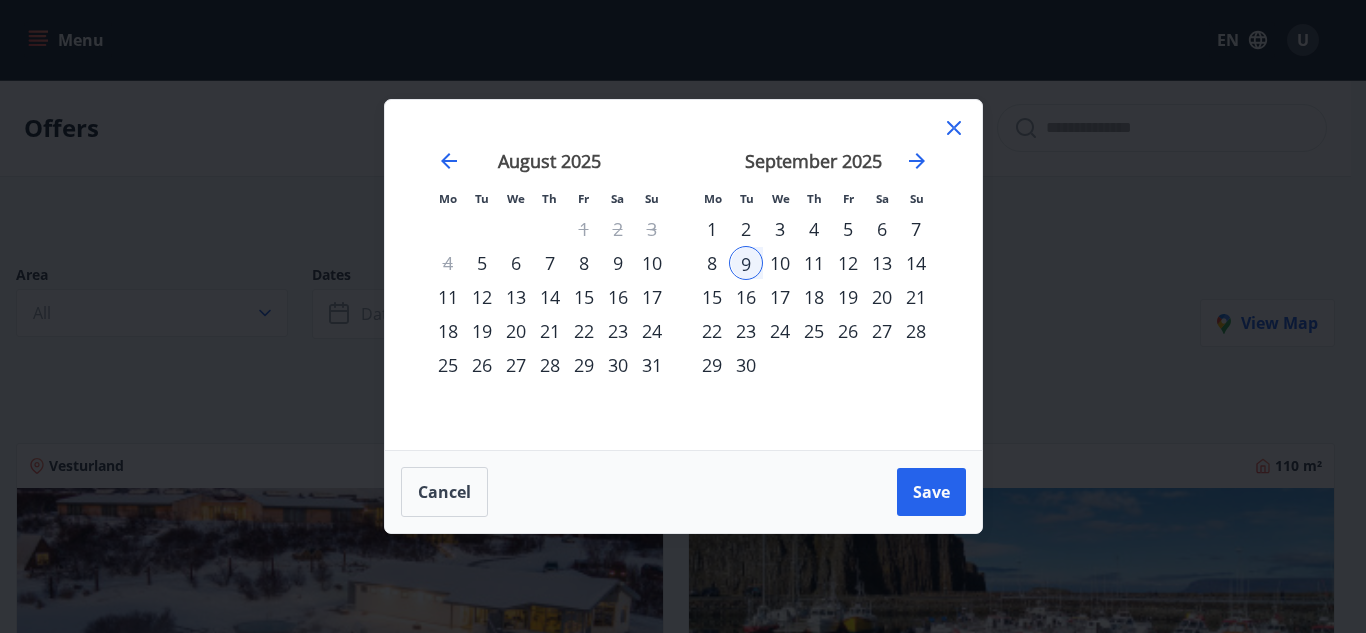 click on "2" at bounding box center [746, 229] 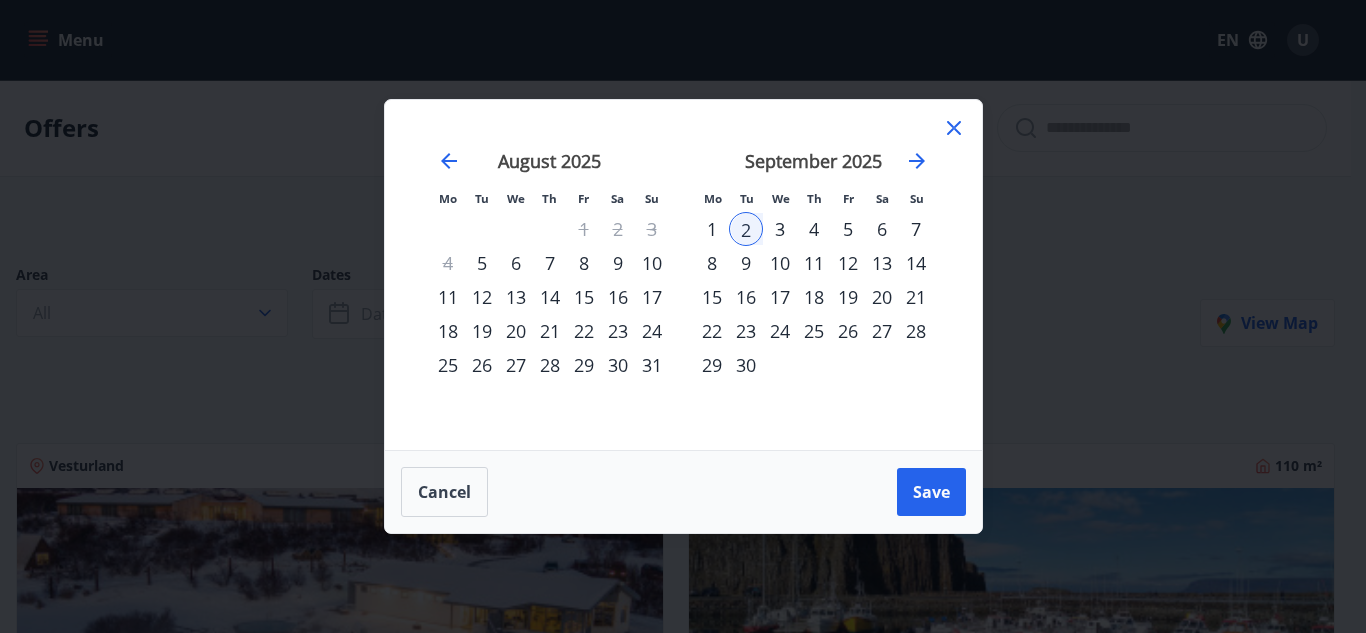 click on "9" at bounding box center (746, 263) 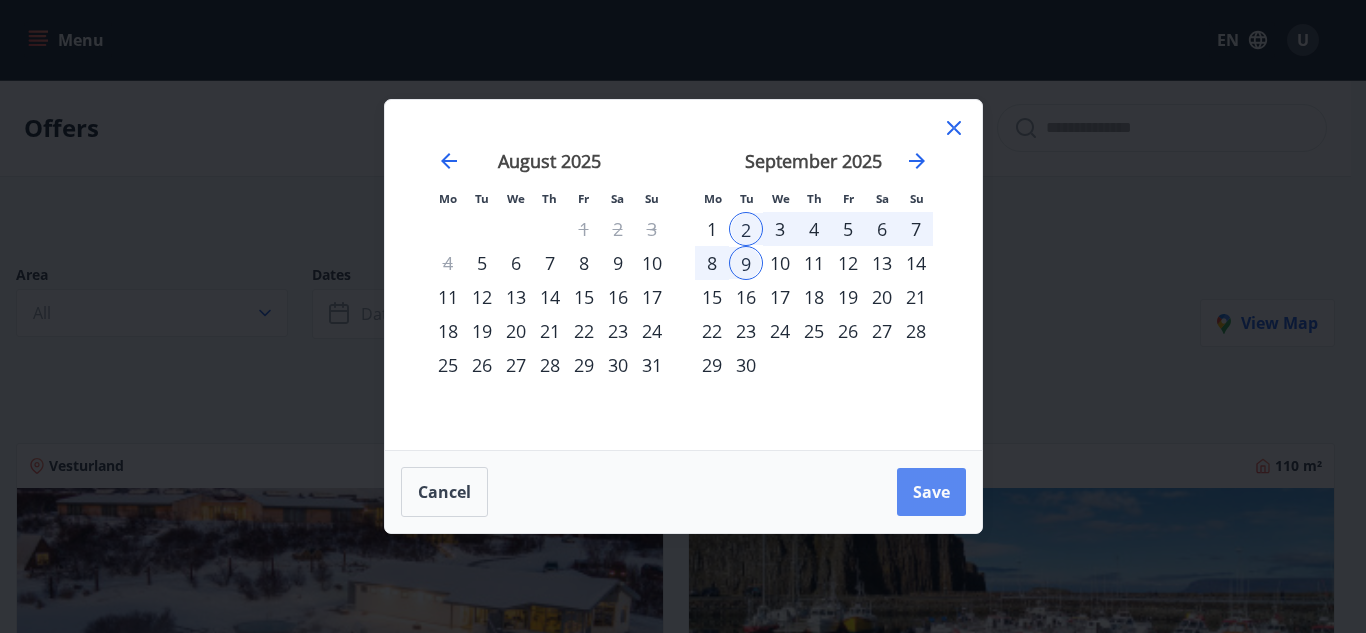 click on "Save" at bounding box center [931, 492] 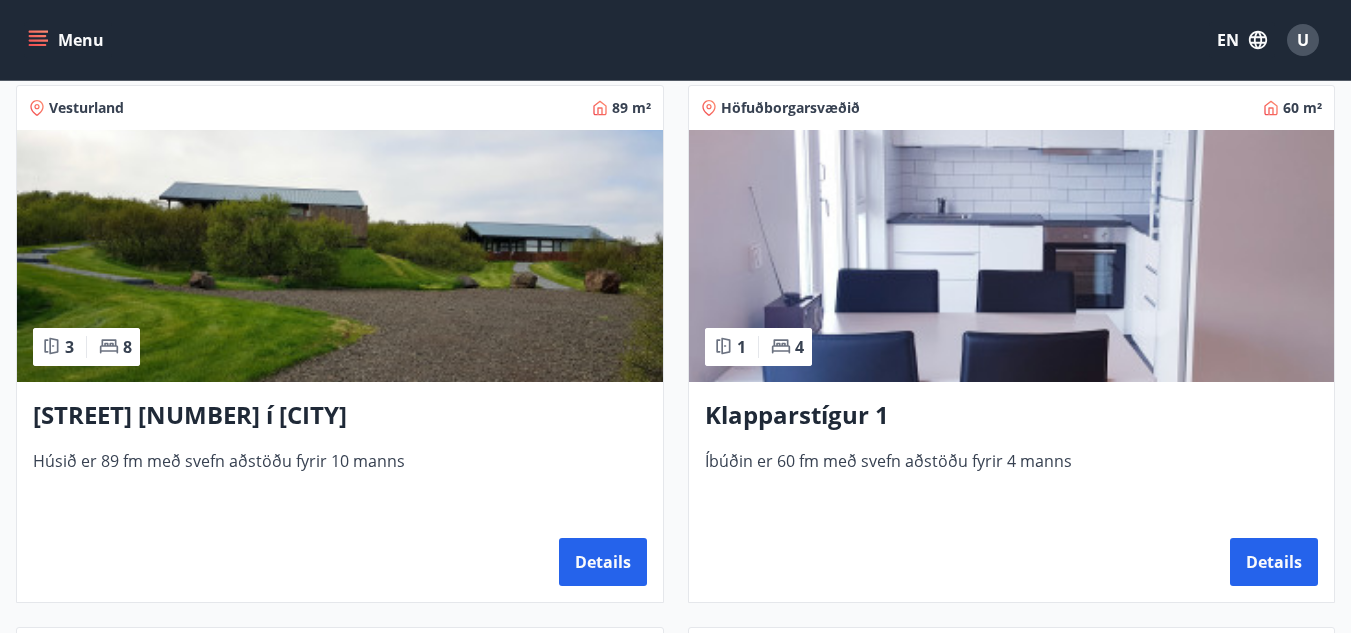 scroll, scrollTop: 1000, scrollLeft: 0, axis: vertical 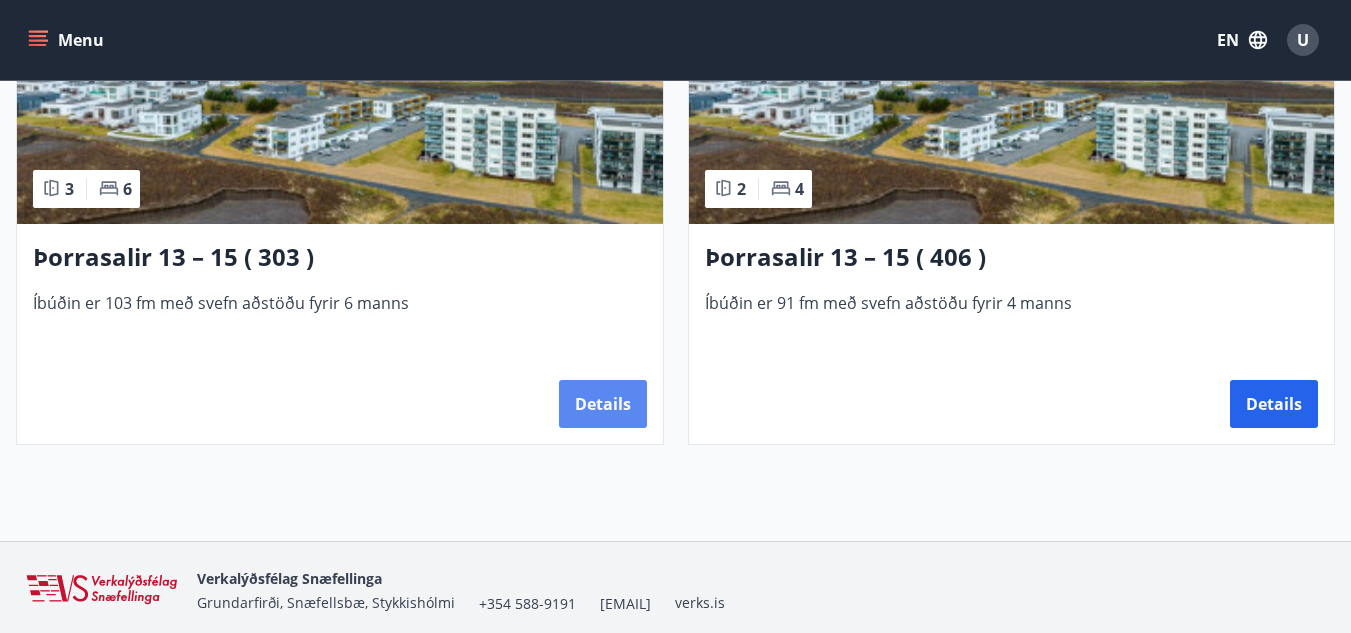 click on "Details" at bounding box center [603, 404] 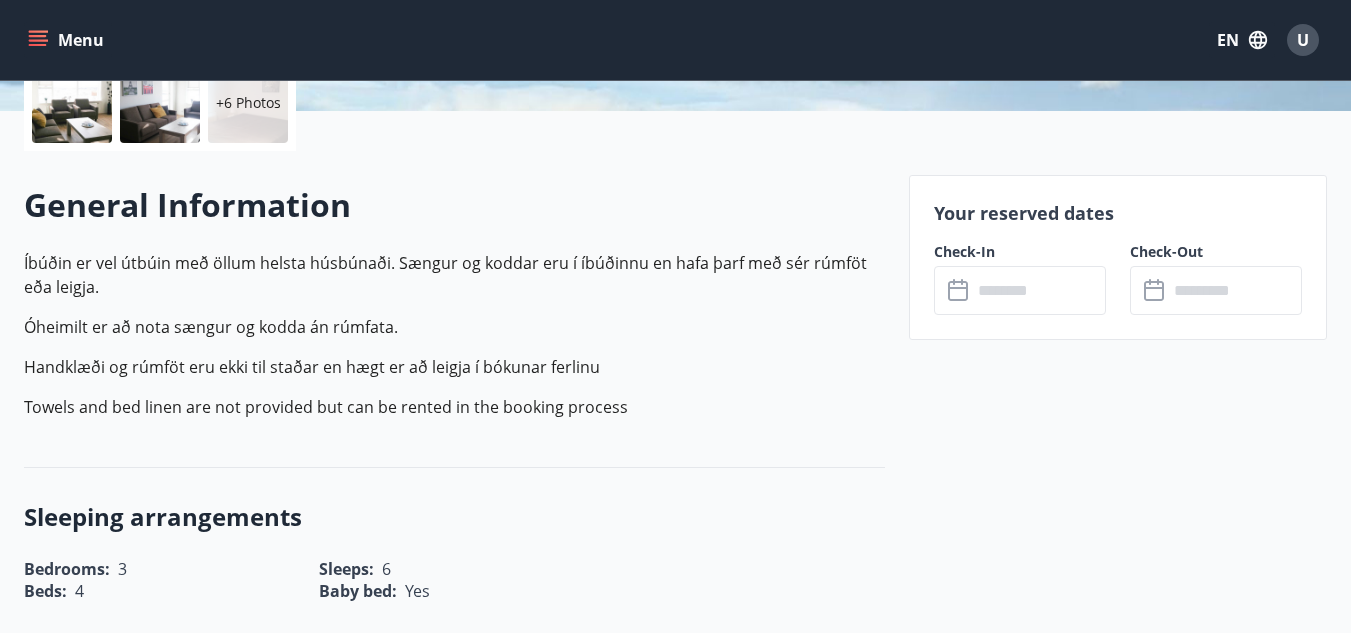 scroll, scrollTop: 500, scrollLeft: 0, axis: vertical 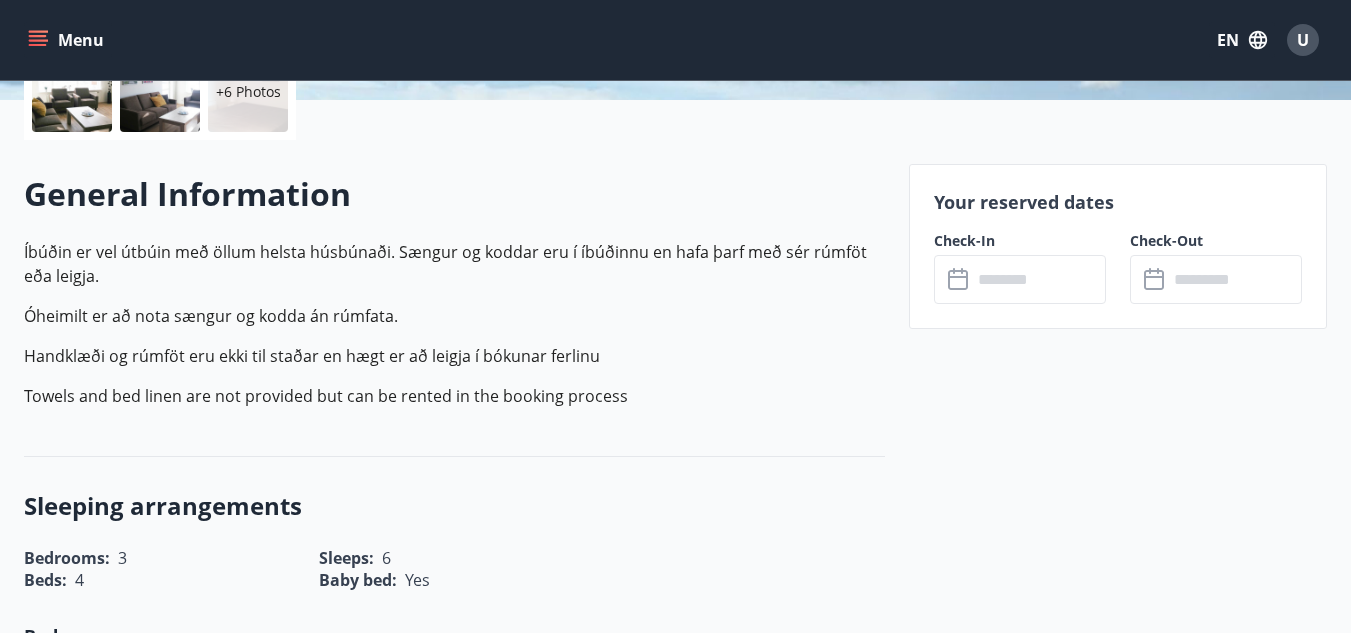 click at bounding box center (1039, 279) 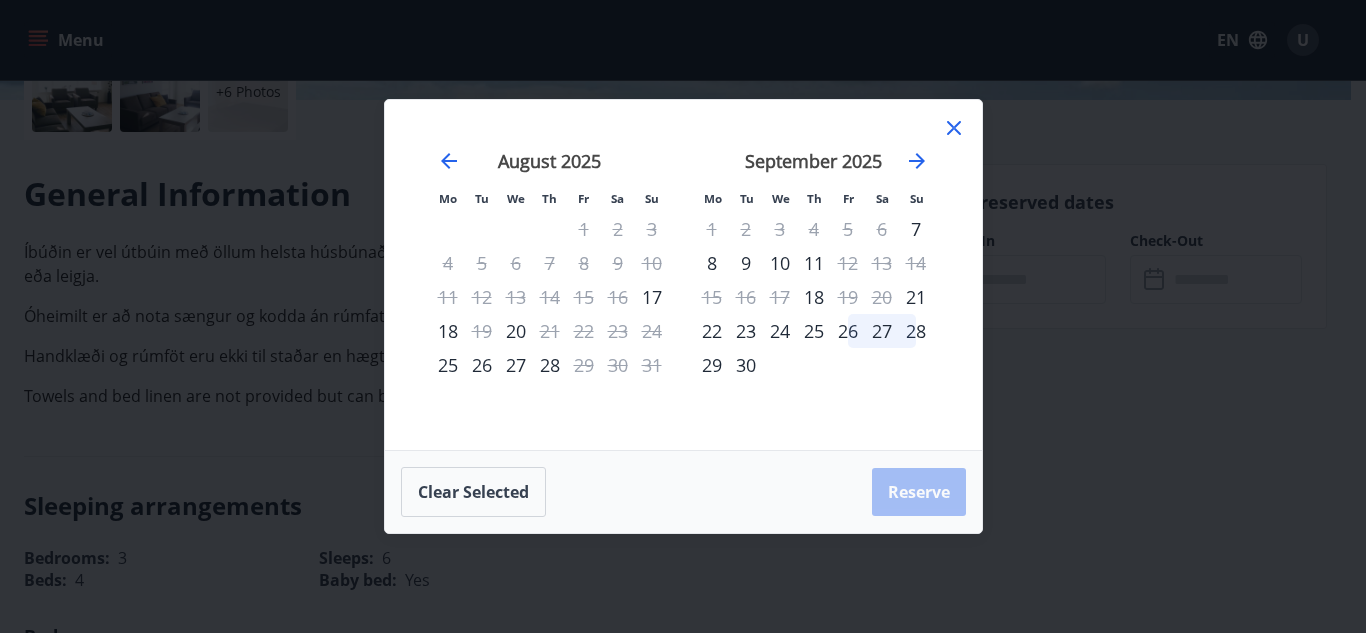 click 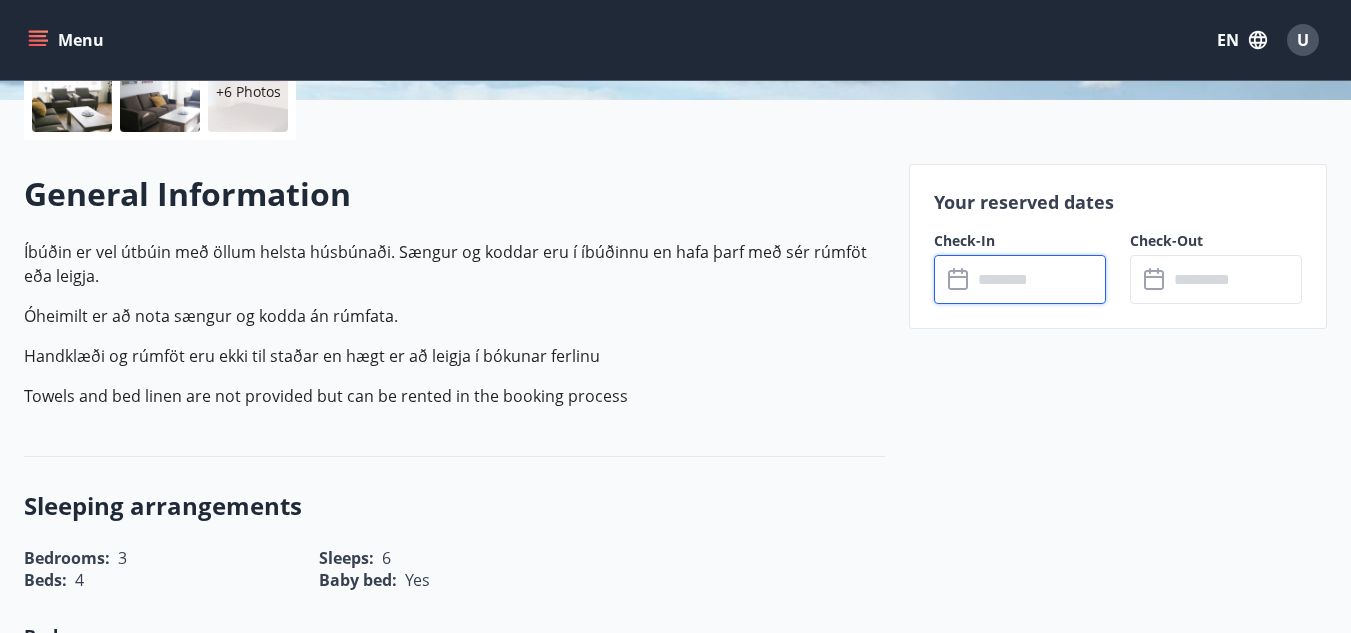 click at bounding box center (1039, 279) 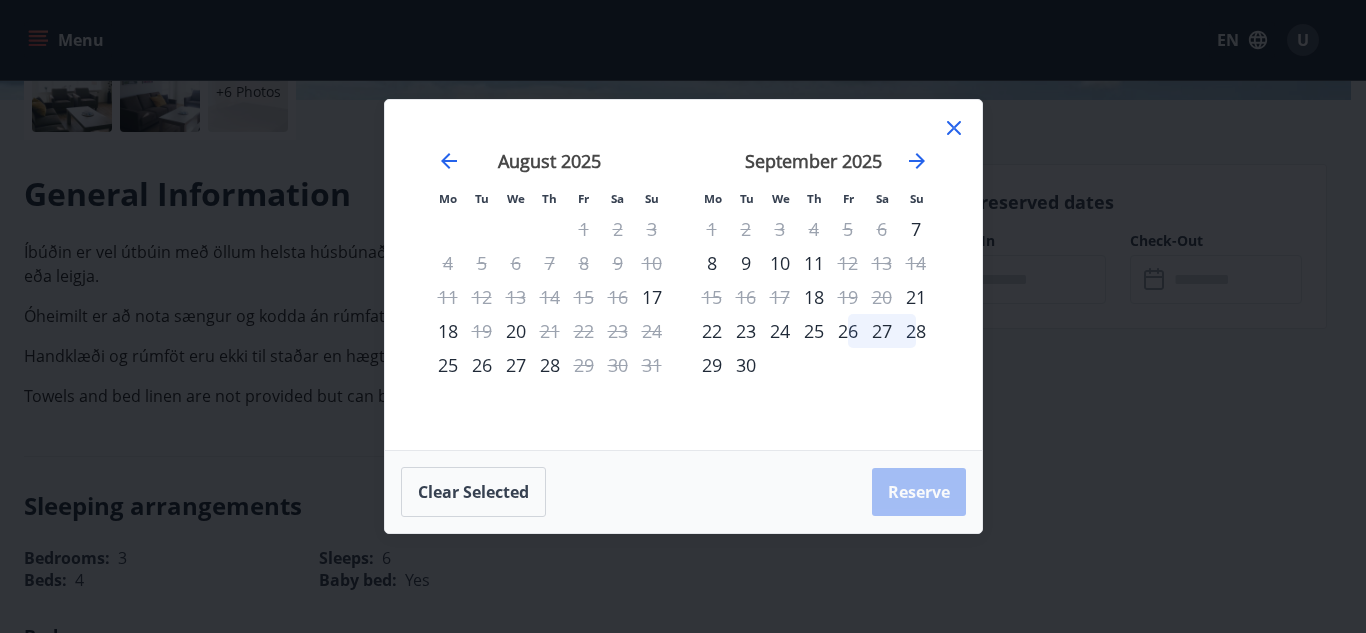 click 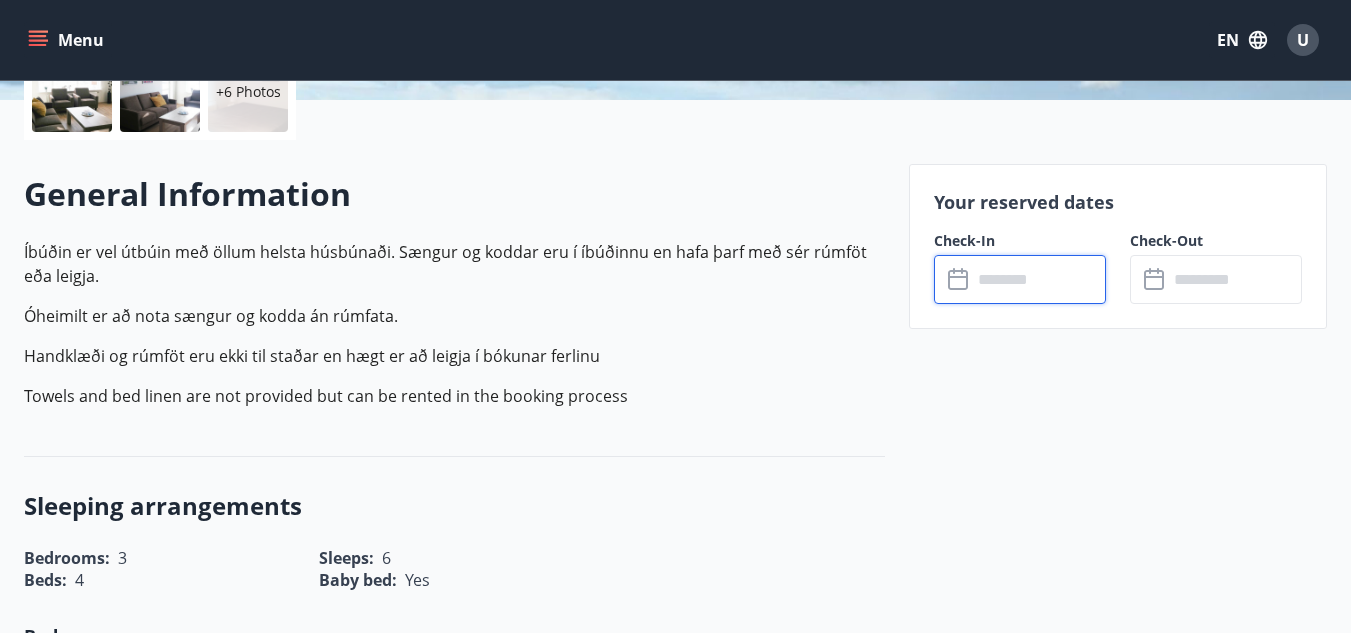 click 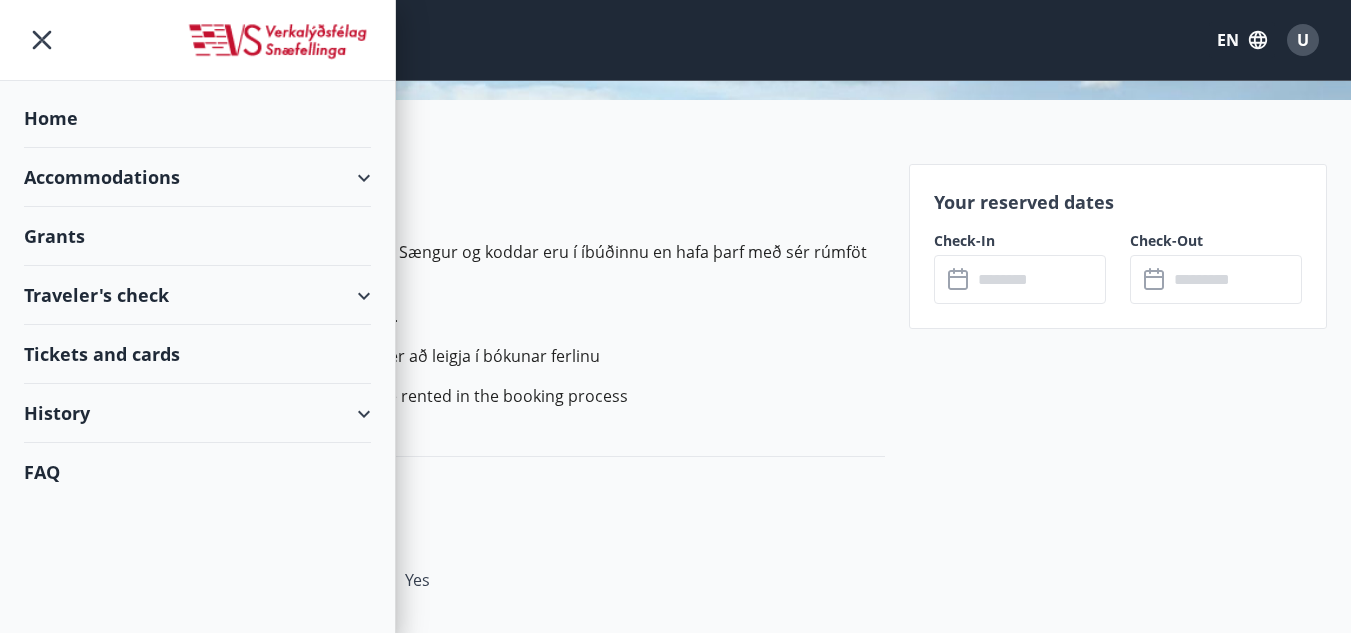 click on "Accommodations" at bounding box center (197, 177) 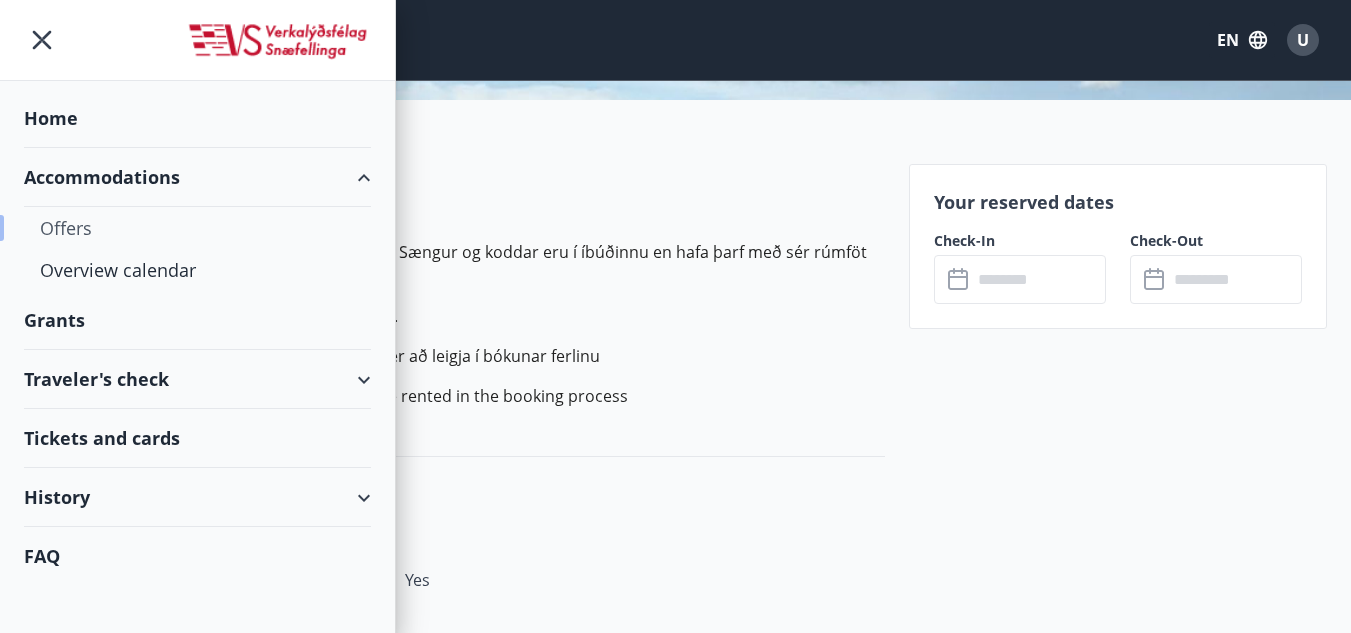 click on "Offers" at bounding box center (197, 228) 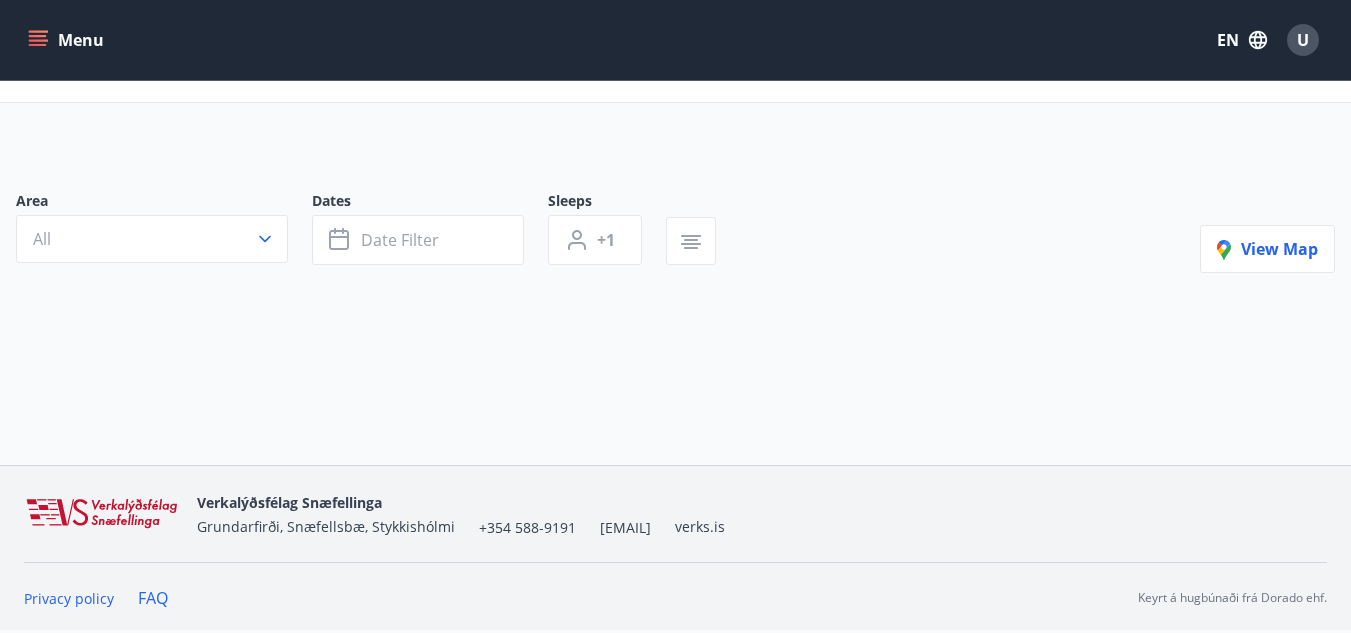scroll, scrollTop: 0, scrollLeft: 0, axis: both 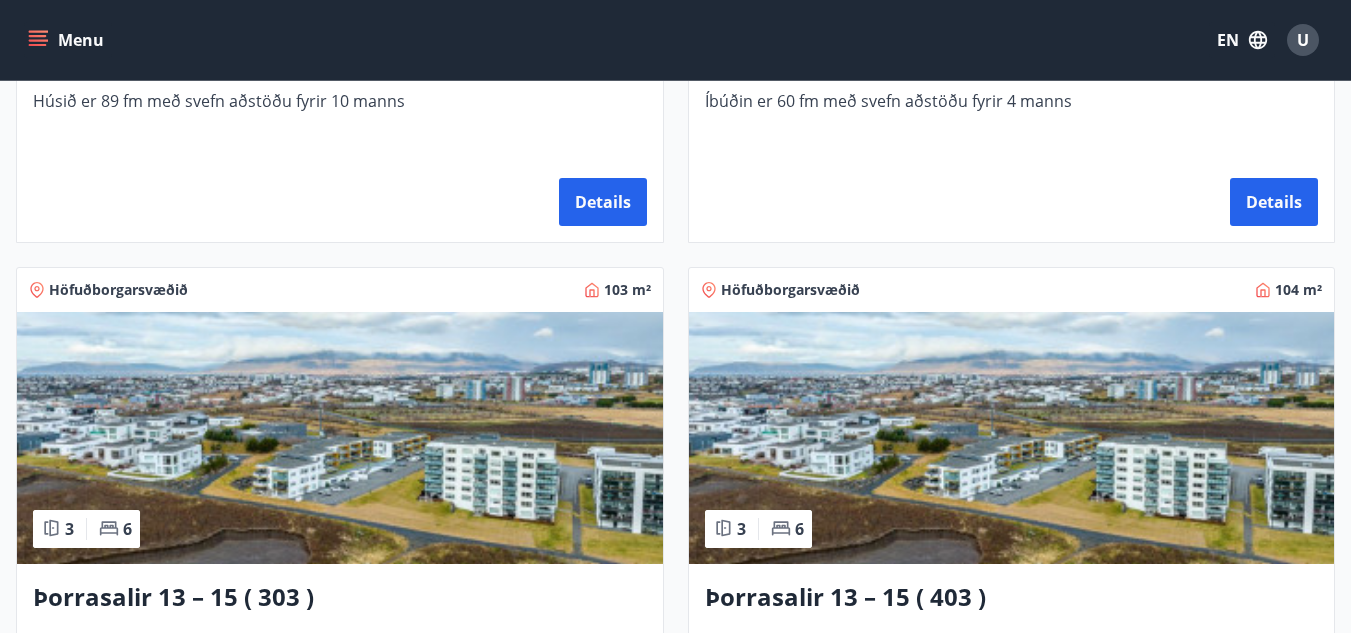 click at bounding box center (340, 438) 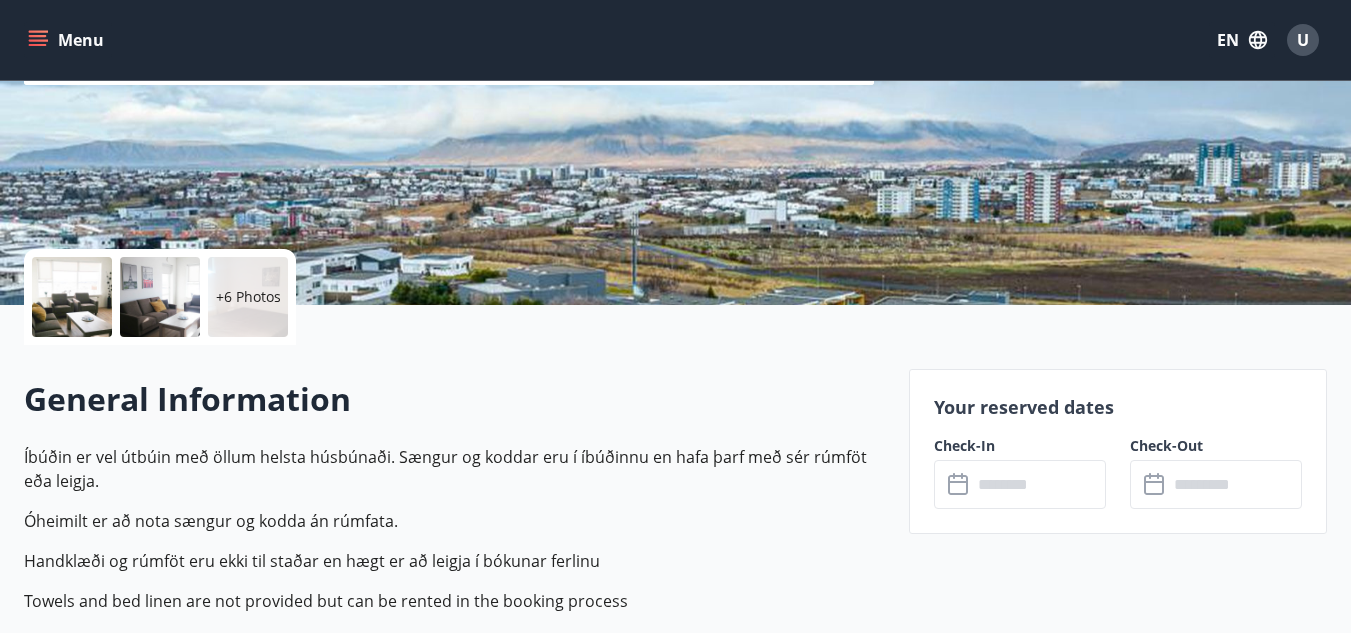 scroll, scrollTop: 400, scrollLeft: 0, axis: vertical 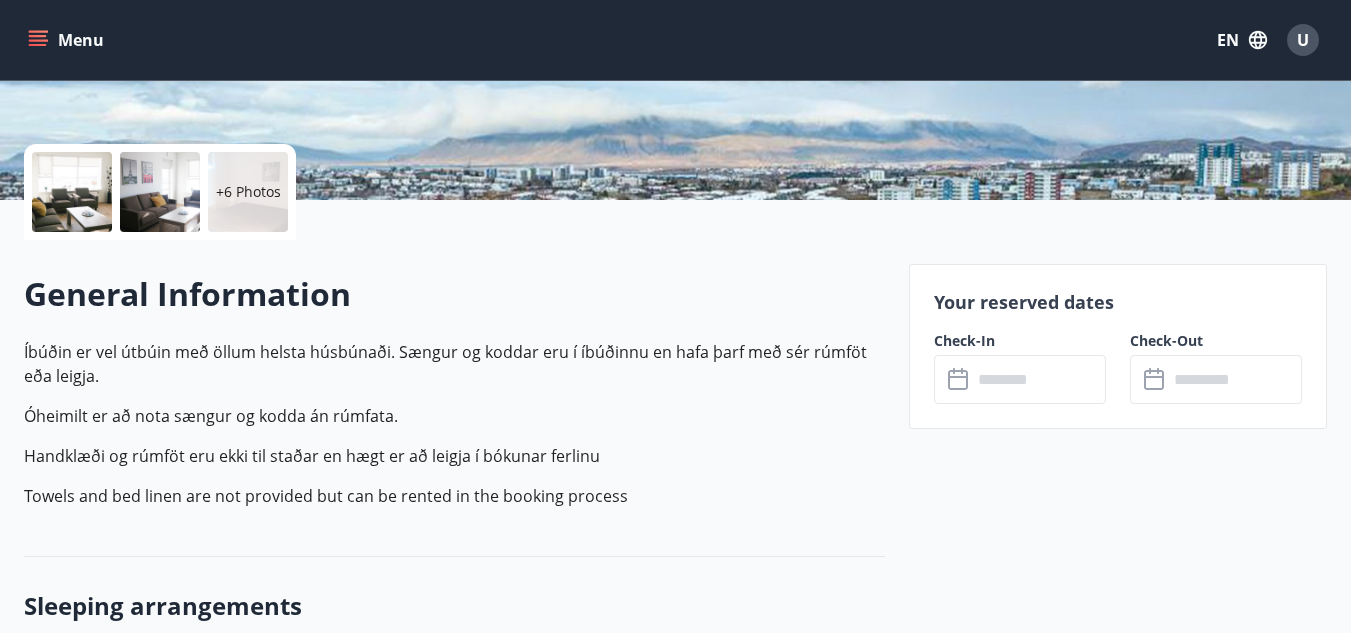 click at bounding box center (1039, 379) 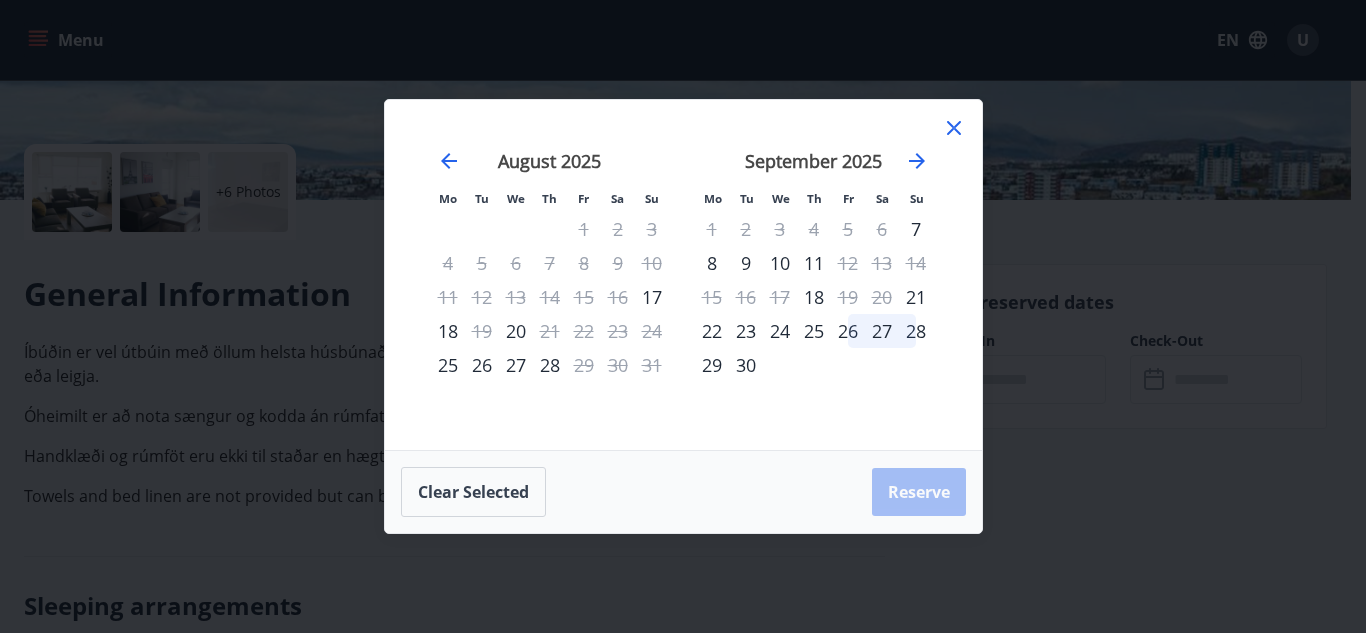 click 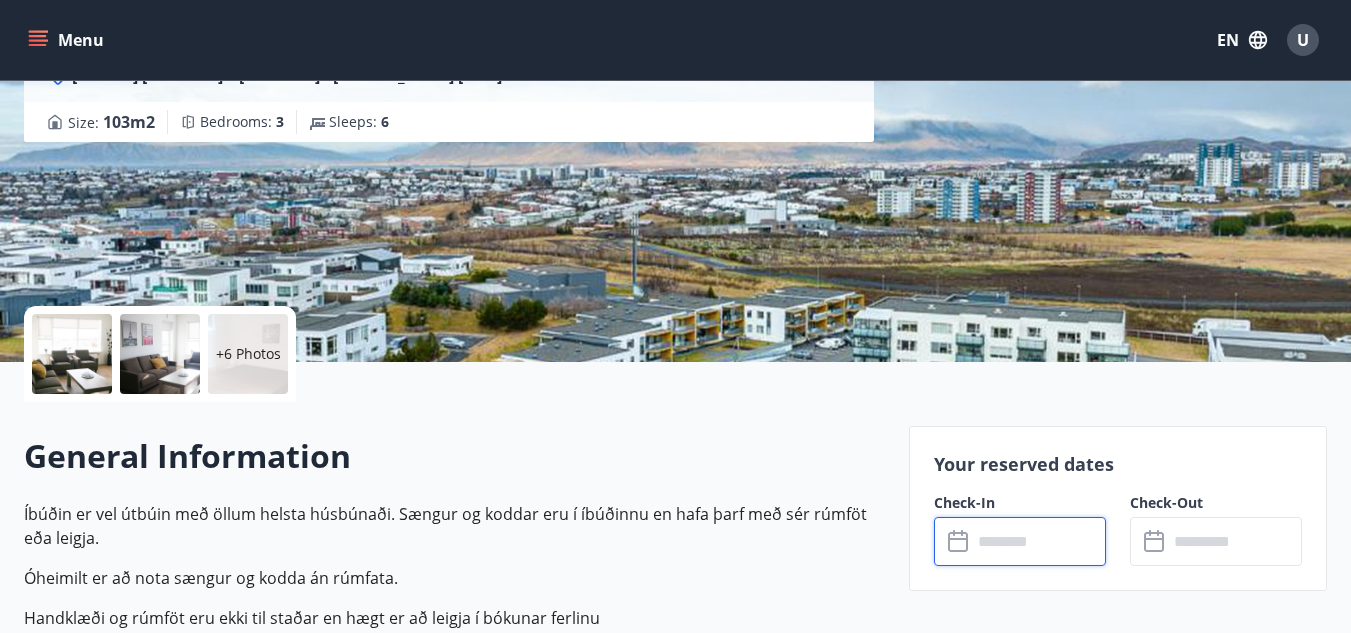 scroll, scrollTop: 400, scrollLeft: 0, axis: vertical 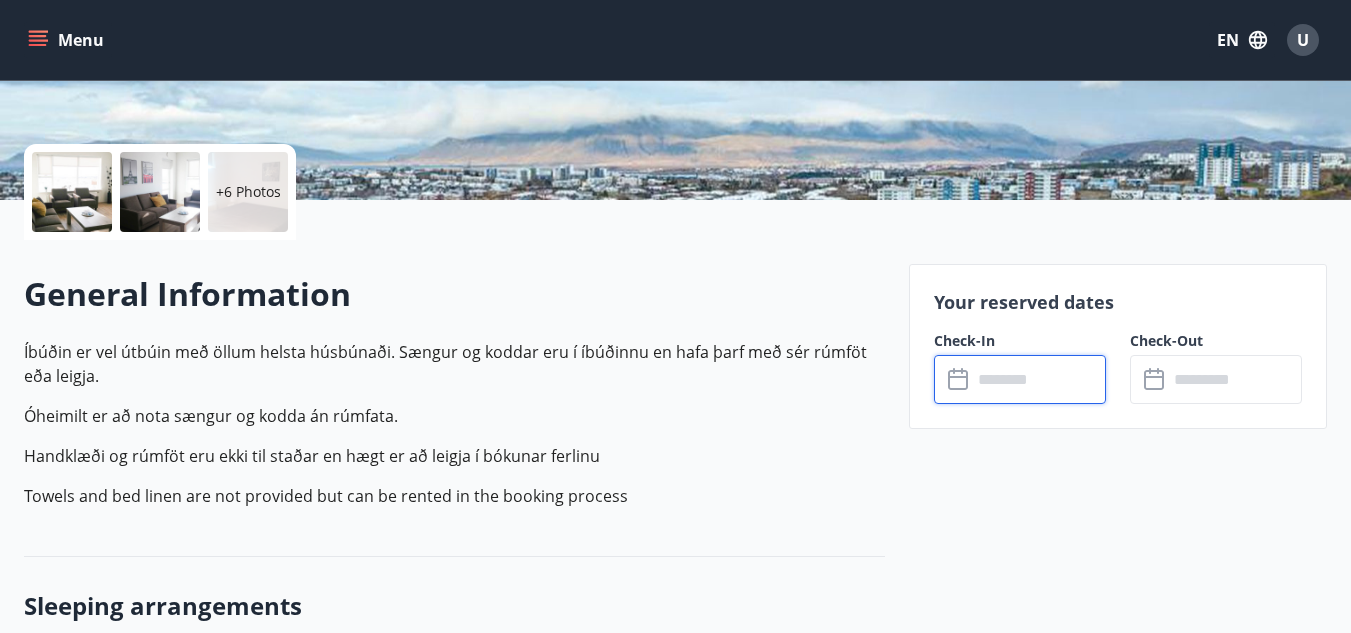 click at bounding box center [1039, 379] 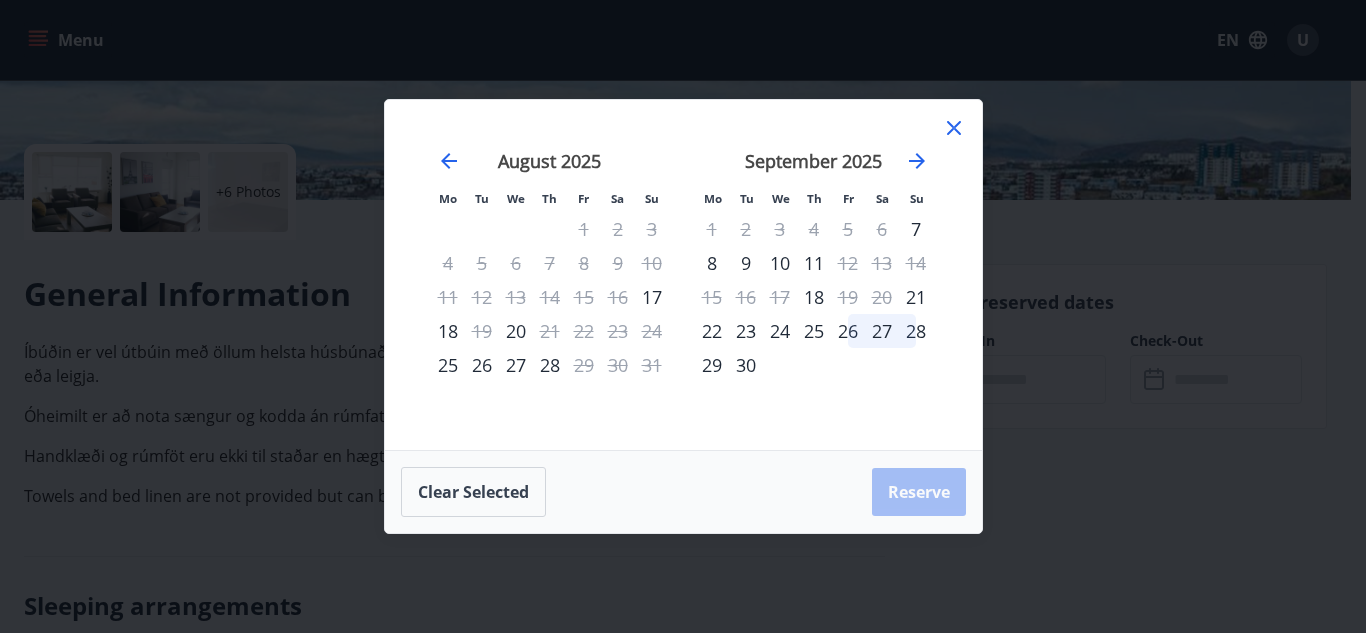 click 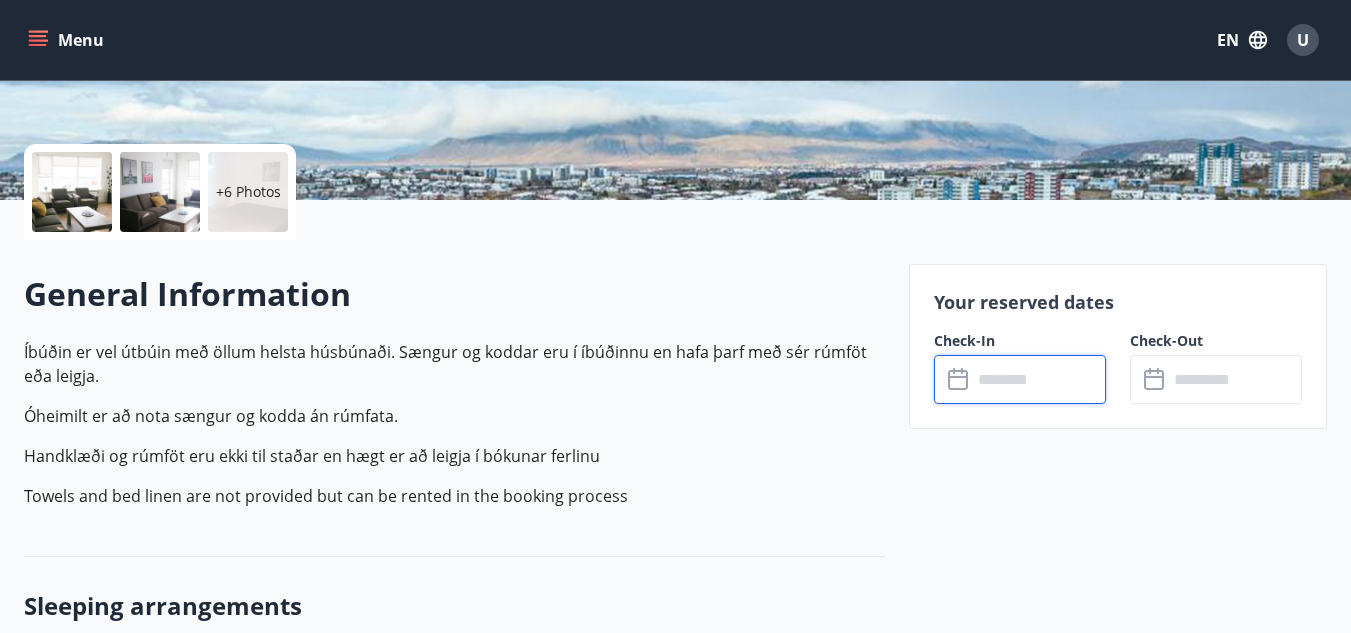click 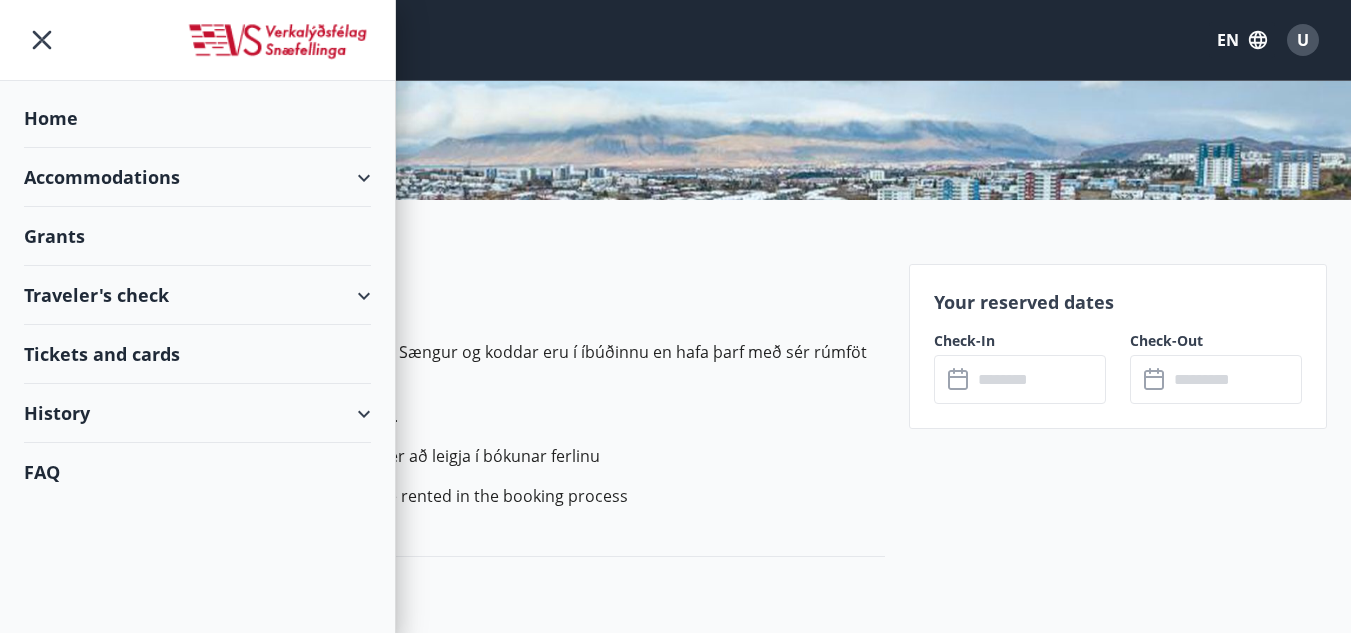 click on "Accommodations" at bounding box center (197, 177) 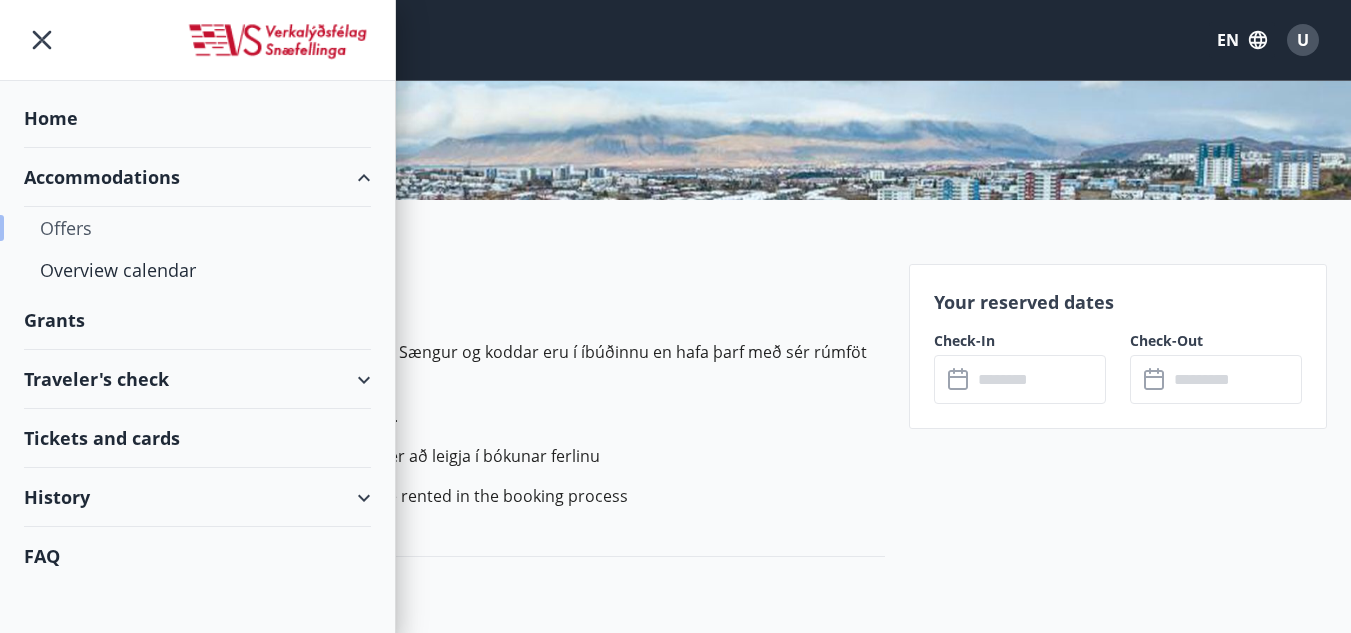 click on "Offers" at bounding box center [197, 228] 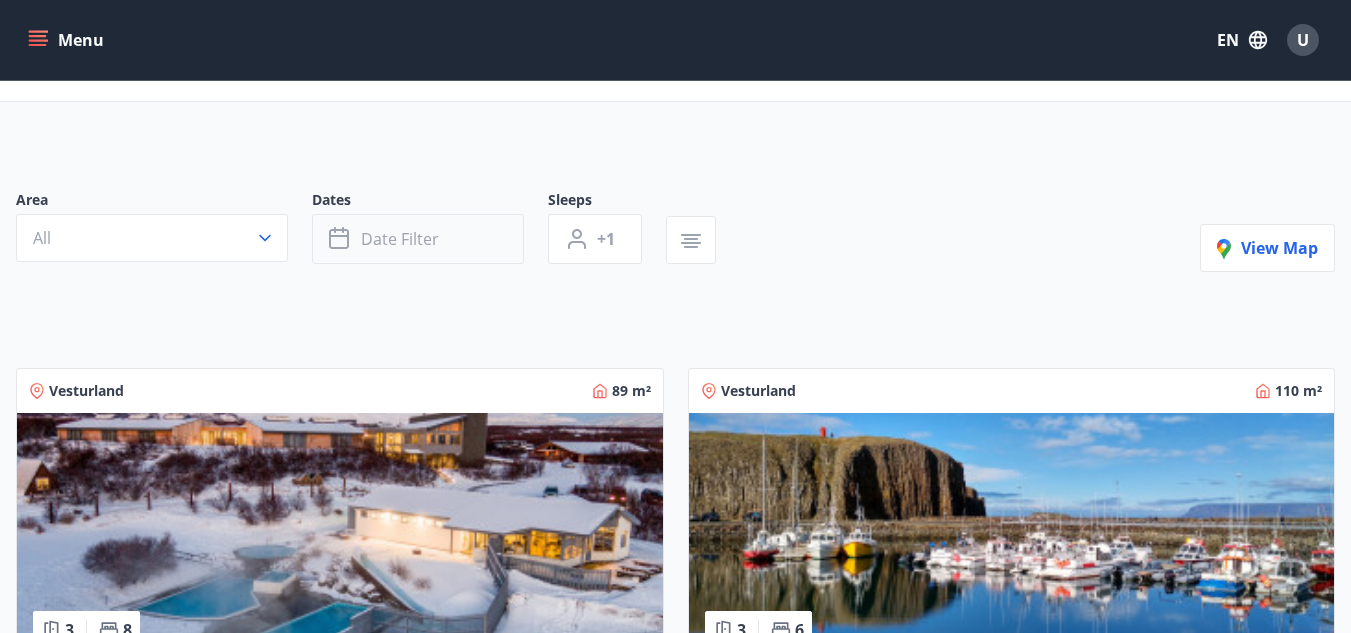 scroll, scrollTop: 0, scrollLeft: 0, axis: both 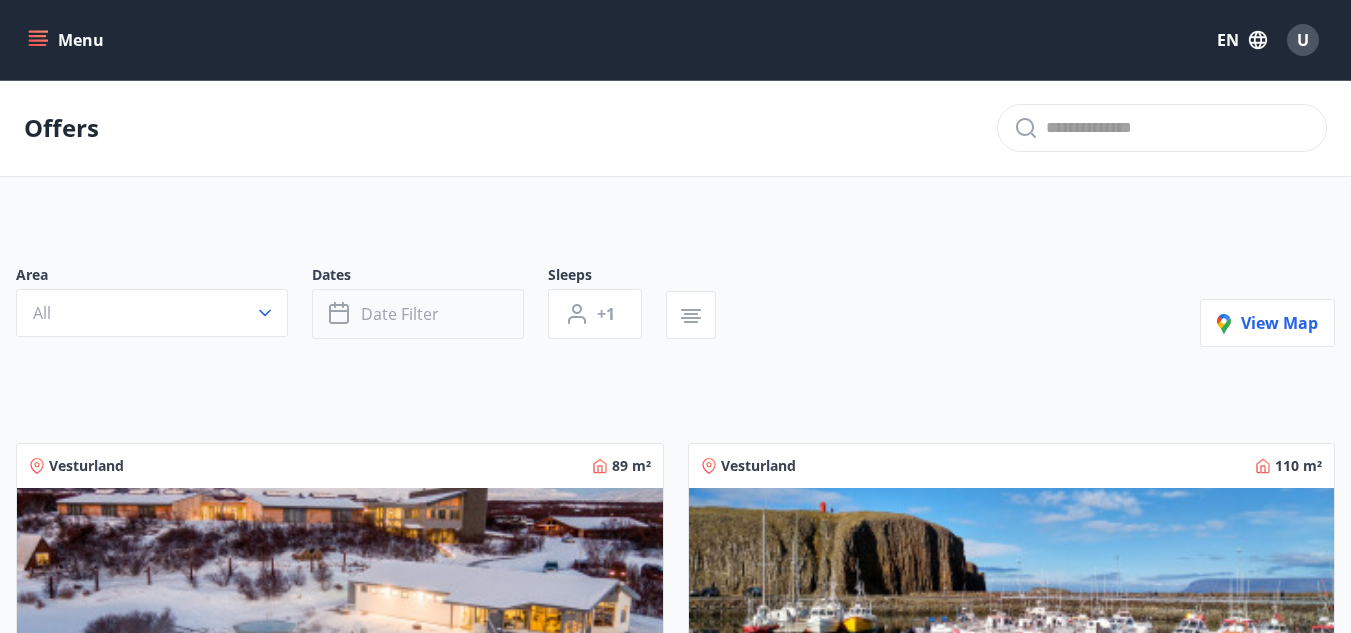 click on "Date filter" at bounding box center [418, 314] 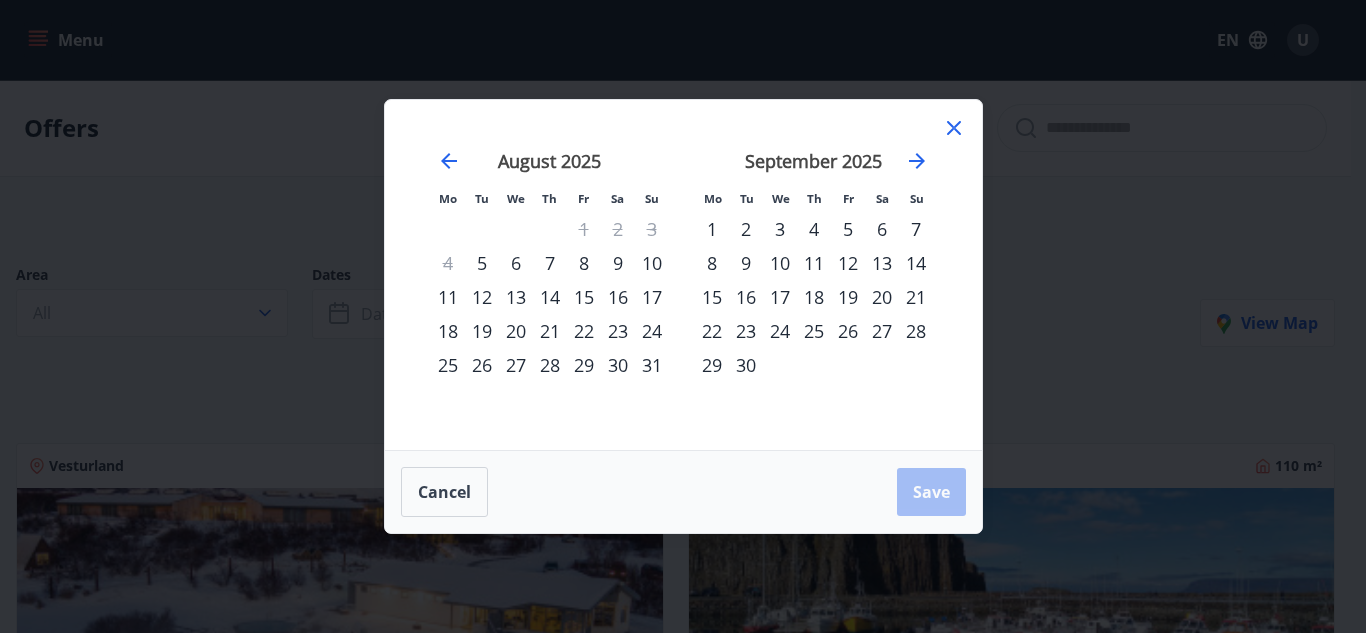 click on "2" at bounding box center [746, 229] 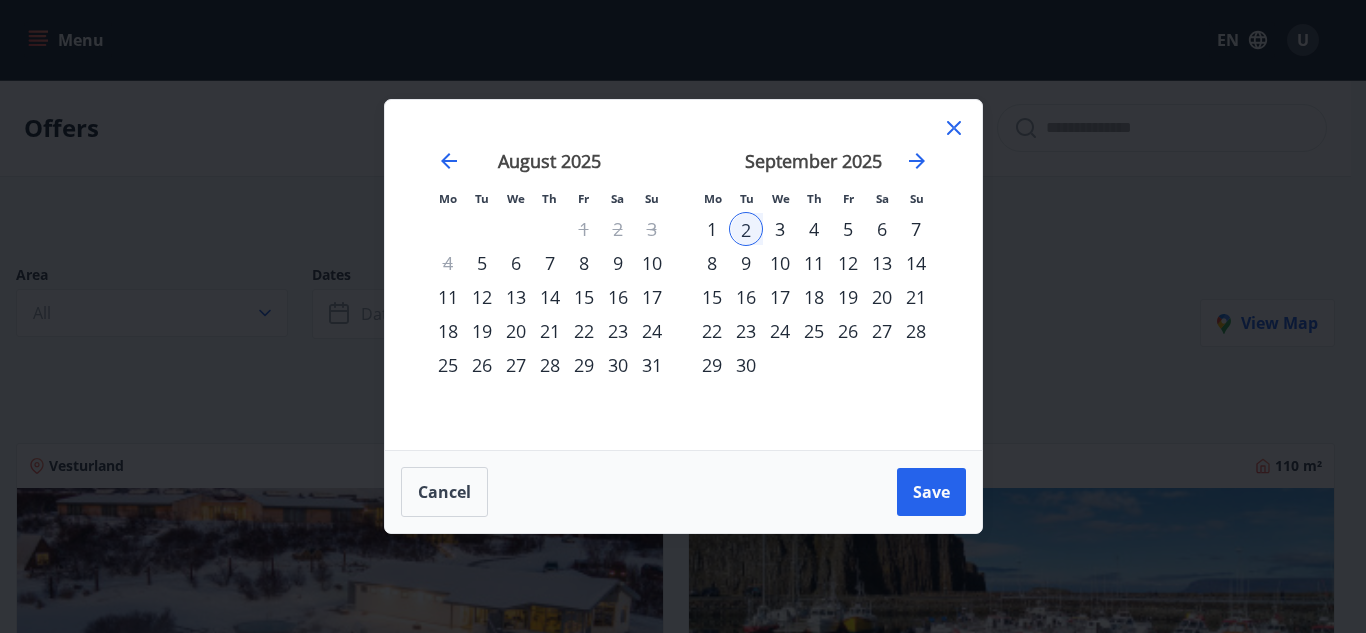 click on "9" at bounding box center (746, 263) 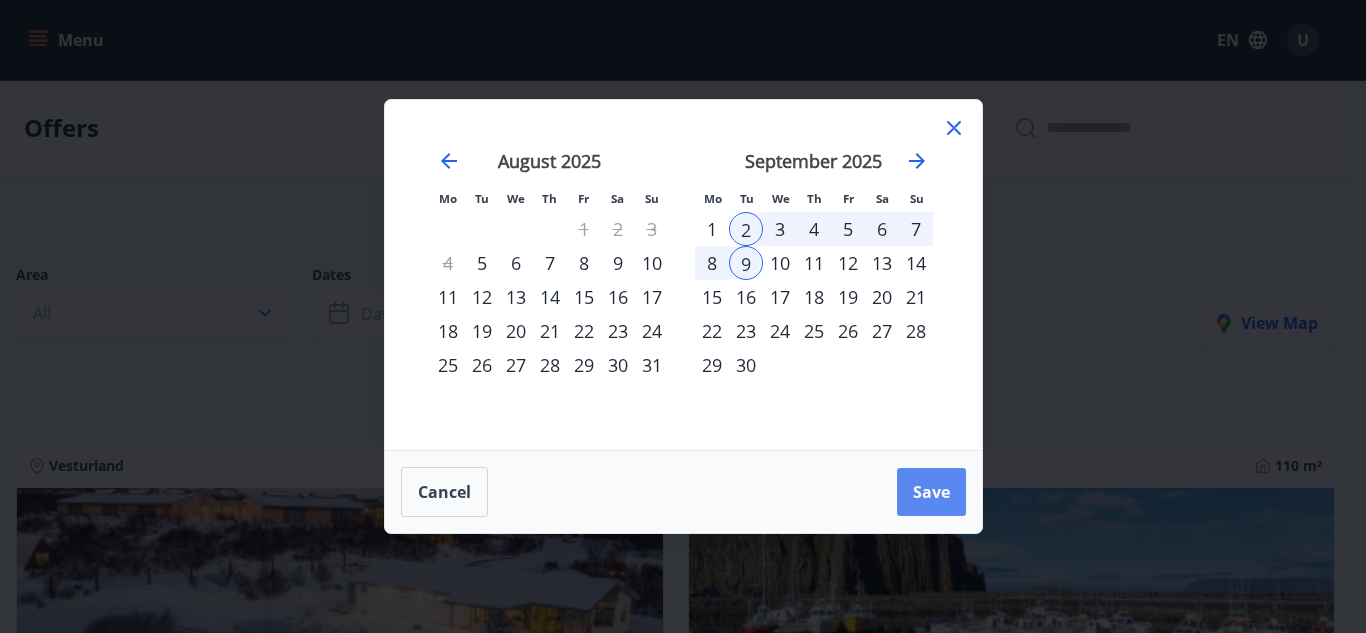 click on "Save" at bounding box center (931, 492) 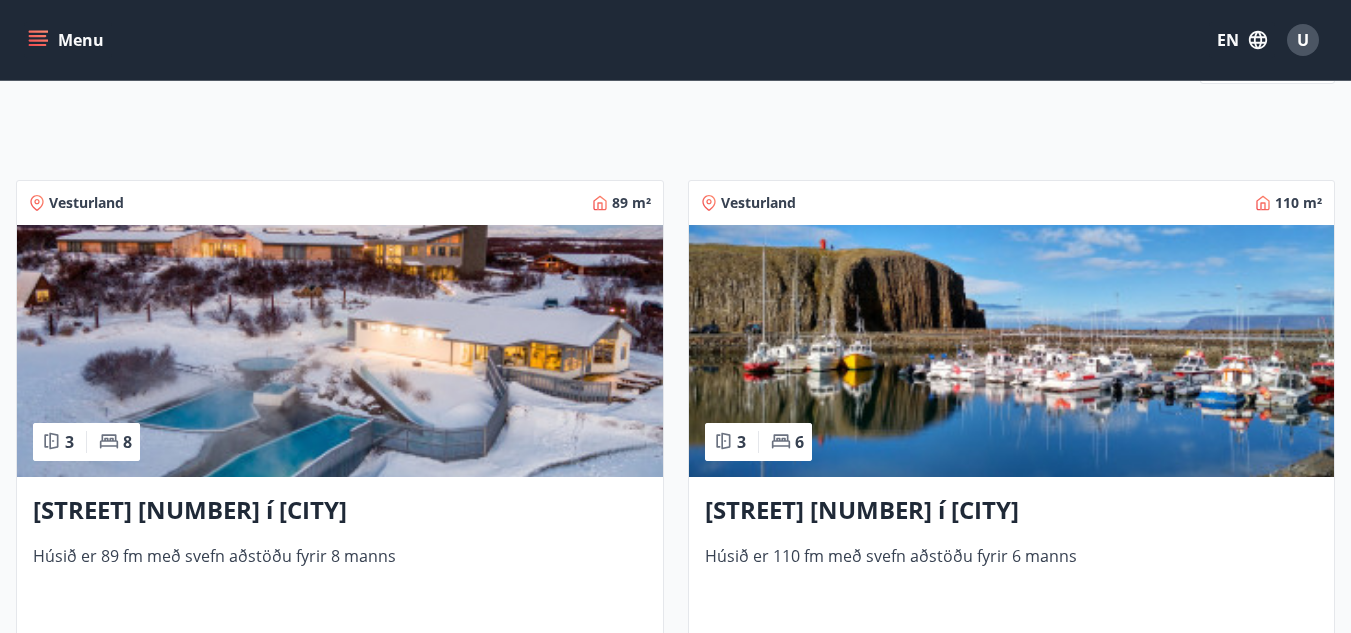 scroll, scrollTop: 500, scrollLeft: 0, axis: vertical 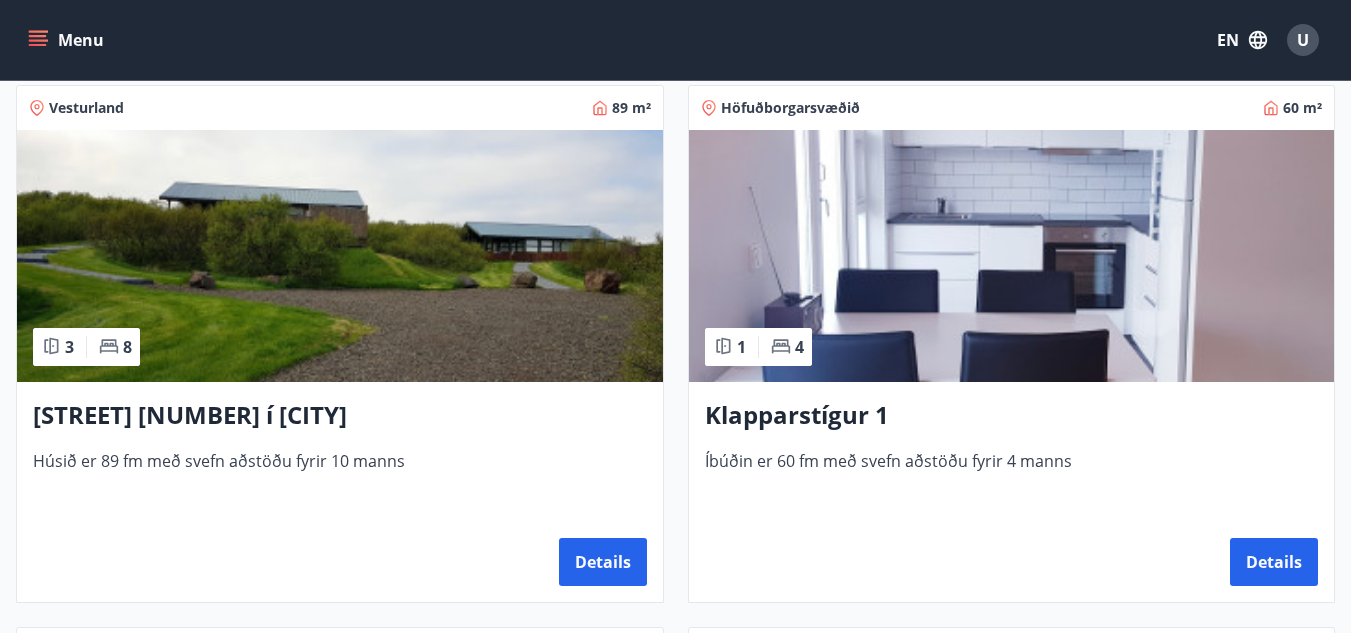 click at bounding box center (340, 256) 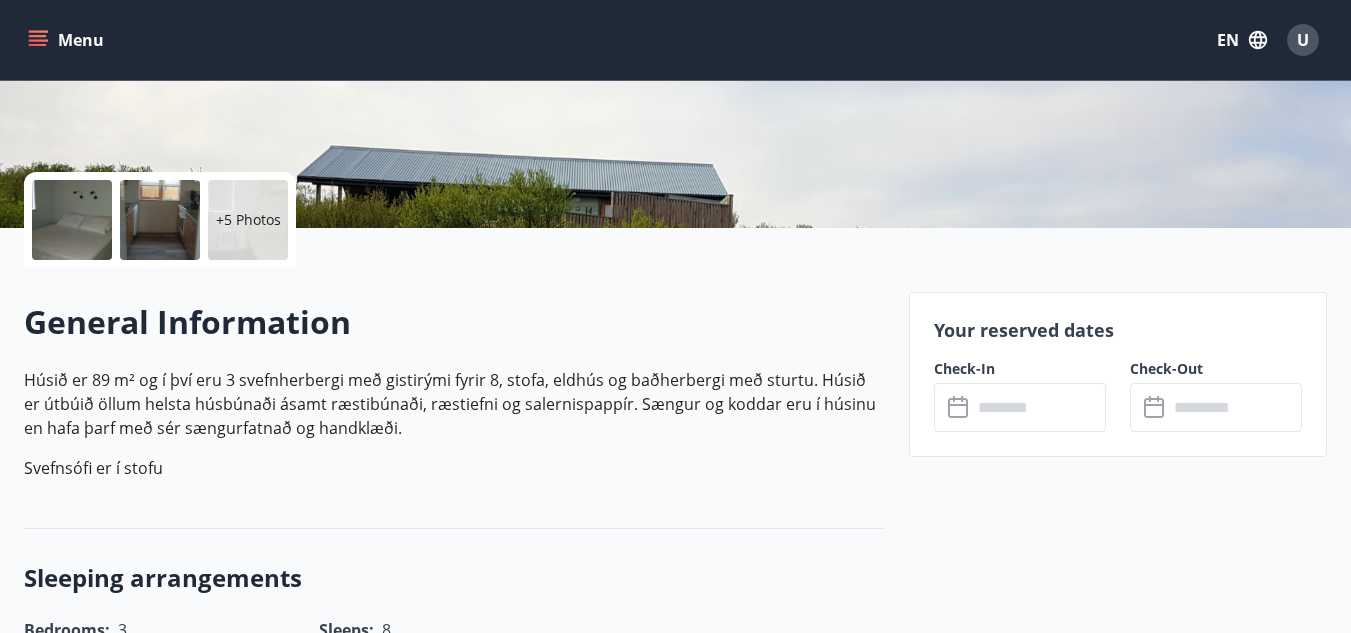 scroll, scrollTop: 400, scrollLeft: 0, axis: vertical 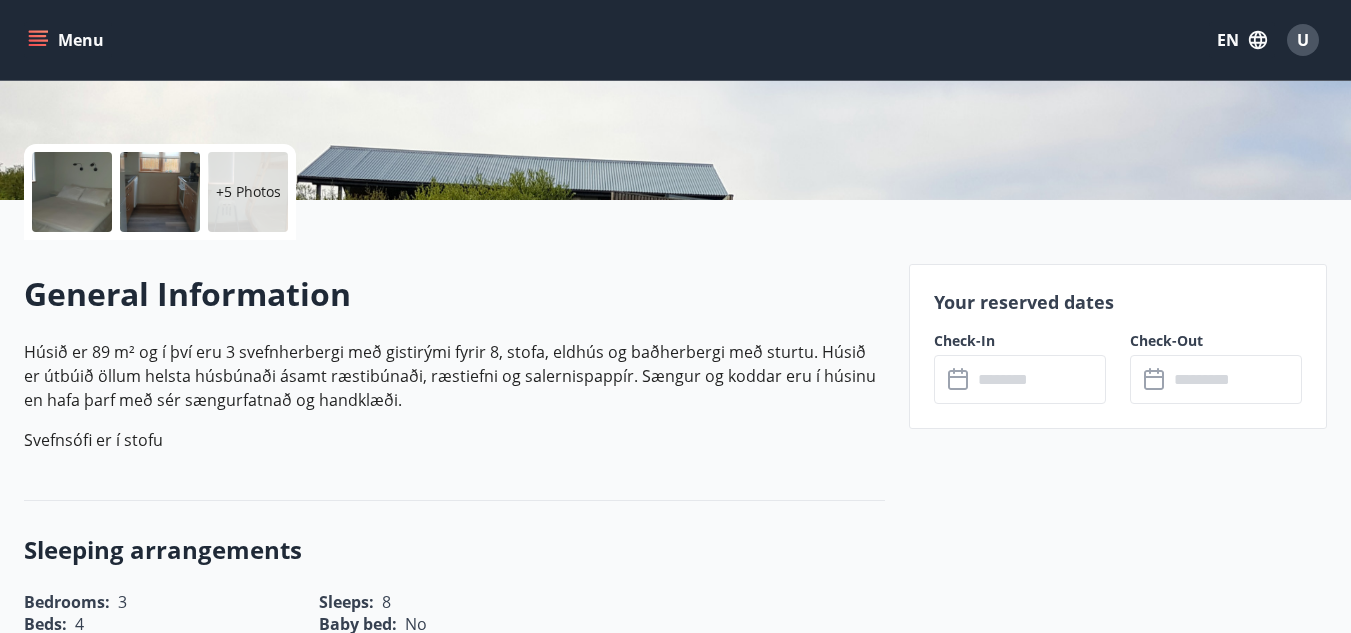click at bounding box center [1039, 379] 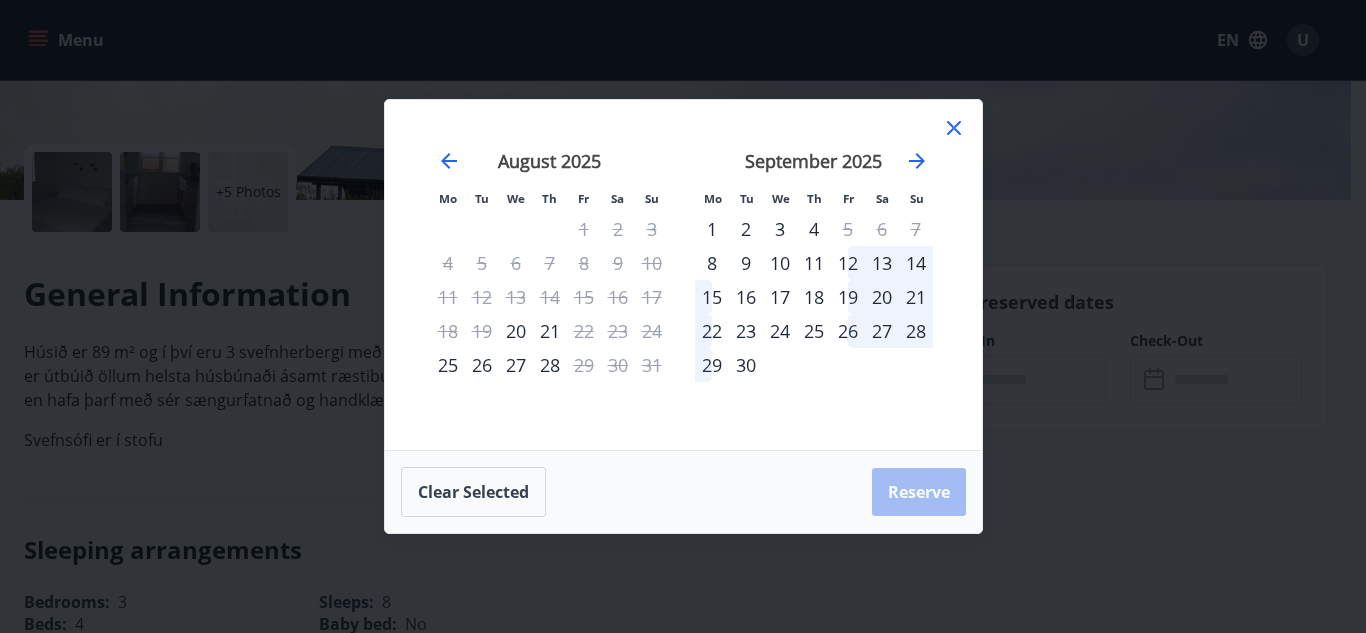 click 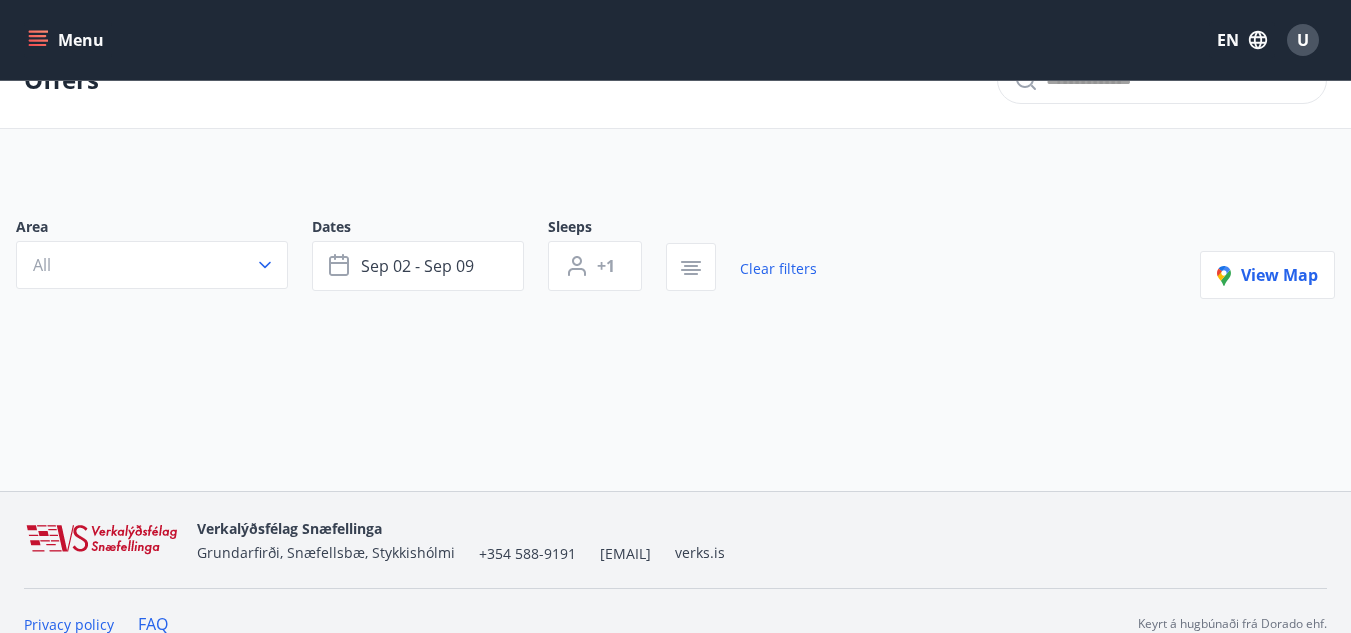 scroll, scrollTop: 74, scrollLeft: 0, axis: vertical 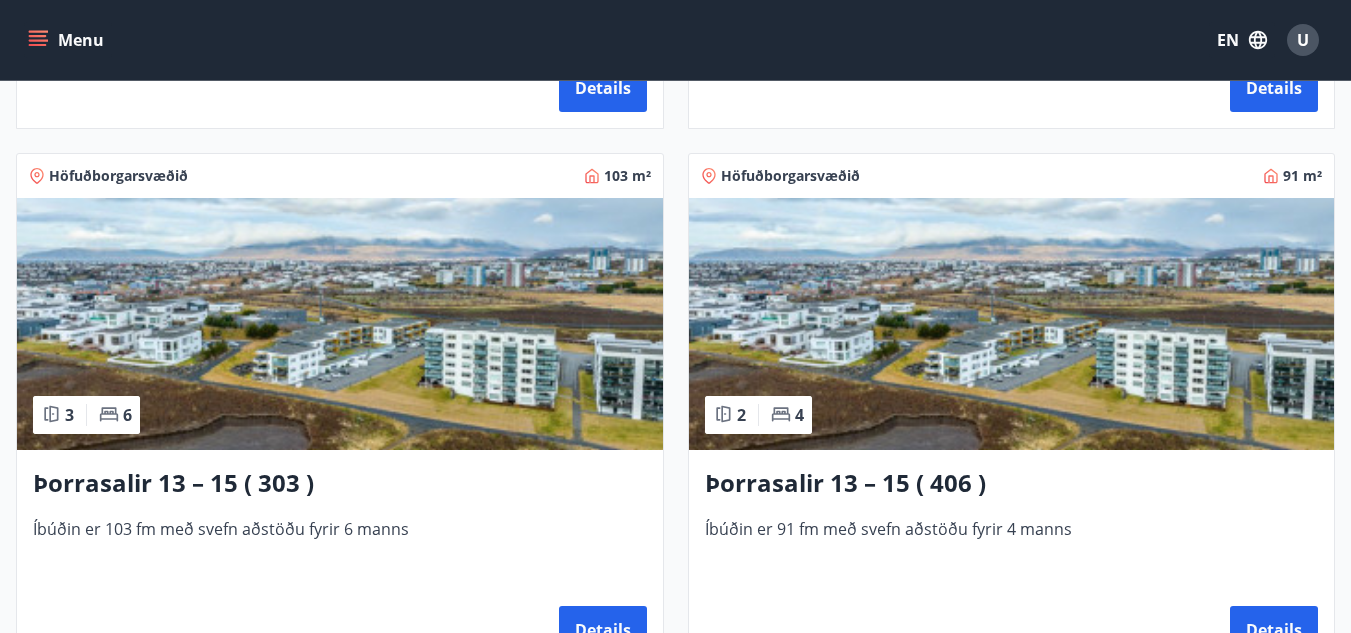 click at bounding box center [340, 324] 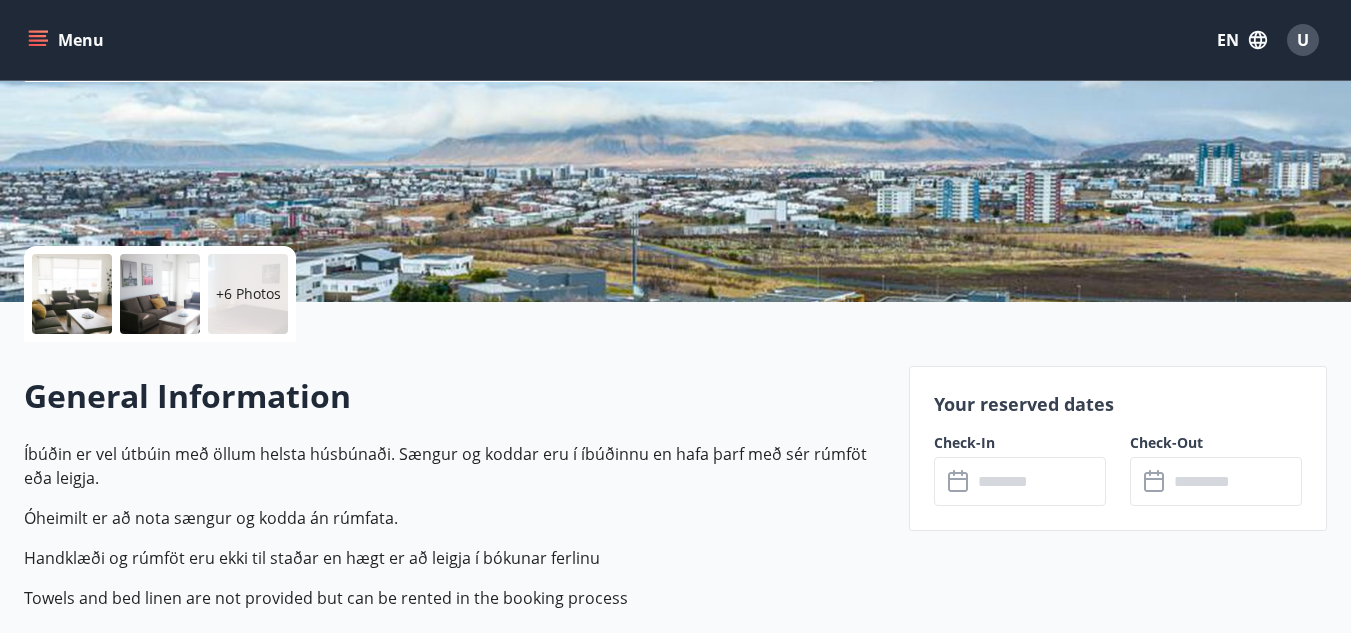 scroll, scrollTop: 300, scrollLeft: 0, axis: vertical 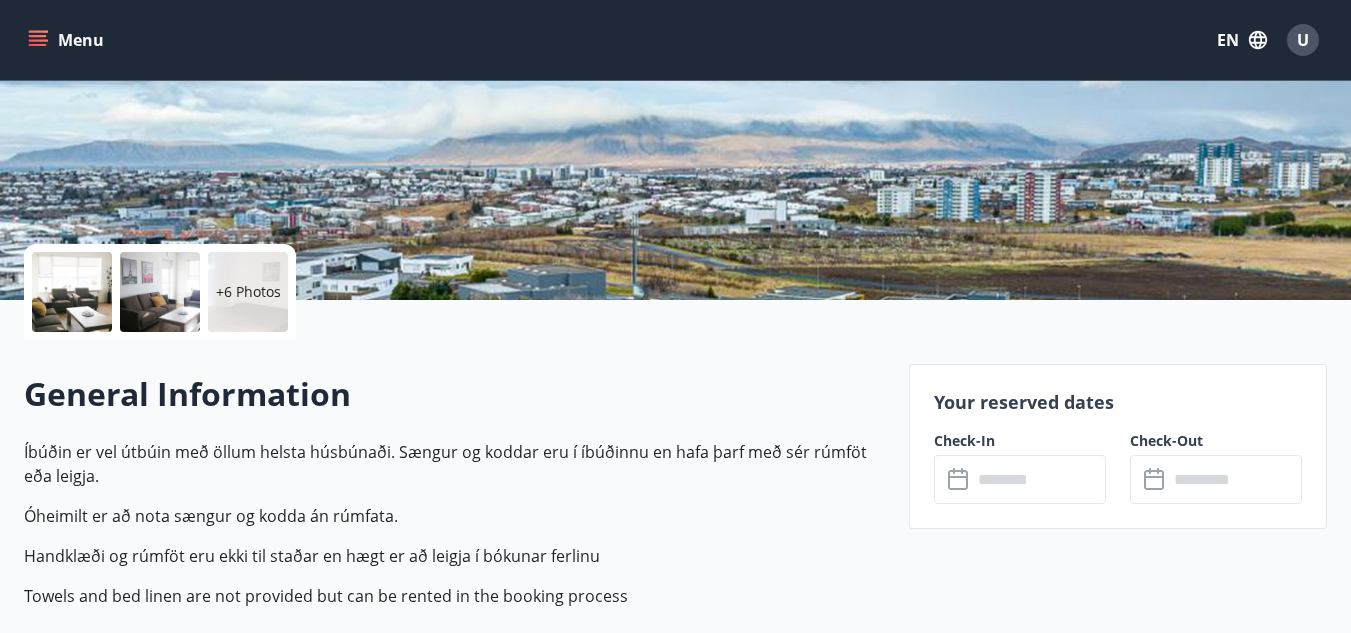 click at bounding box center (1039, 479) 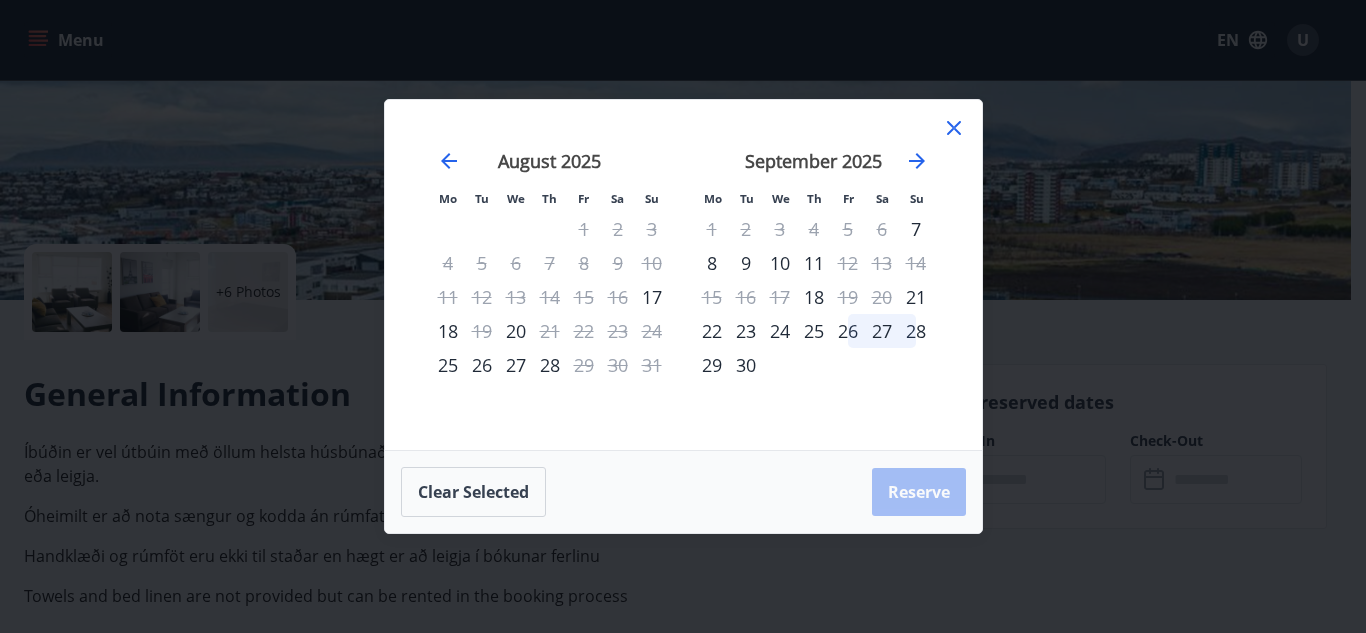 click 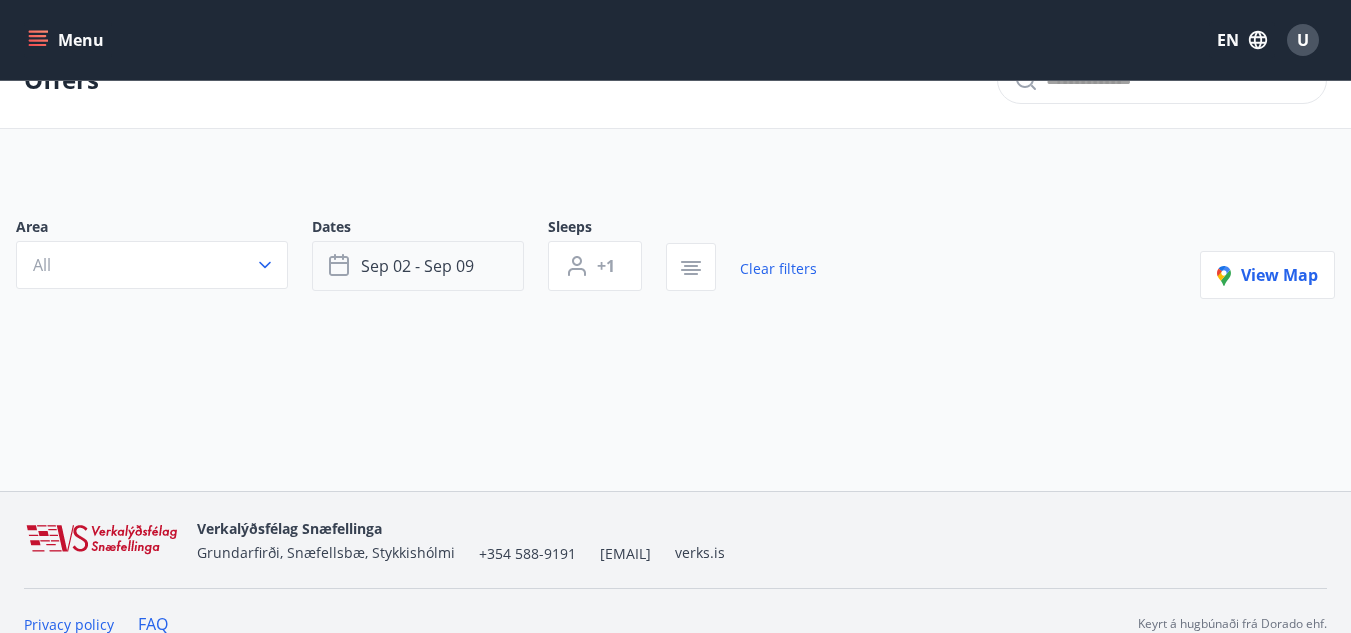 scroll, scrollTop: 74, scrollLeft: 0, axis: vertical 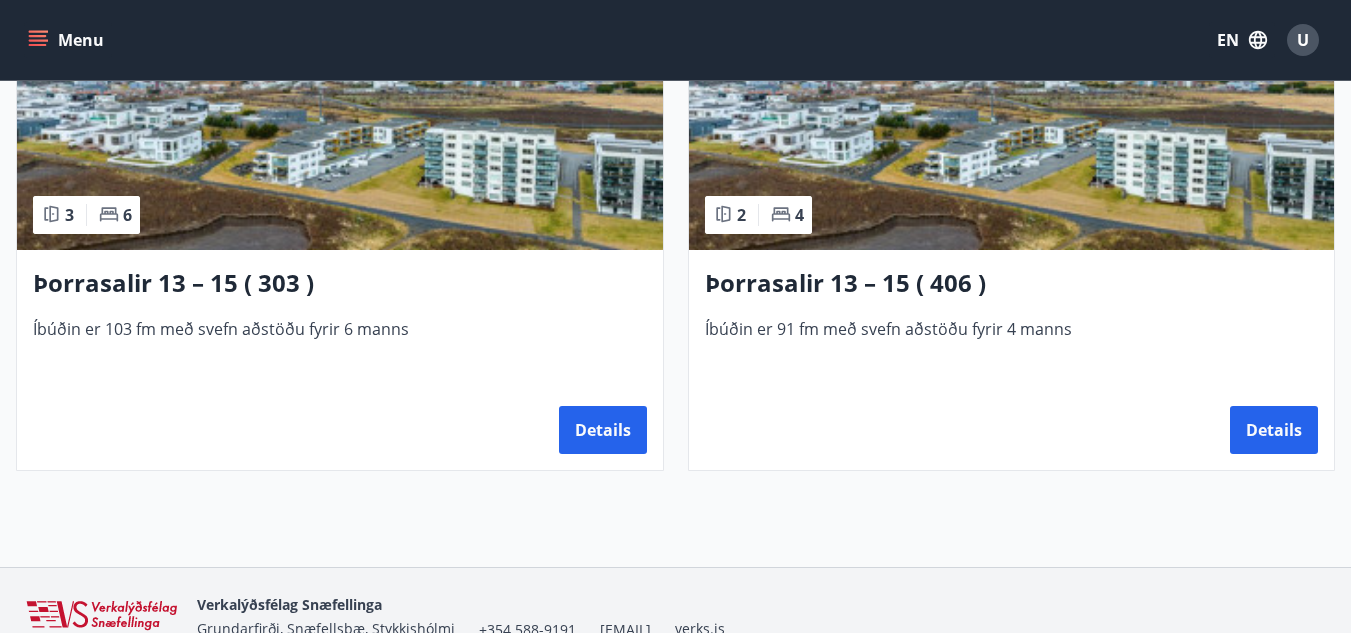 click at bounding box center [1012, 124] 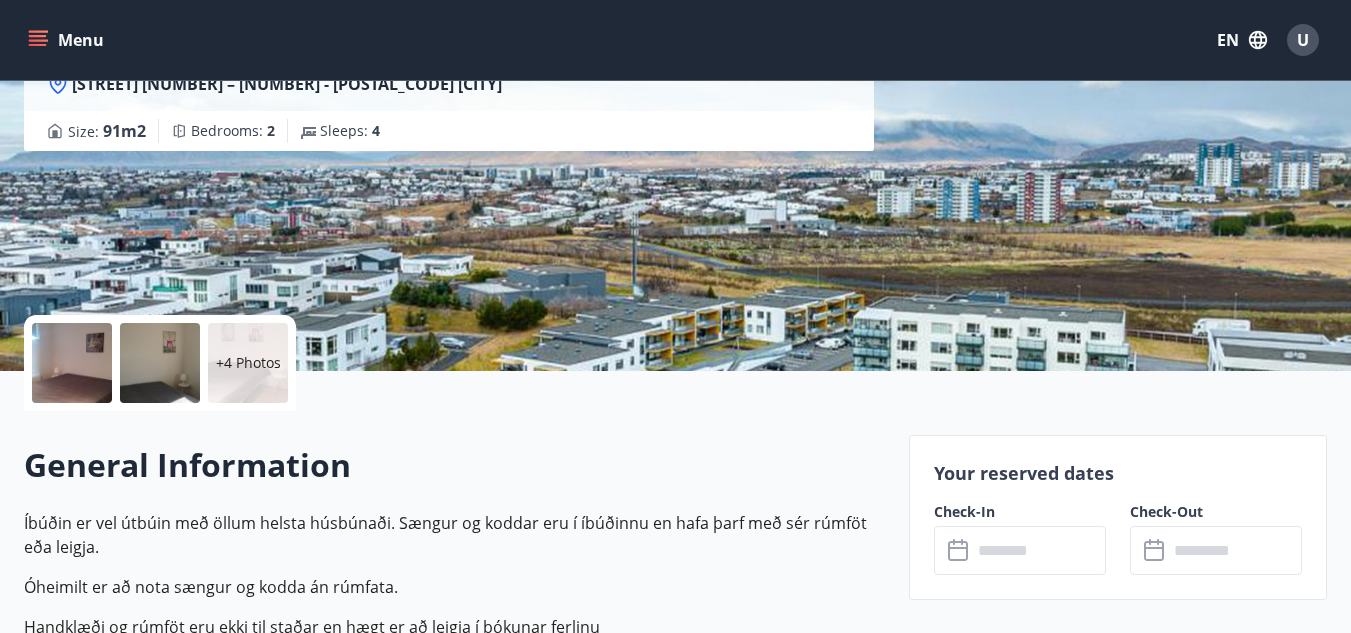 scroll, scrollTop: 500, scrollLeft: 0, axis: vertical 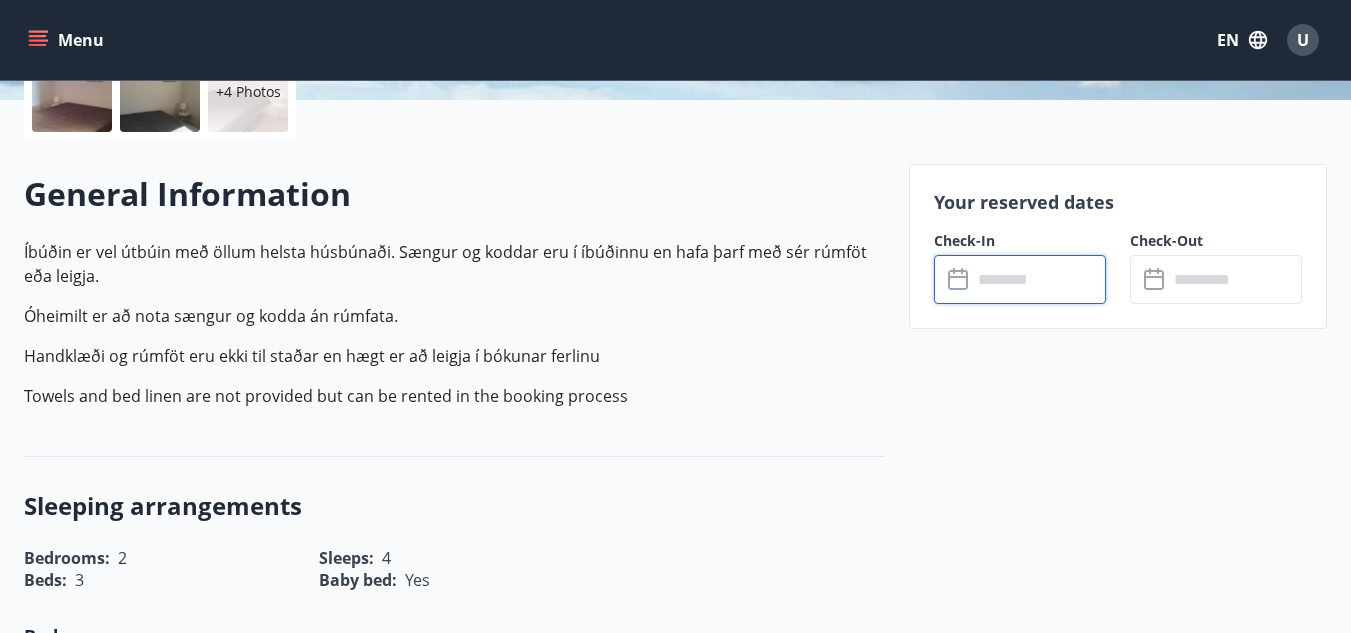 click at bounding box center [1039, 279] 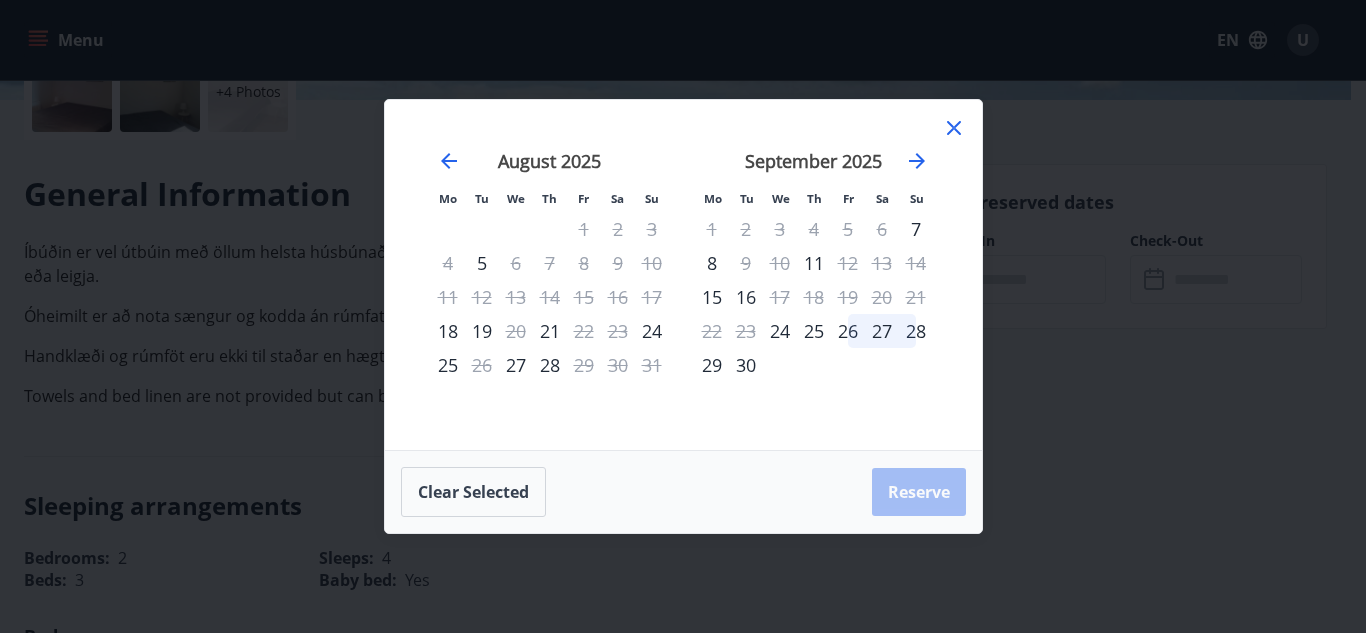 click 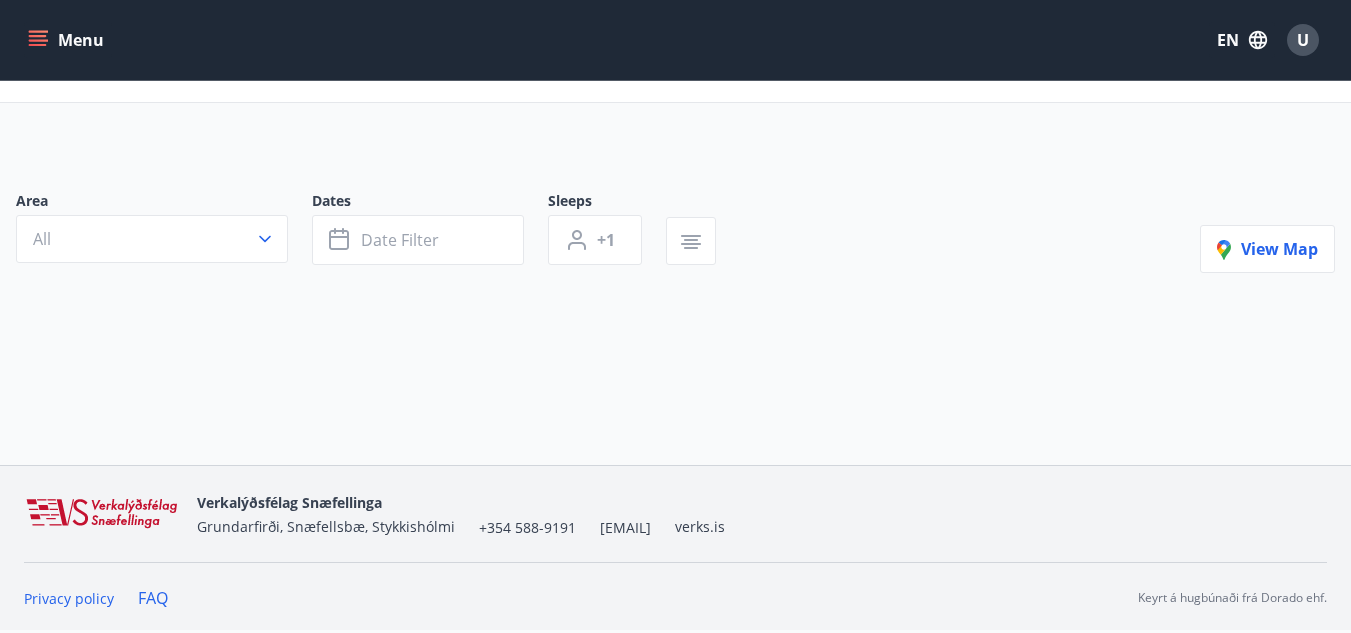 scroll, scrollTop: 0, scrollLeft: 0, axis: both 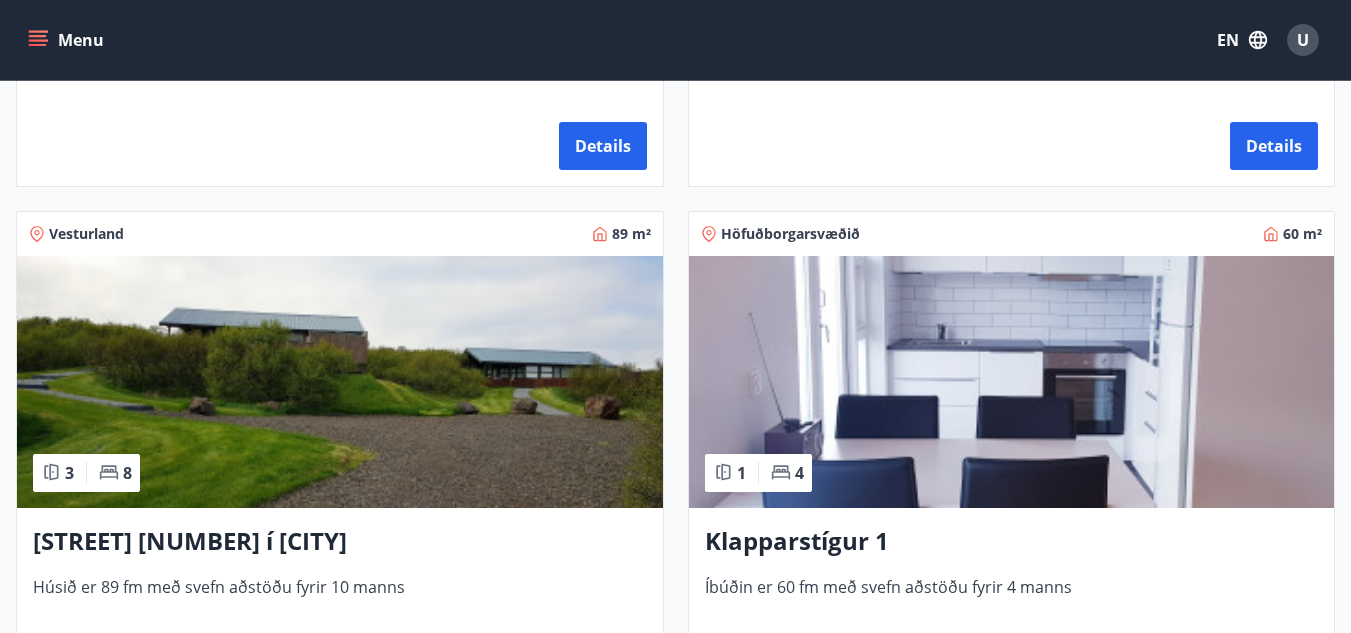 click at bounding box center [1012, 382] 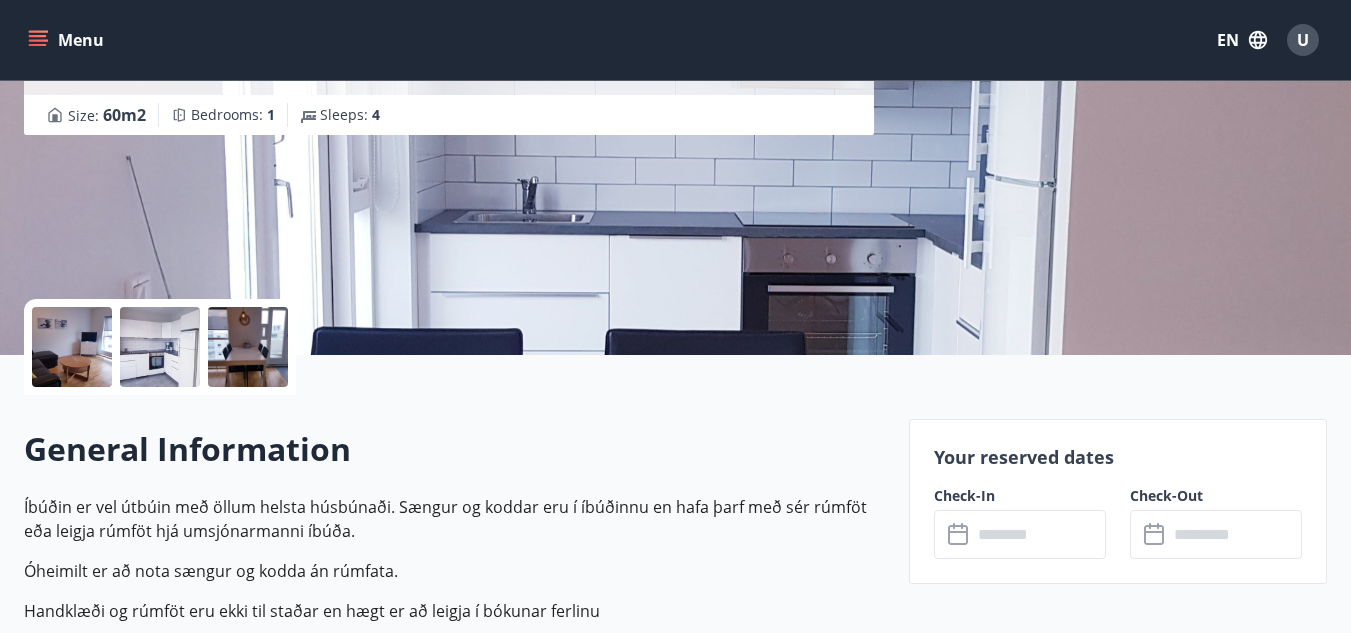 scroll, scrollTop: 400, scrollLeft: 0, axis: vertical 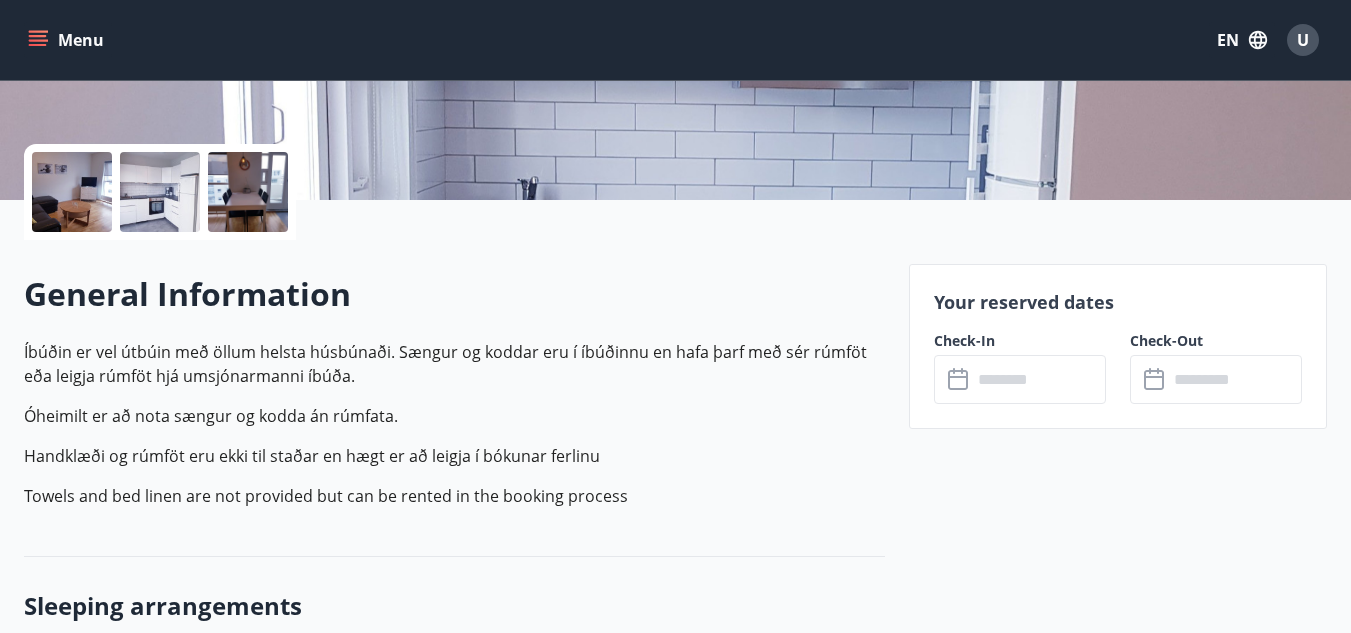 click at bounding box center [1039, 379] 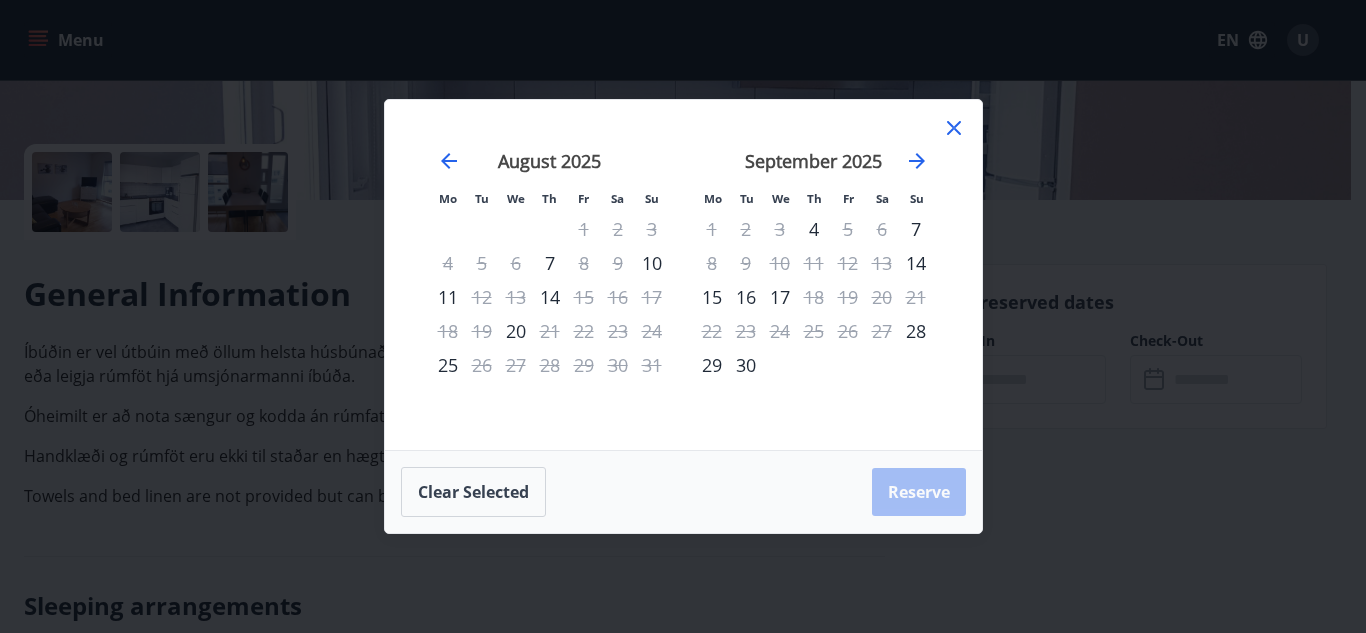 click 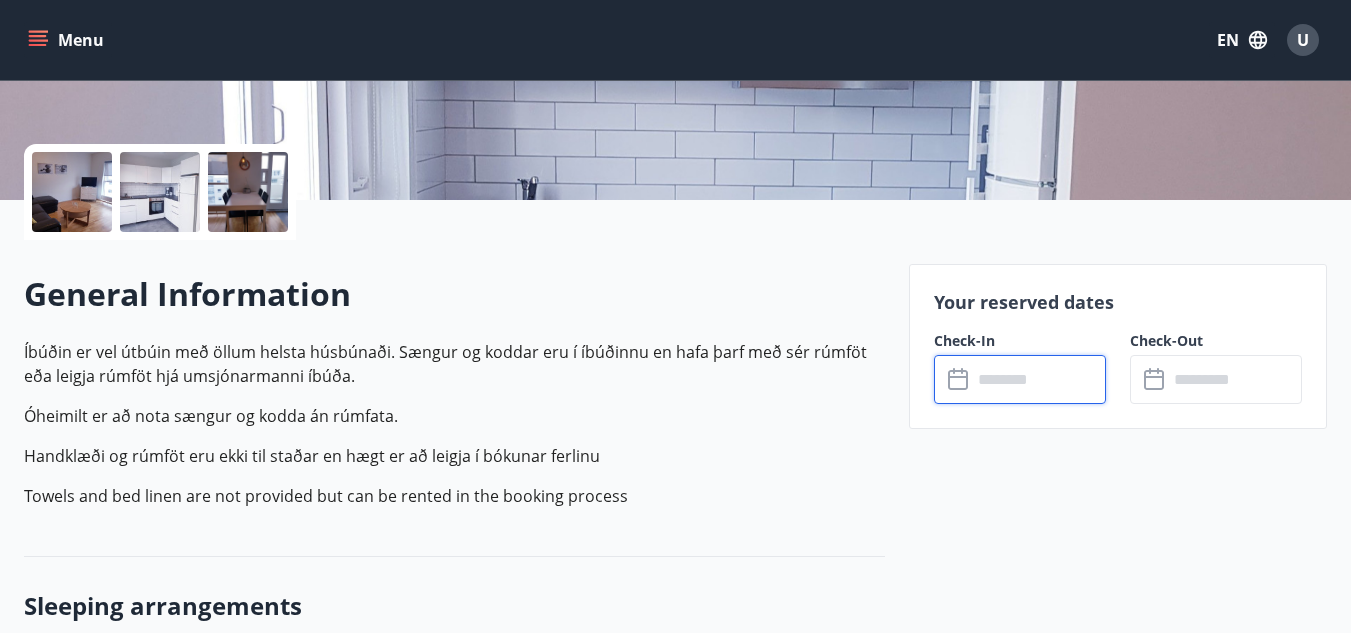 click at bounding box center [1039, 379] 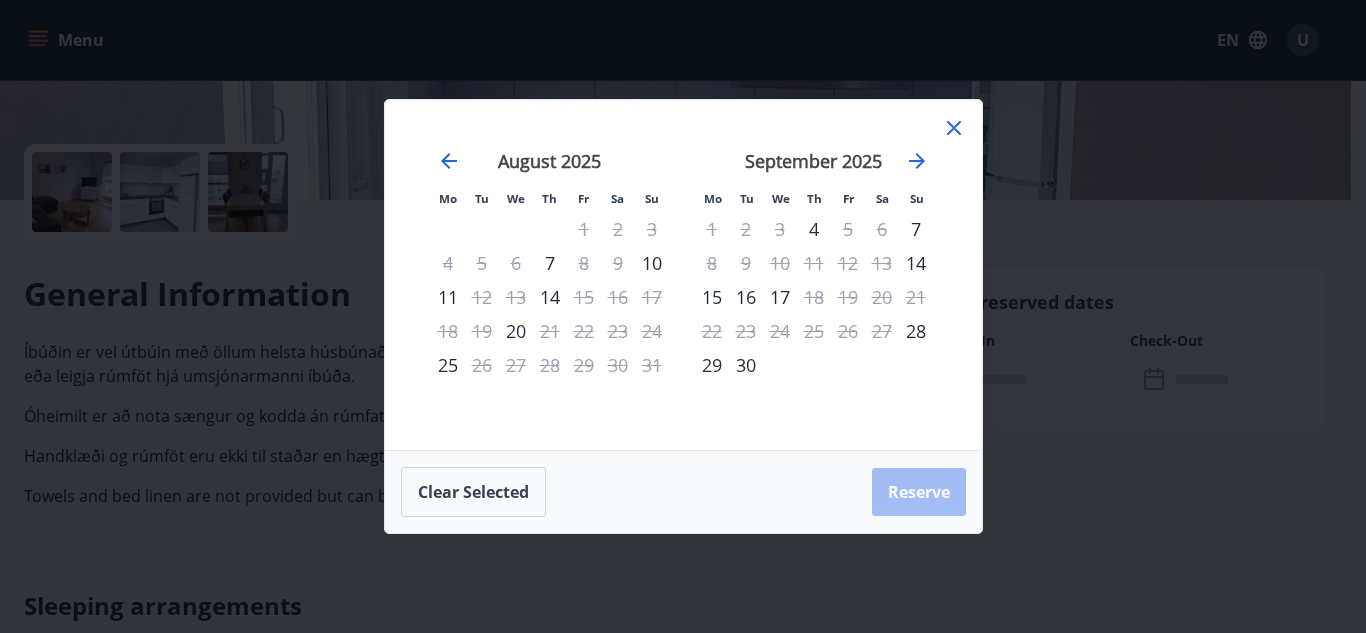 click 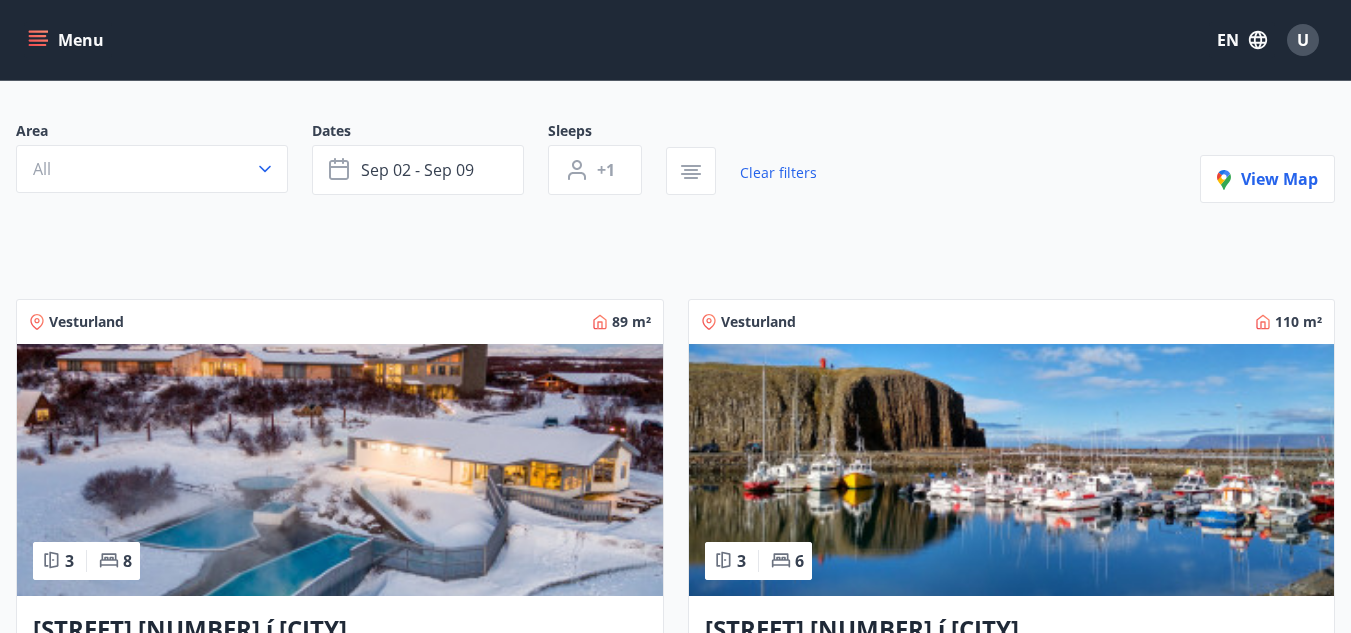 scroll, scrollTop: 174, scrollLeft: 0, axis: vertical 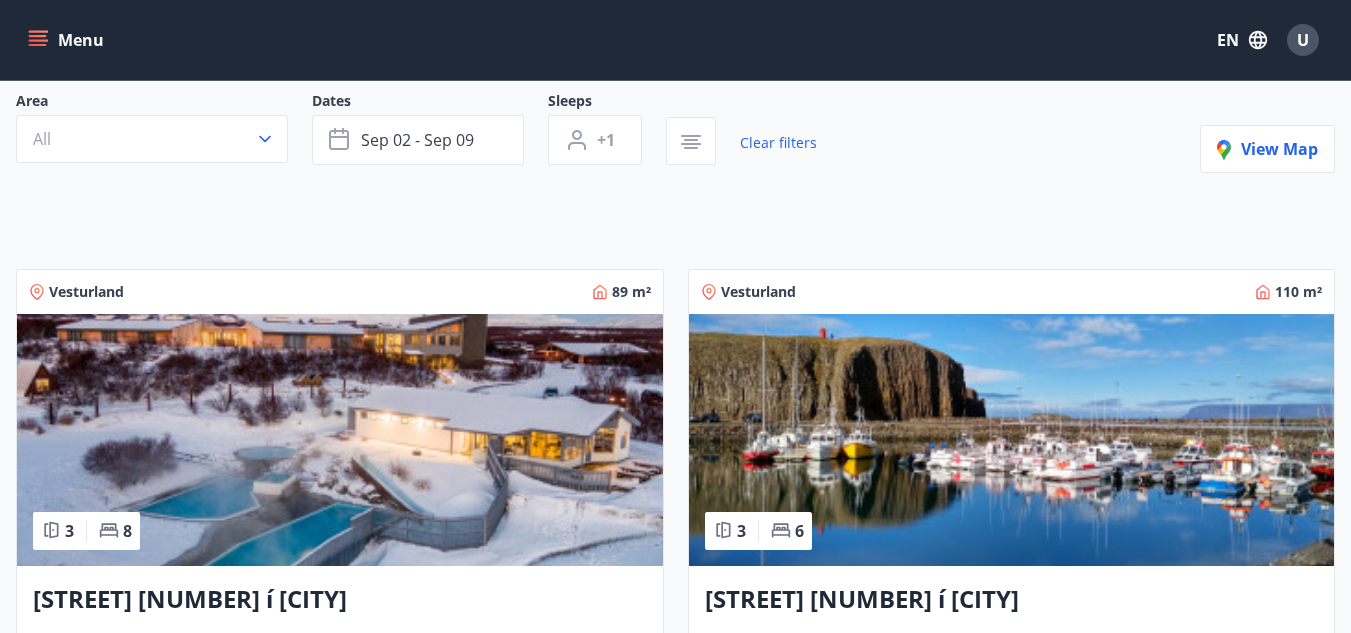 click at bounding box center [1012, 440] 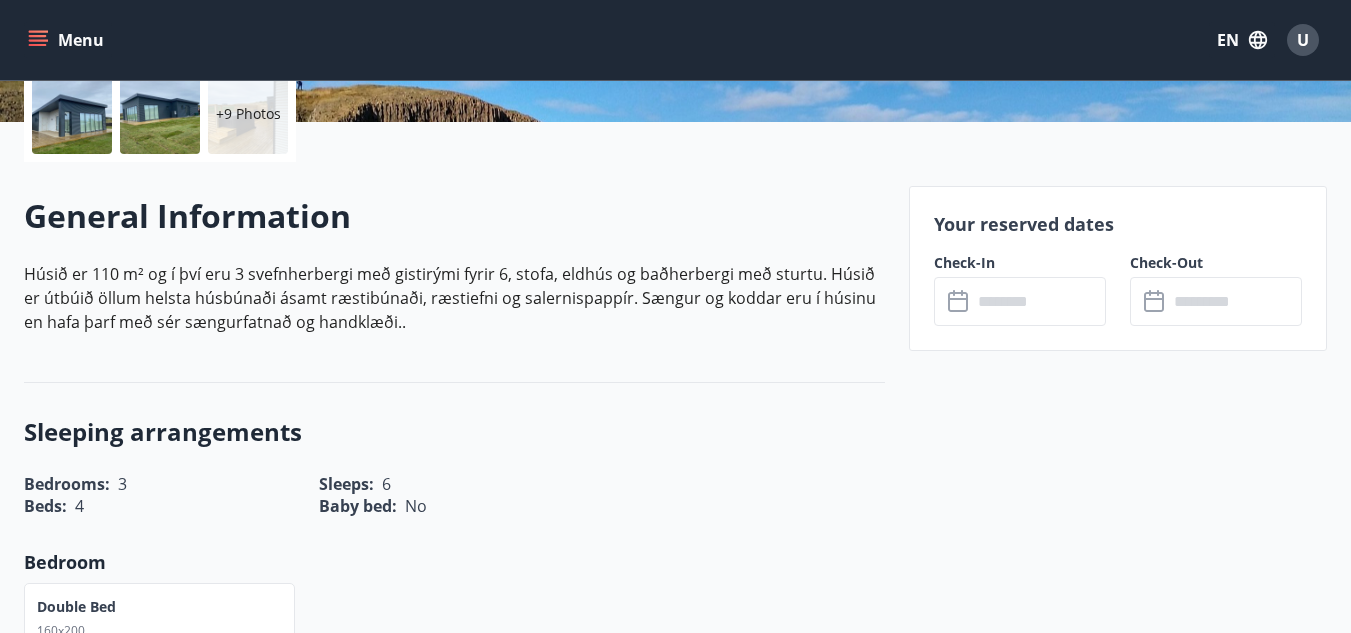scroll, scrollTop: 500, scrollLeft: 0, axis: vertical 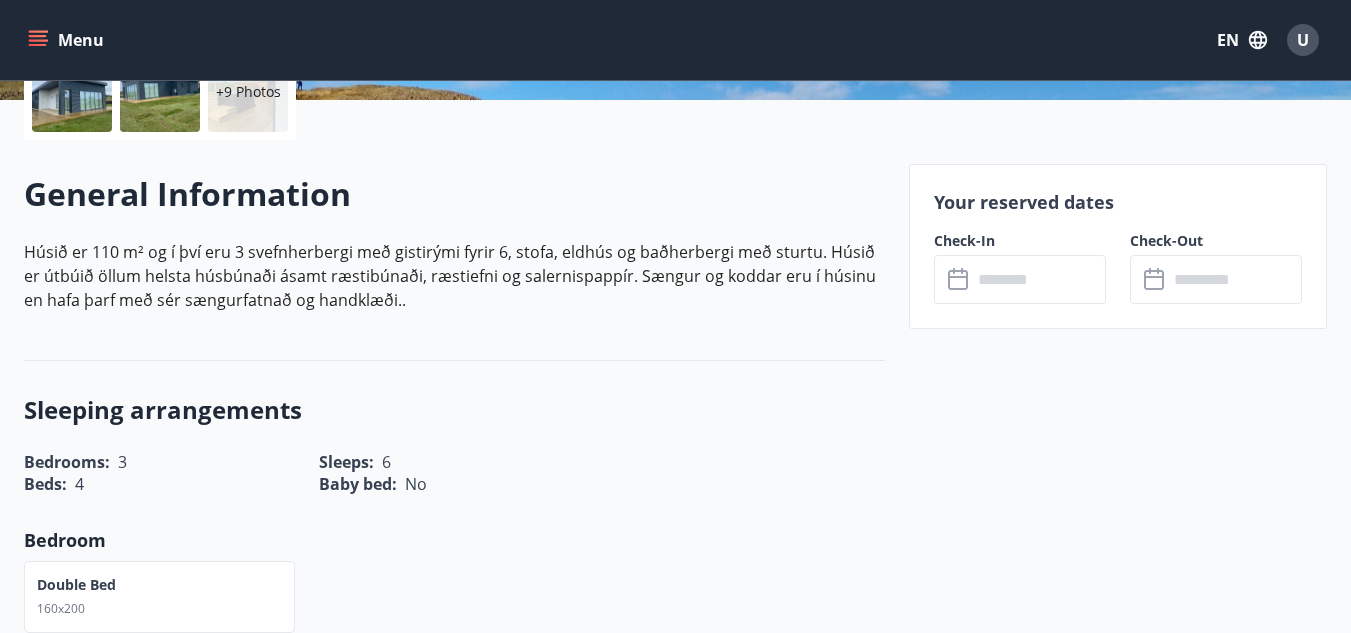 click at bounding box center [1039, 279] 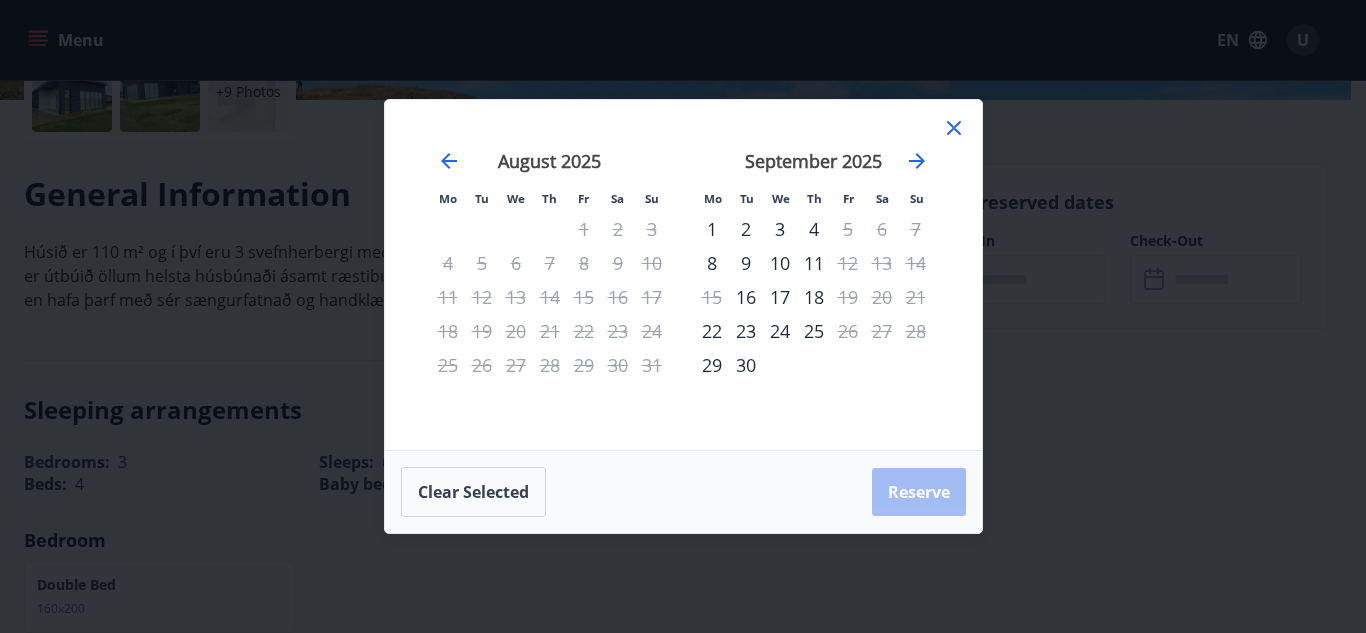 click 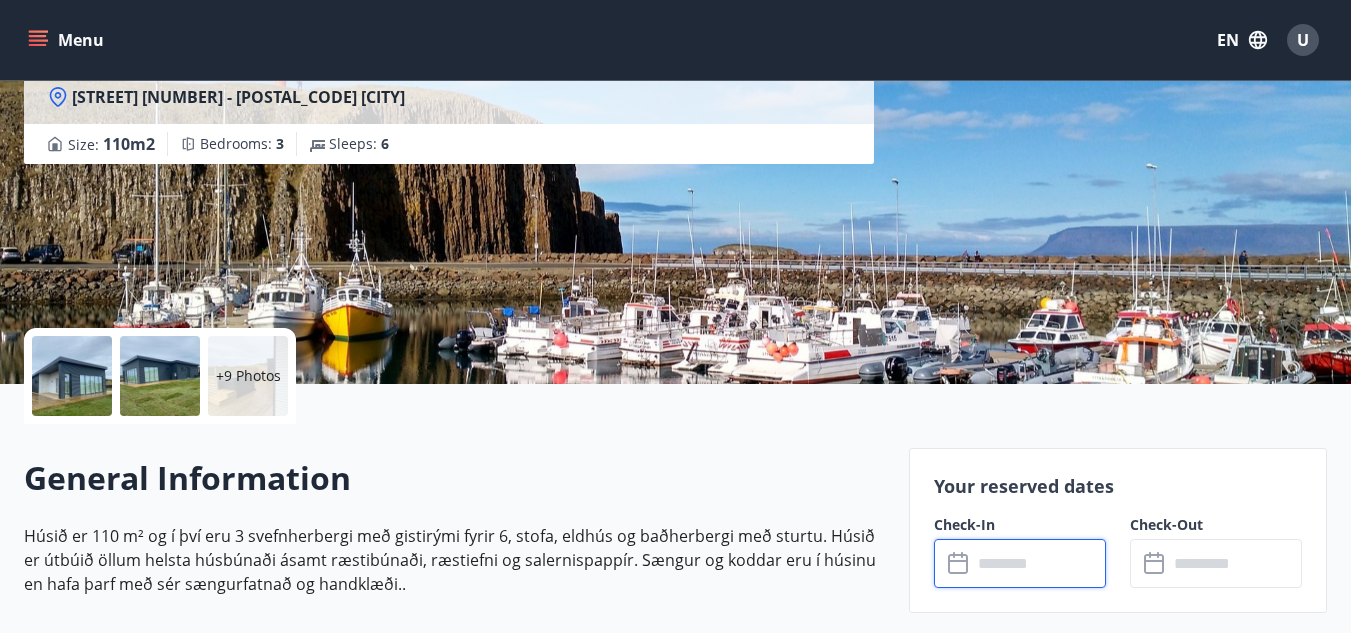 scroll, scrollTop: 200, scrollLeft: 0, axis: vertical 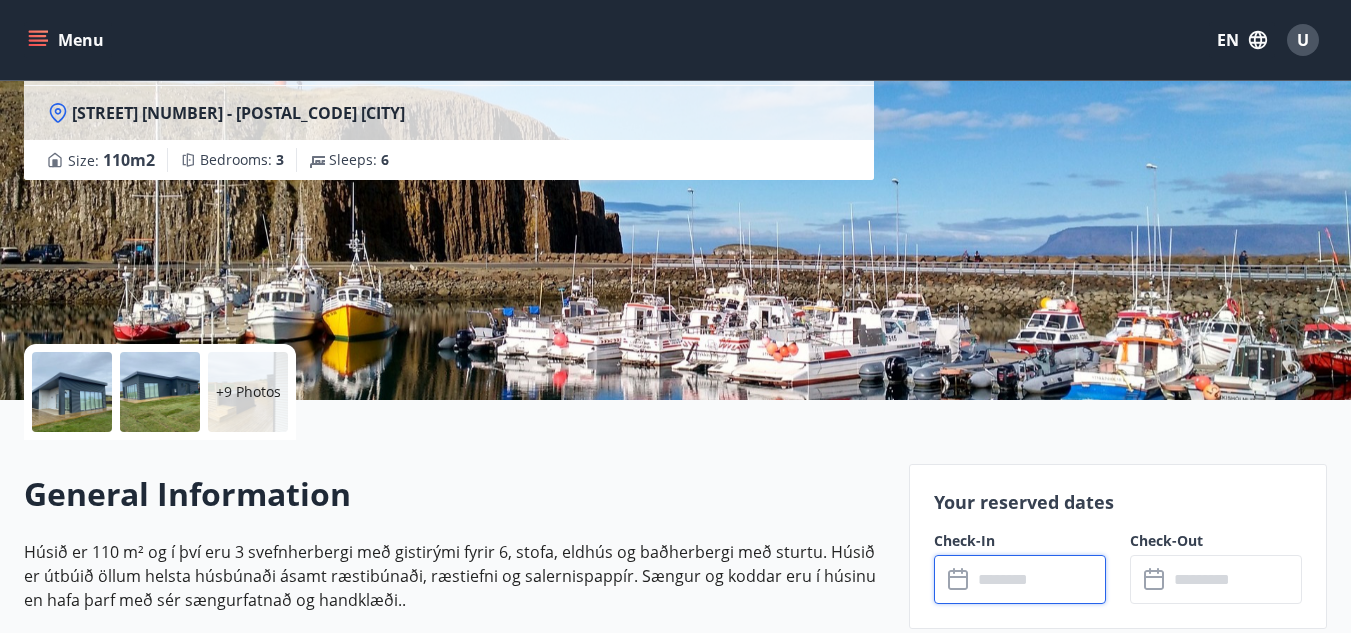 click at bounding box center (1039, 579) 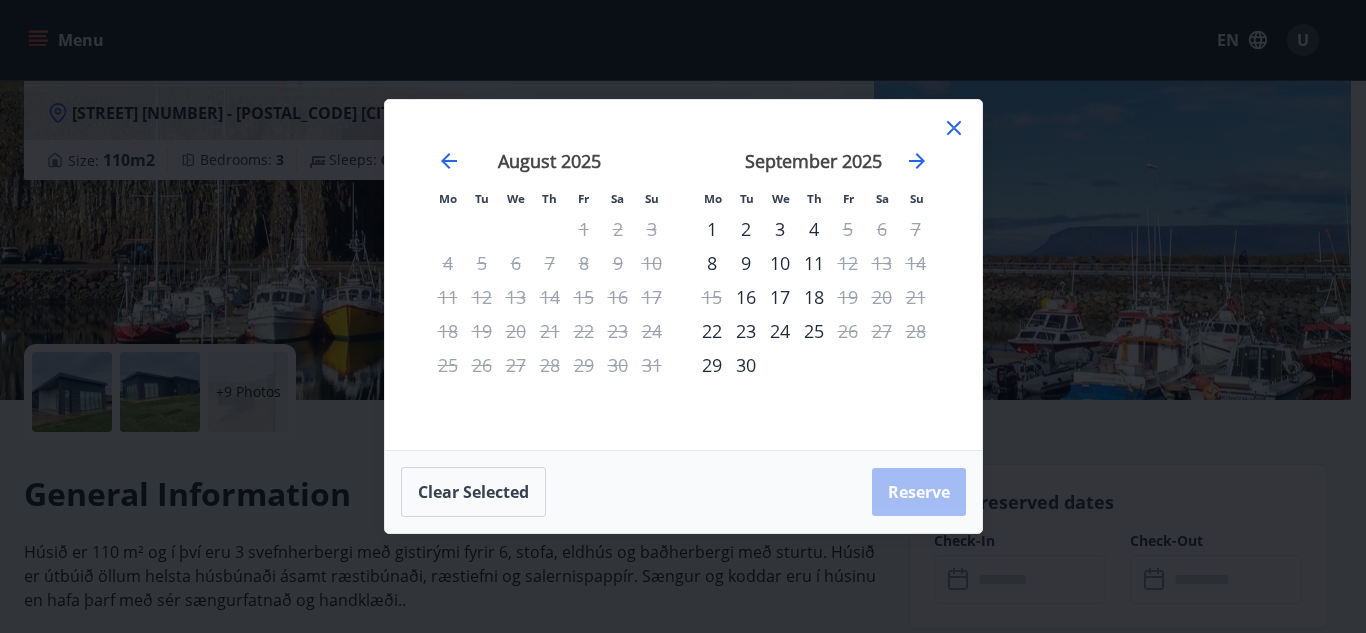 click 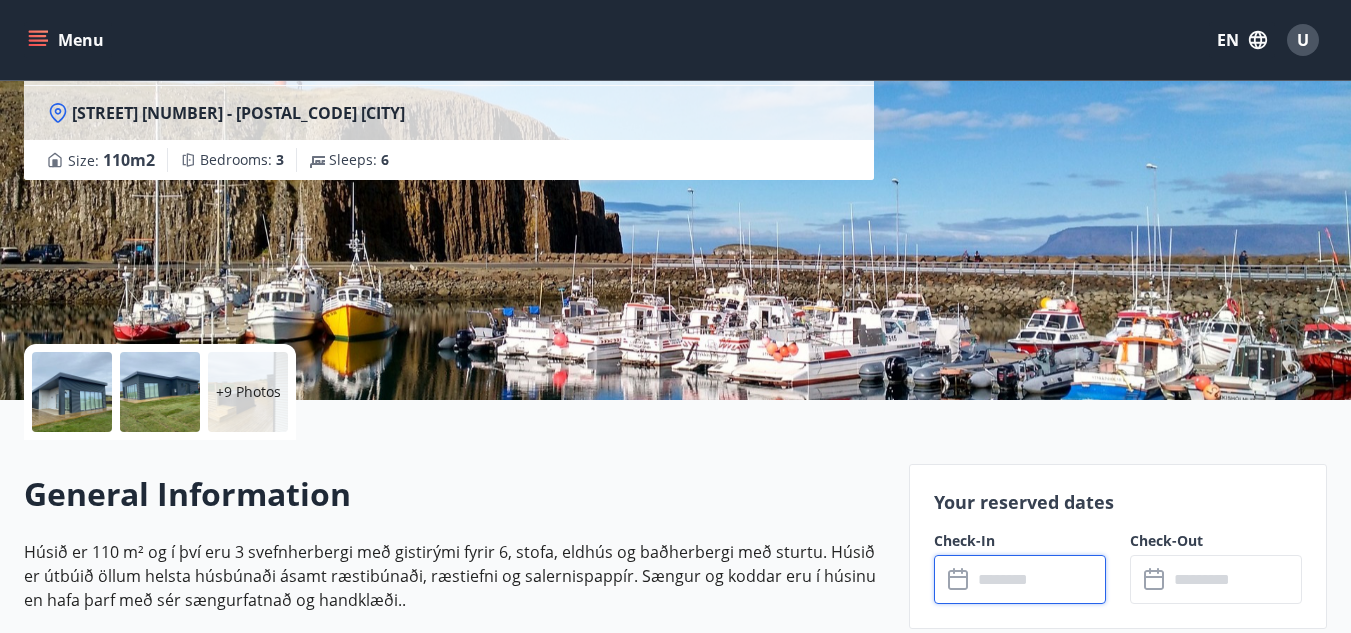 click 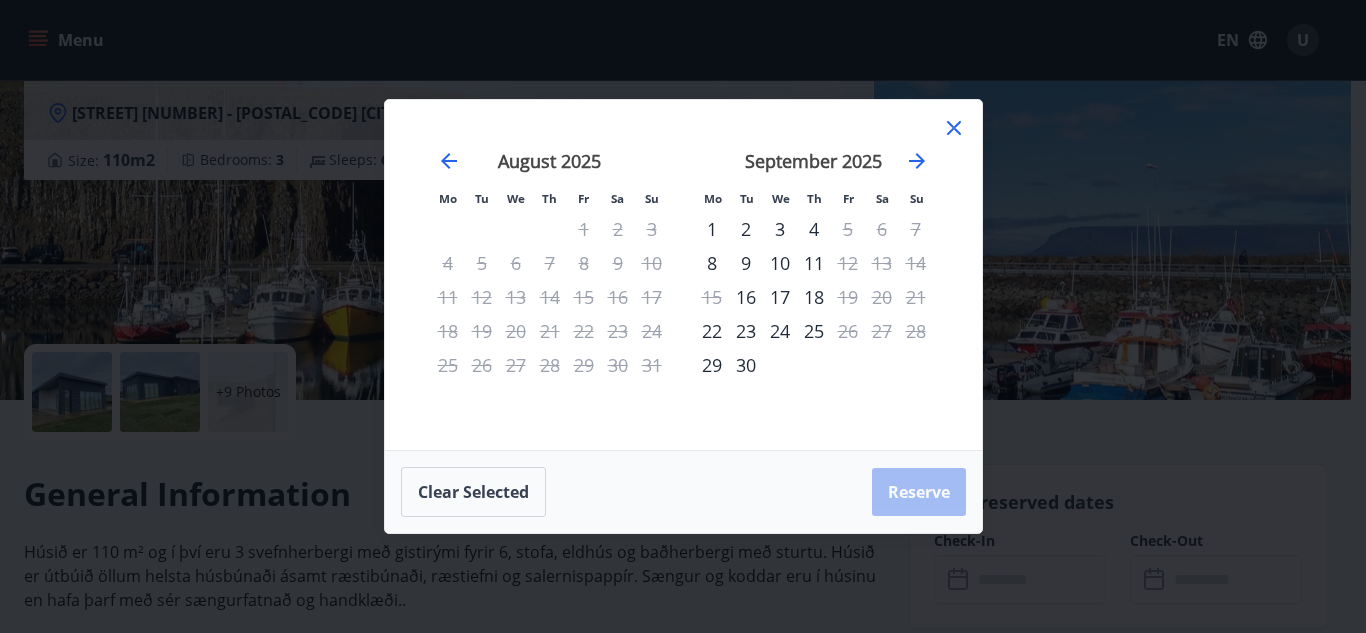 click 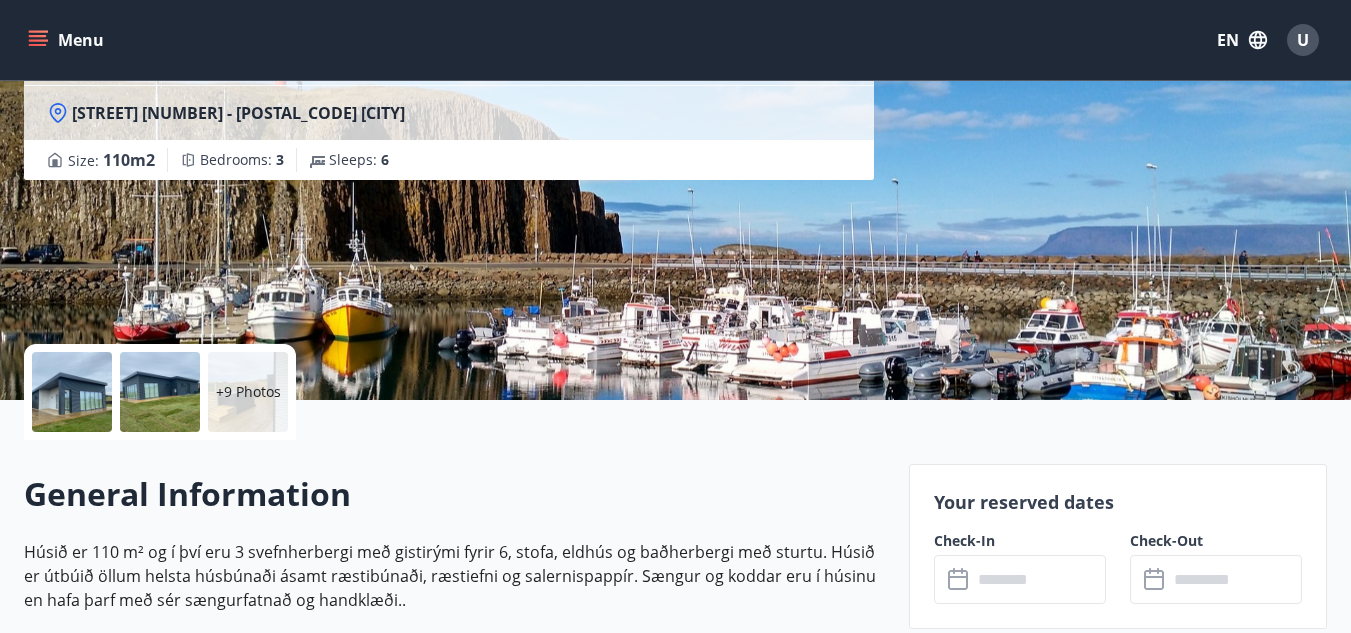 click on "Menu" at bounding box center (68, 40) 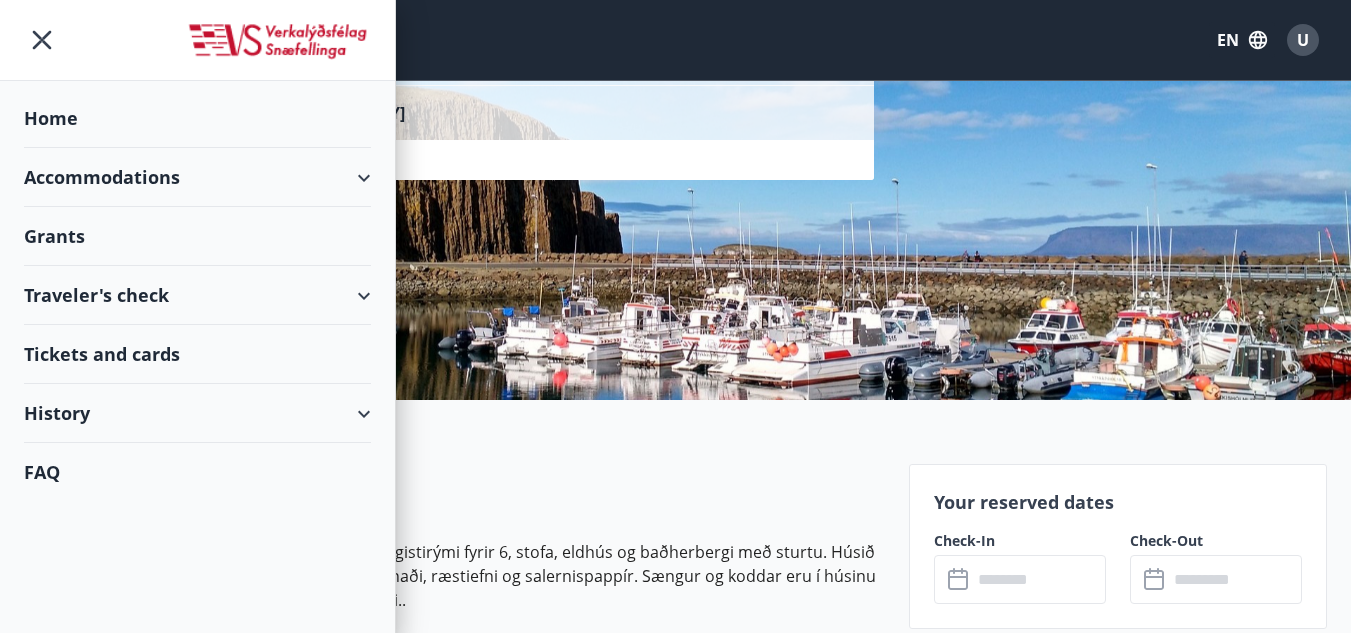 click on "Accommodations" at bounding box center [197, 177] 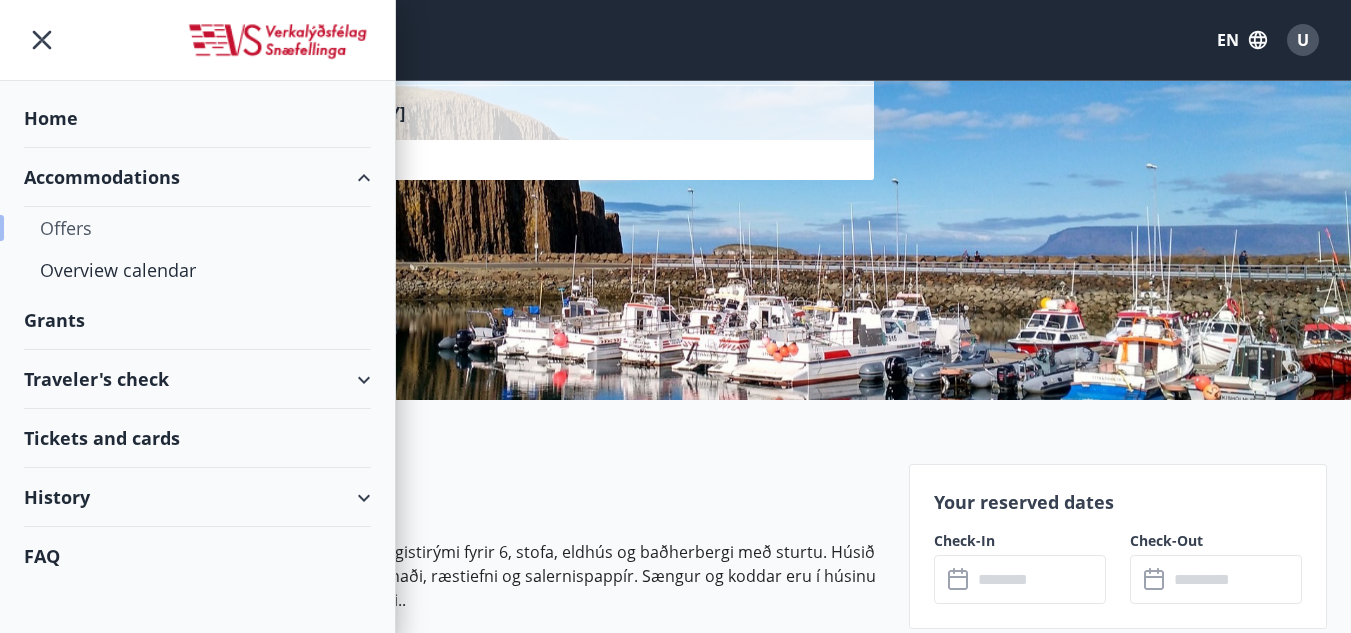 click on "Offers" at bounding box center [197, 228] 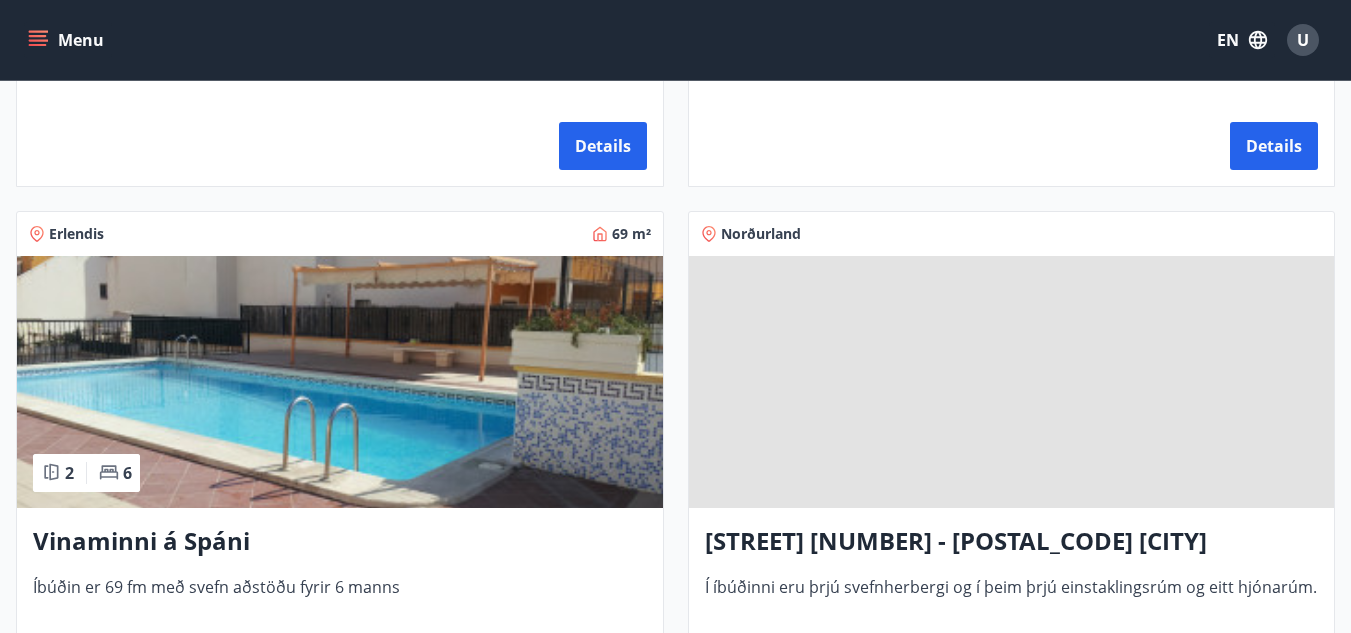 scroll, scrollTop: 2600, scrollLeft: 0, axis: vertical 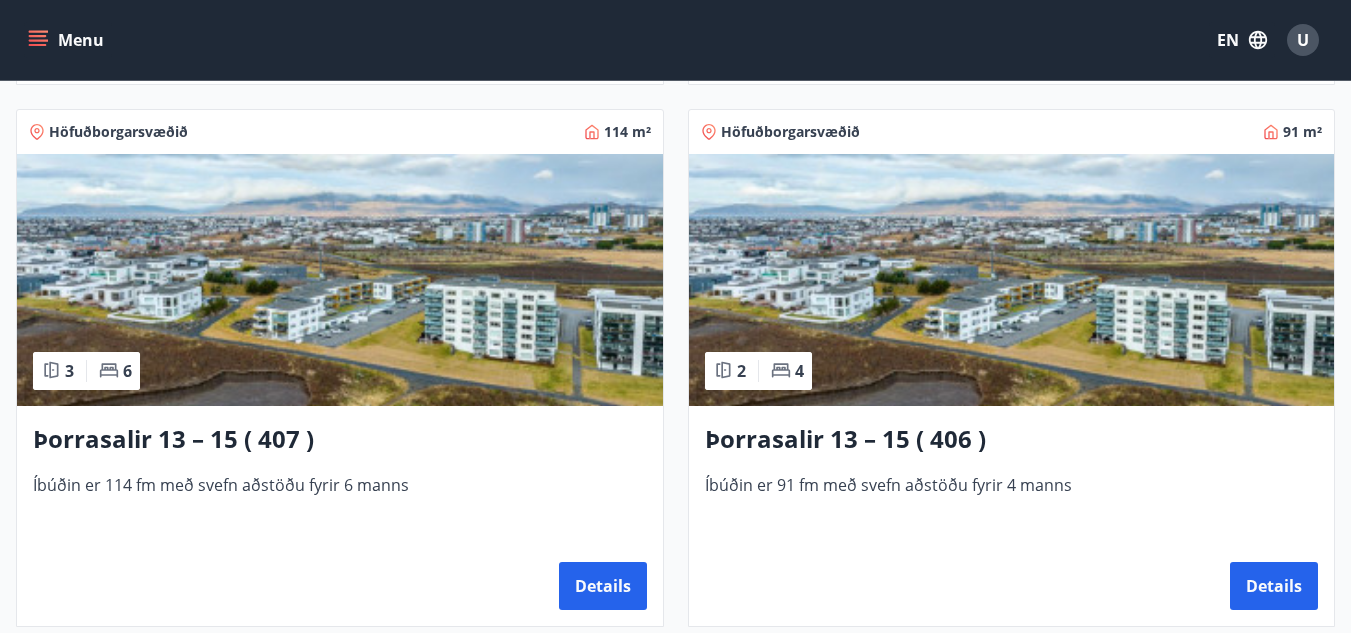 click at bounding box center (340, 280) 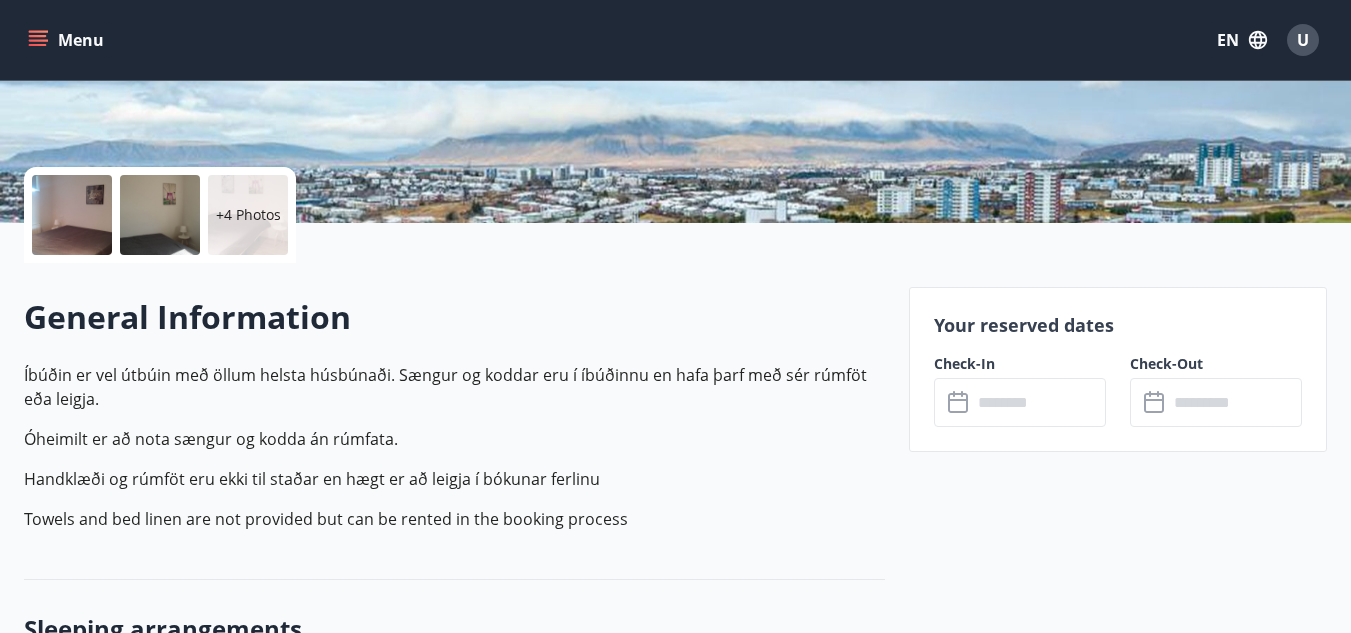 scroll, scrollTop: 400, scrollLeft: 0, axis: vertical 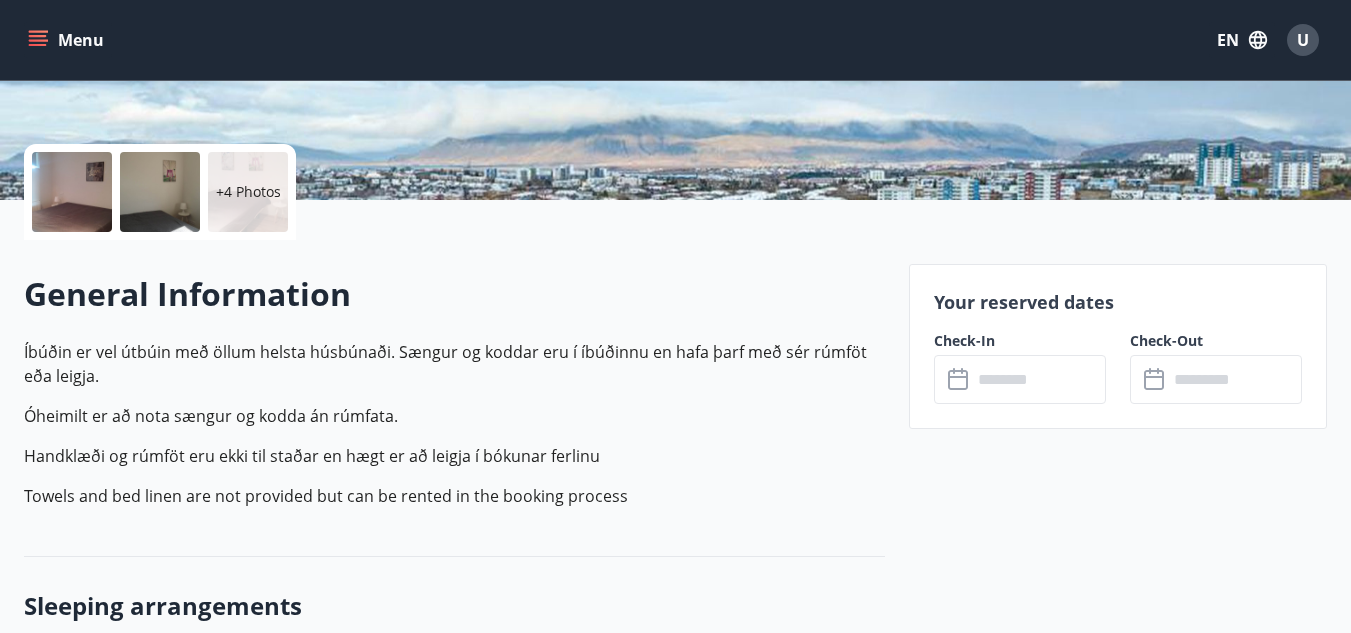 click at bounding box center (1039, 379) 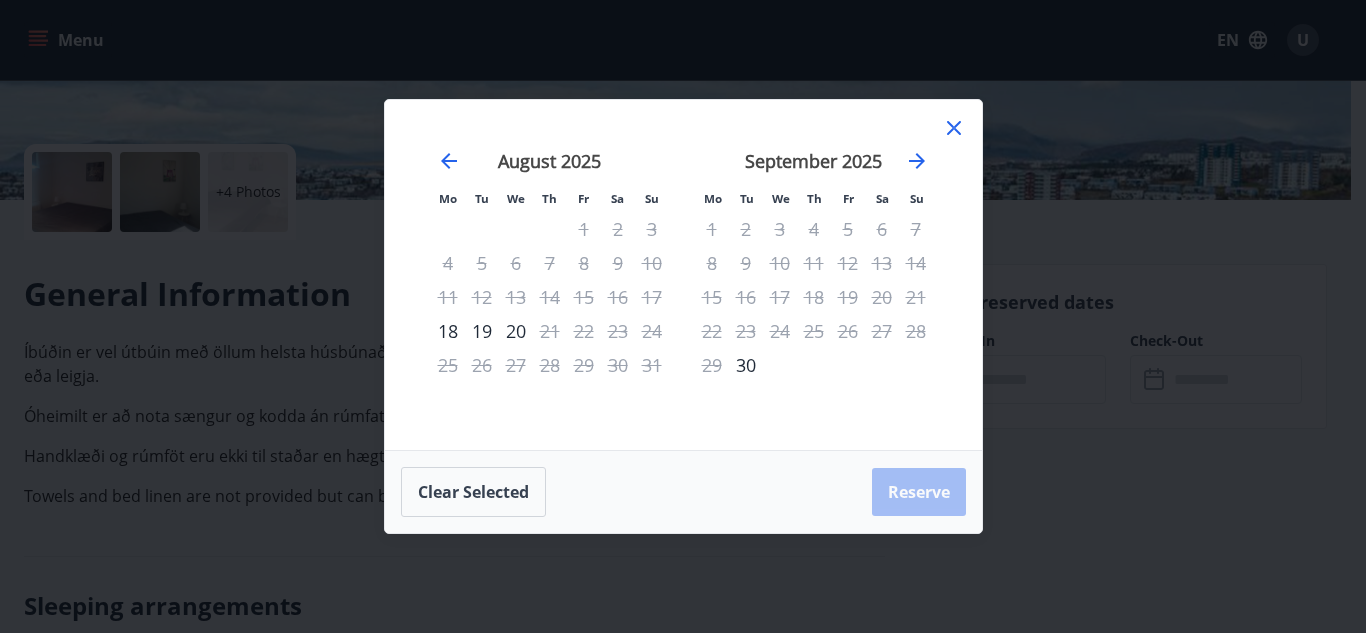 click 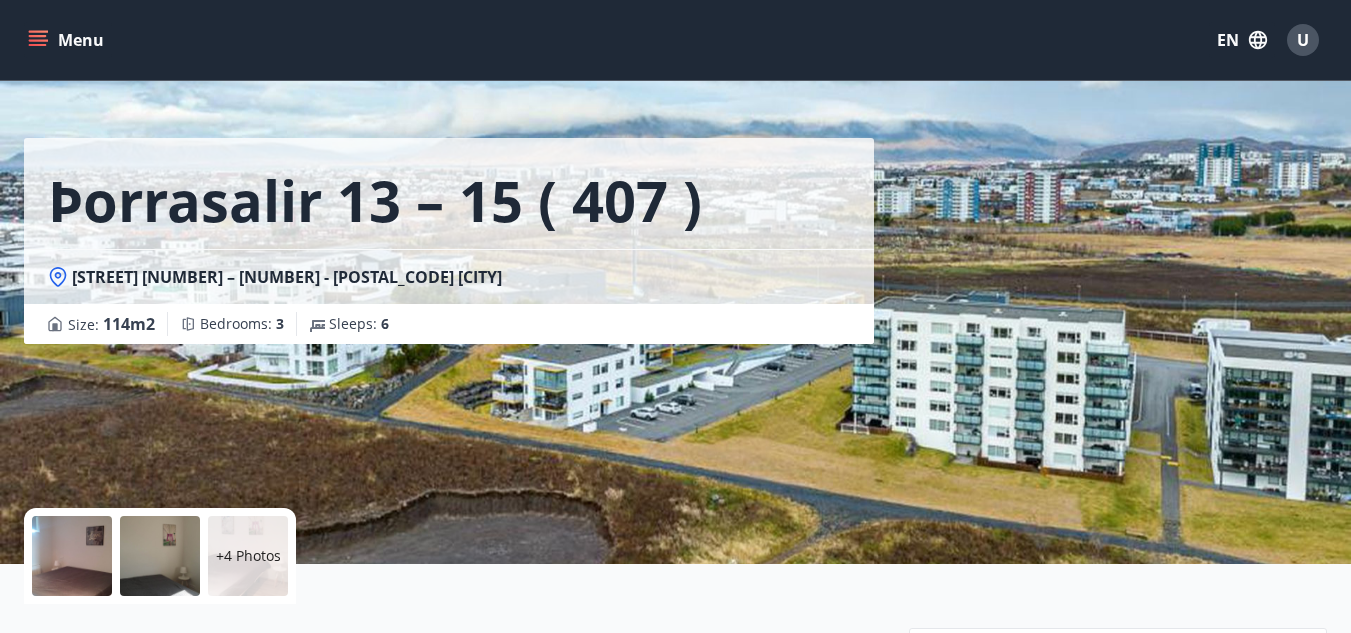 scroll, scrollTop: 0, scrollLeft: 0, axis: both 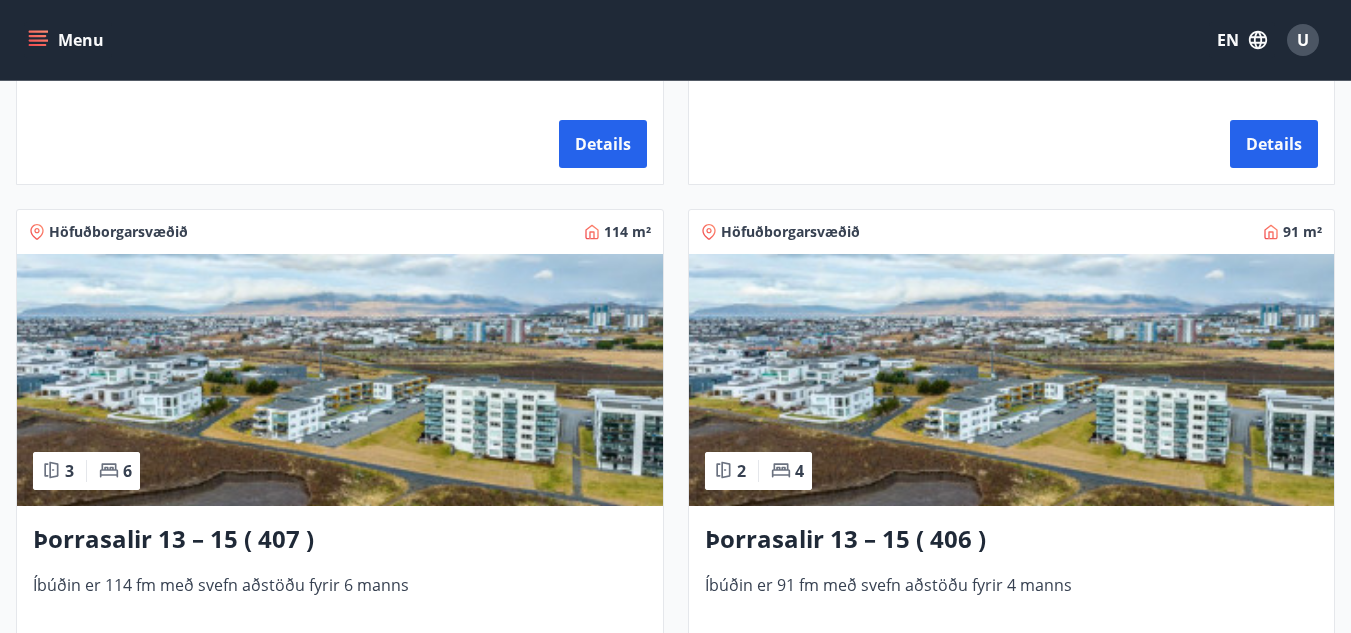 click at bounding box center [1012, 380] 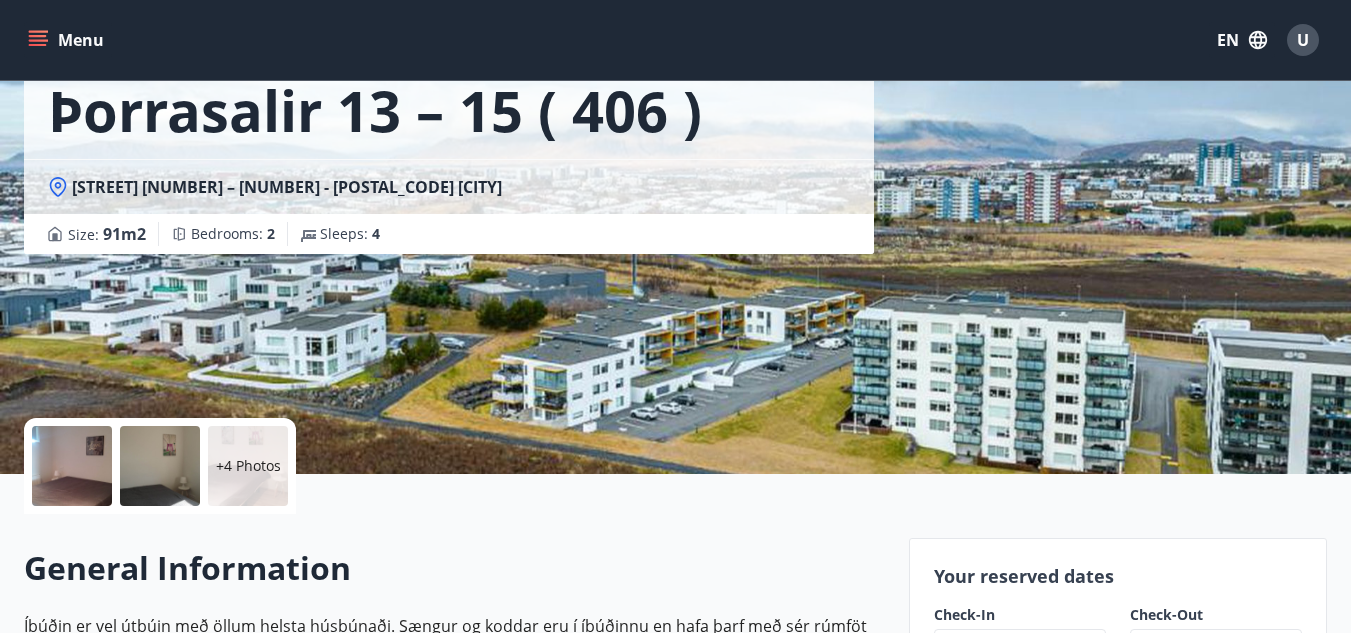 scroll, scrollTop: 400, scrollLeft: 0, axis: vertical 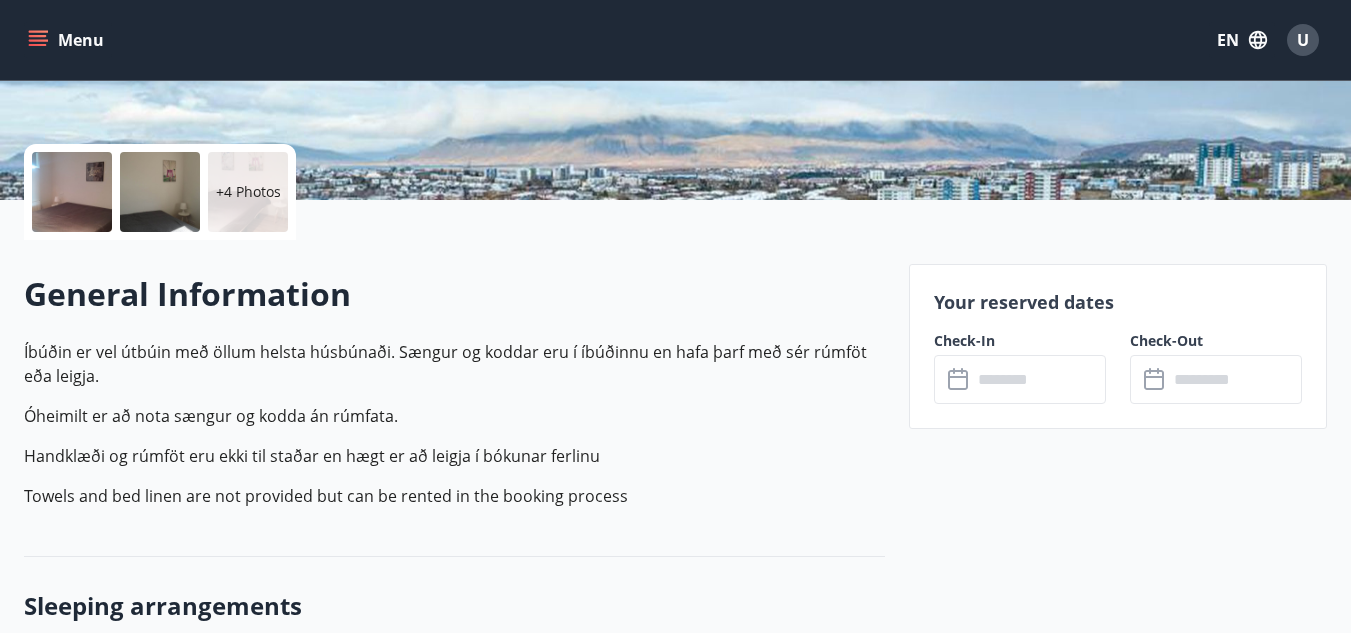 click at bounding box center (1039, 379) 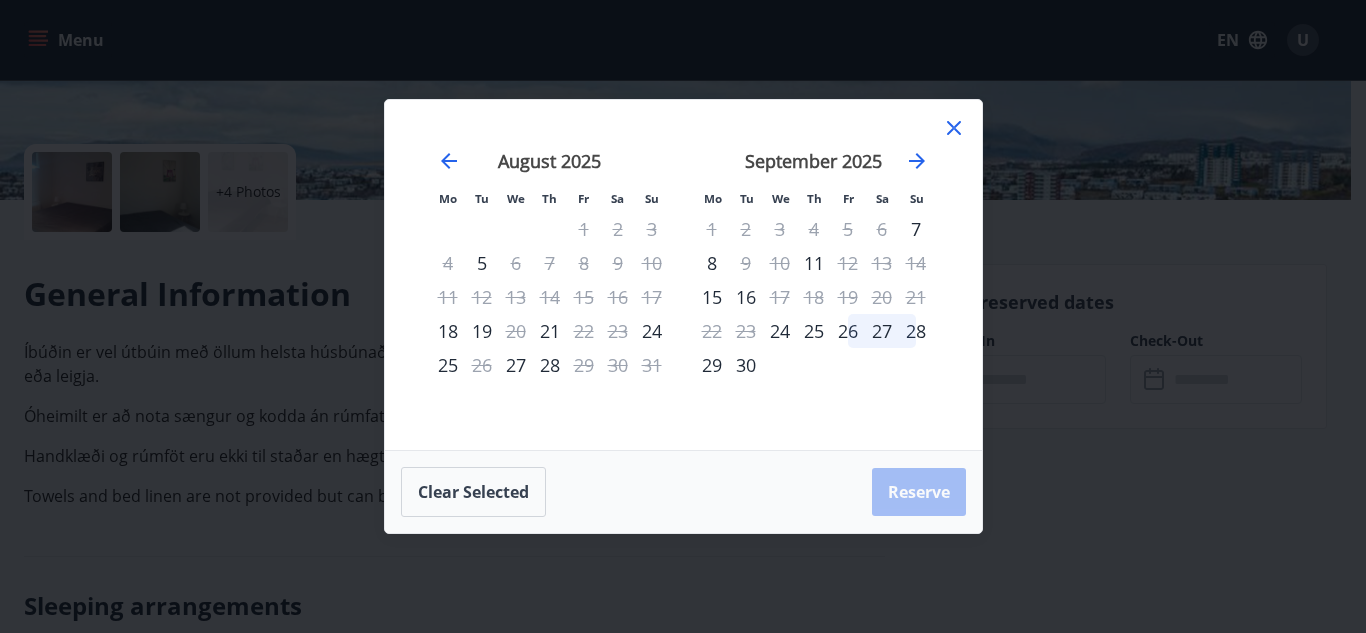 click 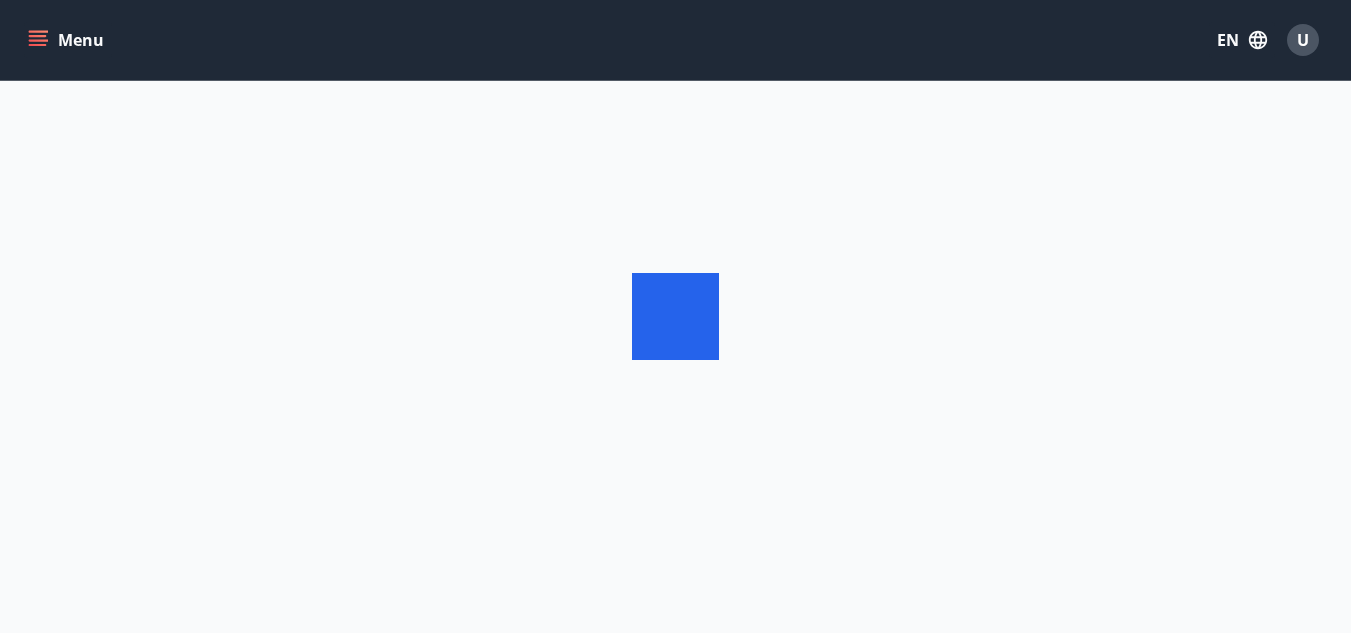 scroll, scrollTop: 0, scrollLeft: 0, axis: both 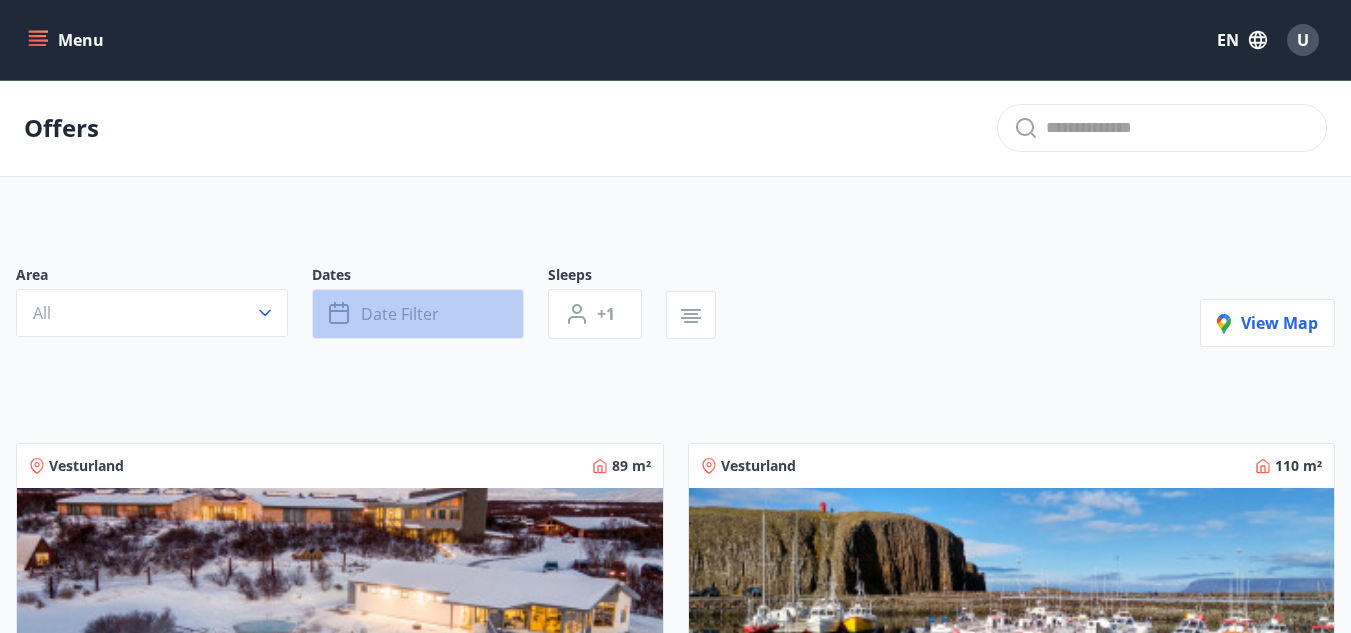 click on "Date filter" at bounding box center [418, 314] 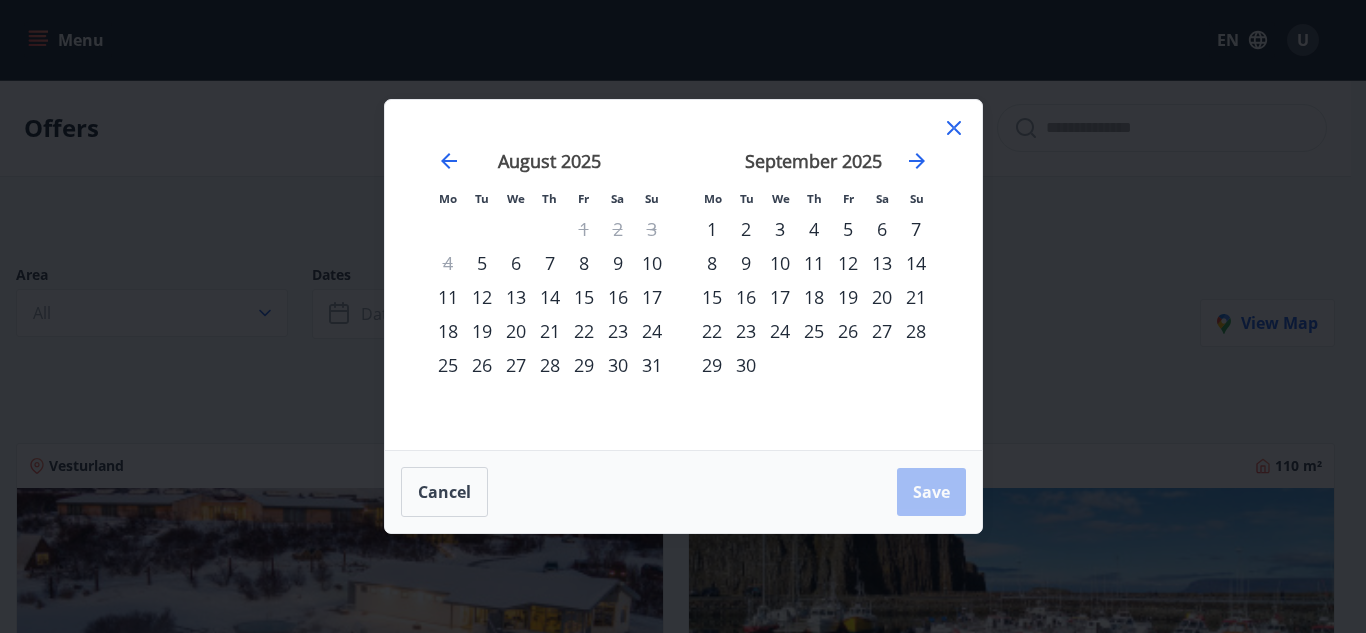 click 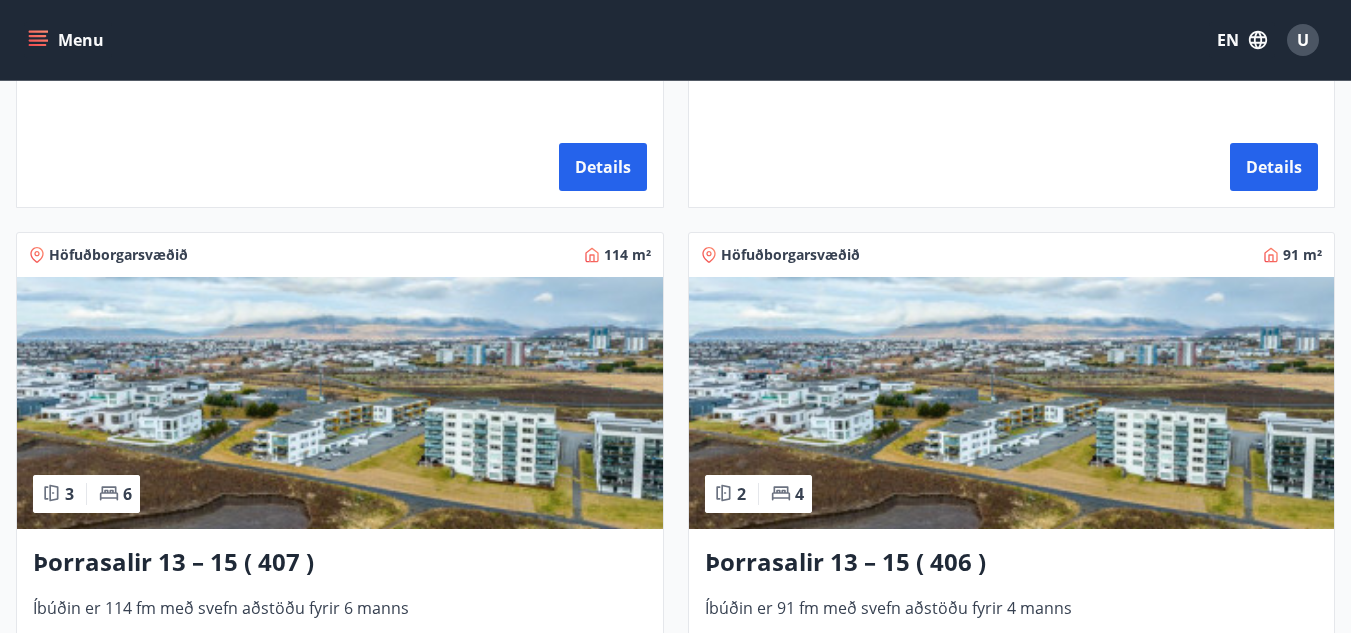scroll, scrollTop: 1600, scrollLeft: 0, axis: vertical 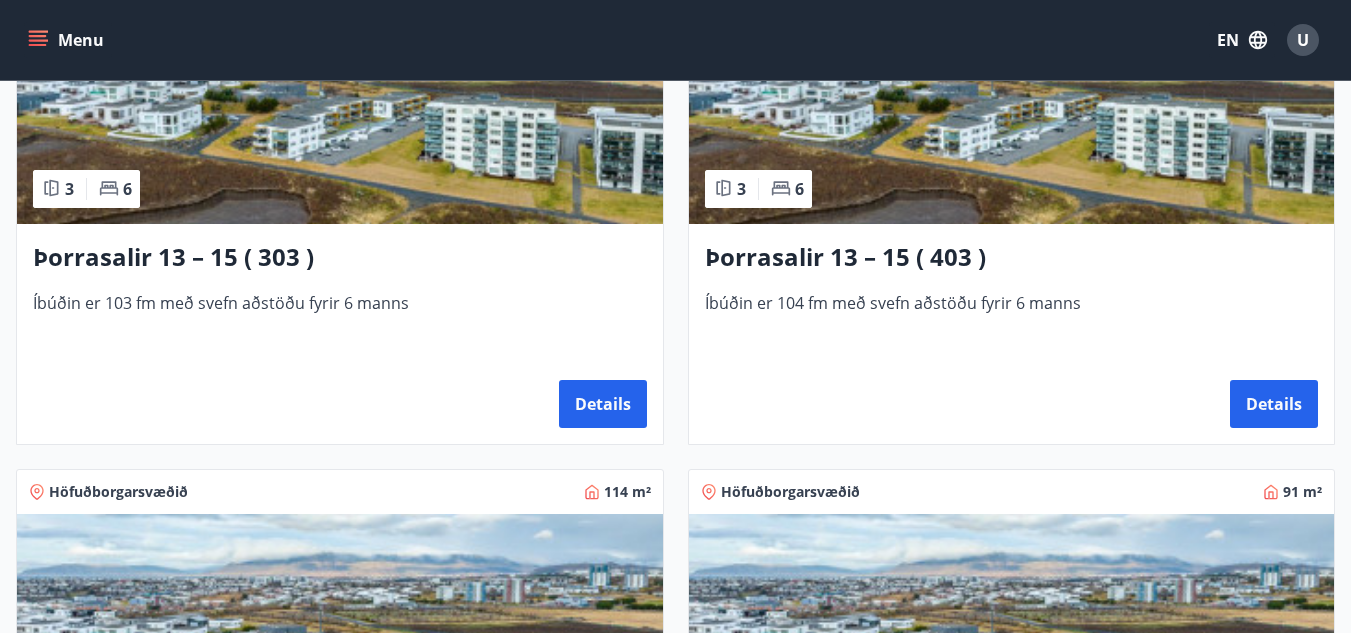click at bounding box center [1012, 98] 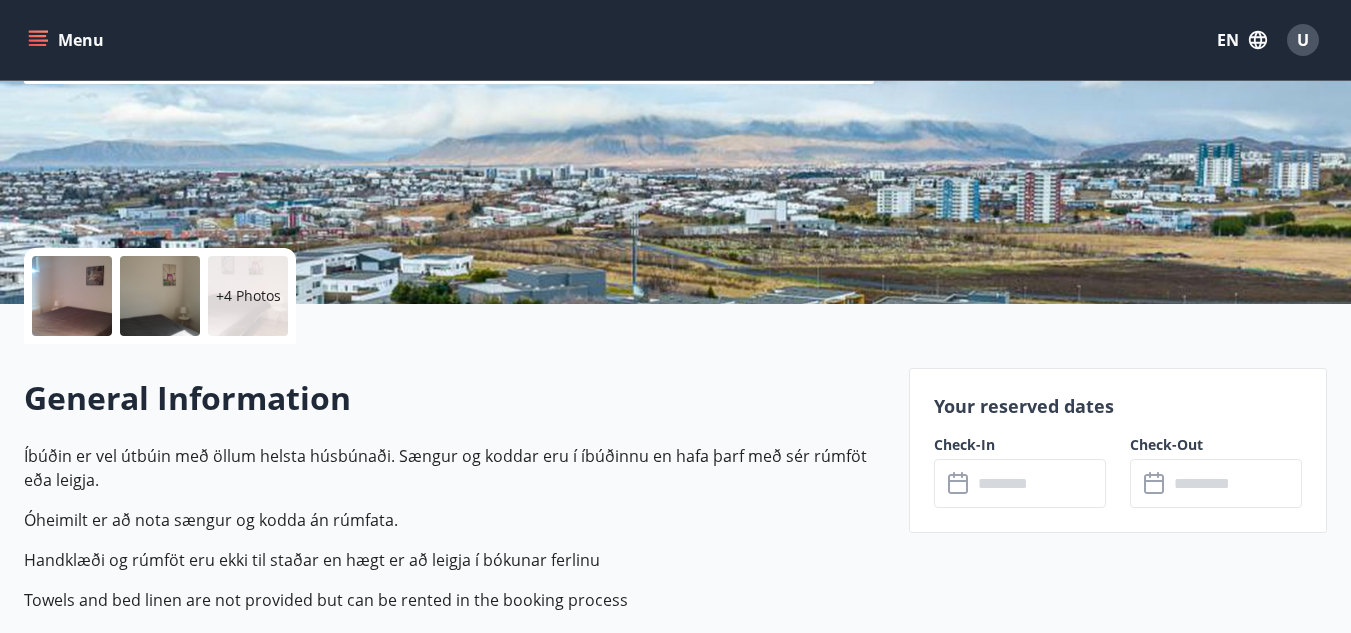 scroll, scrollTop: 300, scrollLeft: 0, axis: vertical 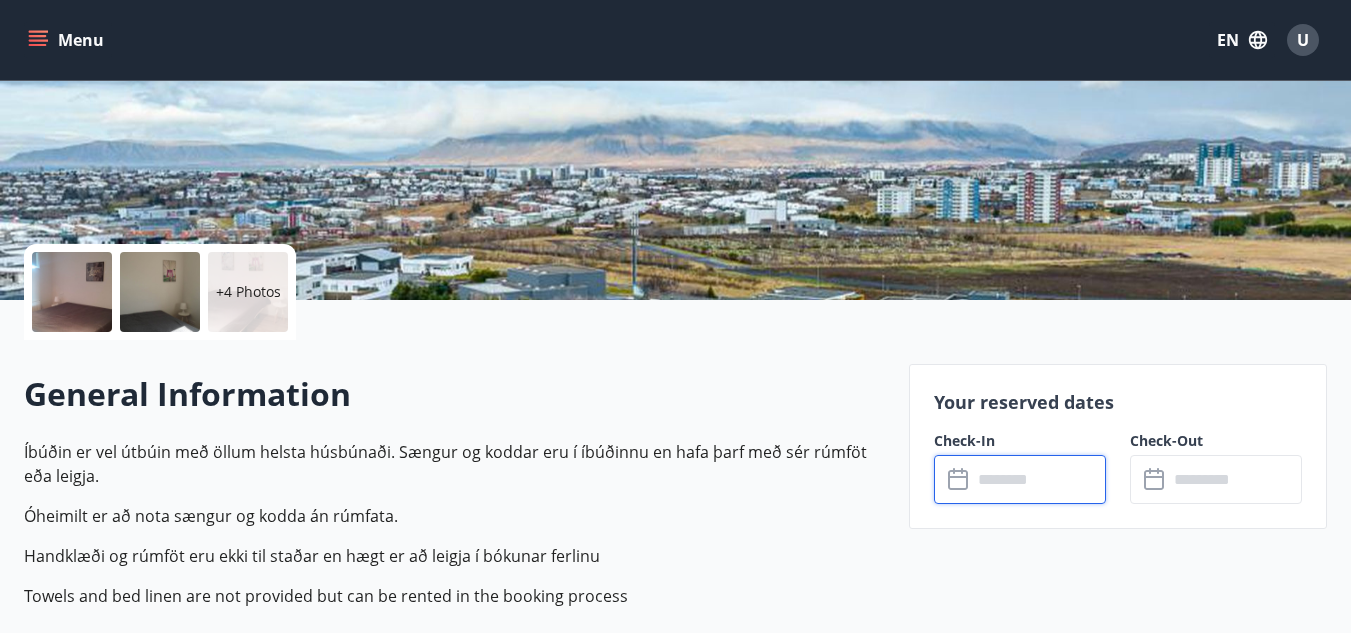 click at bounding box center (1039, 479) 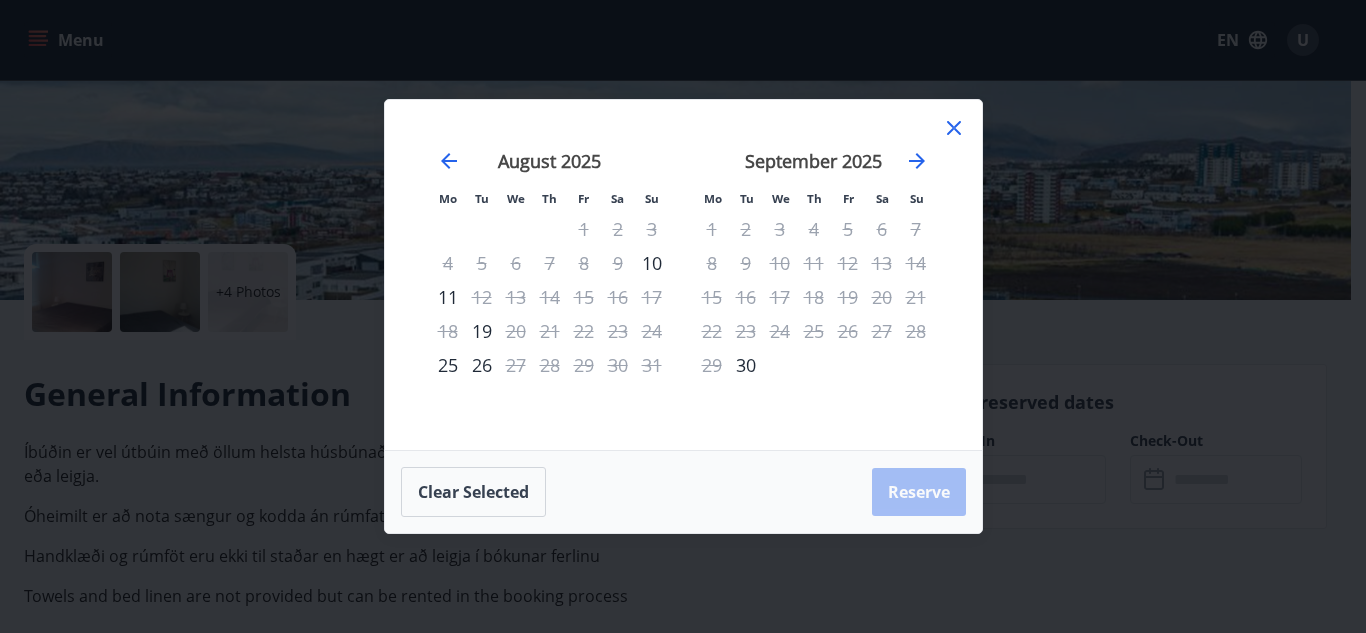 click on "Mo Tu We Th Fr Sa Su Mo Tu We Th Fr Sa Su July 2025 1 2 3 4 5 6 7 8 9 10 11 12 13 14 15 16 17 18 19 20 21 22 23 24 25 26 27 28 29 30 31 August 2025 1 2 3 4 5 6 7 8 9 10 11 12 13 14 15 16 17 18 19 20 21 22 23 24 25 26 27 28 29 30 31 September 2025 1 2 3 4 5 6 7 8 9 10 11 12 13 14 15 16 17 18 19 20 21 22 23 24 25 26 27 28 29 30 October 2025 1 2 3 4 5 6 7 8 9 10 11 12 13 14 15 16 17 18 19 20 21 22 23 24 25 26 27 28 29 30 31" at bounding box center [683, 275] 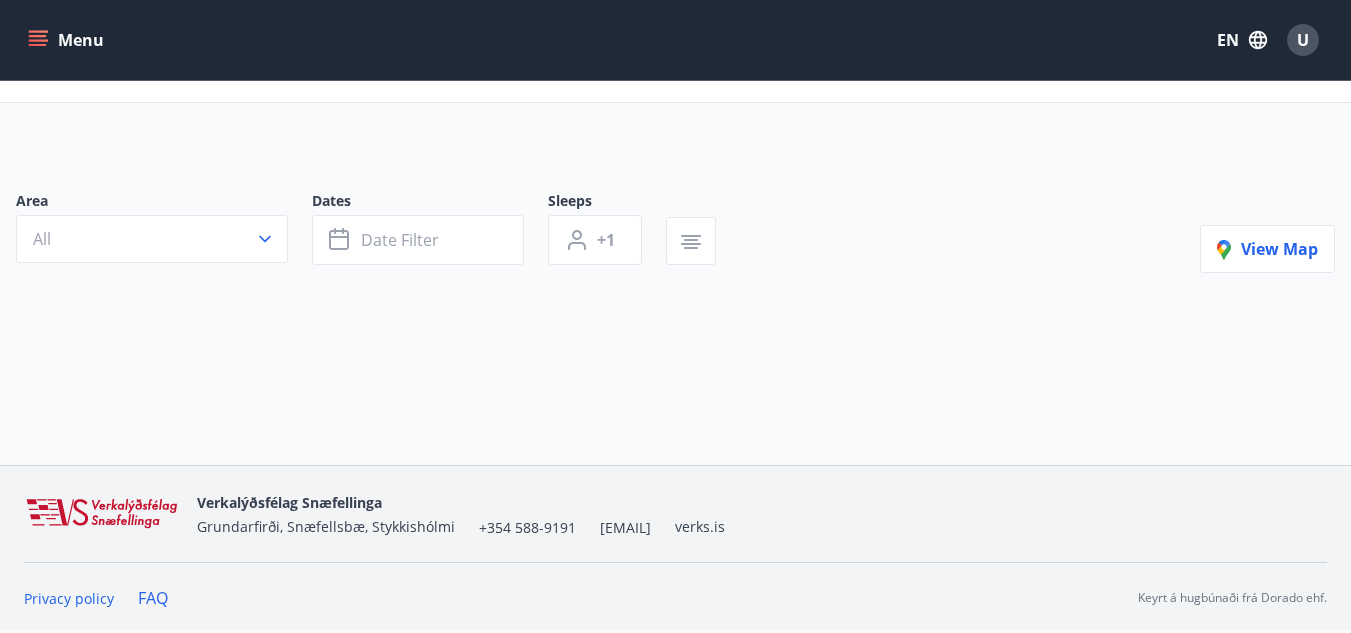 scroll, scrollTop: 0, scrollLeft: 0, axis: both 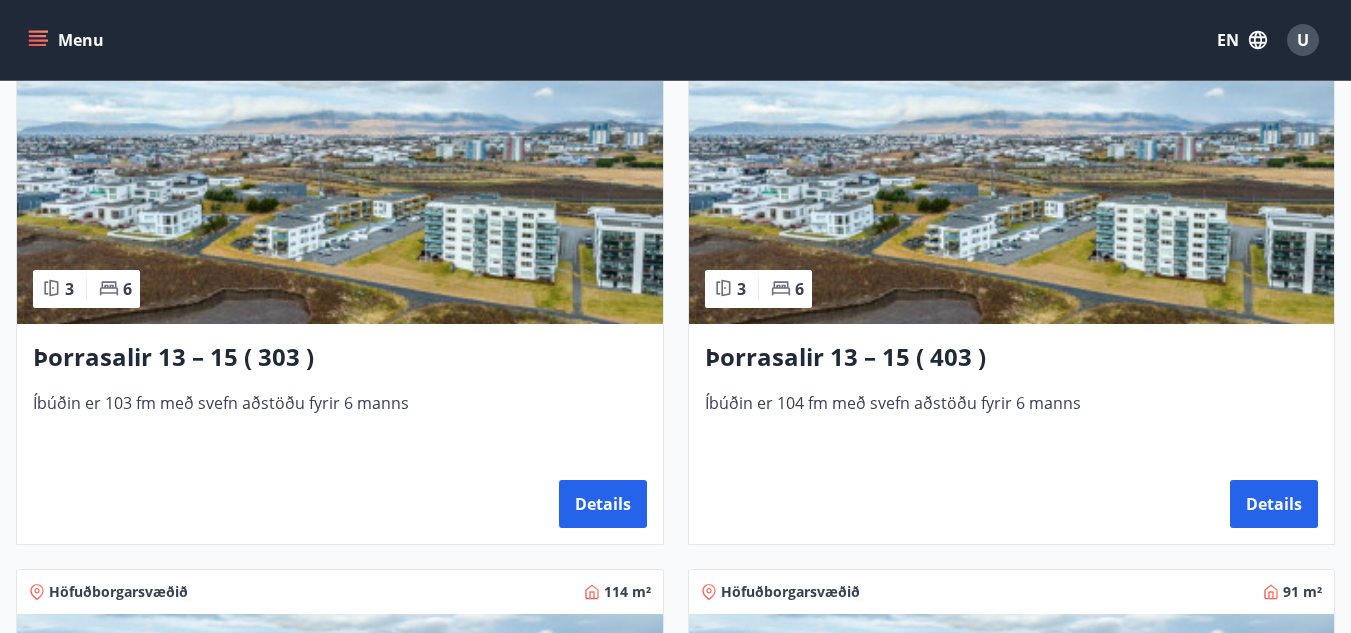 click at bounding box center [340, 198] 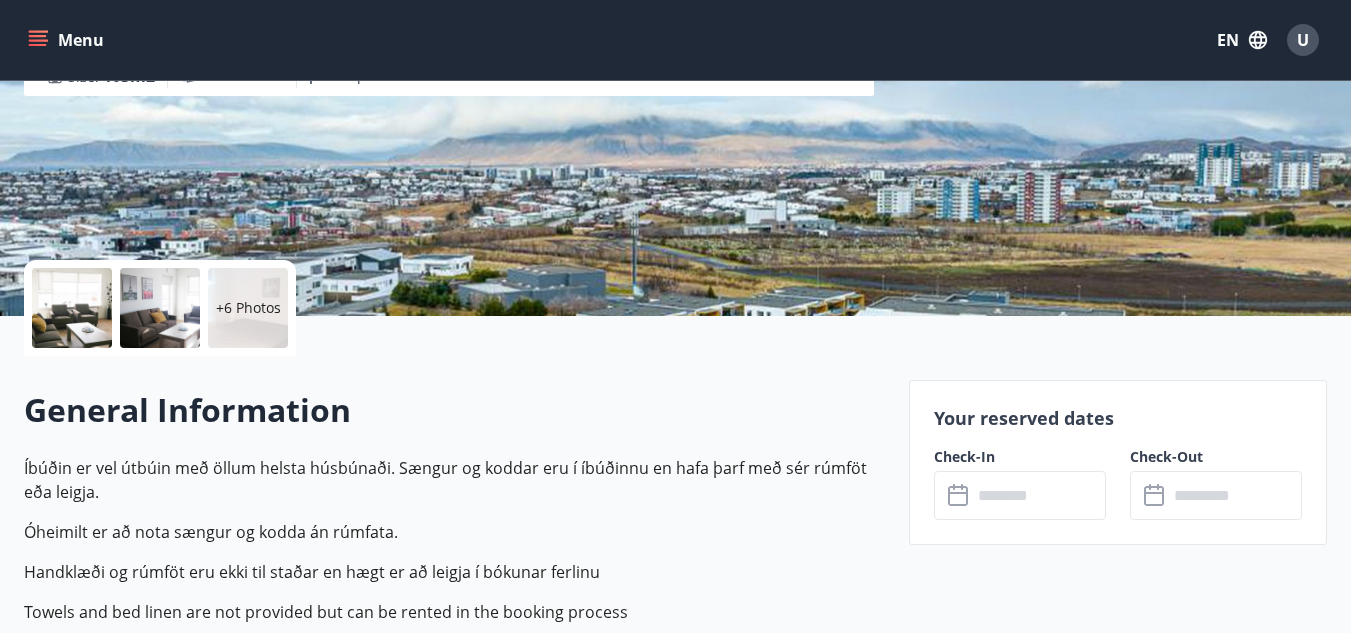 scroll, scrollTop: 400, scrollLeft: 0, axis: vertical 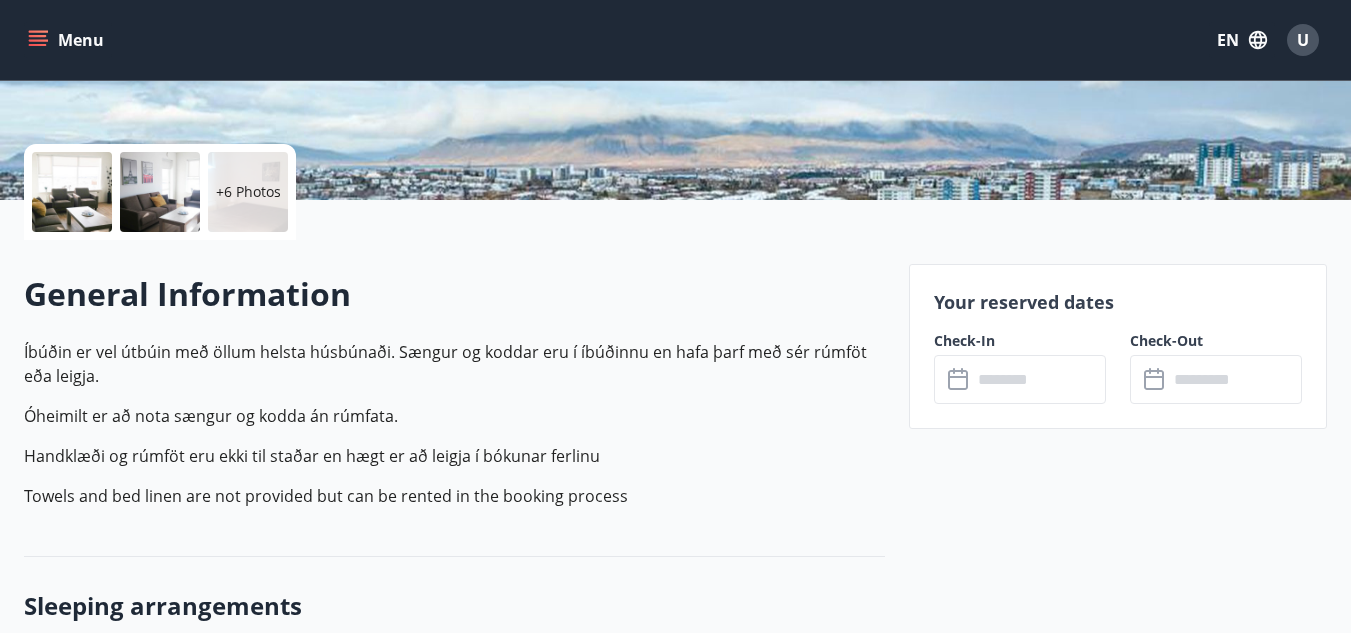 click at bounding box center (1039, 379) 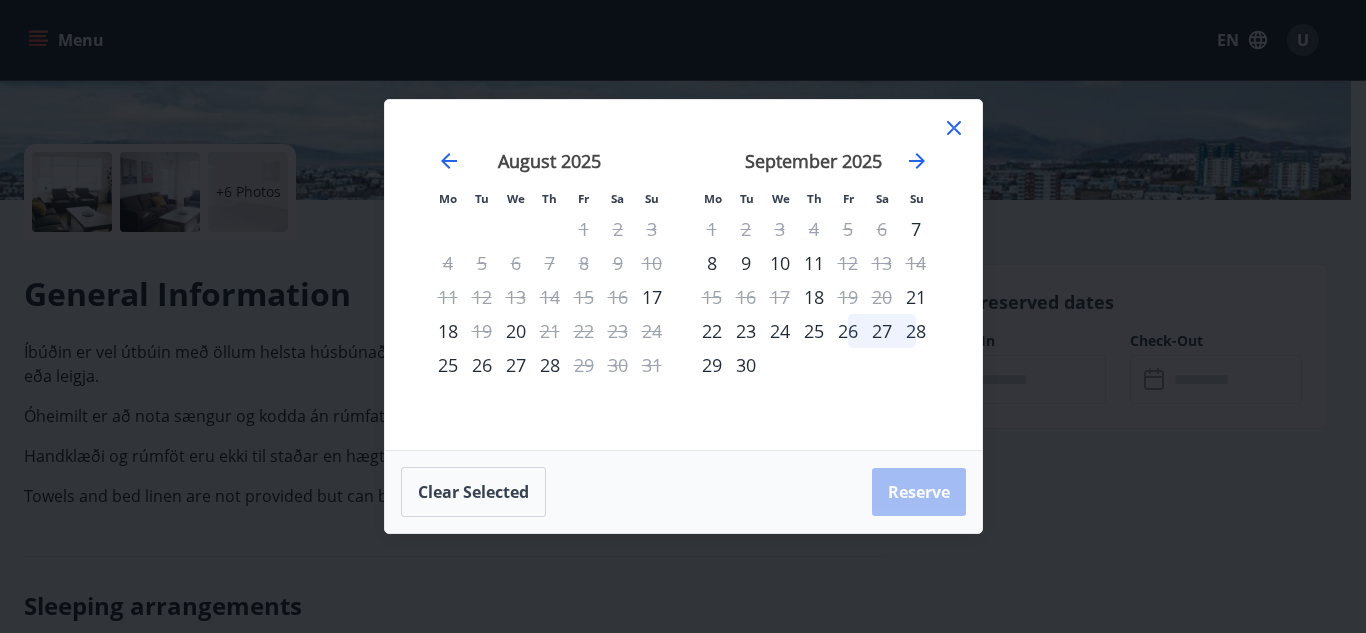 click 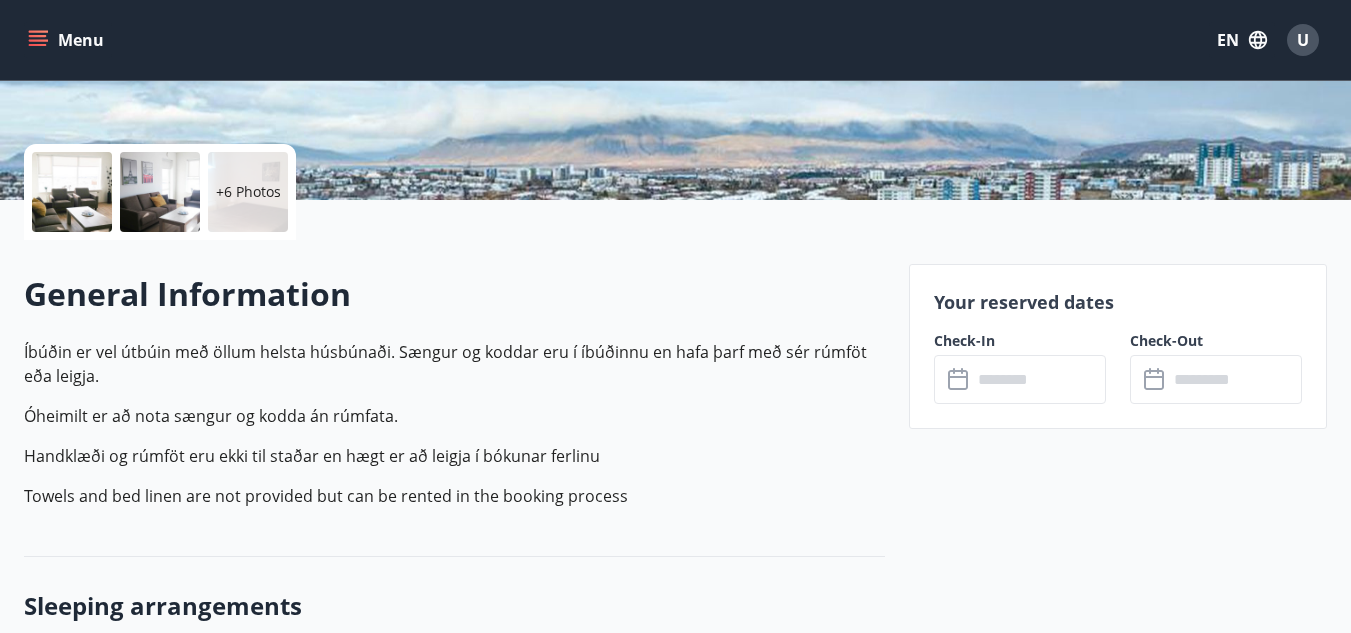 click on "Menu" at bounding box center [68, 40] 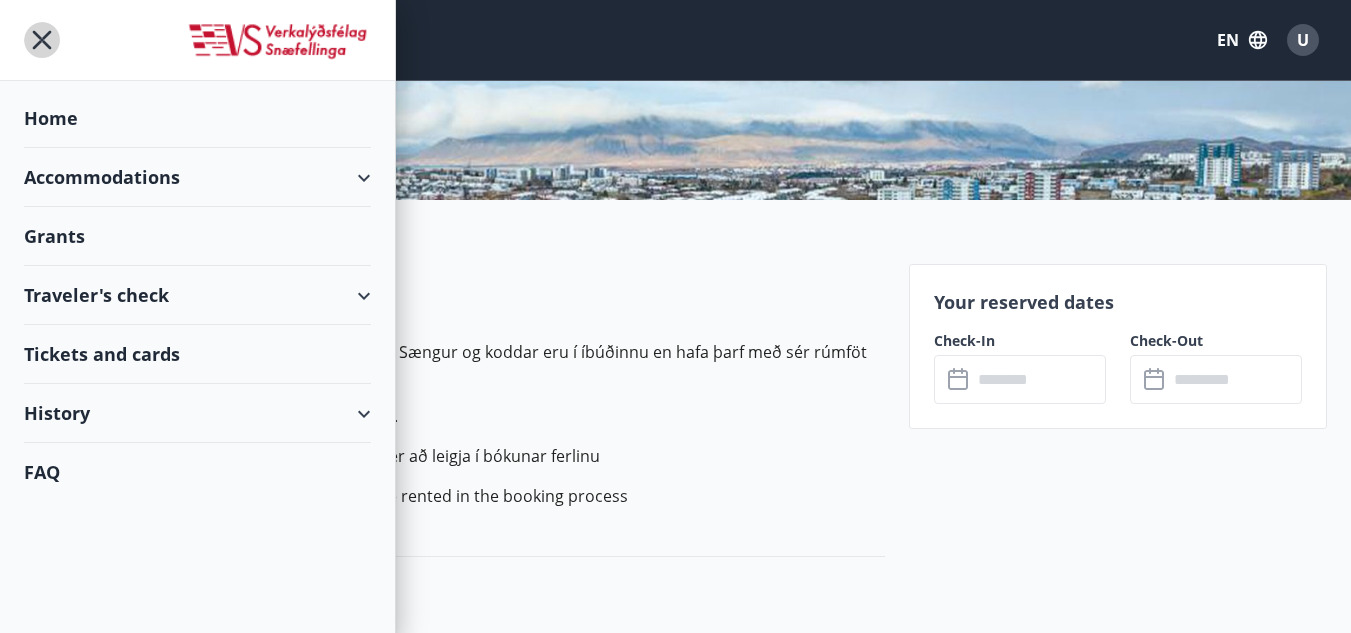 click 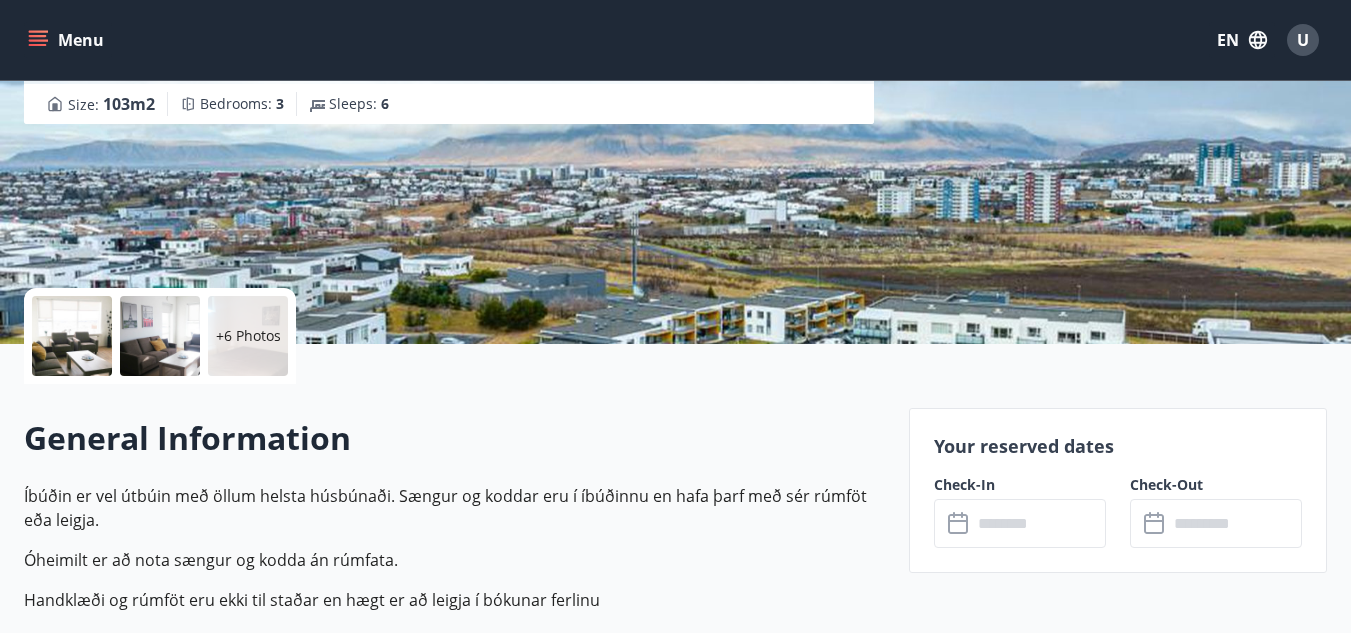 scroll, scrollTop: 100, scrollLeft: 0, axis: vertical 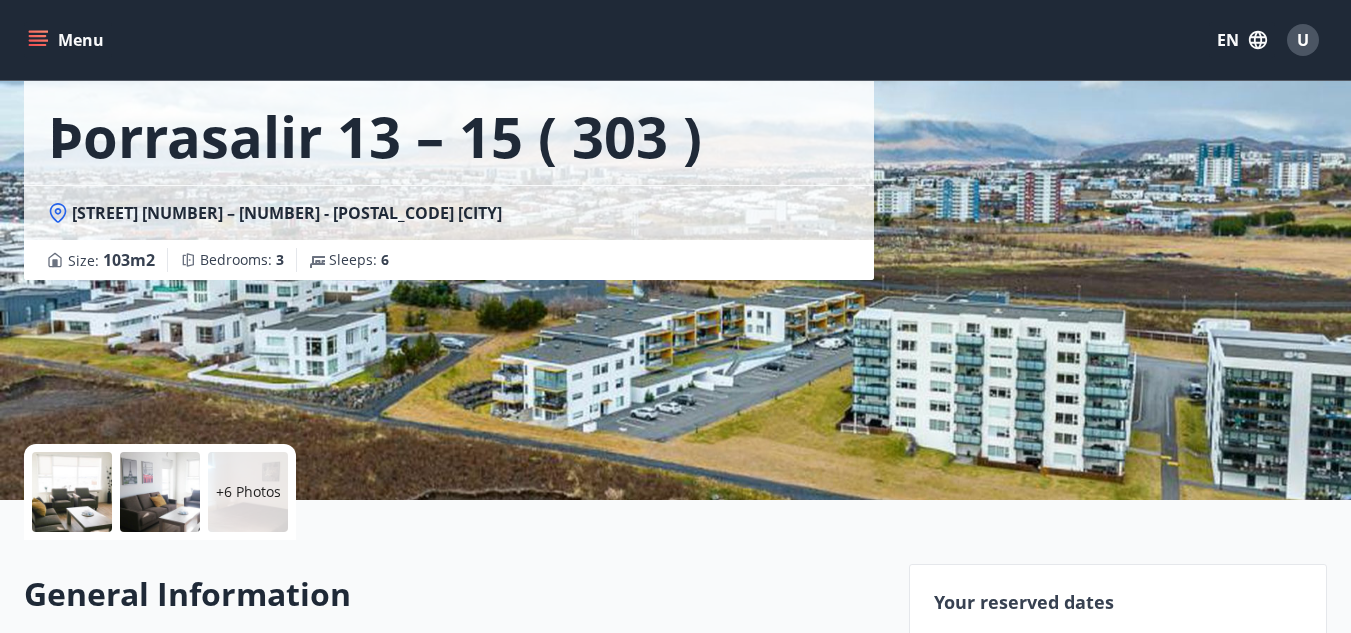 click on "Menu" at bounding box center [68, 40] 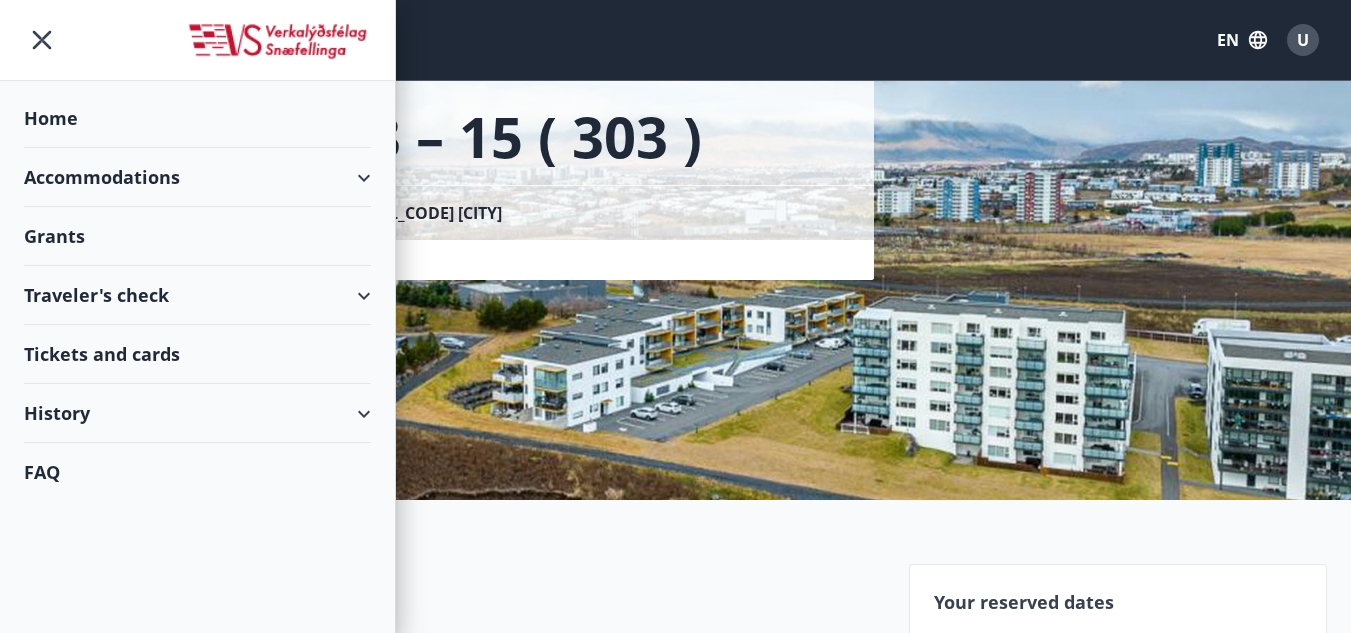 click on "Home" at bounding box center [197, 118] 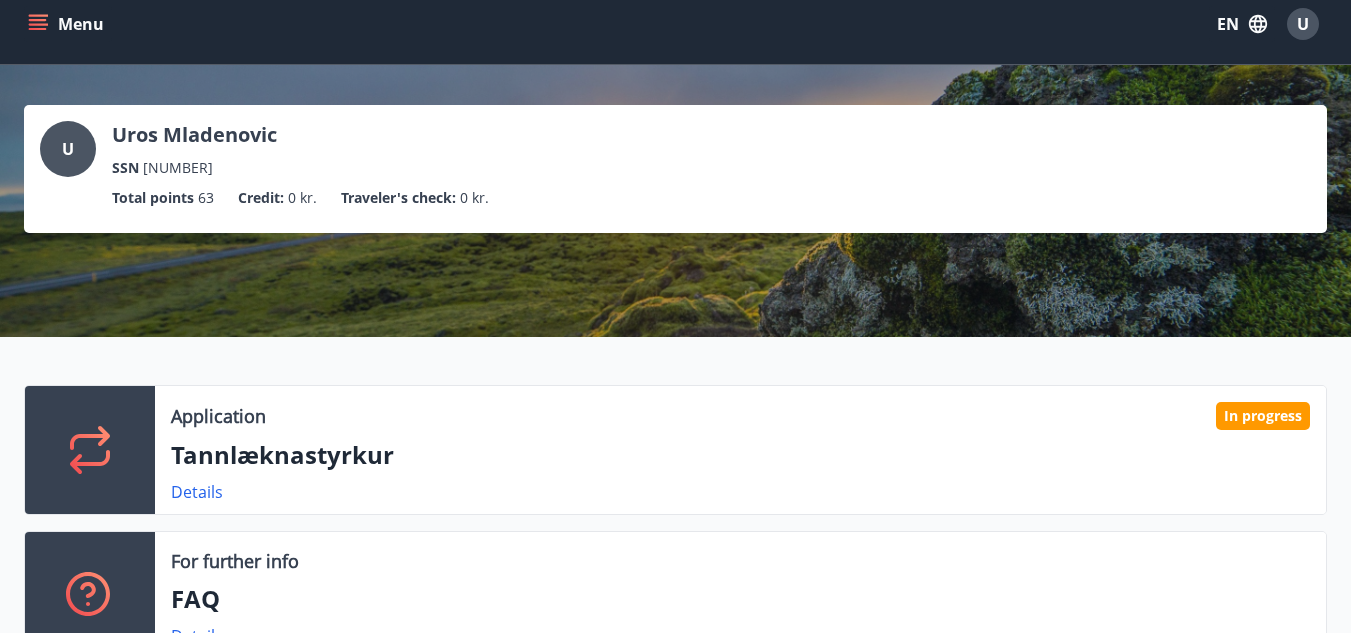 scroll, scrollTop: 0, scrollLeft: 0, axis: both 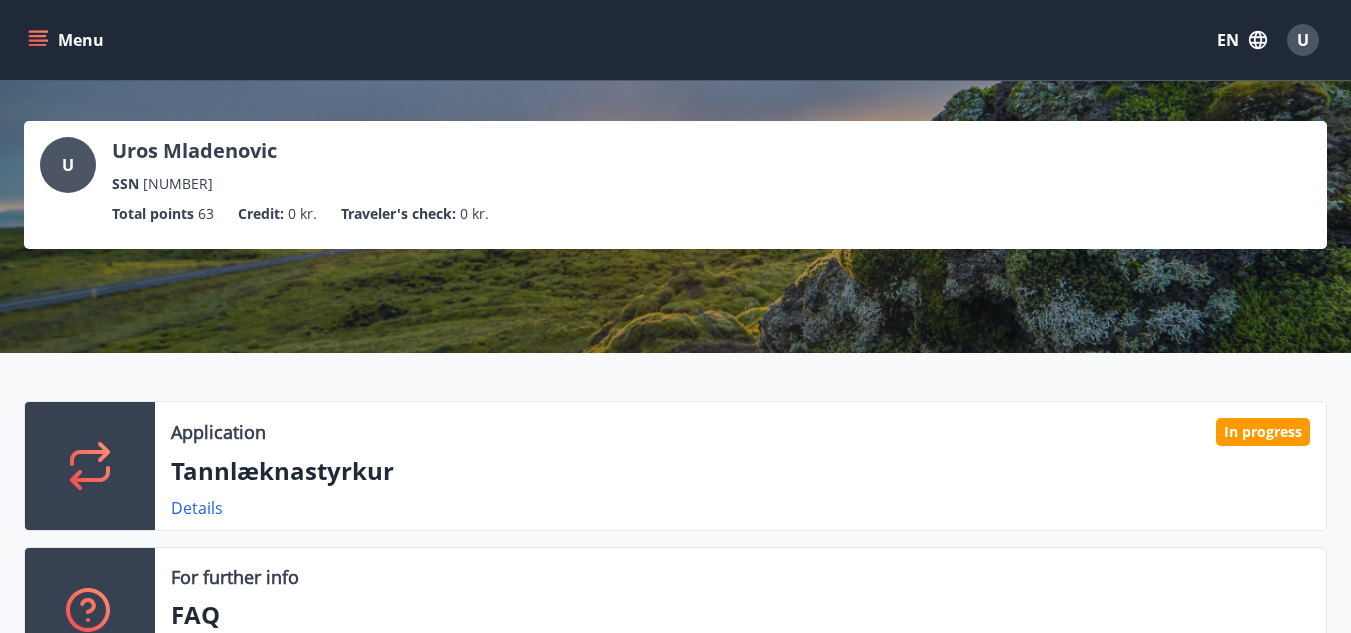 click 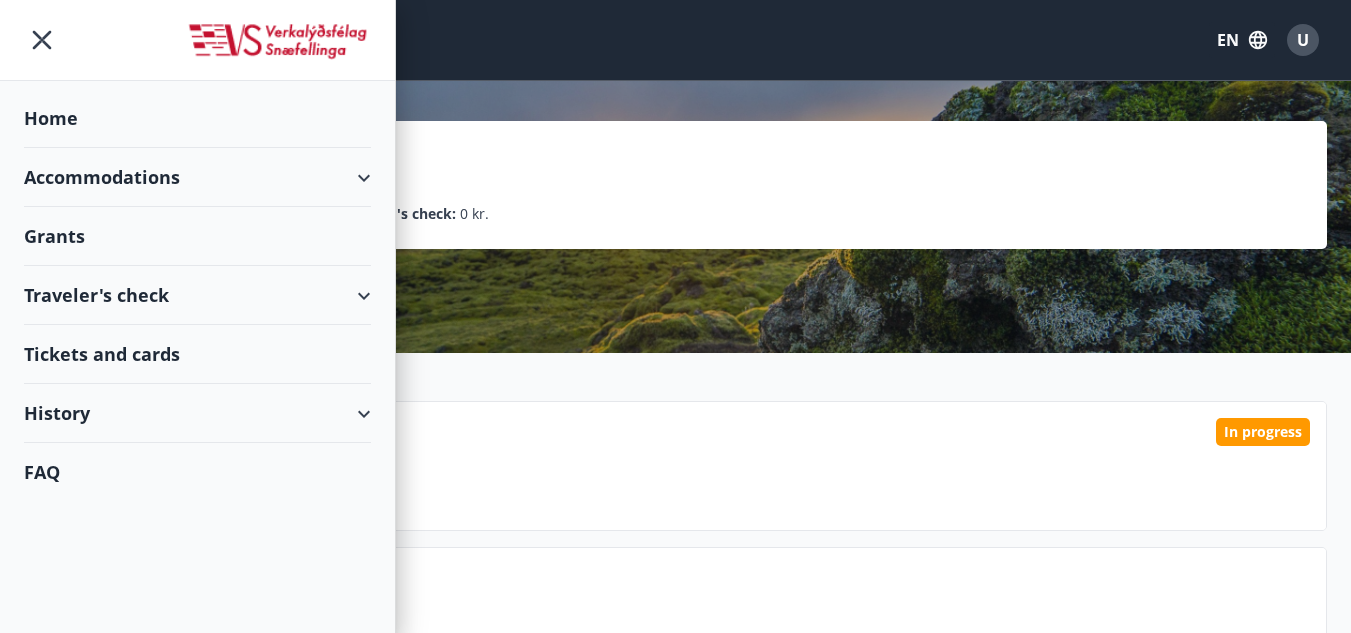 click on "Accommodations" at bounding box center [197, 177] 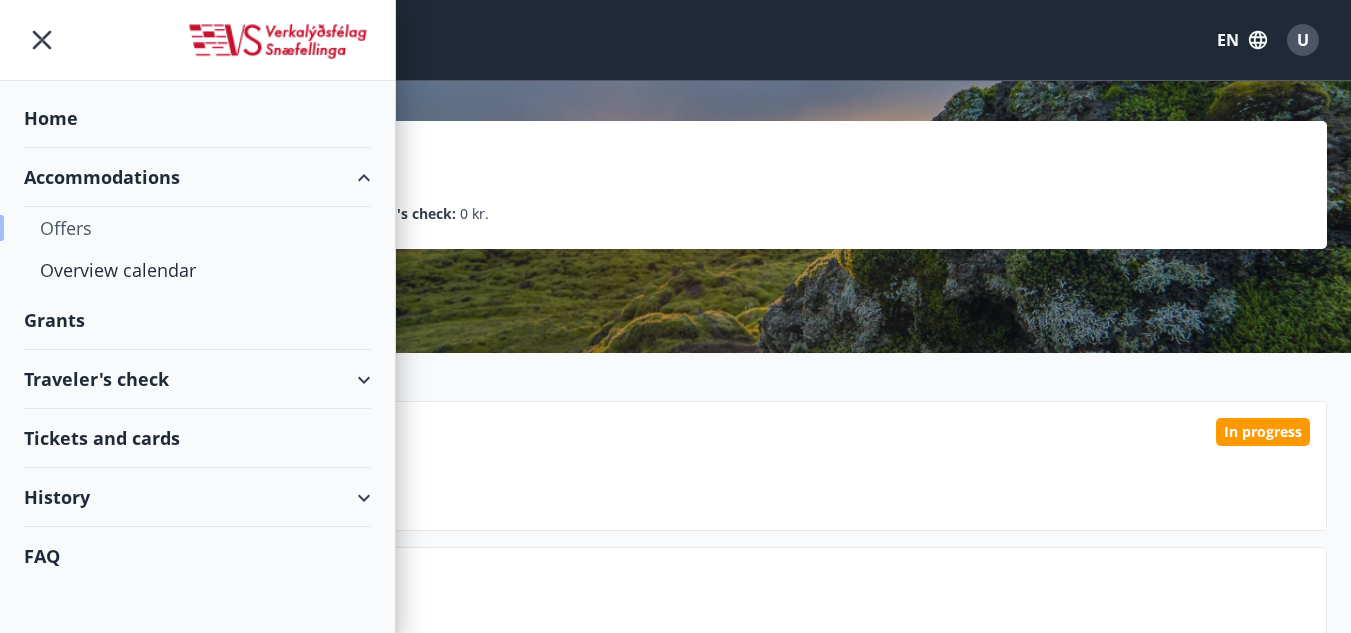 click on "Offers" at bounding box center (197, 228) 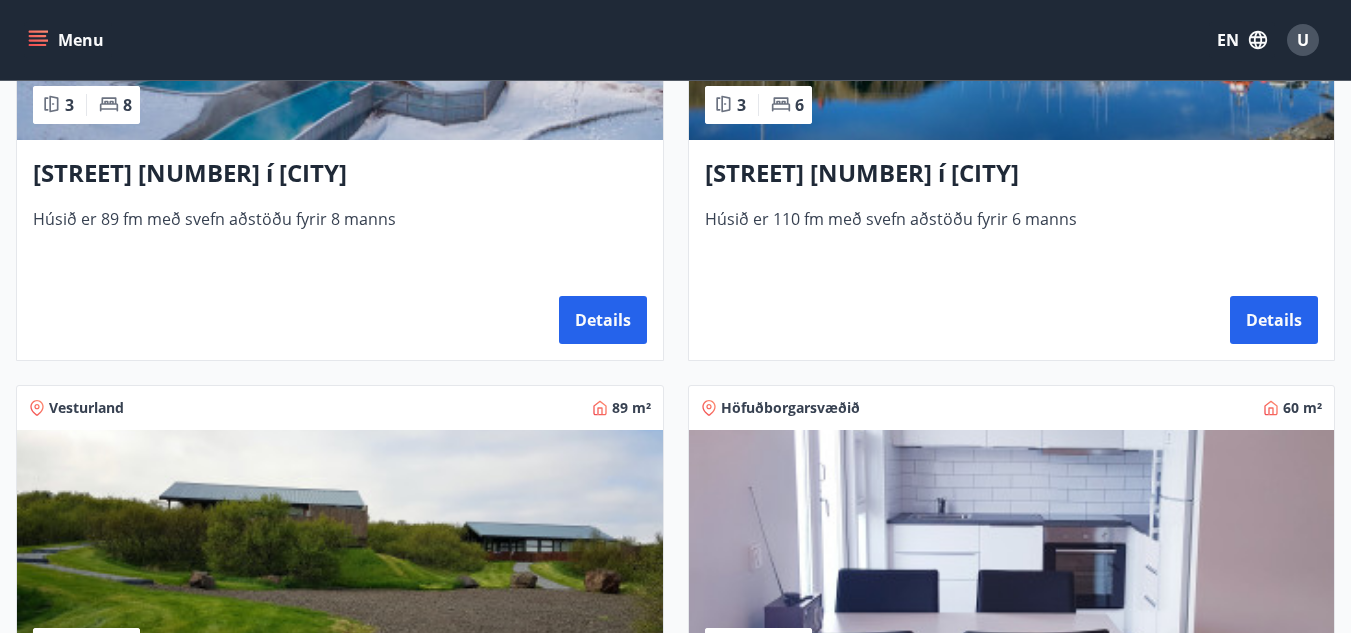 click at bounding box center (1012, 14) 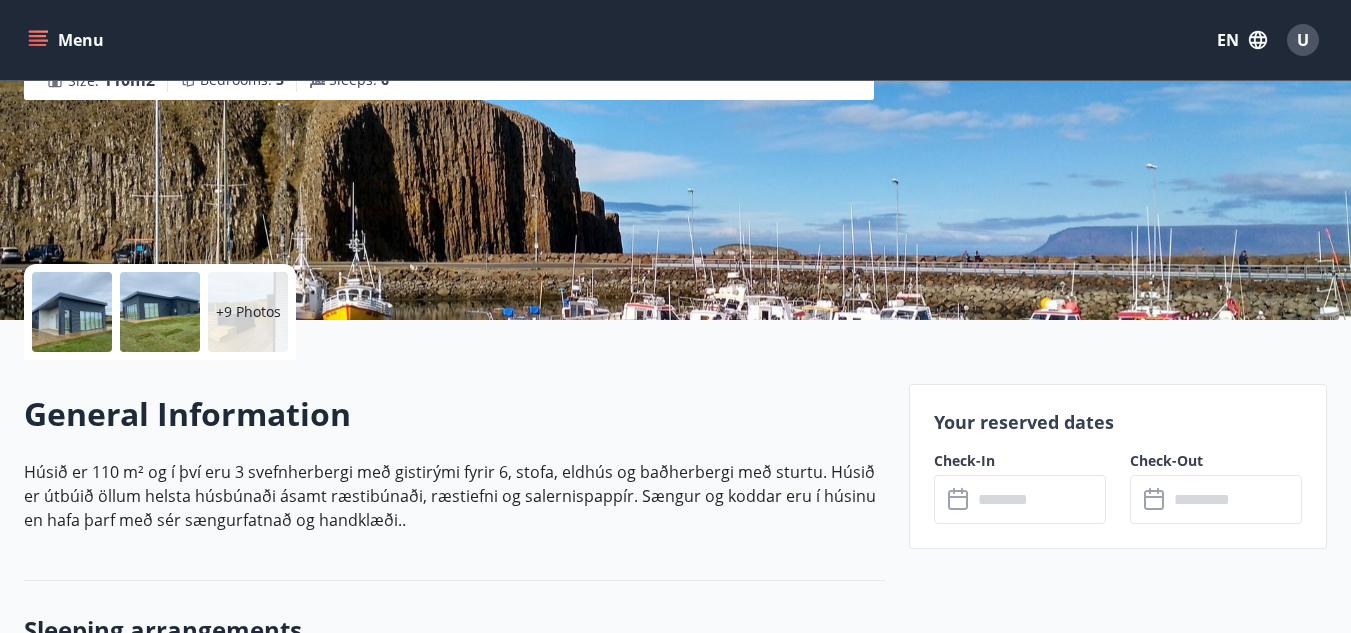 scroll, scrollTop: 300, scrollLeft: 0, axis: vertical 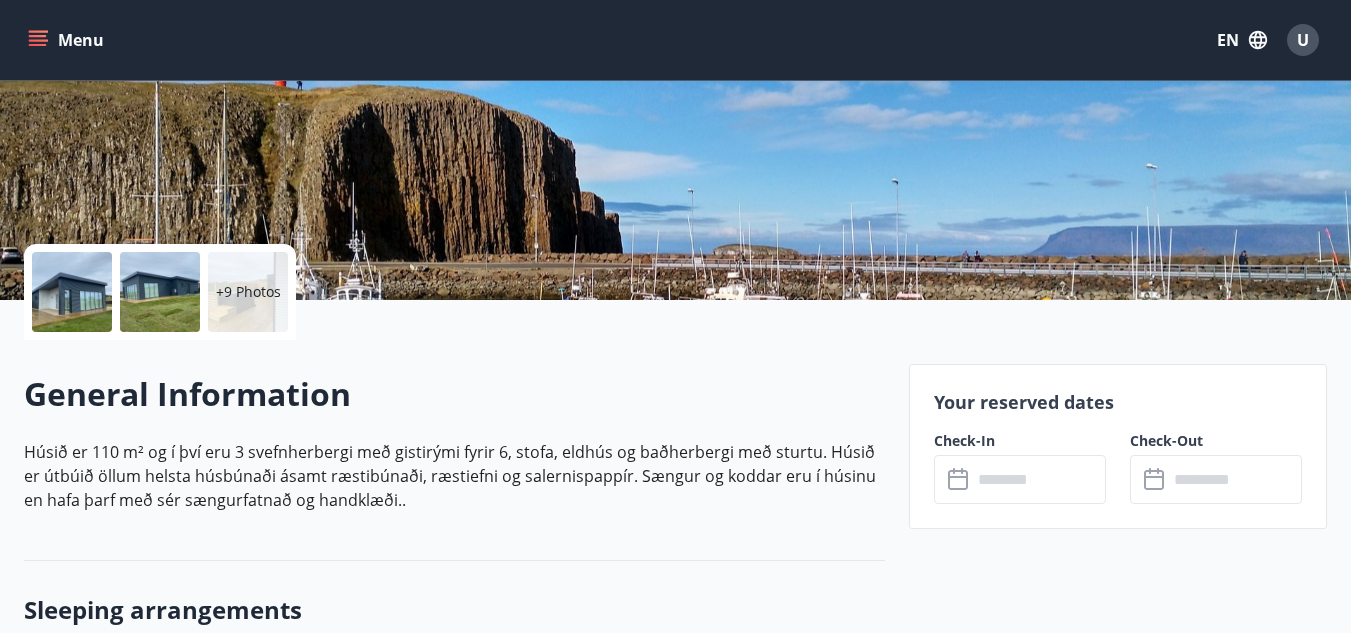 click at bounding box center [1039, 479] 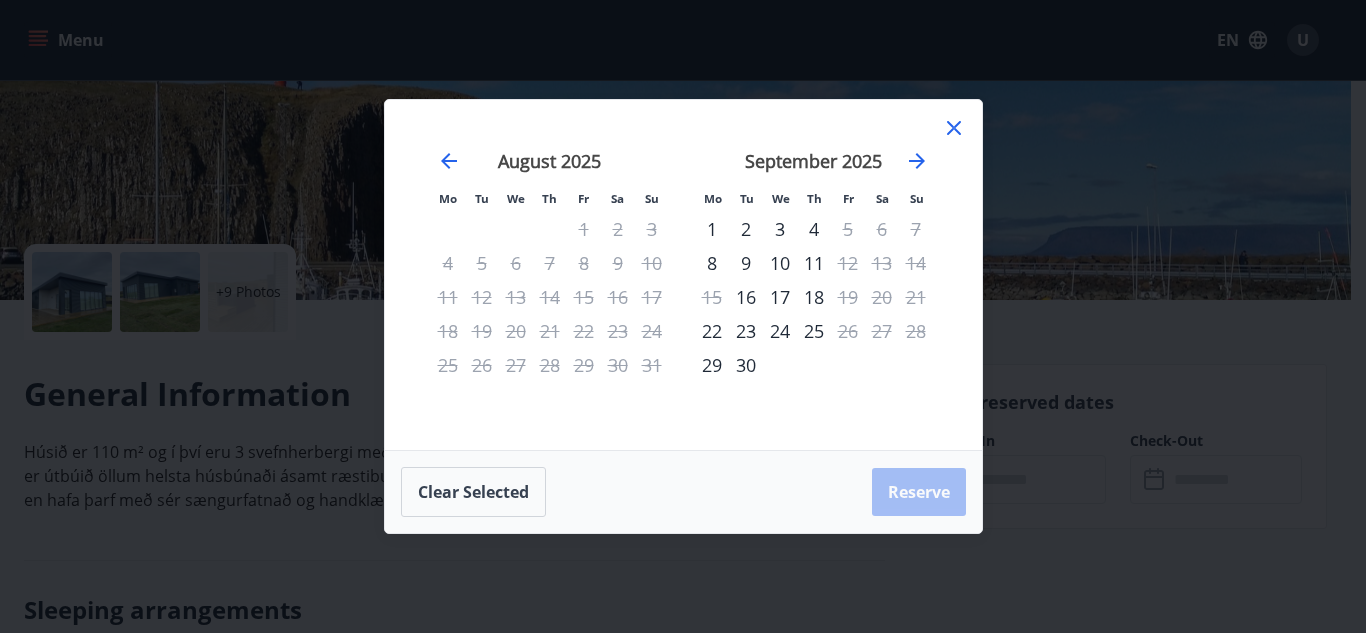 click 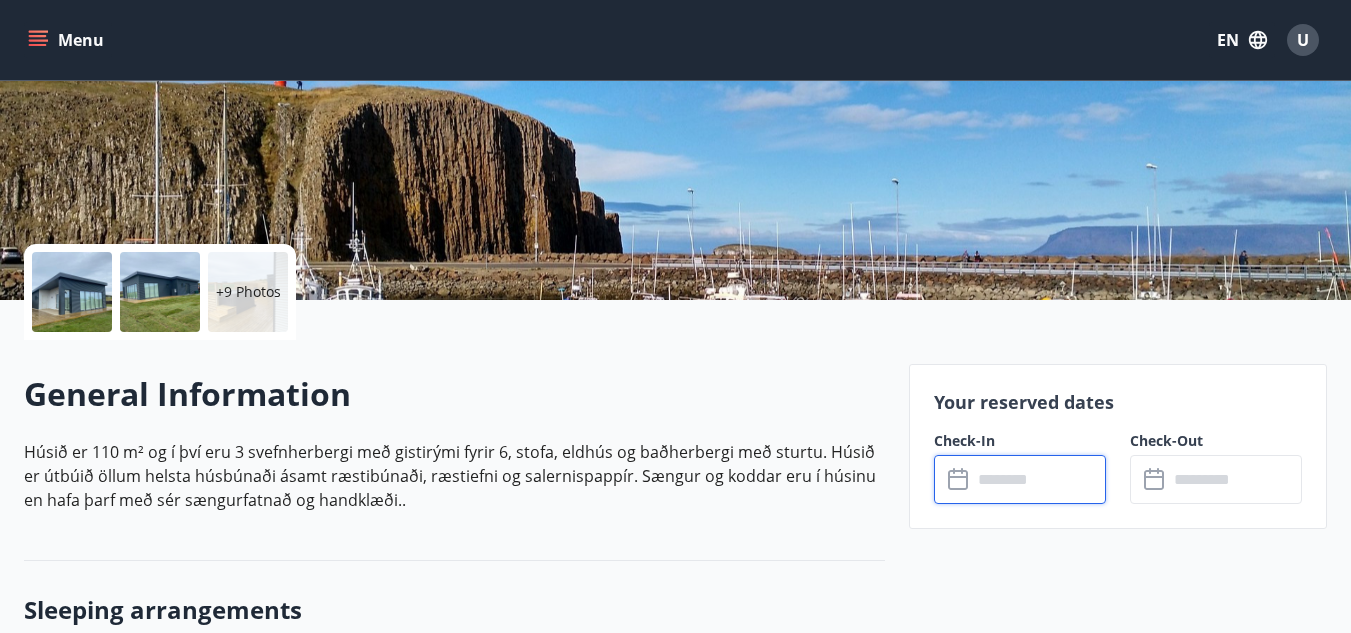 click 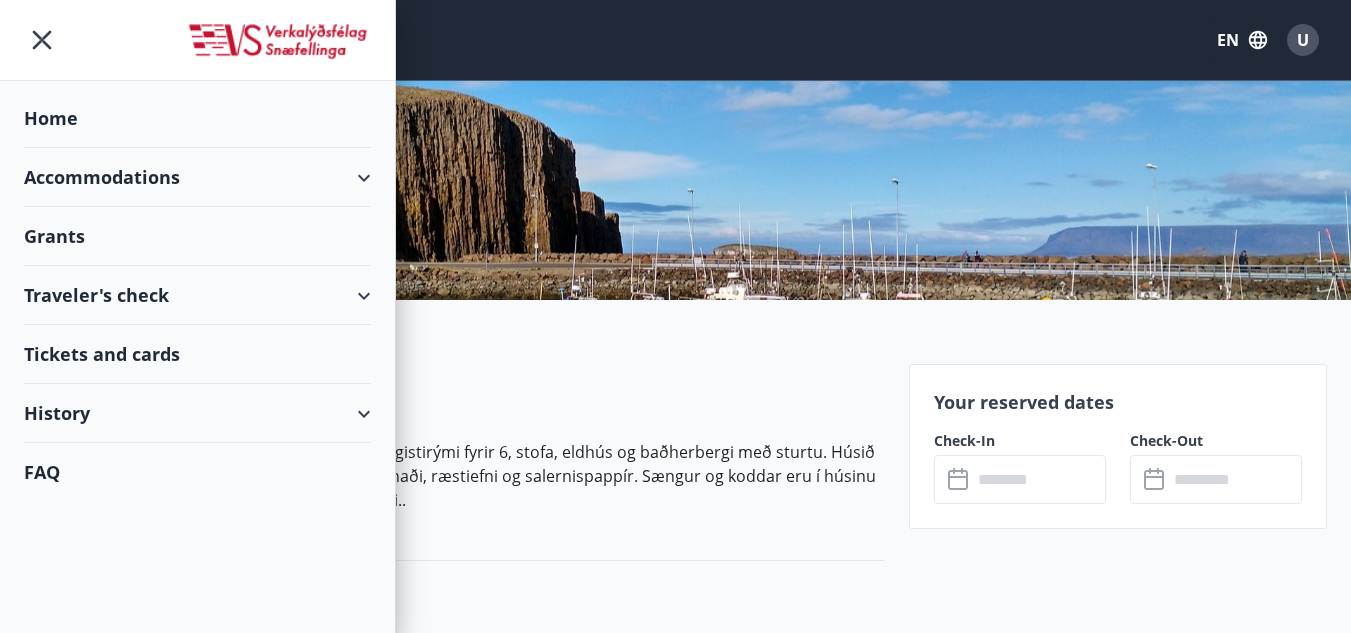 click at bounding box center [197, 40] 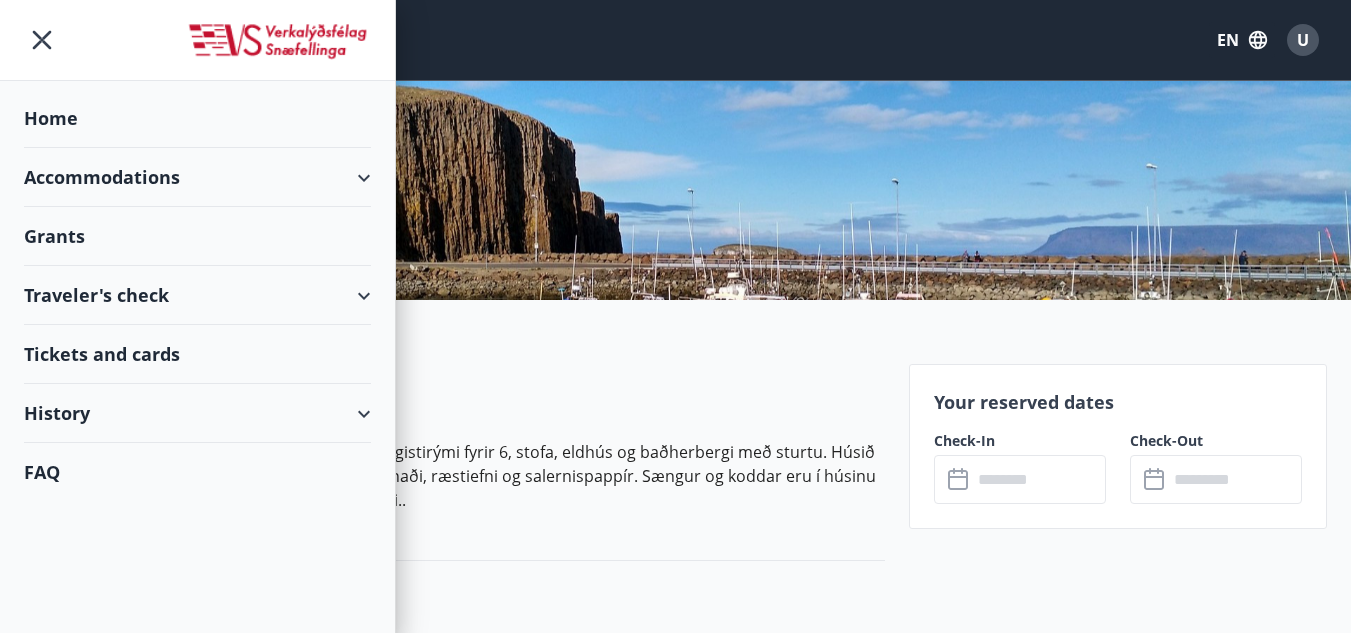 click on "Home" at bounding box center (197, 118) 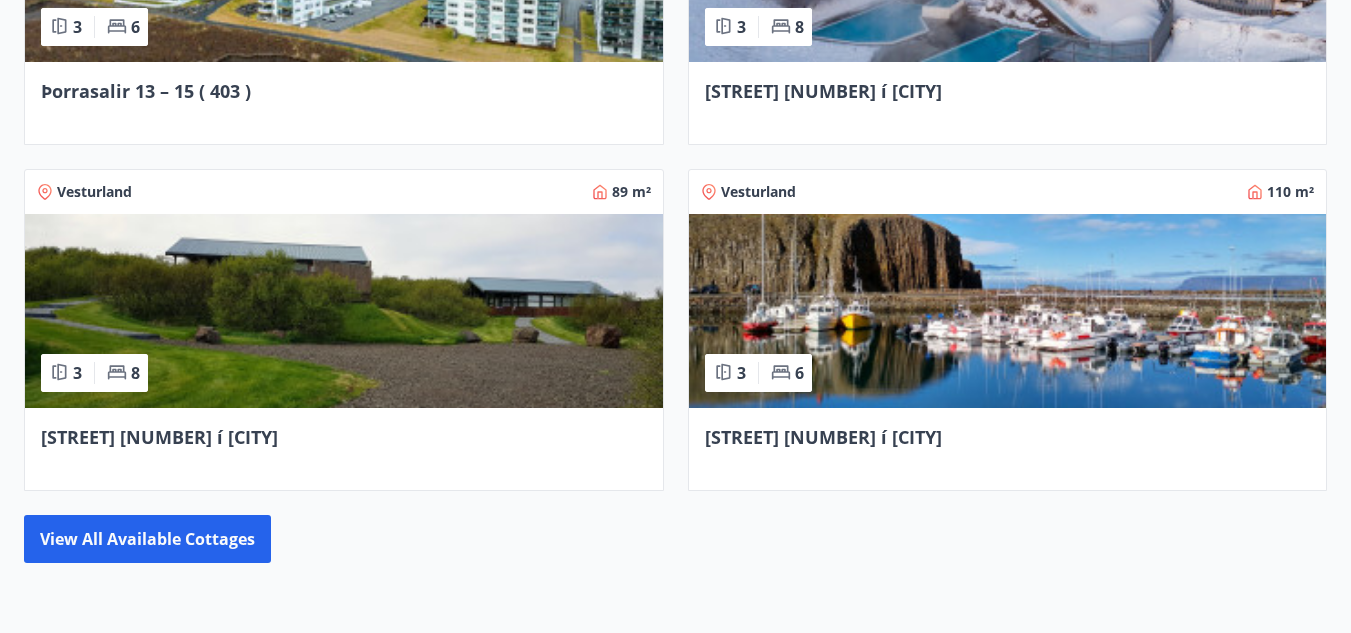 scroll, scrollTop: 1798, scrollLeft: 0, axis: vertical 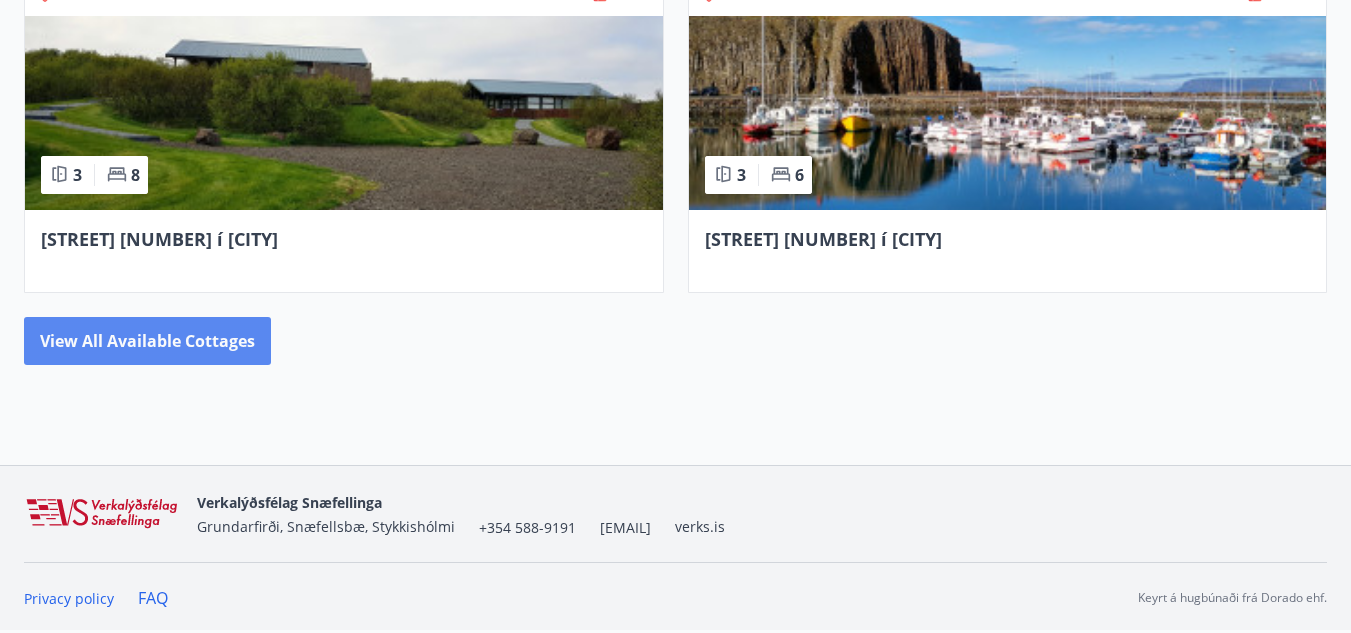 click on "View all available cottages" at bounding box center (147, 341) 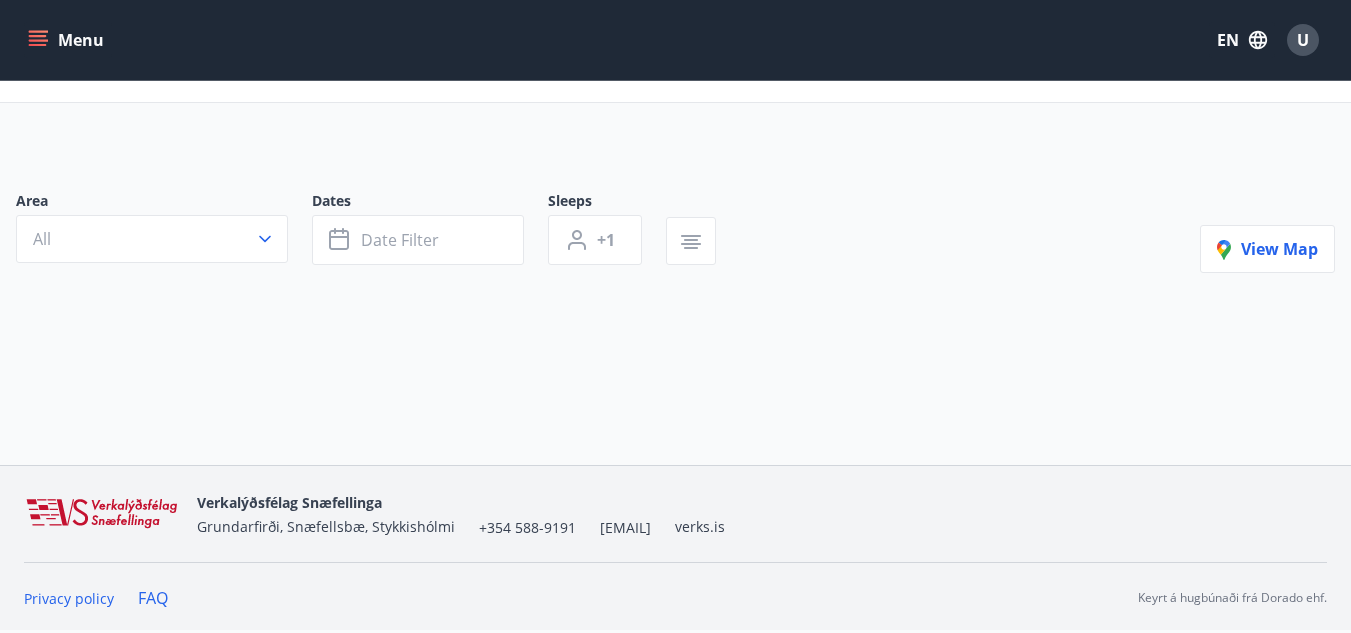 scroll, scrollTop: 0, scrollLeft: 0, axis: both 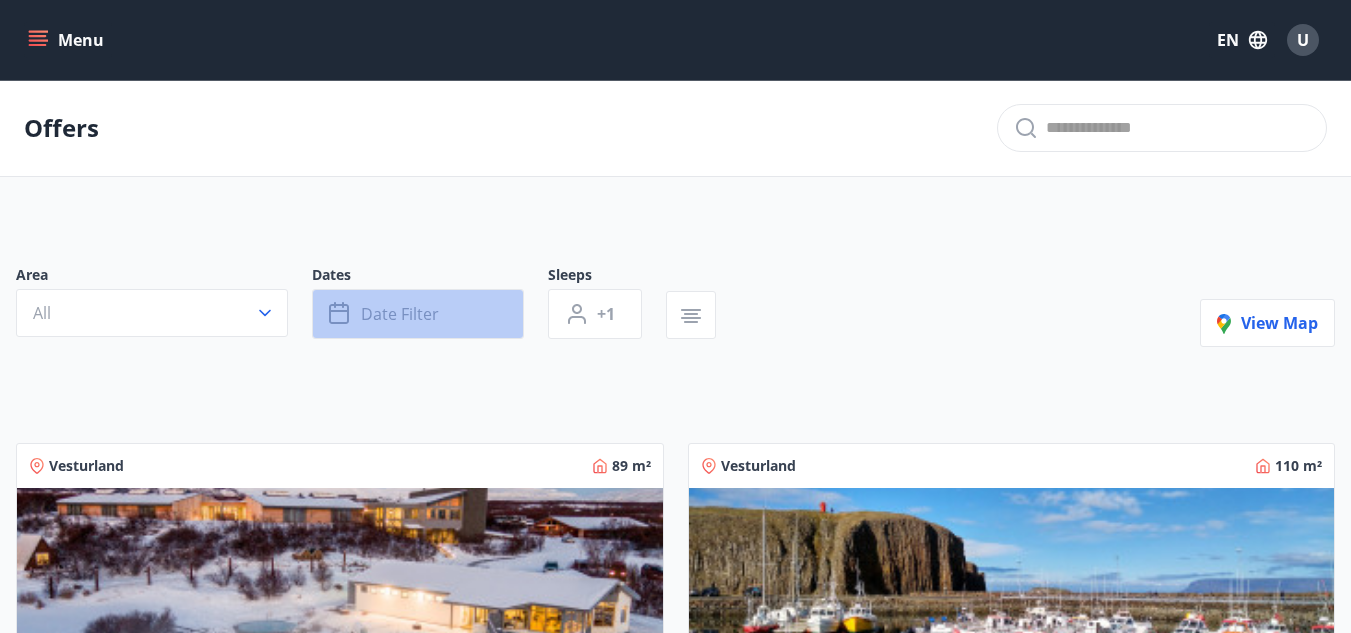 click on "Date filter" at bounding box center (400, 314) 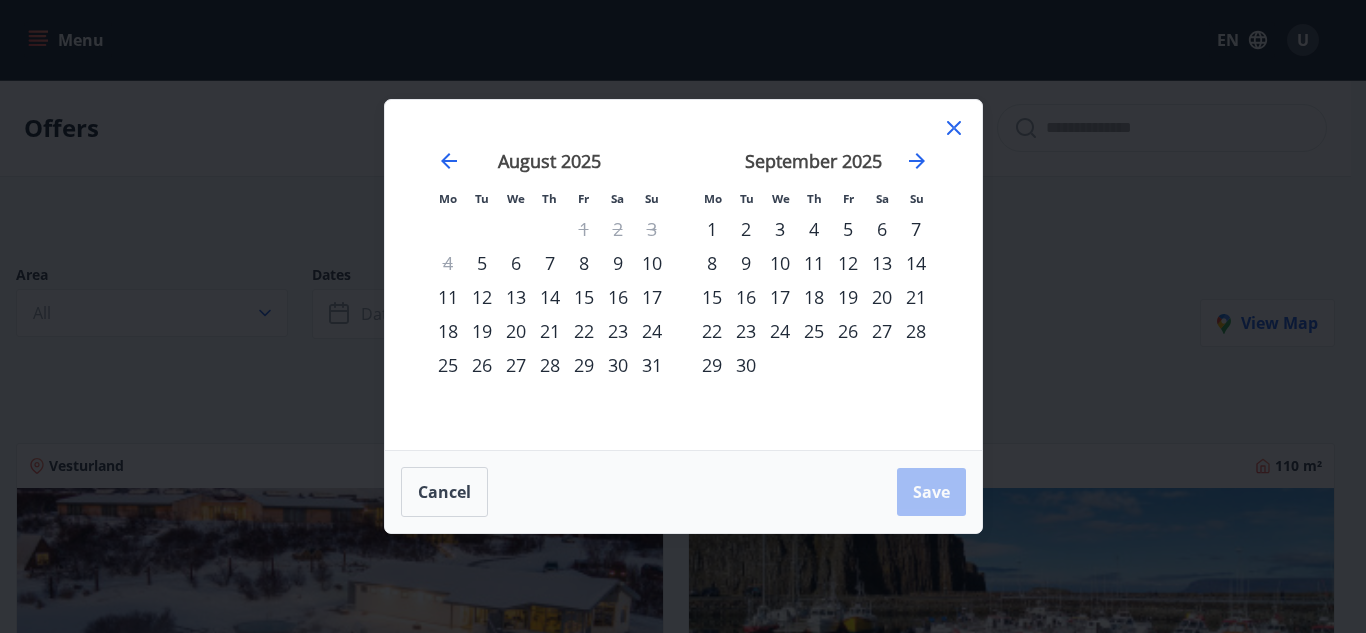 click on "28" at bounding box center [550, 365] 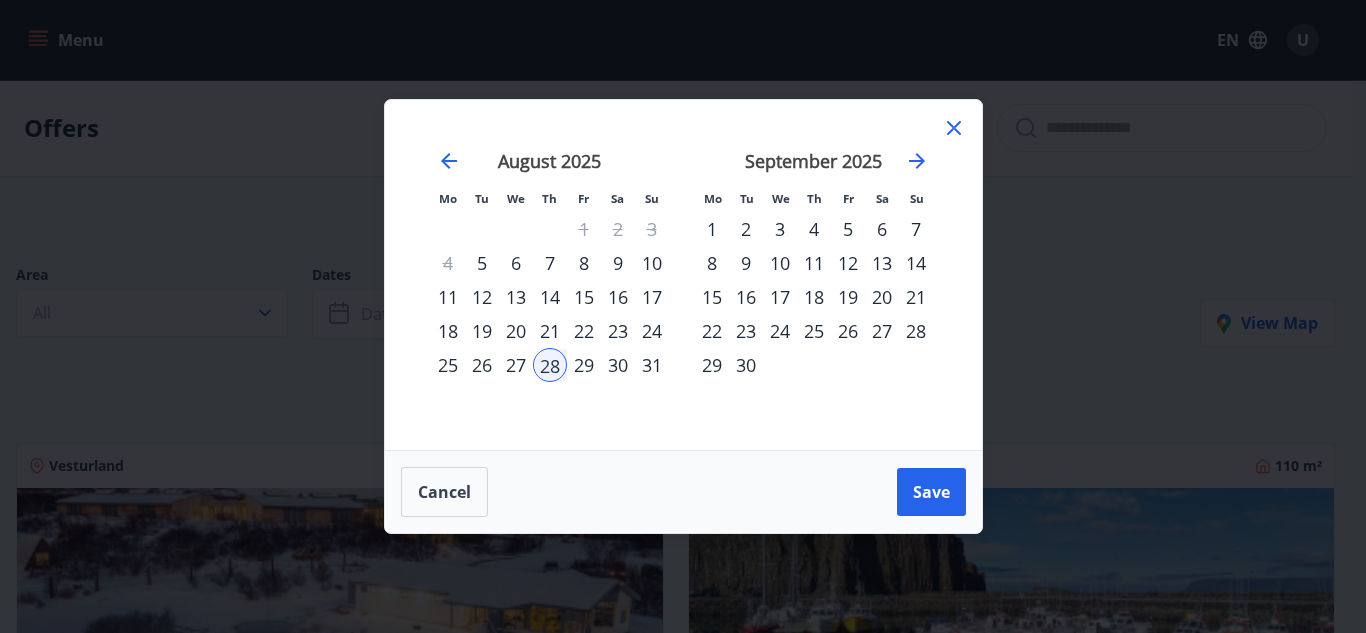 click on "11" at bounding box center (814, 263) 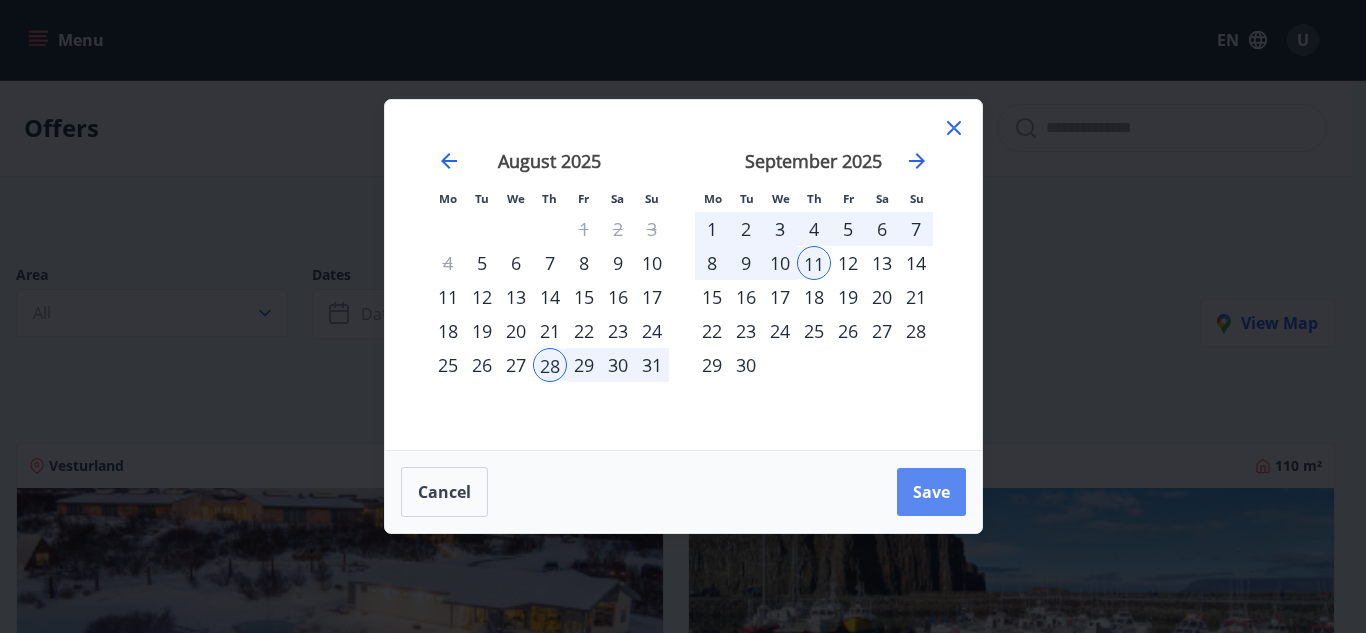 click on "Save" at bounding box center (931, 492) 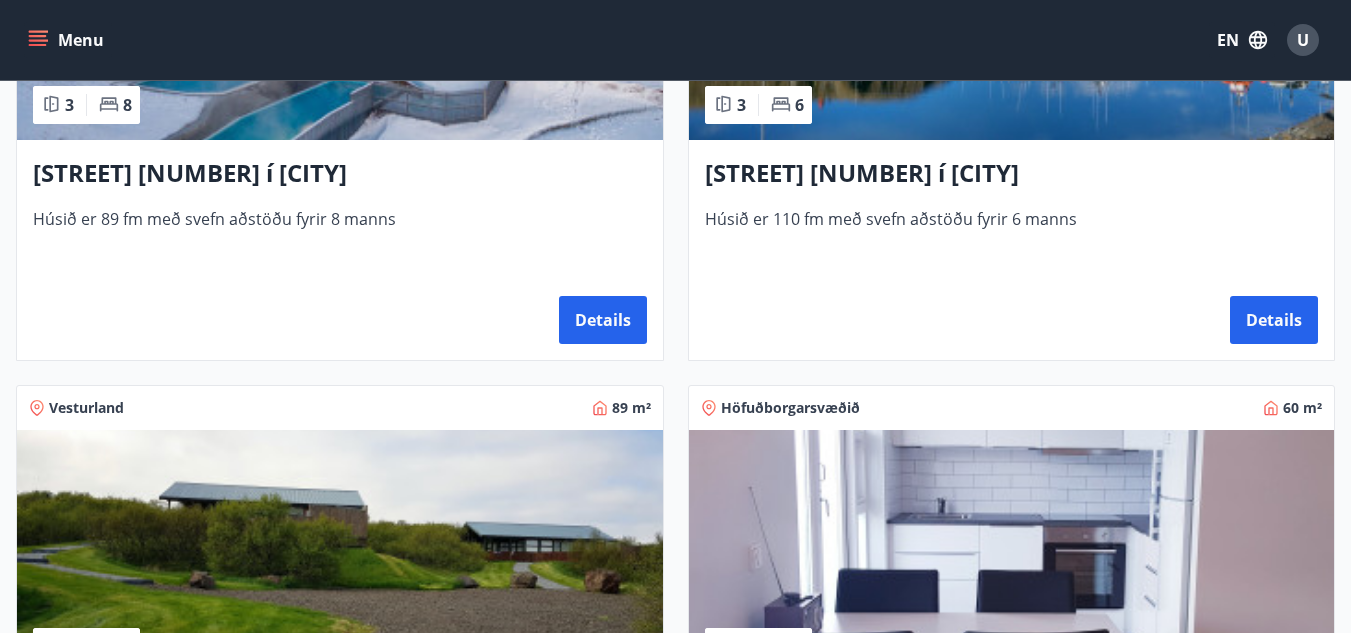 click at bounding box center (1012, 14) 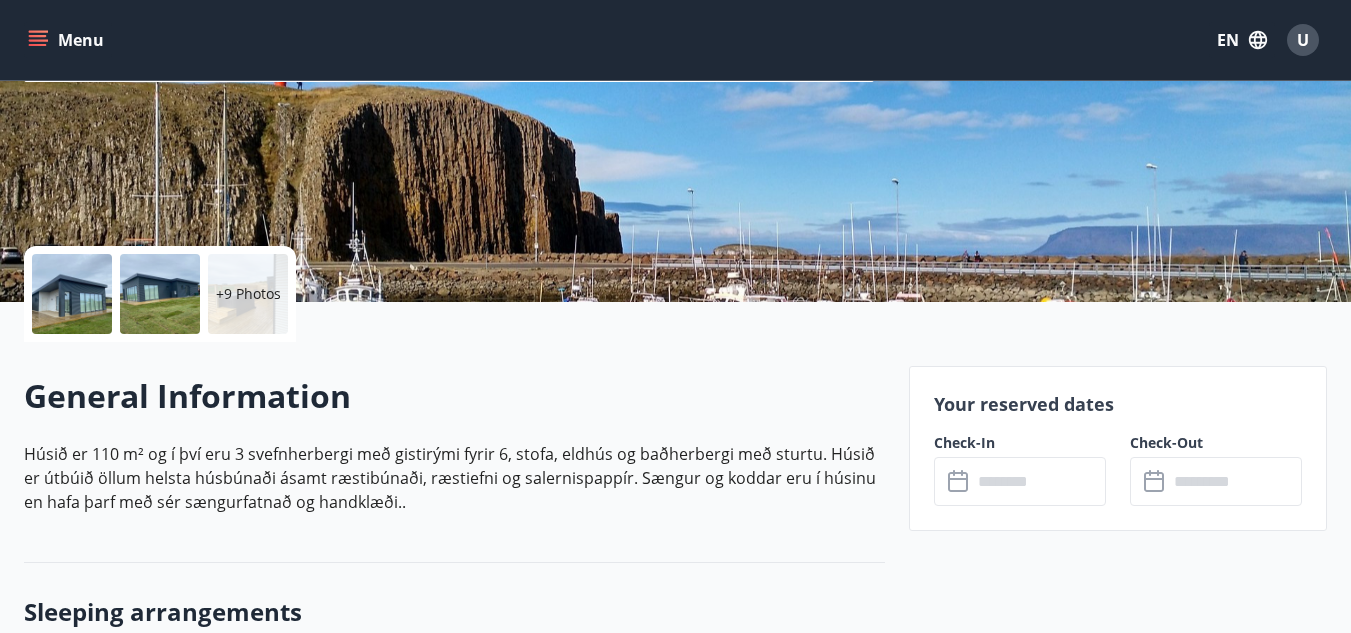 scroll, scrollTop: 300, scrollLeft: 0, axis: vertical 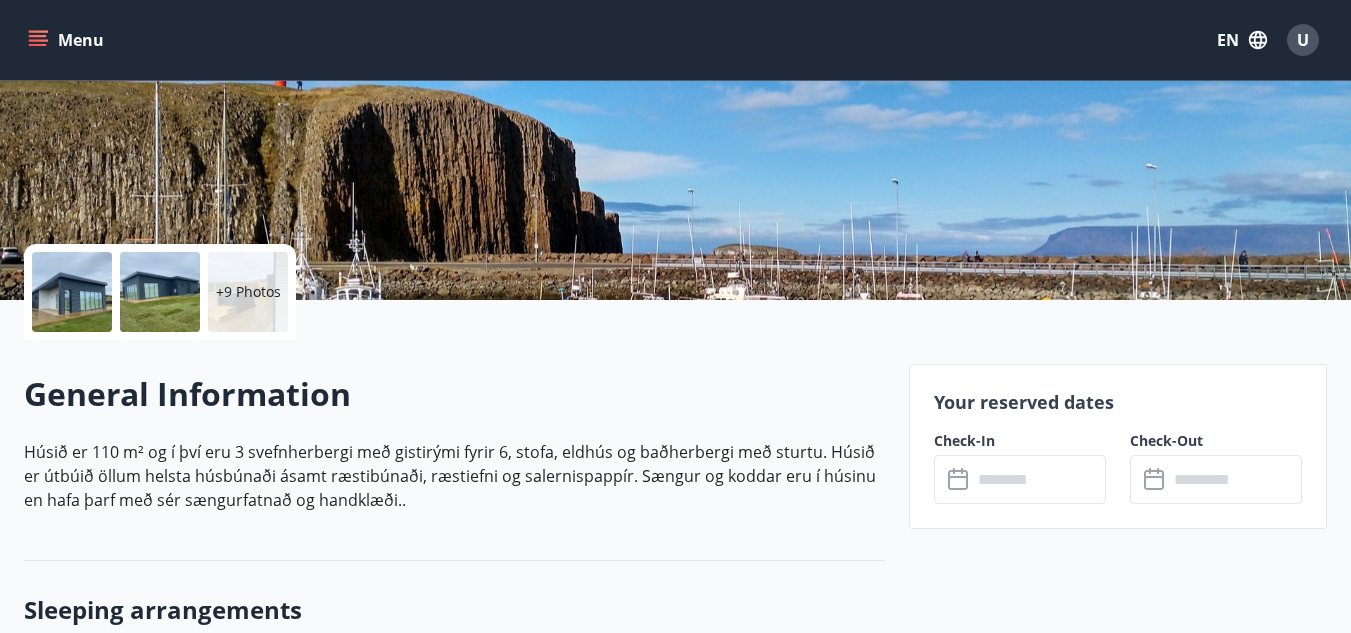click at bounding box center [1039, 479] 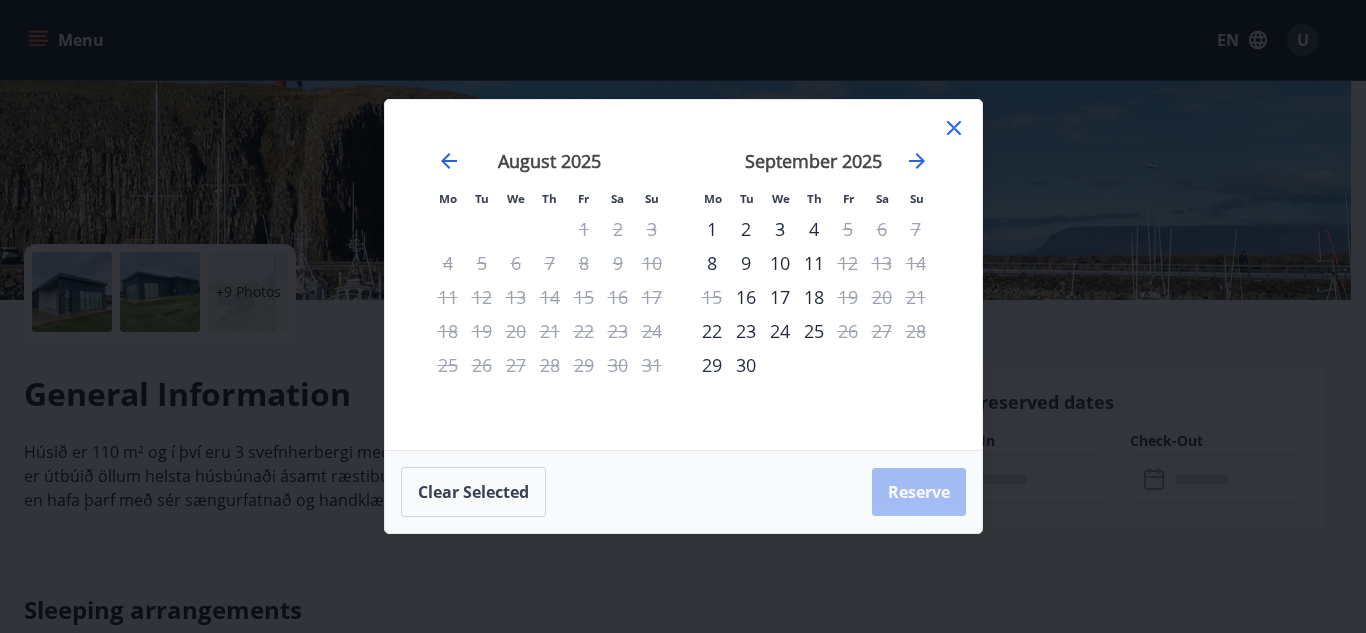 click 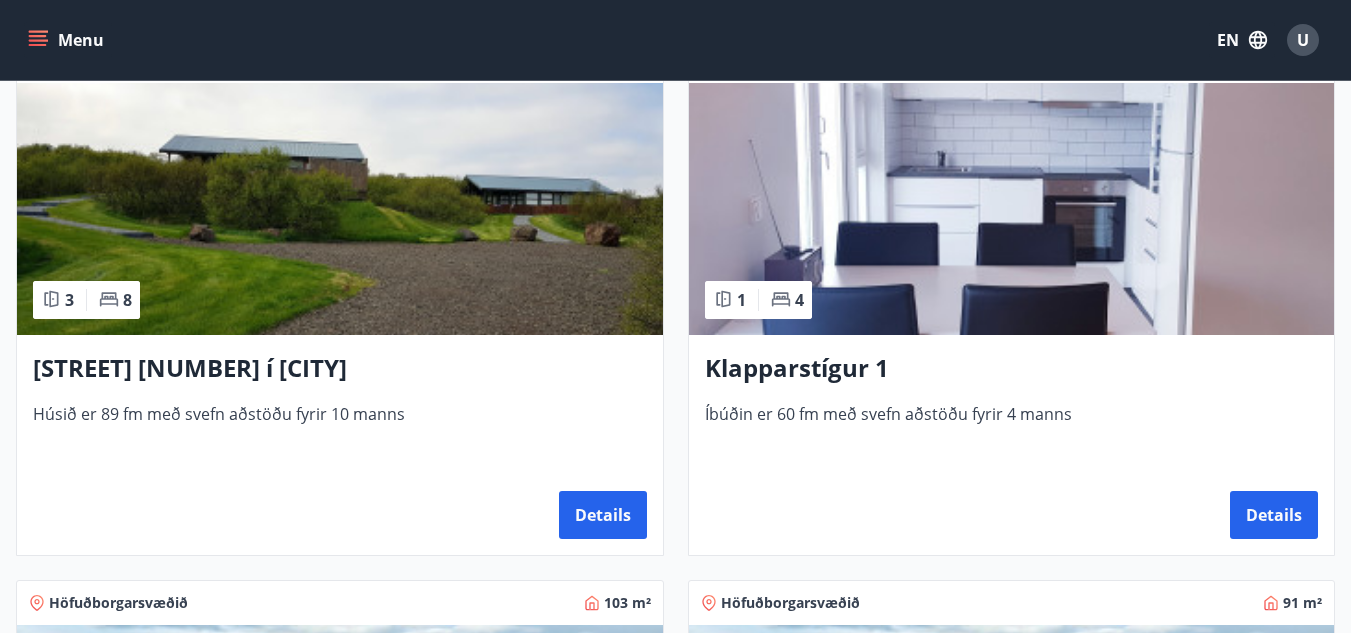 scroll, scrollTop: 974, scrollLeft: 0, axis: vertical 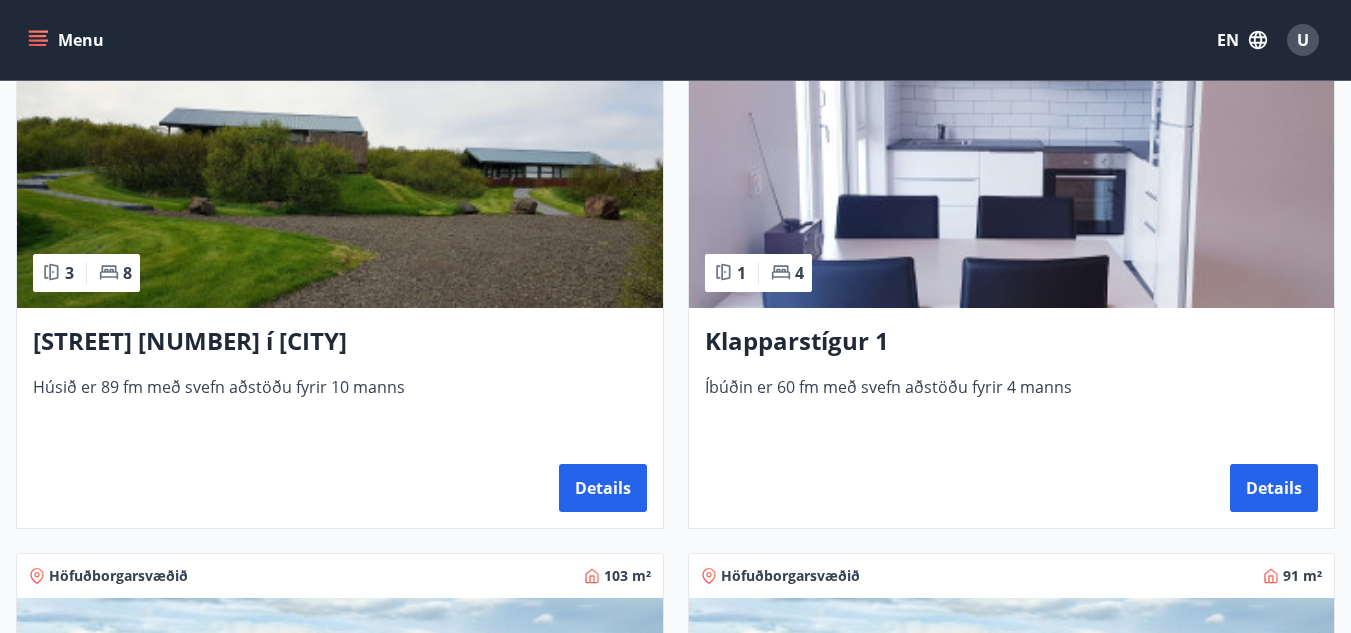 click at bounding box center (1012, 182) 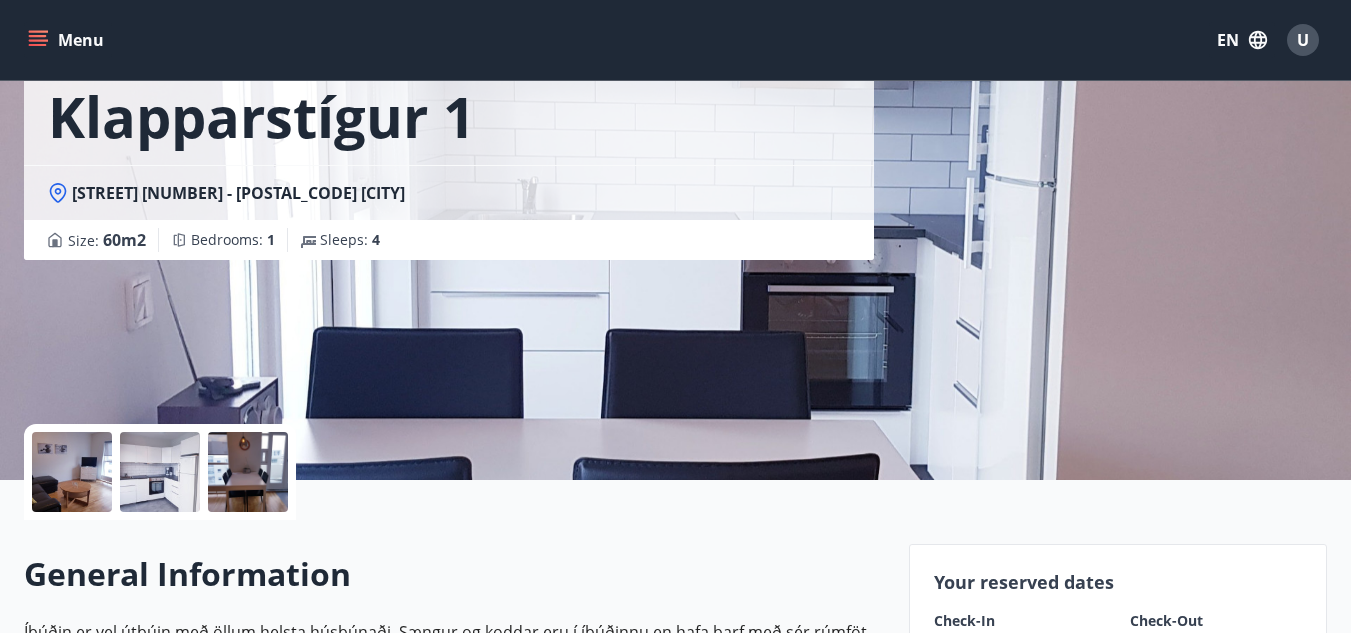 scroll, scrollTop: 300, scrollLeft: 0, axis: vertical 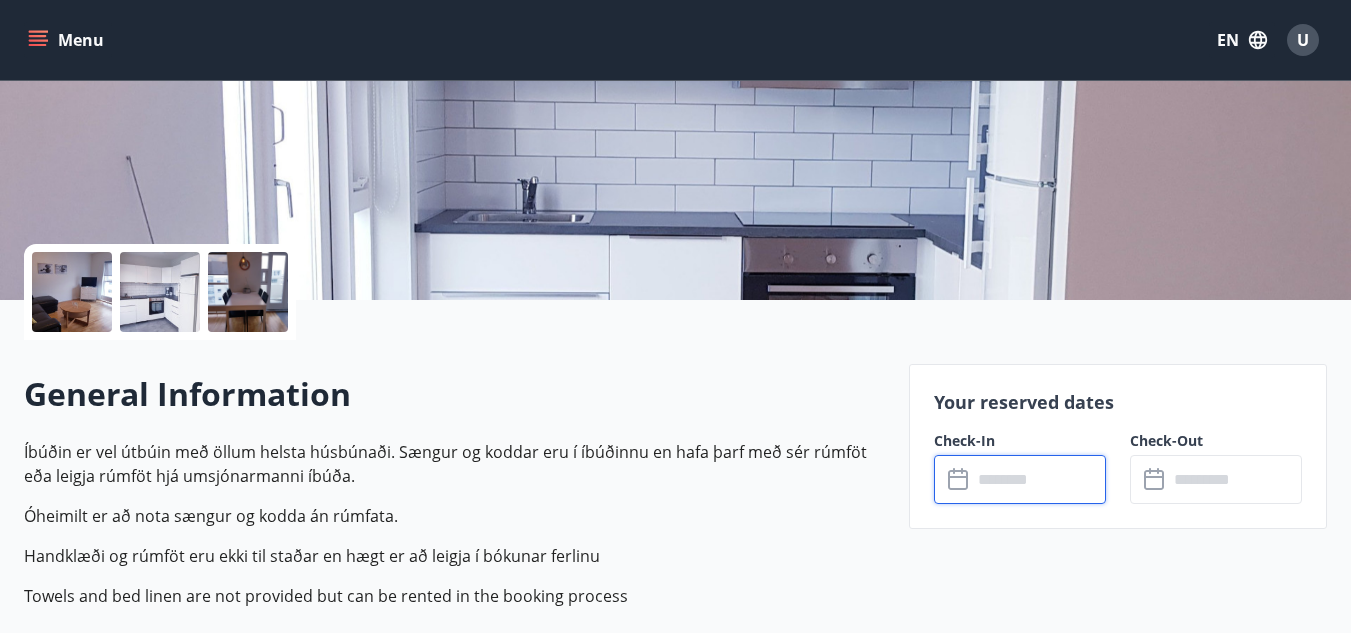 click at bounding box center (1039, 479) 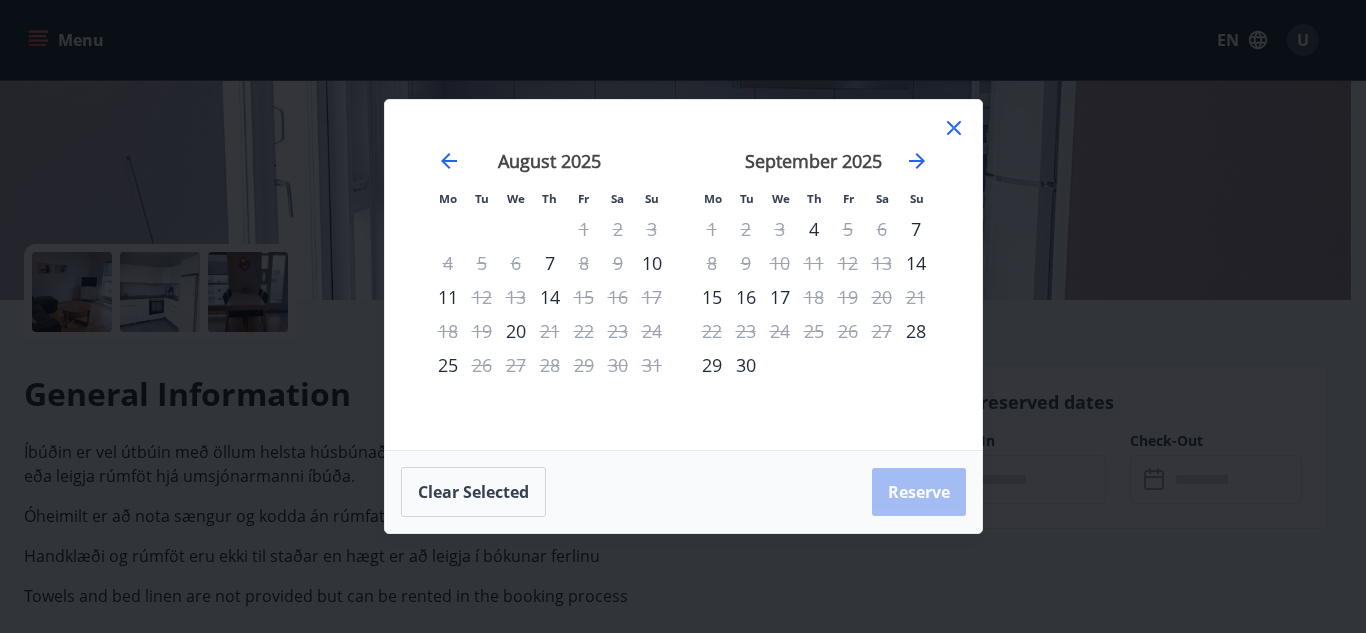 click 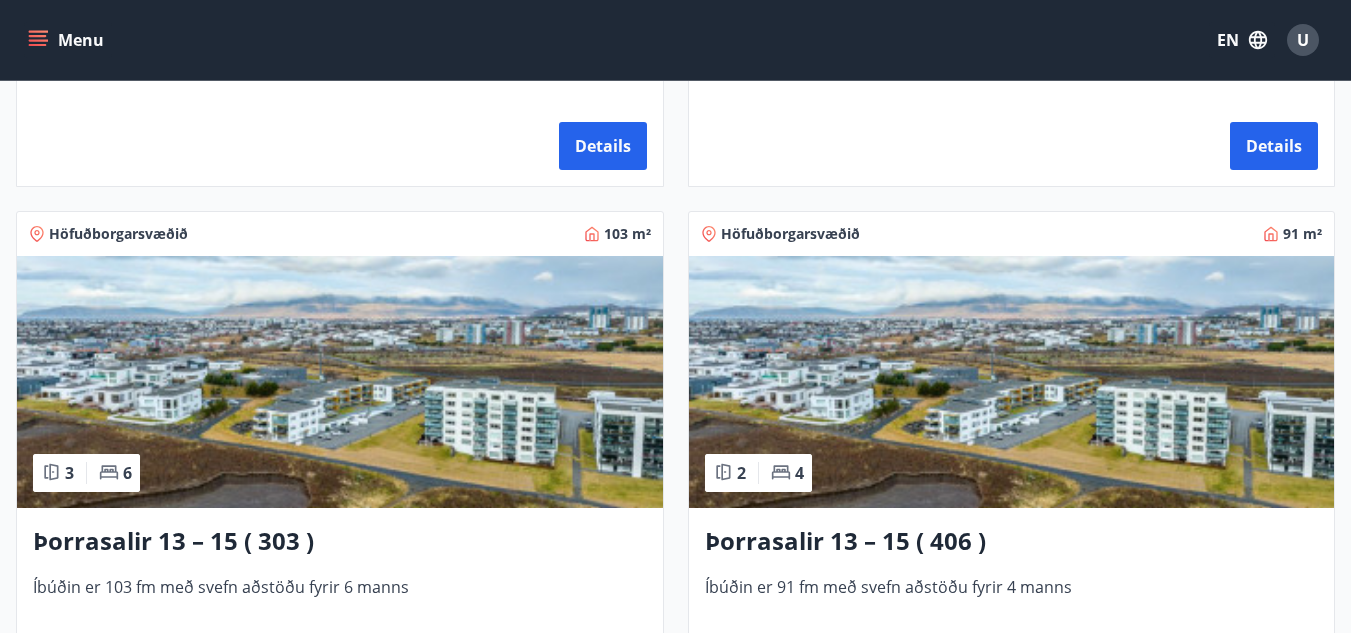 scroll, scrollTop: 1400, scrollLeft: 0, axis: vertical 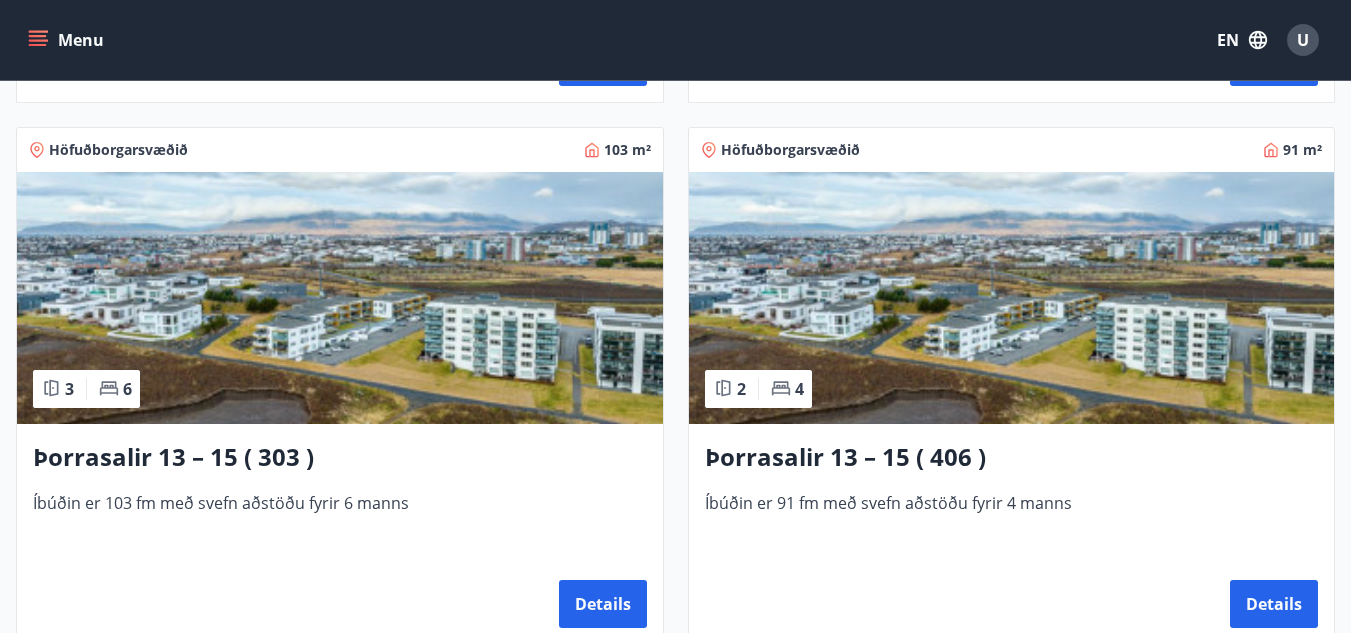 click at bounding box center [340, 298] 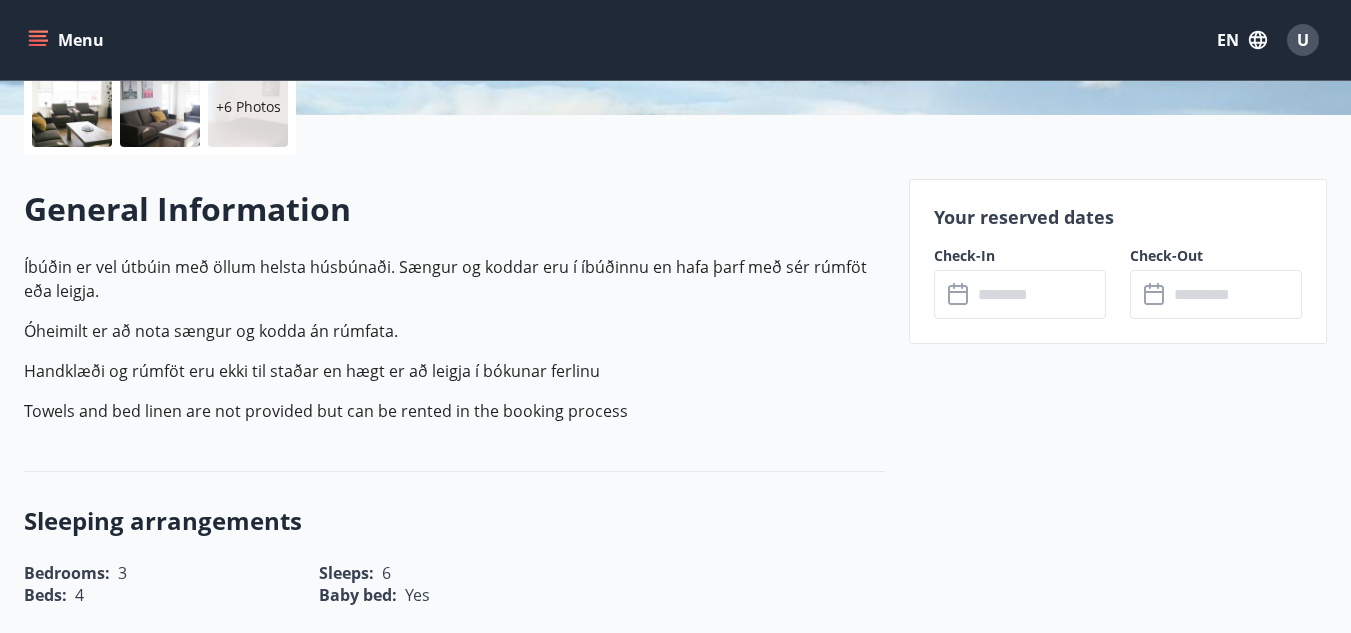 scroll, scrollTop: 500, scrollLeft: 0, axis: vertical 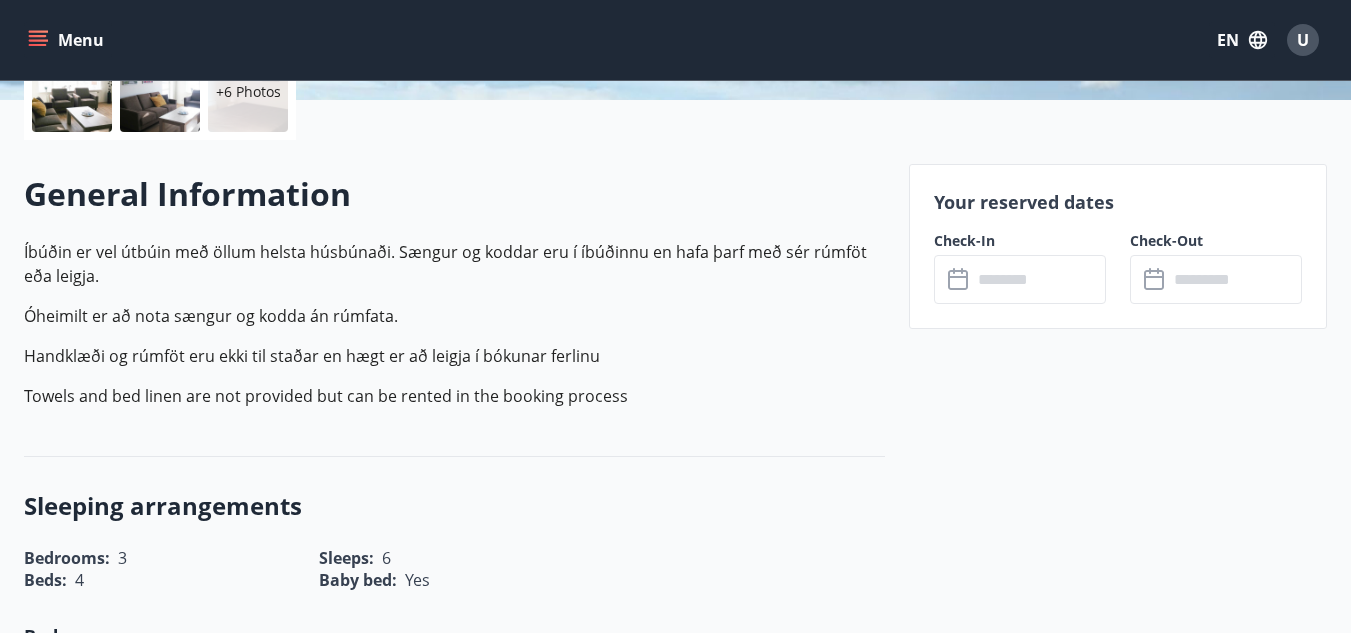 click at bounding box center (1039, 279) 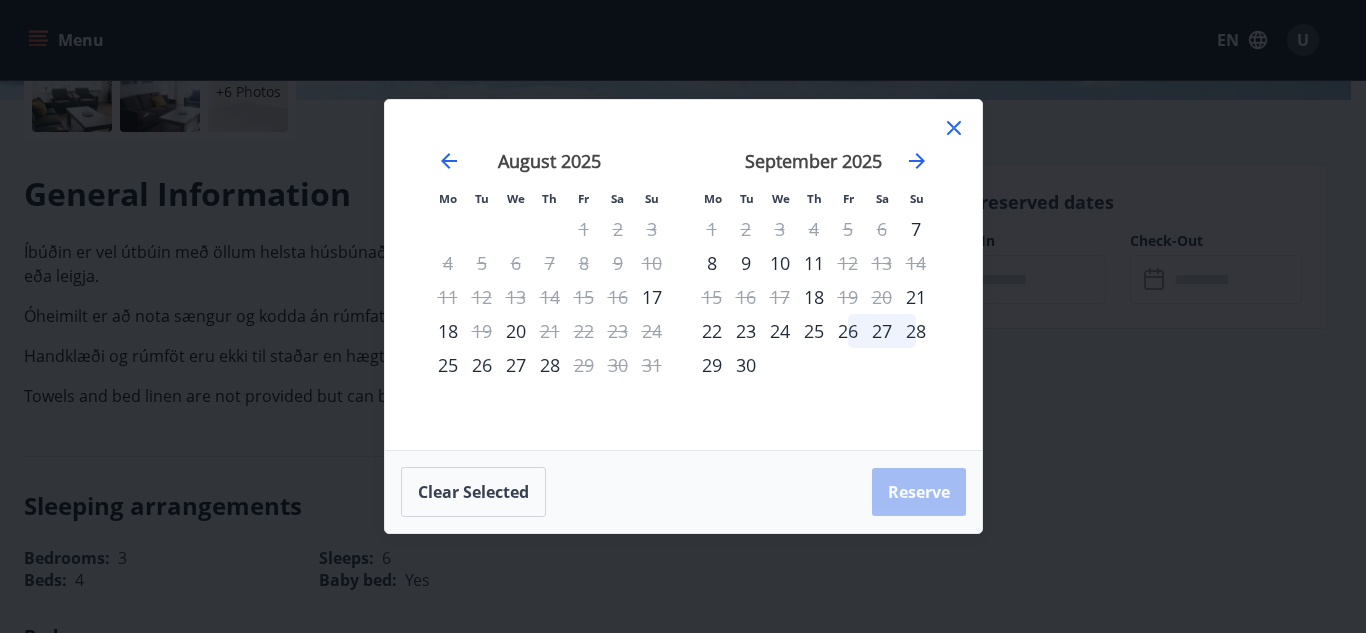 click 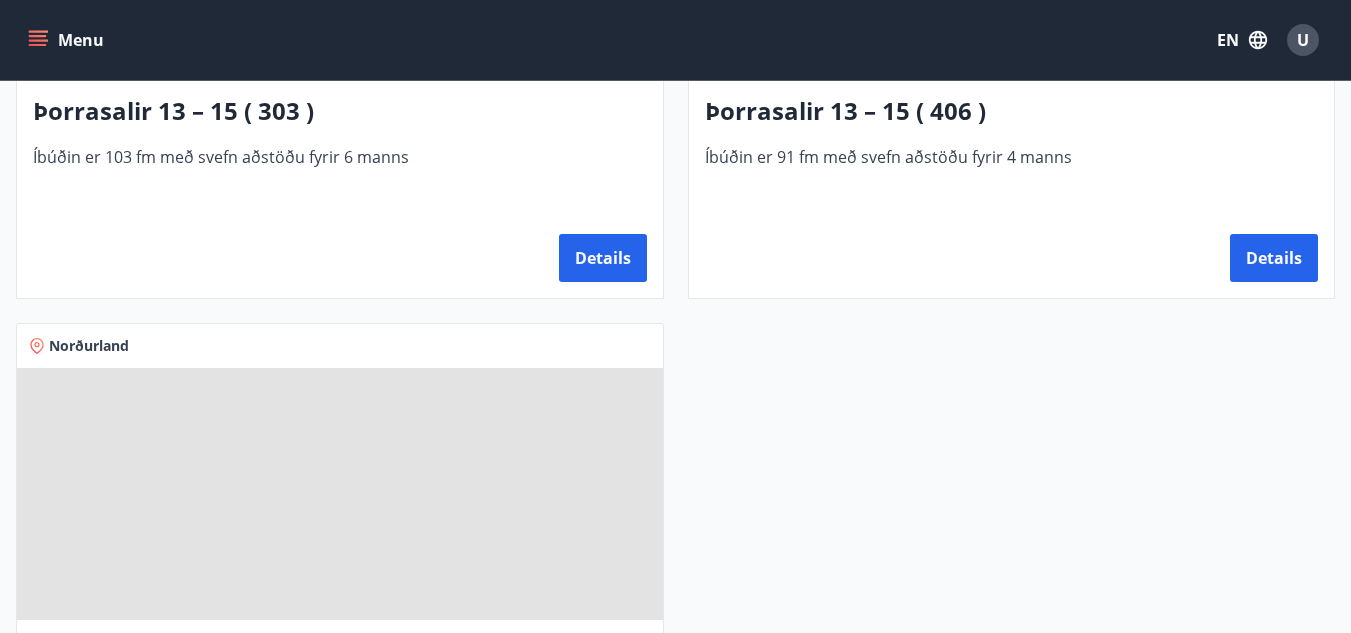 scroll, scrollTop: 1474, scrollLeft: 0, axis: vertical 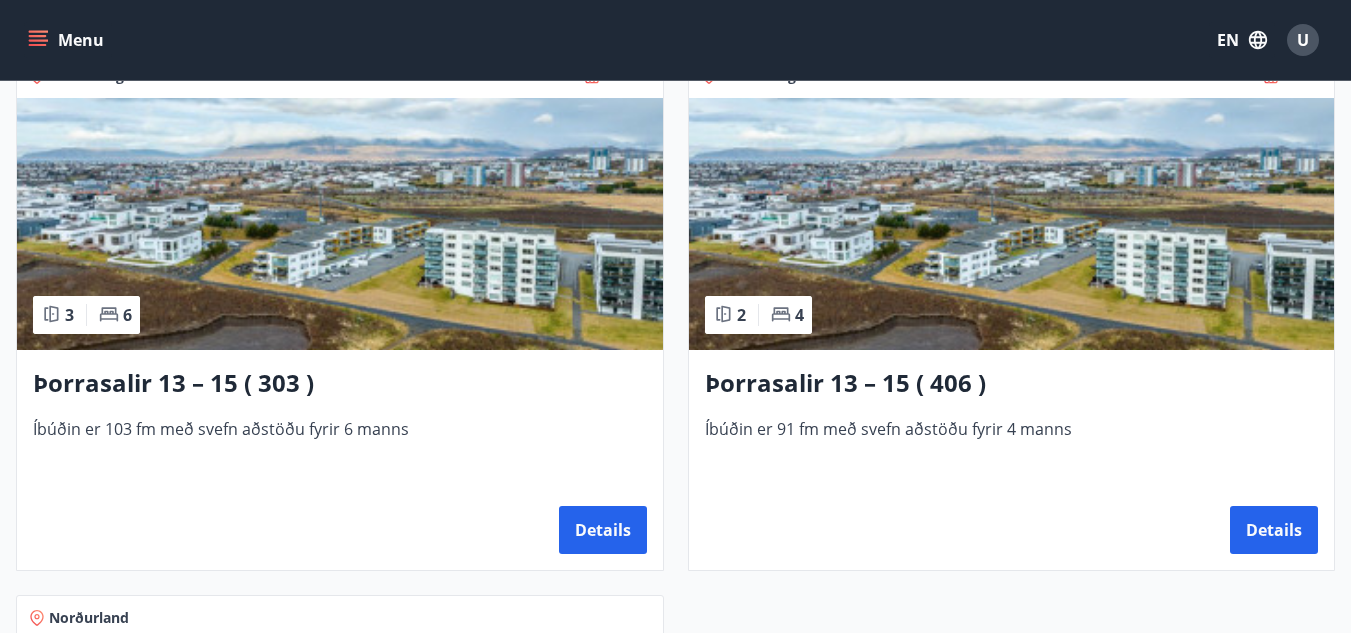 click at bounding box center [340, 224] 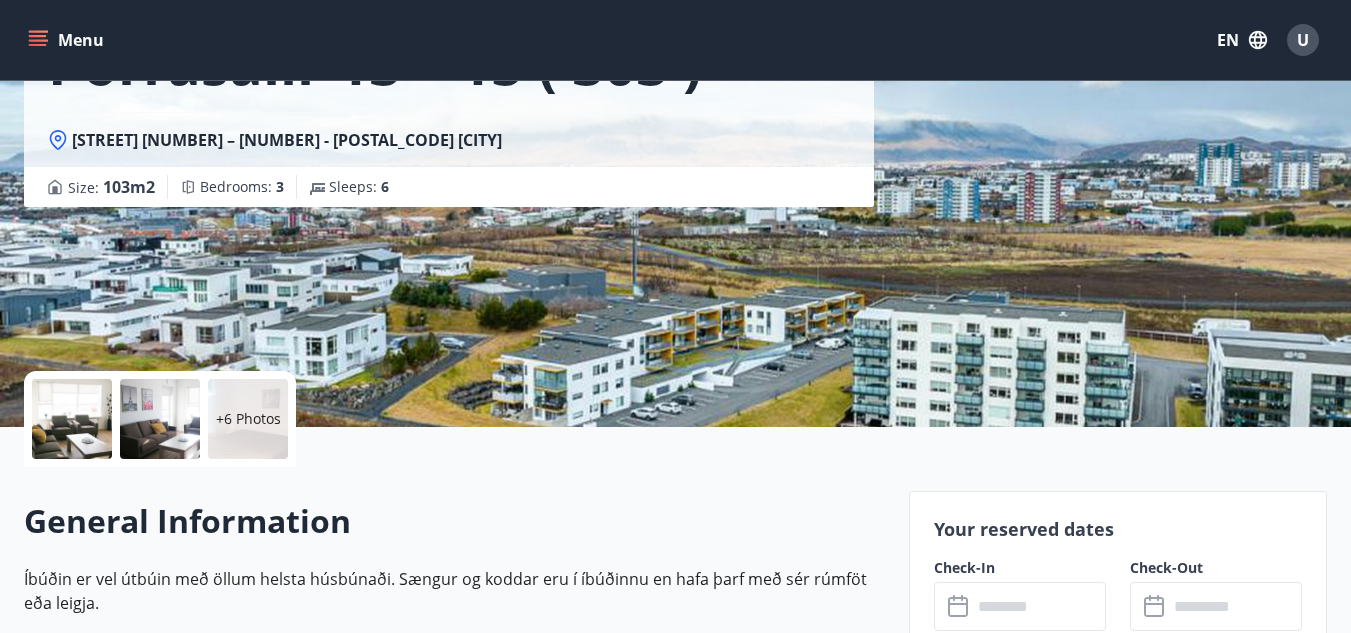 scroll, scrollTop: 500, scrollLeft: 0, axis: vertical 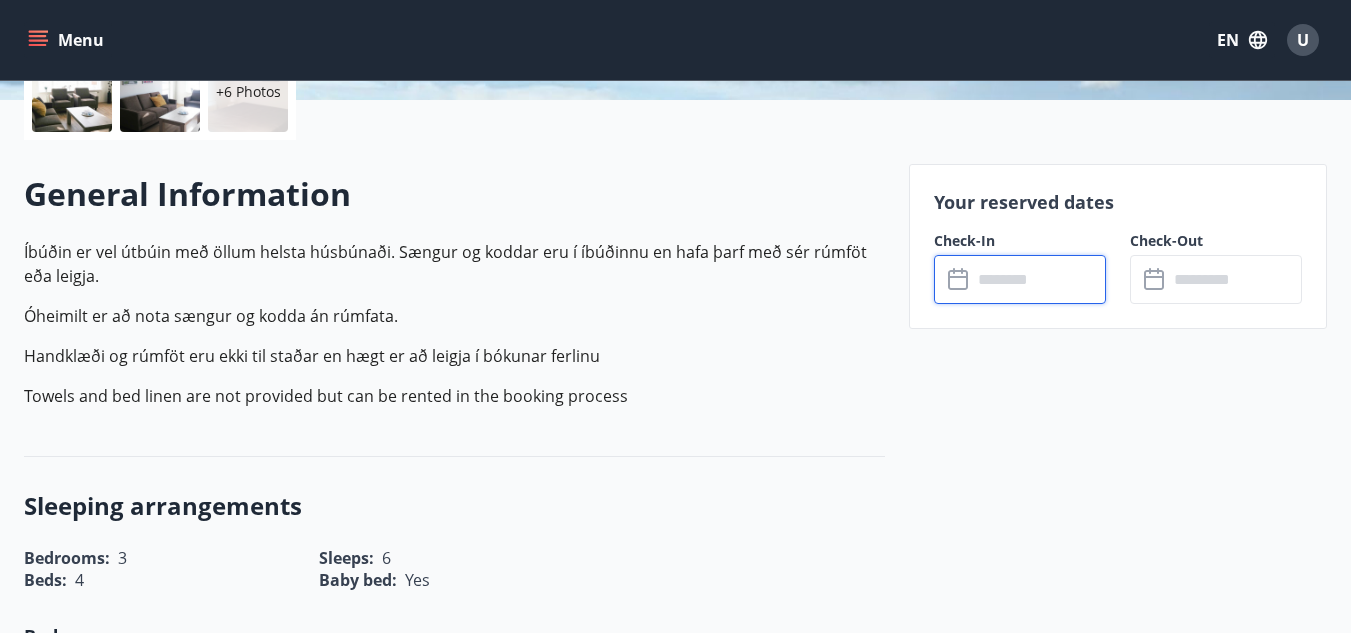 click at bounding box center [1039, 279] 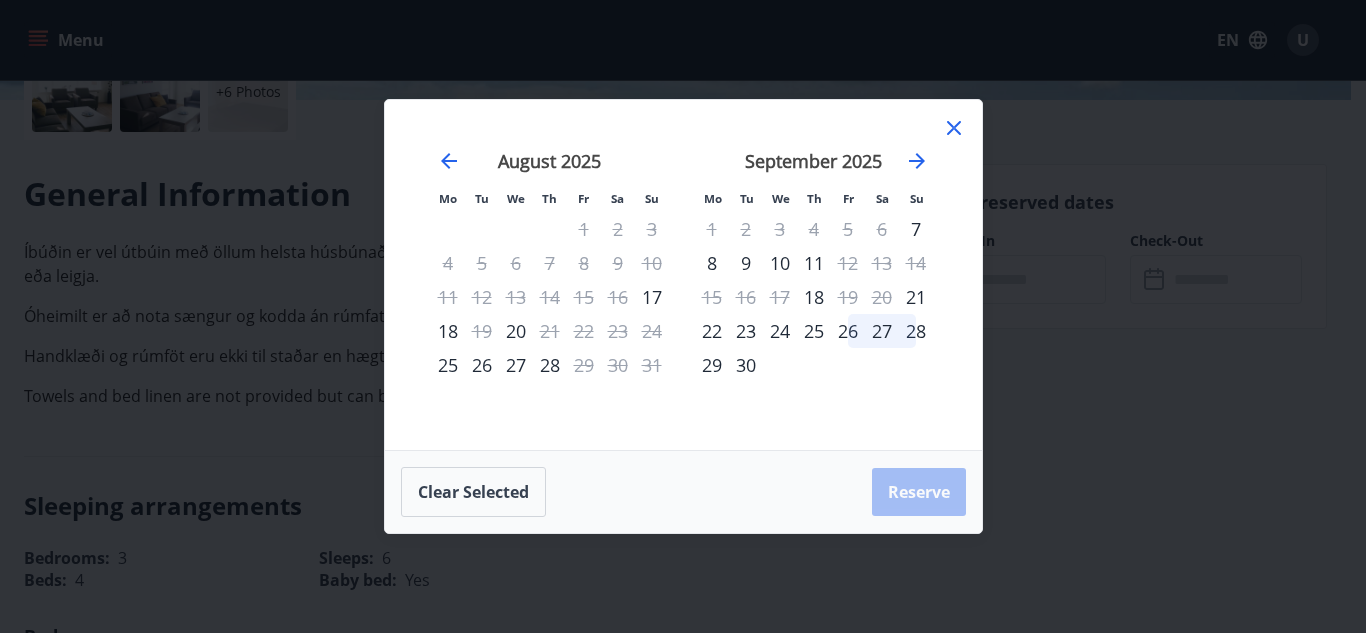 click 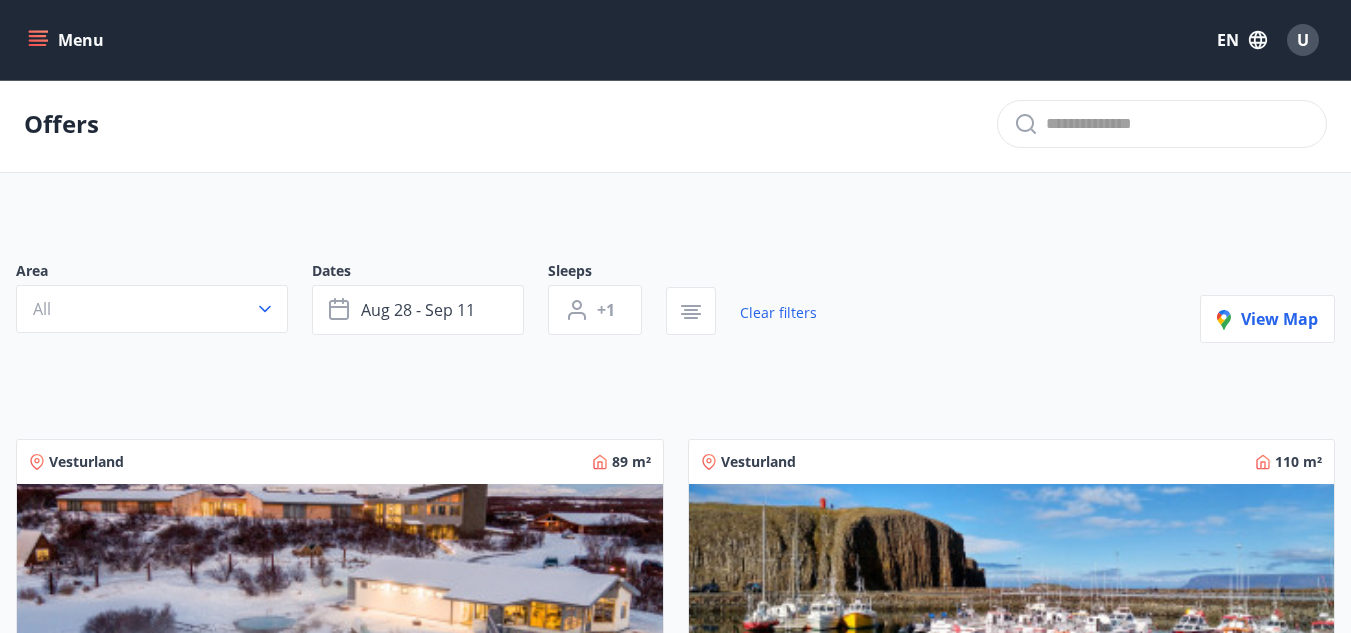 scroll, scrollTop: 0, scrollLeft: 0, axis: both 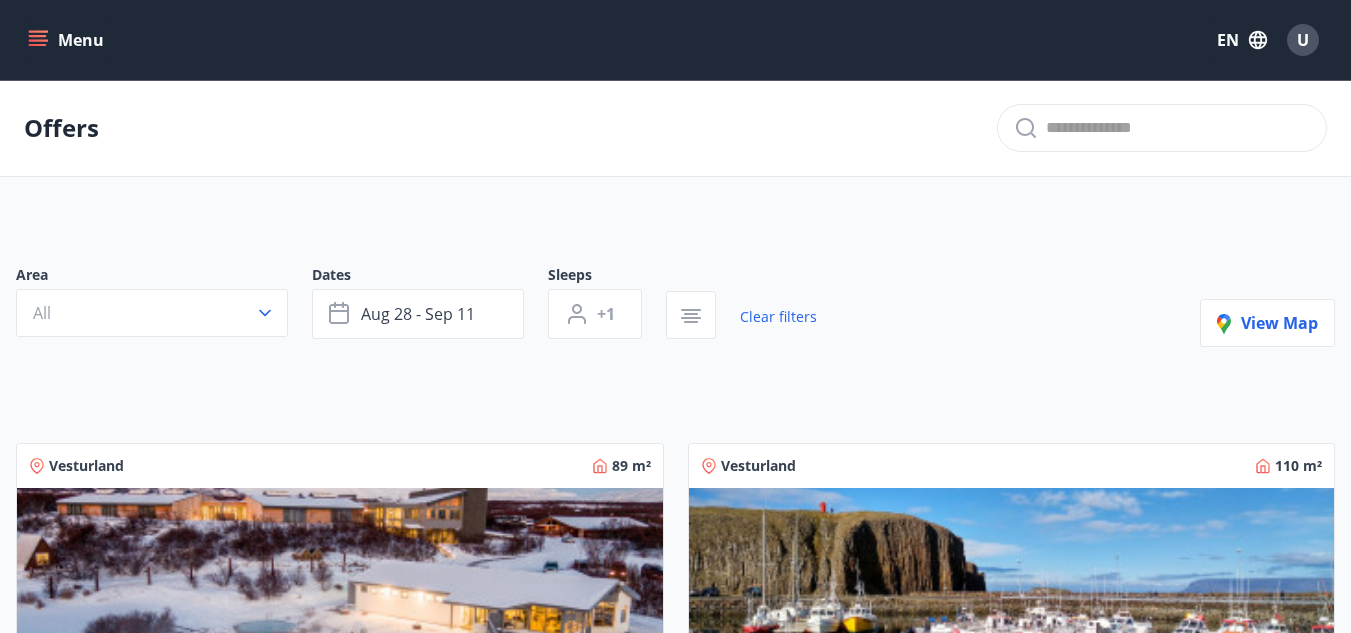 click on "Dates" at bounding box center (430, 277) 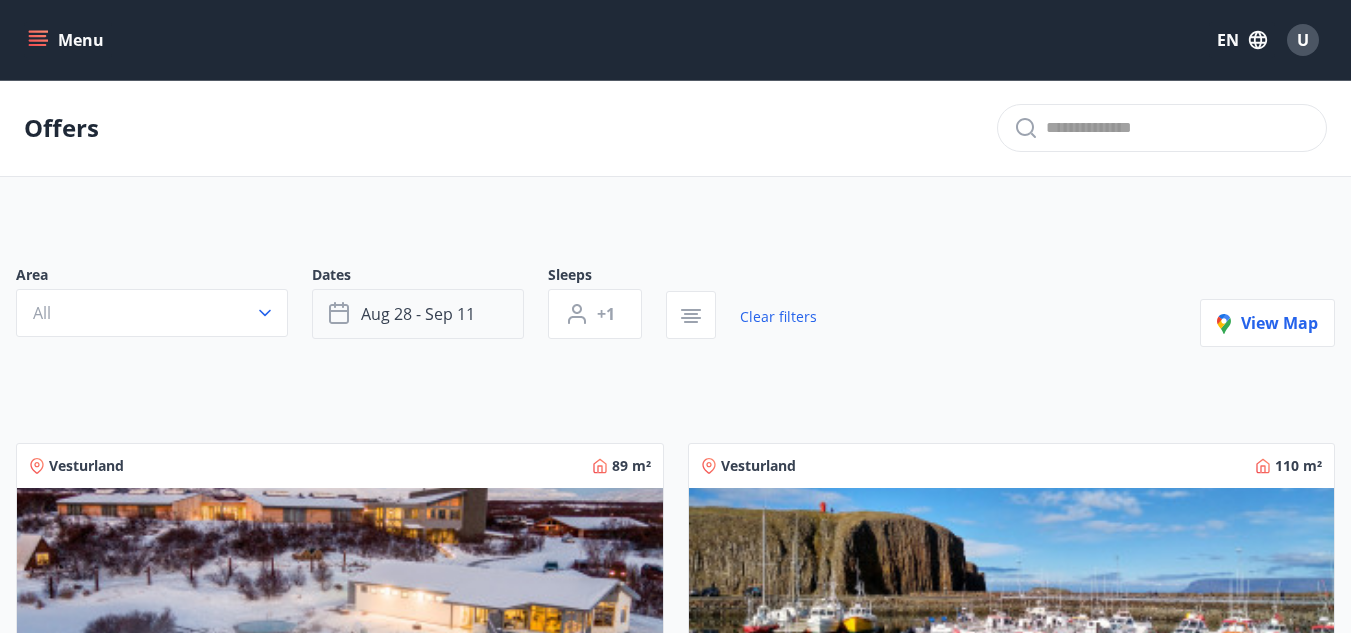 click on "Aug 28 - Sep 11" at bounding box center (418, 314) 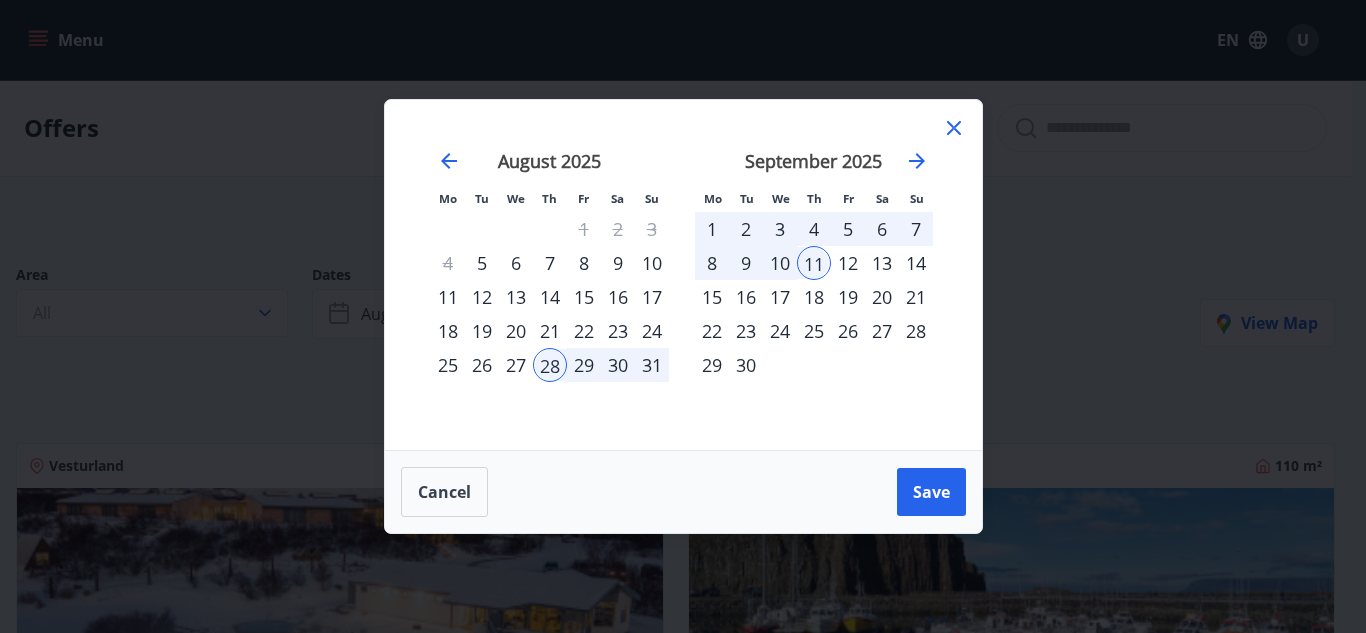 click 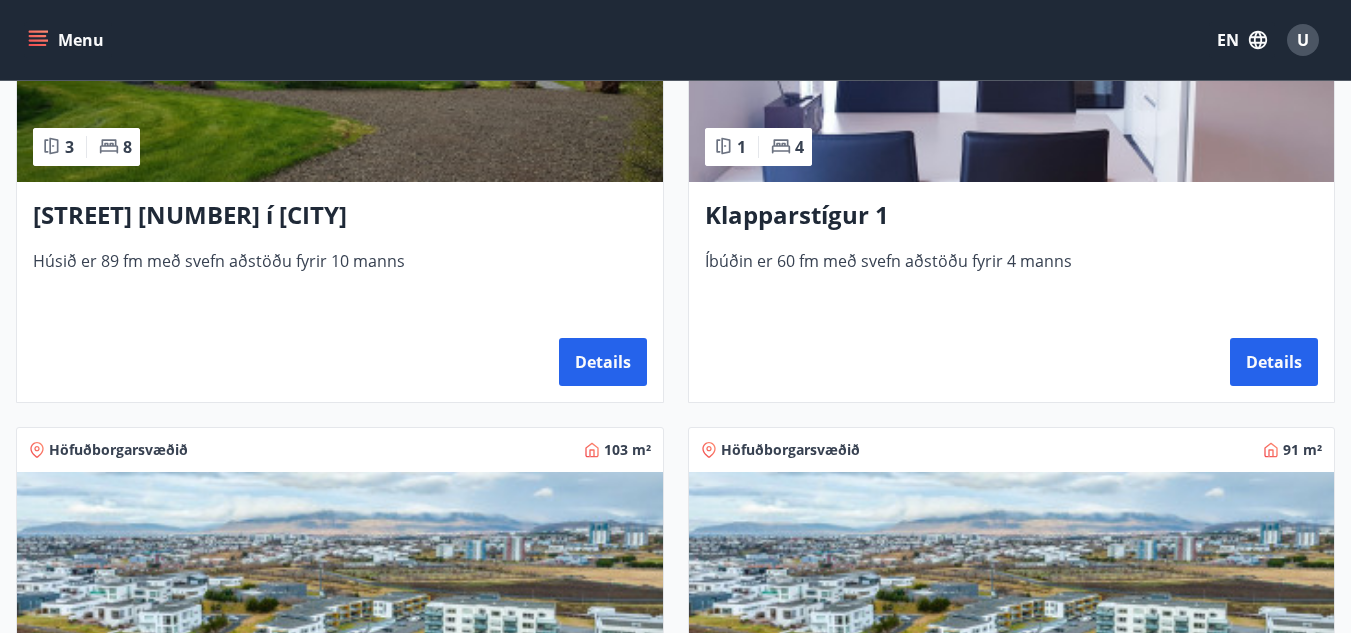 click at bounding box center (1012, 56) 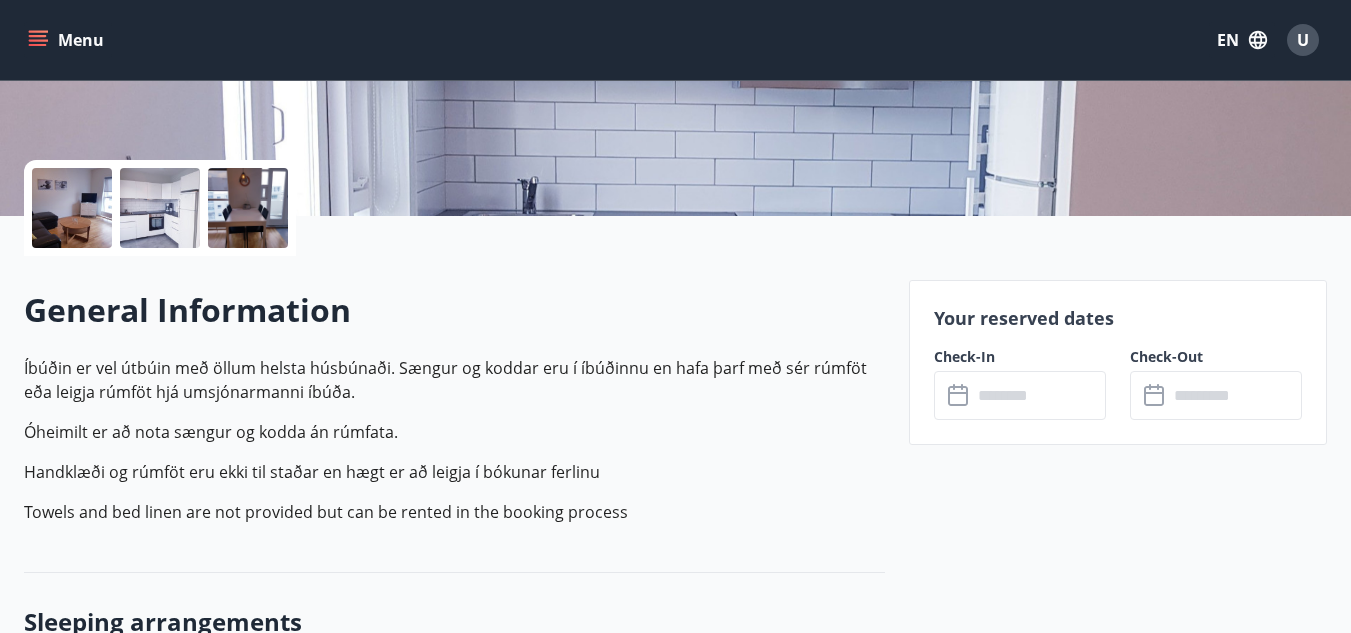 scroll, scrollTop: 500, scrollLeft: 0, axis: vertical 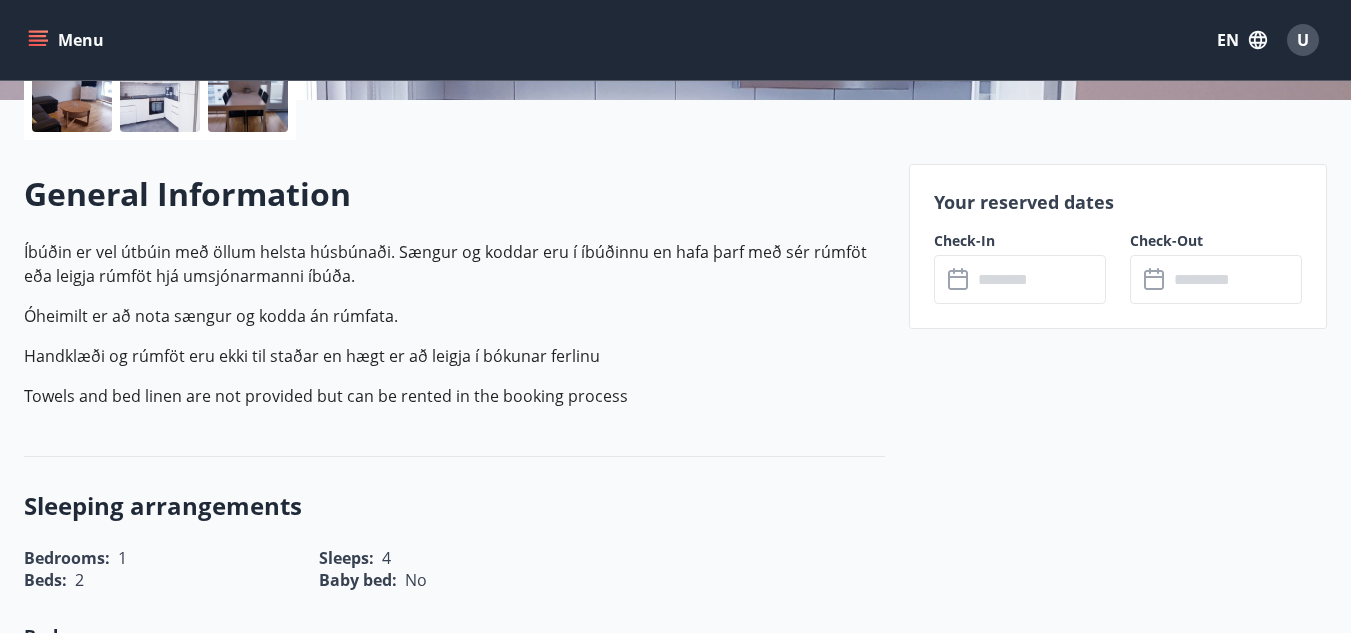click at bounding box center [1039, 279] 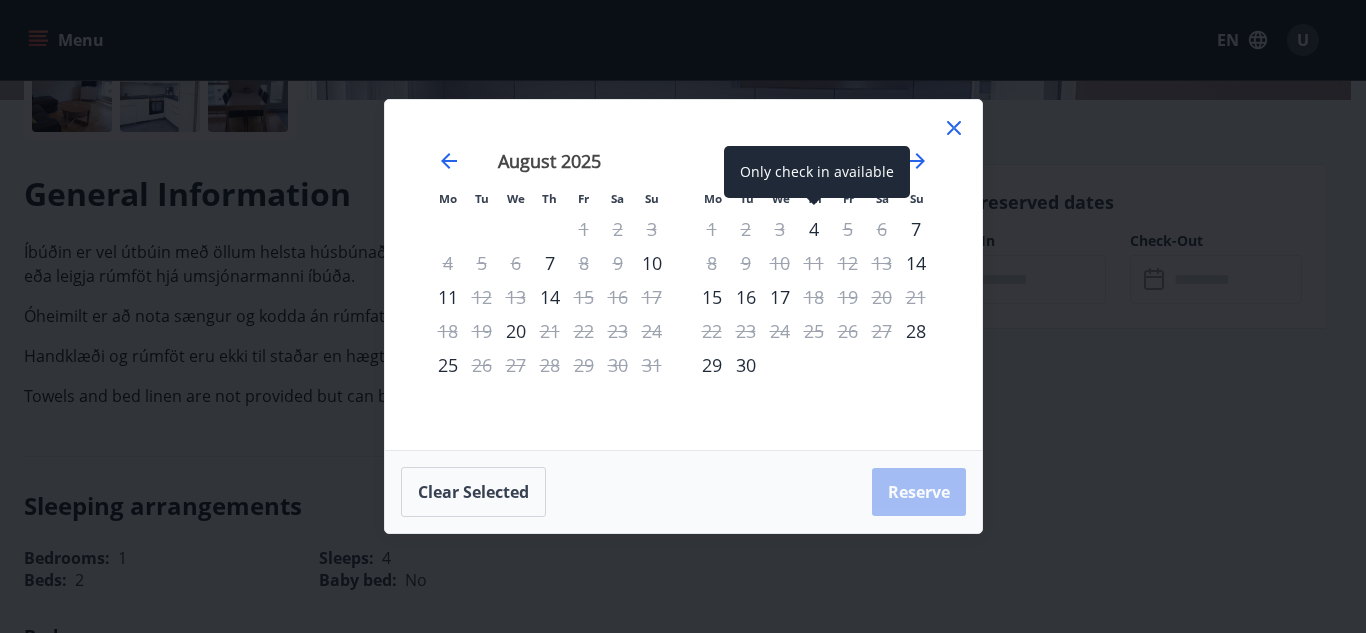 click on "4" at bounding box center (814, 229) 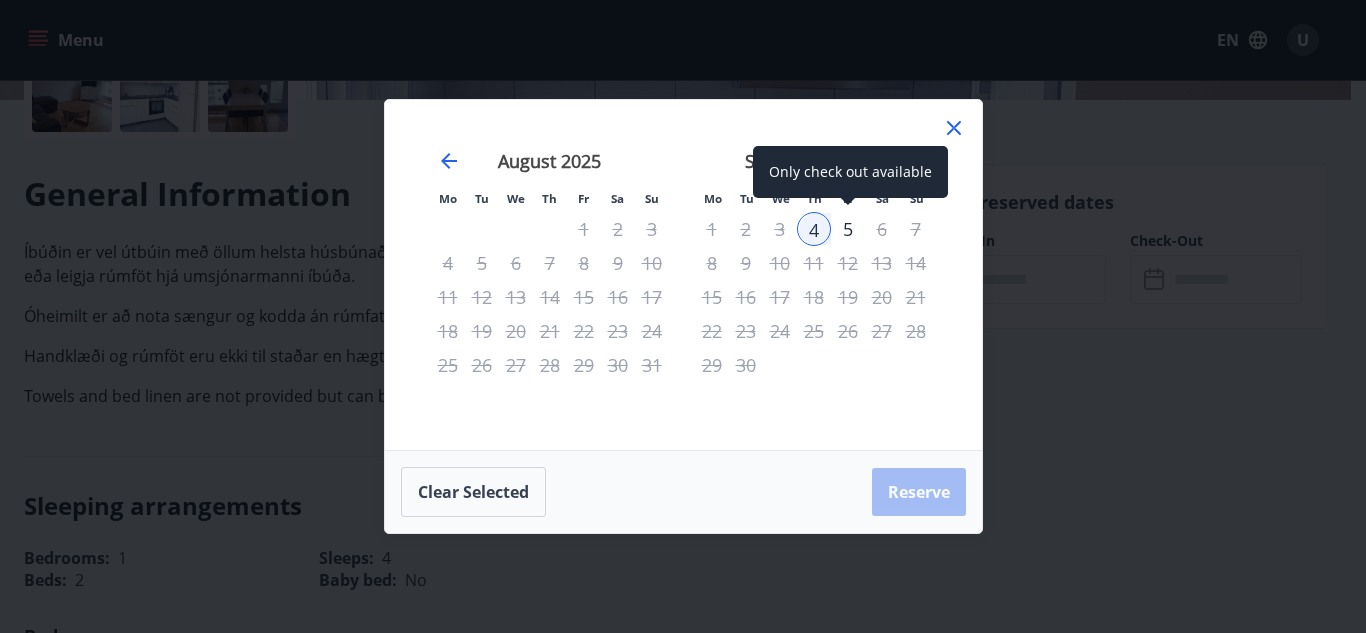 click on "5" at bounding box center [848, 229] 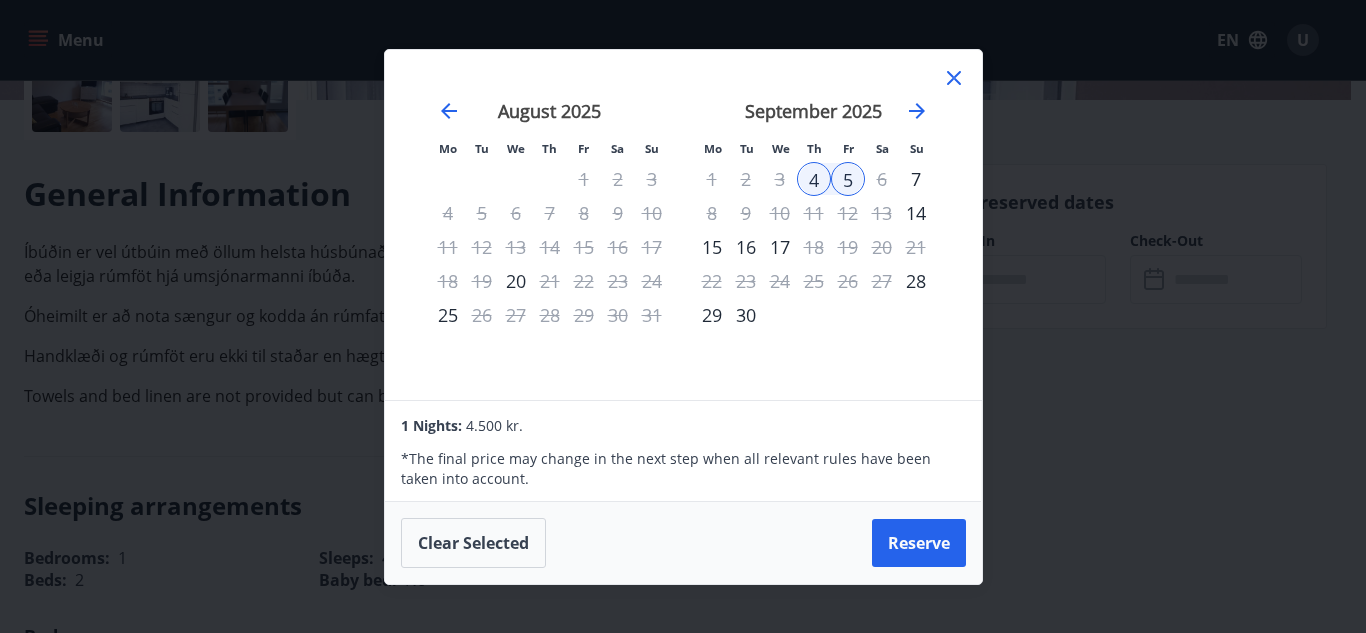 click on "5" at bounding box center [848, 179] 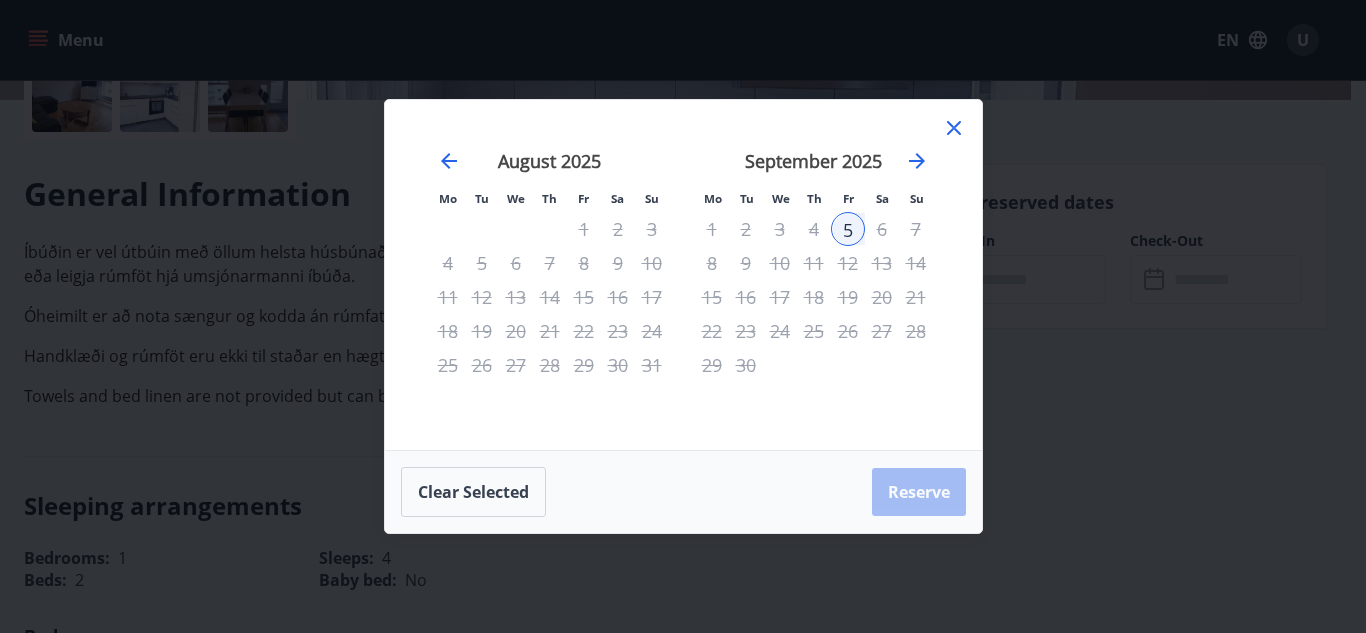 click on "September 2025 1 2 3 4 5 6 7 8 9 10 11 12 13 14 15 16 17 18 19 20 21 22 23 24 25 26 27 28 29 30" at bounding box center (814, 288) 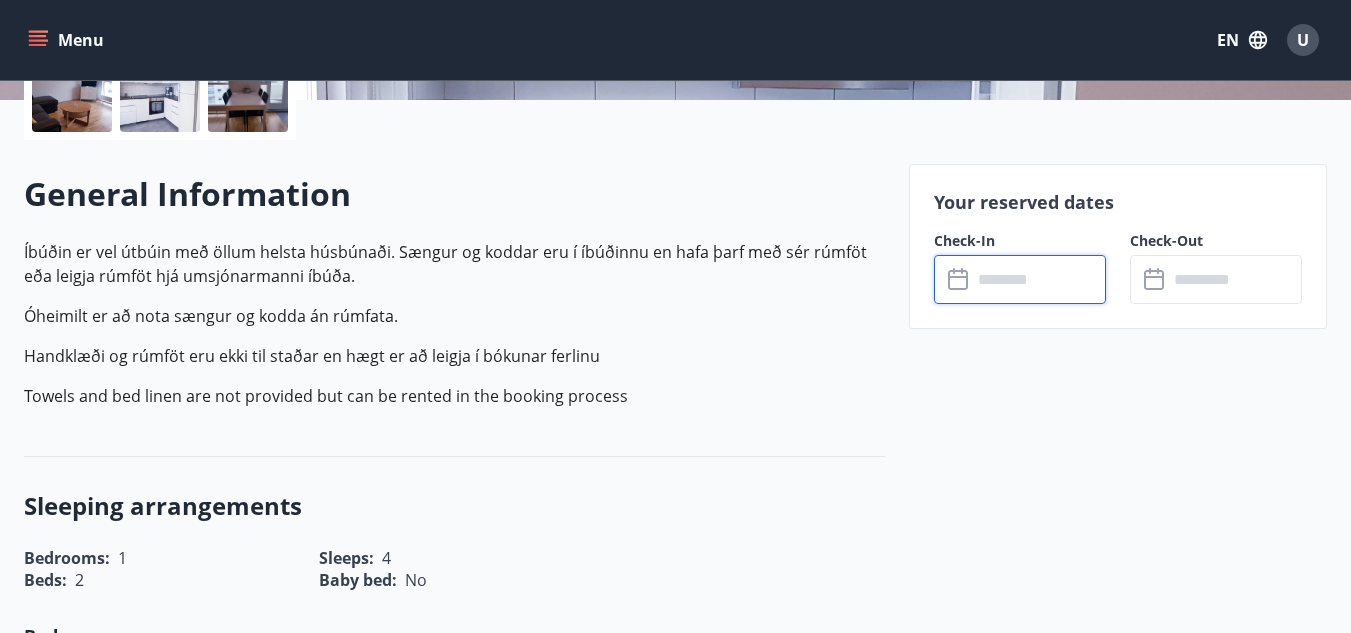 click at bounding box center [1039, 279] 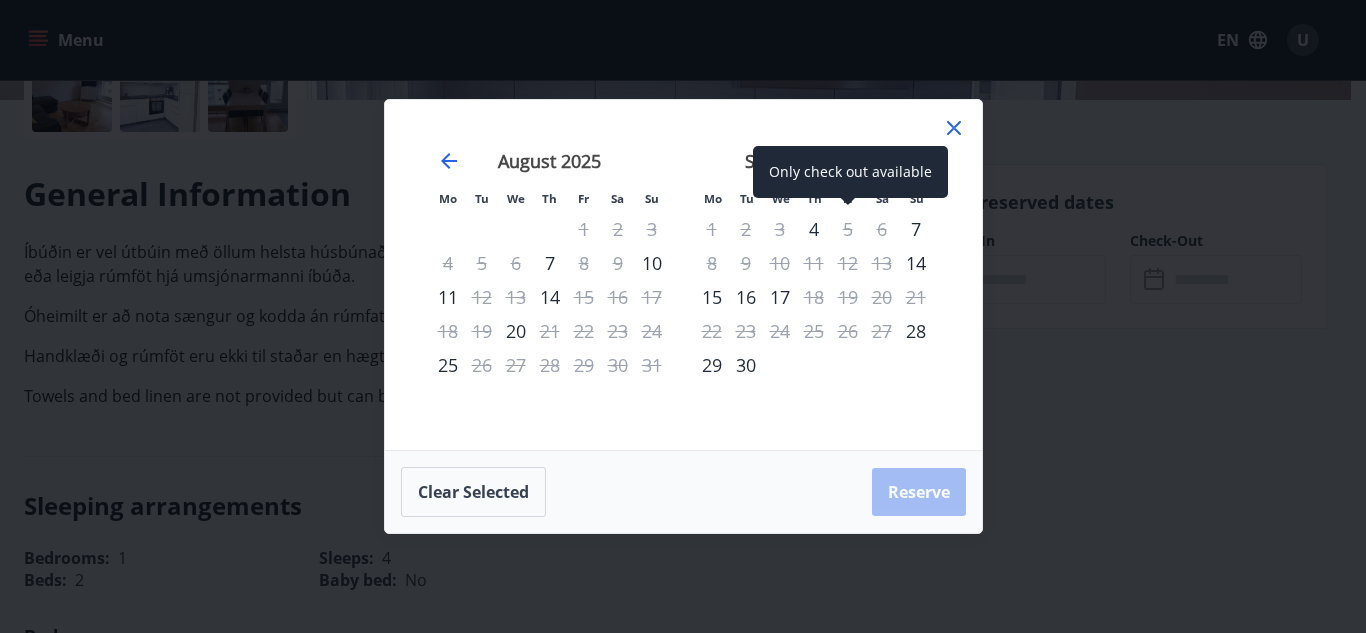 click on "5" at bounding box center (848, 229) 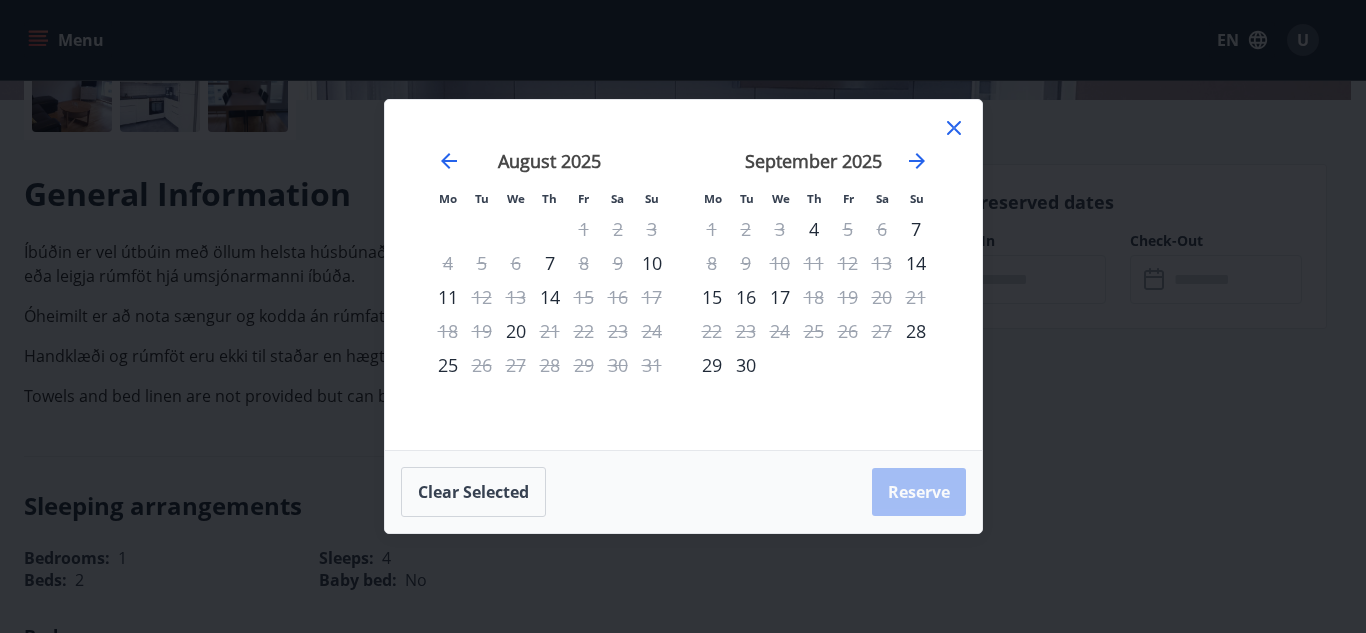 click 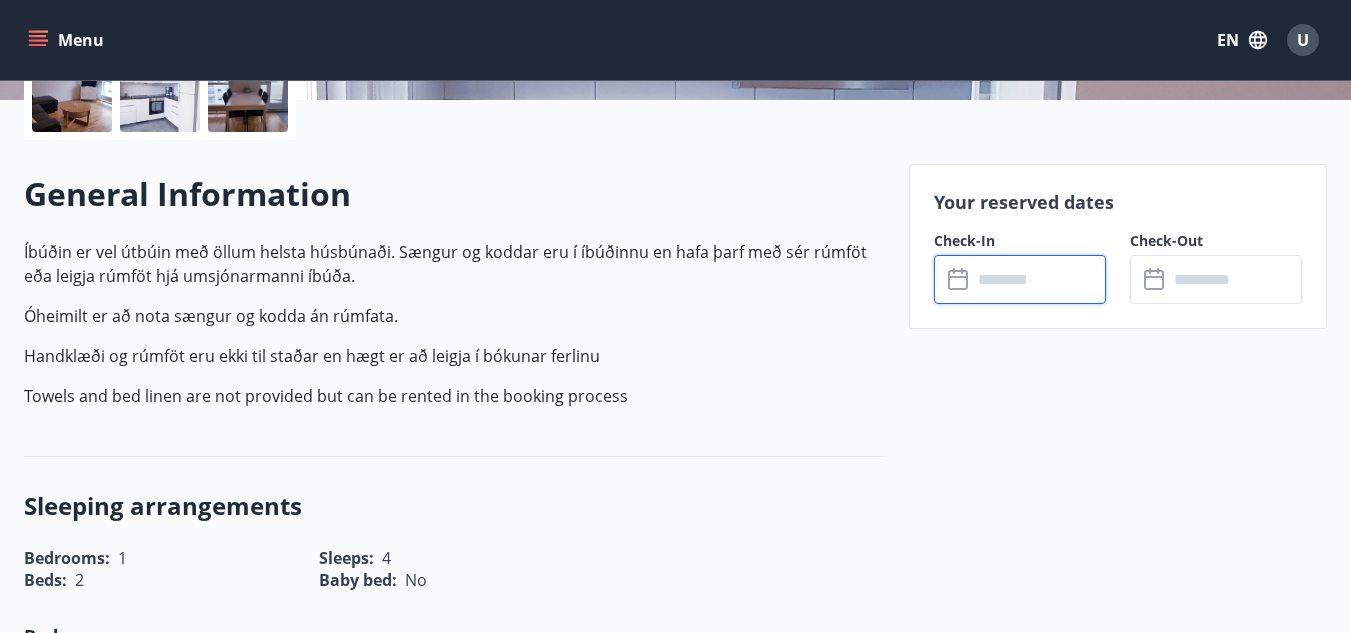click on "Menu" at bounding box center [68, 40] 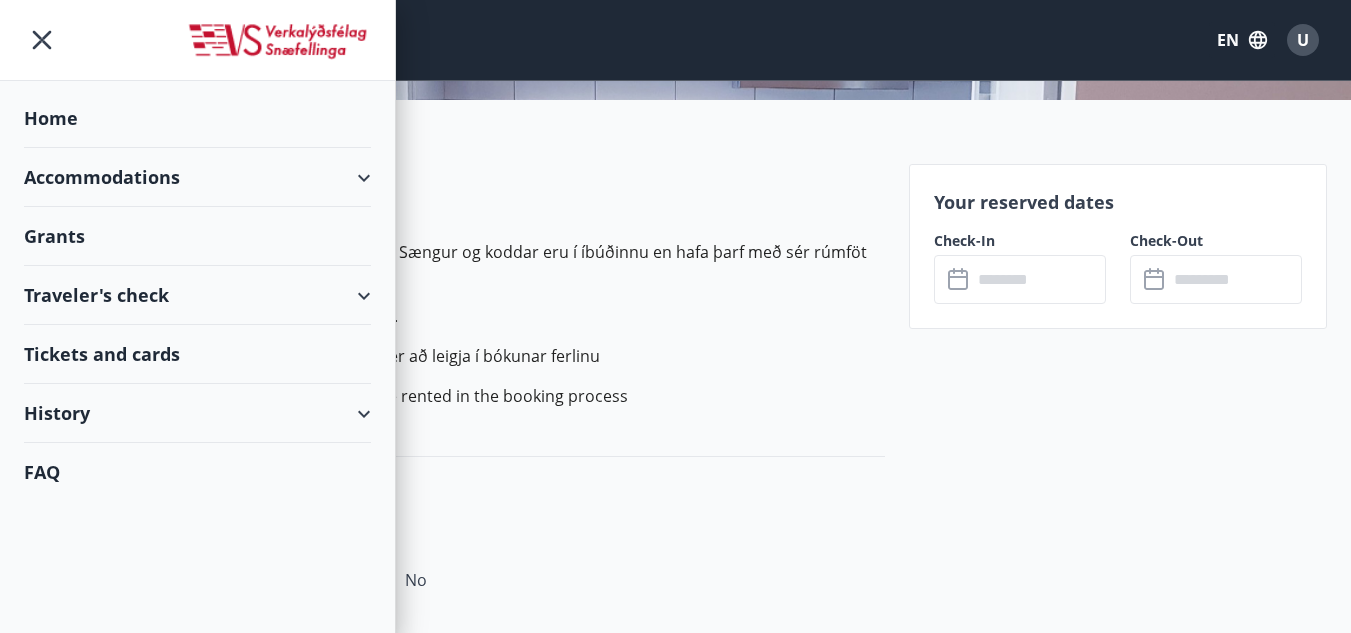 click on "Accommodations" at bounding box center (197, 177) 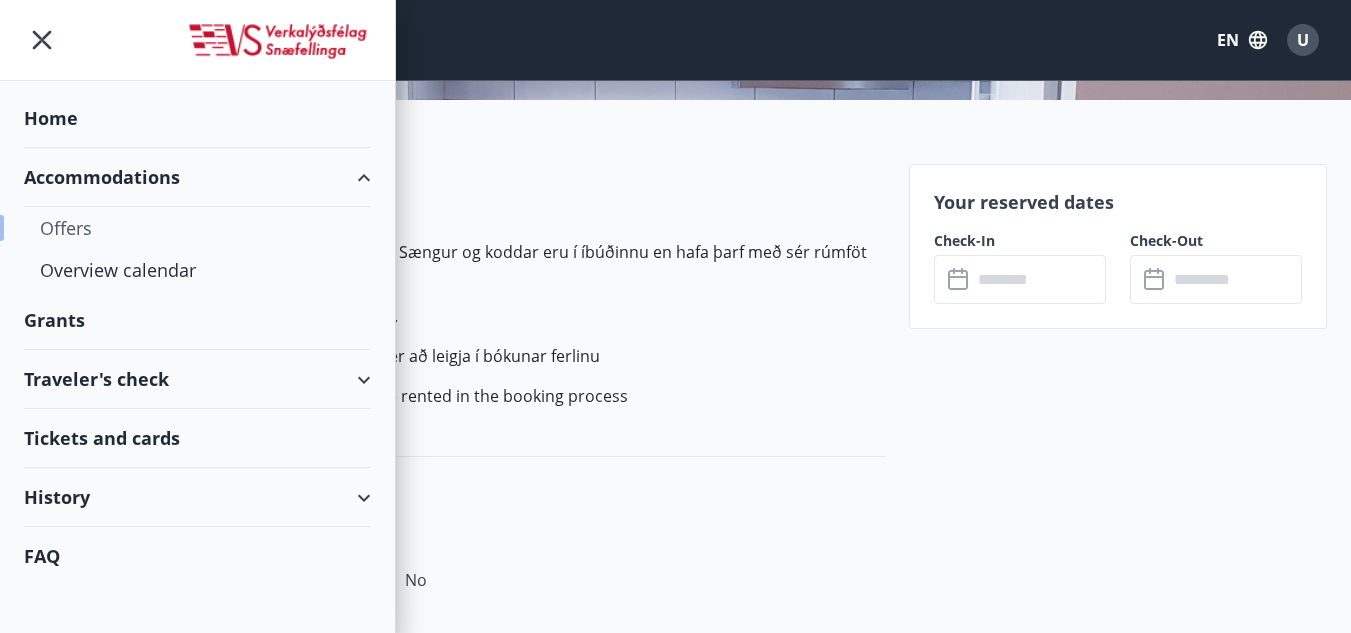 click on "Offers" at bounding box center [197, 228] 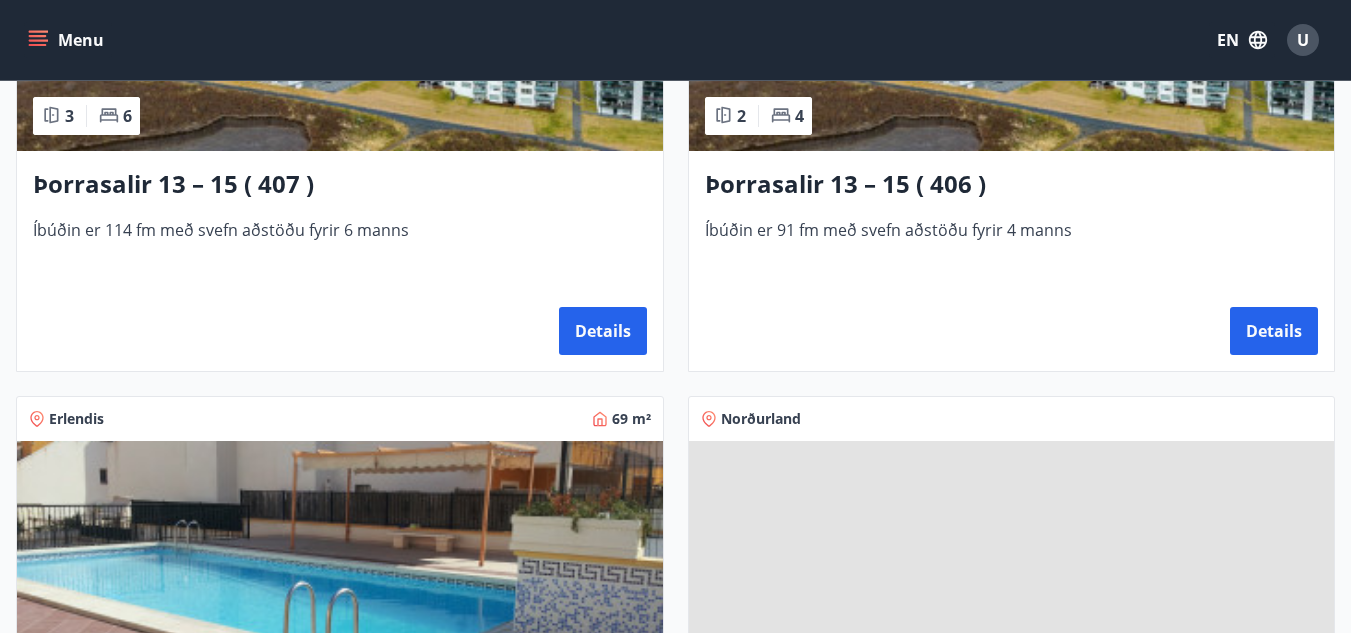 scroll, scrollTop: 2100, scrollLeft: 0, axis: vertical 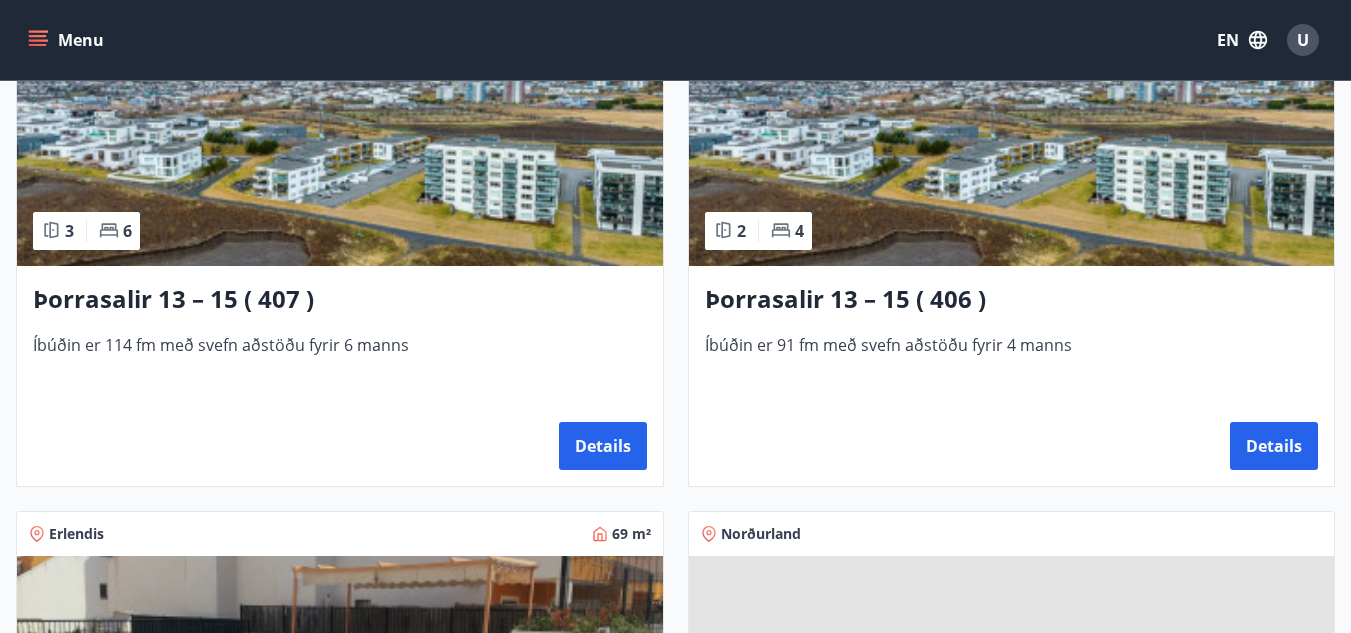 click on "Þorrasalir 13 – 15 ( 407 ) Íbúðin er 114 fm með svefn aðstöðu fyrir 6 manns Details" at bounding box center [340, 376] 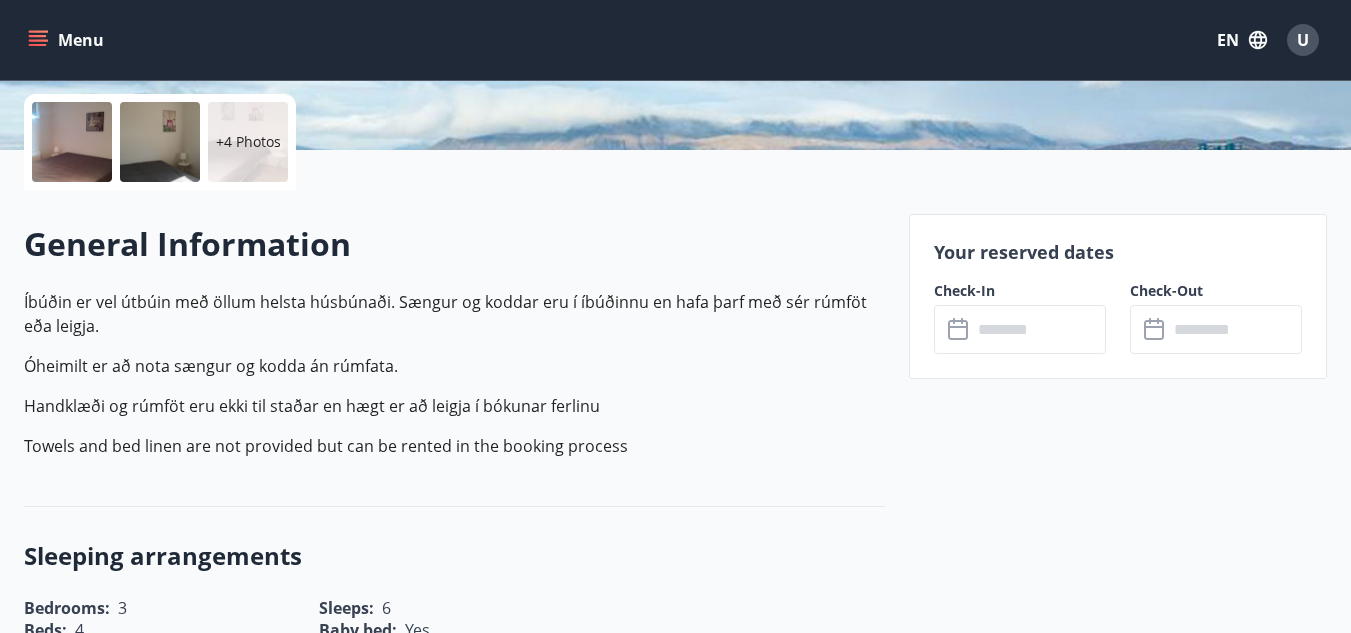 scroll, scrollTop: 500, scrollLeft: 0, axis: vertical 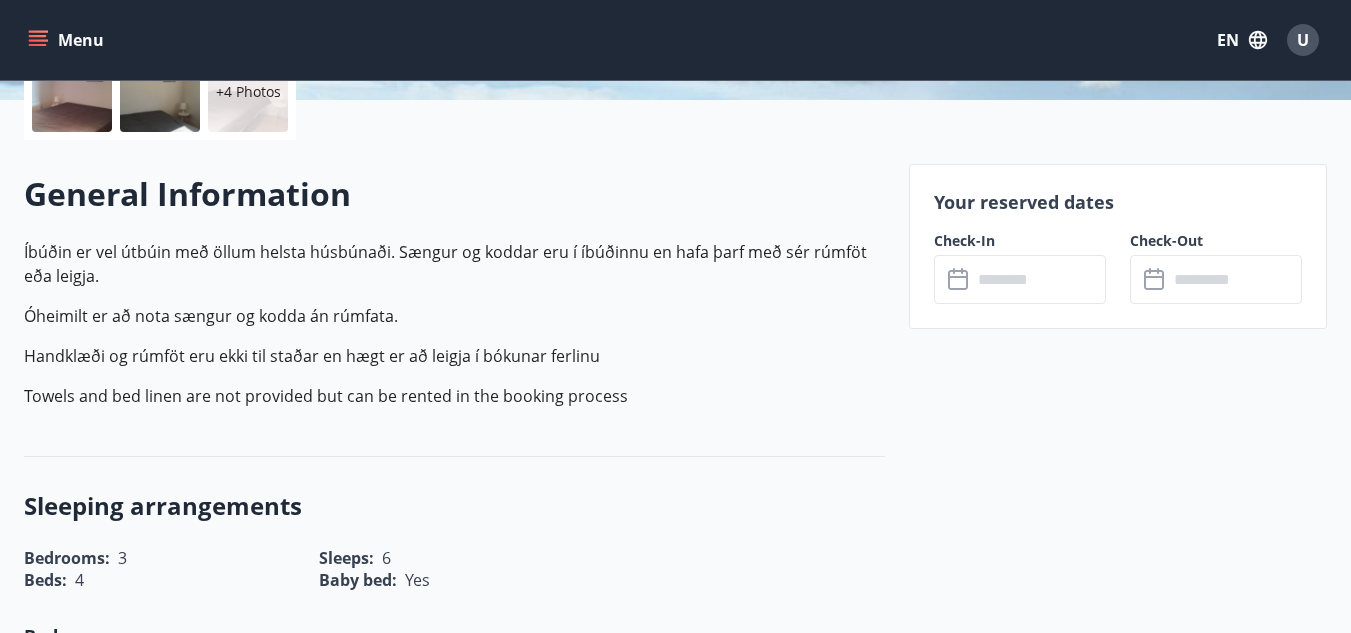 click at bounding box center [1039, 279] 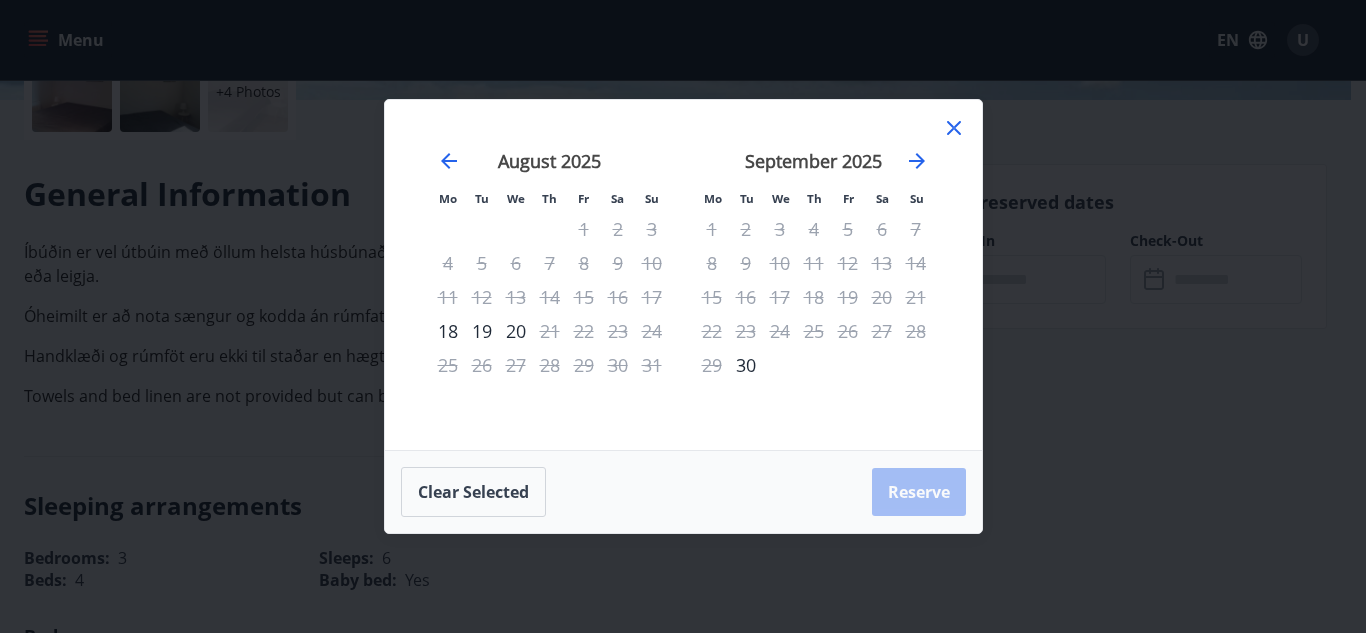 click 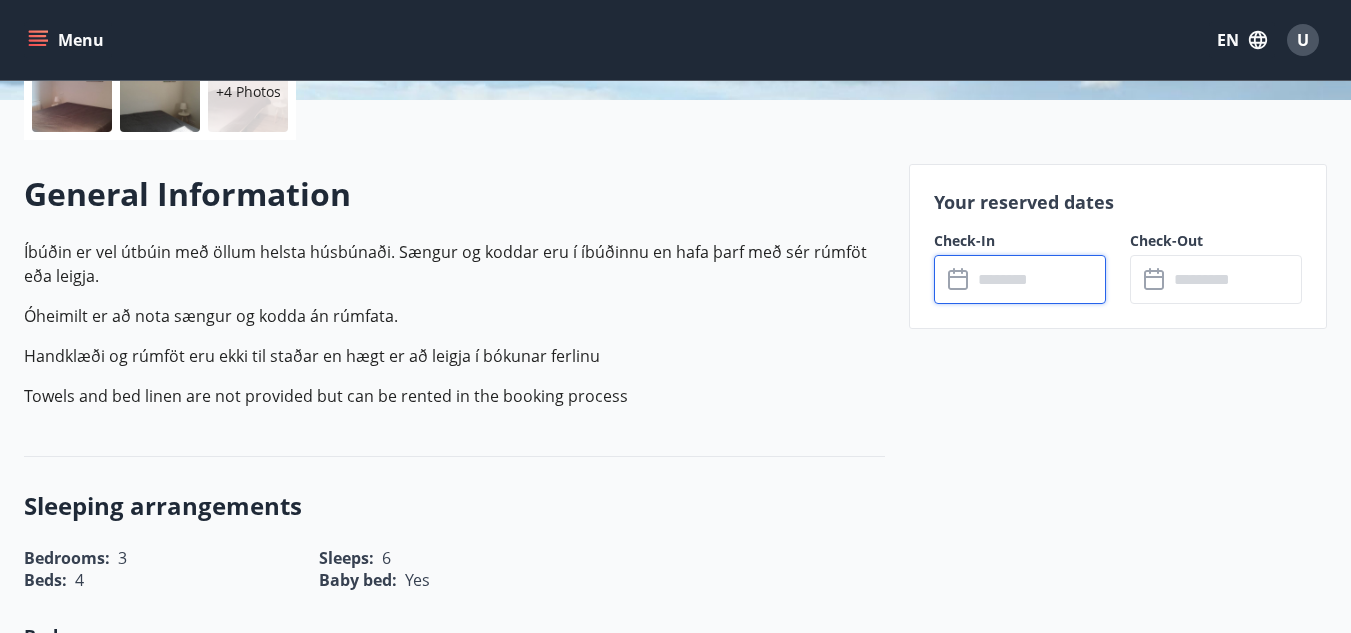 click at bounding box center (1039, 279) 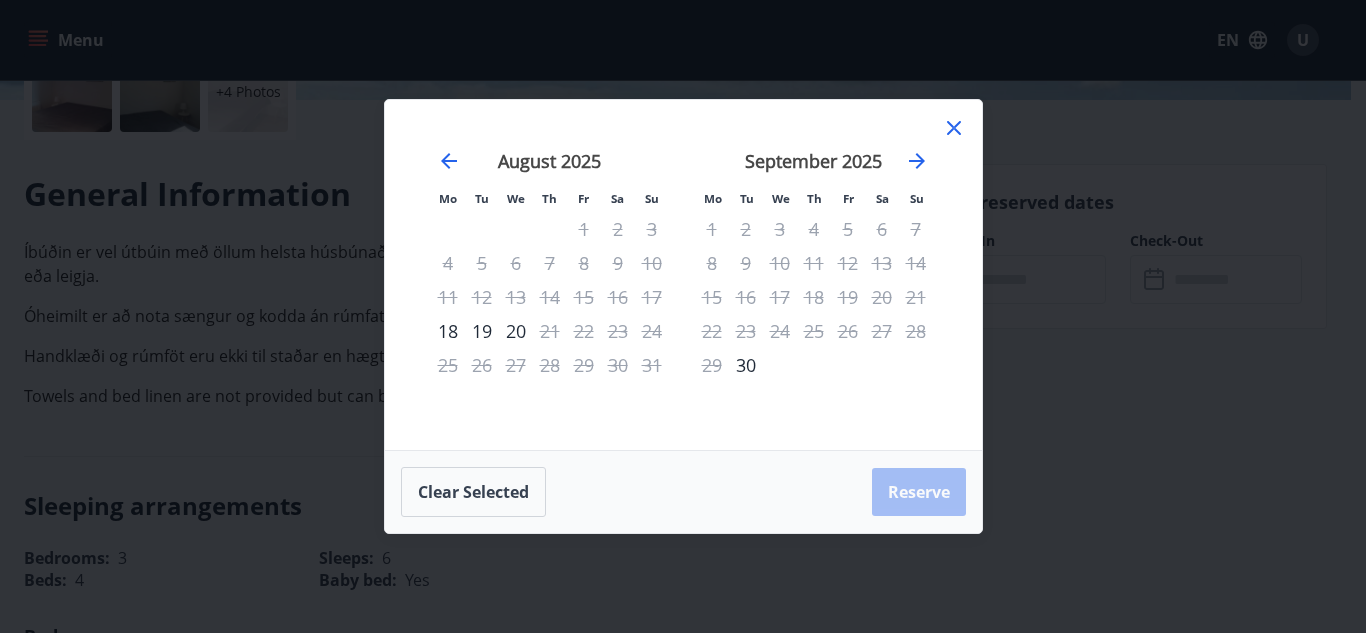 click on "September 2025 1 2 3 4 5 6 7 8 9 10 11 12 13 14 15 16 17 18 19 20 21 22 23 24 25 26 27 28 29 30" at bounding box center [814, 288] 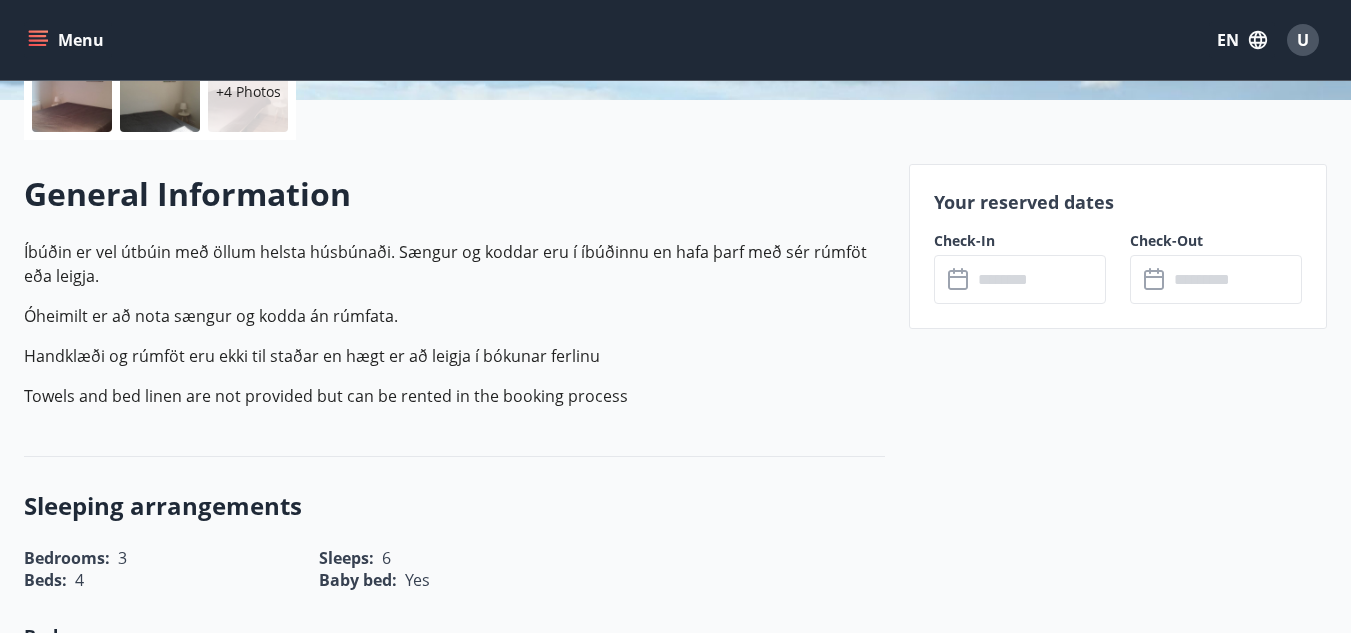 click on "Menu" at bounding box center (68, 40) 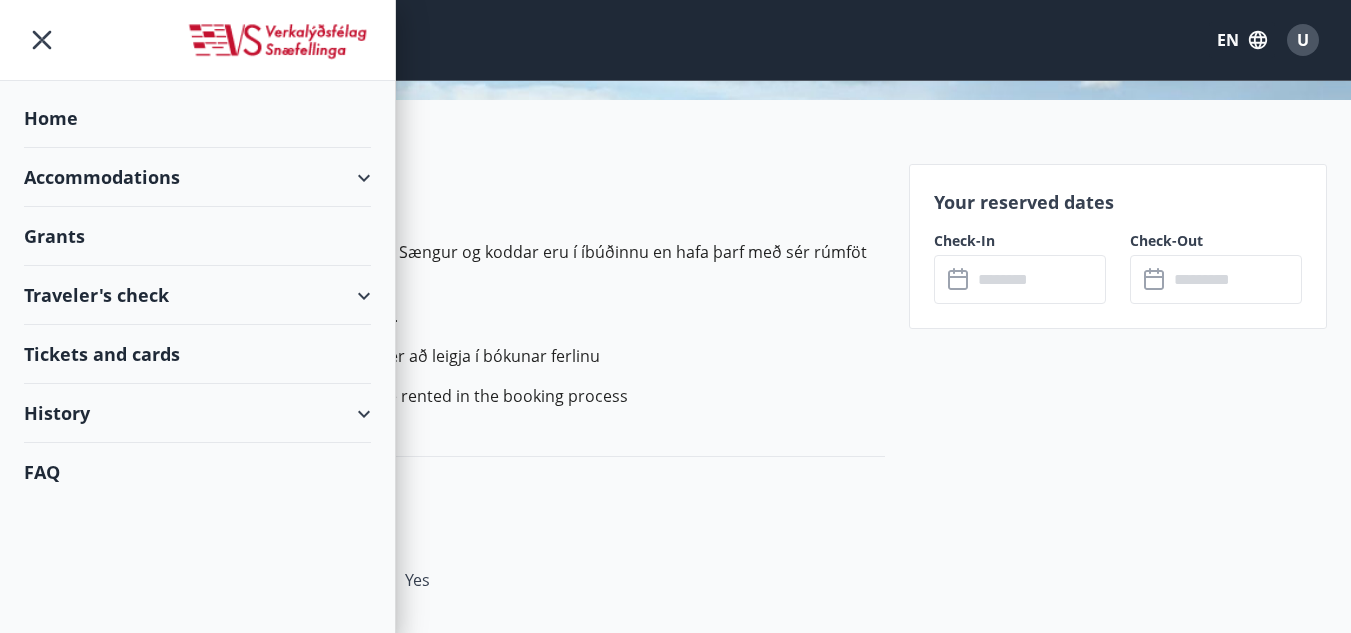 click on "Home" at bounding box center (197, 118) 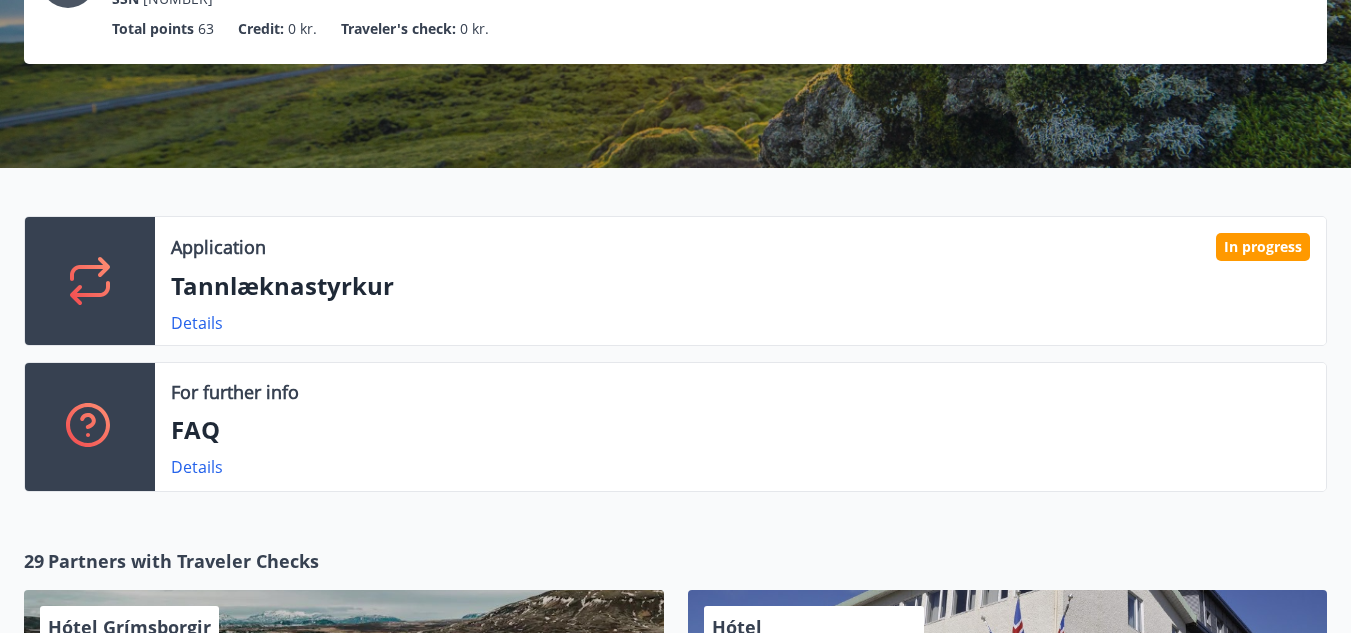 scroll, scrollTop: 0, scrollLeft: 0, axis: both 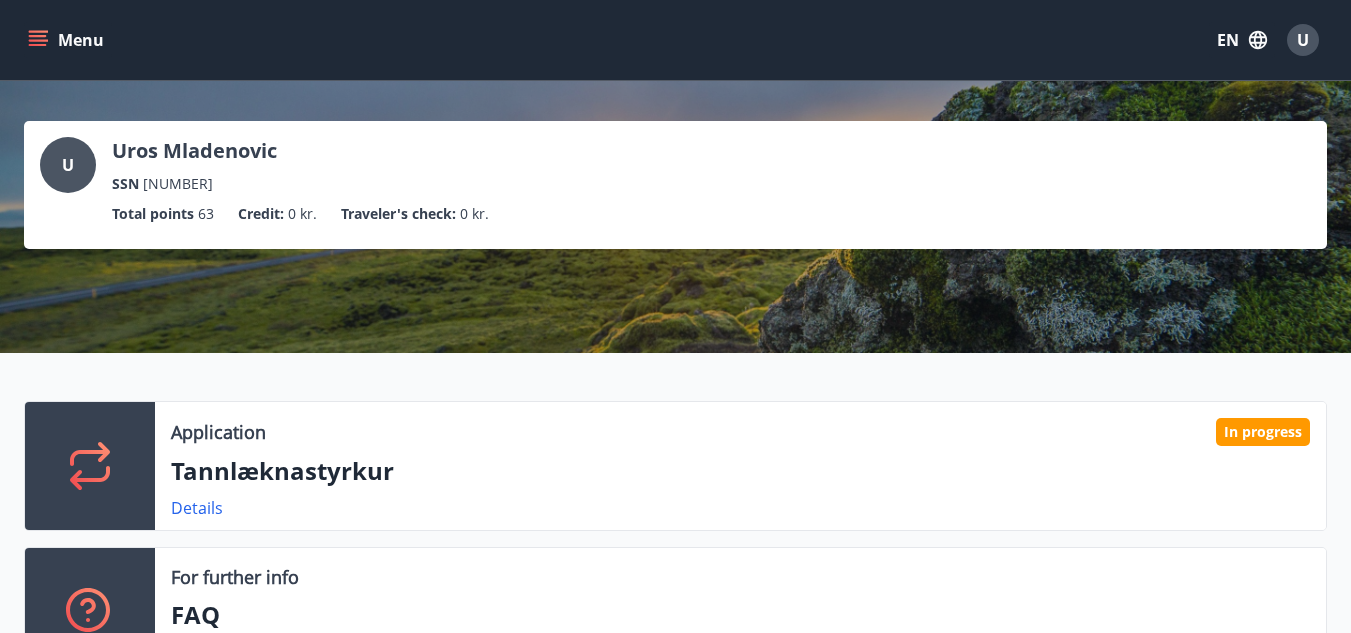 click on "Menu EN U" at bounding box center [675, 40] 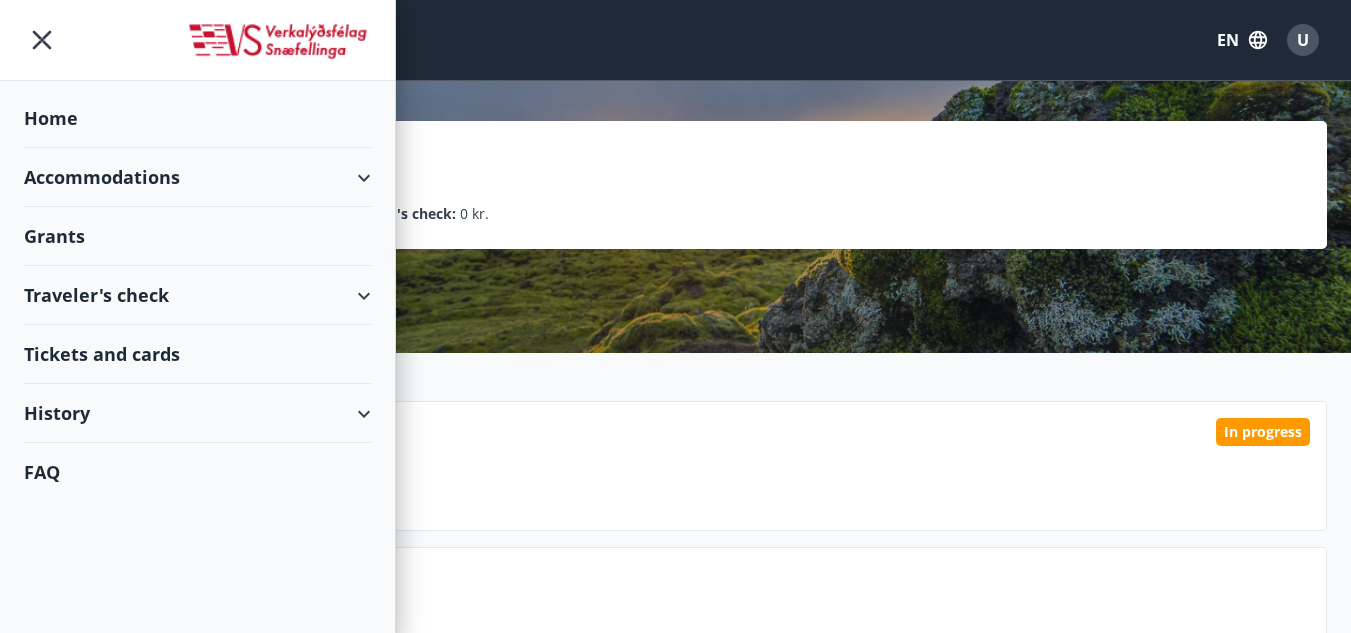 click on "Home" at bounding box center (197, 118) 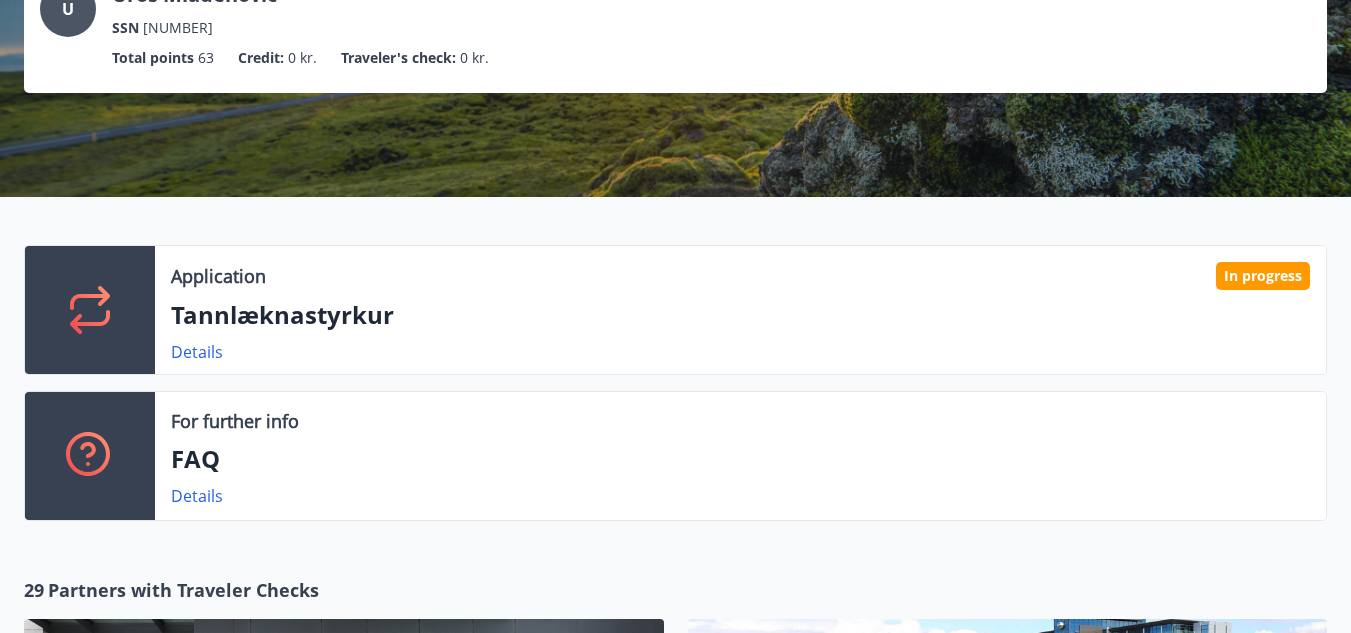 scroll, scrollTop: 0, scrollLeft: 0, axis: both 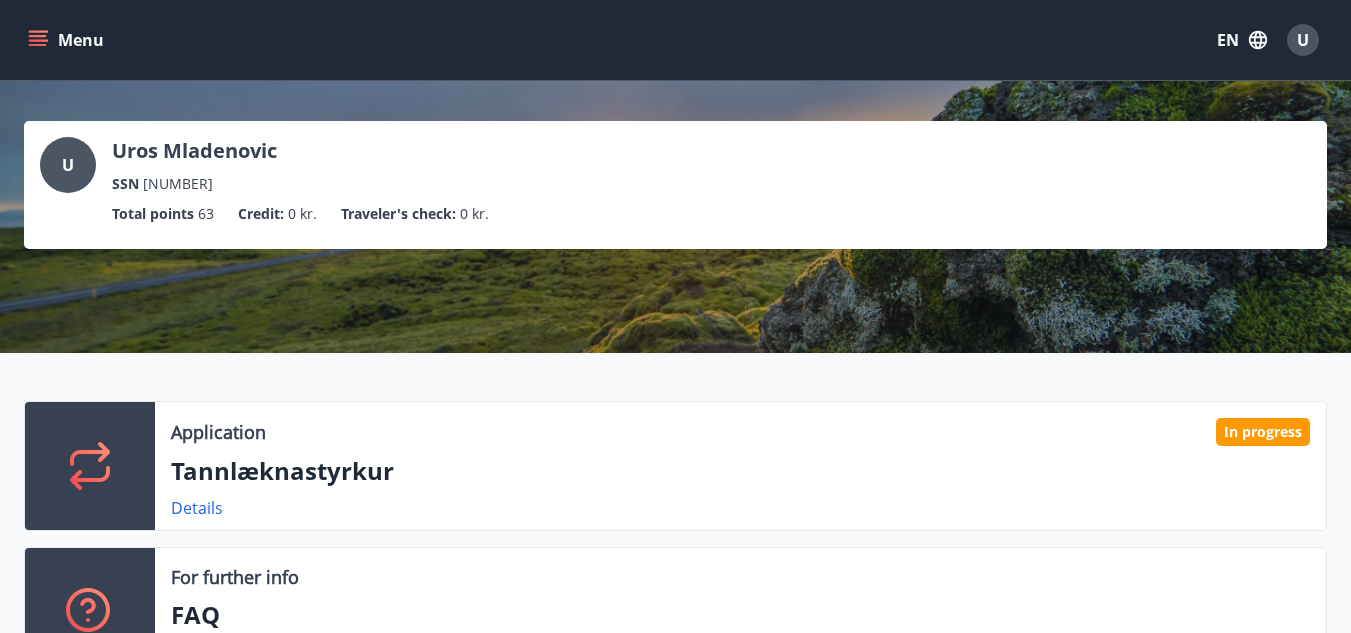 click 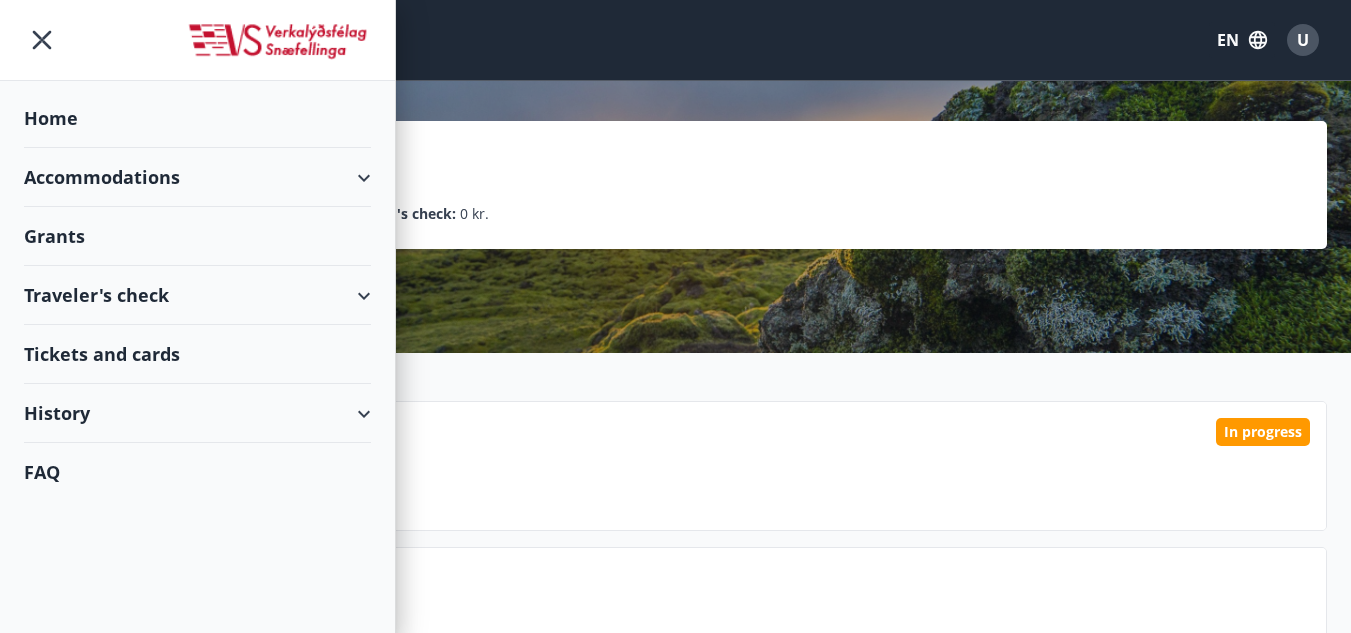 click on "Accommodations" at bounding box center (197, 177) 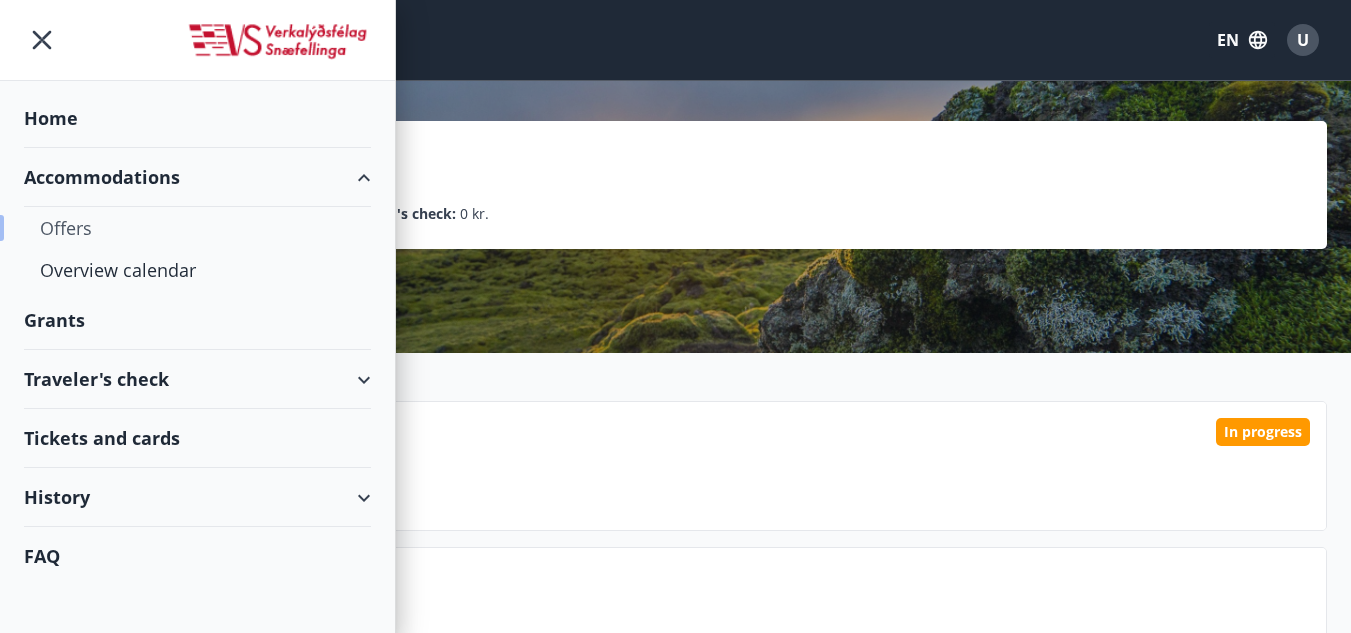 click on "Offers" at bounding box center [197, 228] 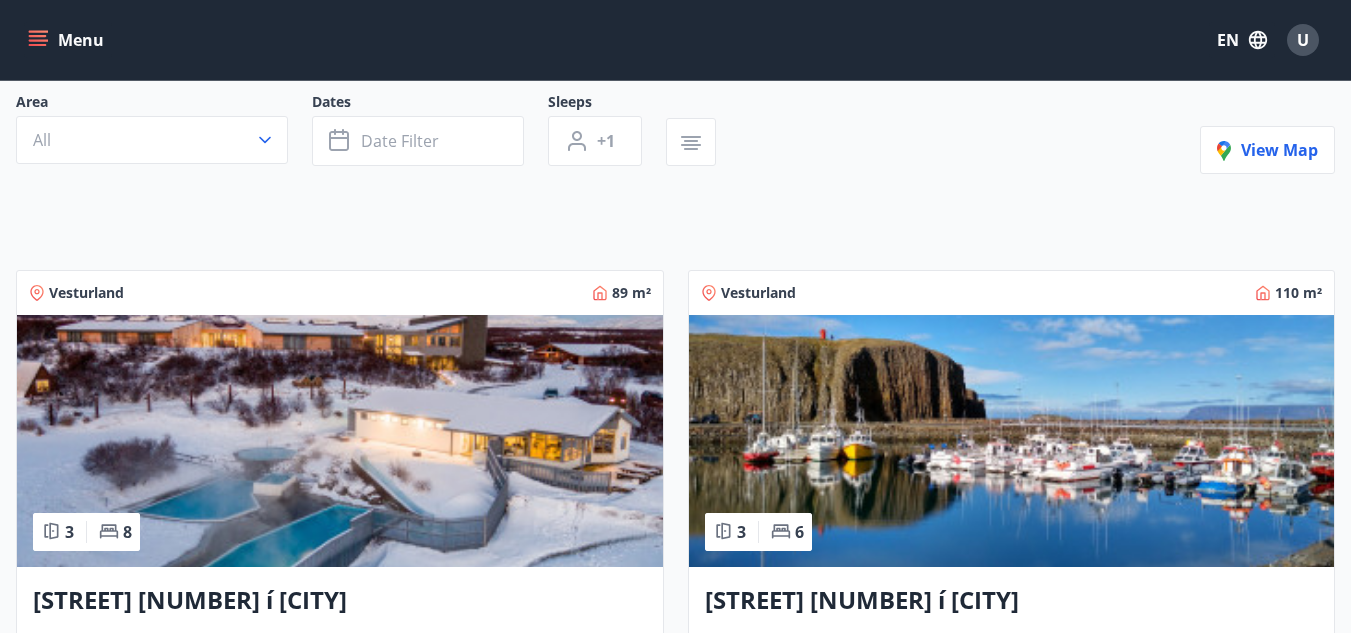 scroll, scrollTop: 200, scrollLeft: 0, axis: vertical 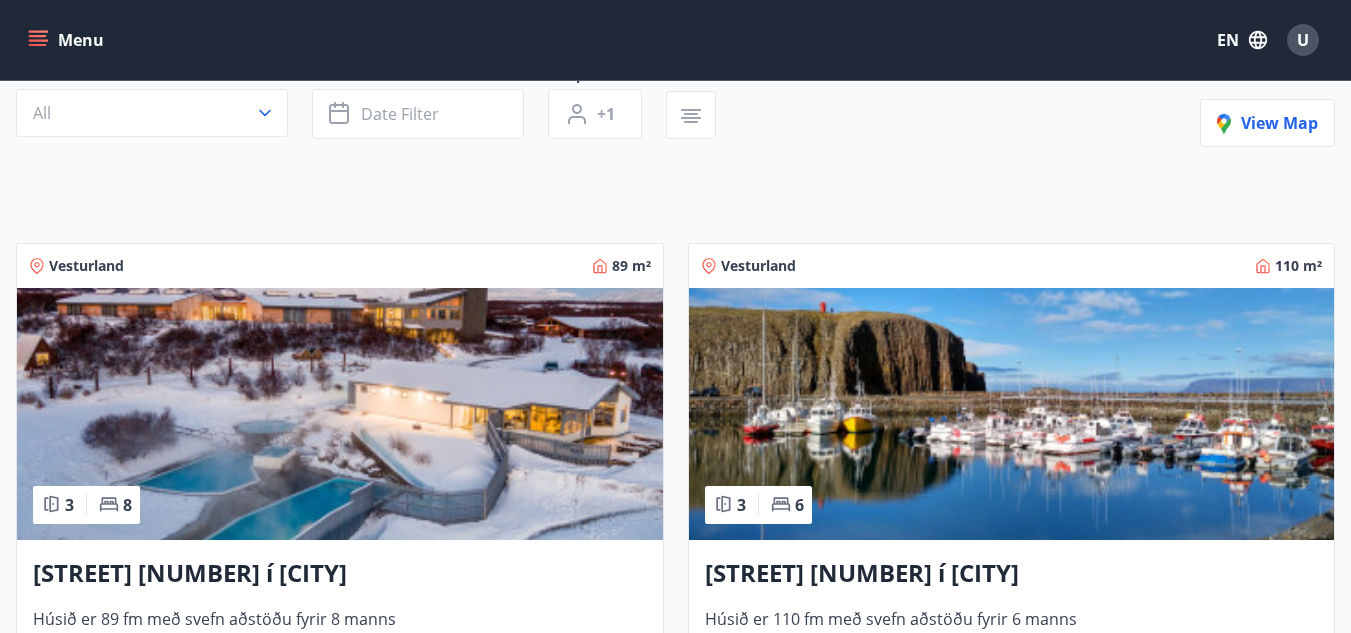 click on "Area All Dates Date filter Sleeps +1 View map Vesturland 89   m² 3 8 Brekkuskógur 1 í  Húsafelli Húsið er 89 fm með svefn aðstöðu fyrir 8 manns Details Vesturland 110   m² 3 6 Arnarborg 16 í Stykkishólmi Húsið er 110 fm með svefn aðstöðu fyrir 6 manns Details Vesturland 89   m² 3 8 Svignaskarð 31 í Borgarfirði Húsið er 89 fm með svefn aðstöðu fyrir 10 manns Details Höfuðborgarsvæðið 60   m² 1 4 Klapparstígur 1 Íbúðin er 60 fm með svefn aðstöðu fyrir 4 manns Details Höfuðborgarsvæðið 103   m² 3 6 Þorrasalir 13 – 15 ( 303 ) Íbúðin er 103 fm með svefn aðstöðu fyrir 6 manns Details Höfuðborgarsvæðið 104   m² 3 6 Þorrasalir 13 – 15 ( 403 ) Íbúðin er 104 fm með svefn aðstöðu fyrir 6 manns Details Höfuðborgarsvæðið 114   m² 3 6 Þorrasalir 13 – 15 ( 407 ) Íbúðin er 114 fm með svefn aðstöðu fyrir 6 manns Details Höfuðborgarsvæðið 91   m² 2 4 Þorrasalir 13 – 15 ( 406 ) Details Erlendis 69   m² 2 6 Vinaminni á Spáni" at bounding box center [675, 1481] 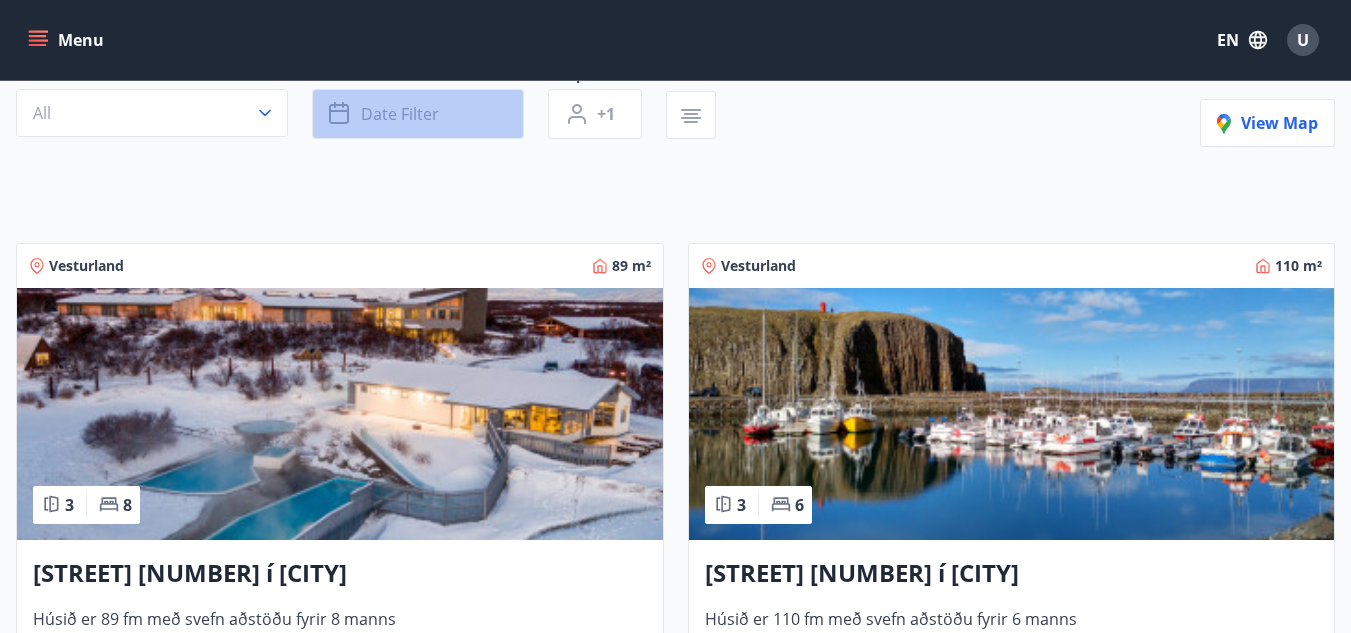 click on "Date filter" at bounding box center [400, 114] 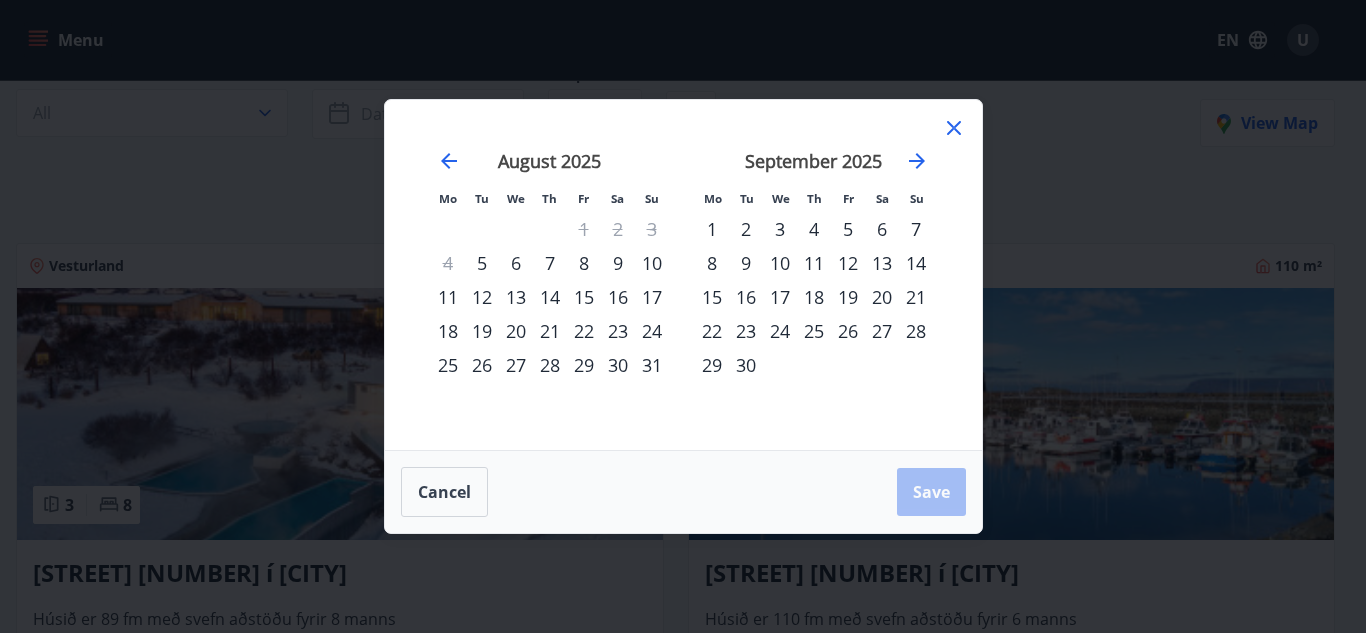 click 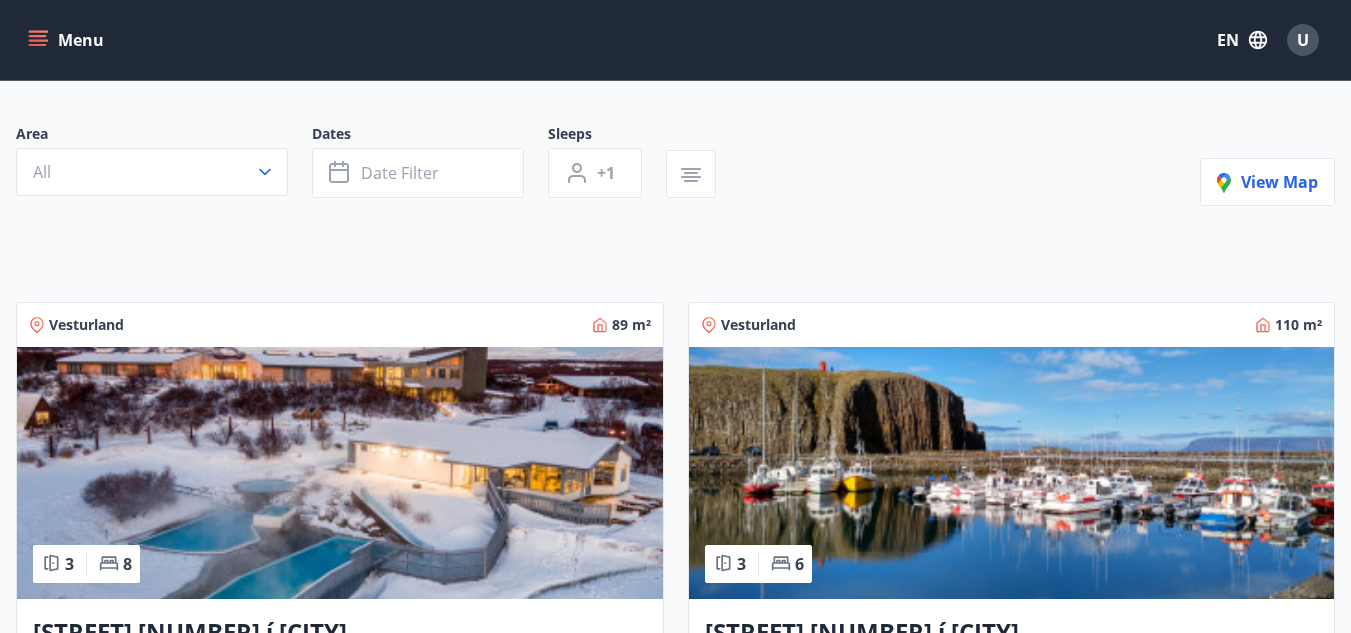 scroll, scrollTop: 0, scrollLeft: 0, axis: both 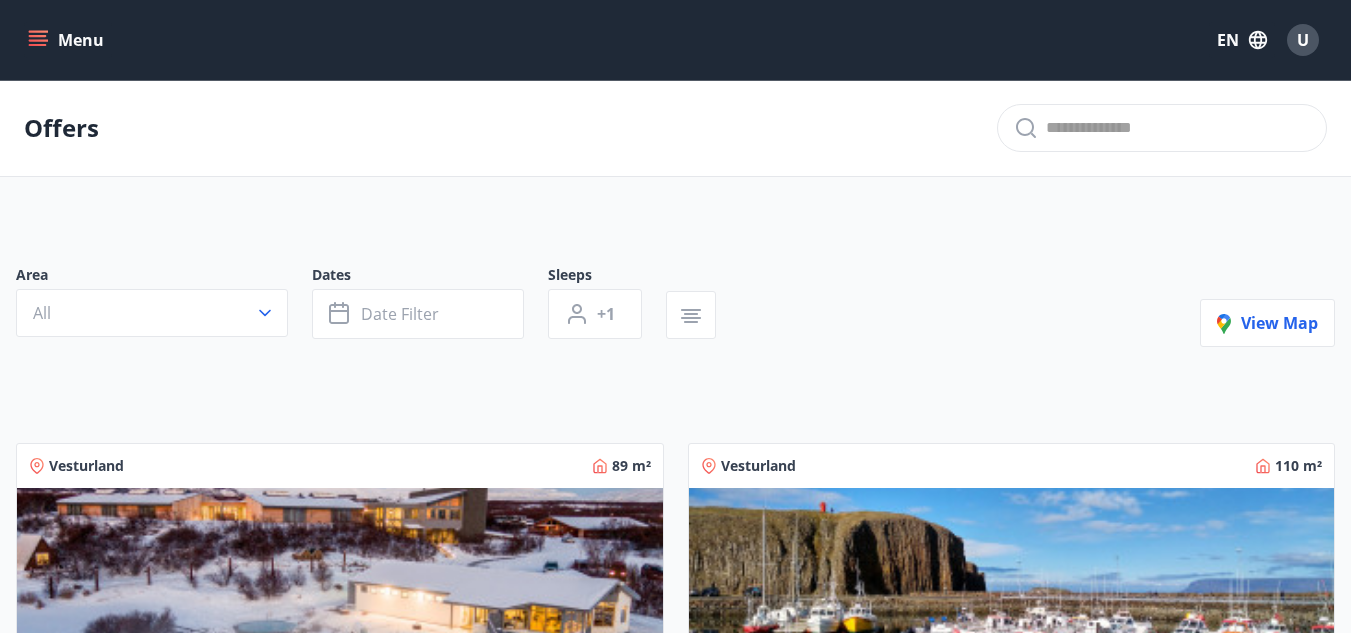 click at bounding box center (378, 343) 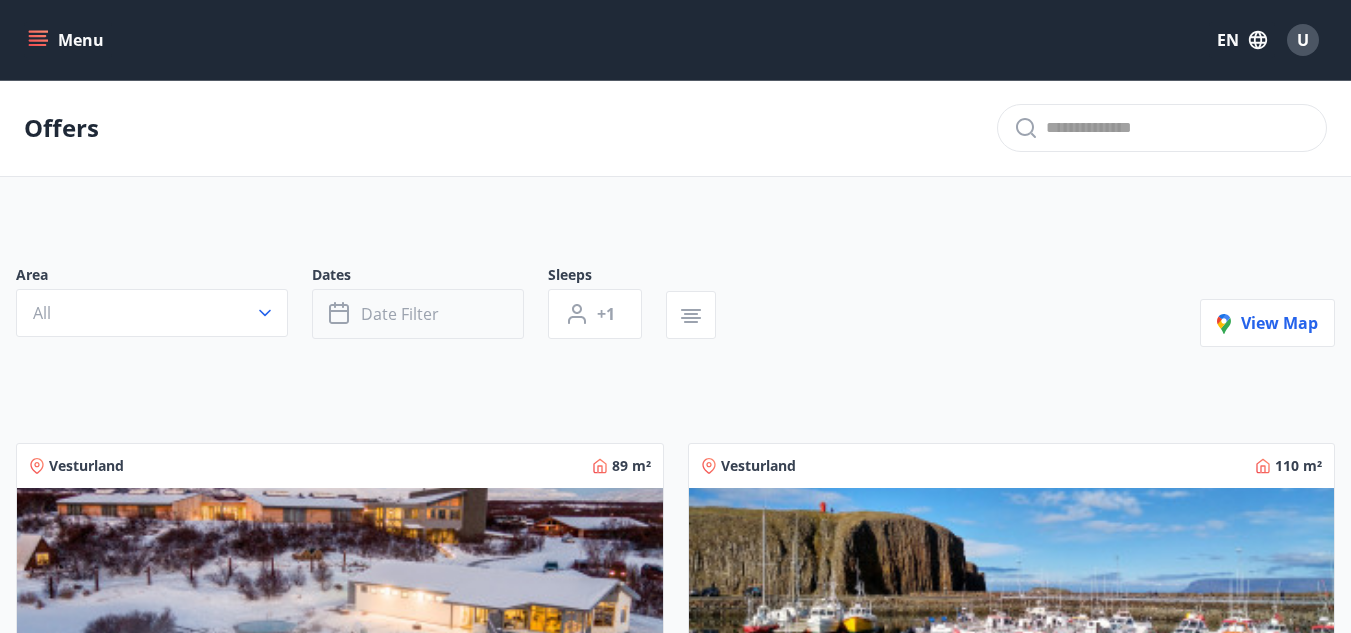 click on "Date filter" at bounding box center (418, 314) 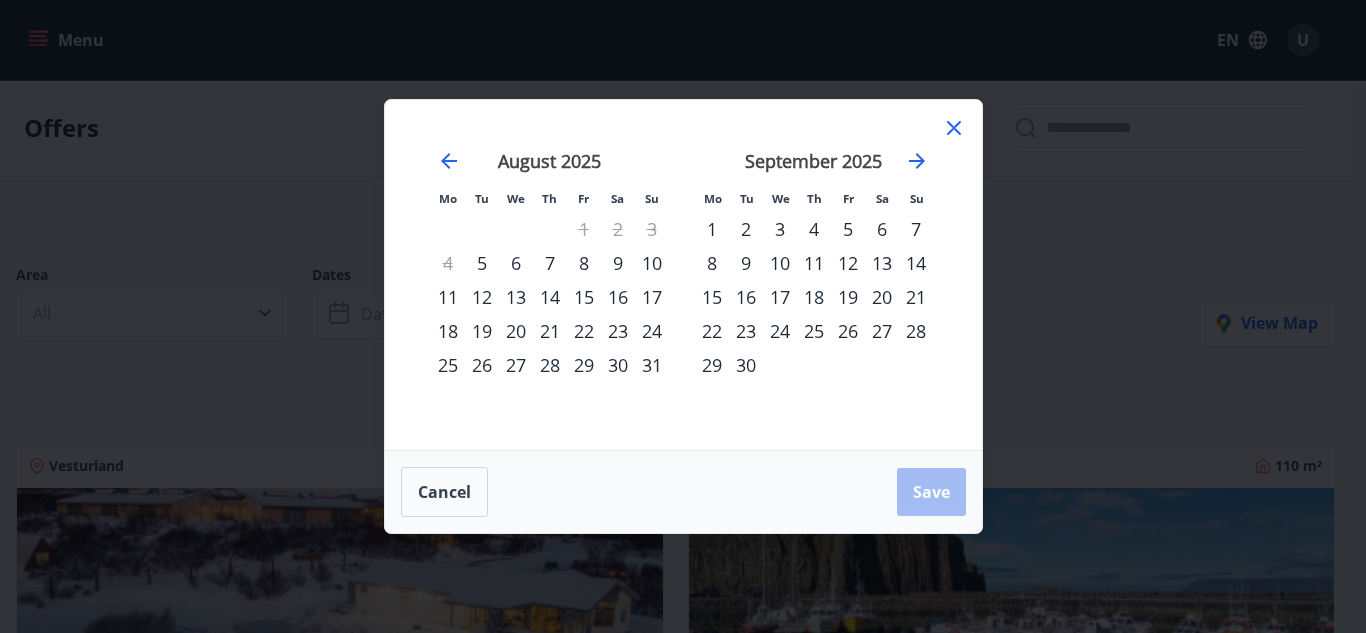 click on "1" at bounding box center [712, 229] 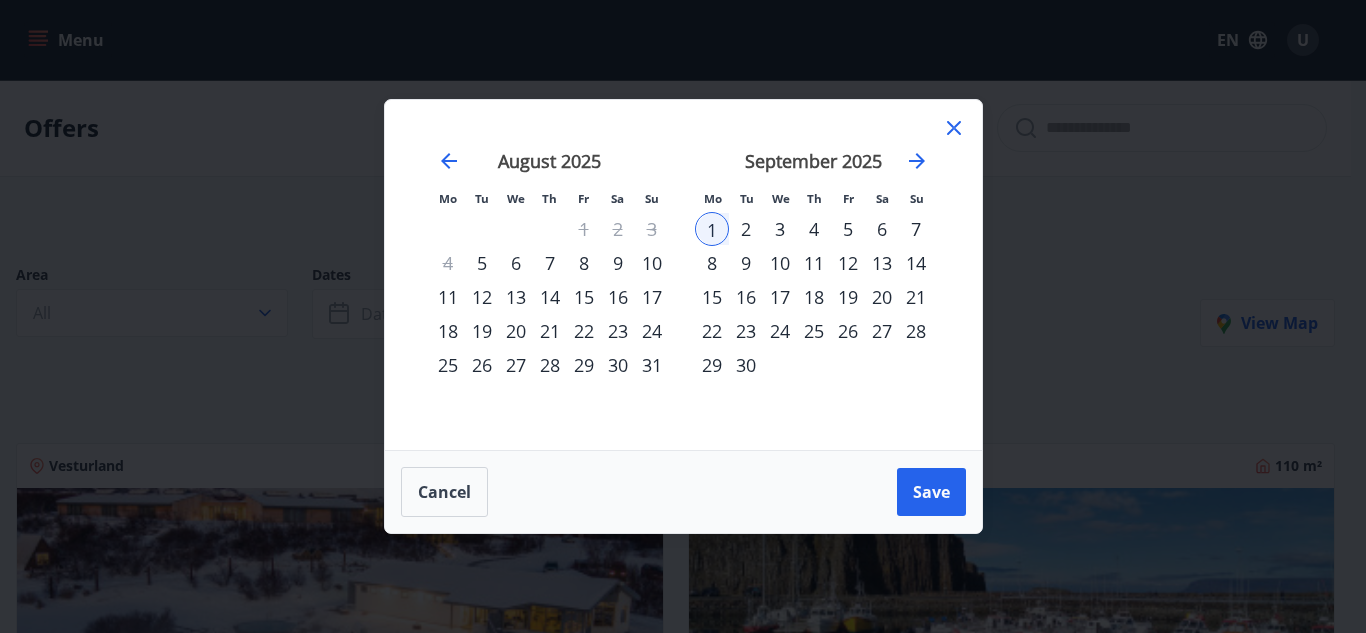 click 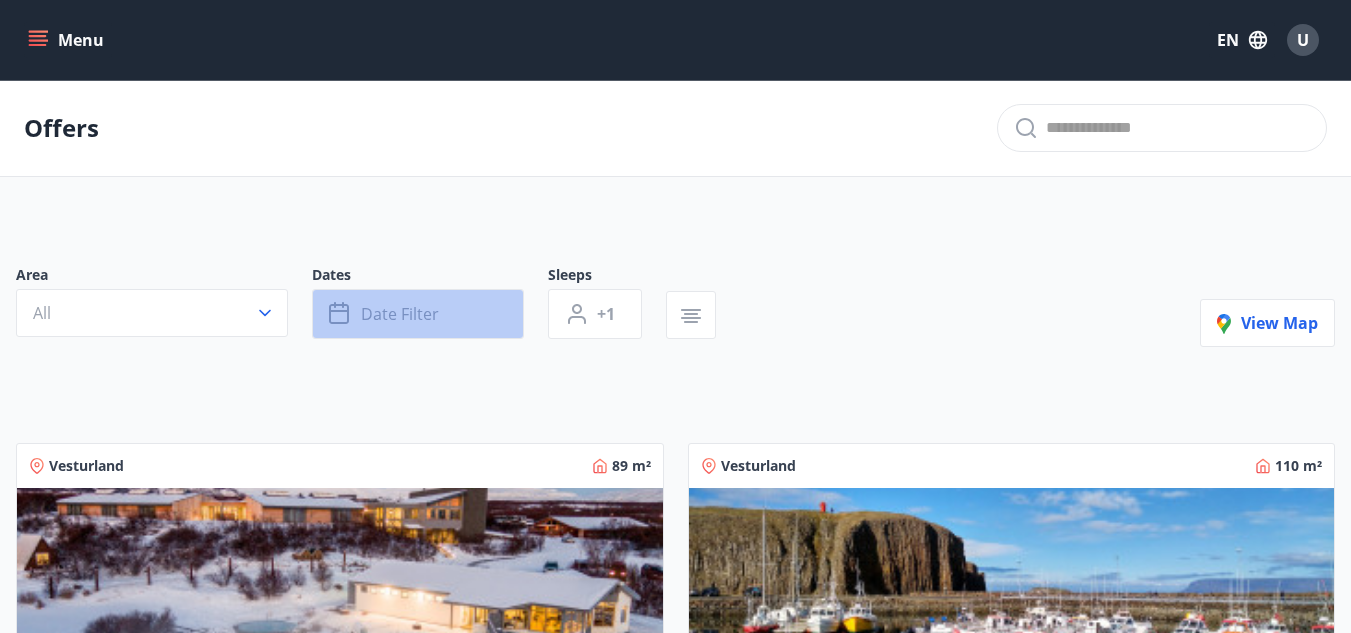 click on "Date filter" at bounding box center [400, 314] 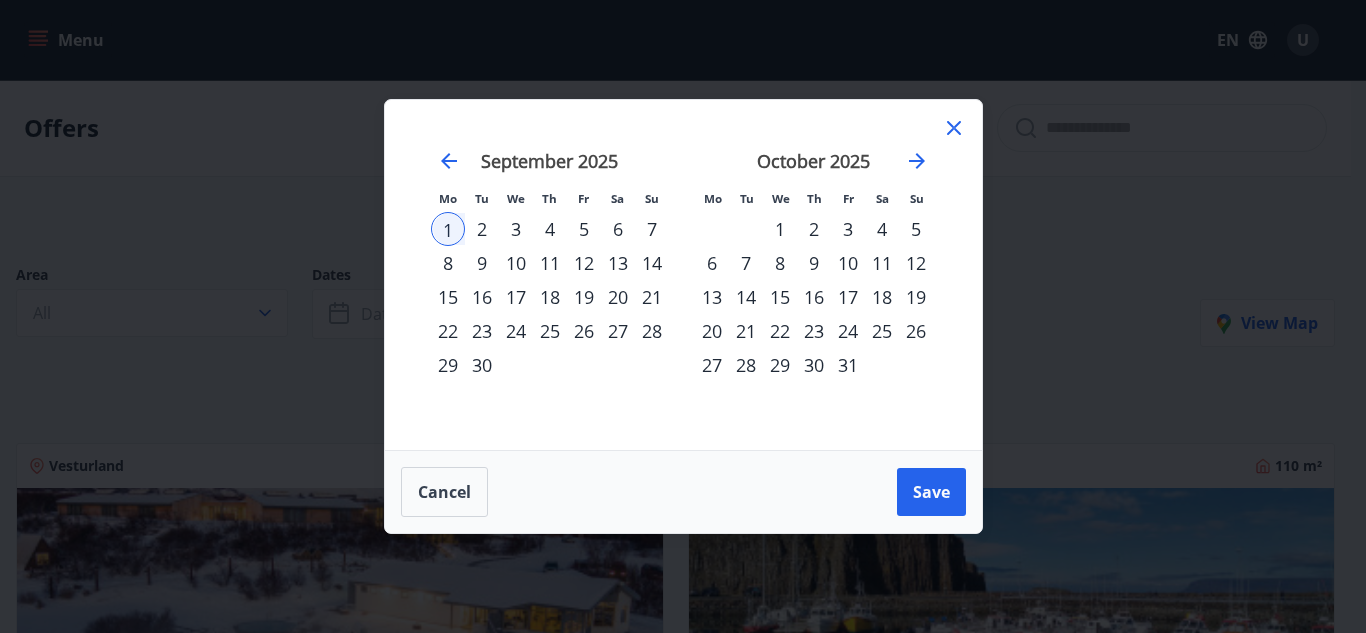 click on "5" at bounding box center [584, 229] 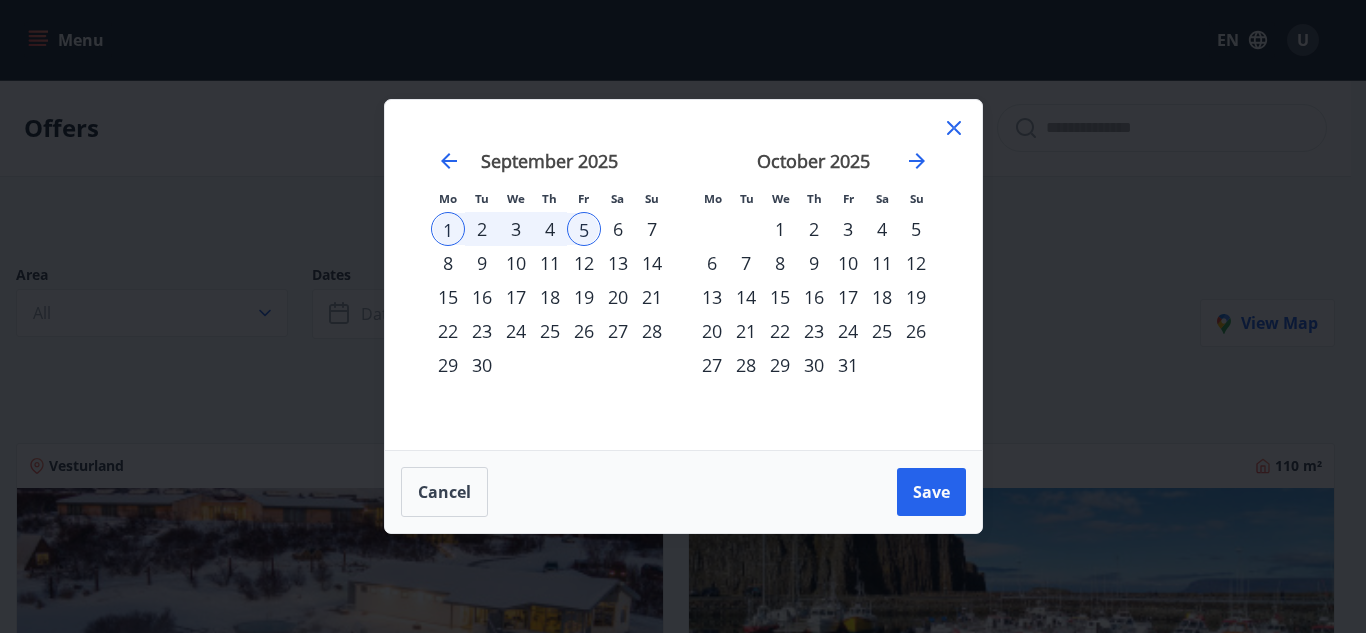 click on "6" at bounding box center (618, 229) 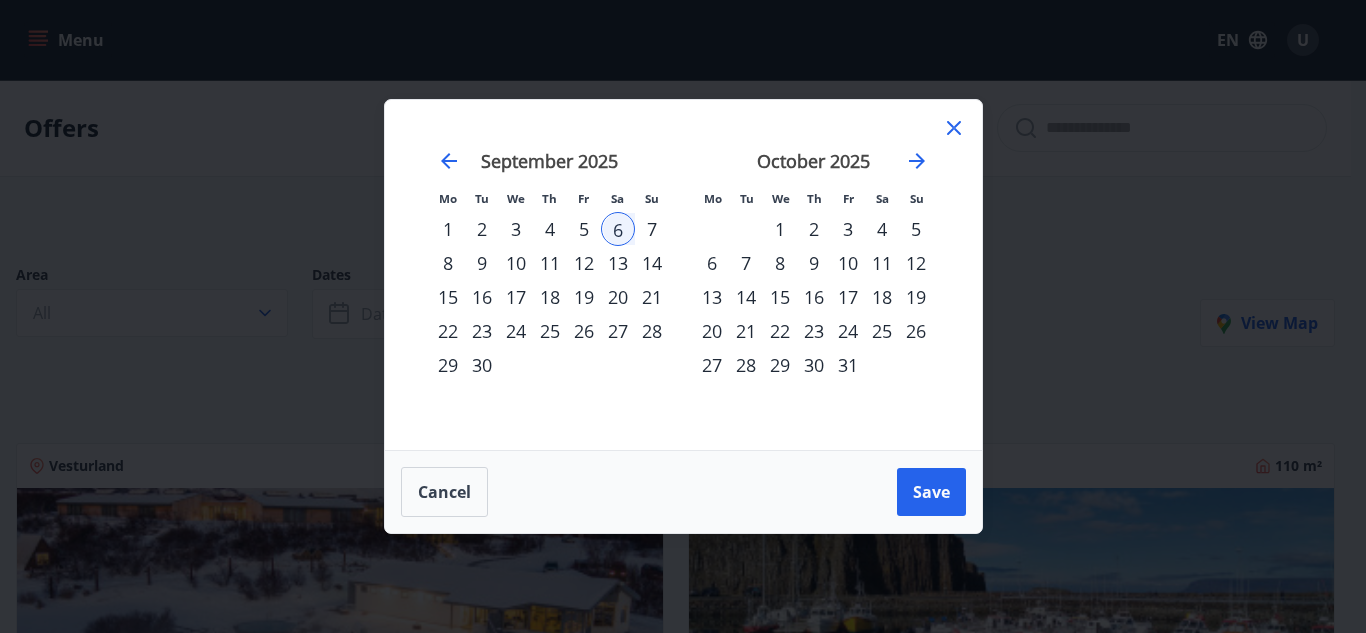 click 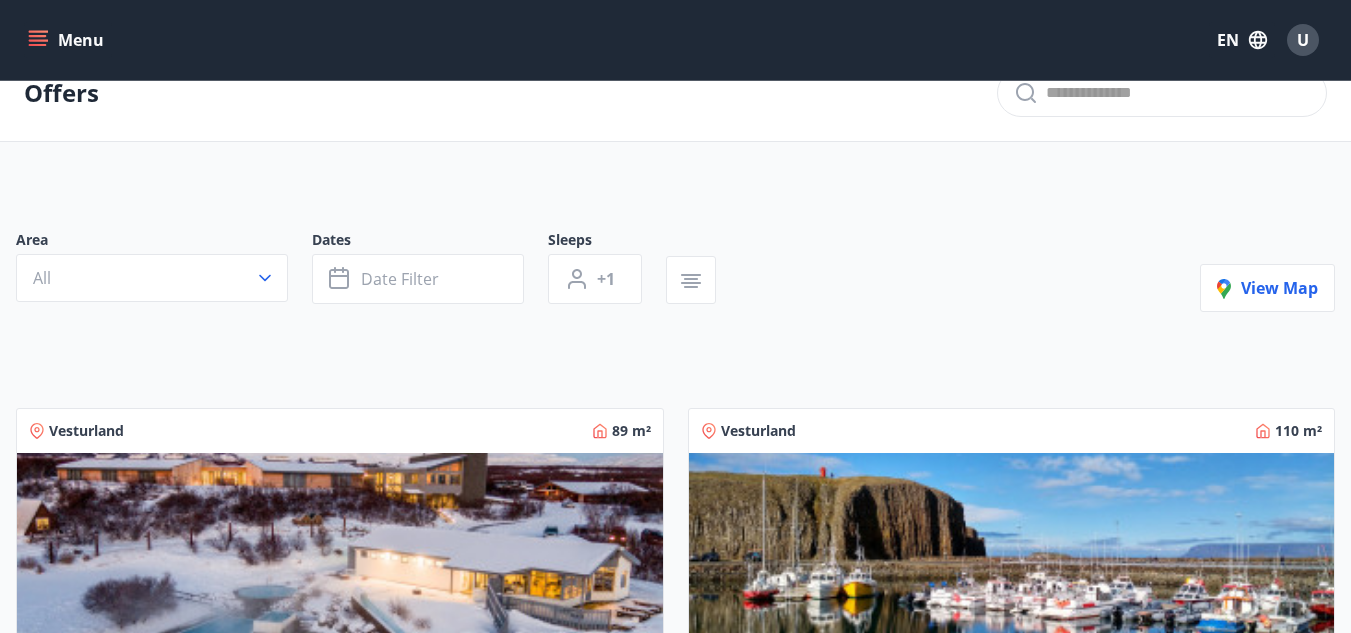 scroll, scrollTop: 0, scrollLeft: 0, axis: both 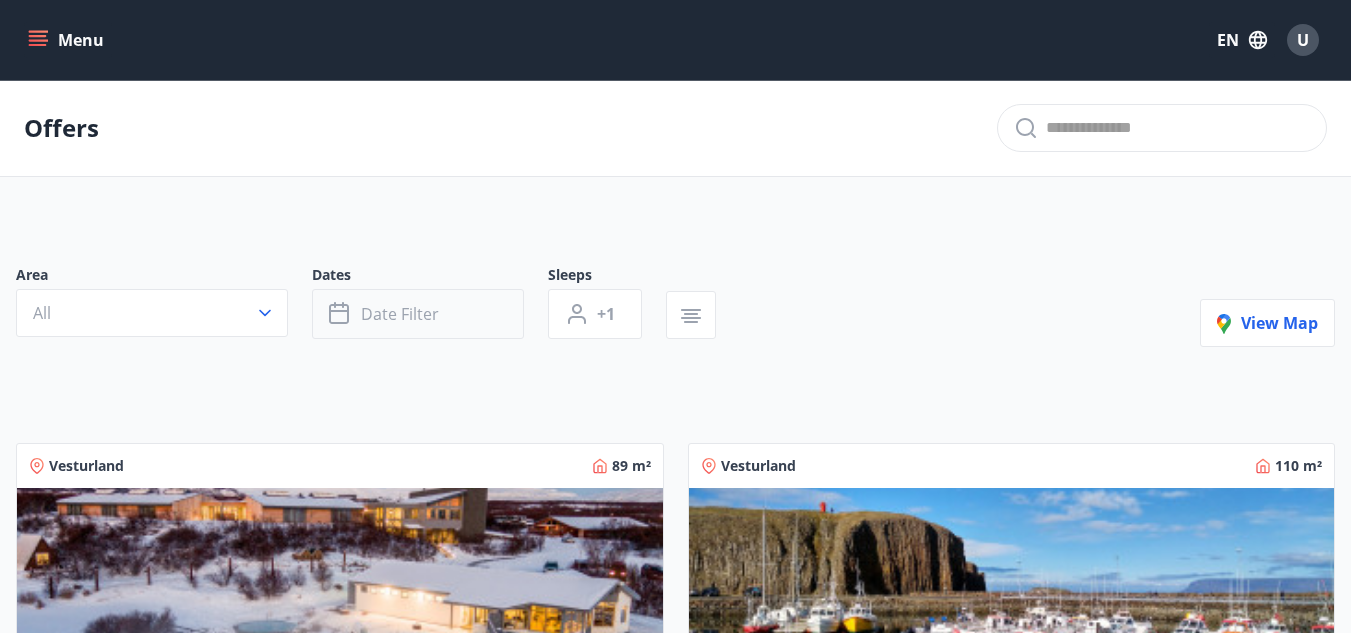 click on "Date filter" at bounding box center (418, 314) 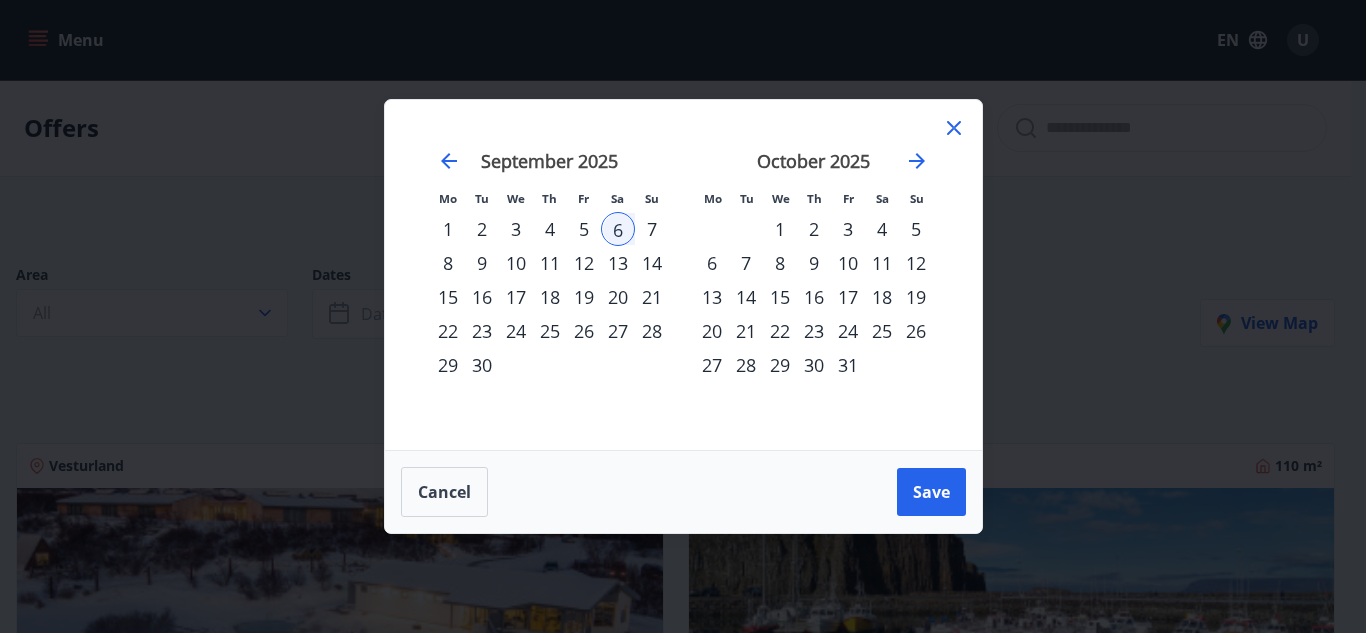 click on "1" at bounding box center (448, 229) 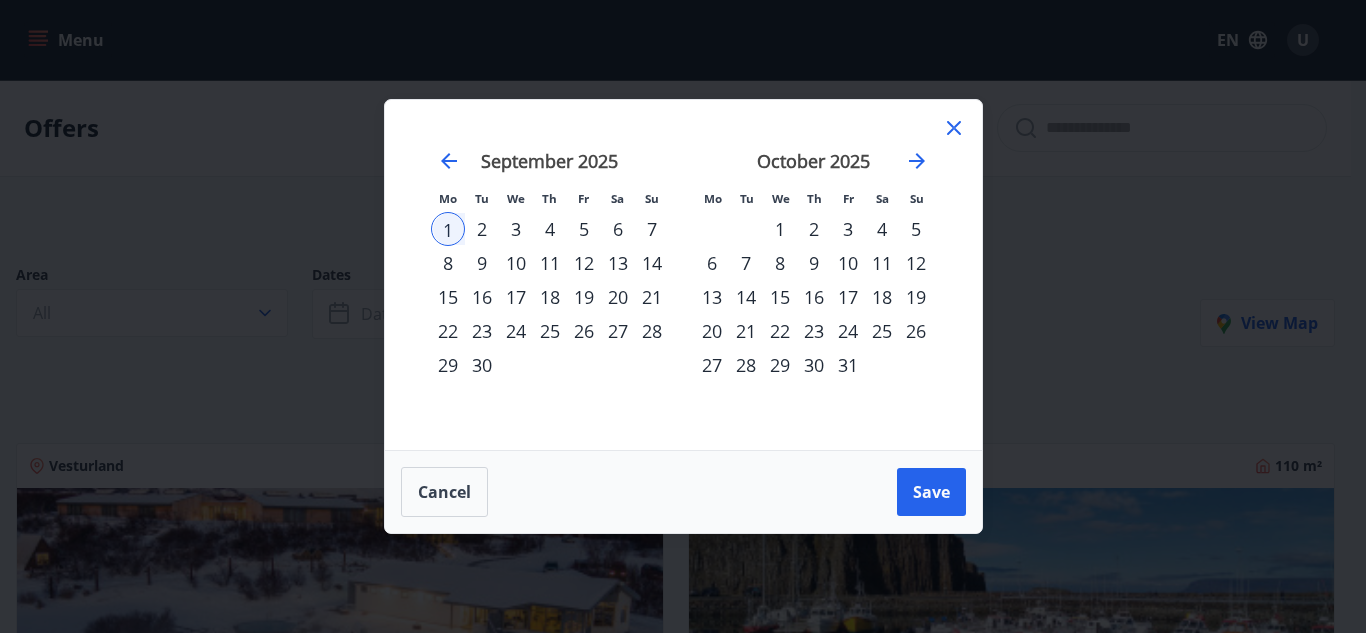 click on "9" at bounding box center [482, 263] 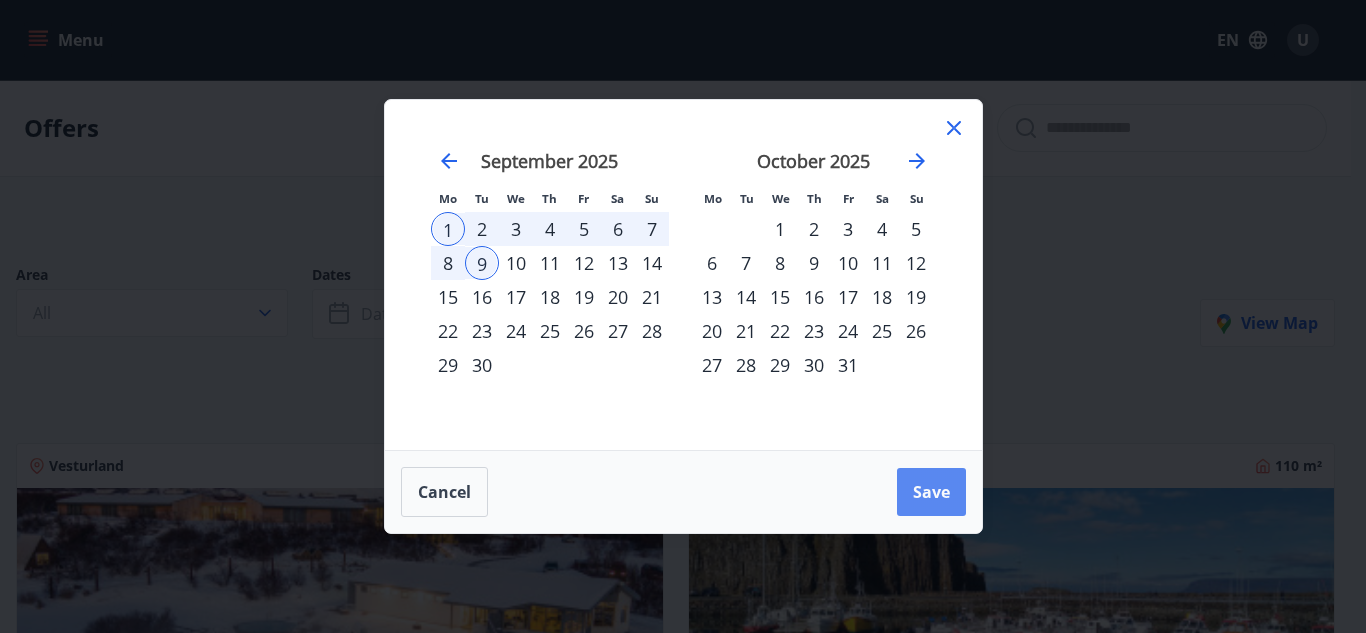 click on "Save" at bounding box center (931, 492) 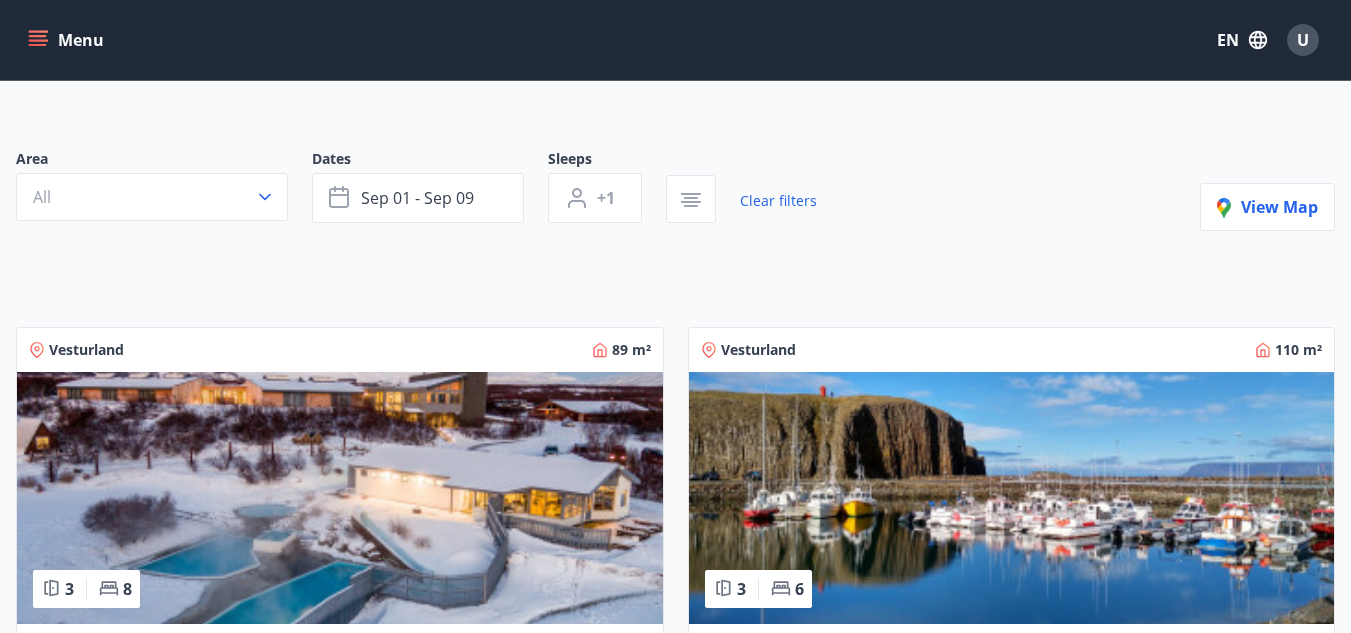 scroll, scrollTop: 0, scrollLeft: 0, axis: both 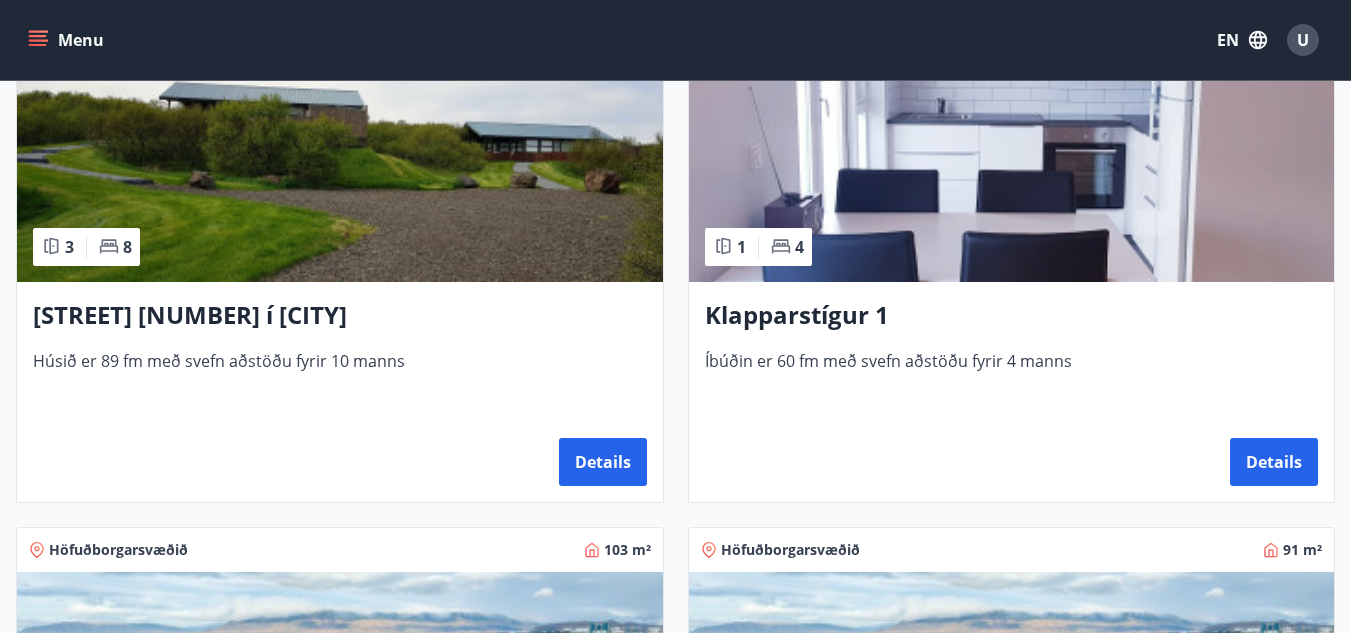 click at bounding box center [340, 156] 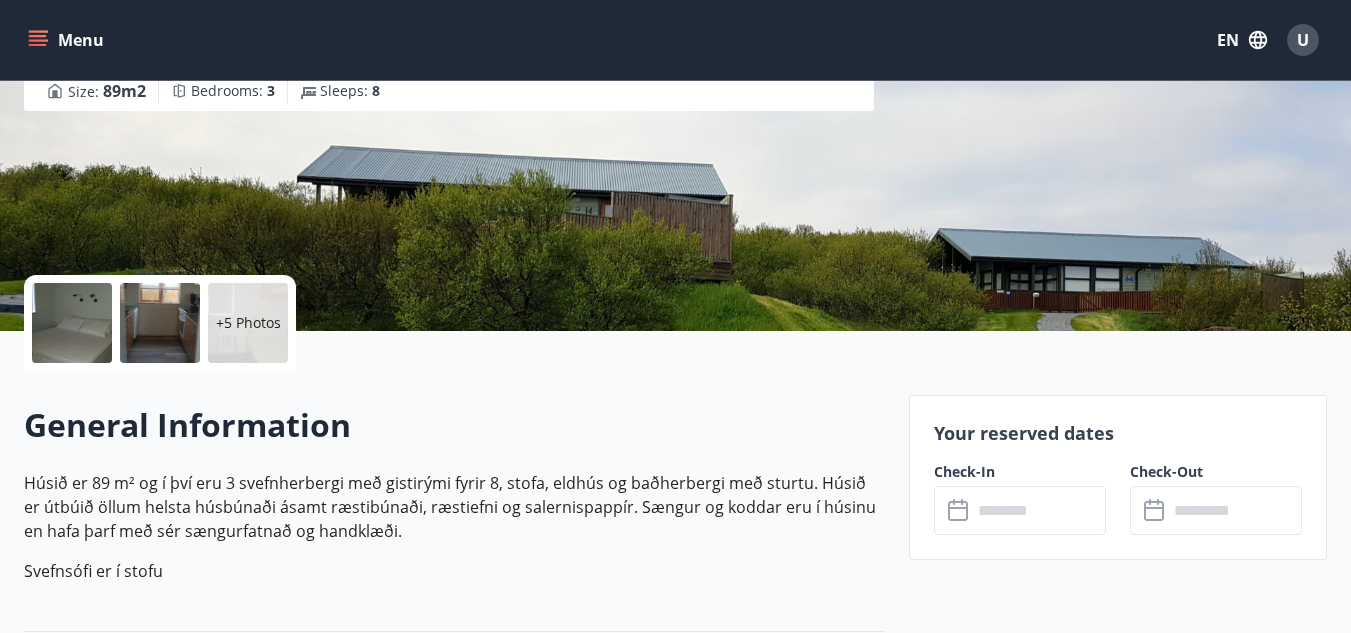 scroll, scrollTop: 300, scrollLeft: 0, axis: vertical 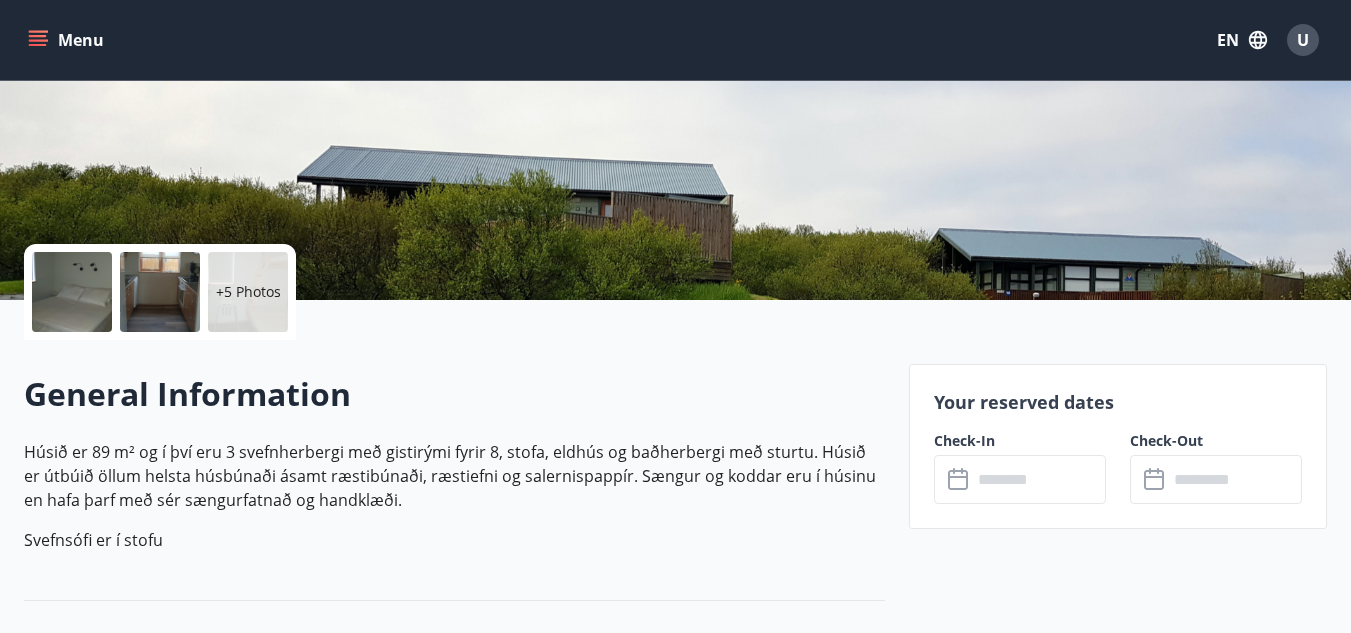 click at bounding box center (1039, 479) 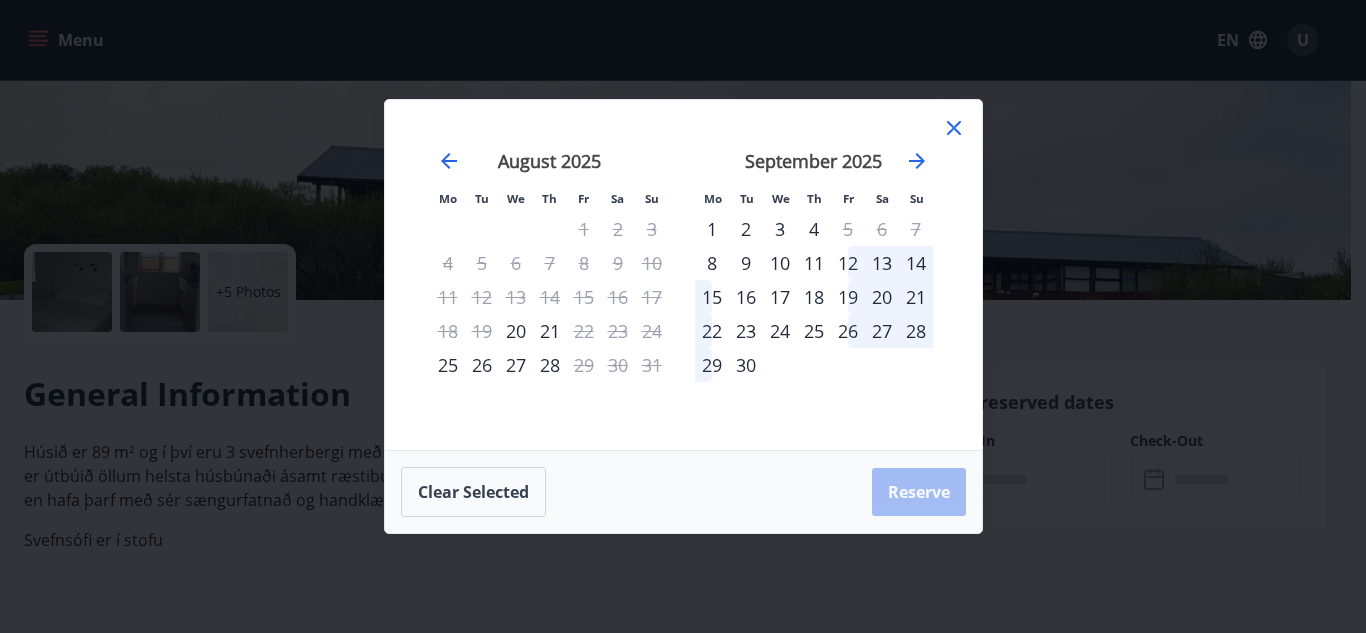 click 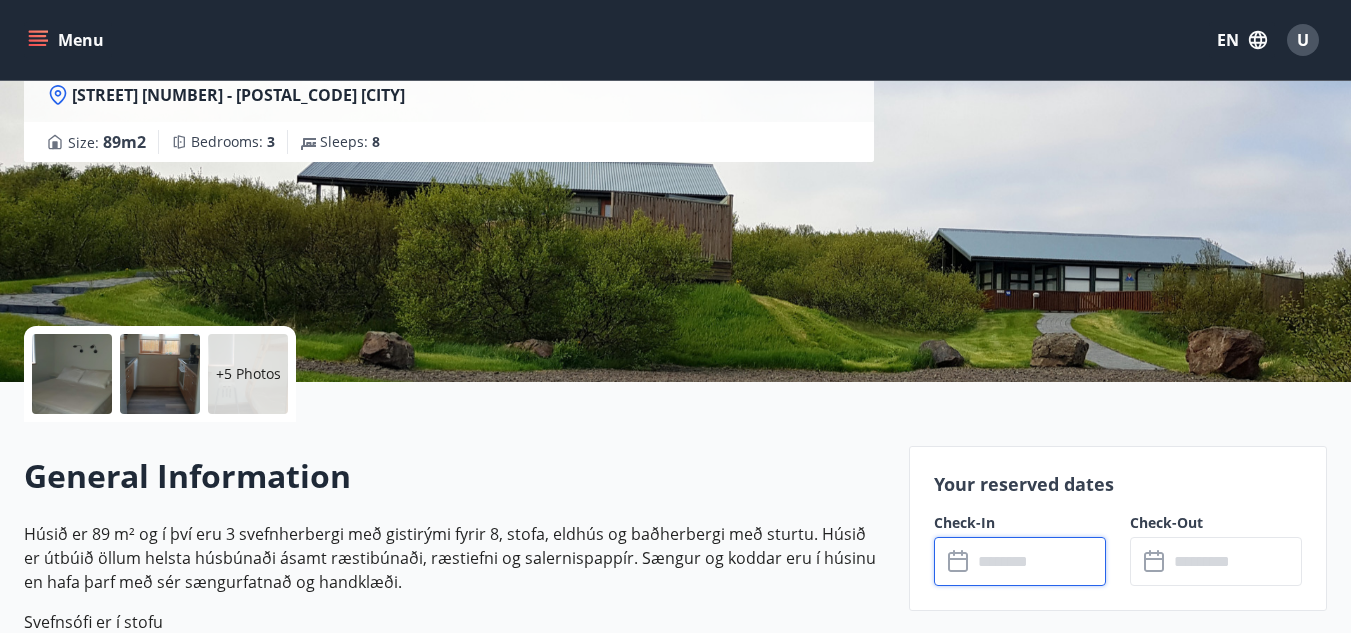 scroll, scrollTop: 200, scrollLeft: 0, axis: vertical 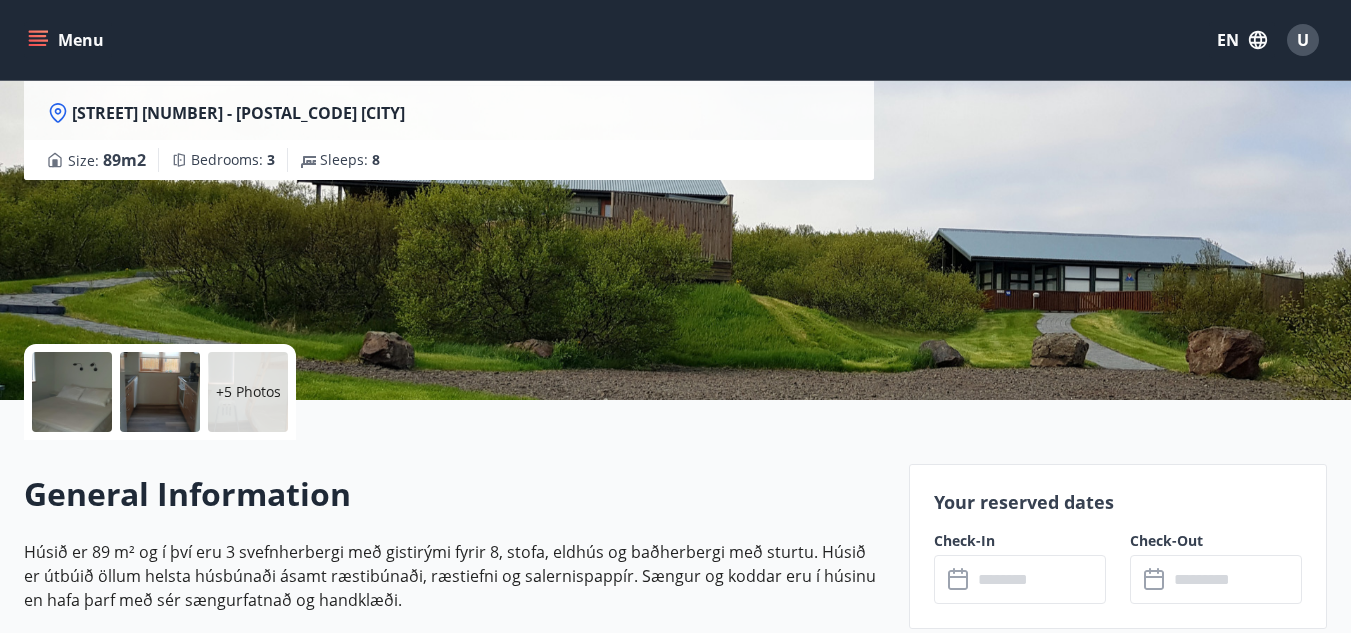 click on "Menu EN U" at bounding box center [675, 40] 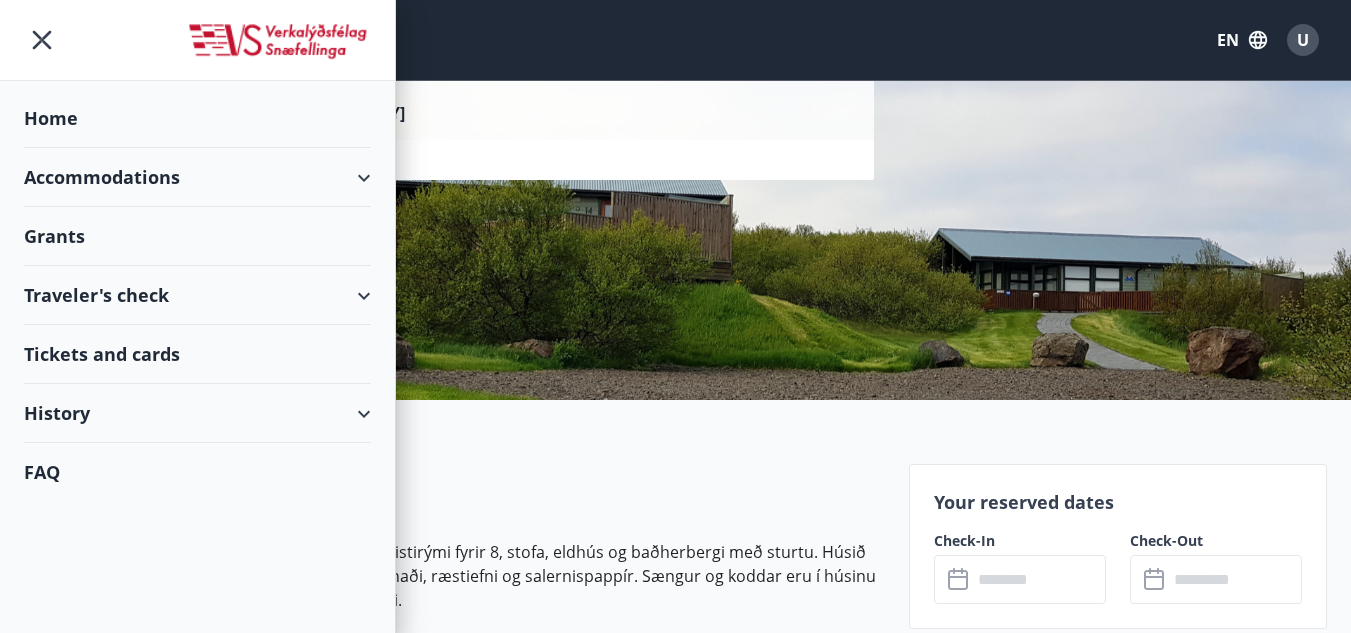 click on "Accommodations" at bounding box center [197, 177] 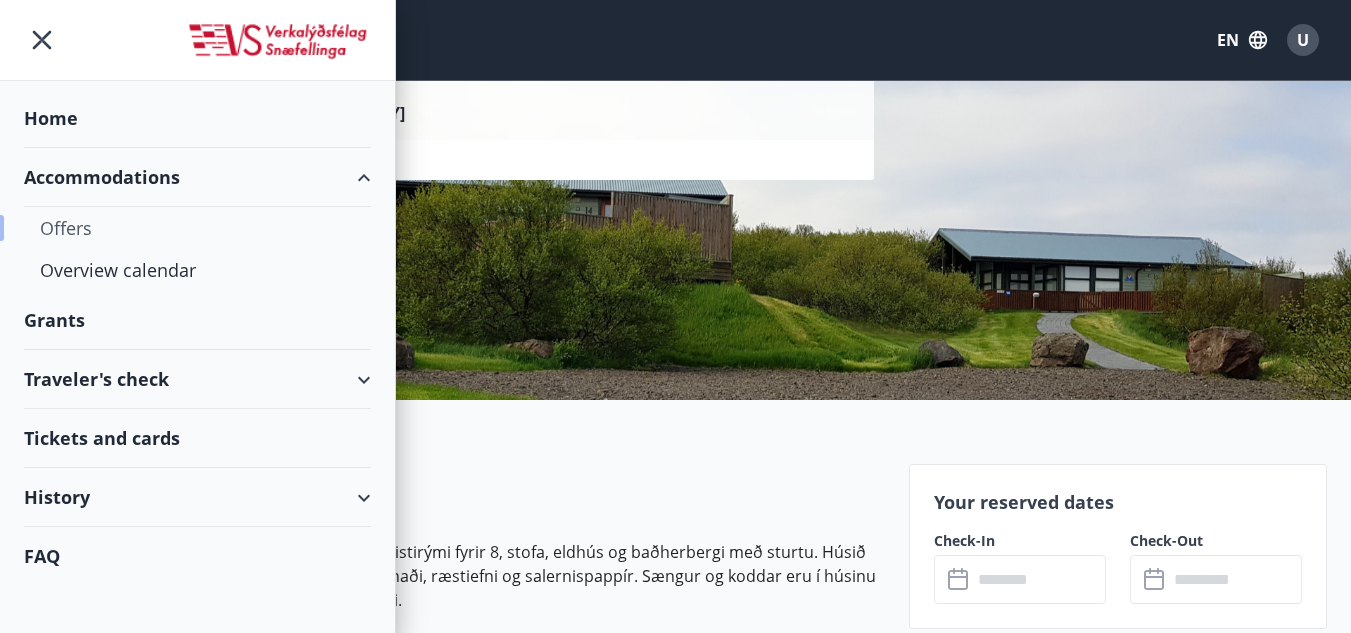 click on "Offers" at bounding box center (197, 228) 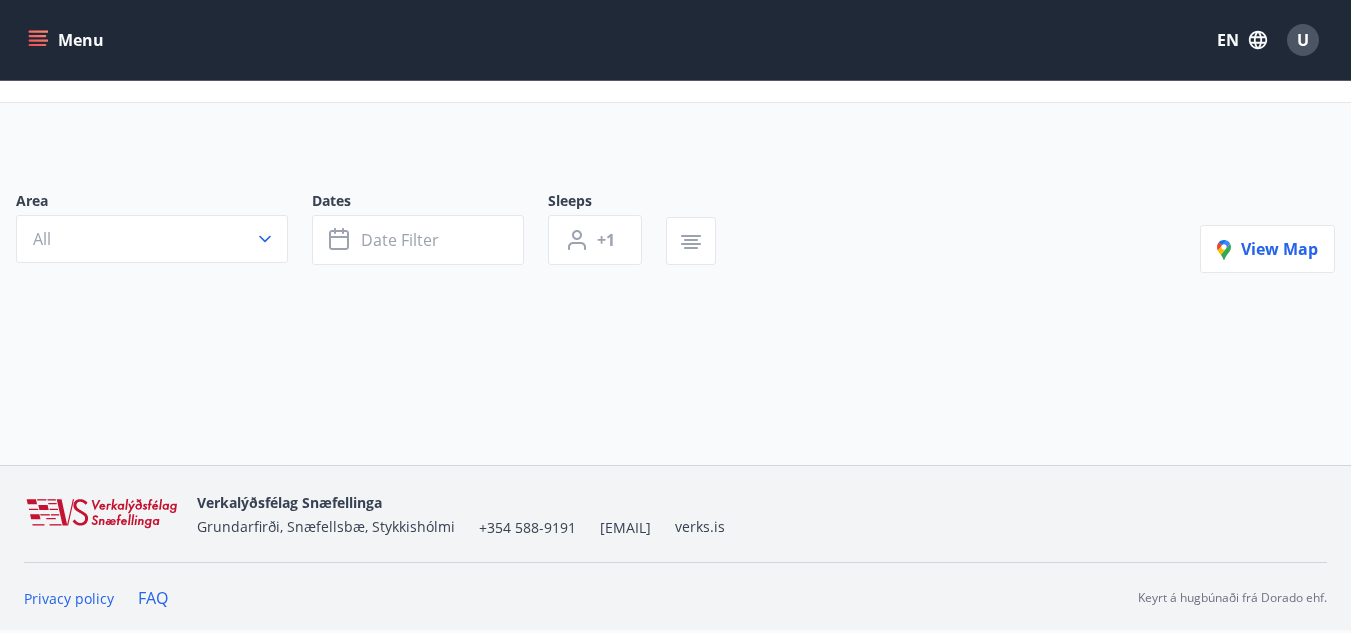 scroll, scrollTop: 0, scrollLeft: 0, axis: both 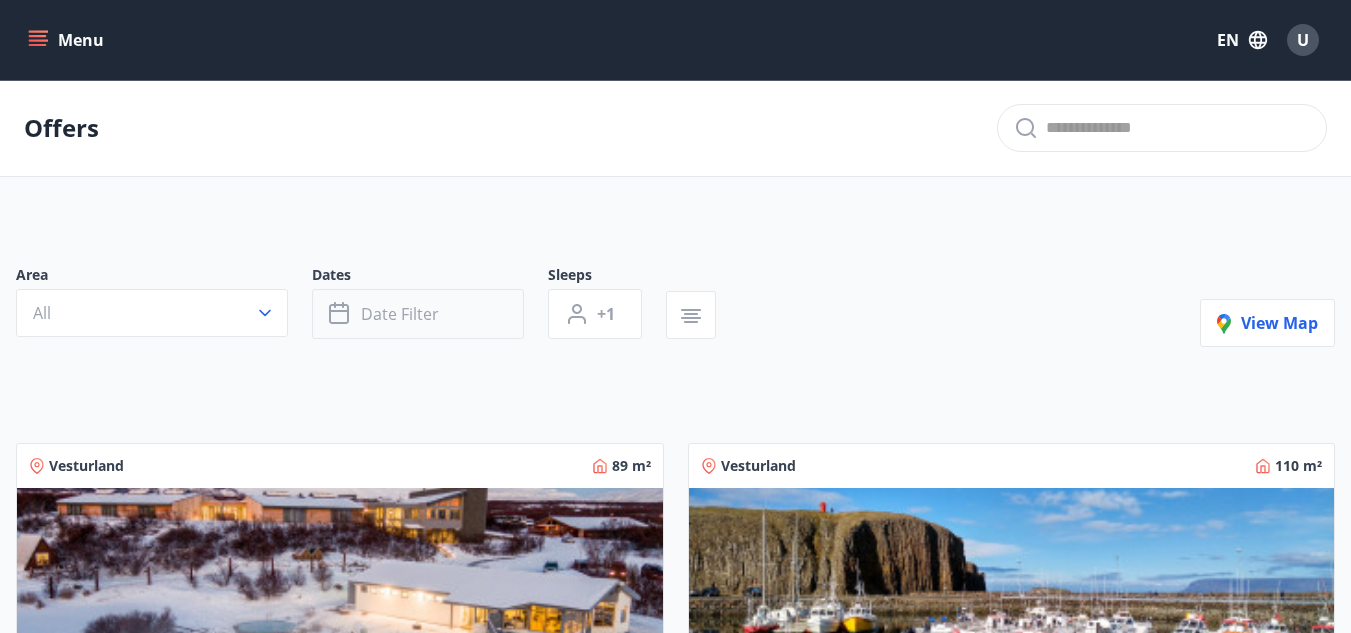 click on "Date filter" at bounding box center [418, 314] 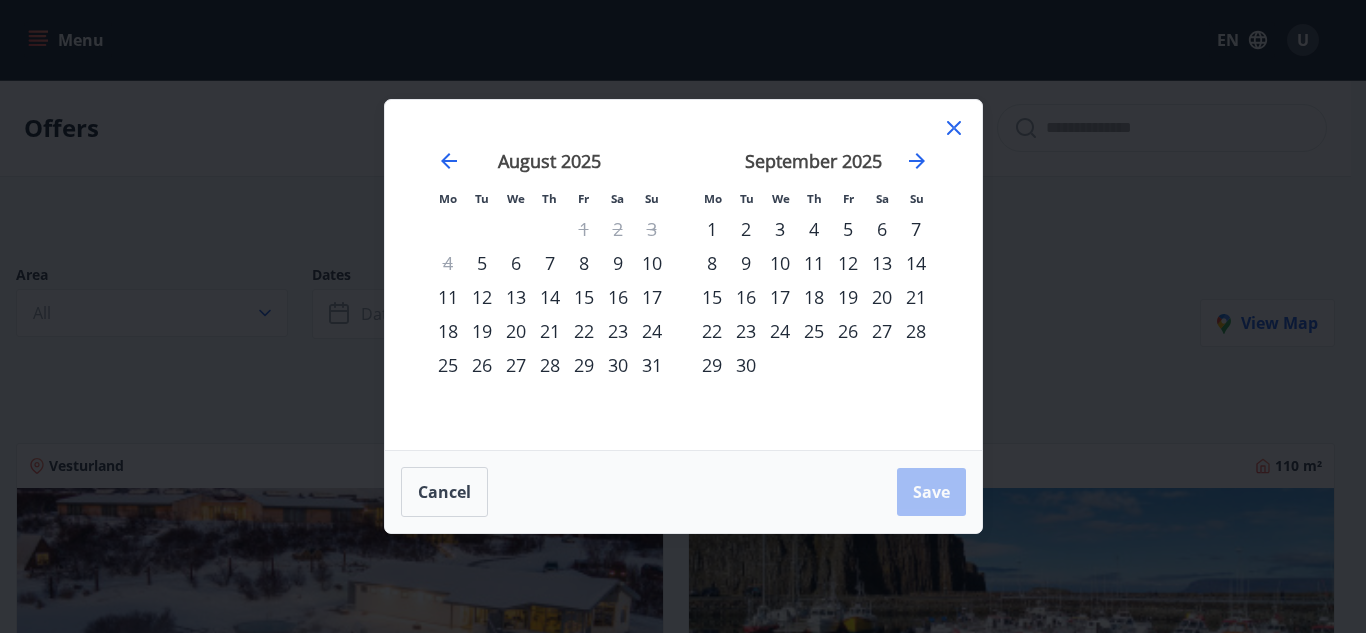 click 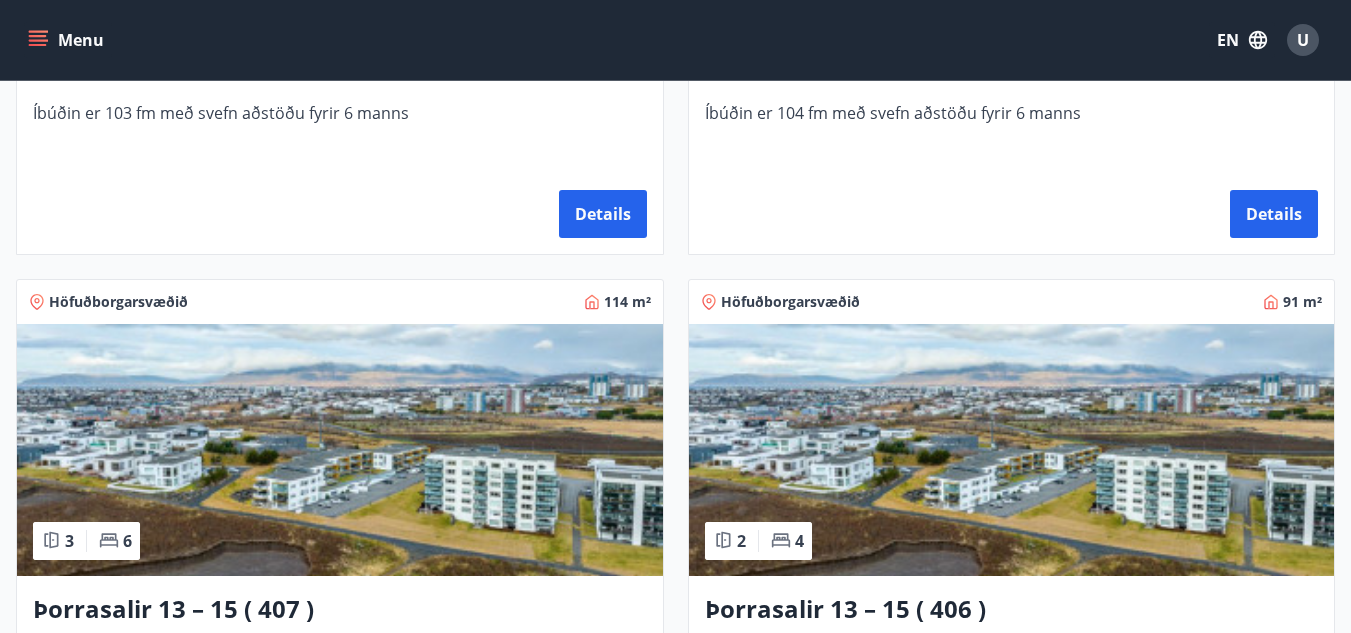 scroll, scrollTop: 1900, scrollLeft: 0, axis: vertical 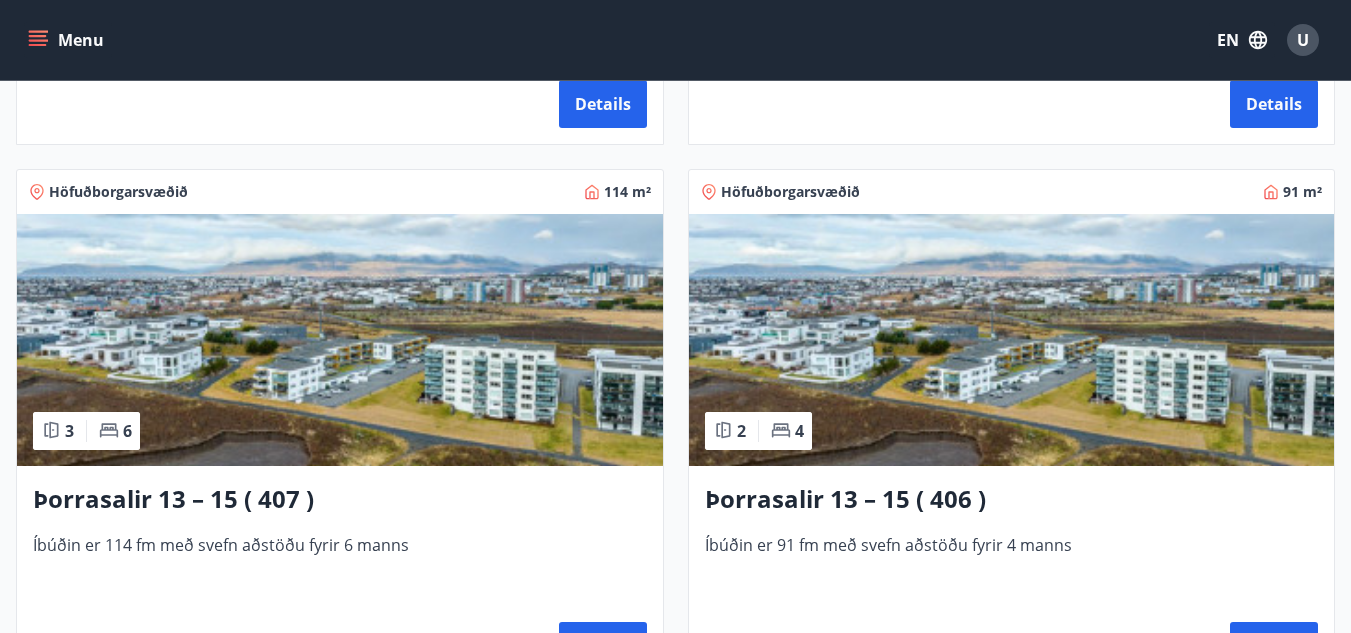 click at bounding box center (1012, 340) 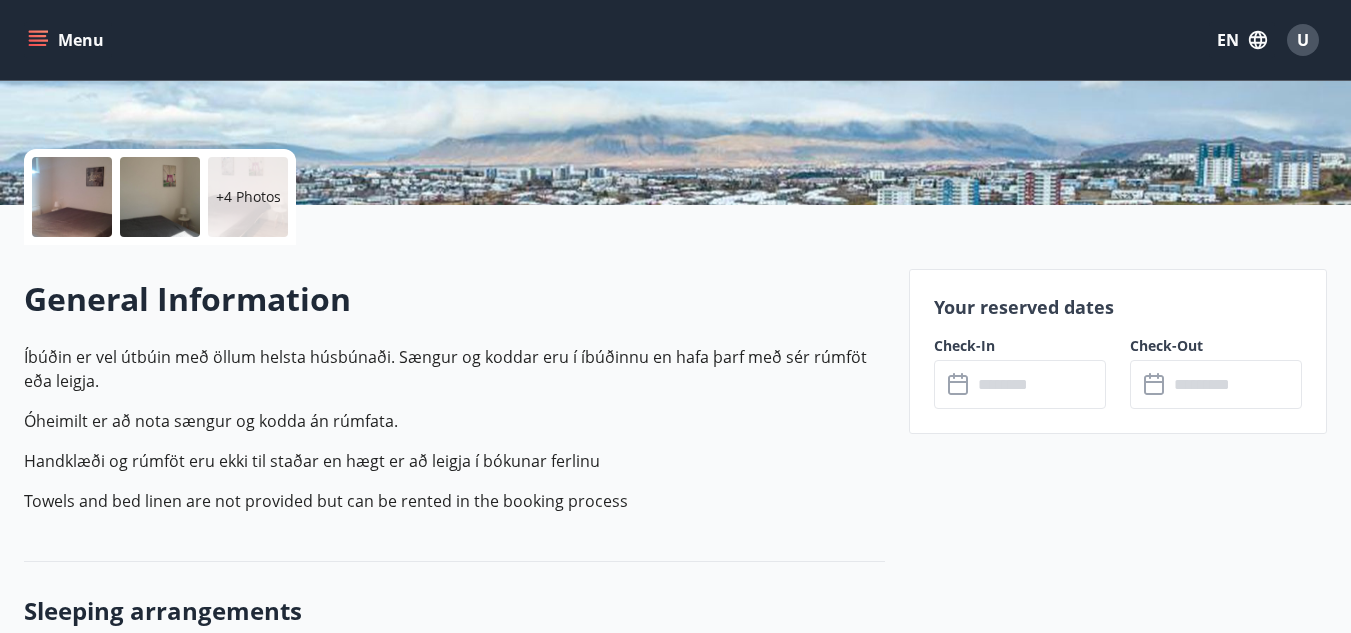 scroll, scrollTop: 500, scrollLeft: 0, axis: vertical 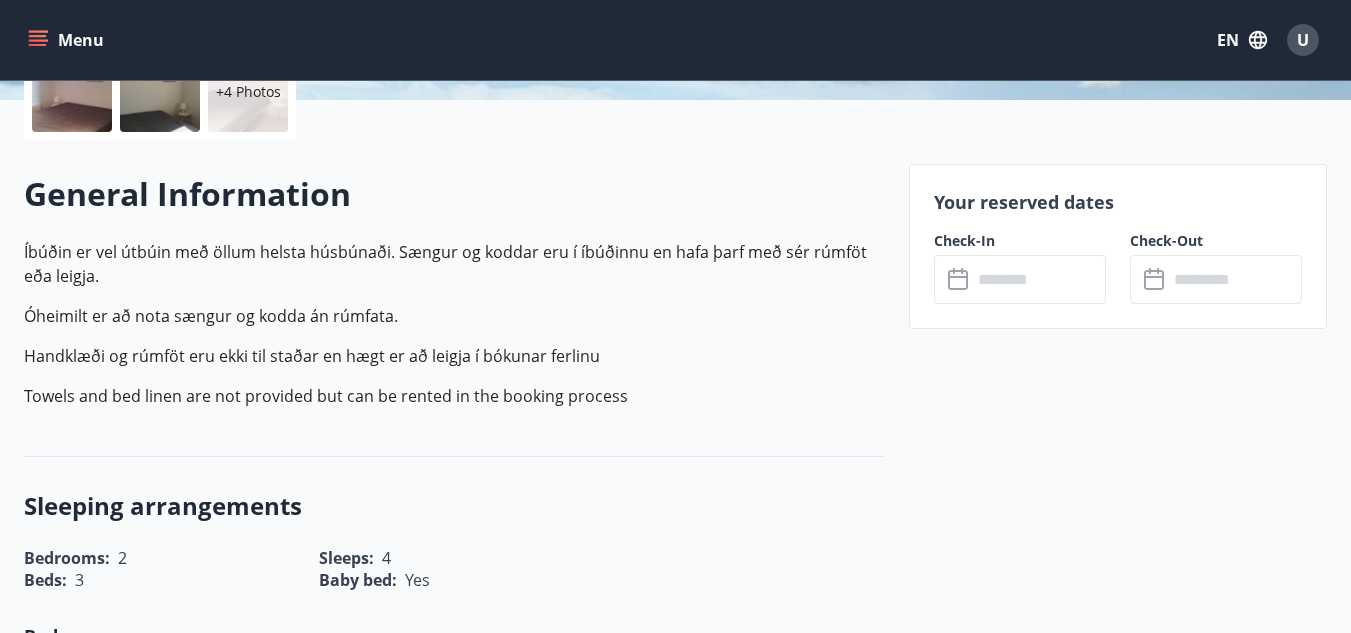click at bounding box center (1039, 279) 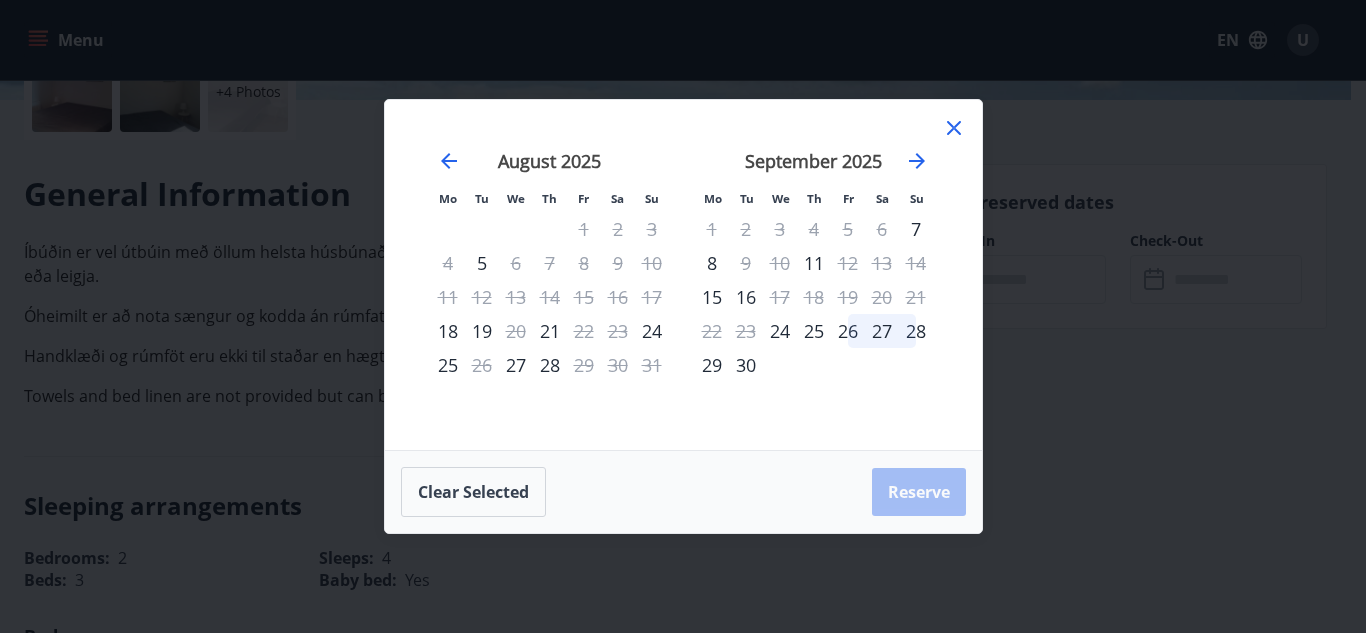 click 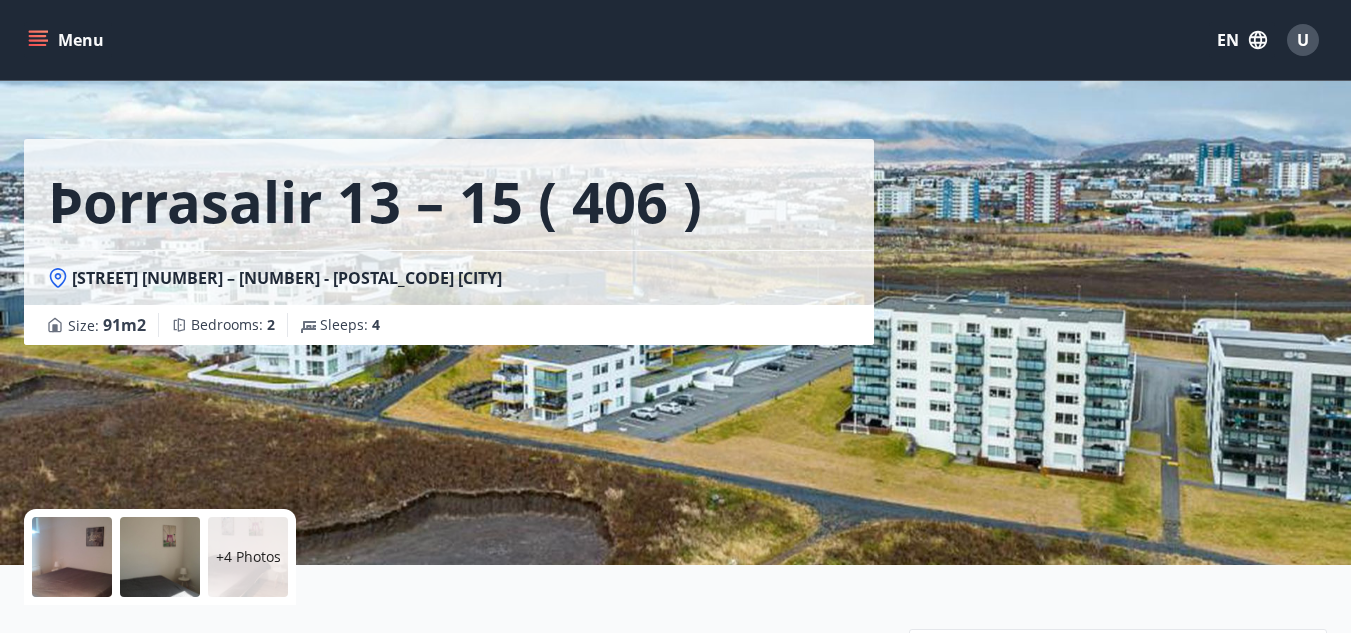 scroll, scrollTop: 0, scrollLeft: 0, axis: both 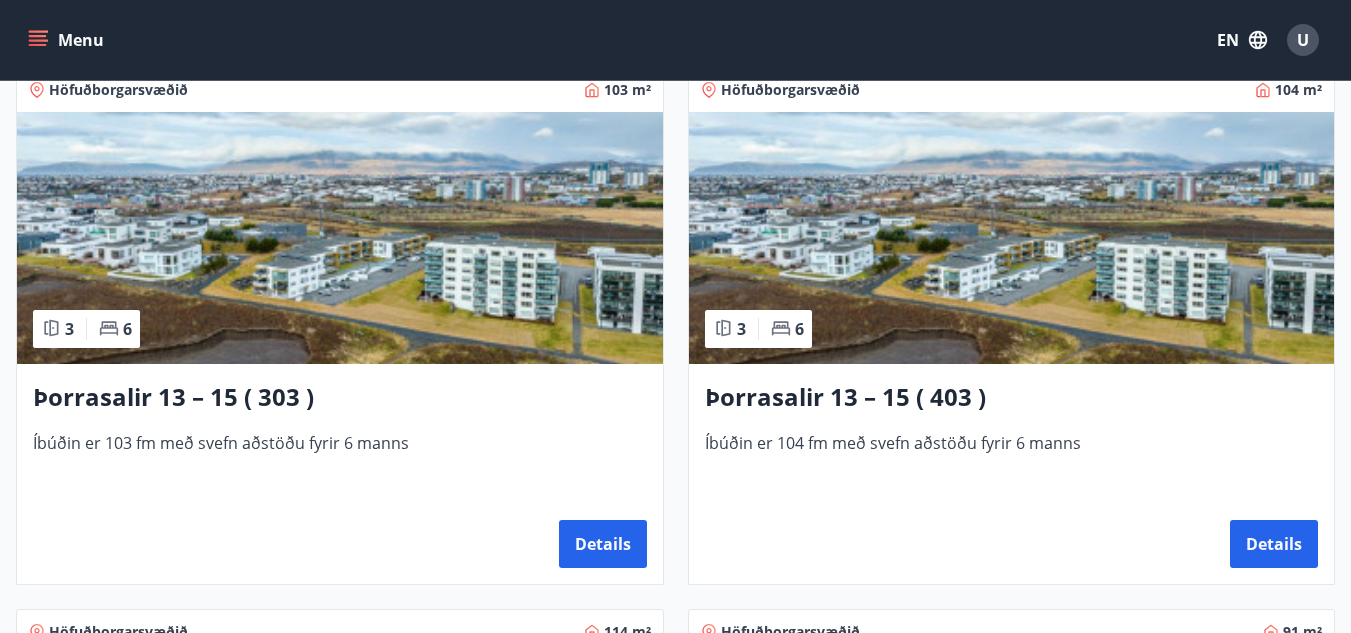 click at bounding box center [340, 238] 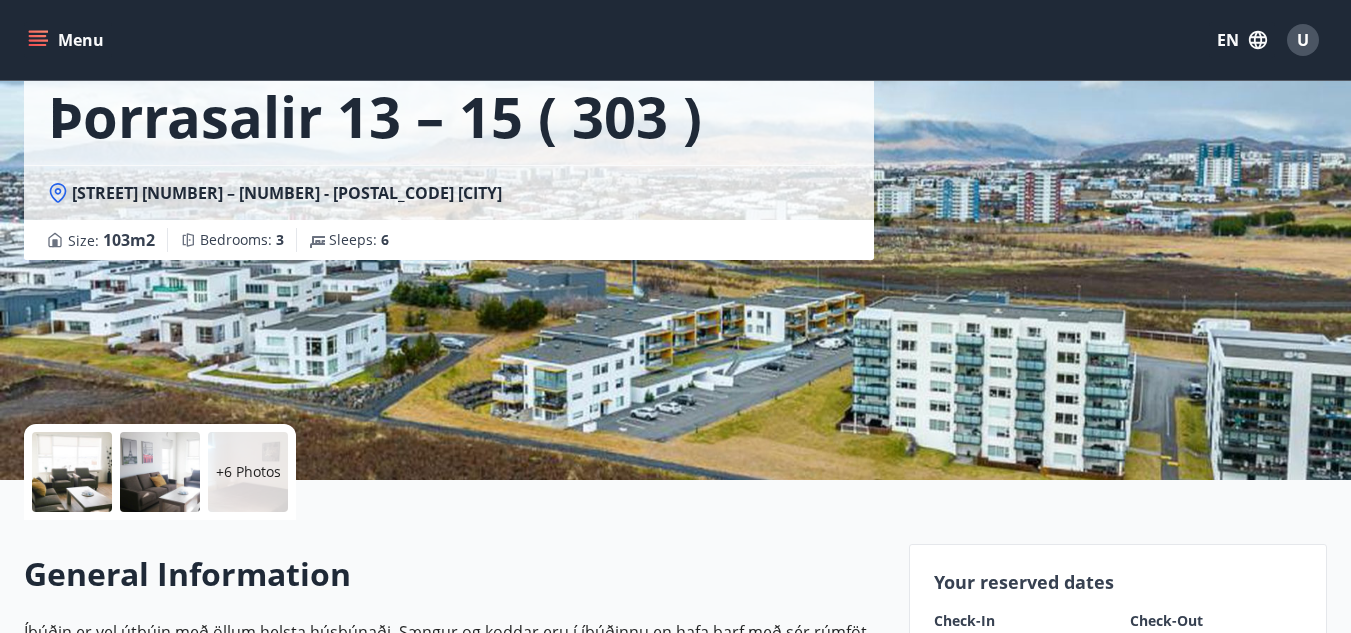 scroll, scrollTop: 300, scrollLeft: 0, axis: vertical 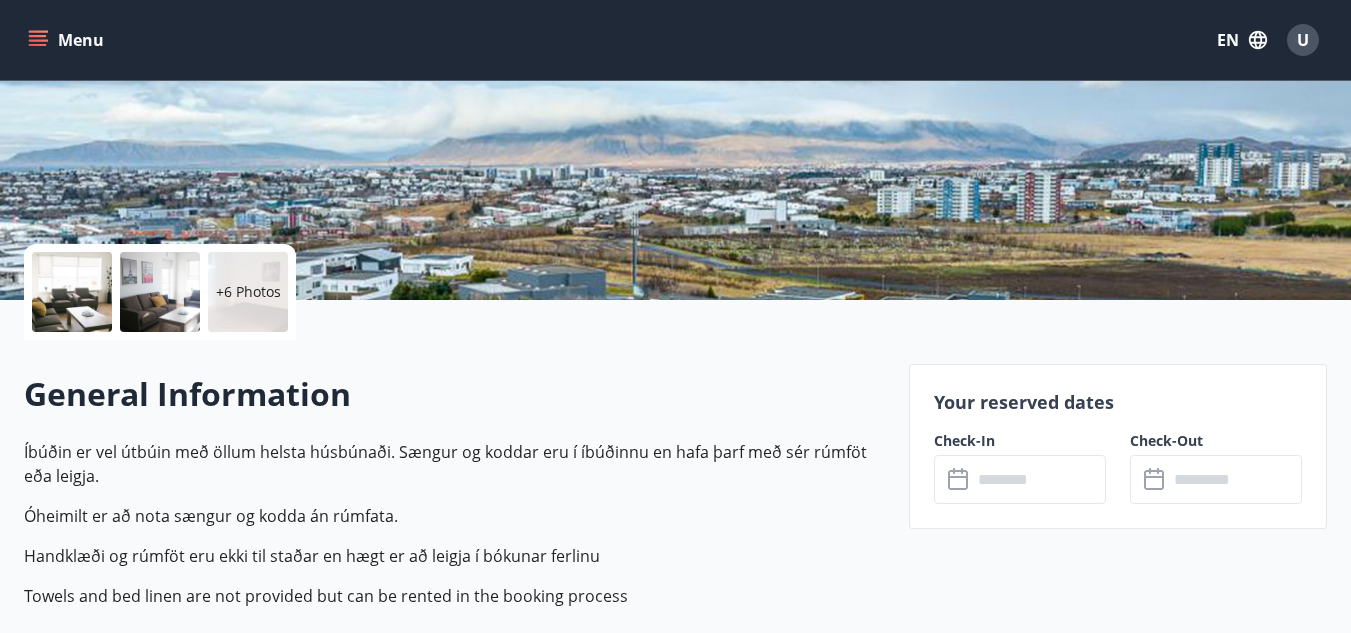 click at bounding box center [1039, 479] 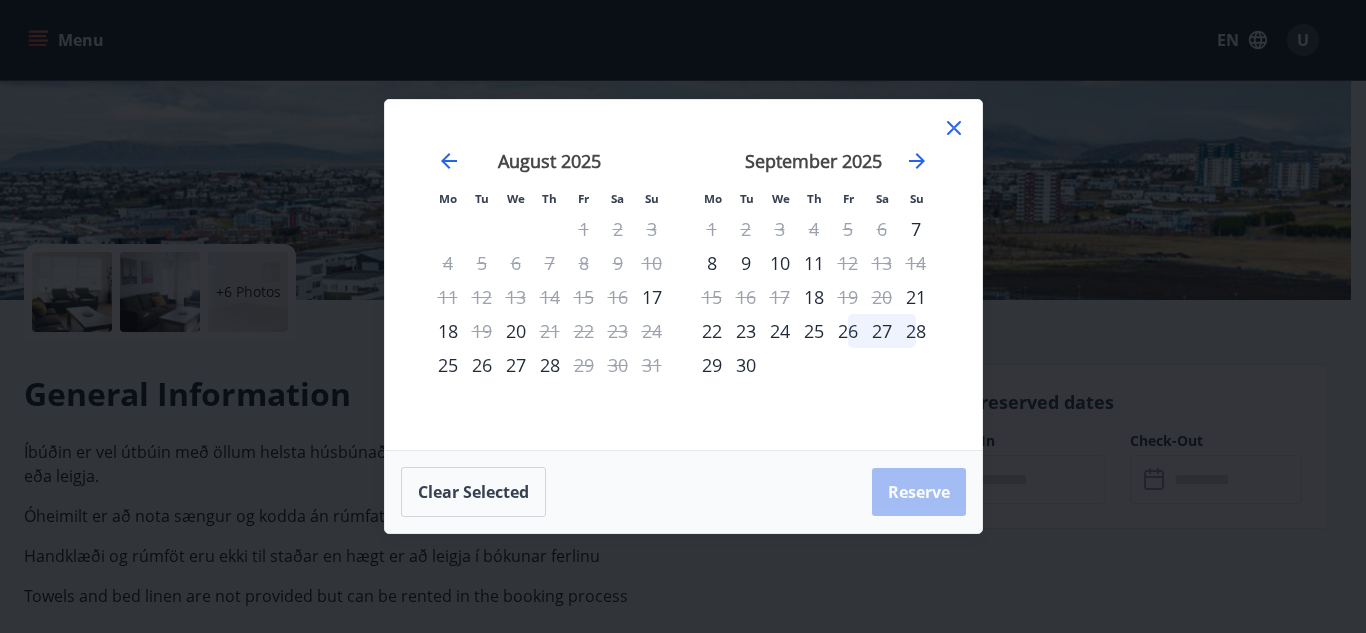 click 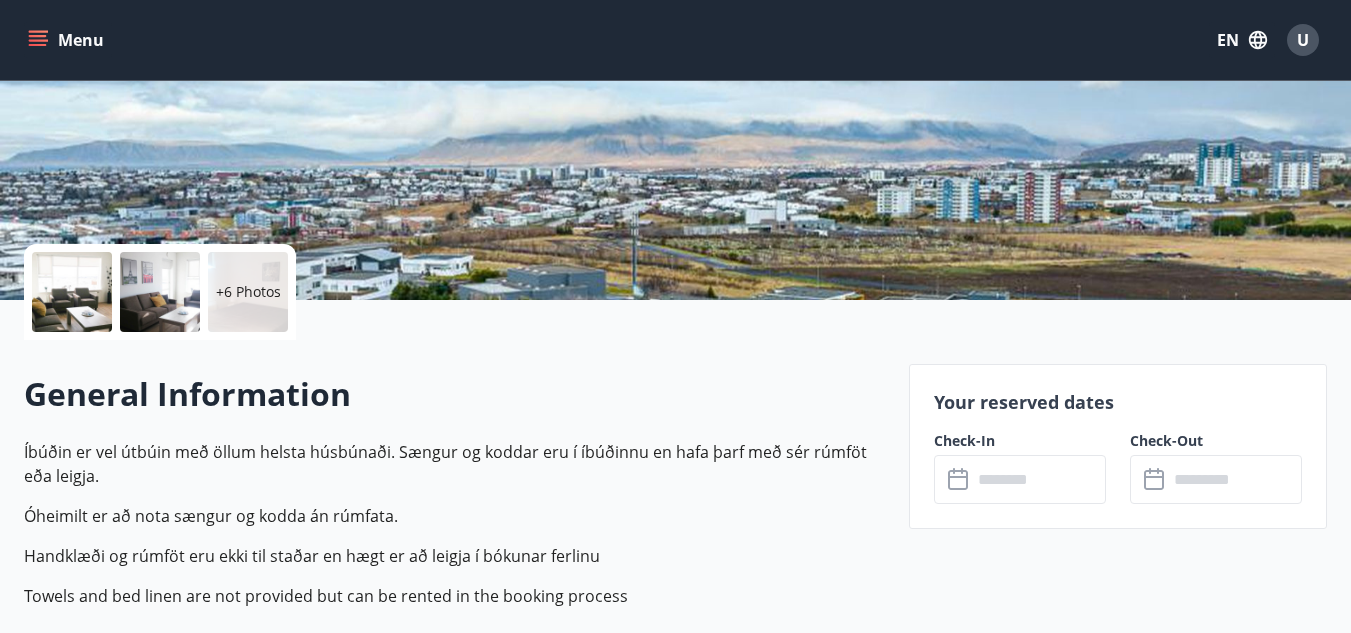 click on "Menu EN U" at bounding box center (675, 40) 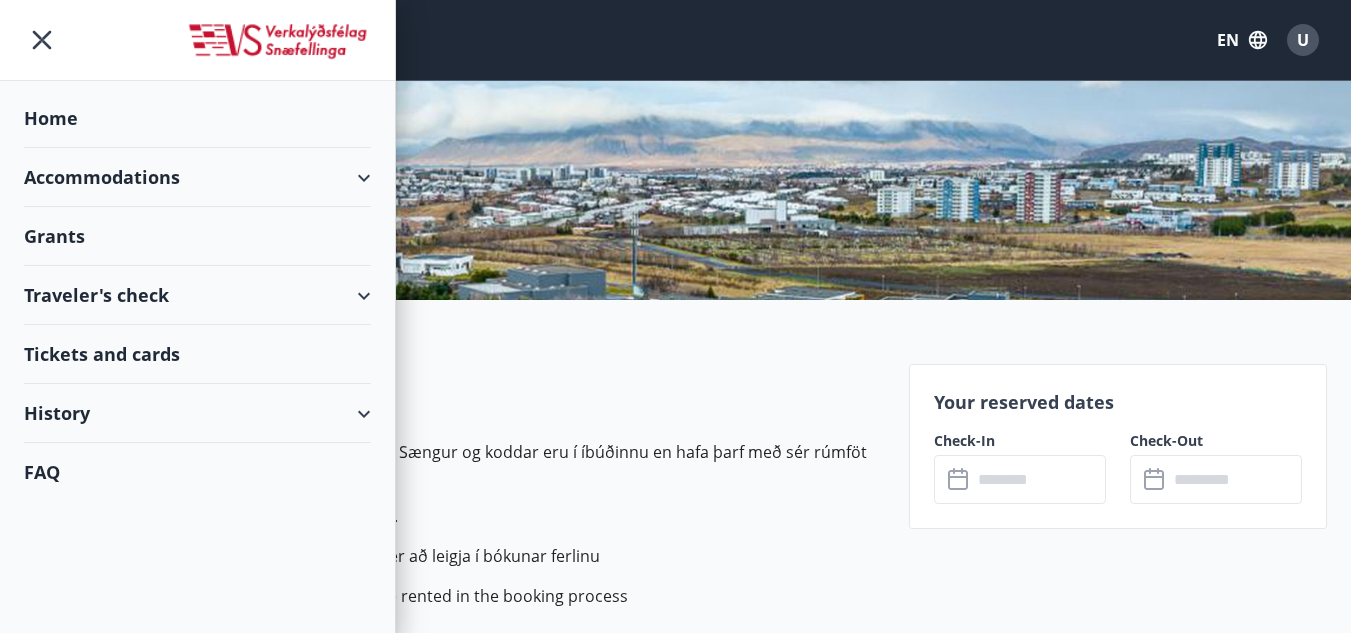 click on "Accommodations" at bounding box center (197, 177) 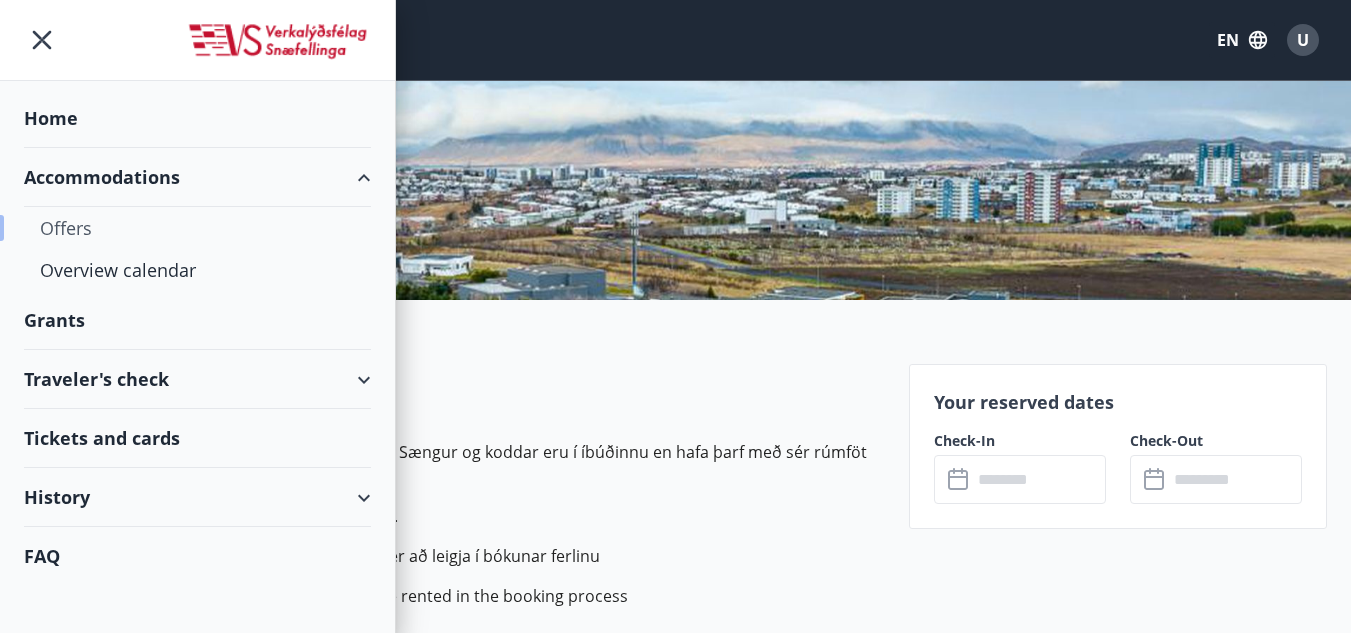 click on "Offers" at bounding box center (197, 228) 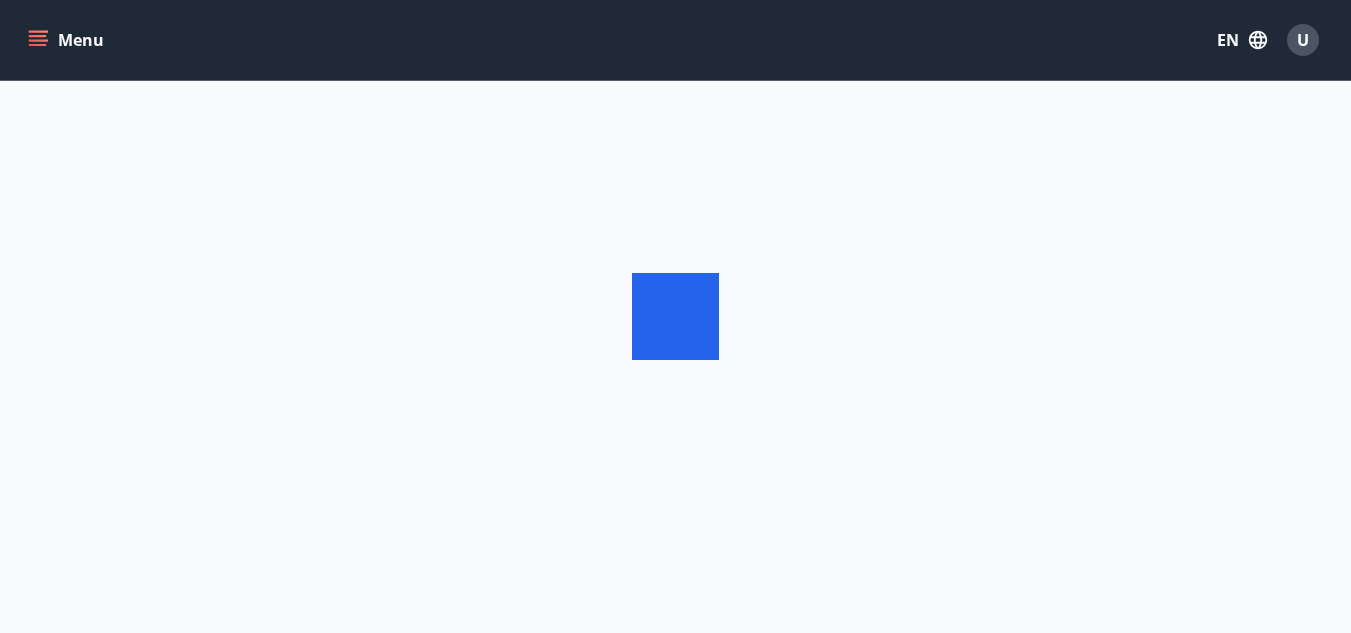 scroll, scrollTop: 0, scrollLeft: 0, axis: both 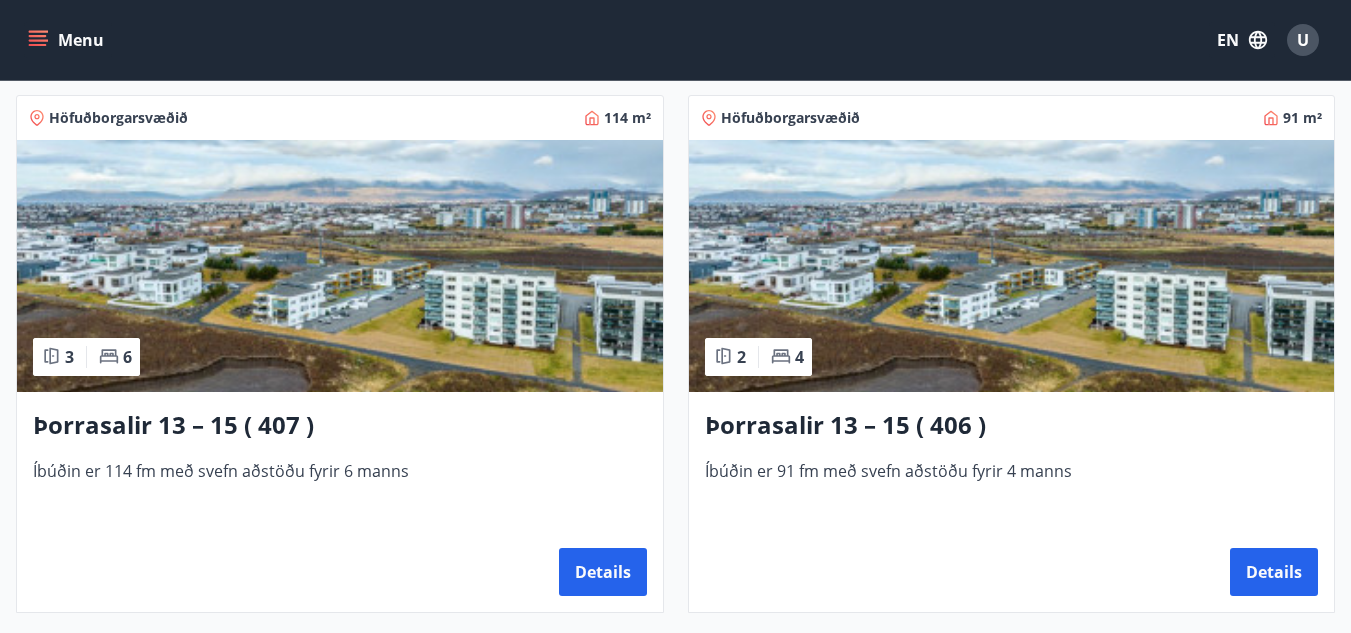 click at bounding box center (340, 266) 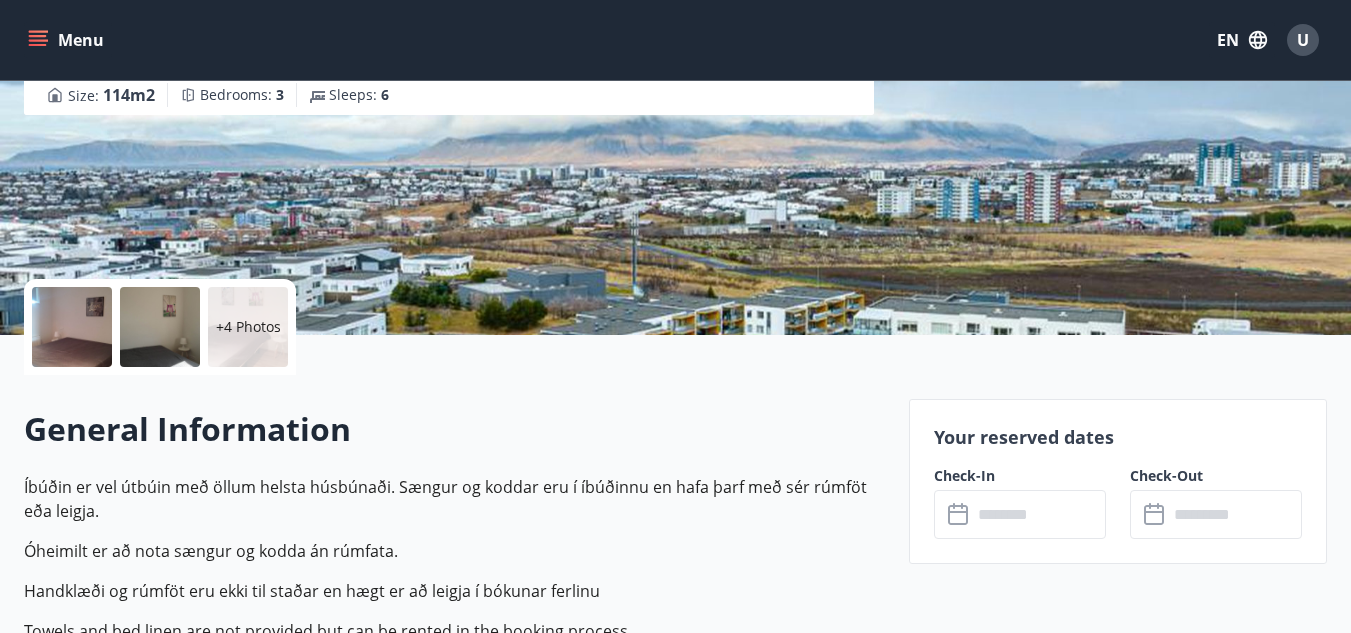 scroll, scrollTop: 300, scrollLeft: 0, axis: vertical 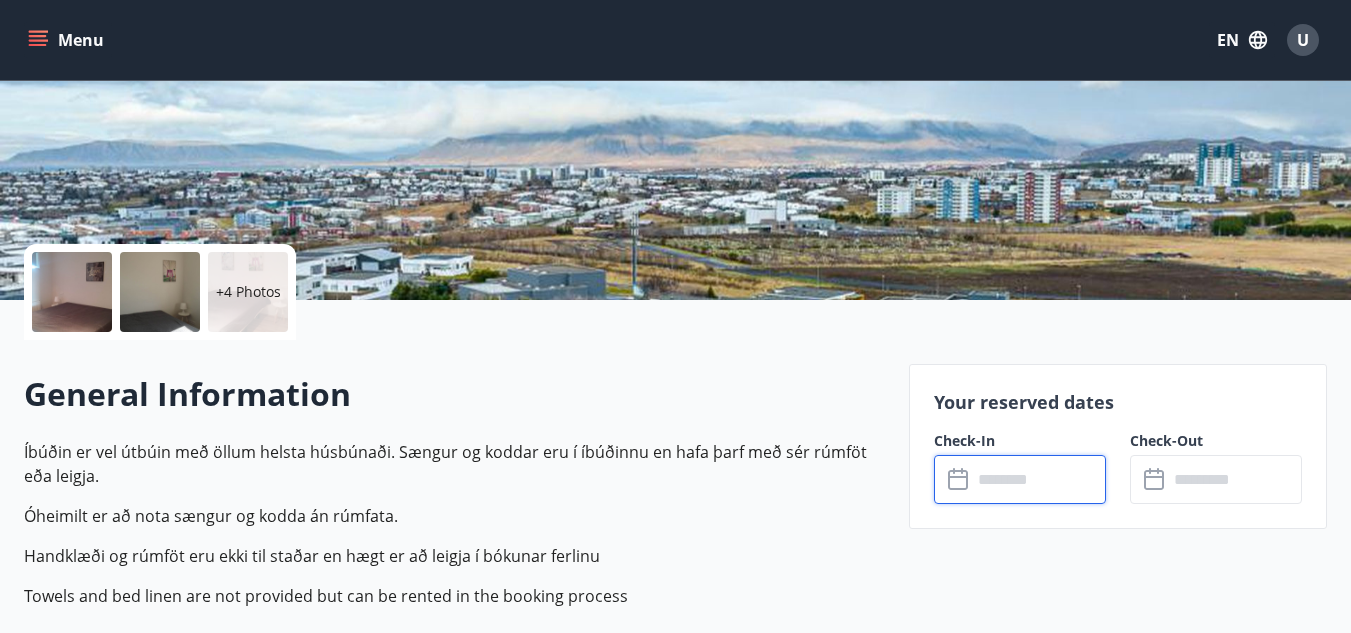 click at bounding box center (1039, 479) 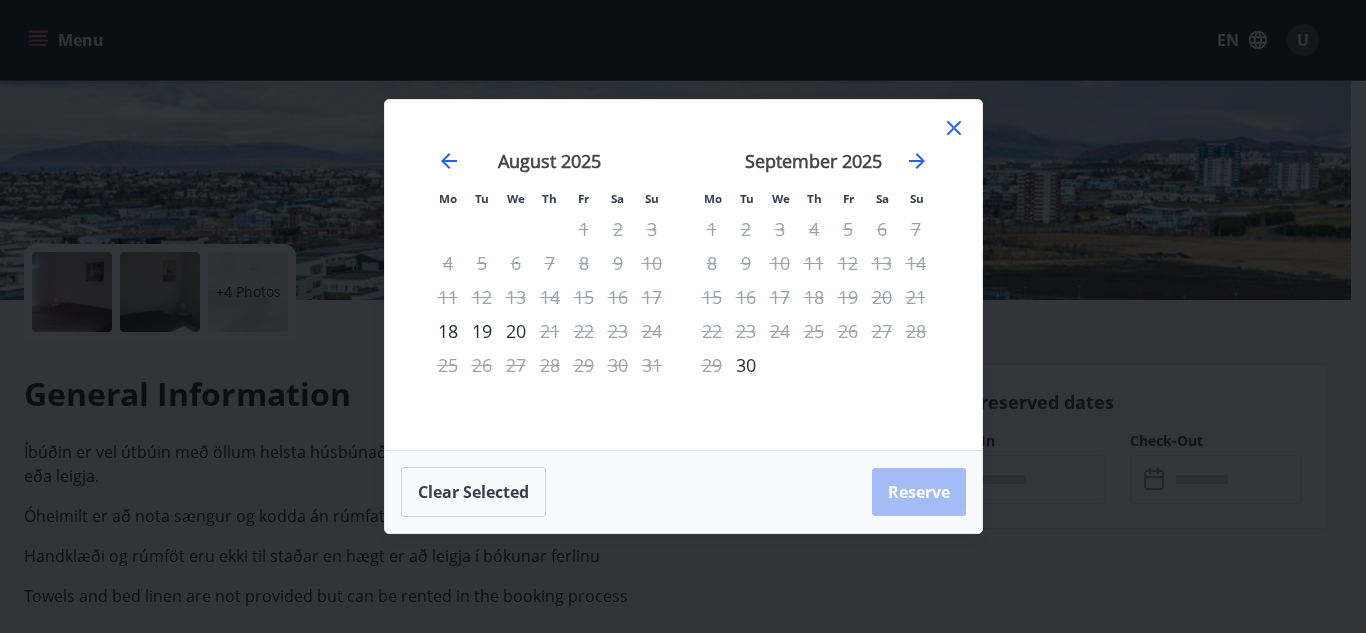 click 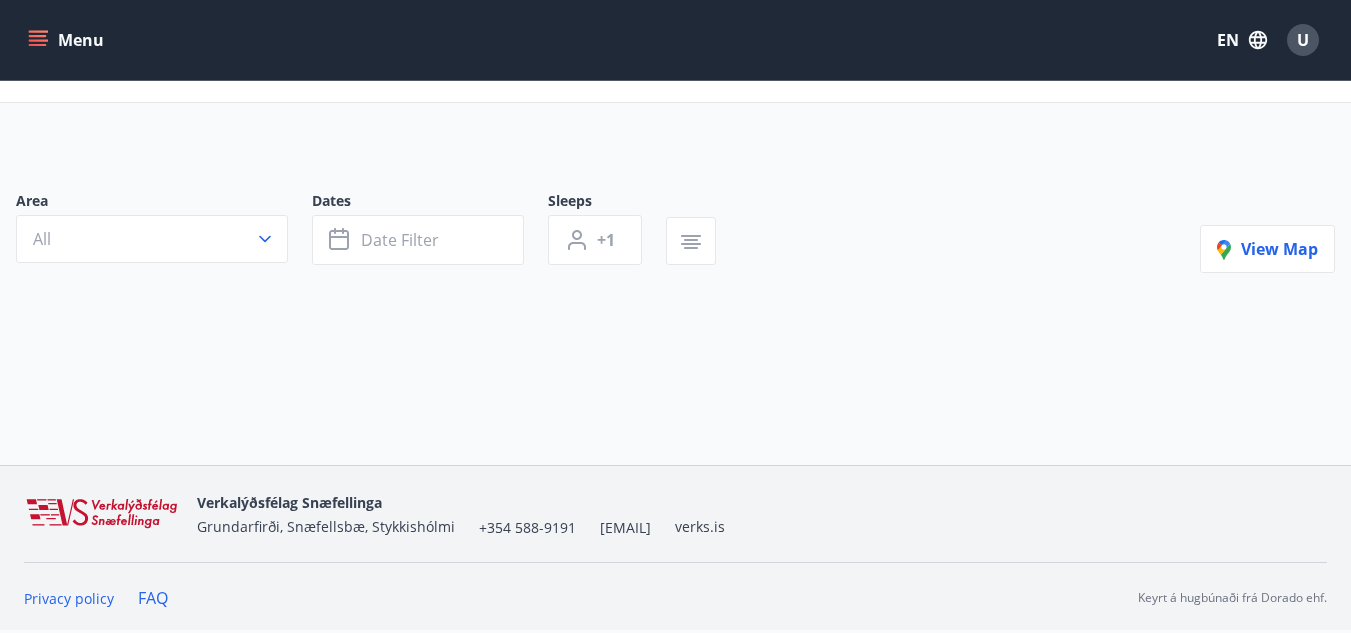 scroll, scrollTop: 0, scrollLeft: 0, axis: both 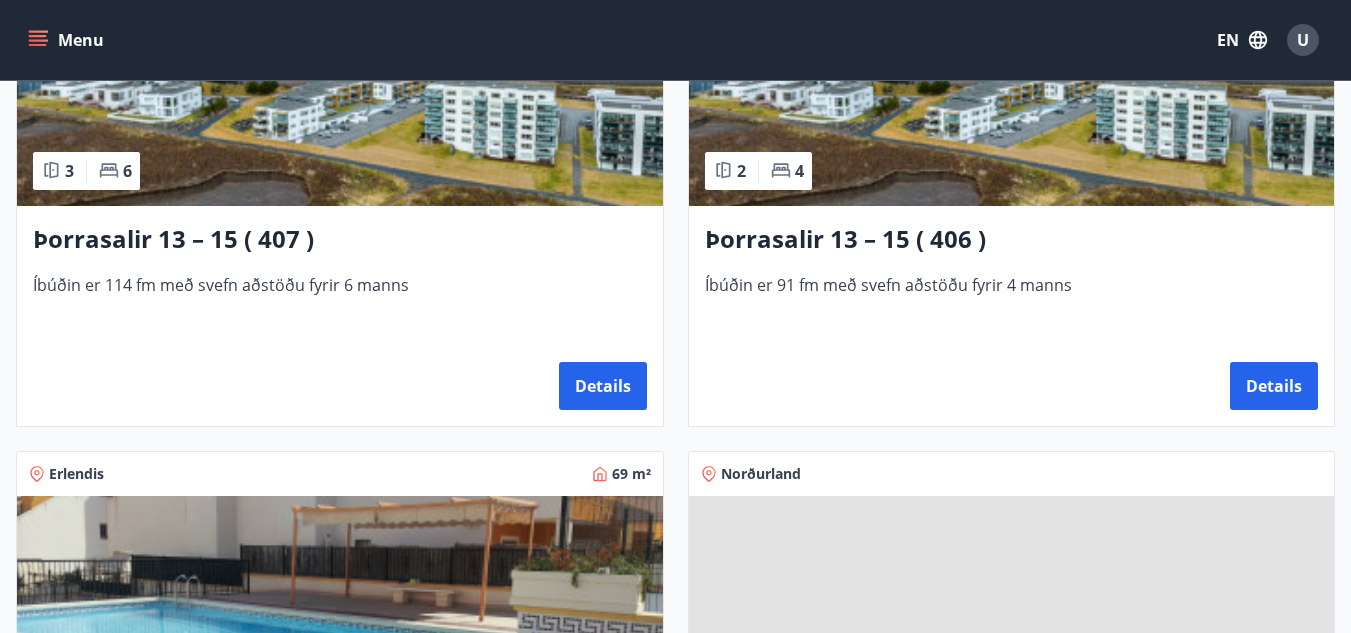 click at bounding box center (1012, 80) 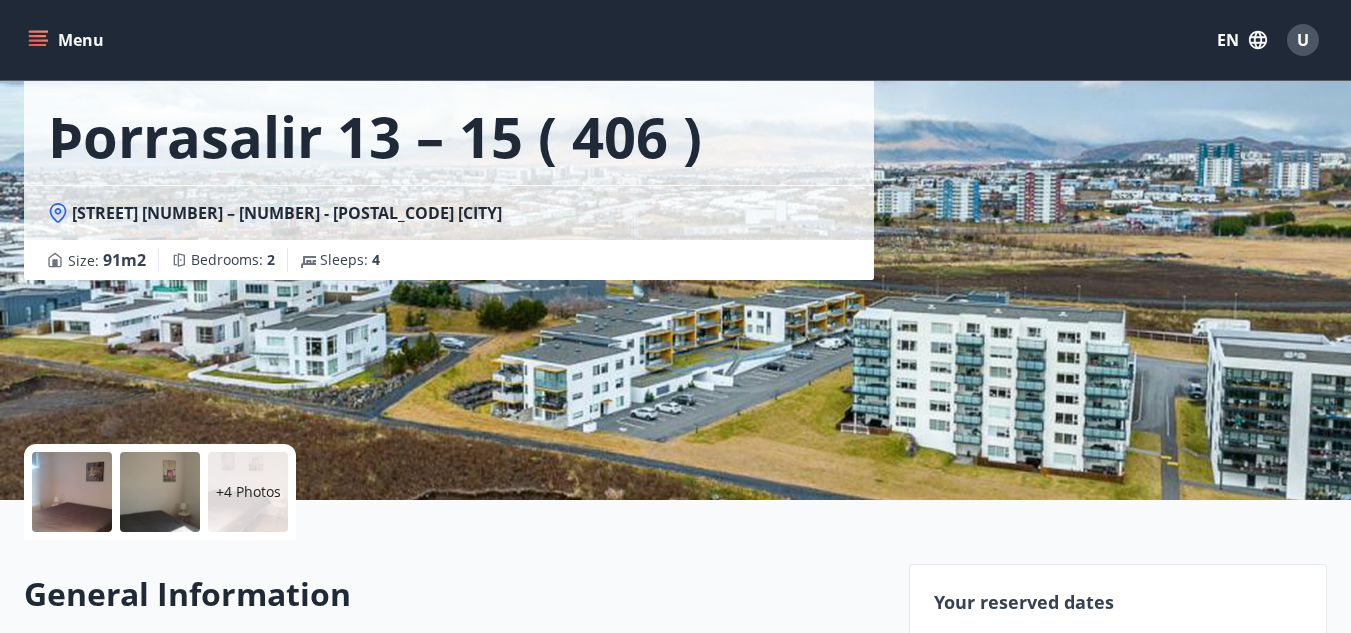 scroll, scrollTop: 500, scrollLeft: 0, axis: vertical 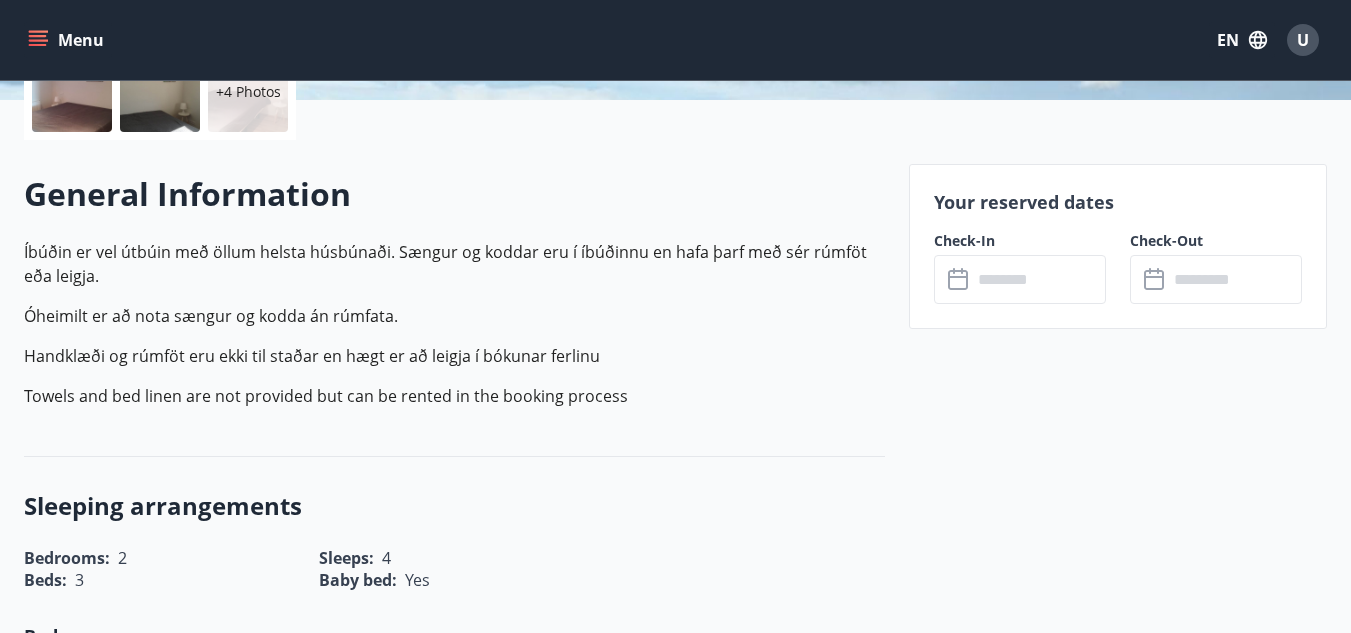 click at bounding box center [1039, 279] 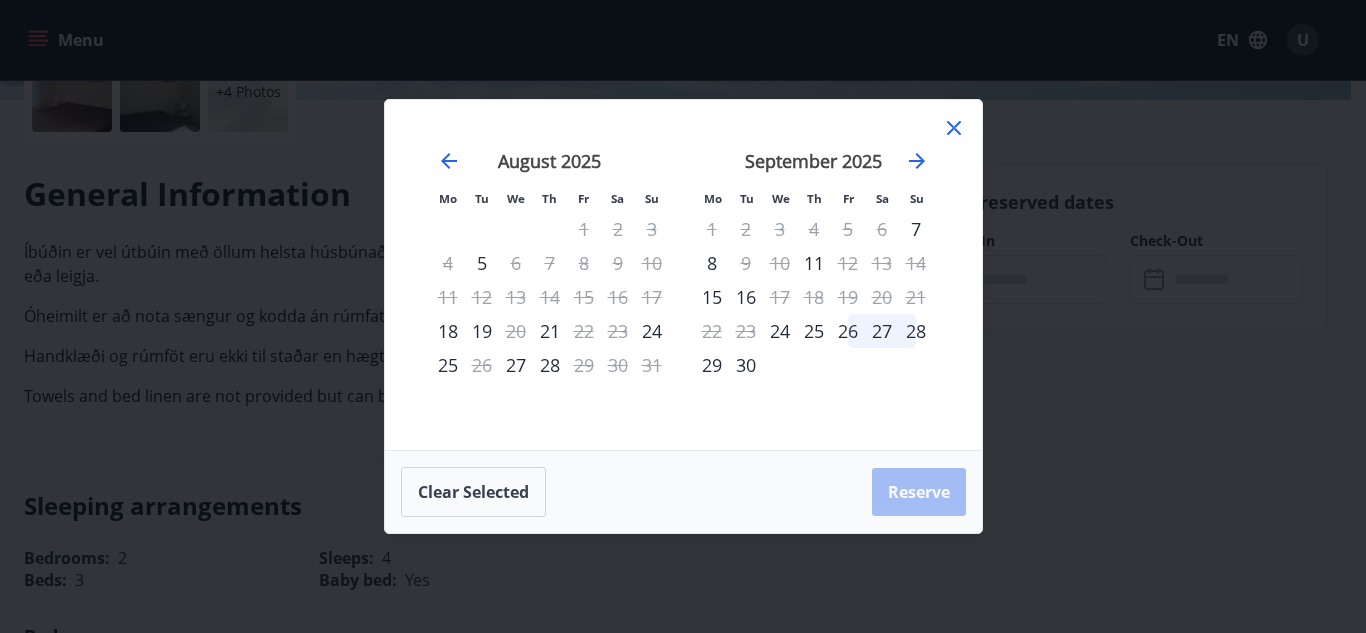 click 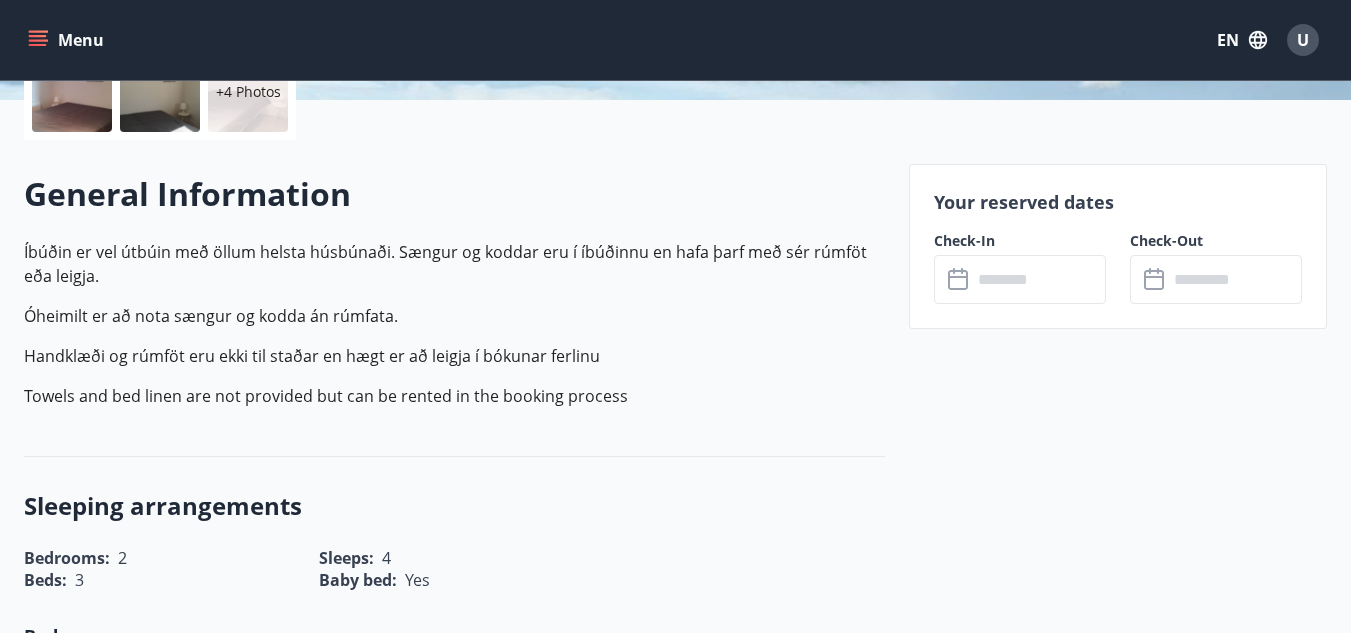 click on "Menu EN U" at bounding box center [675, 40] 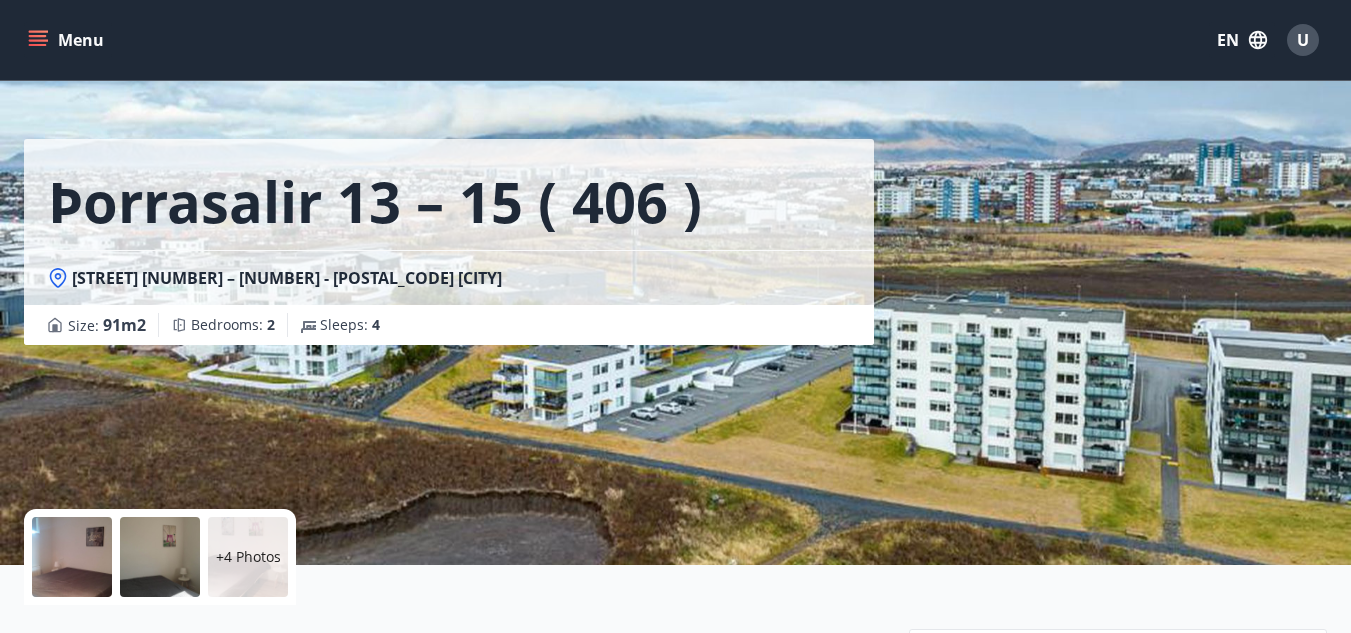 scroll, scrollTop: 0, scrollLeft: 0, axis: both 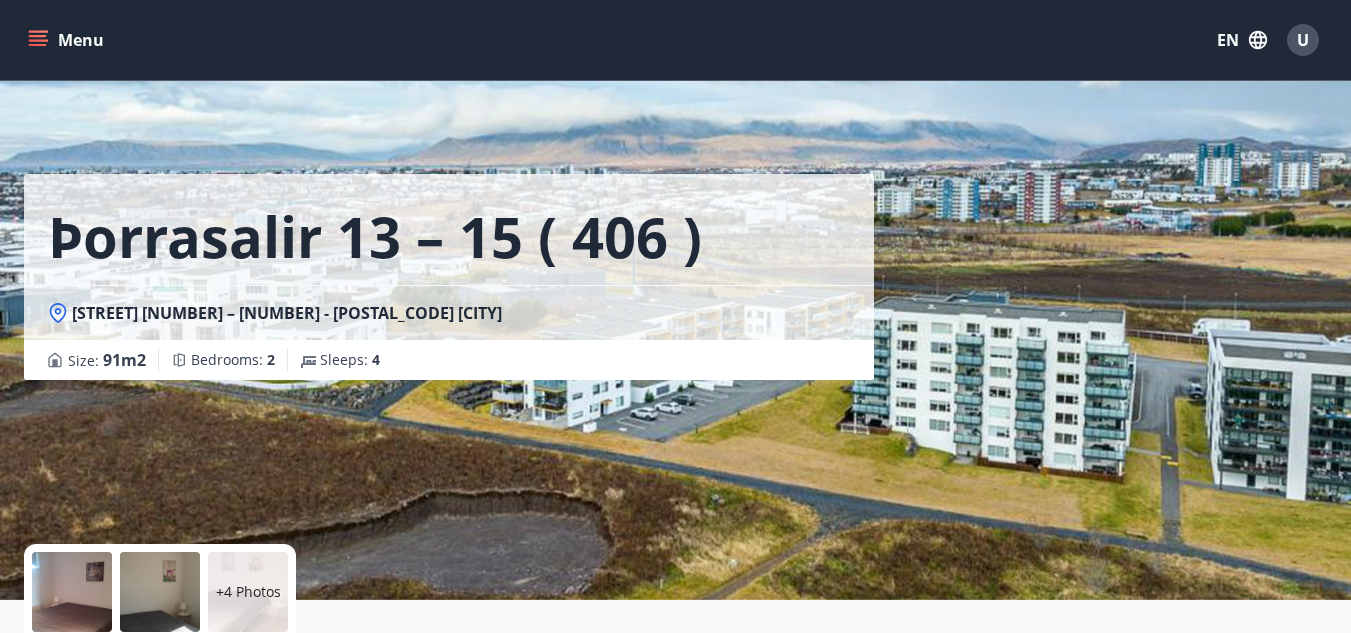 click 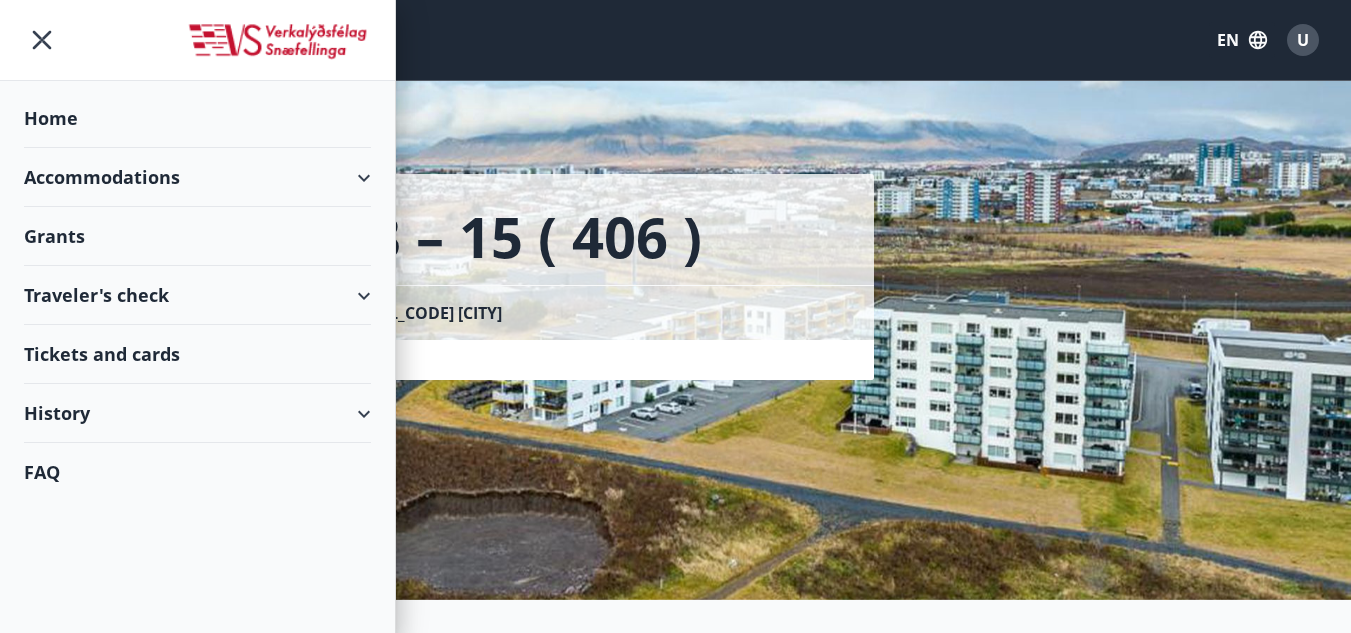 click on "Home" at bounding box center [197, 118] 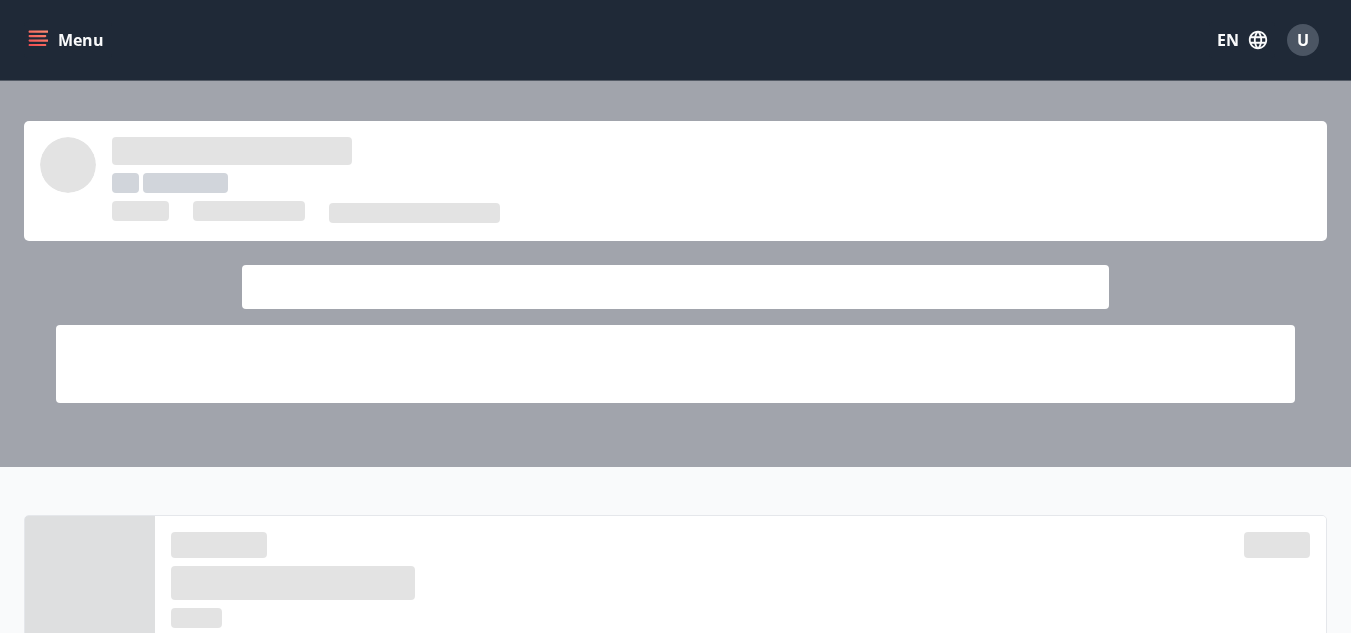 click 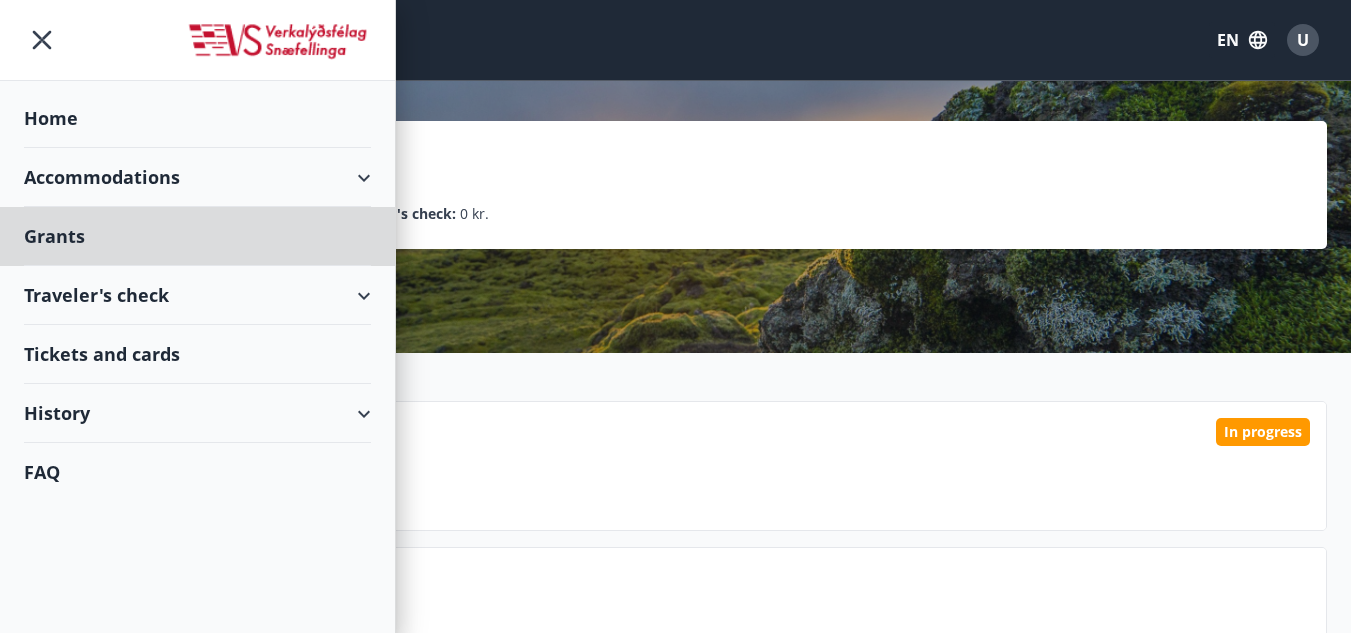 click on "Home" at bounding box center [197, 118] 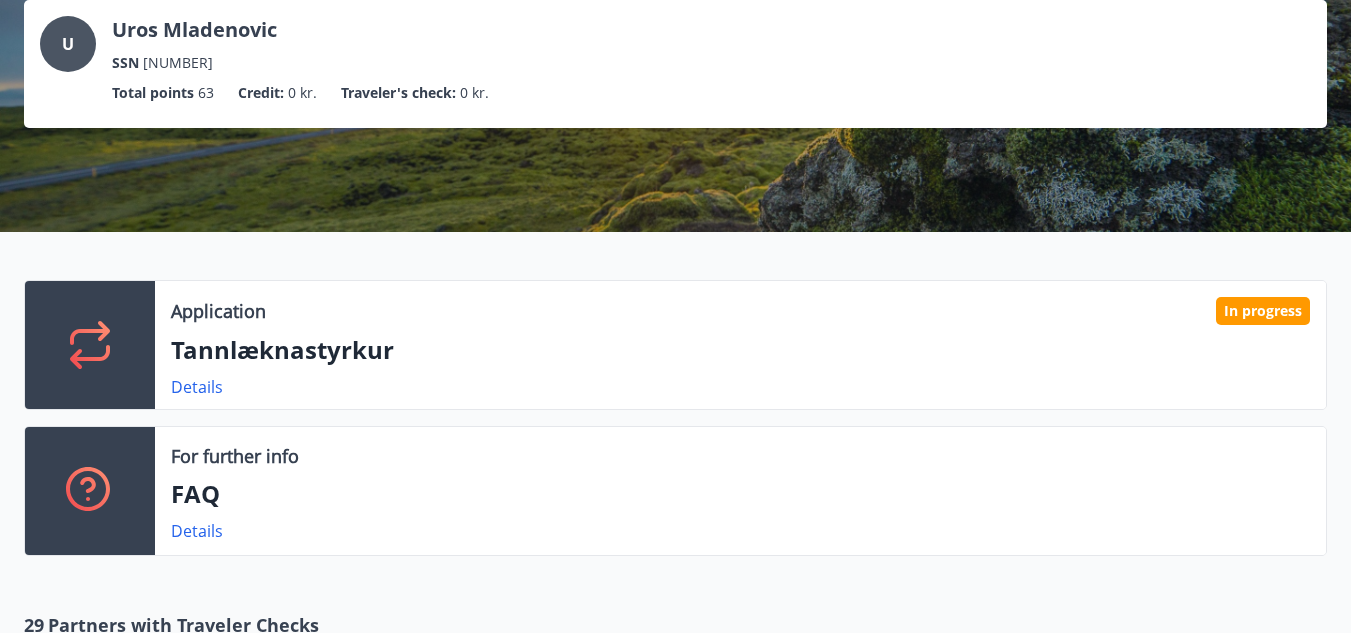 scroll, scrollTop: 0, scrollLeft: 0, axis: both 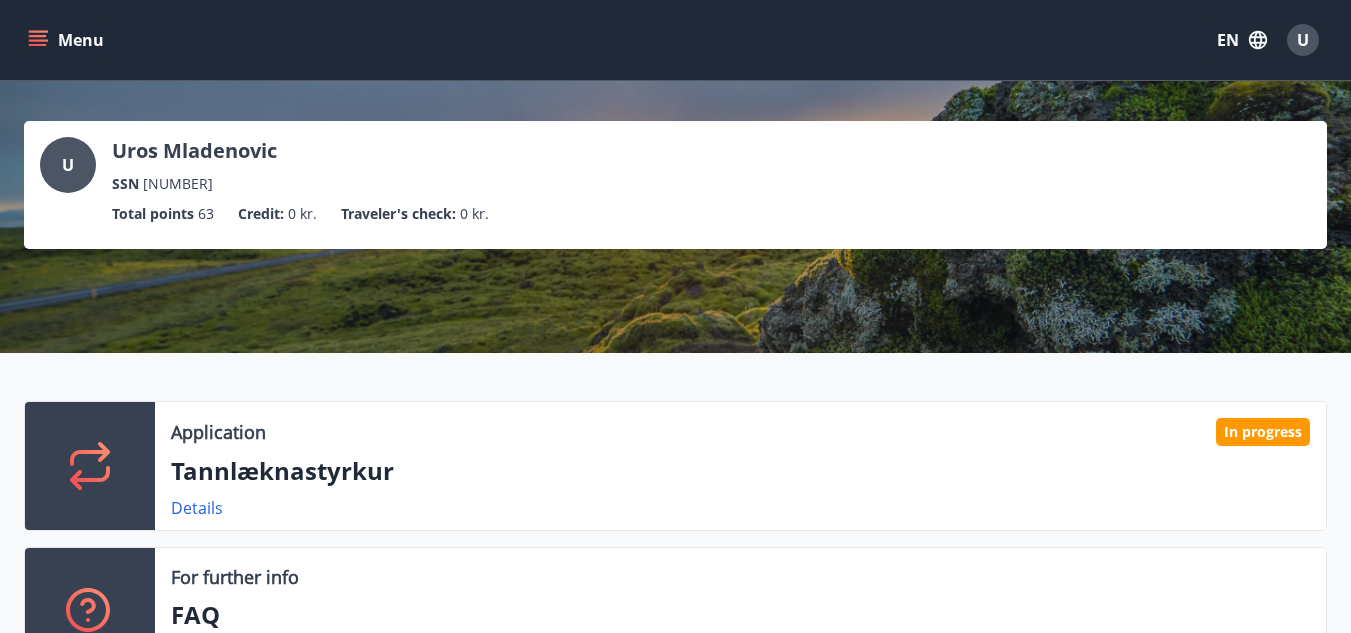 click 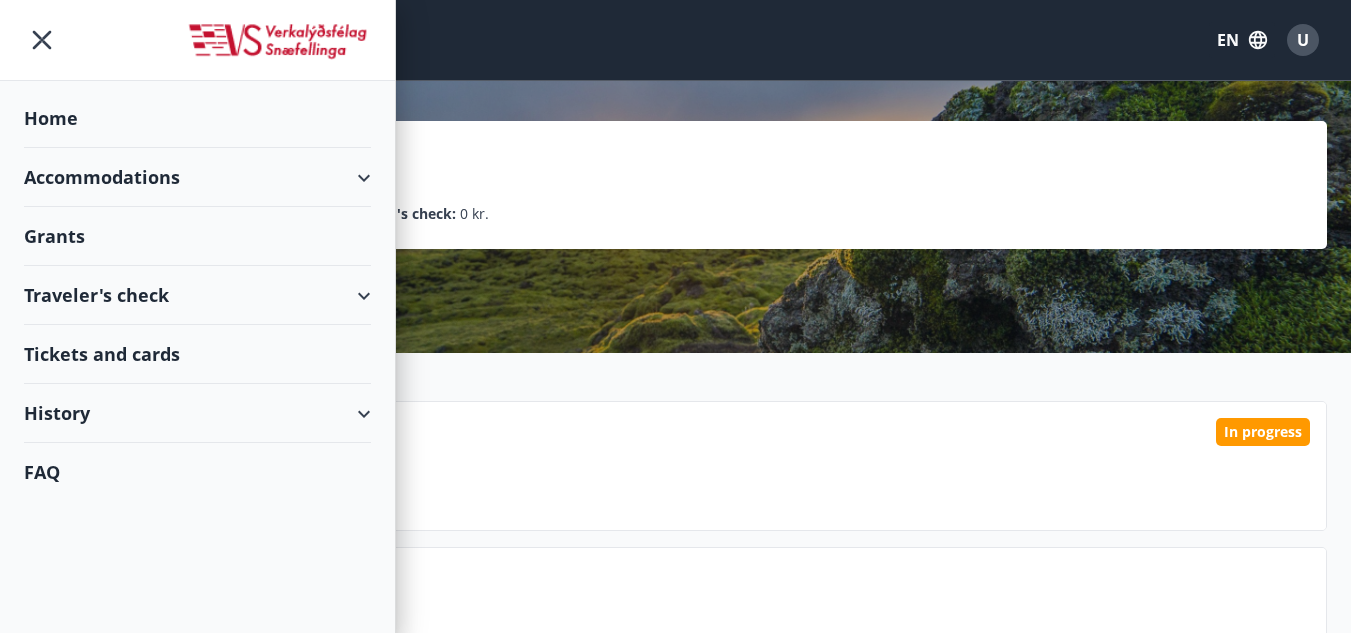 click on "Accommodations" at bounding box center [197, 177] 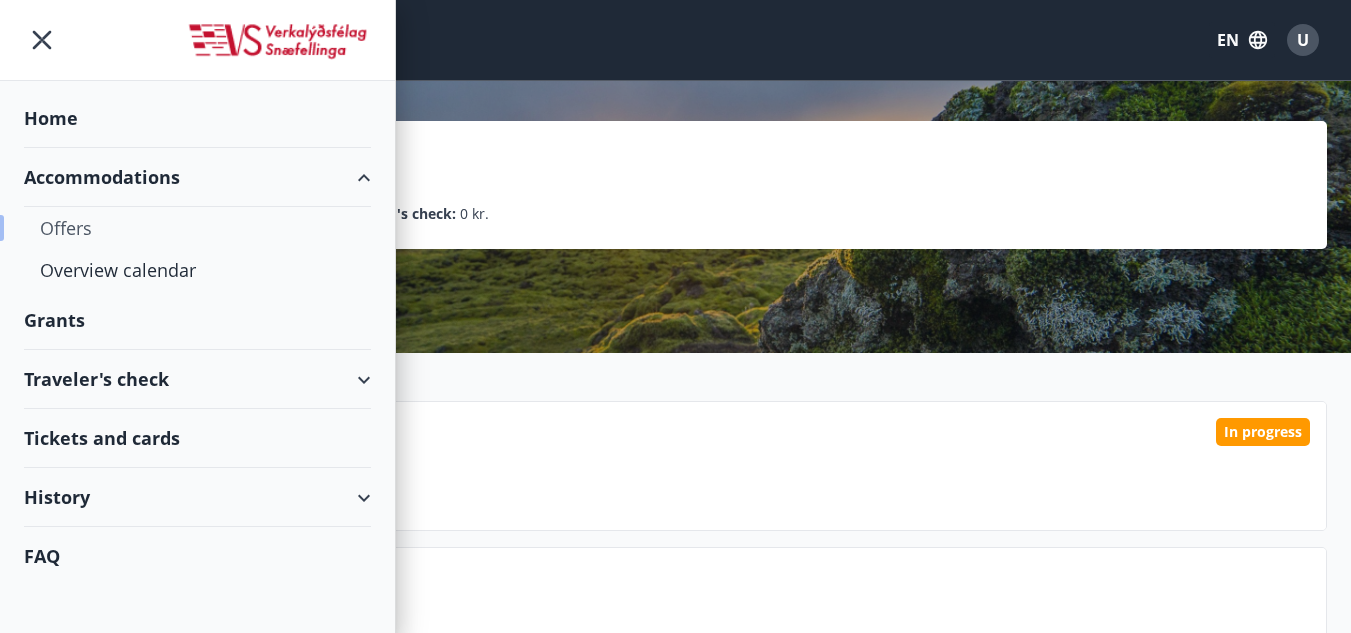 click on "Offers" at bounding box center [197, 228] 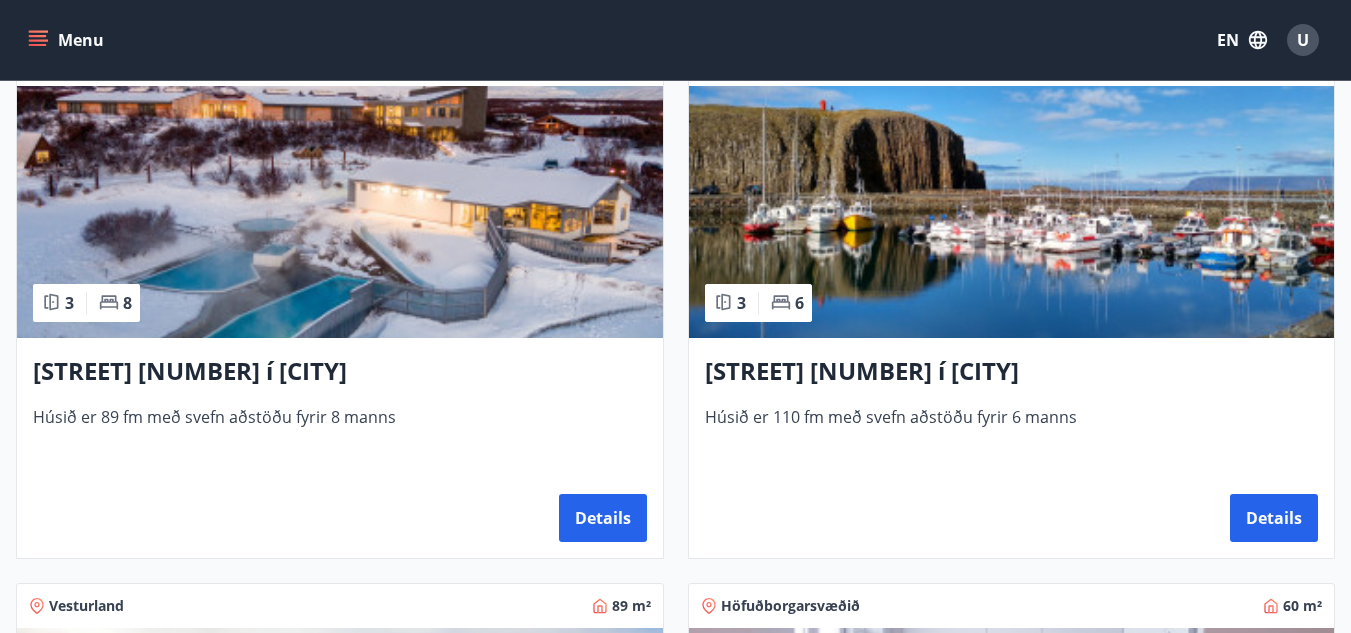 scroll, scrollTop: 500, scrollLeft: 0, axis: vertical 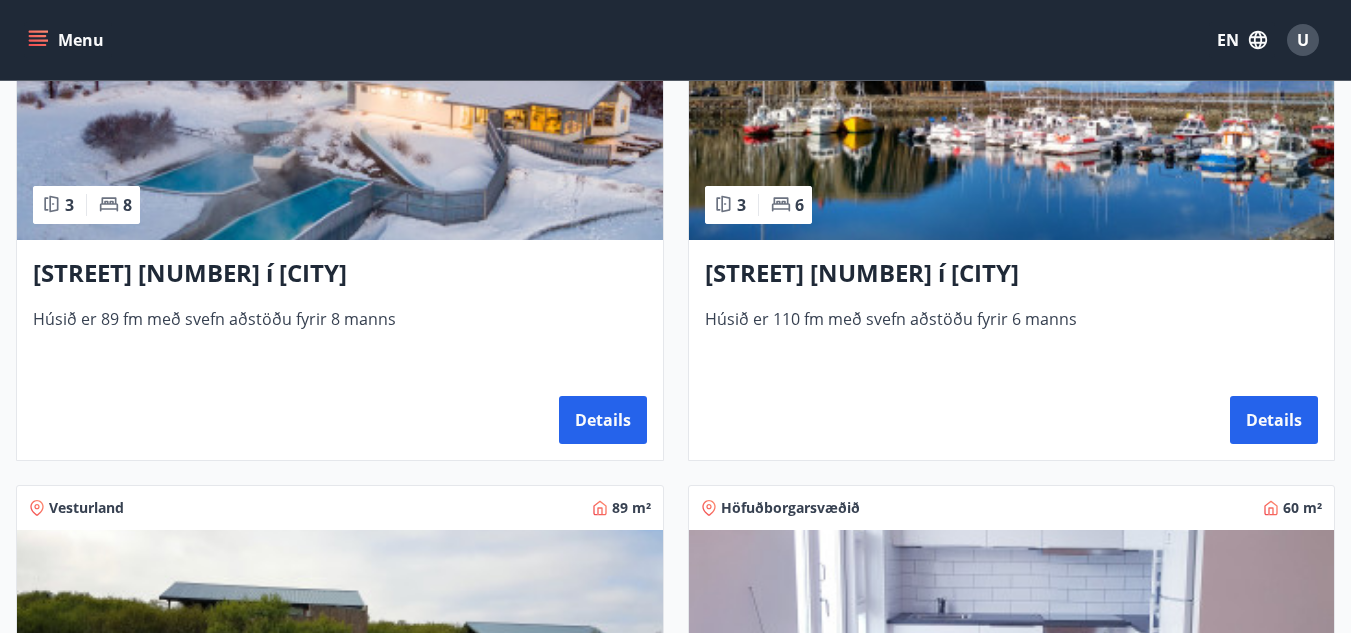 click at bounding box center (340, 114) 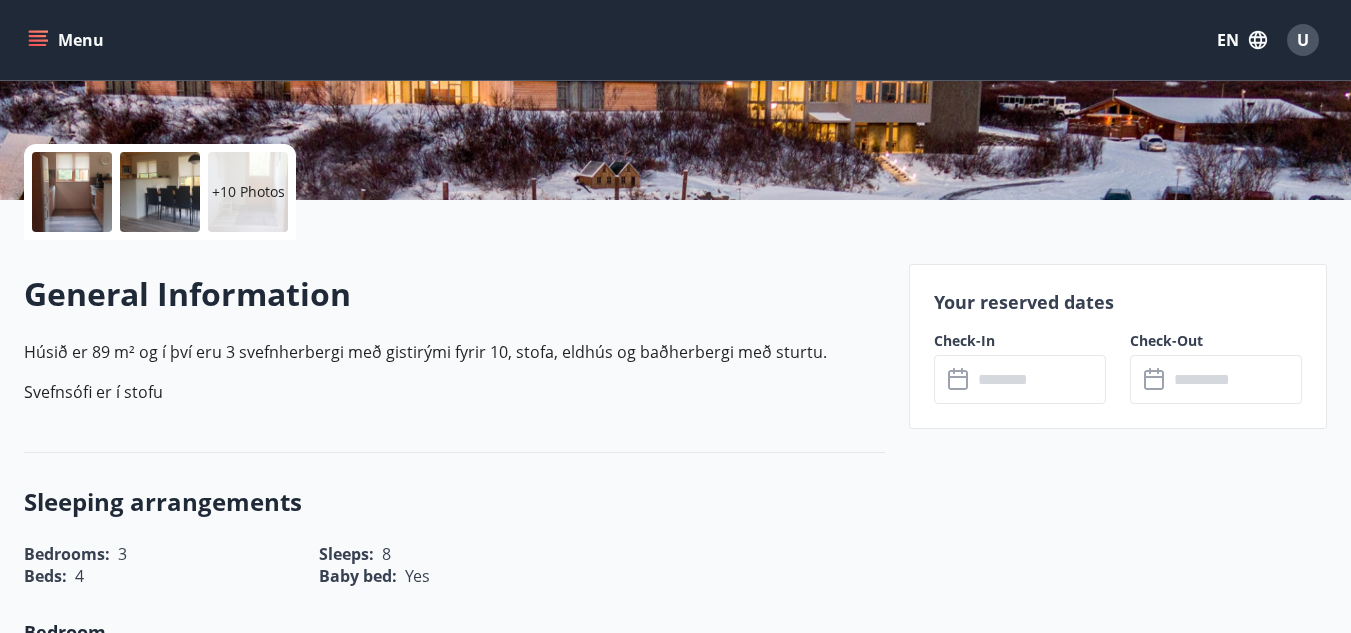 scroll, scrollTop: 600, scrollLeft: 0, axis: vertical 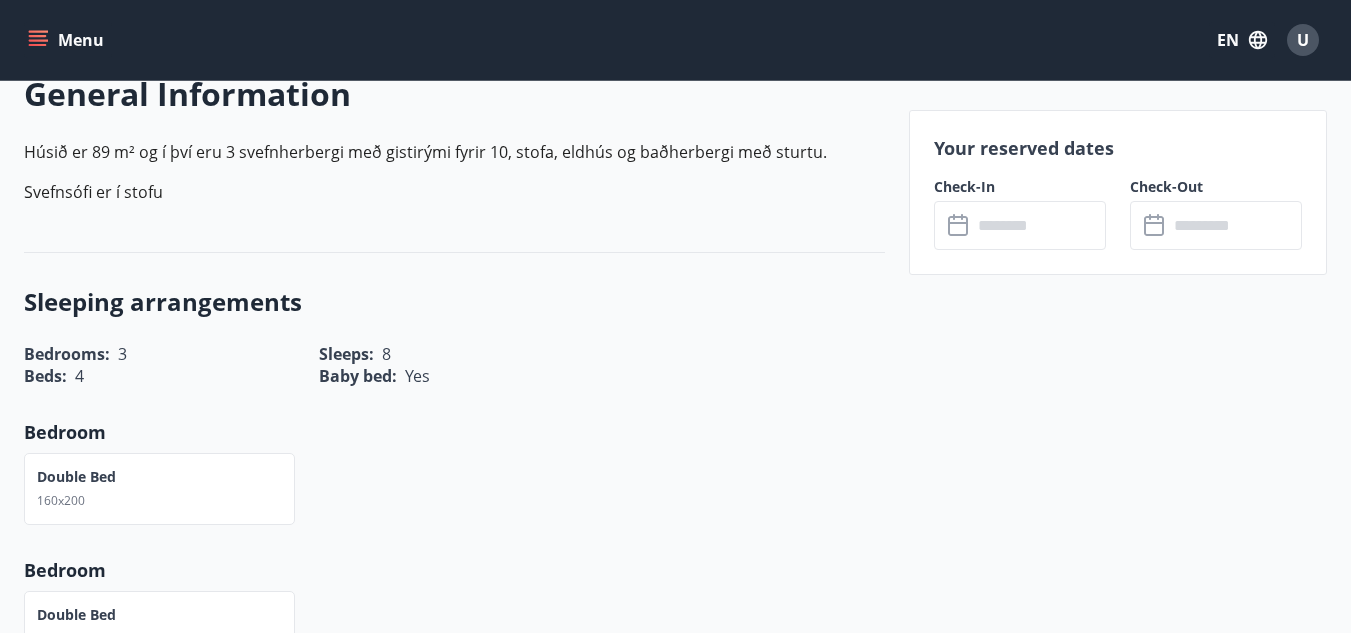 click on "​ ​" at bounding box center [1020, 225] 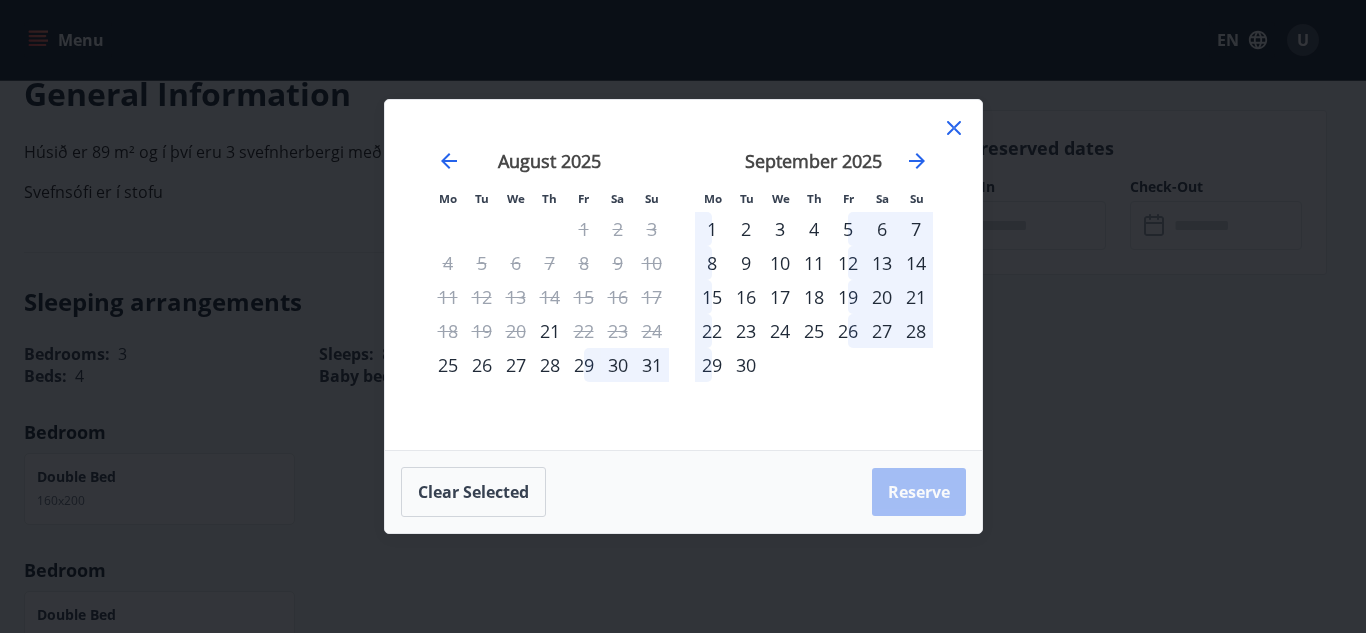 drag, startPoint x: 948, startPoint y: 130, endPoint x: 612, endPoint y: 82, distance: 339.41125 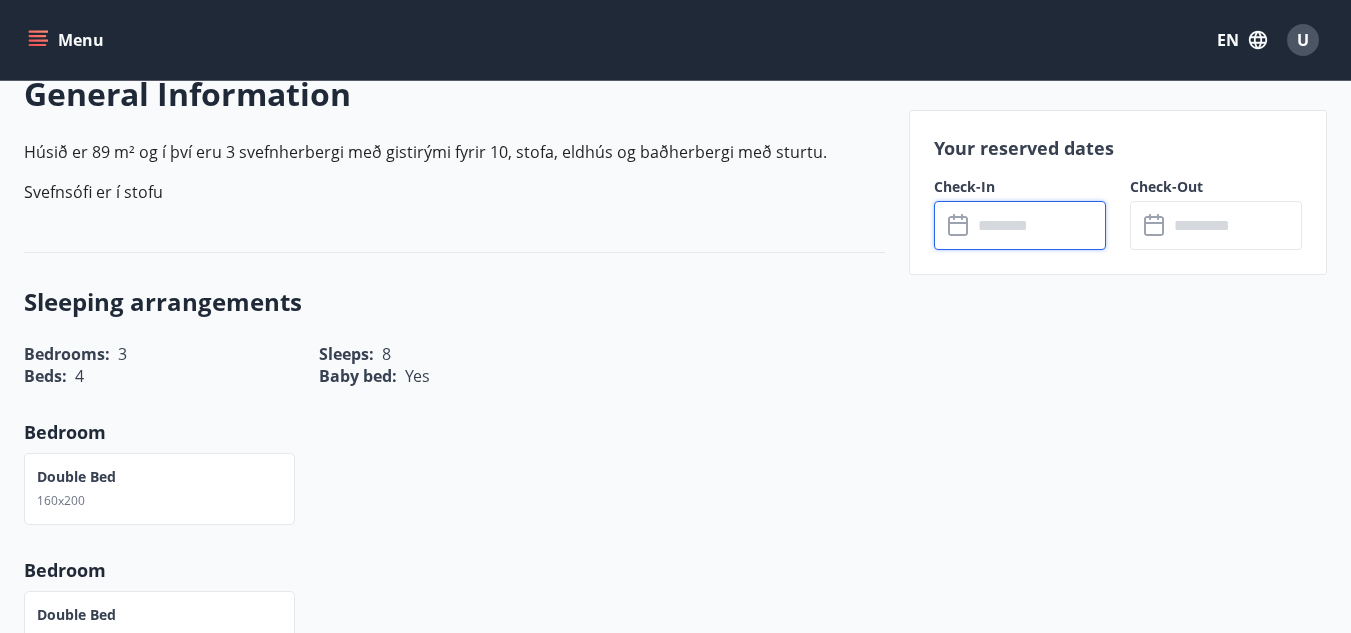 click 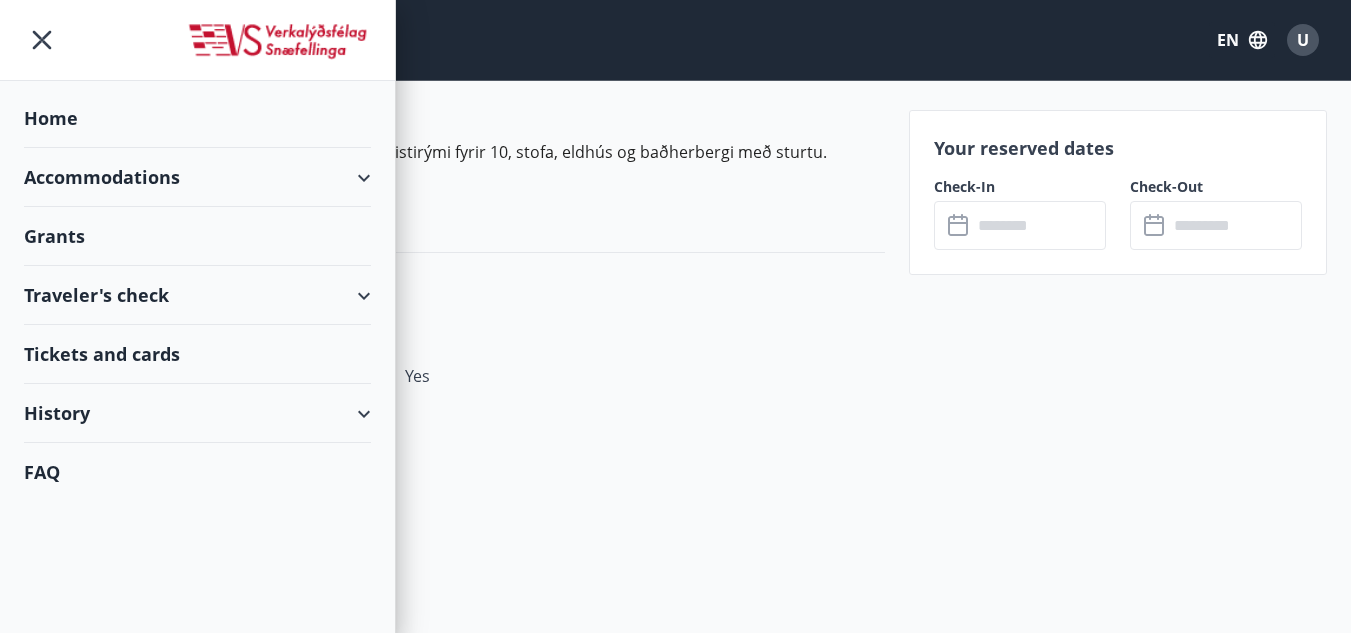 drag, startPoint x: 378, startPoint y: 30, endPoint x: 331, endPoint y: 28, distance: 47.042534 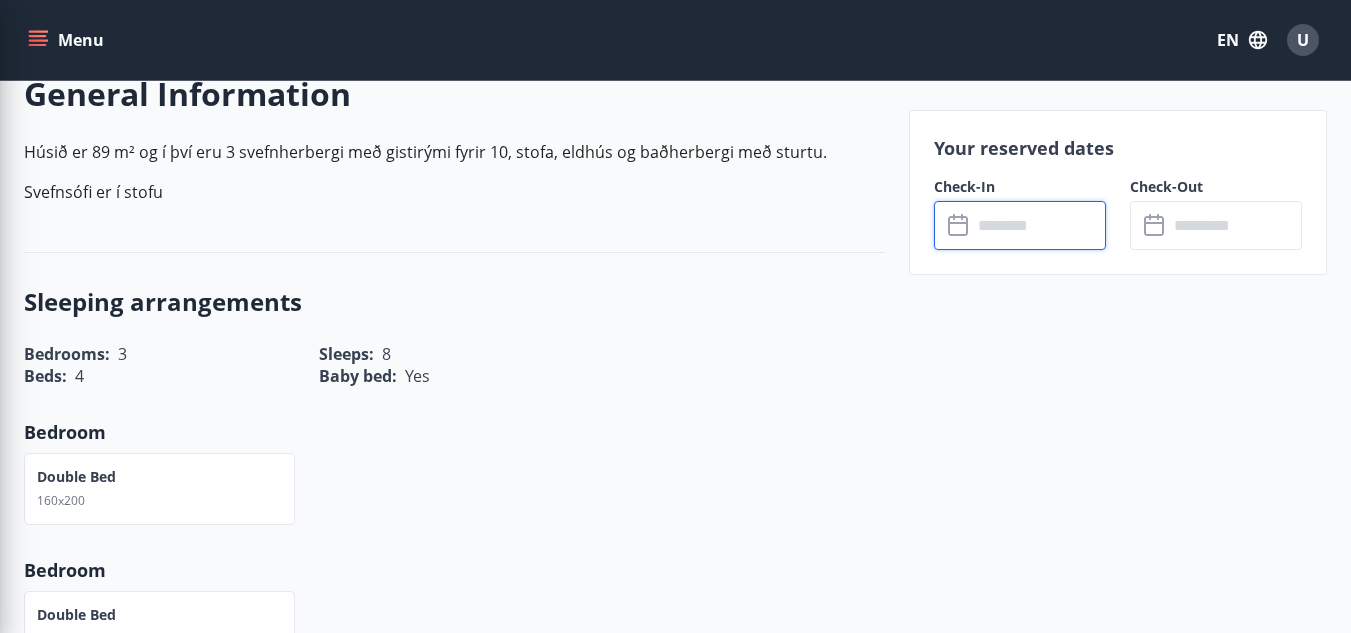 click at bounding box center [1039, 225] 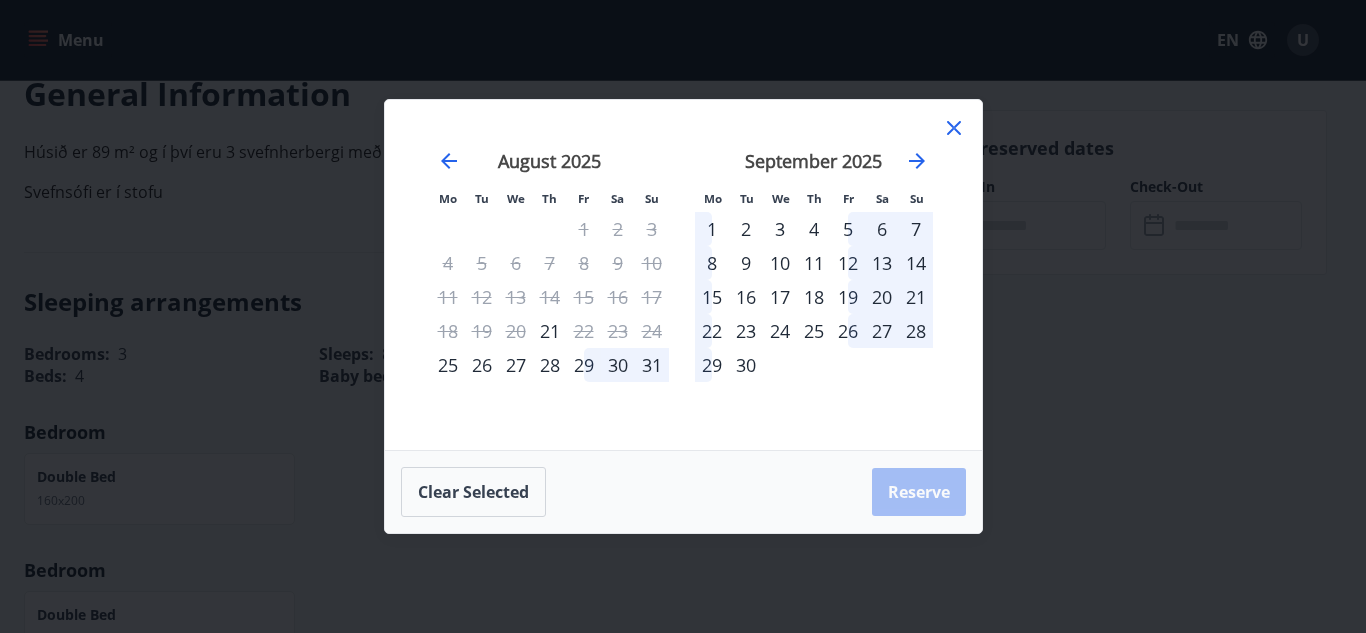 click 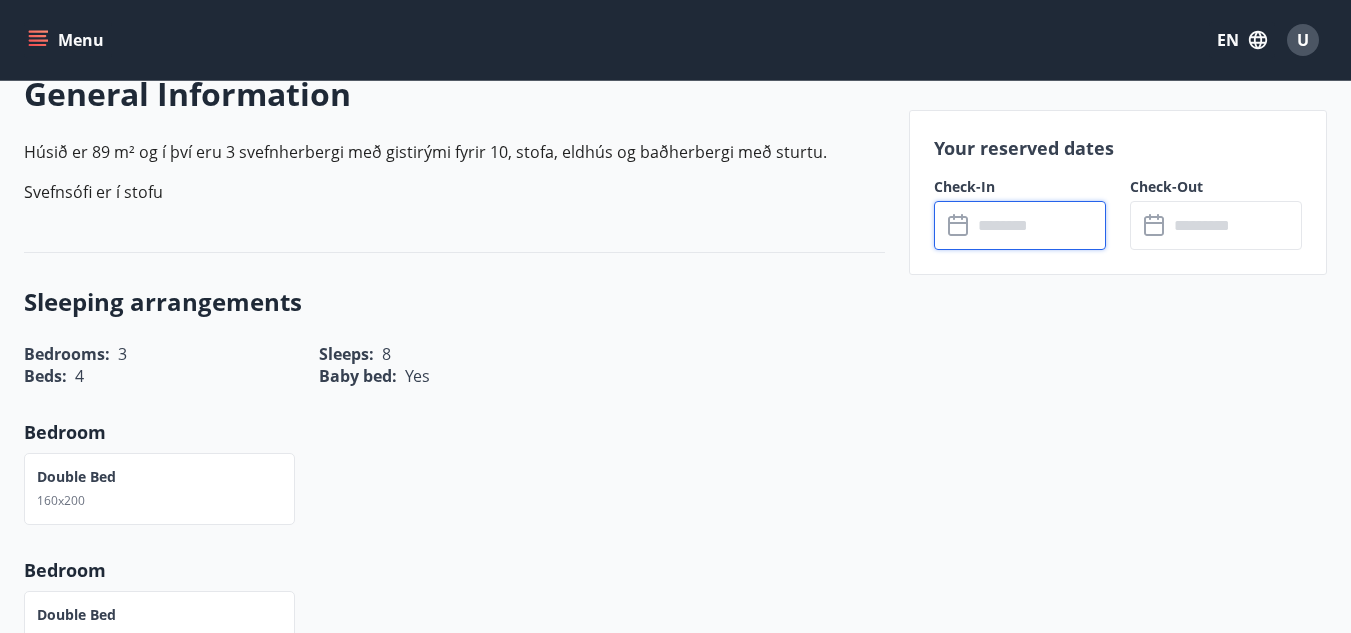 click on "Menu" at bounding box center (68, 40) 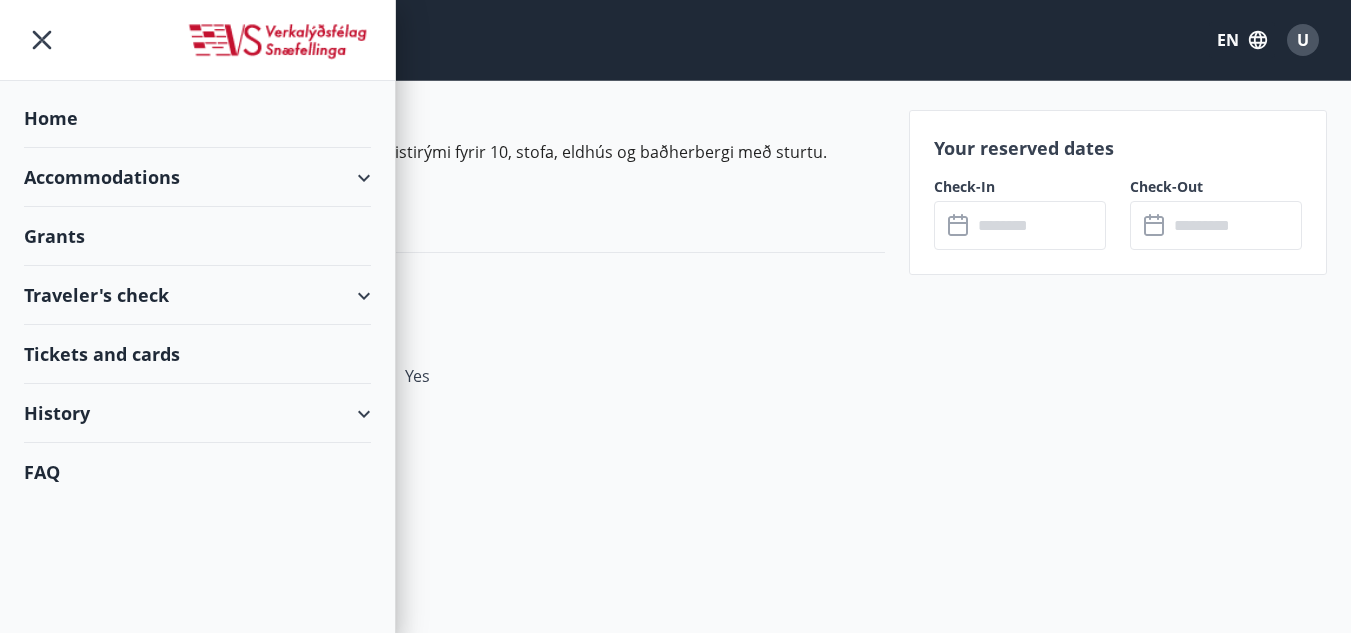 click on "Accommodations" at bounding box center [197, 177] 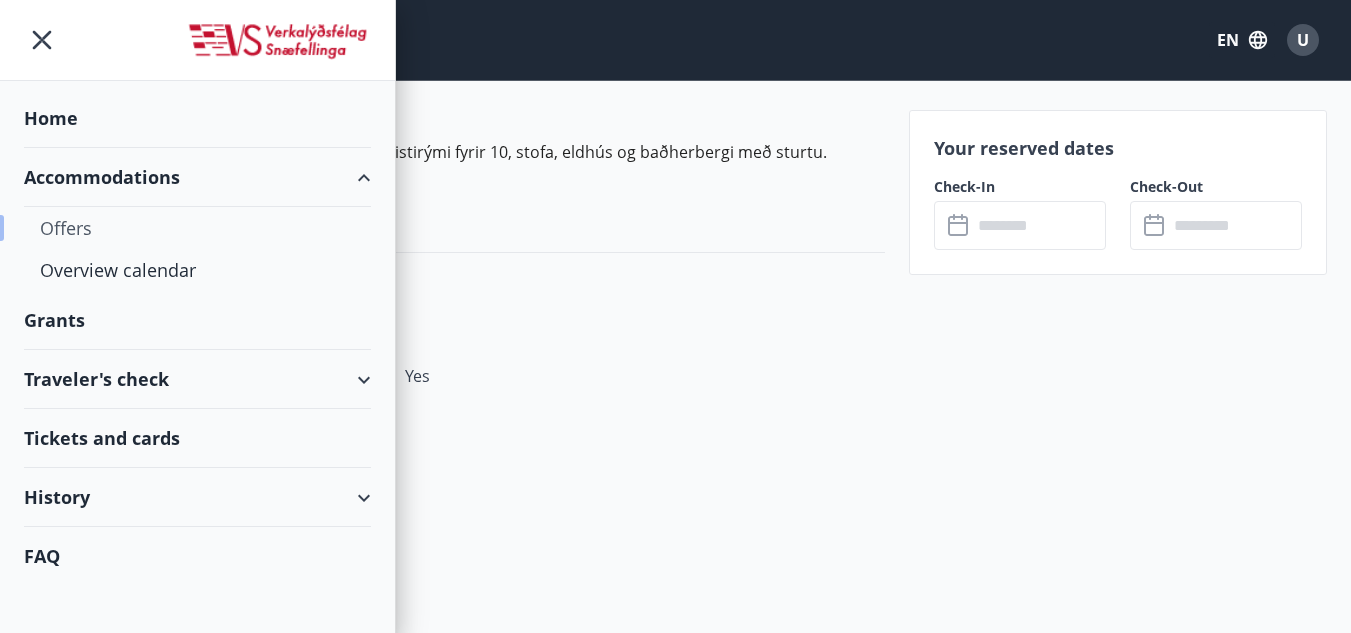click on "Offers" at bounding box center (197, 228) 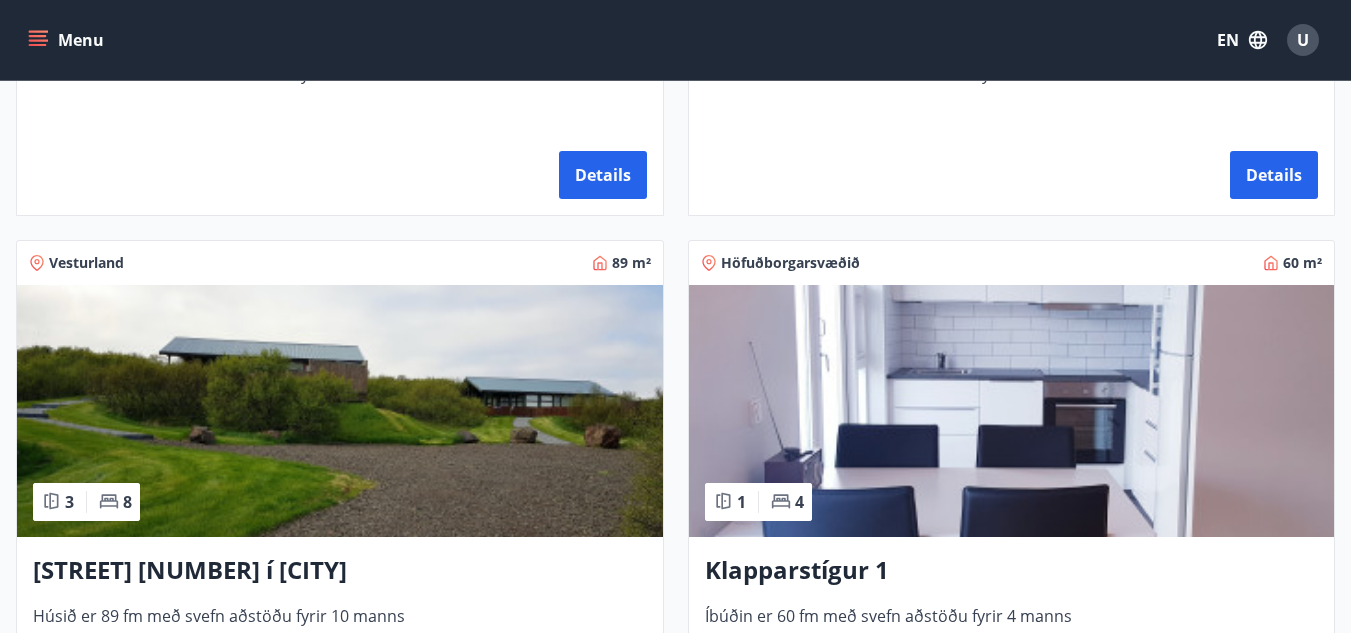 scroll, scrollTop: 600, scrollLeft: 0, axis: vertical 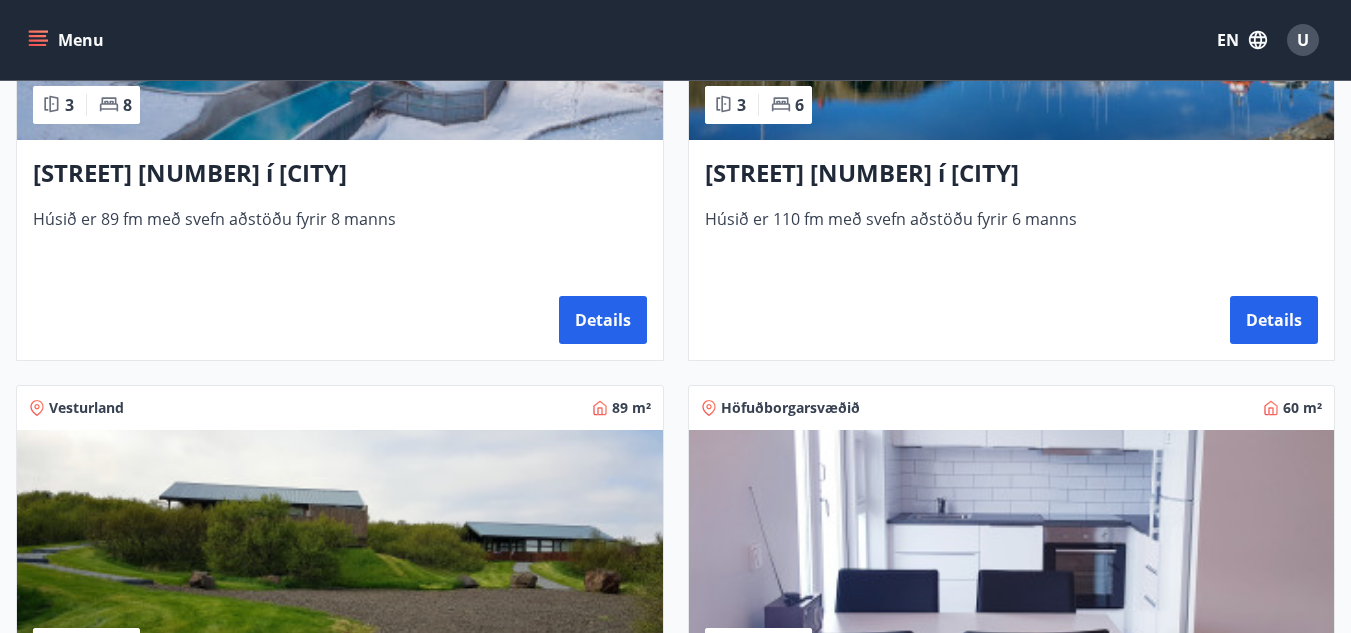 click on "[STREET] í [CITY]" at bounding box center (1012, 174) 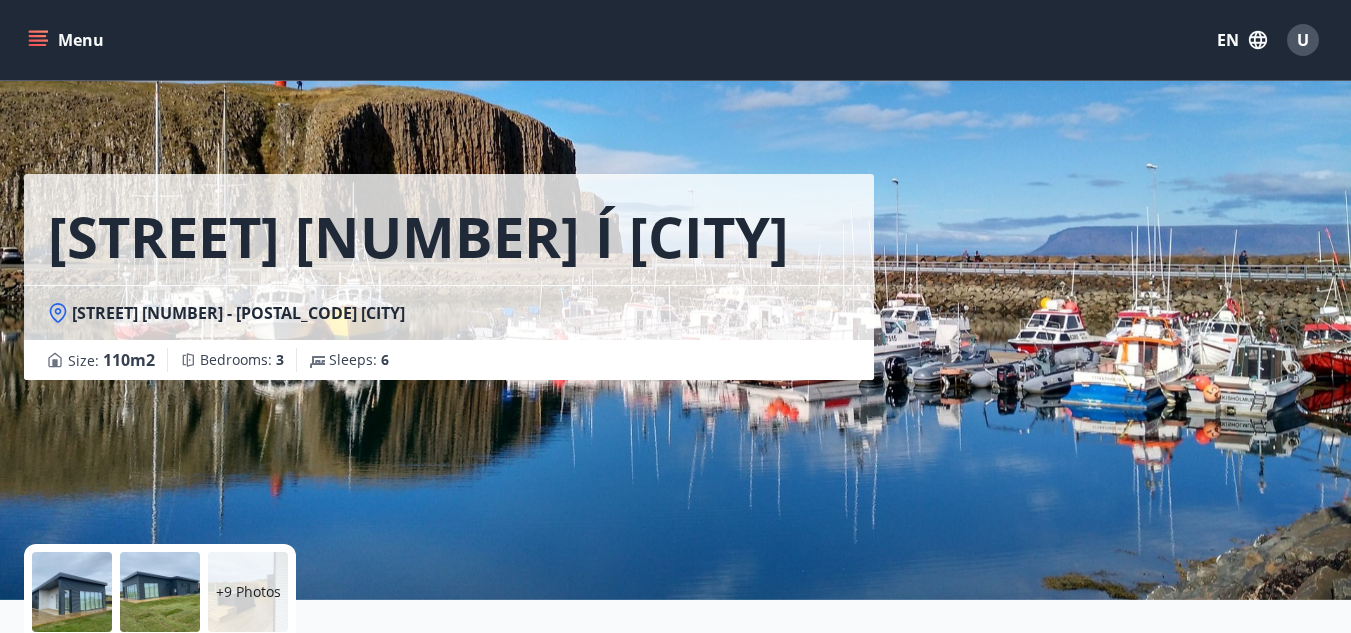scroll, scrollTop: 400, scrollLeft: 0, axis: vertical 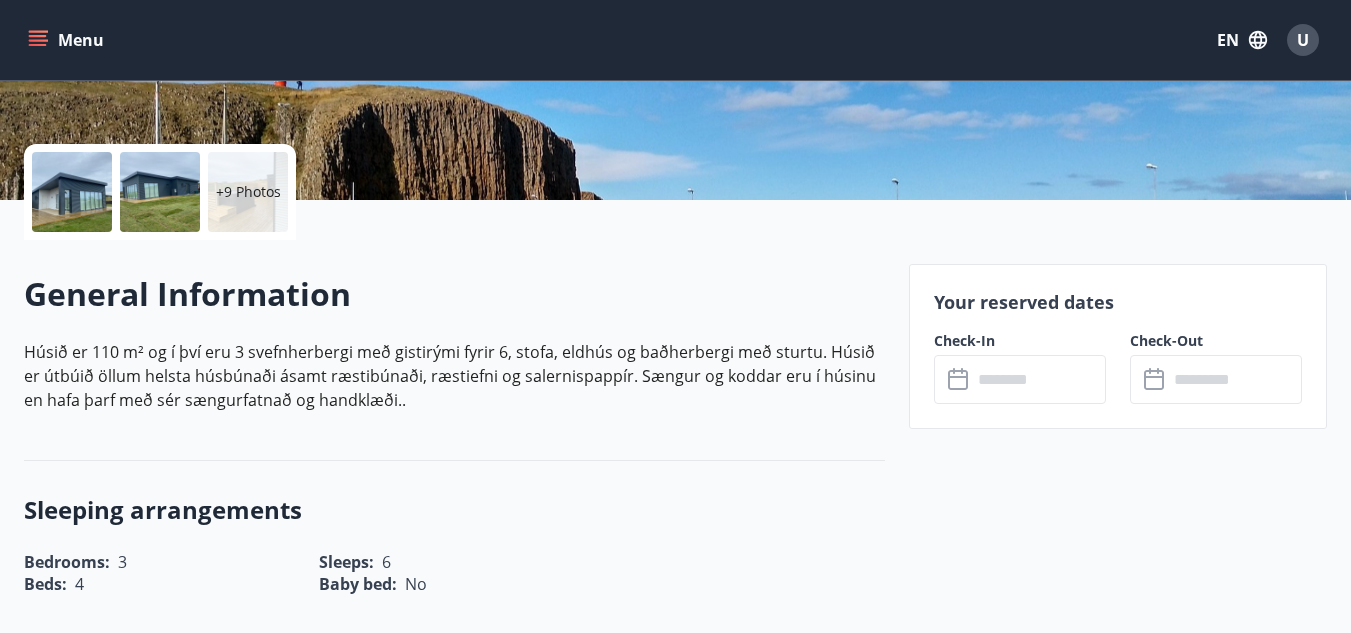click at bounding box center (1039, 379) 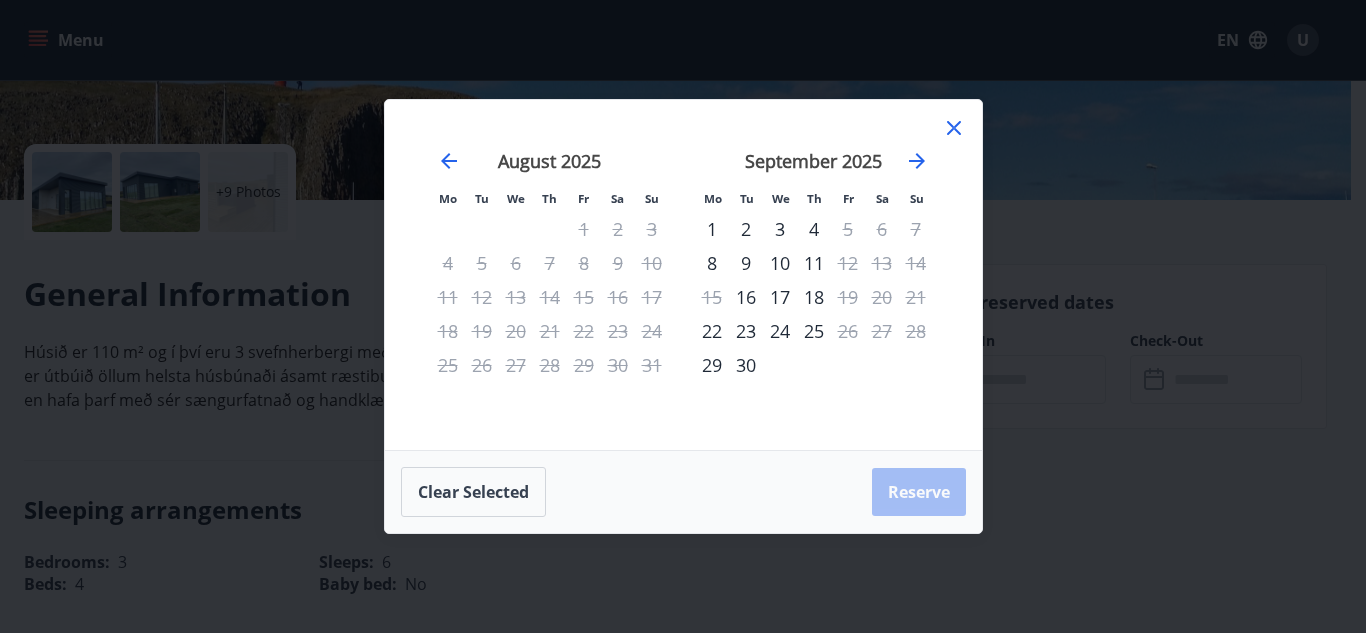 click 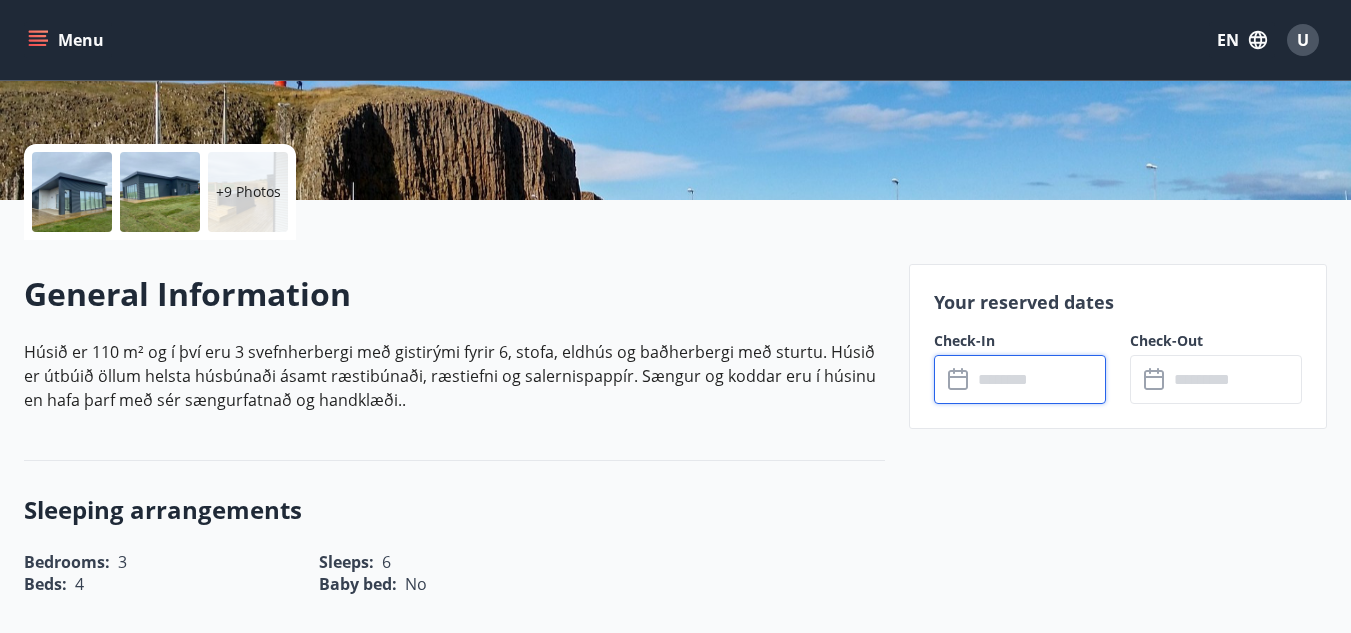 scroll, scrollTop: 500, scrollLeft: 0, axis: vertical 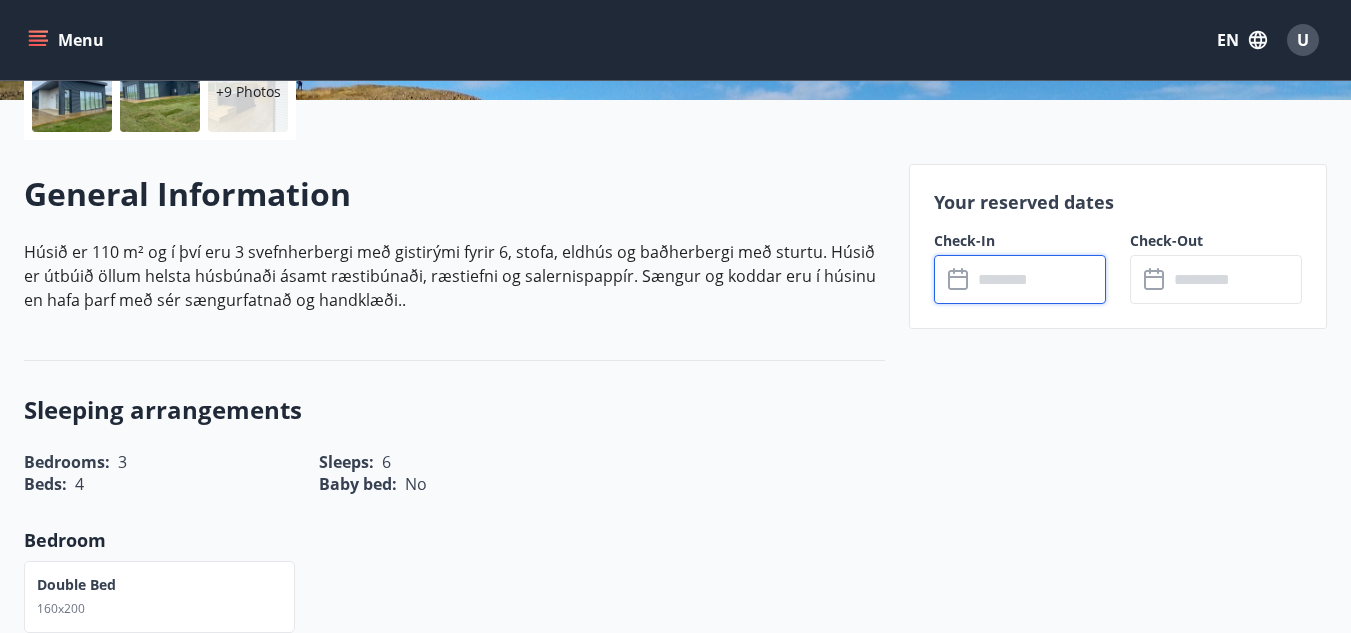 click at bounding box center [1039, 279] 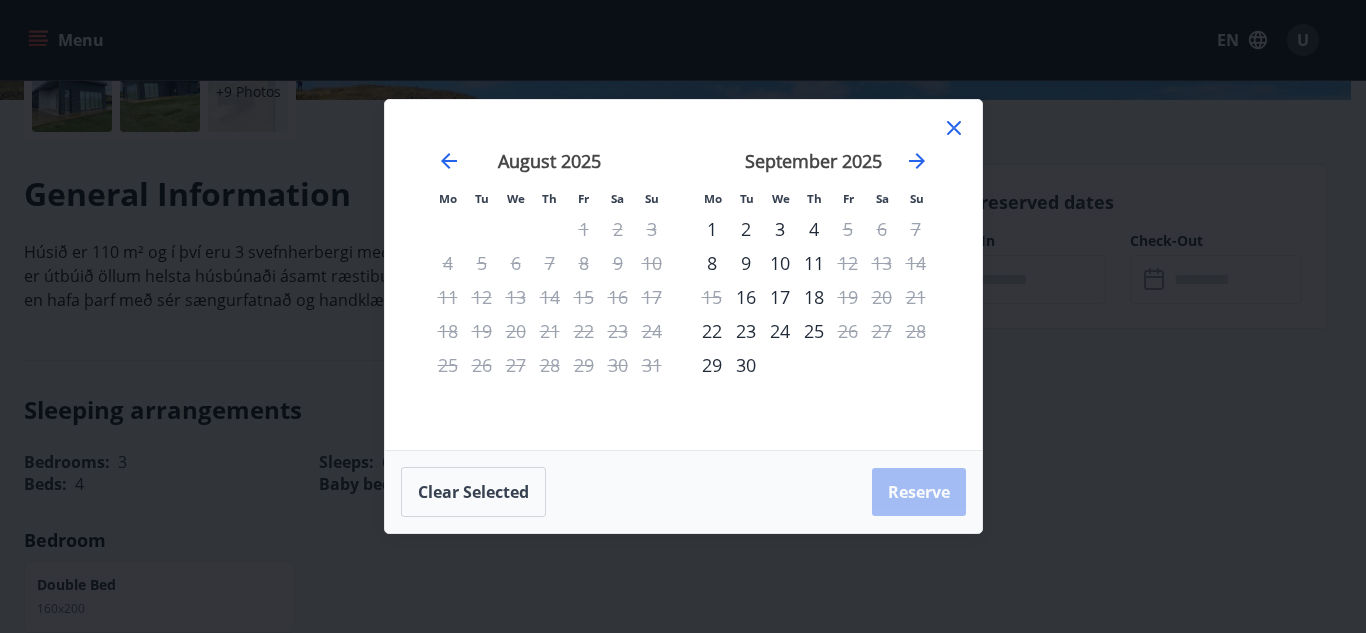 click 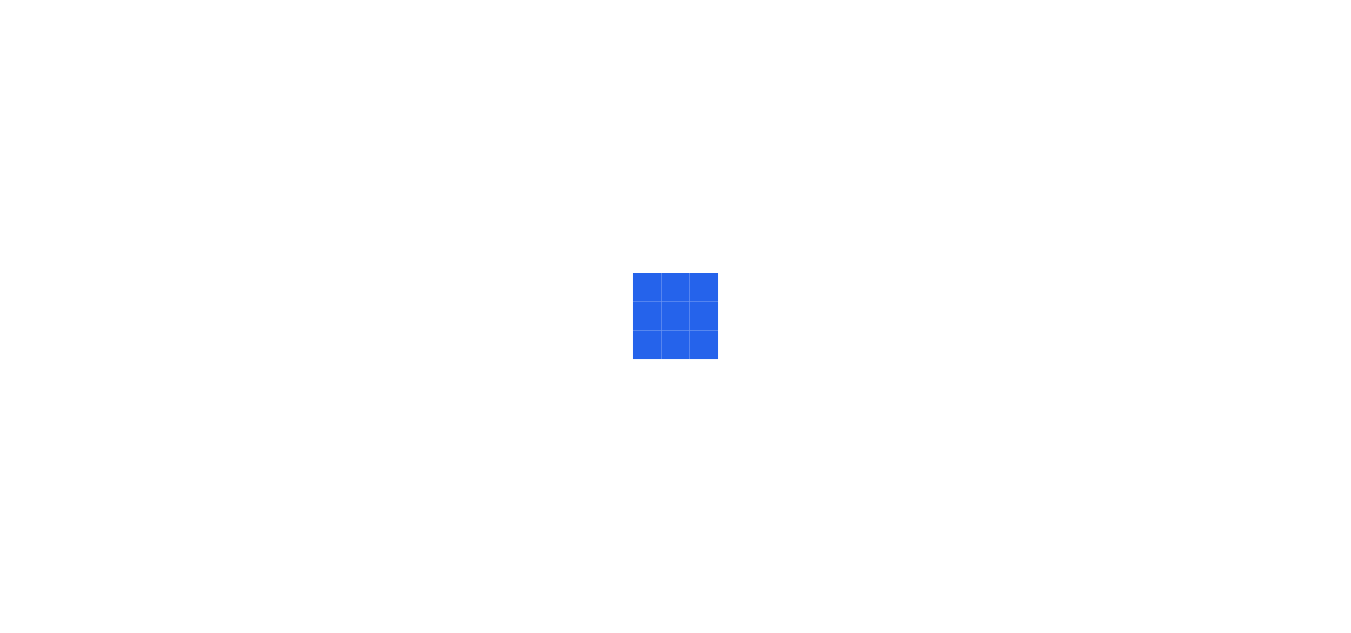 scroll, scrollTop: 0, scrollLeft: 0, axis: both 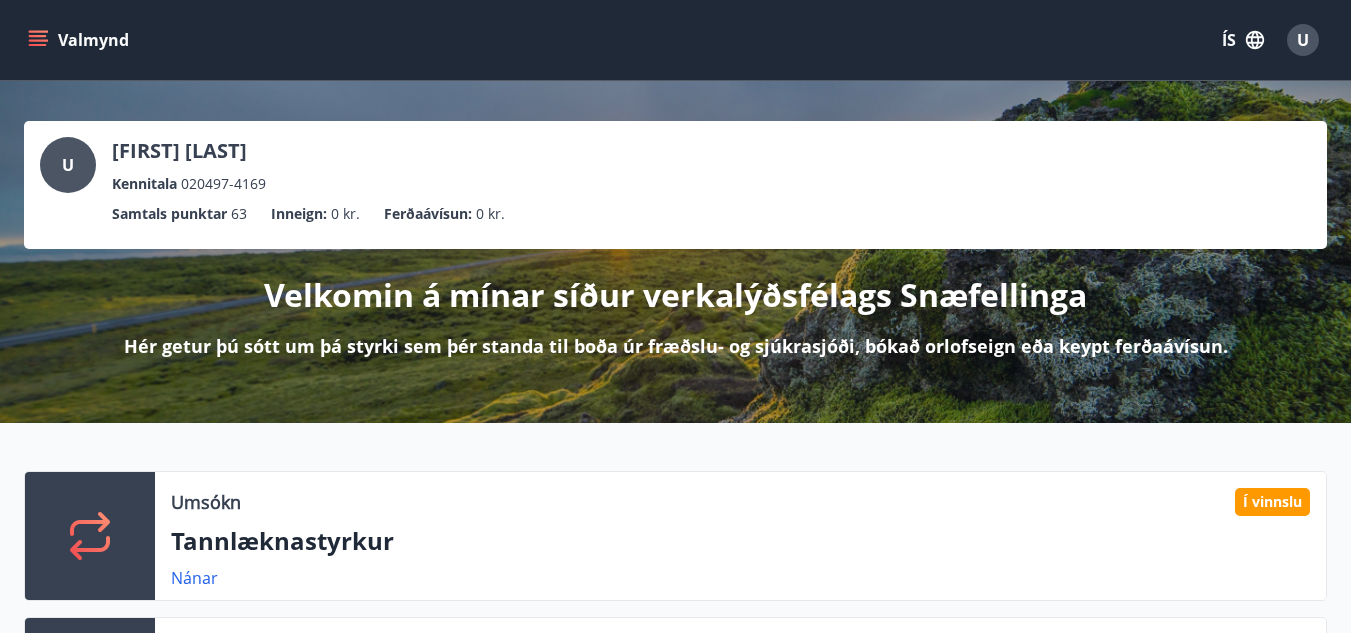 click 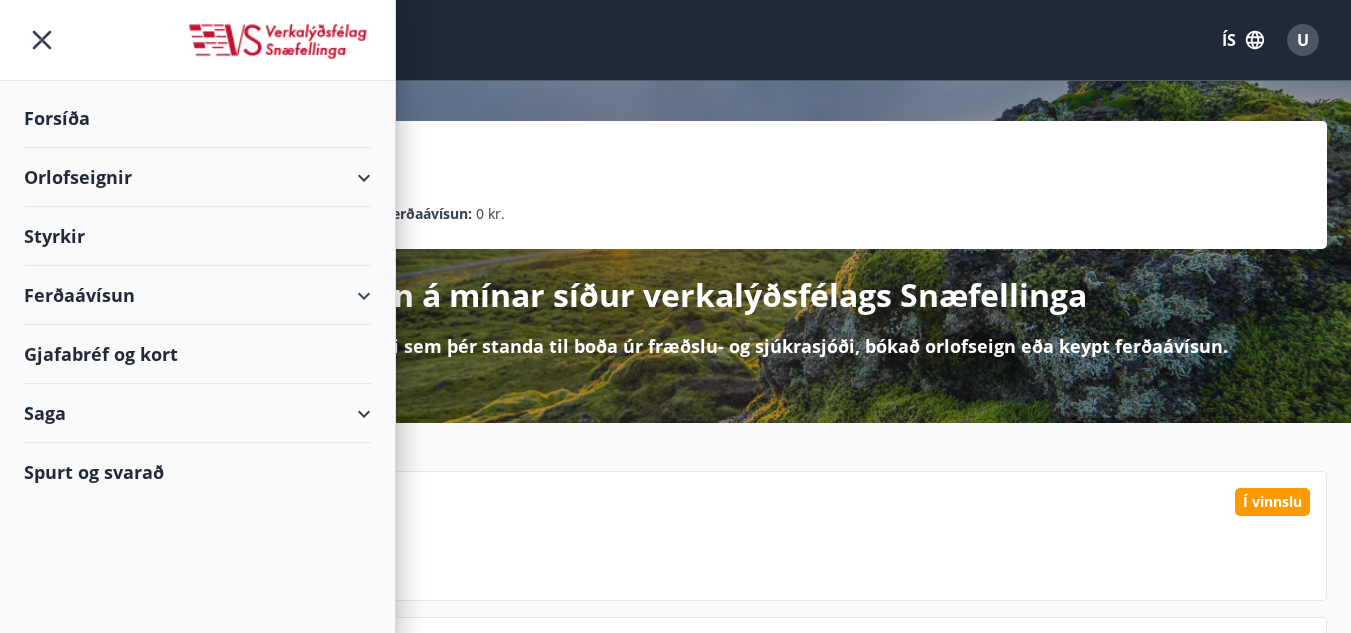 click on "Orlofseignir" at bounding box center [197, 177] 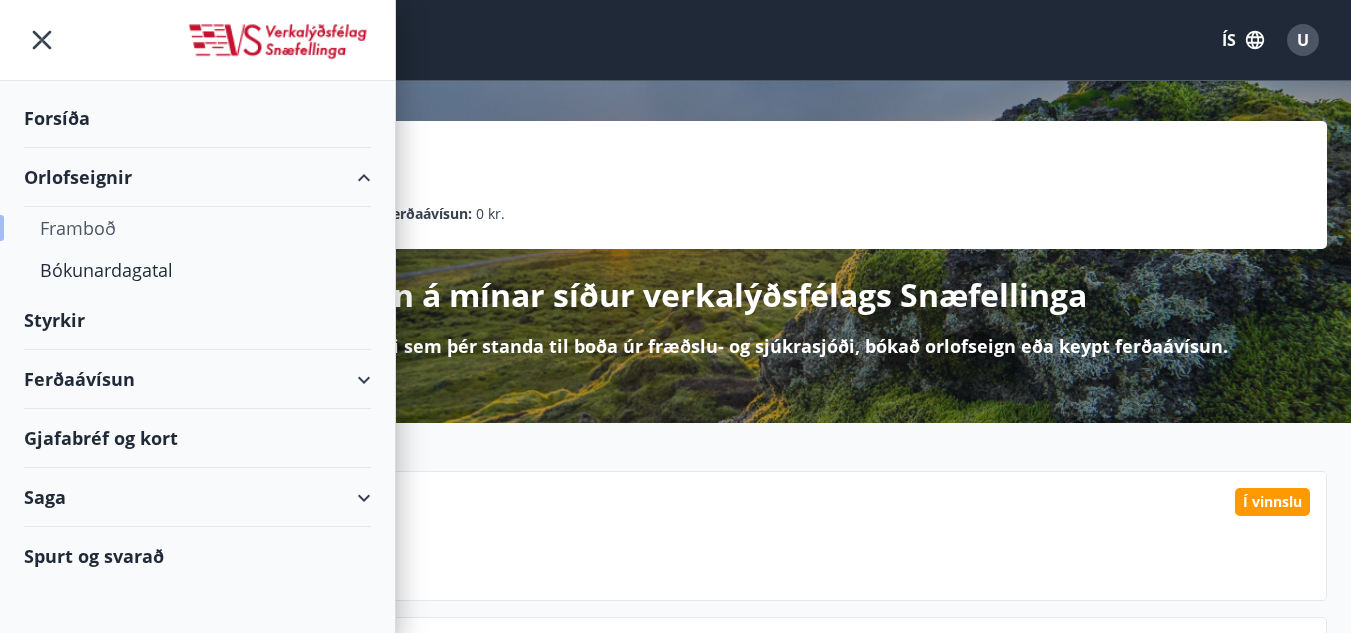 click on "Framboð" at bounding box center [197, 228] 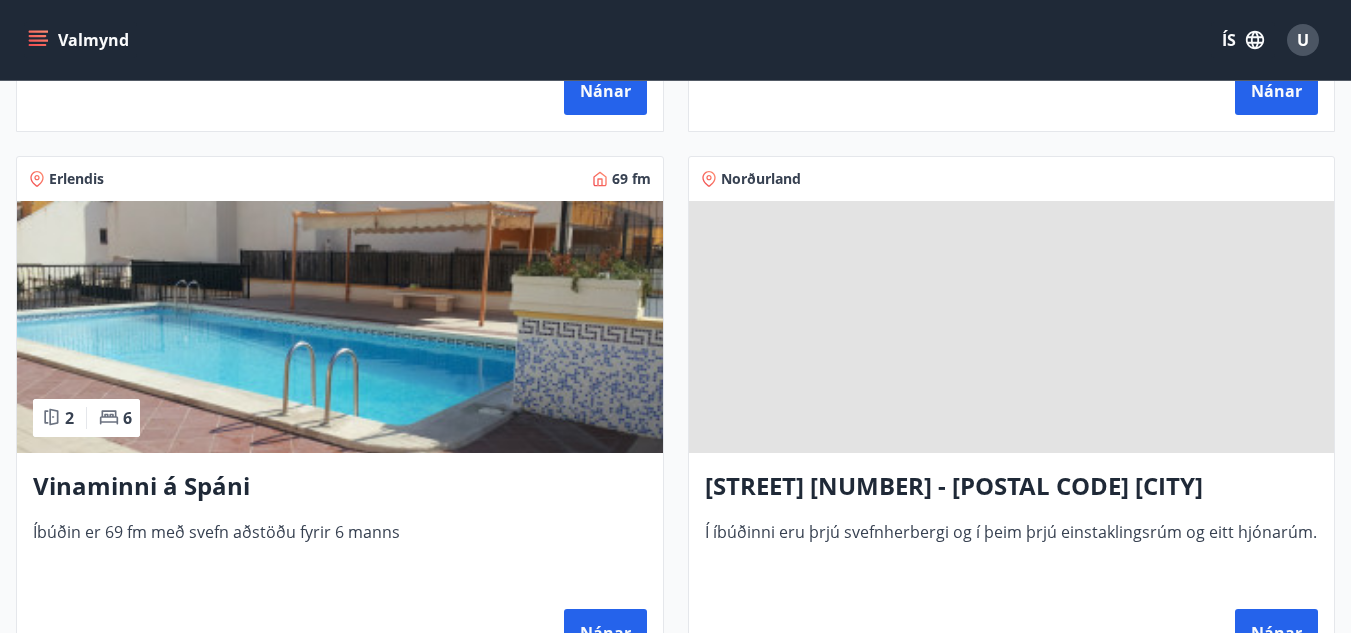 scroll, scrollTop: 2500, scrollLeft: 0, axis: vertical 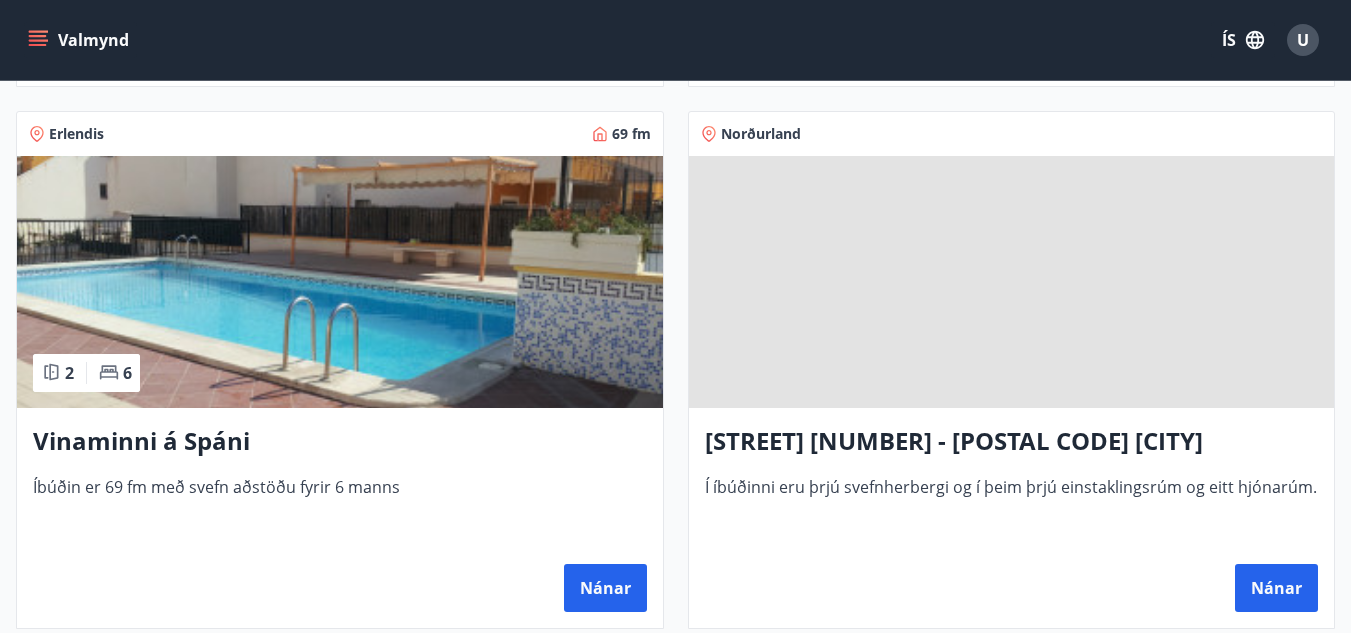 click at bounding box center [1012, 282] 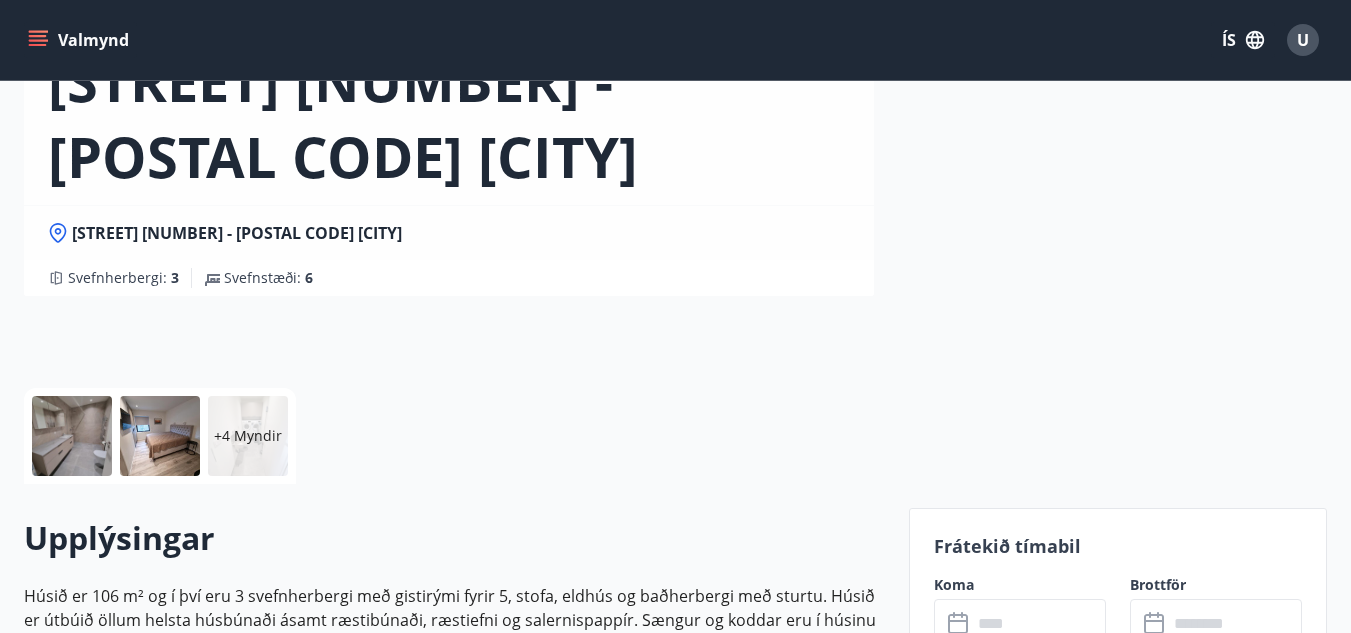 scroll, scrollTop: 200, scrollLeft: 0, axis: vertical 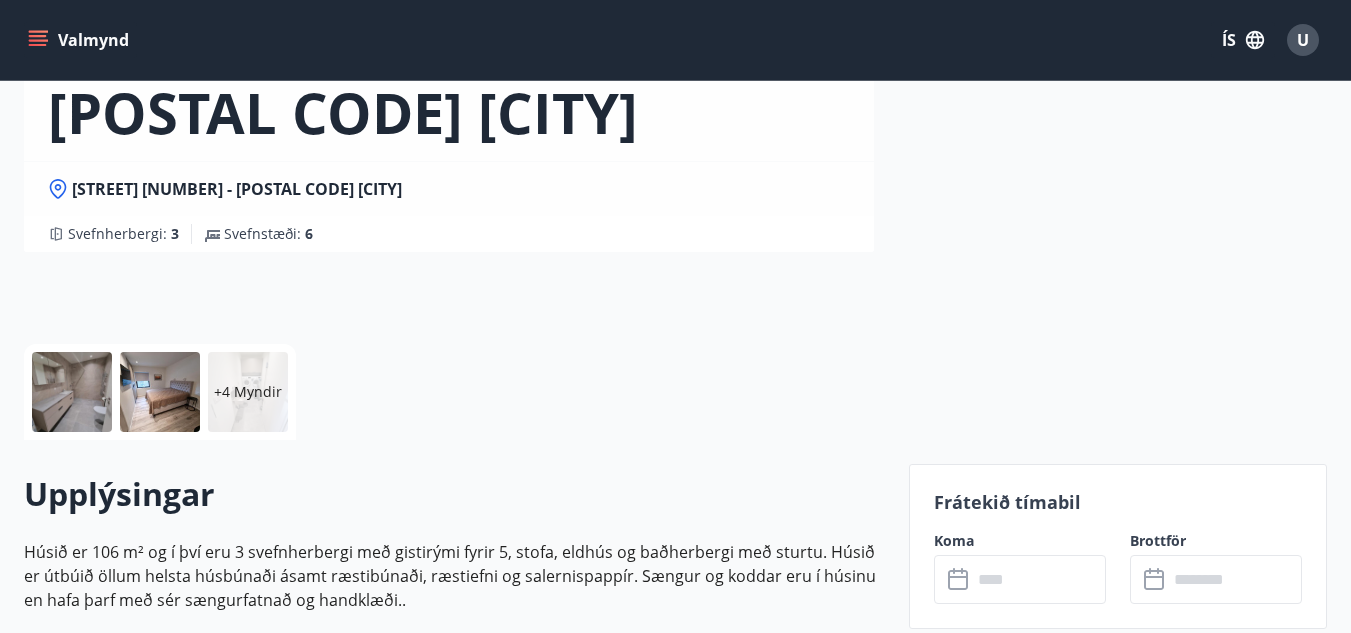 click at bounding box center [1039, 579] 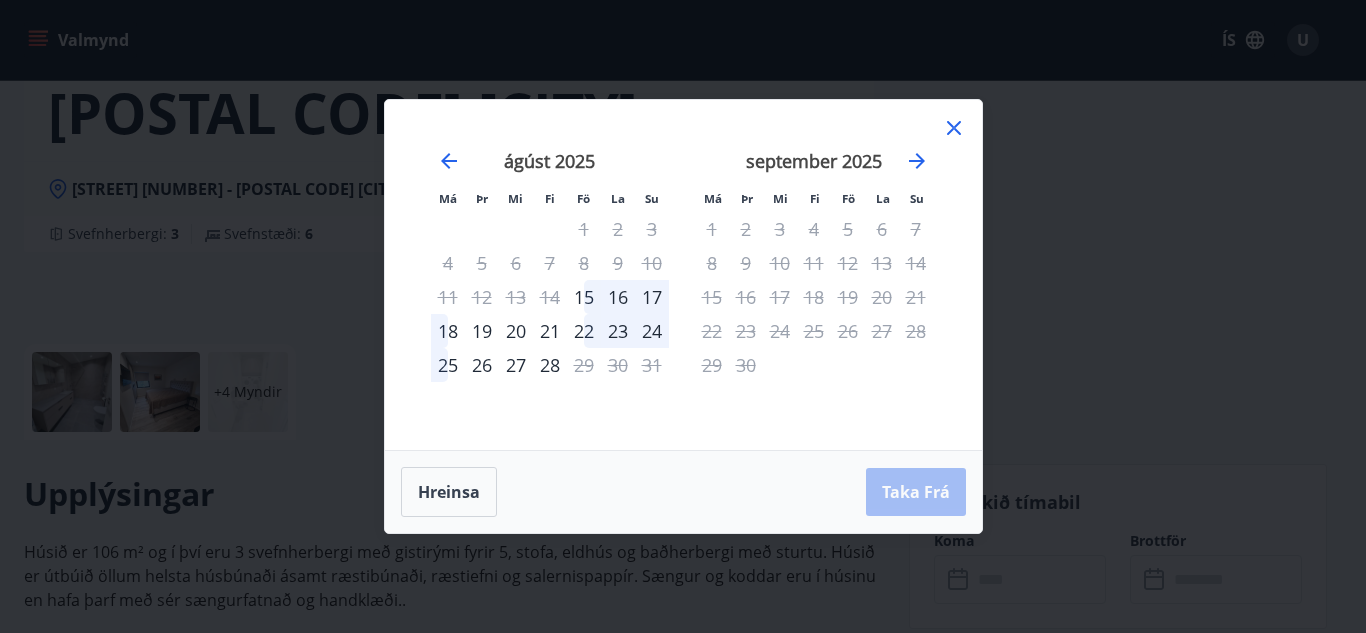 click 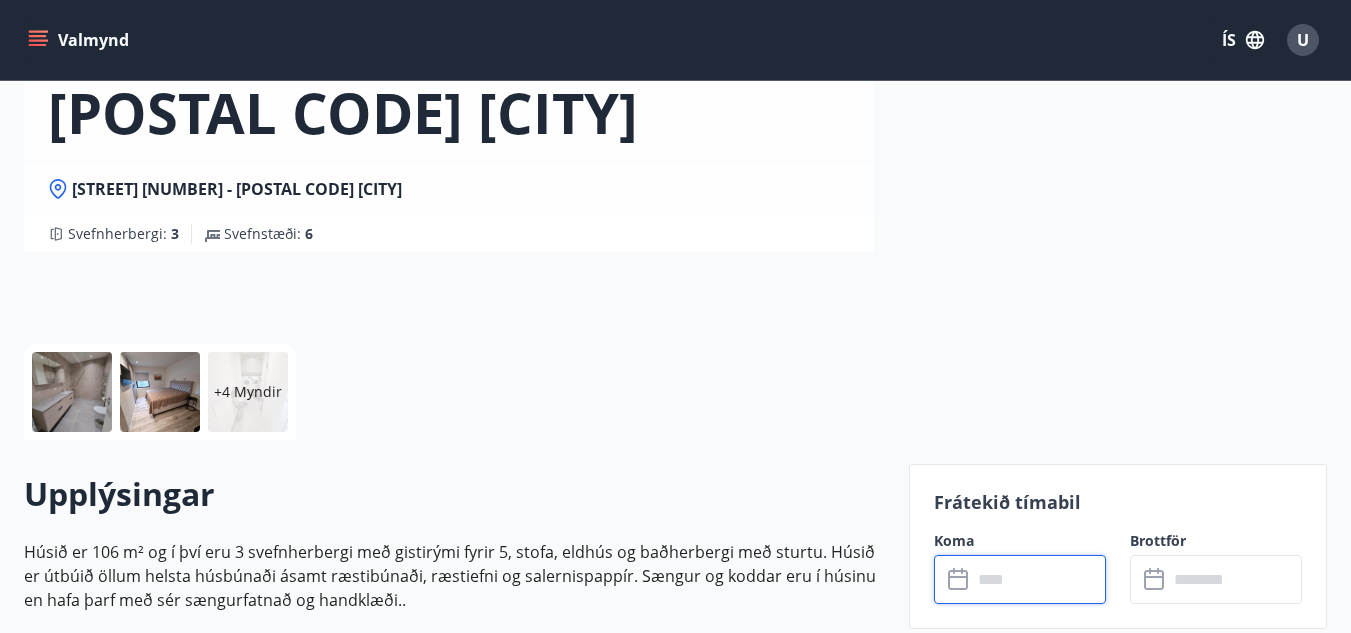click 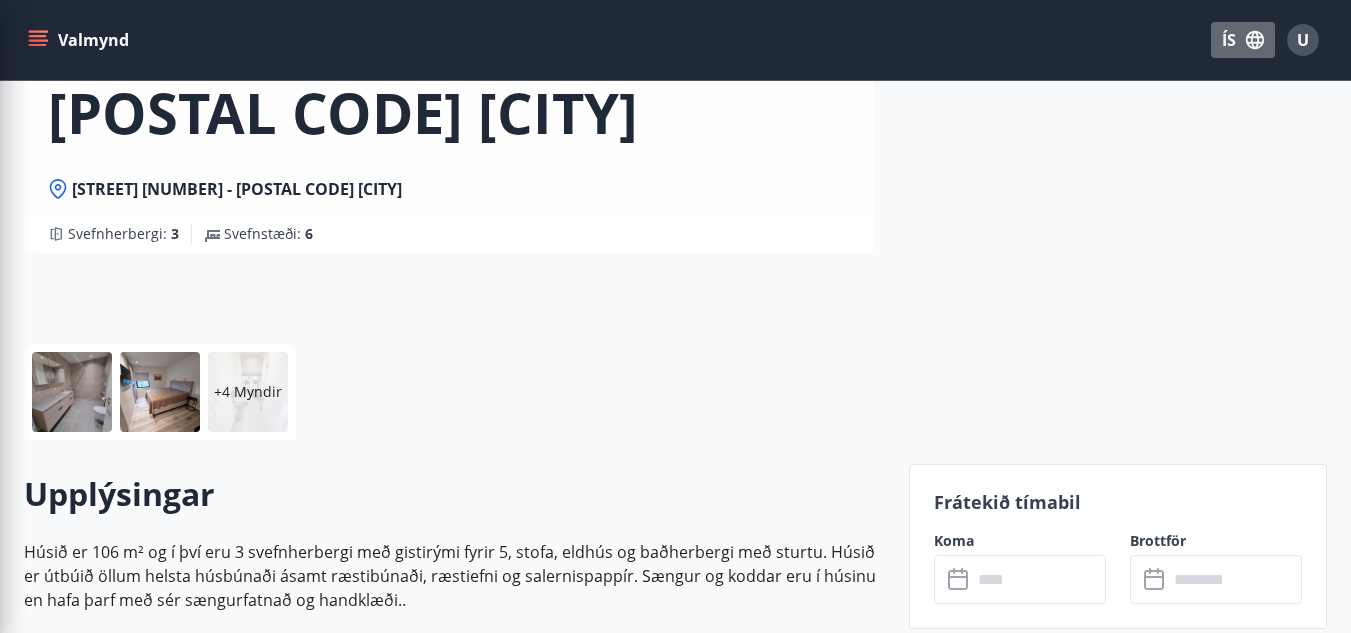 click on "ÍS" at bounding box center [1243, 40] 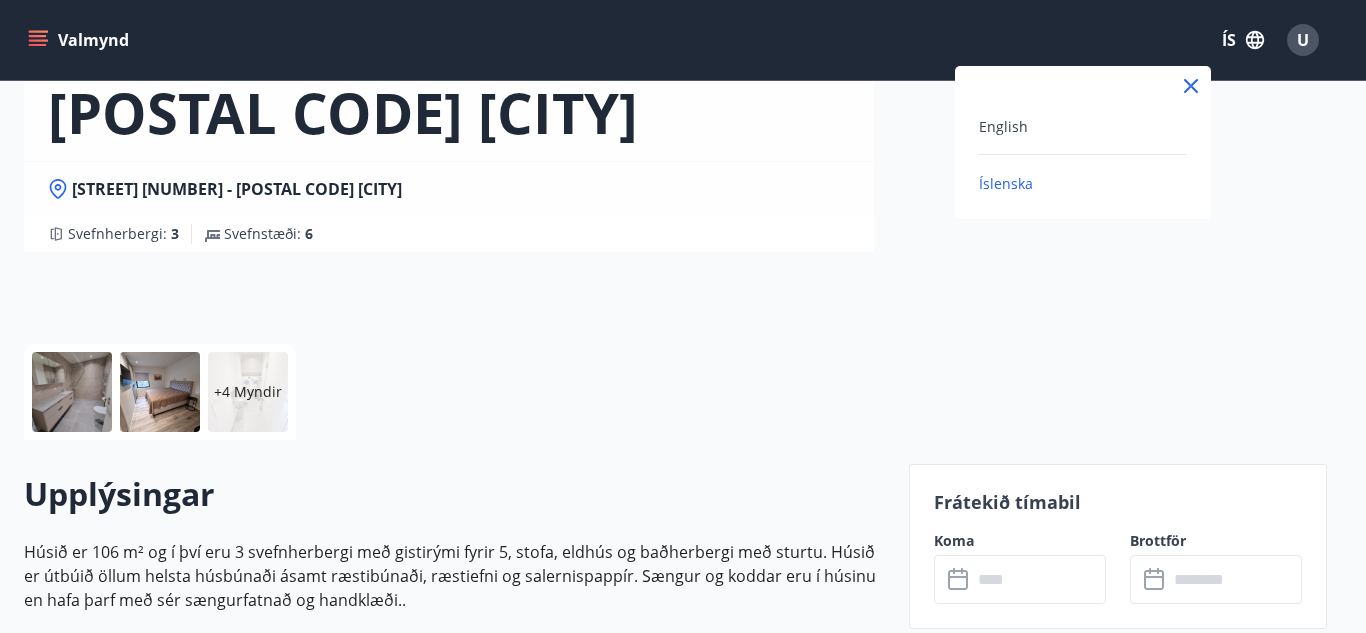 click on "English Íslenska" at bounding box center (1083, 142) 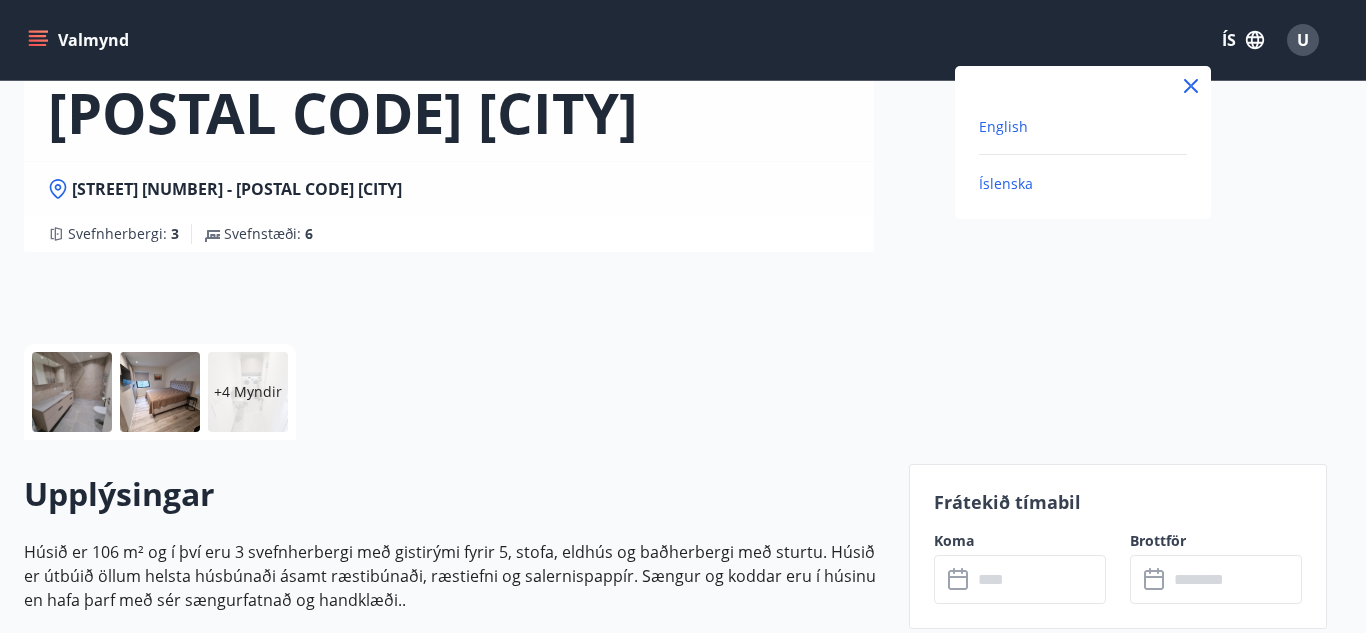 click on "English" at bounding box center (1003, 126) 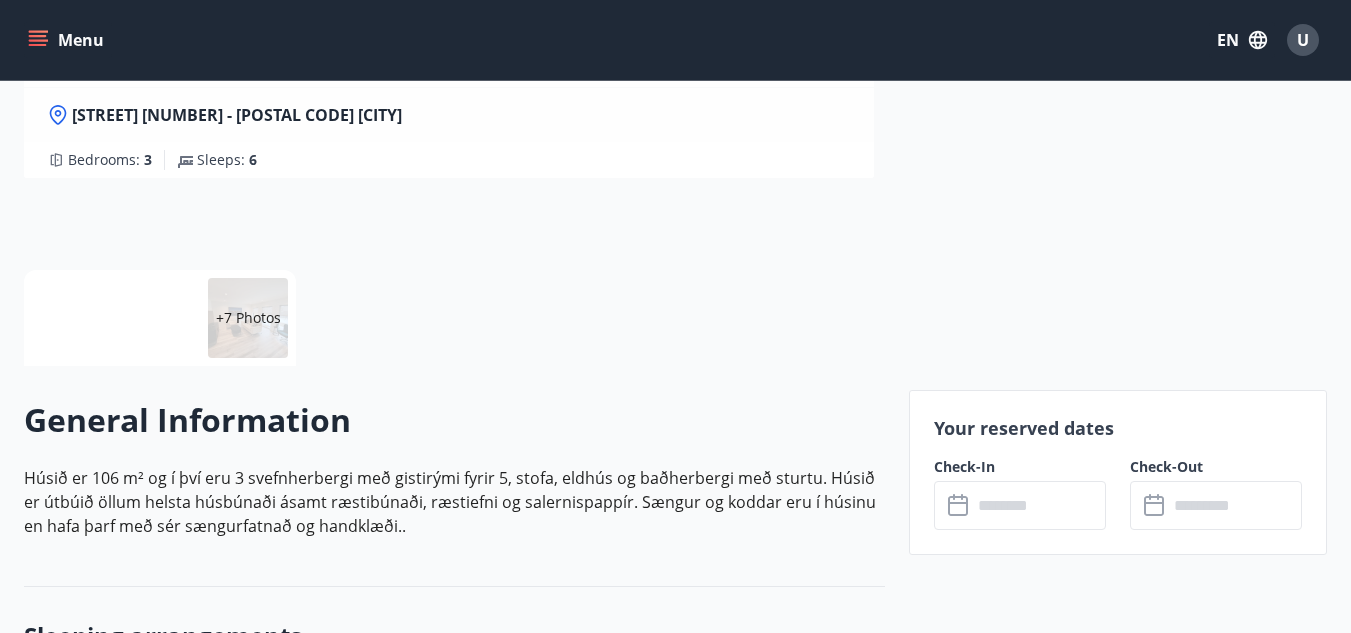 scroll, scrollTop: 400, scrollLeft: 0, axis: vertical 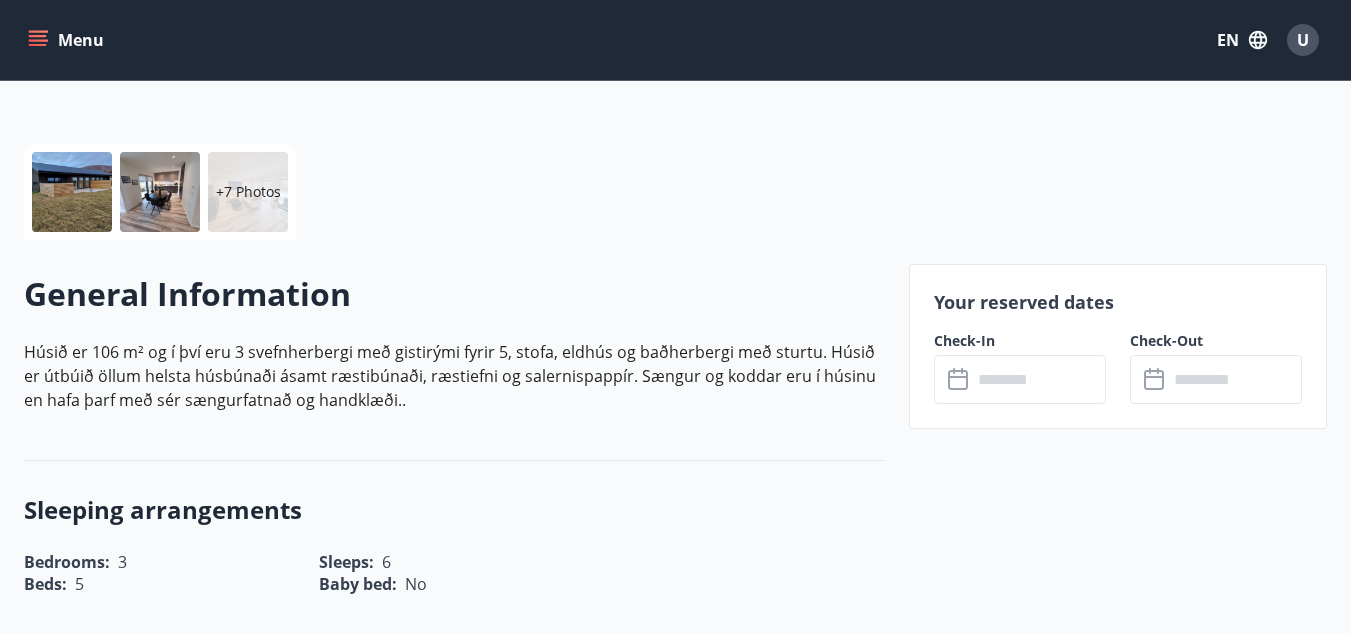 click 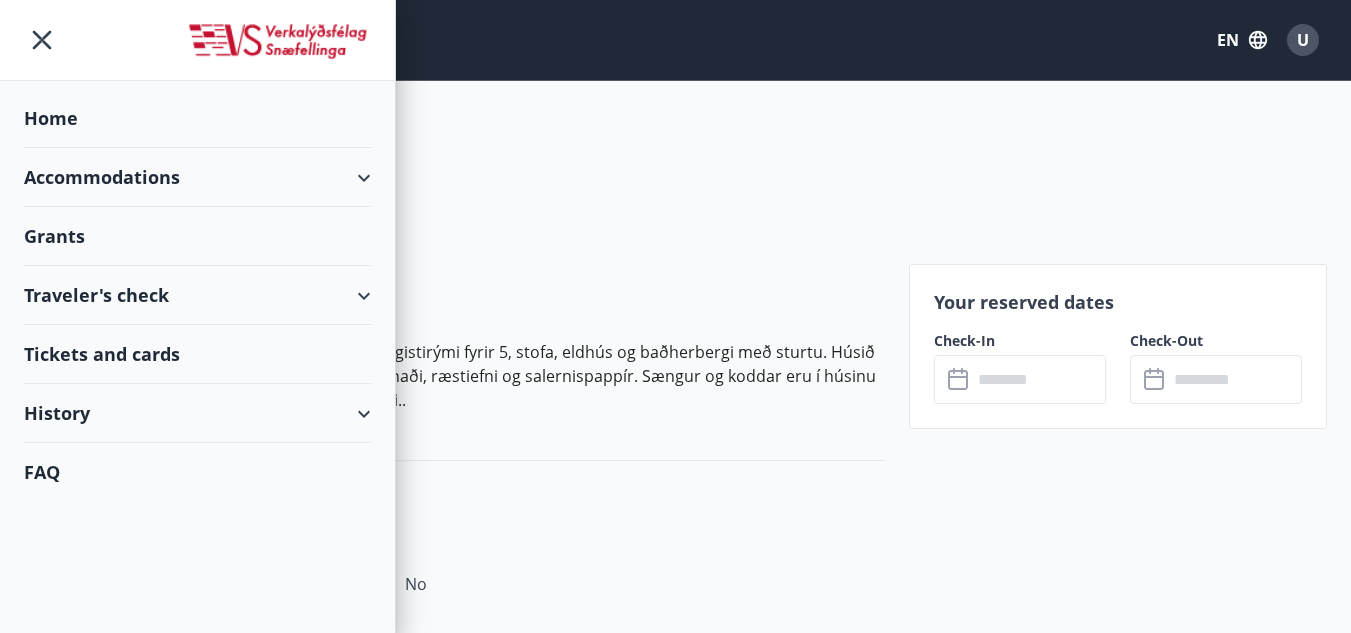 click on "Accommodations" at bounding box center (197, 177) 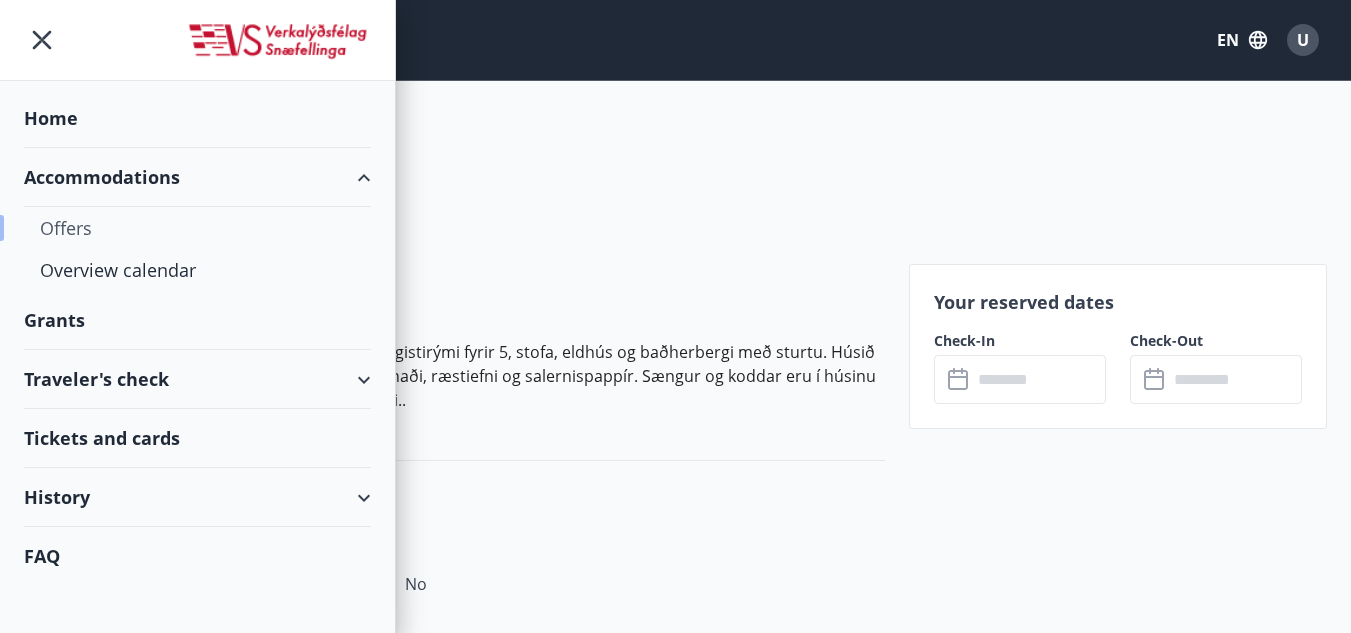 click on "Offers" at bounding box center (197, 228) 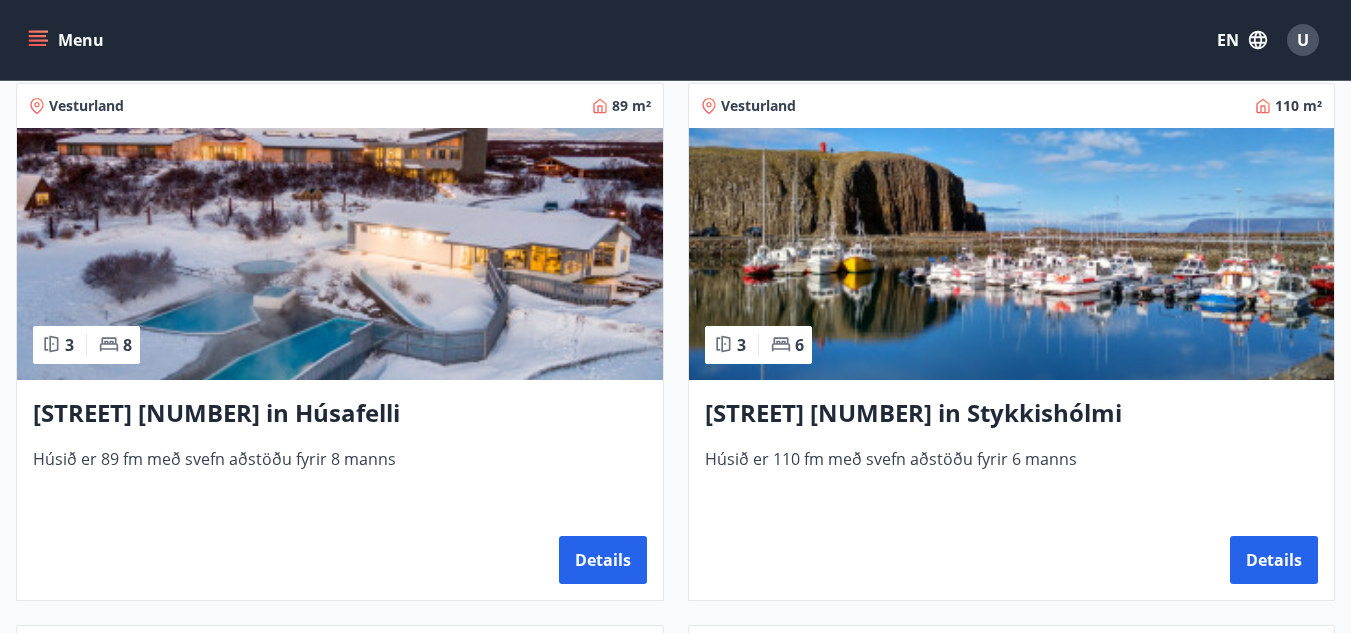 scroll, scrollTop: 0, scrollLeft: 0, axis: both 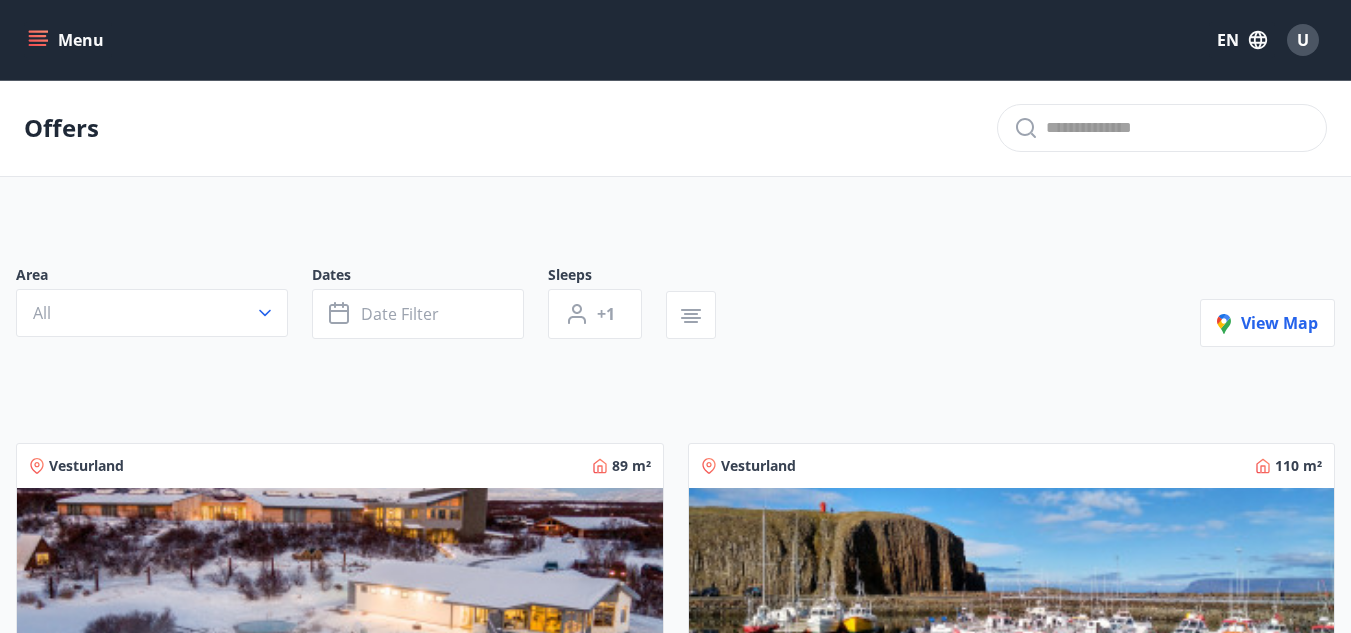 click 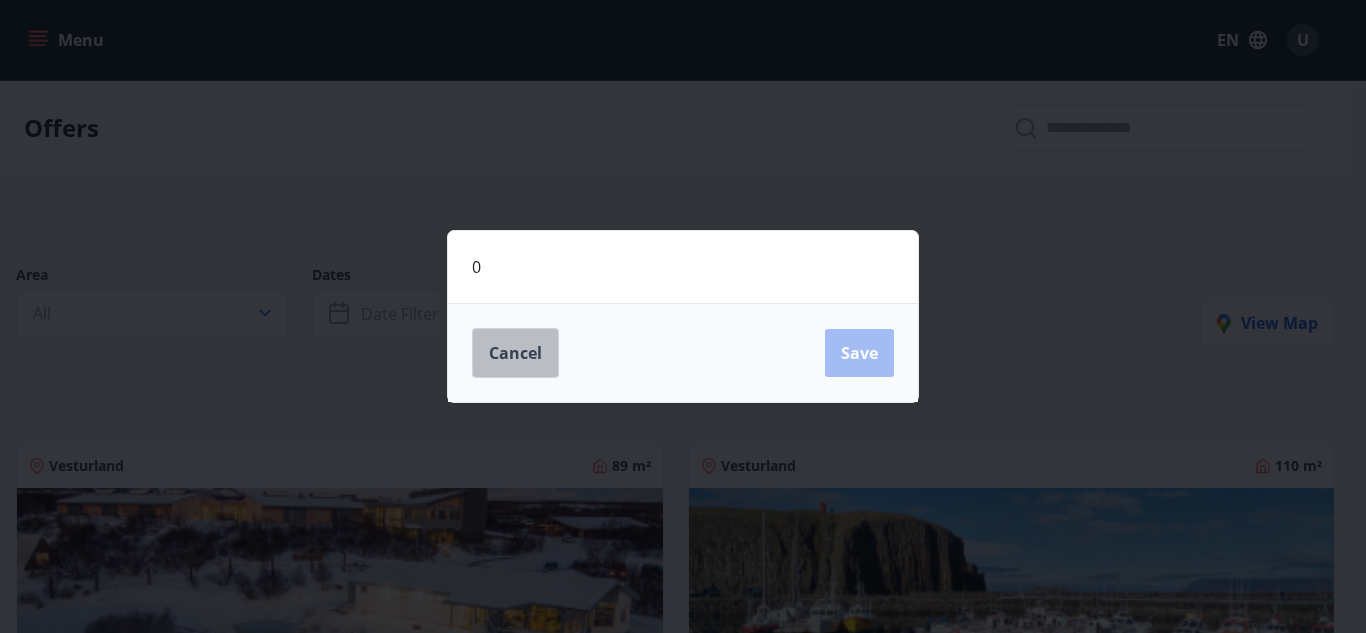 click on "Cancel" at bounding box center [515, 353] 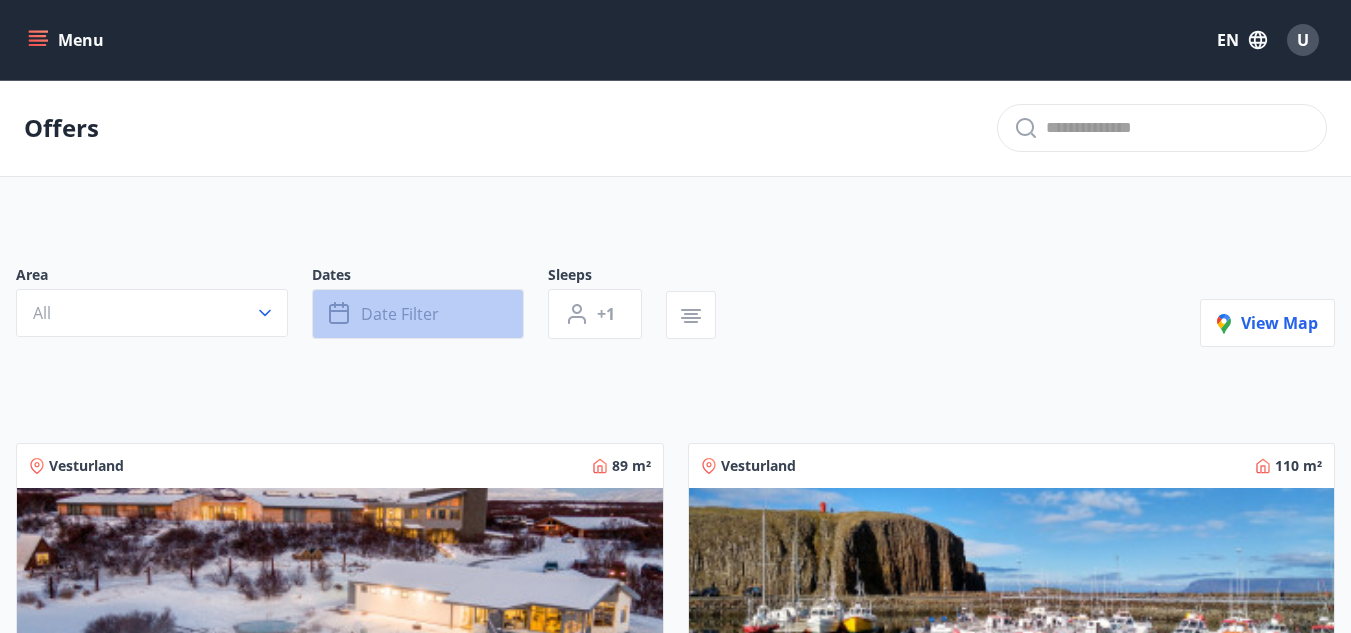 click on "Date filter" at bounding box center (400, 314) 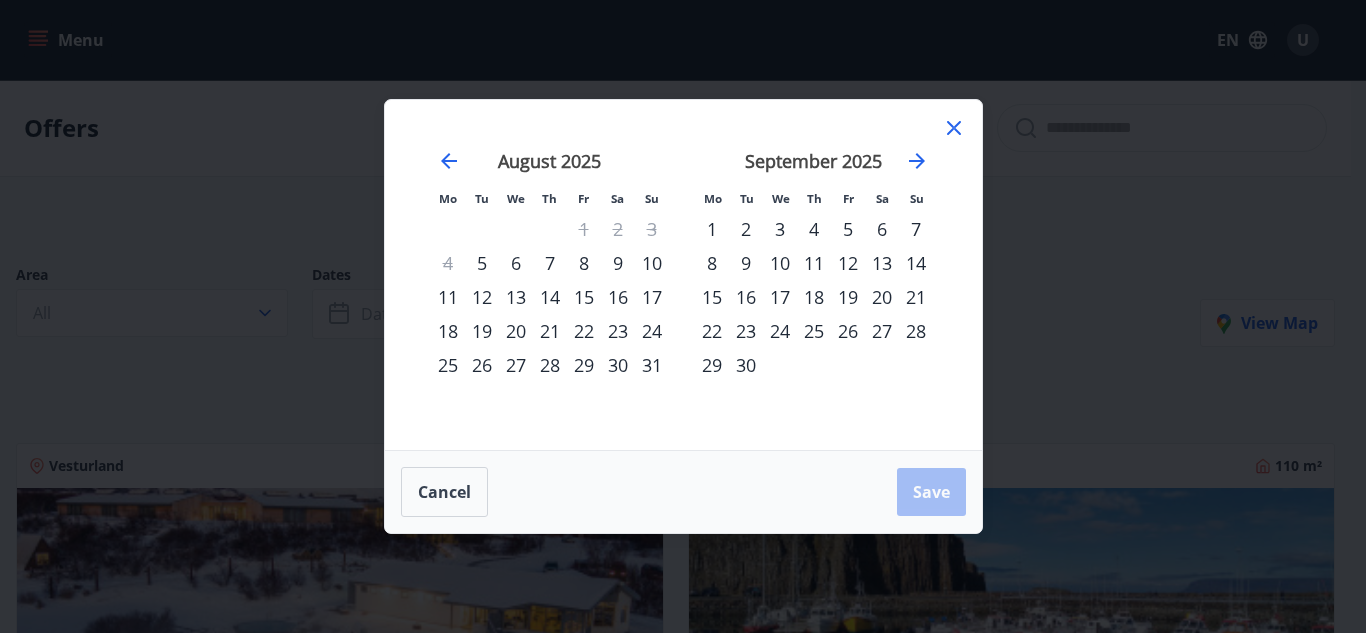 click on "Mo Tu We Th Fr Sa Su Mo Tu We Th Fr Sa Su July 2025 1 2 3 4 5 6 7 8 9 10 11 12 13 14 15 16 17 18 19 20 21 22 23 24 25 26 27 28 29 30 31 August 2025 1 2 3 4 5 6 7 8 9 10 11 12 13 14 15 16 17 18 19 20 21 22 23 24 25 26 27 28 29 30 31 September 2025 1 2 3 4 5 6 7 8 9 10 11 12 13 14 15 16 17 18 19 20 21 22 23 24 25 26 27 28 29 30 October 2025 1 2 3 4 5 6 7 8 9 10 11 12 13 14 15 16 17 18 19 20 21 22 23 24 25 26 27 28 29 30 31" at bounding box center [683, 275] 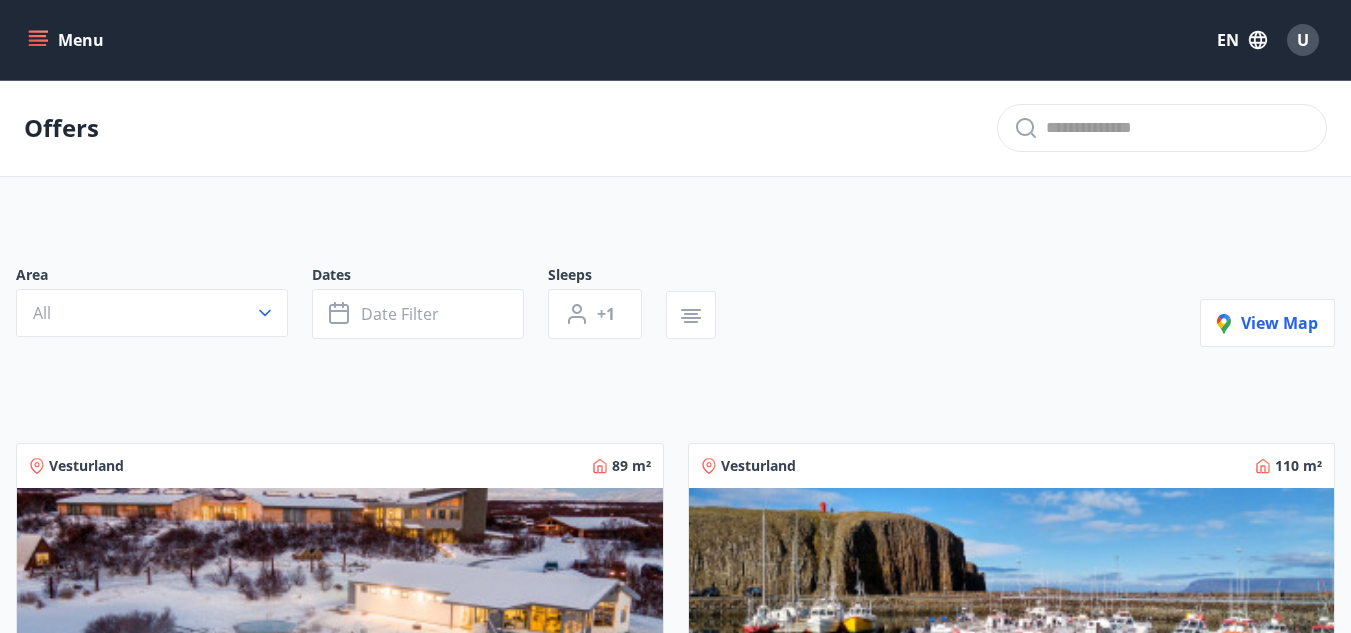 click on "Dates" at bounding box center (430, 277) 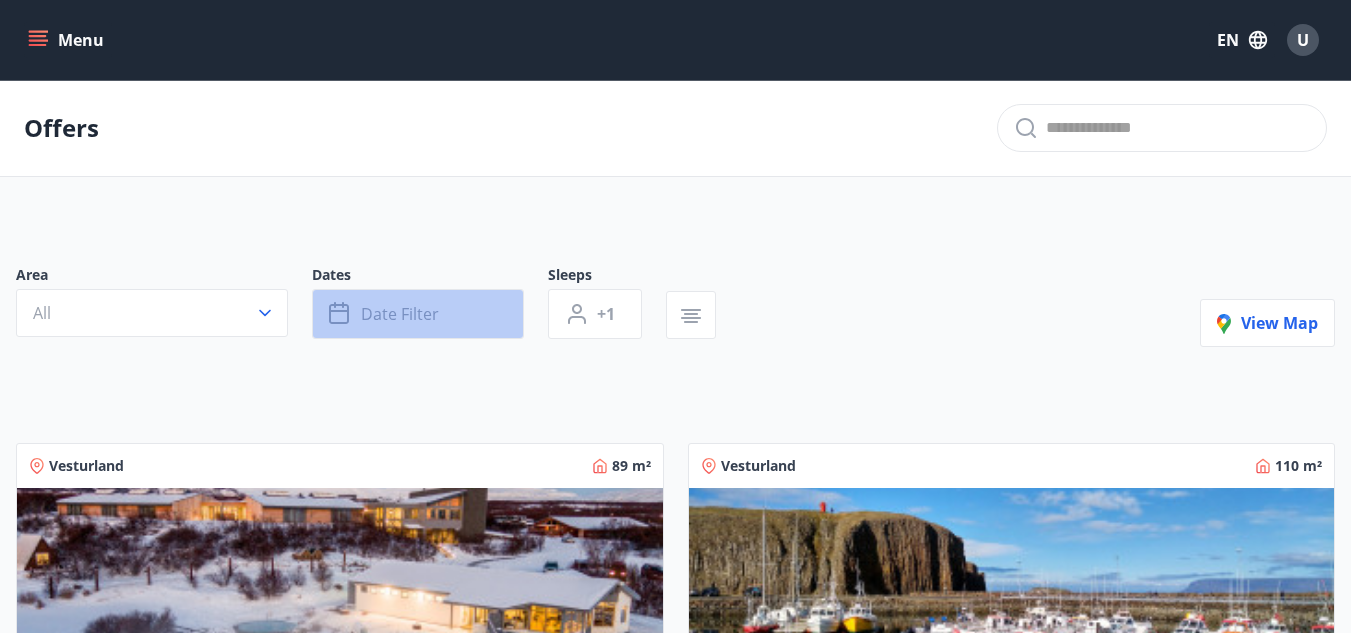 click on "Date filter" at bounding box center [418, 314] 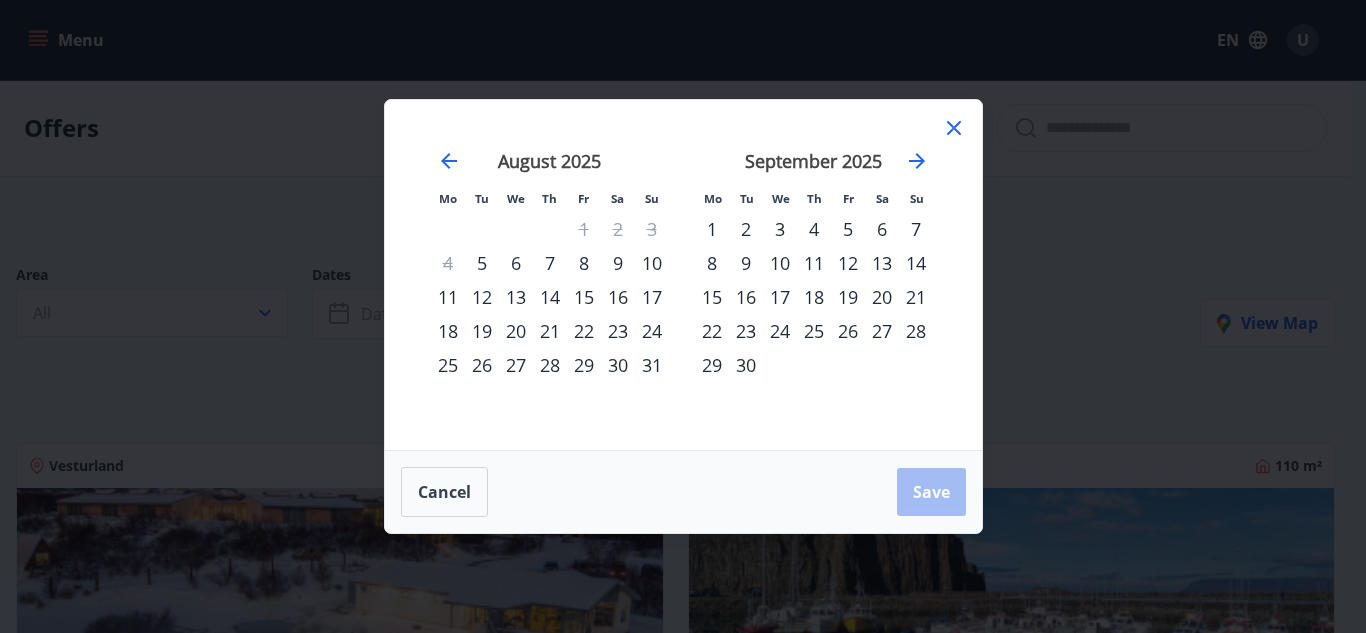 click on "2" at bounding box center [746, 229] 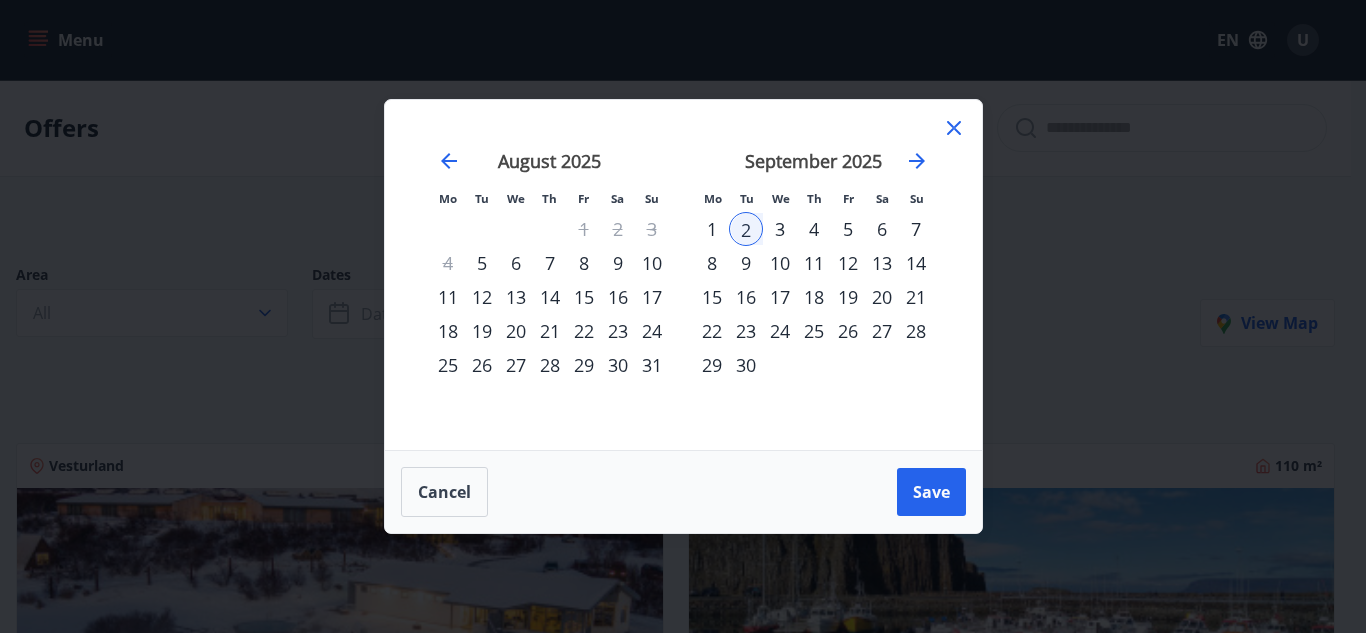 click on "4" at bounding box center (814, 229) 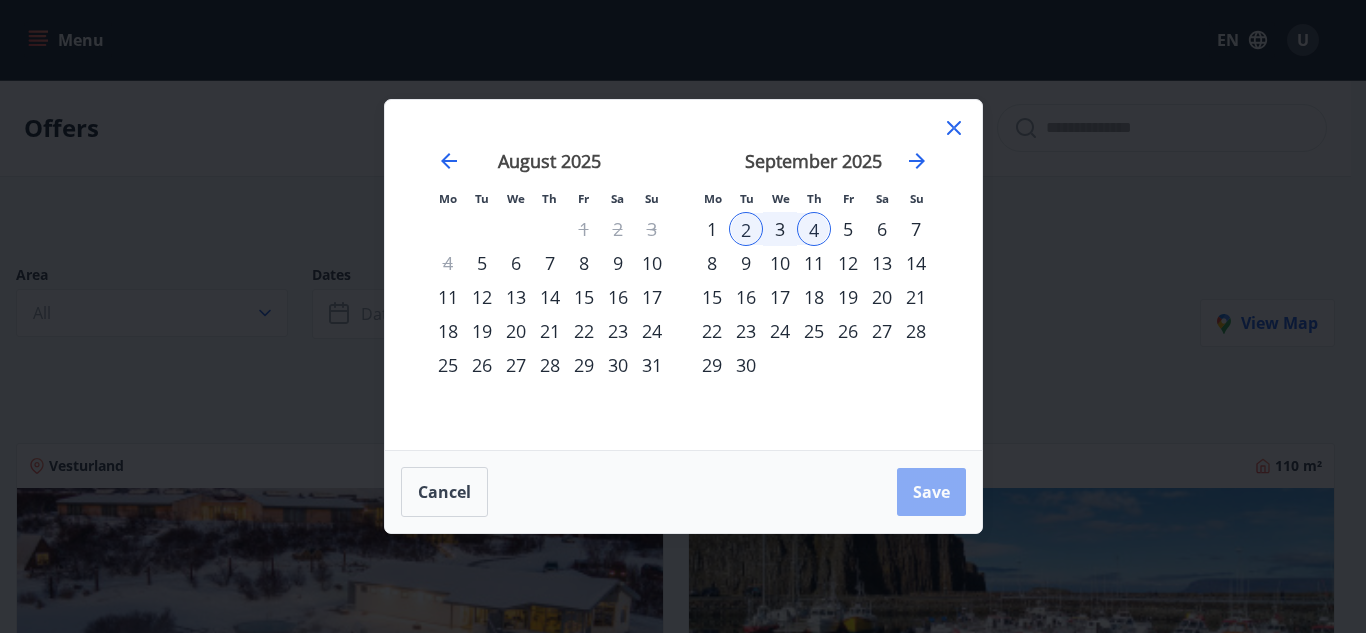 click on "Save" at bounding box center (931, 492) 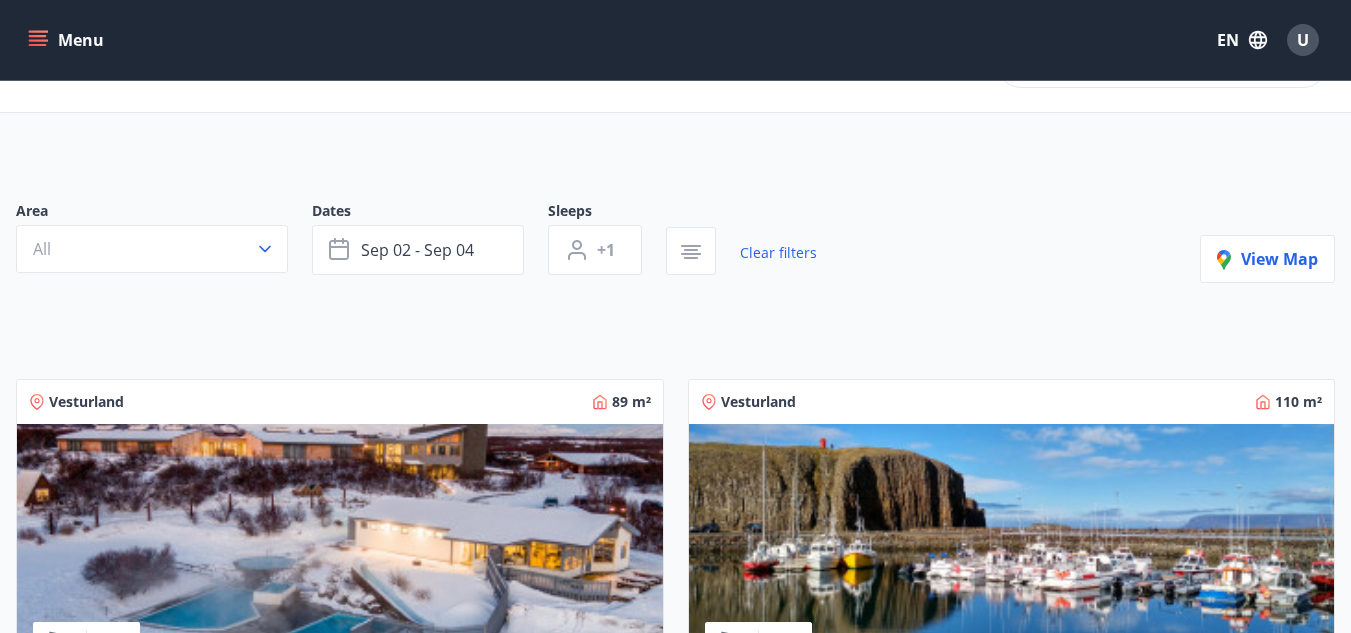 scroll, scrollTop: 100, scrollLeft: 0, axis: vertical 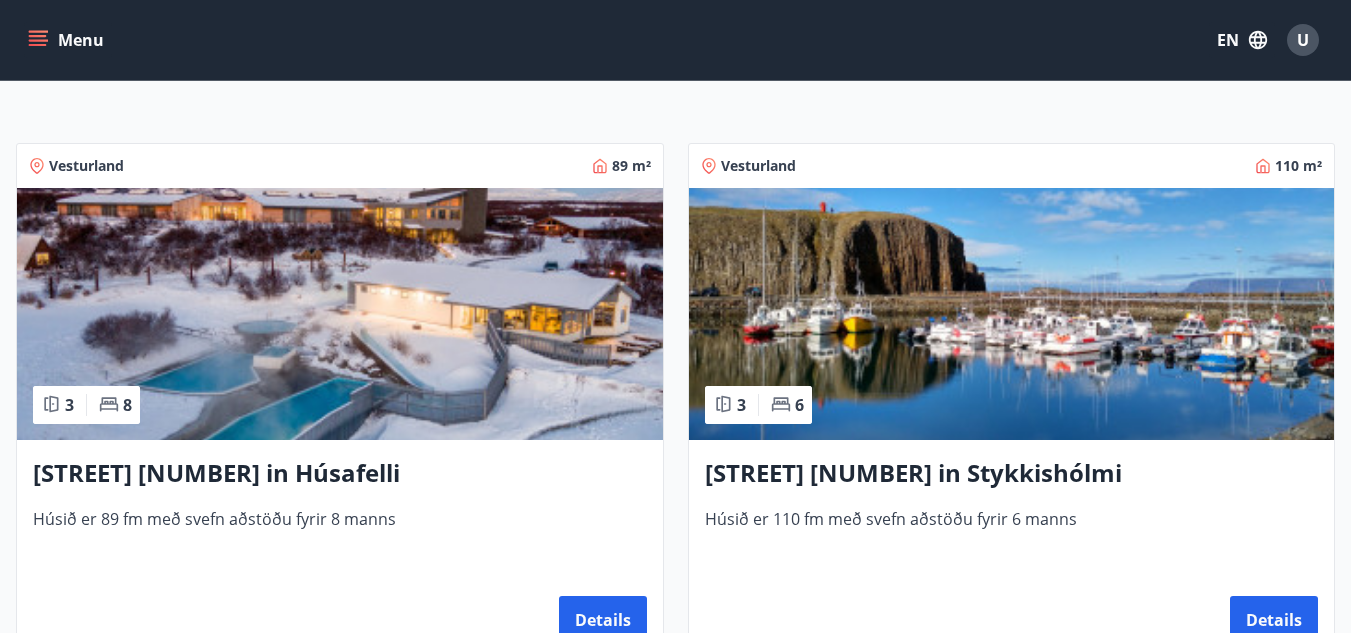 click at bounding box center [1012, 314] 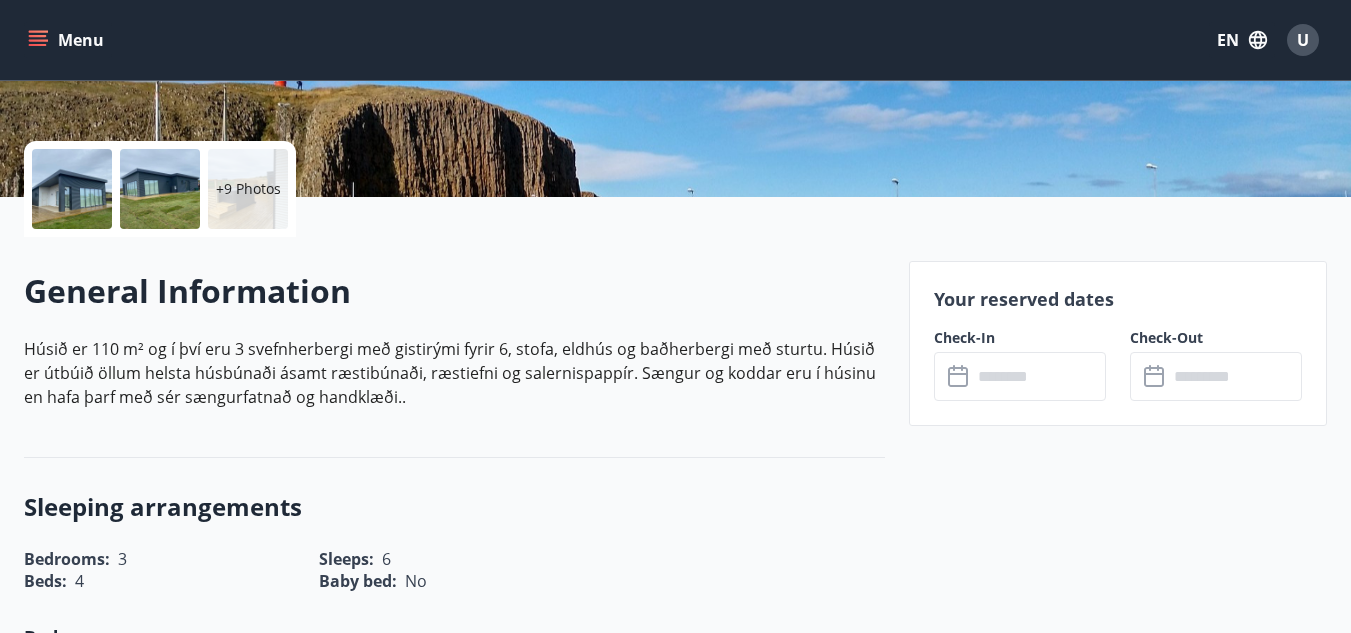 scroll, scrollTop: 500, scrollLeft: 0, axis: vertical 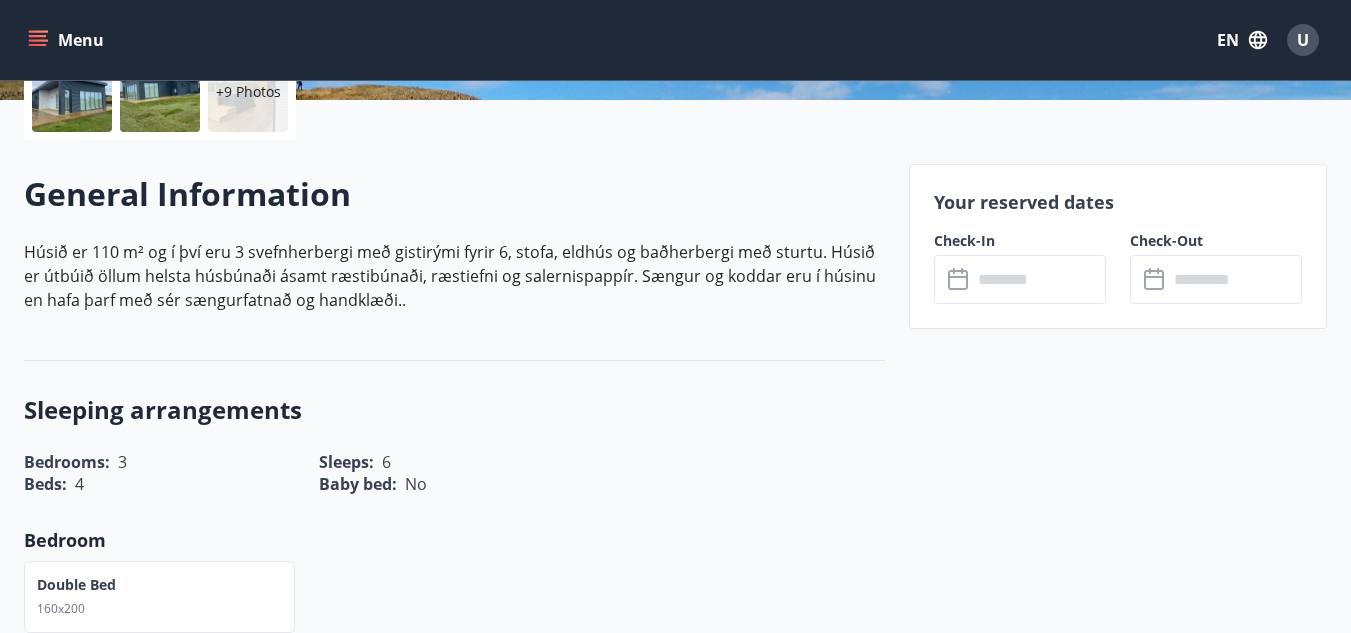 click on "Check-In" at bounding box center (1020, 241) 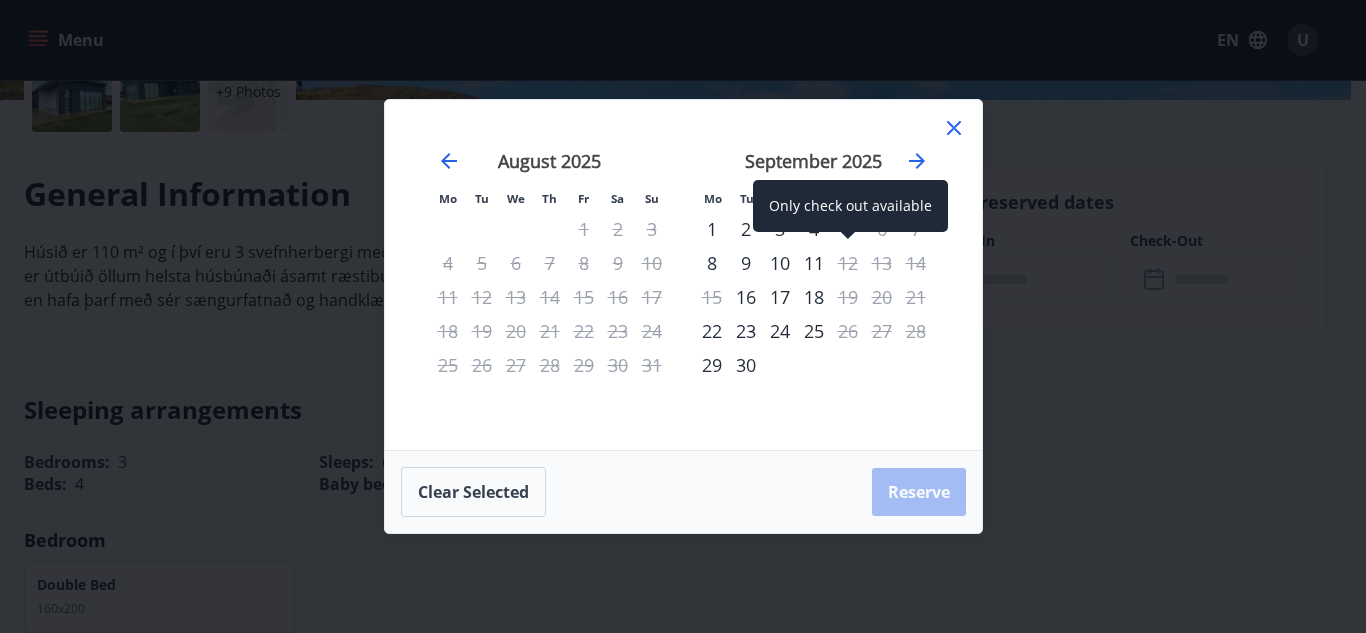 click on "Only check out available" at bounding box center [850, 206] 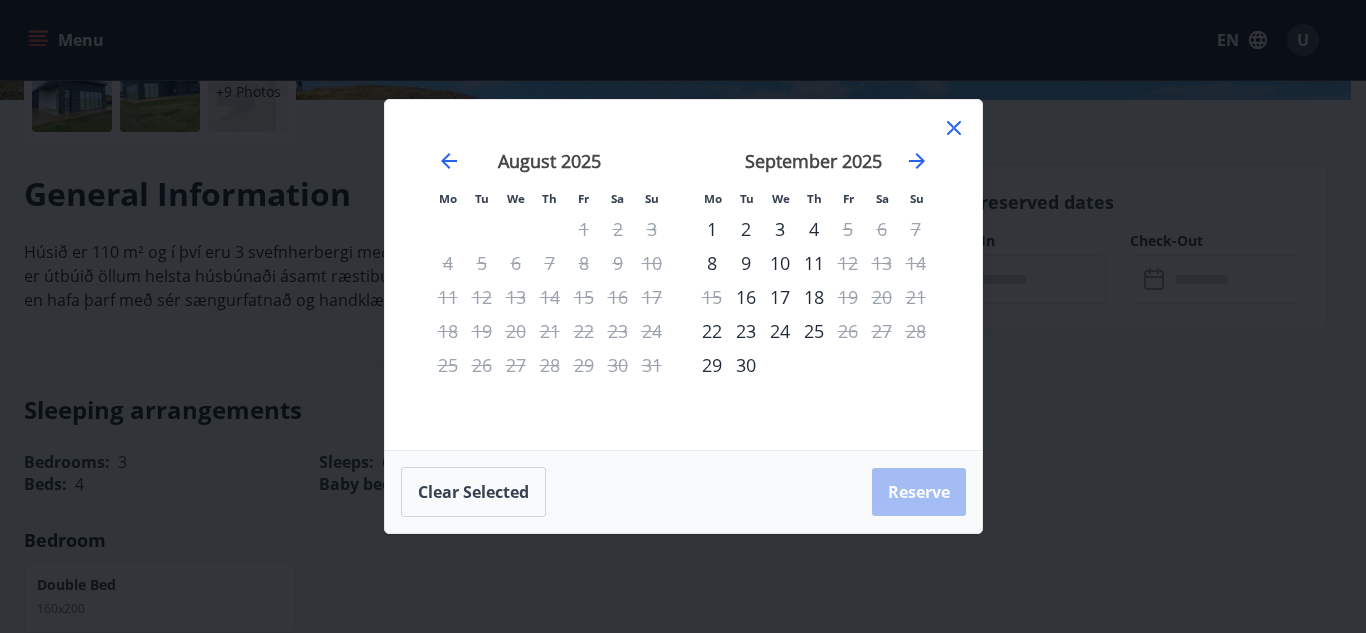 click on "4" at bounding box center [814, 229] 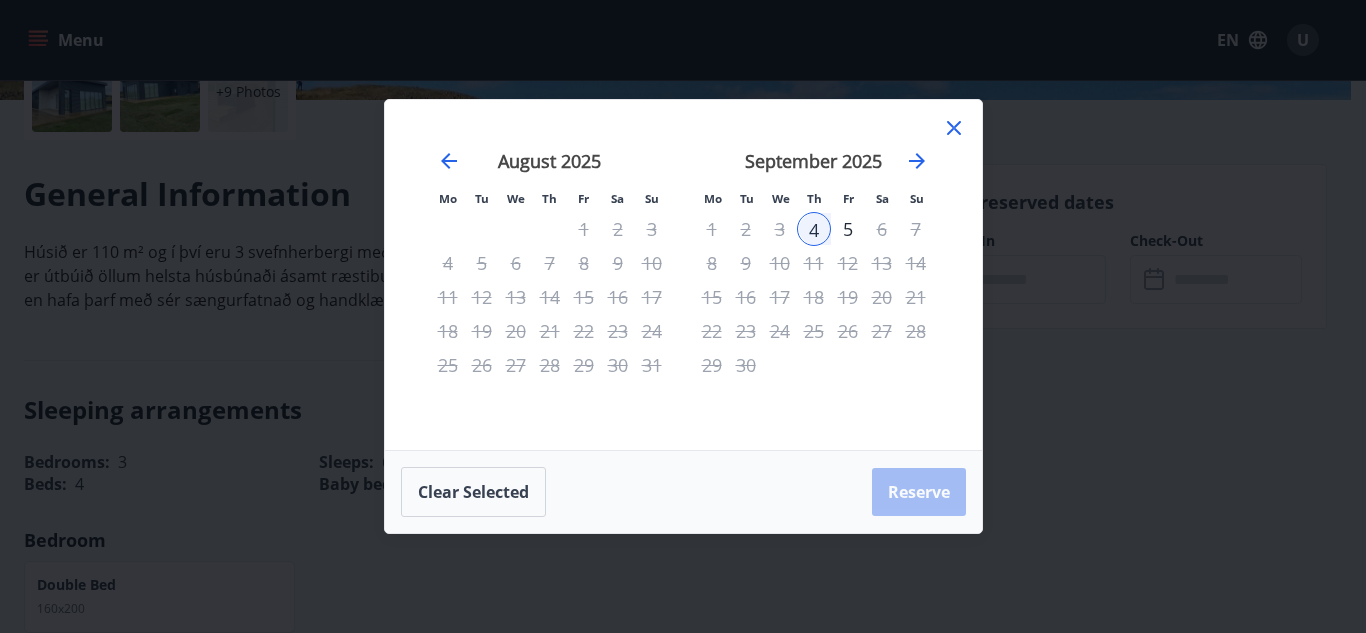 click 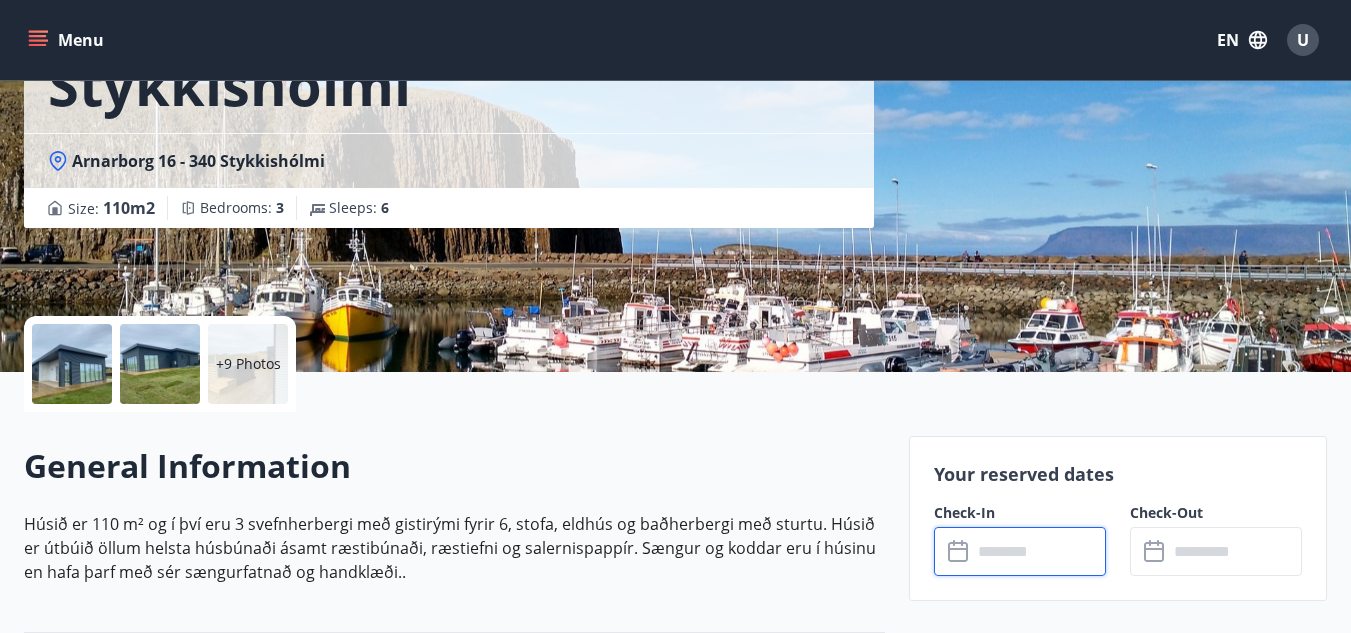 scroll, scrollTop: 200, scrollLeft: 0, axis: vertical 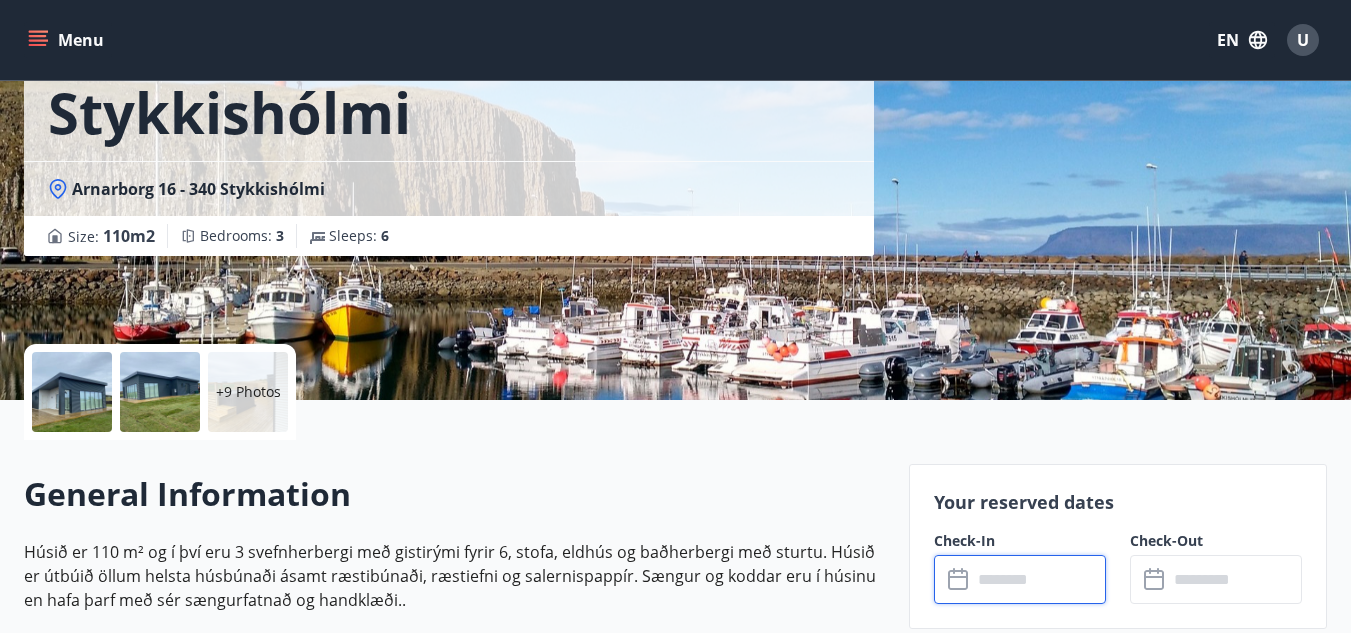 click at bounding box center (1039, 579) 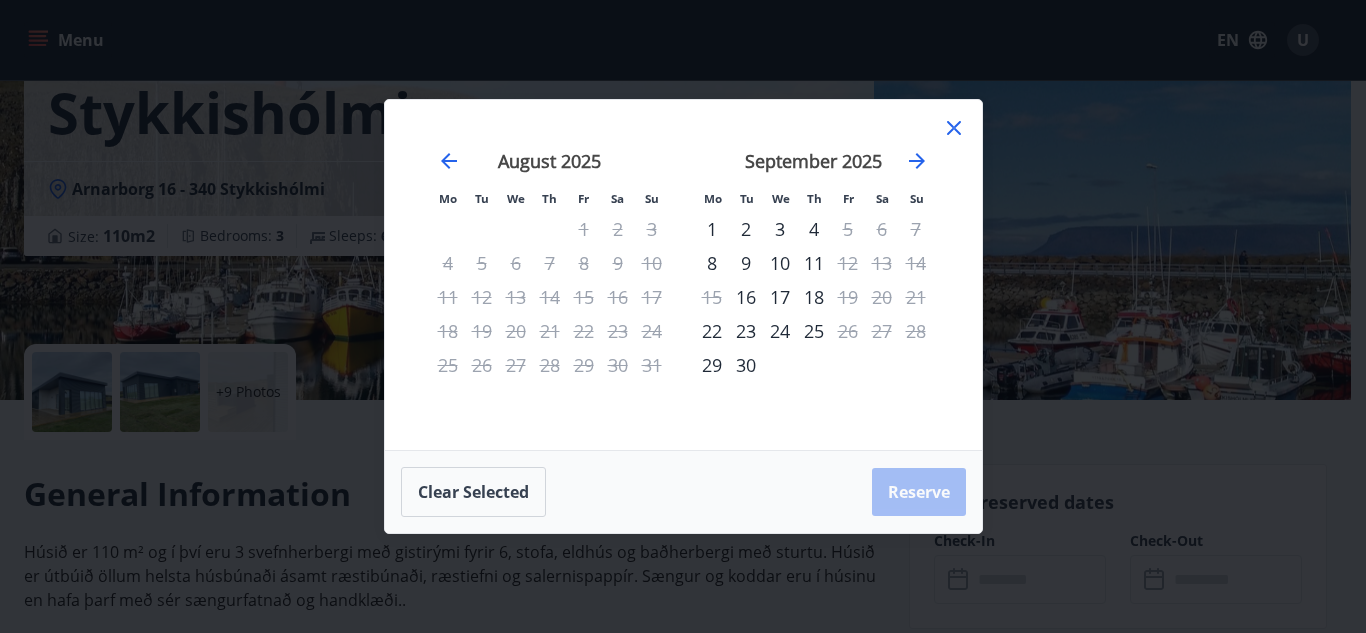 click on "2" at bounding box center (746, 229) 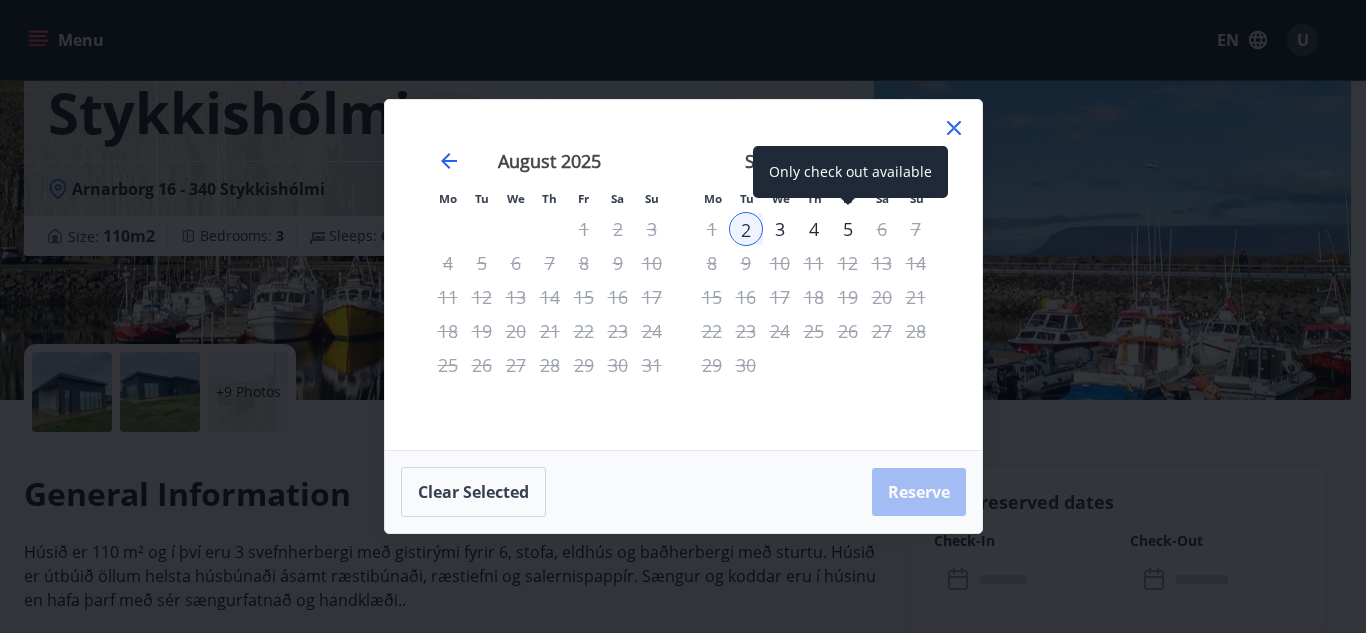 click on "5" at bounding box center (848, 229) 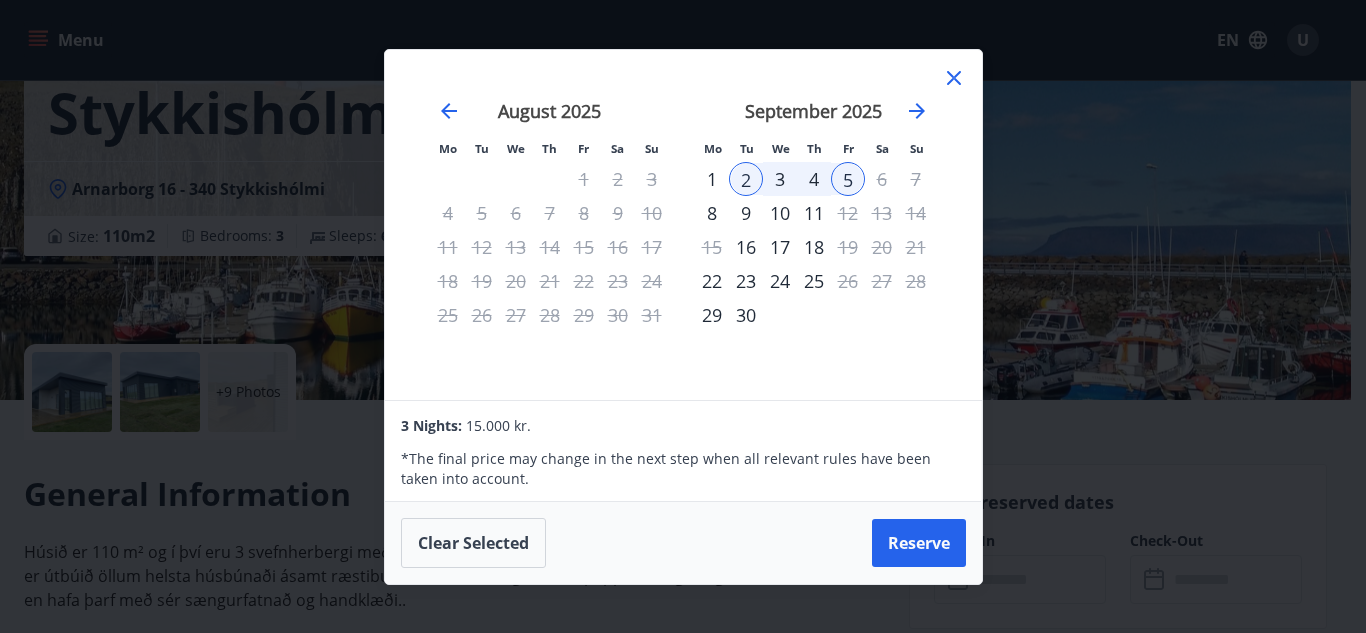 click 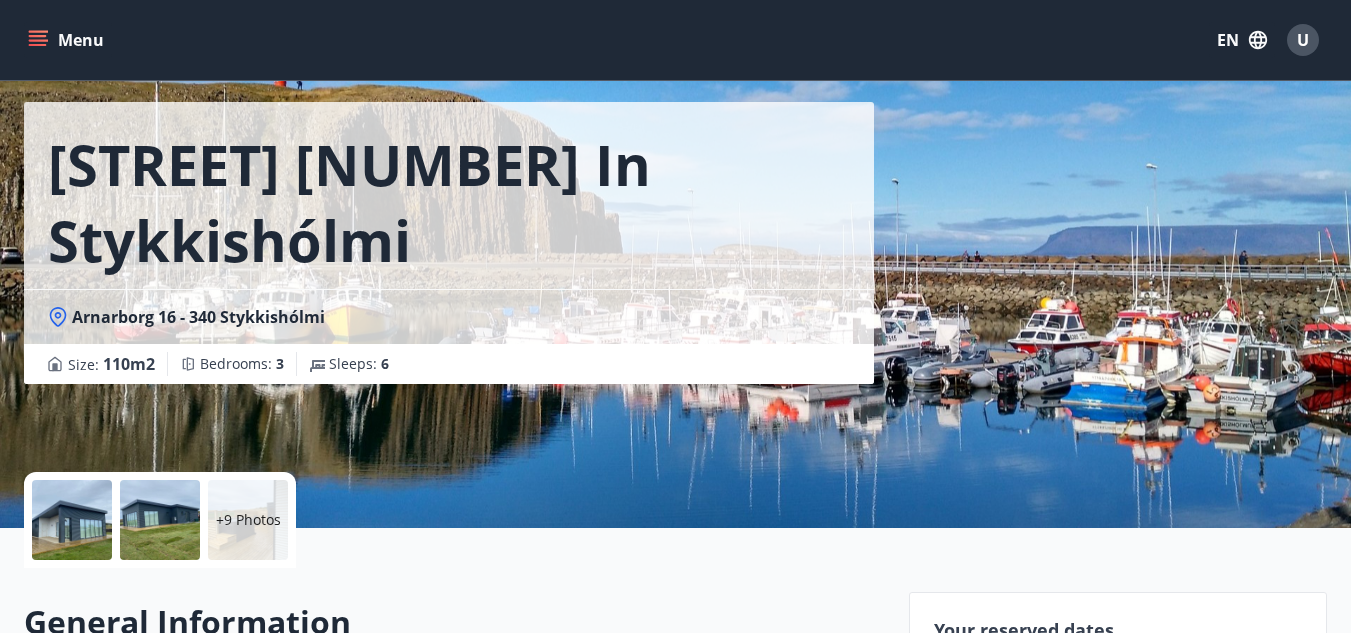 scroll, scrollTop: 0, scrollLeft: 0, axis: both 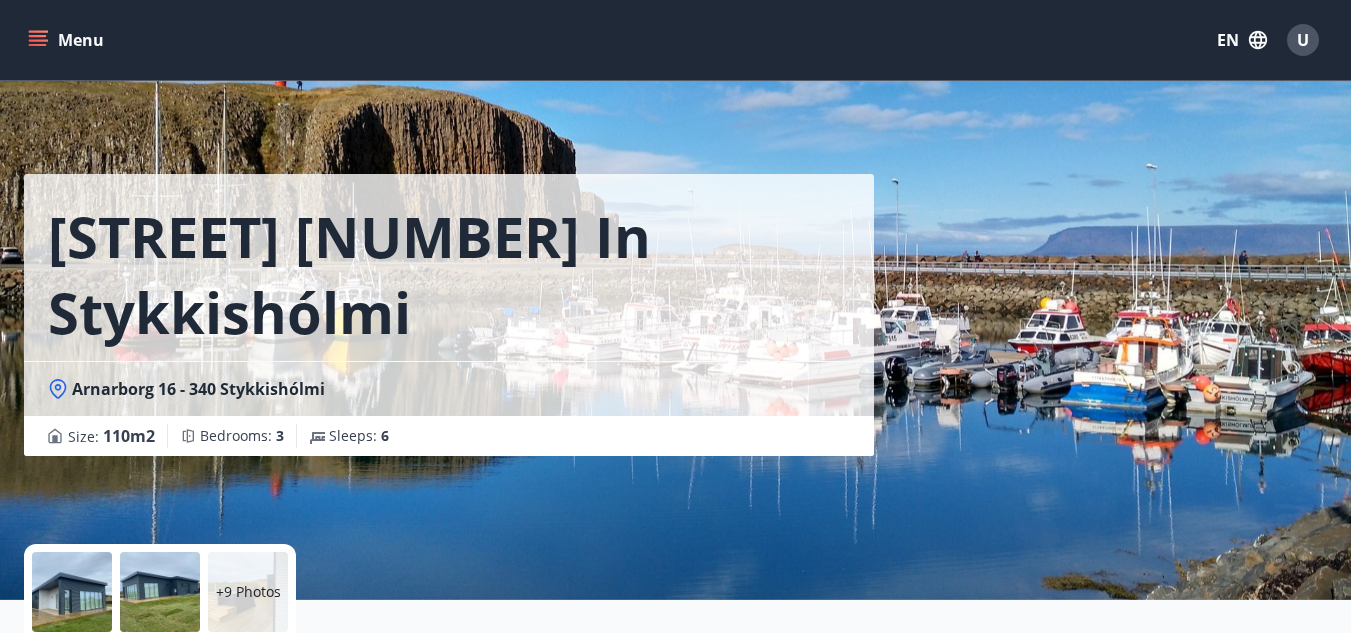 click on "U" at bounding box center (1303, 40) 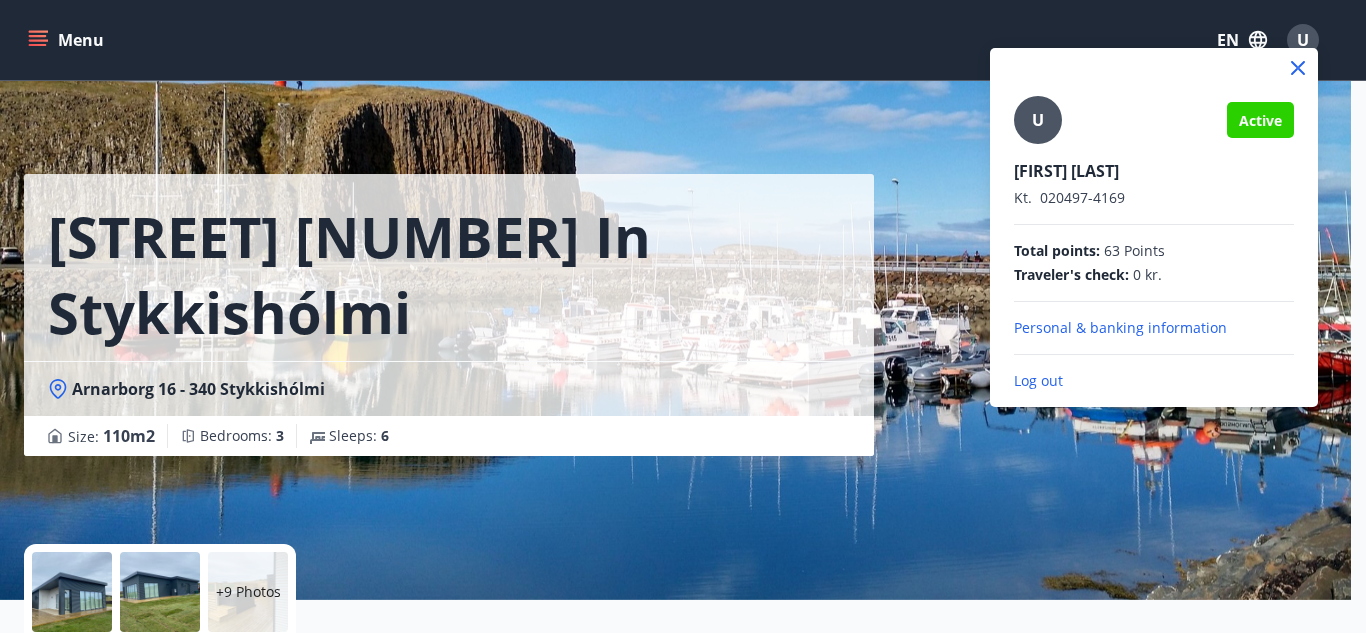 click at bounding box center (683, 316) 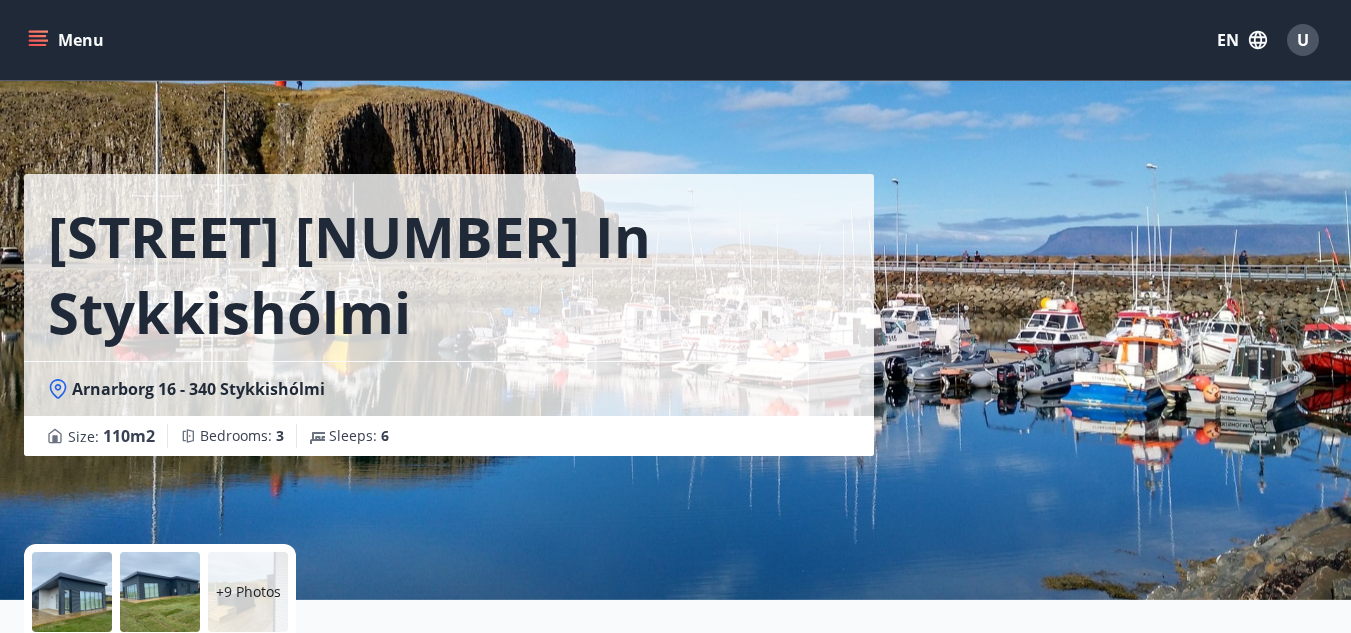 click 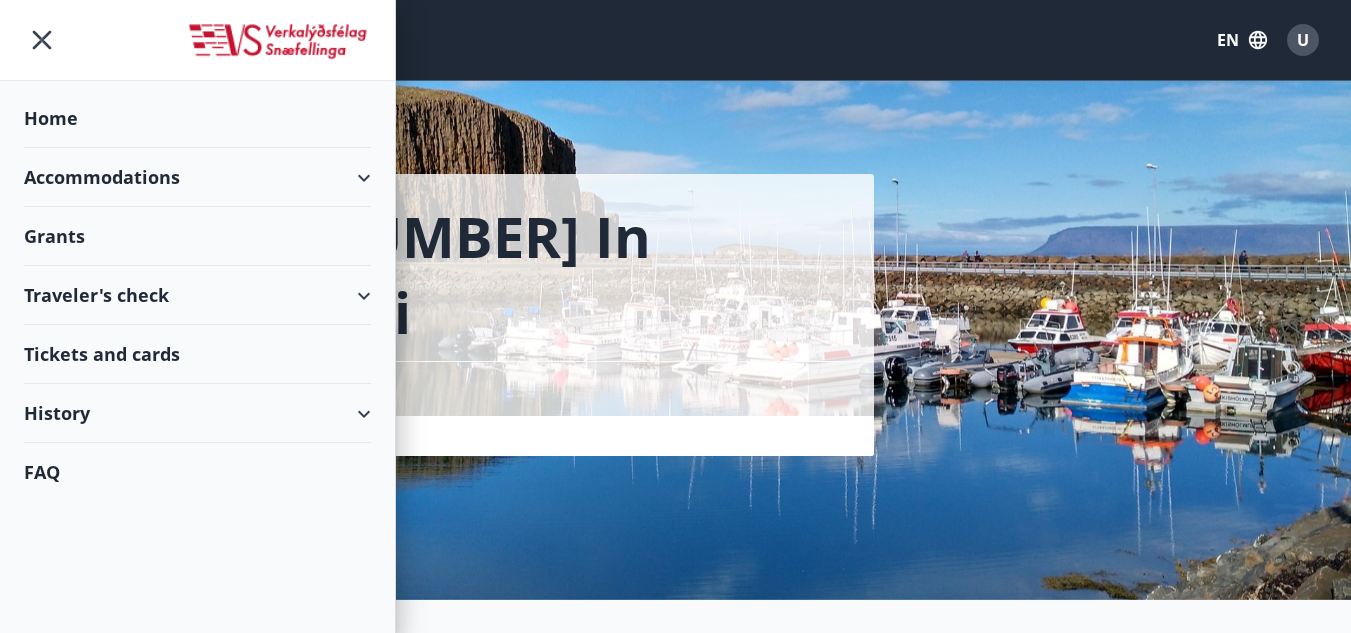 click on "FAQ" at bounding box center [197, 472] 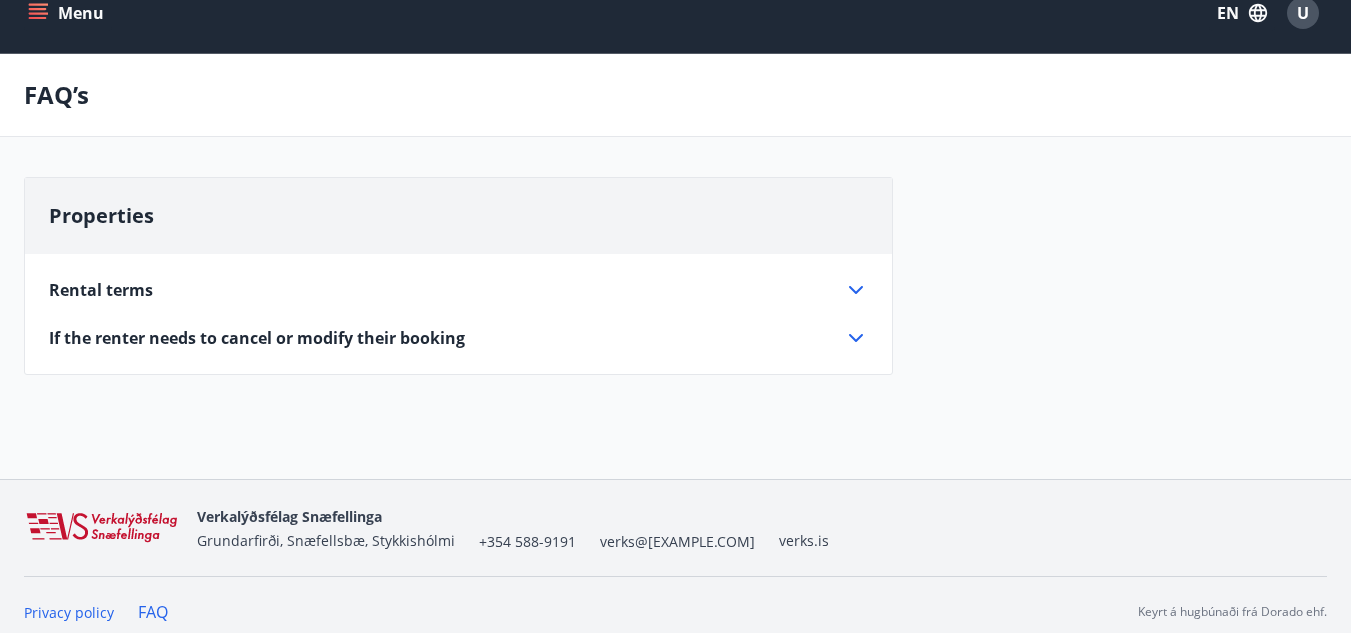 scroll, scrollTop: 41, scrollLeft: 0, axis: vertical 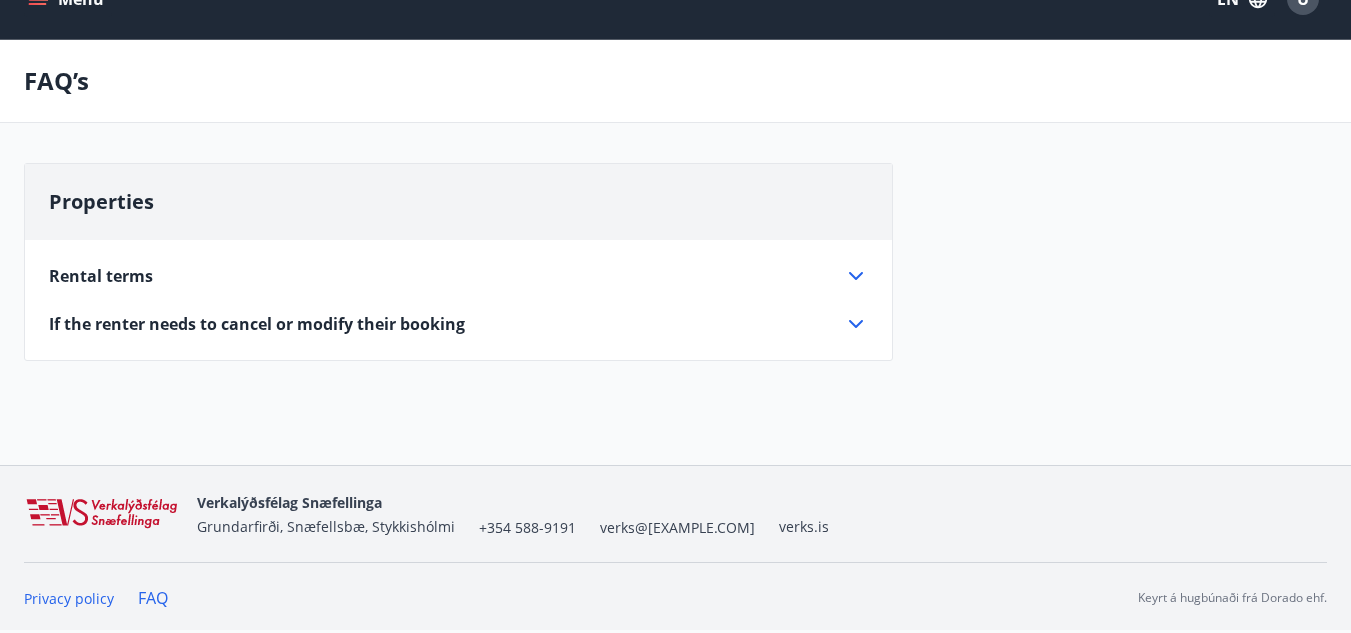 click on "Rental terms" at bounding box center [101, 276] 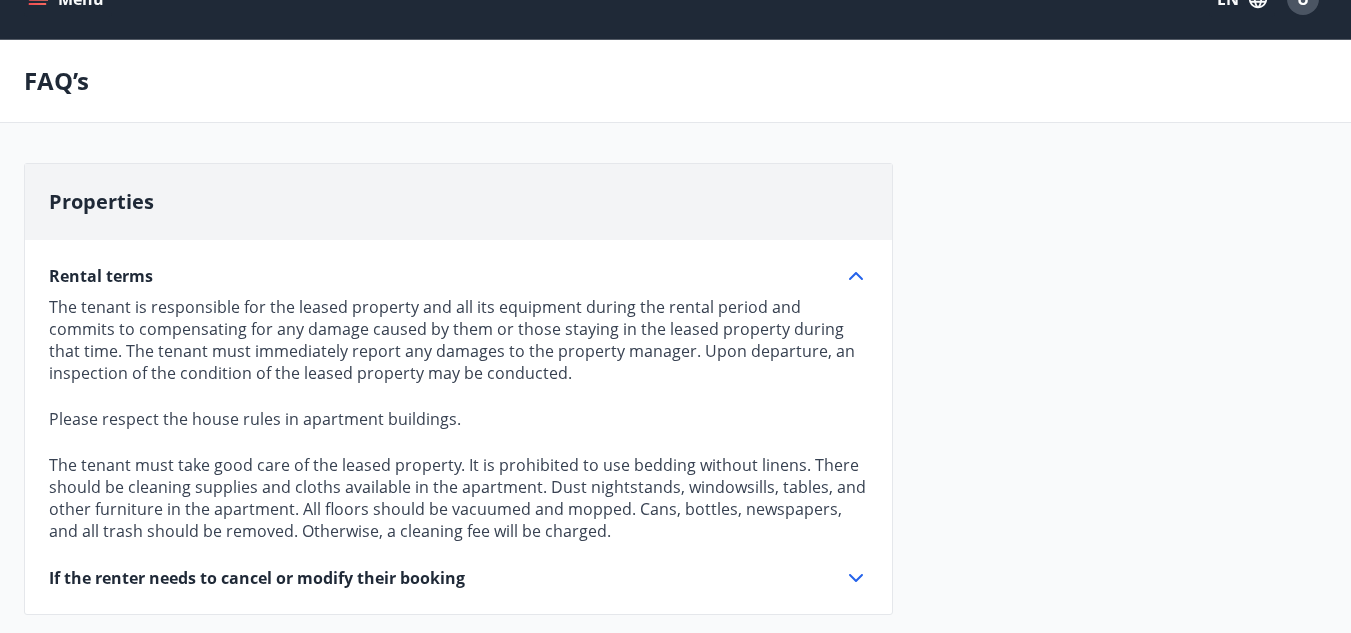 scroll, scrollTop: 141, scrollLeft: 0, axis: vertical 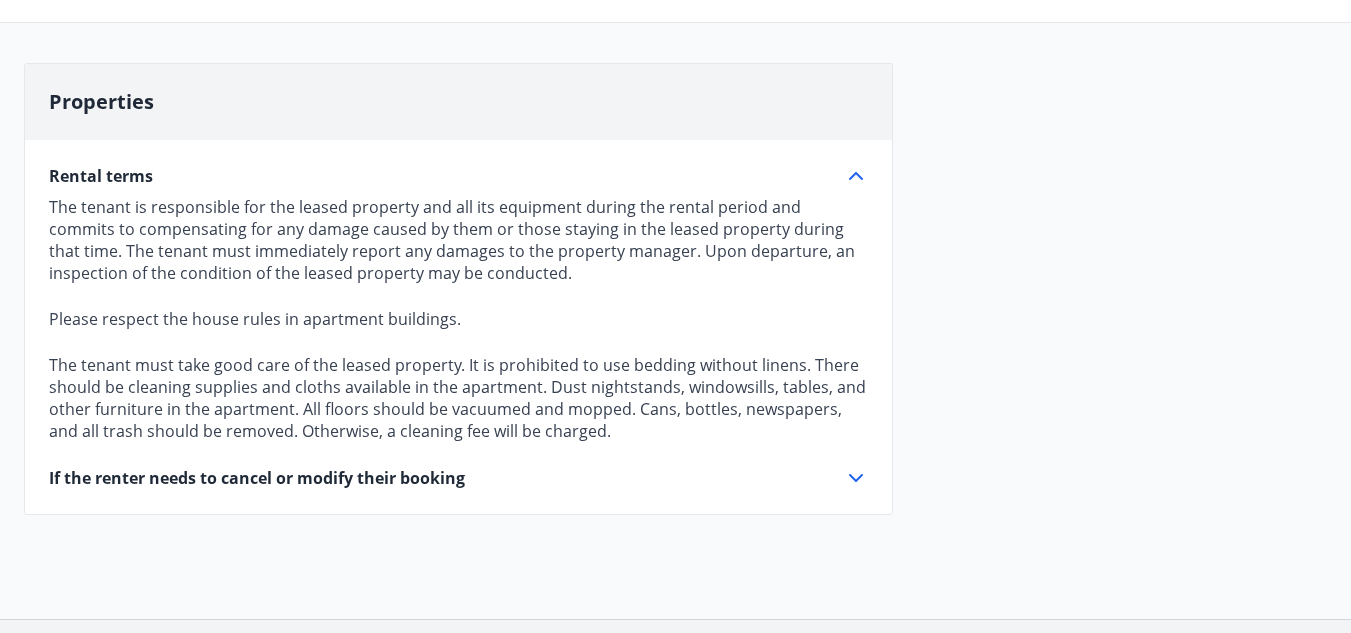 click on "If the renter needs to cancel or modify their booking" at bounding box center [257, 478] 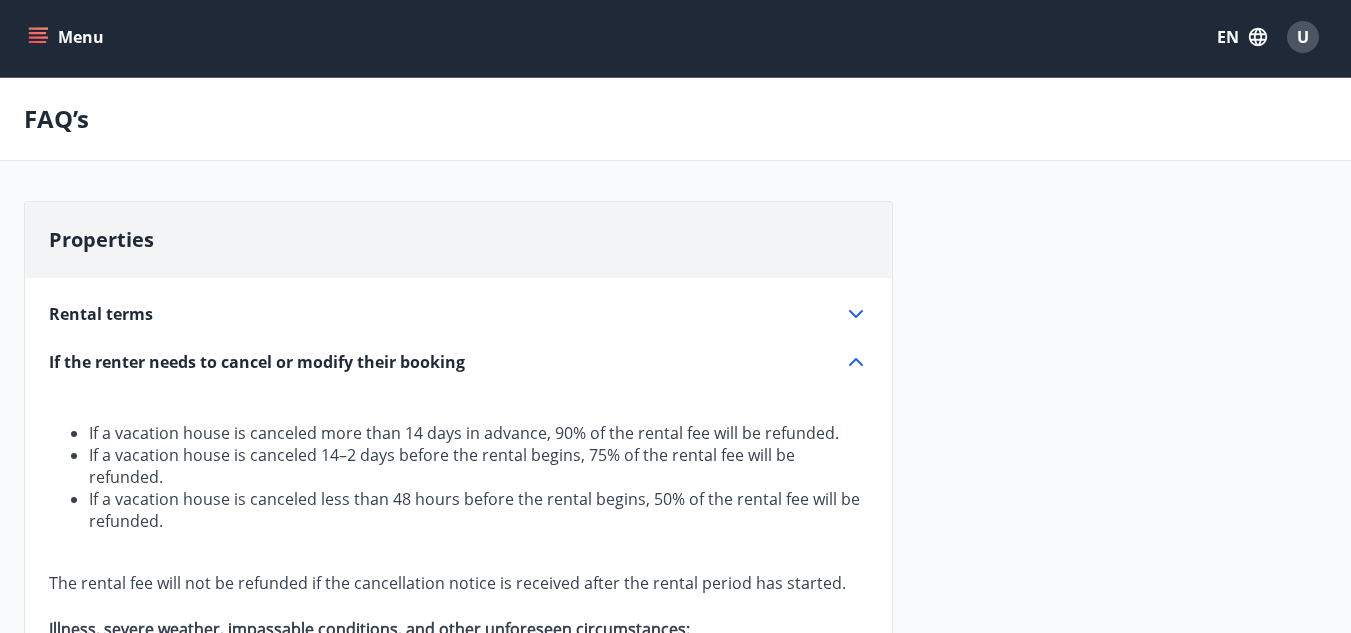 scroll, scrollTop: 0, scrollLeft: 0, axis: both 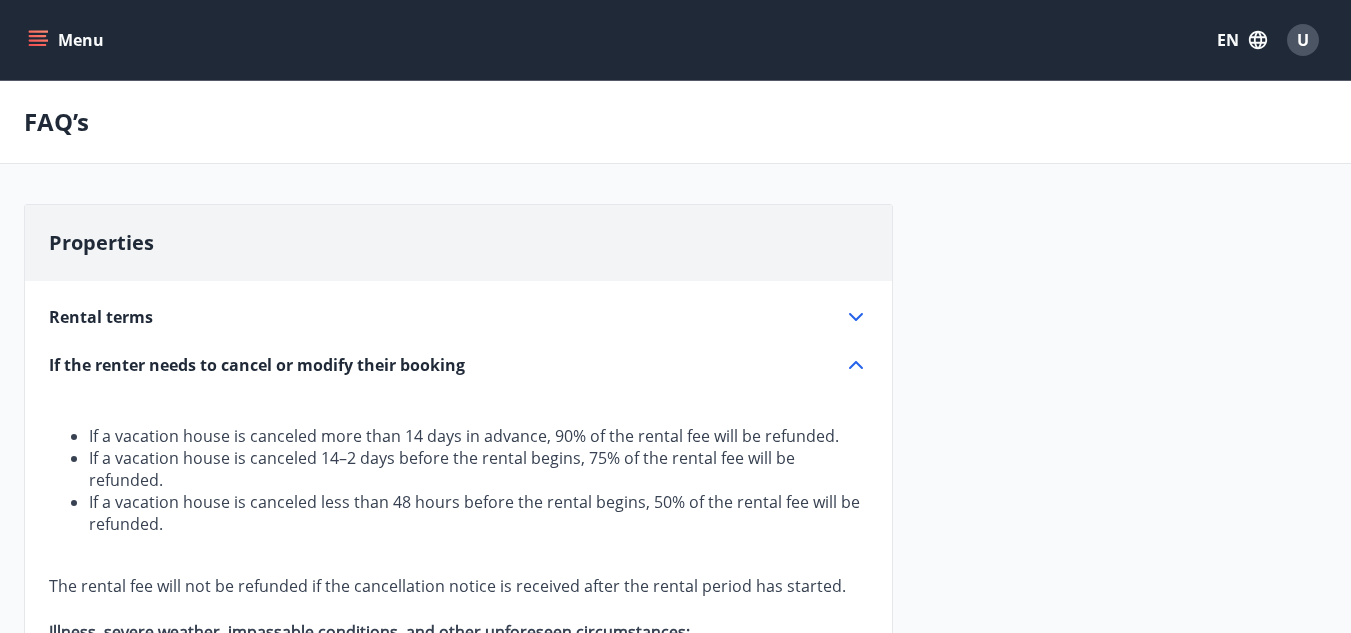 click on "Rental terms" at bounding box center [446, 317] 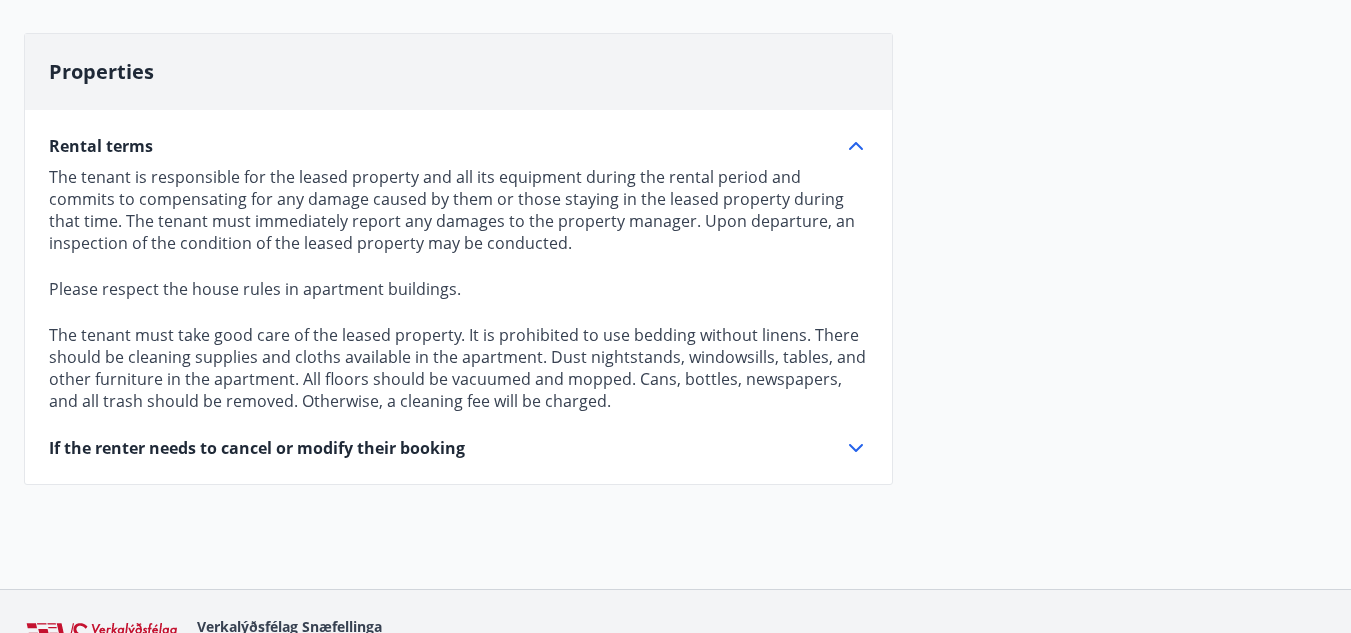 scroll, scrollTop: 0, scrollLeft: 0, axis: both 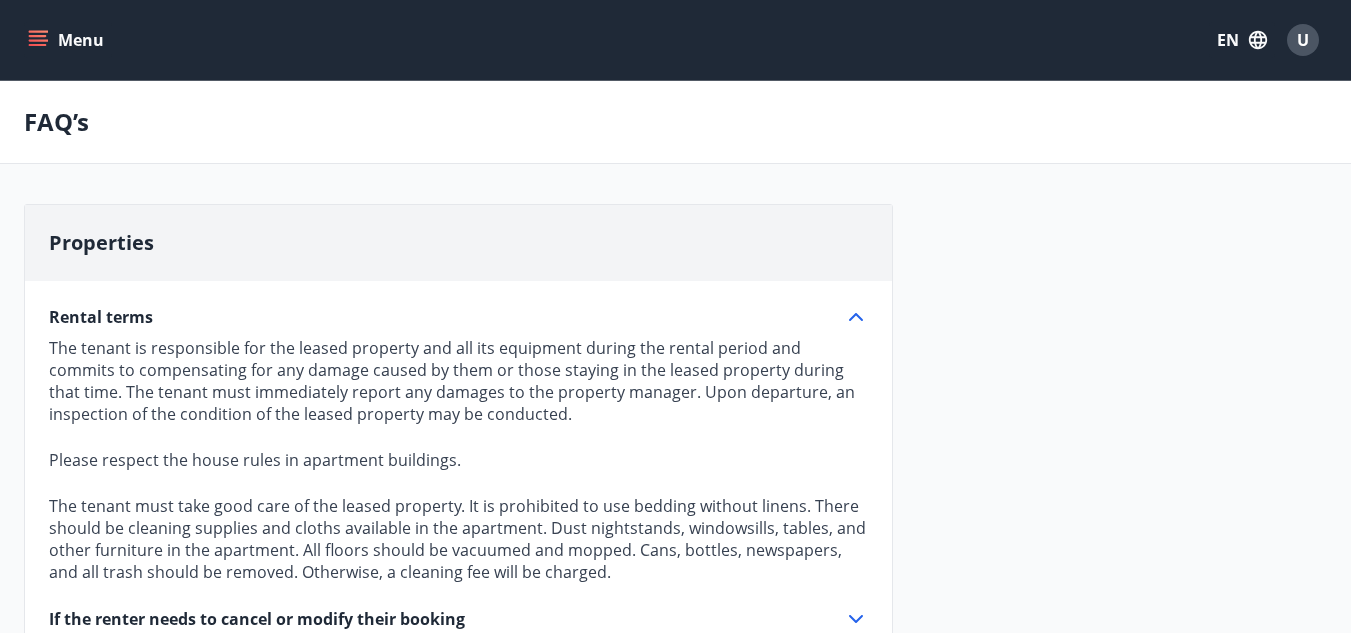 click 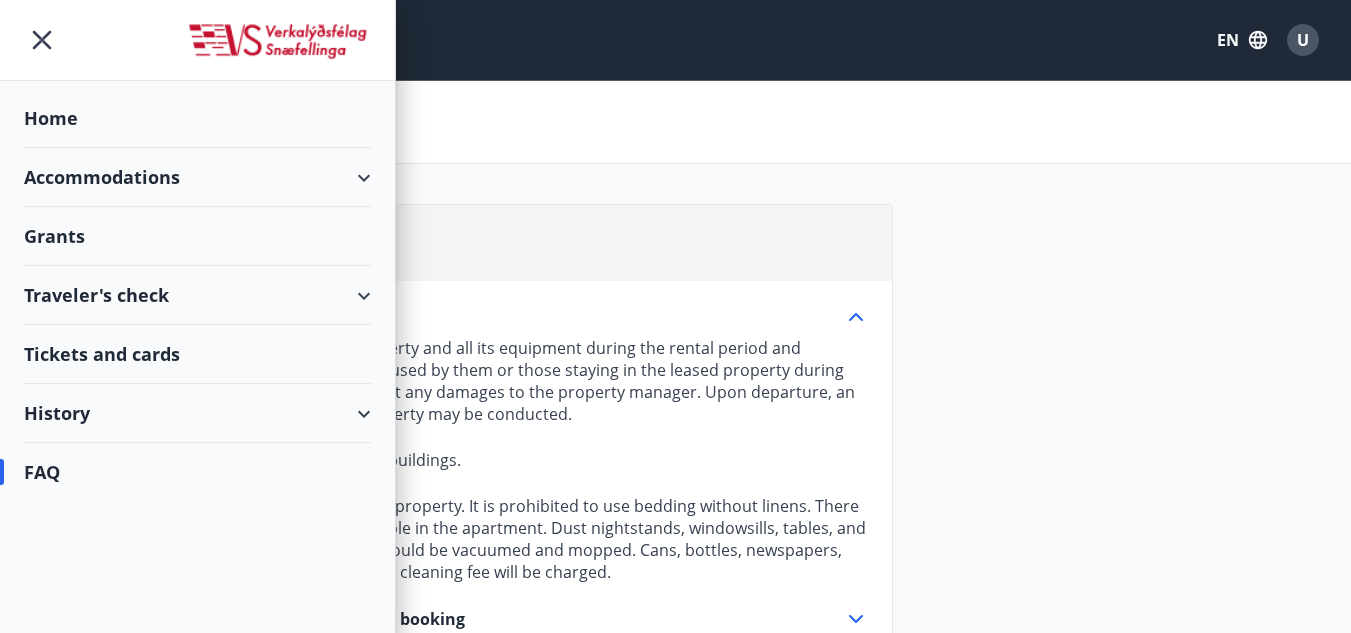 click on "Home" at bounding box center [197, 118] 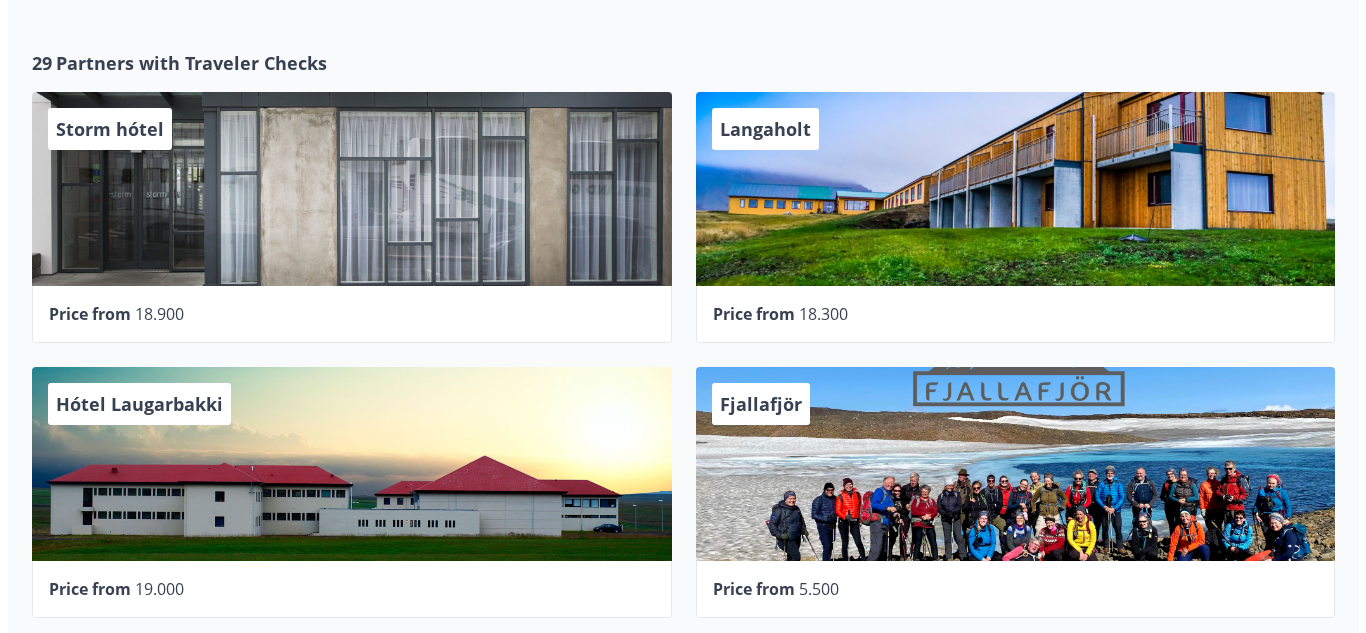 scroll, scrollTop: 700, scrollLeft: 0, axis: vertical 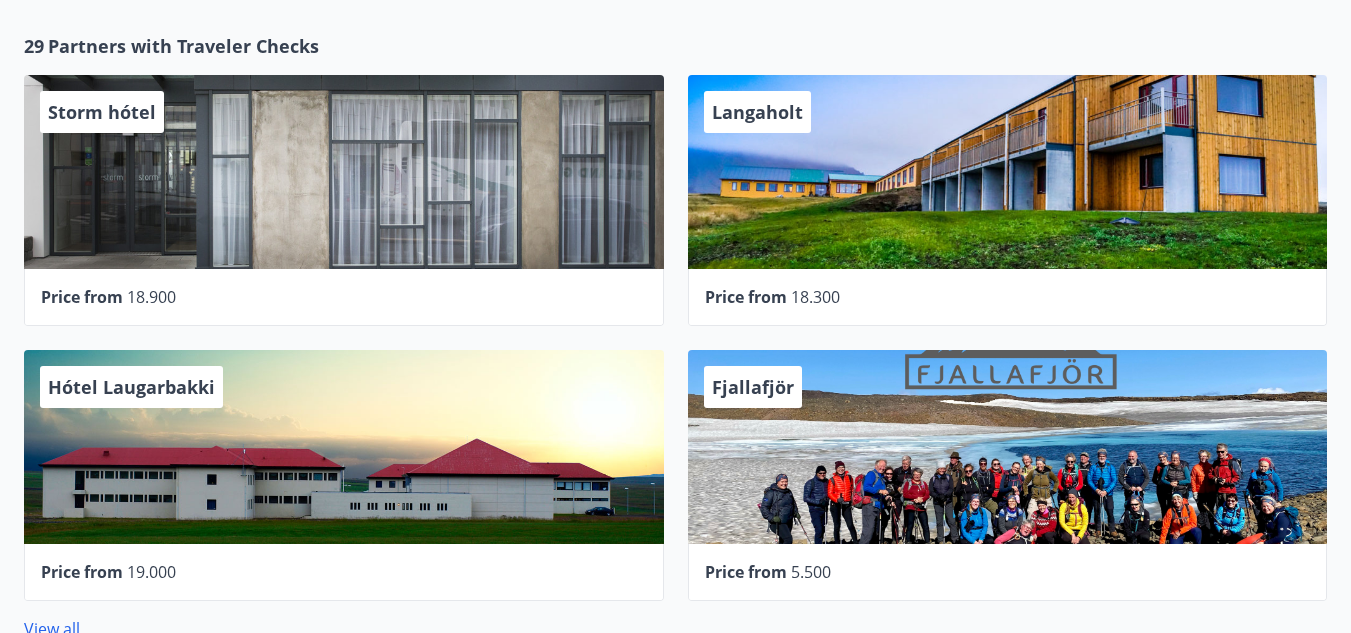 click on "Storm hótel" at bounding box center (344, 172) 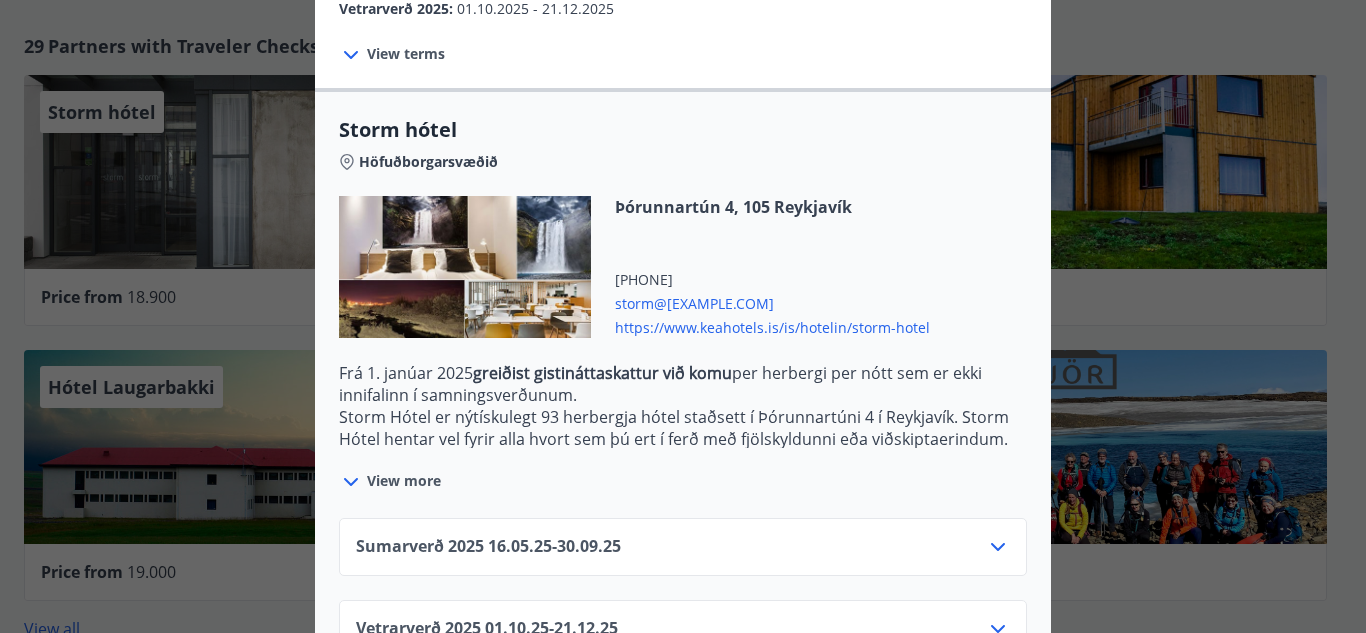 scroll, scrollTop: 486, scrollLeft: 0, axis: vertical 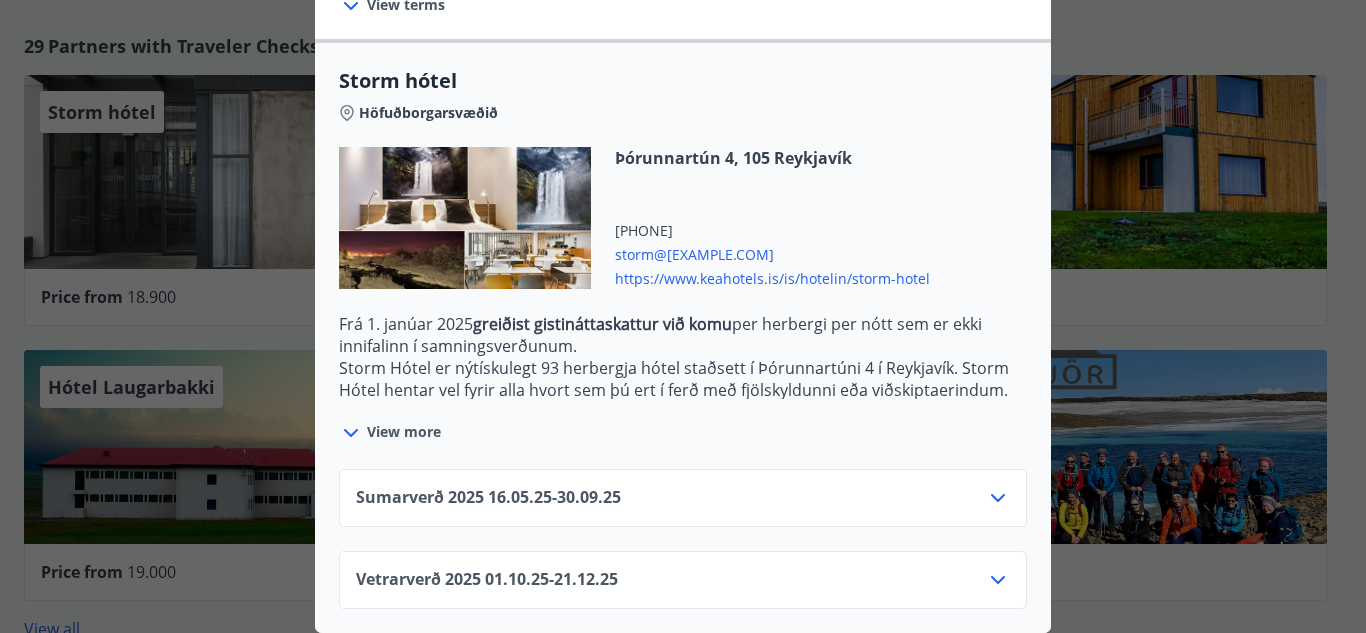 click on "Sumarverð 2025   16.05.25  -  30.09.25" at bounding box center (488, 498) 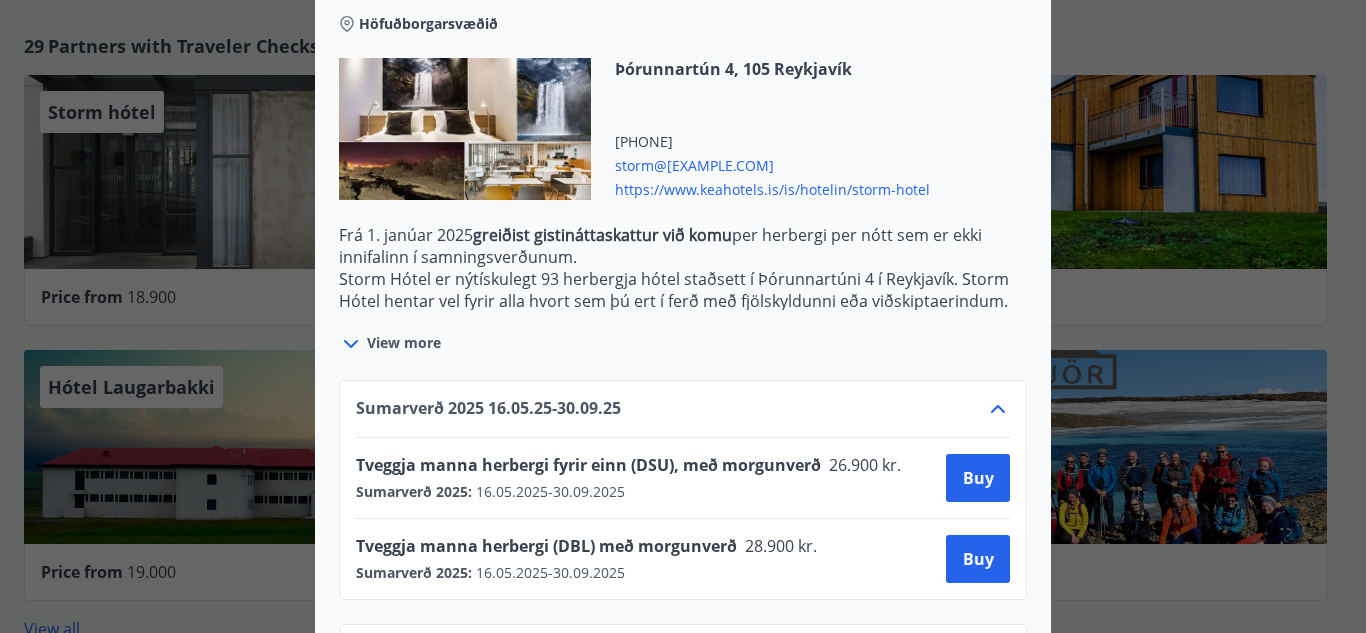 scroll, scrollTop: 648, scrollLeft: 0, axis: vertical 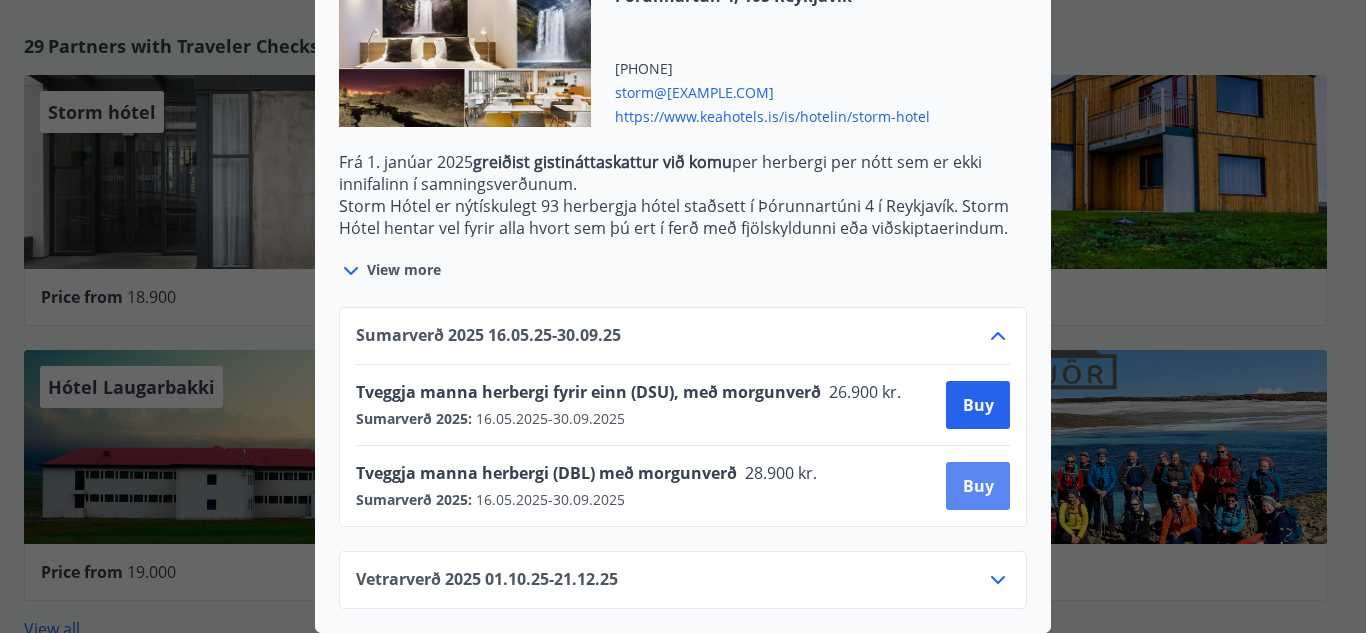 click on "Buy" at bounding box center (978, 486) 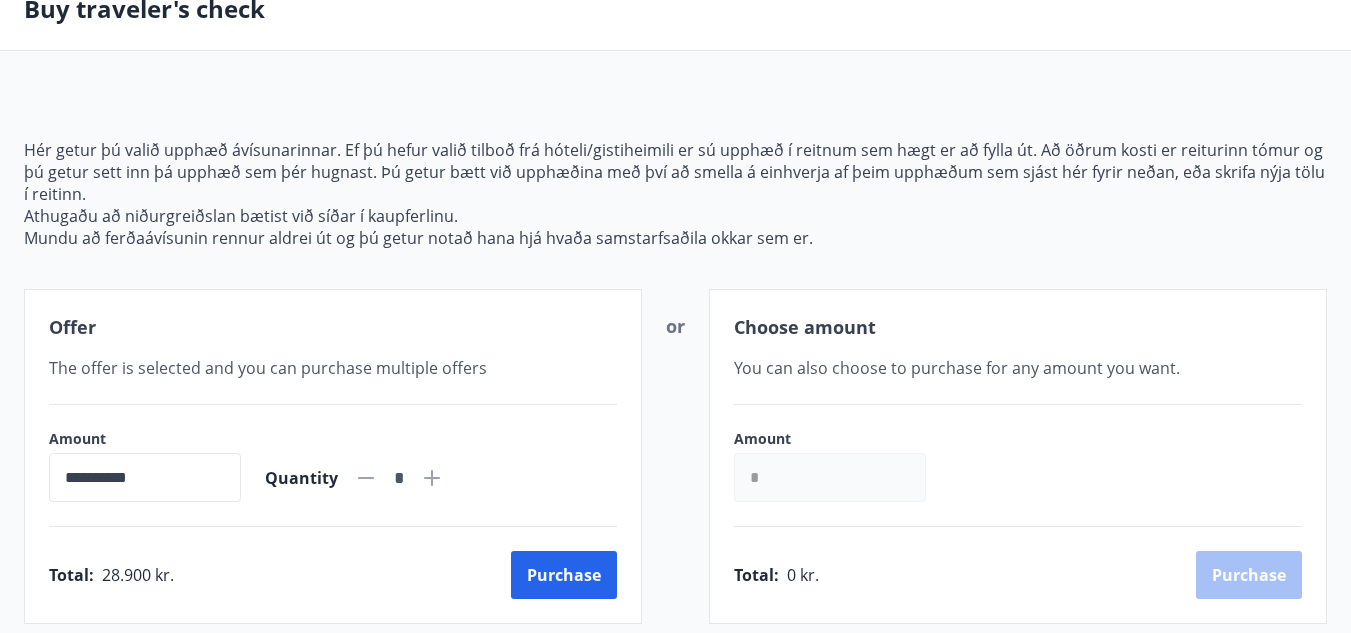 scroll, scrollTop: 300, scrollLeft: 0, axis: vertical 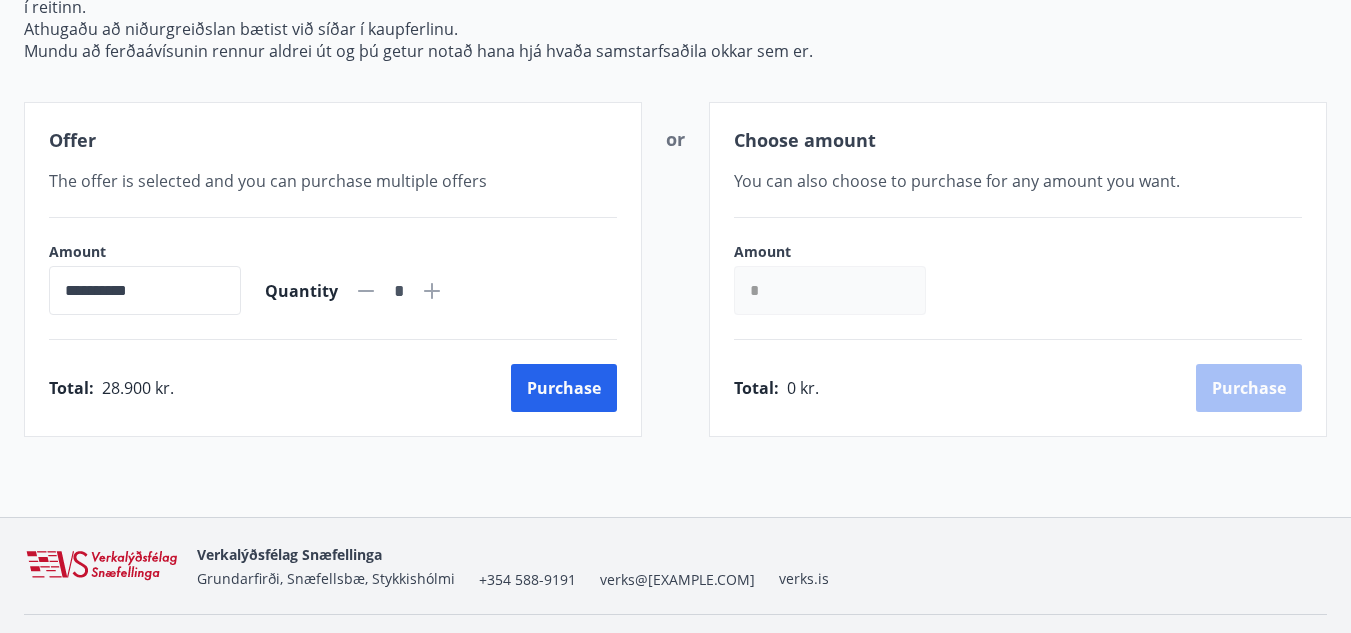 click 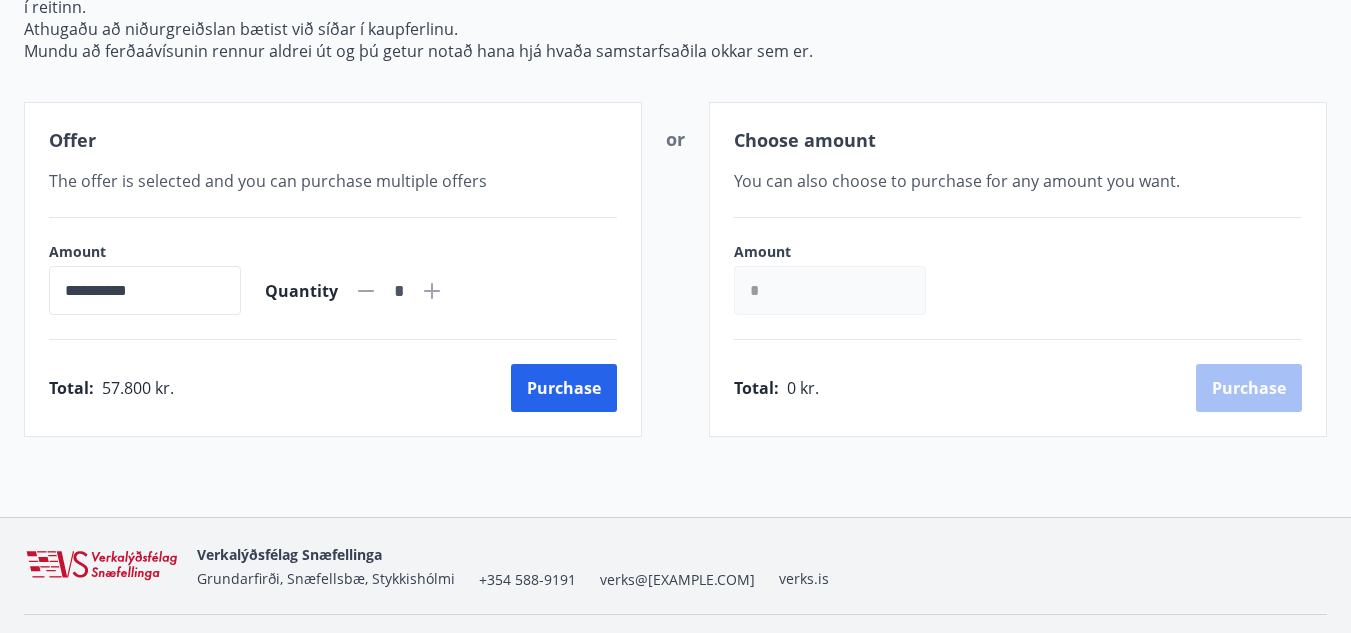 click 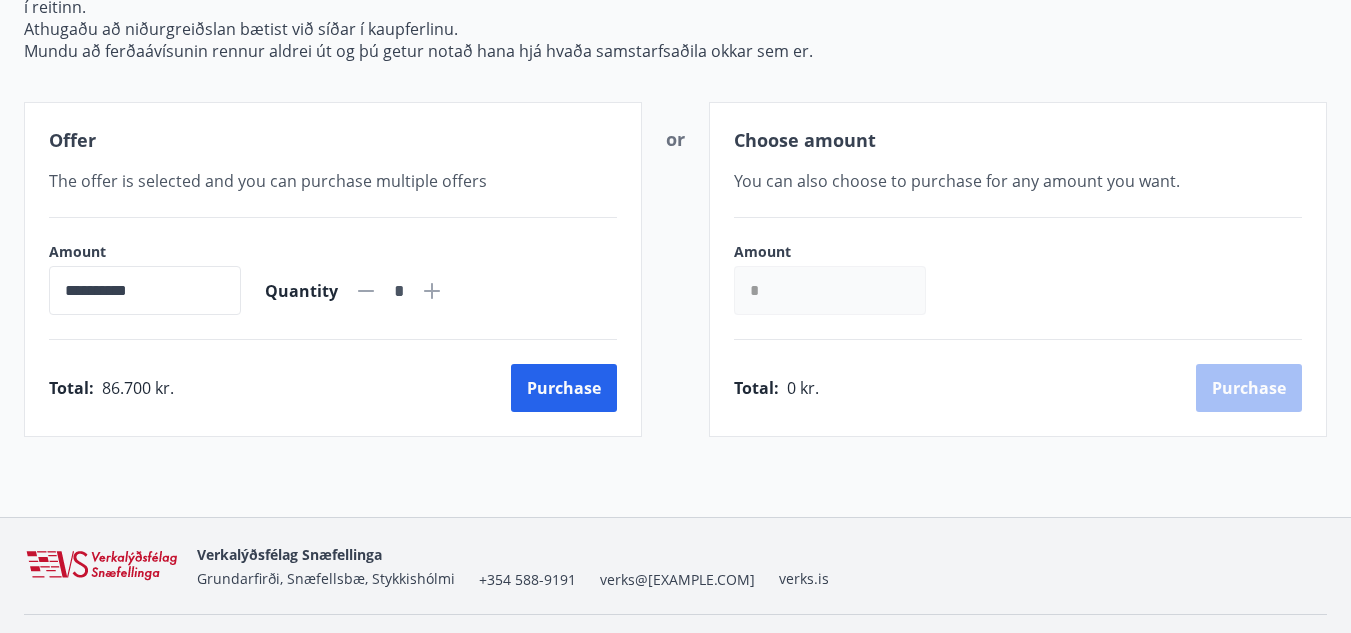 click 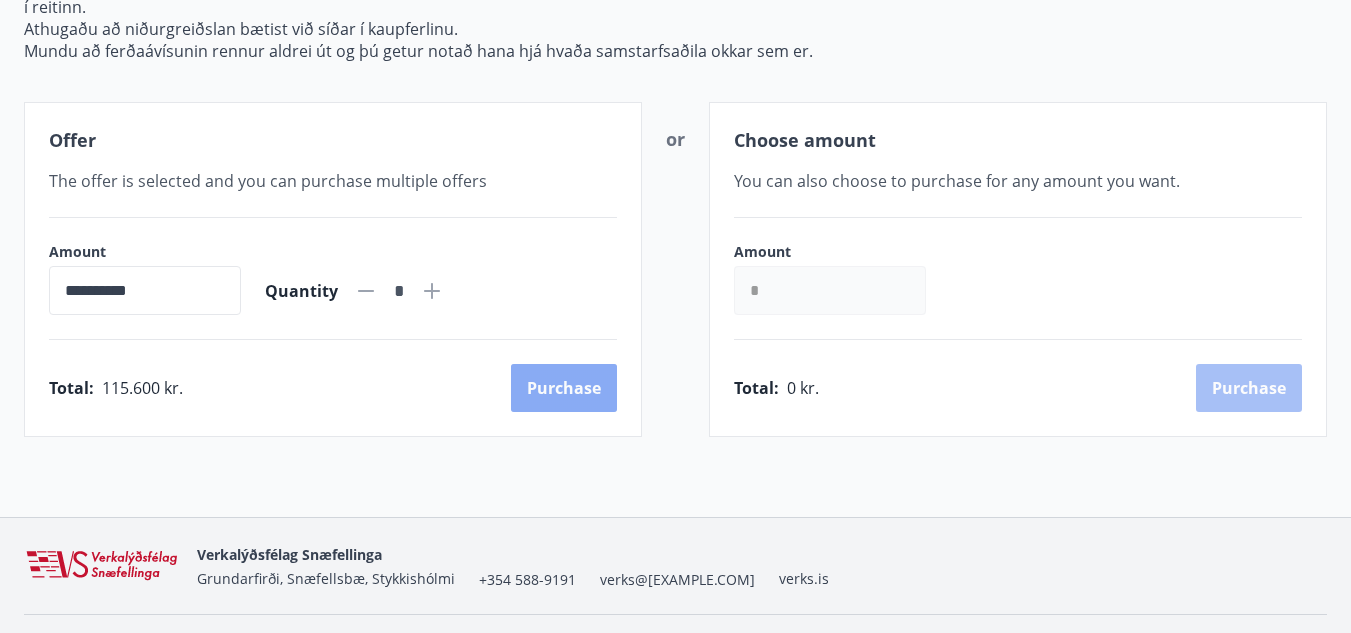 click on "Purchase" at bounding box center [564, 388] 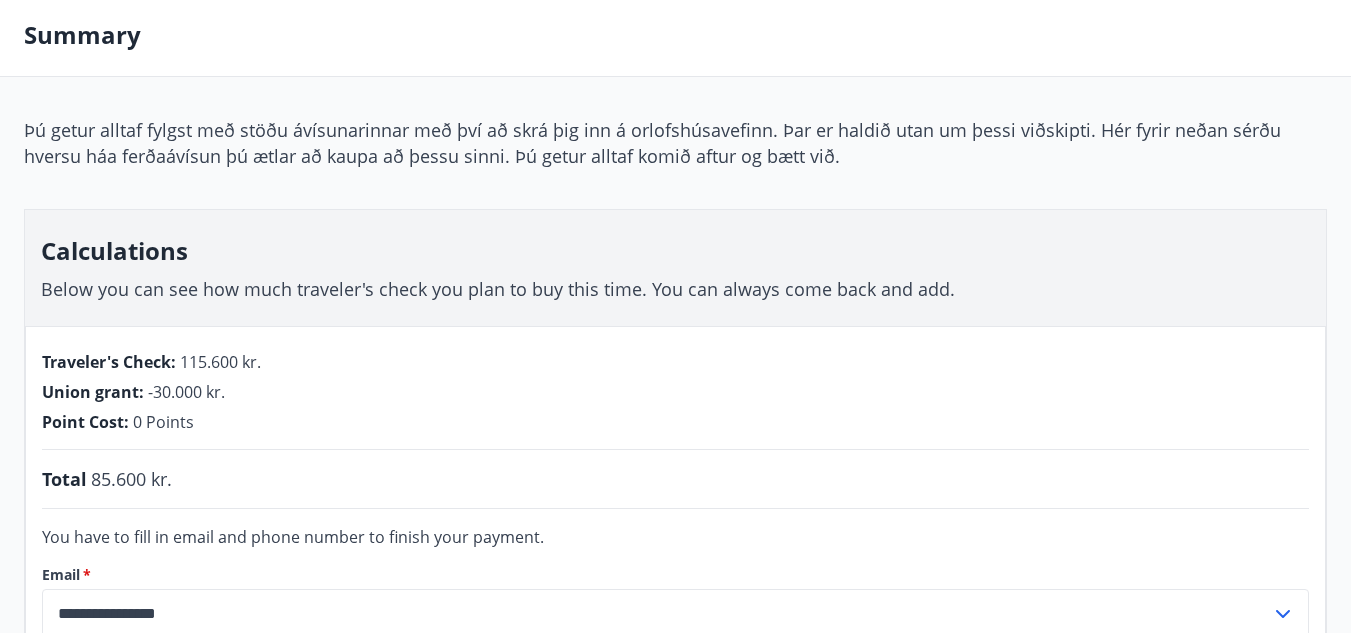 scroll, scrollTop: 0, scrollLeft: 0, axis: both 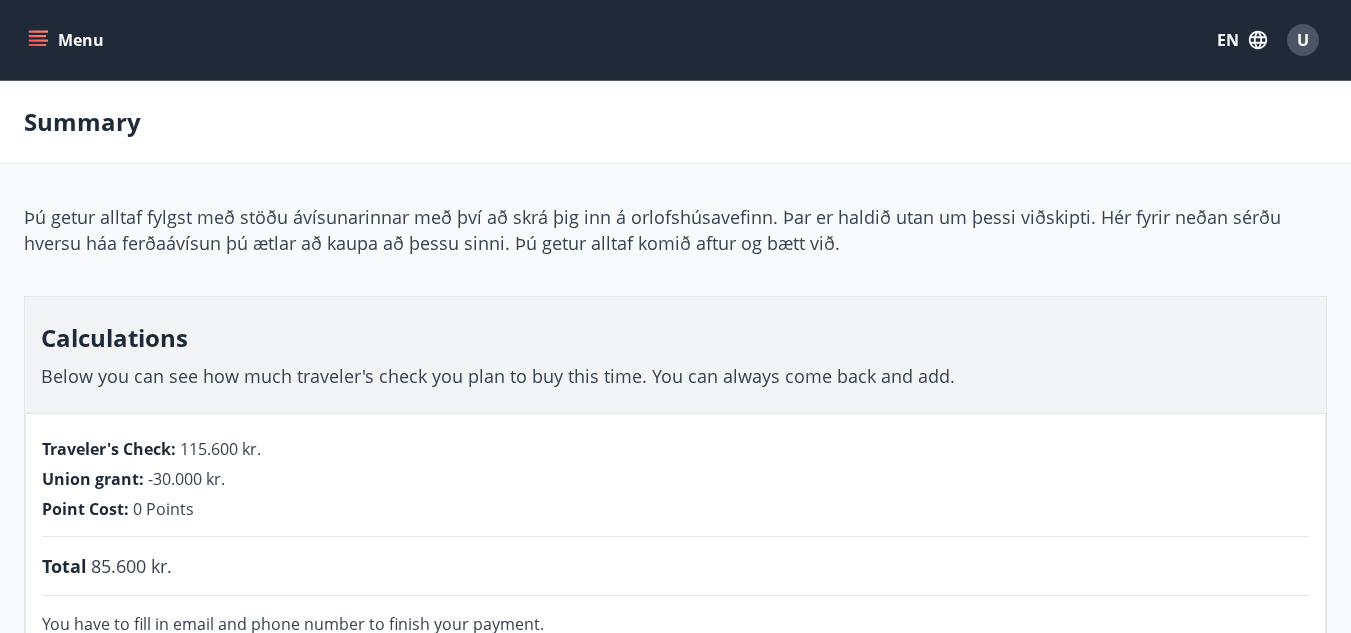 click 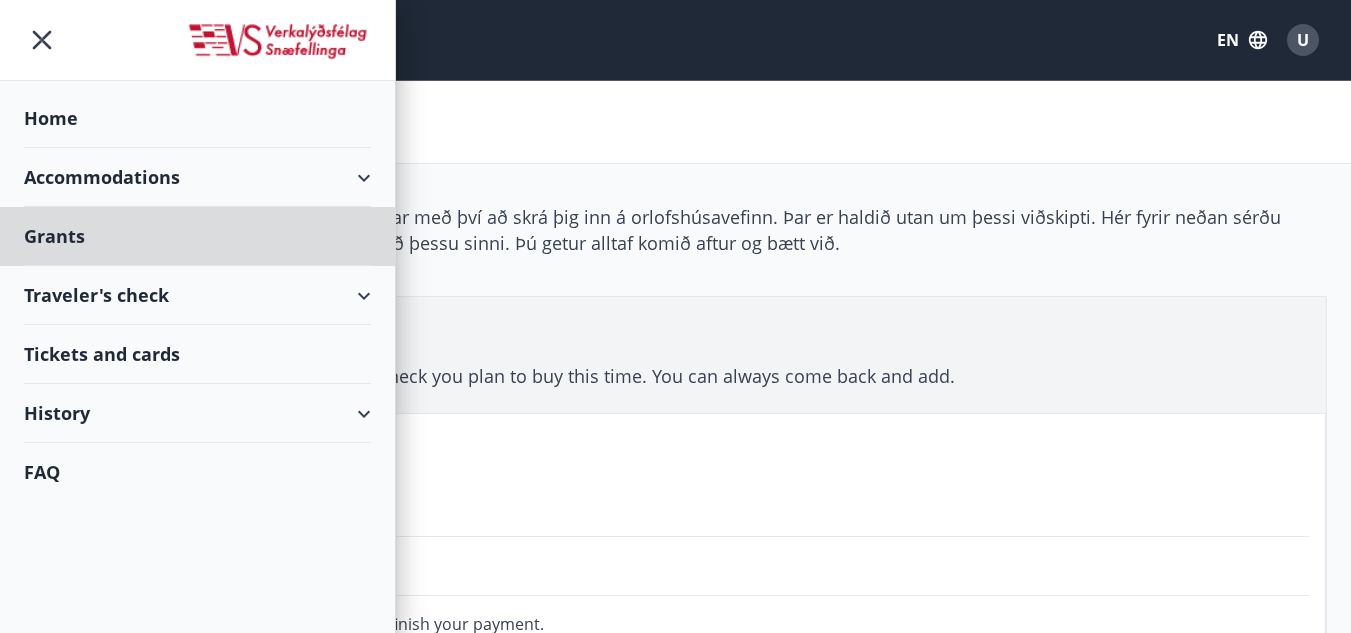 click on "Home" at bounding box center (197, 118) 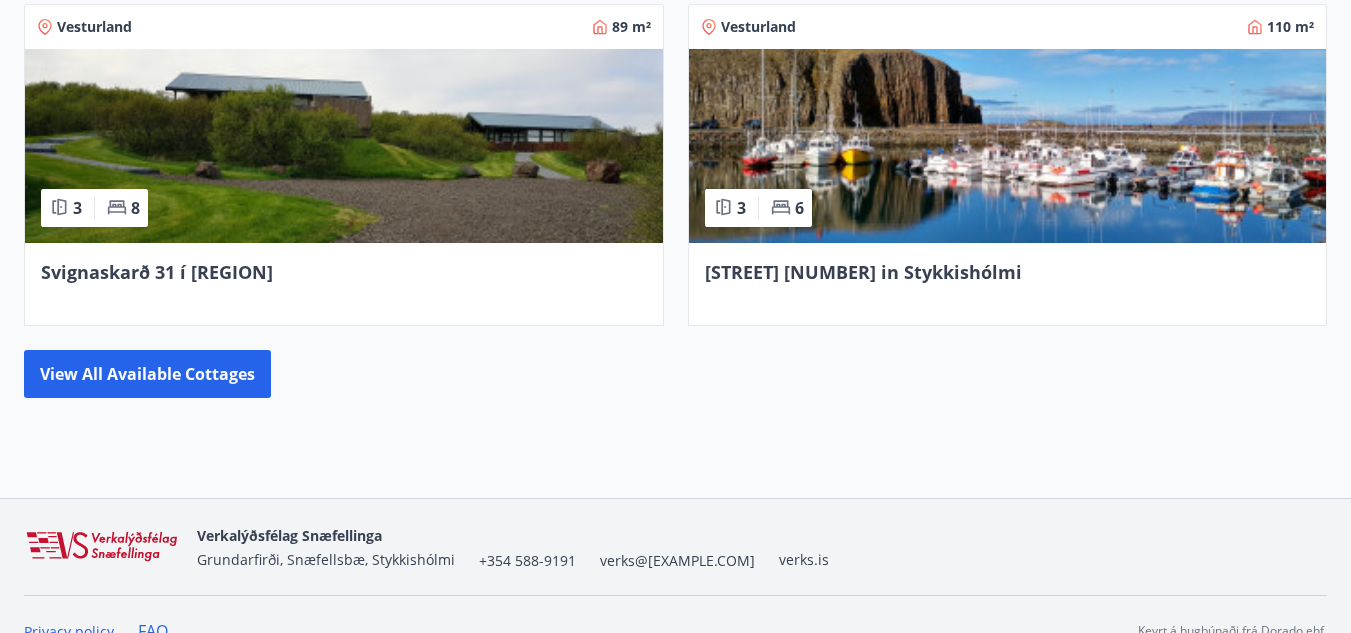 scroll, scrollTop: 1798, scrollLeft: 0, axis: vertical 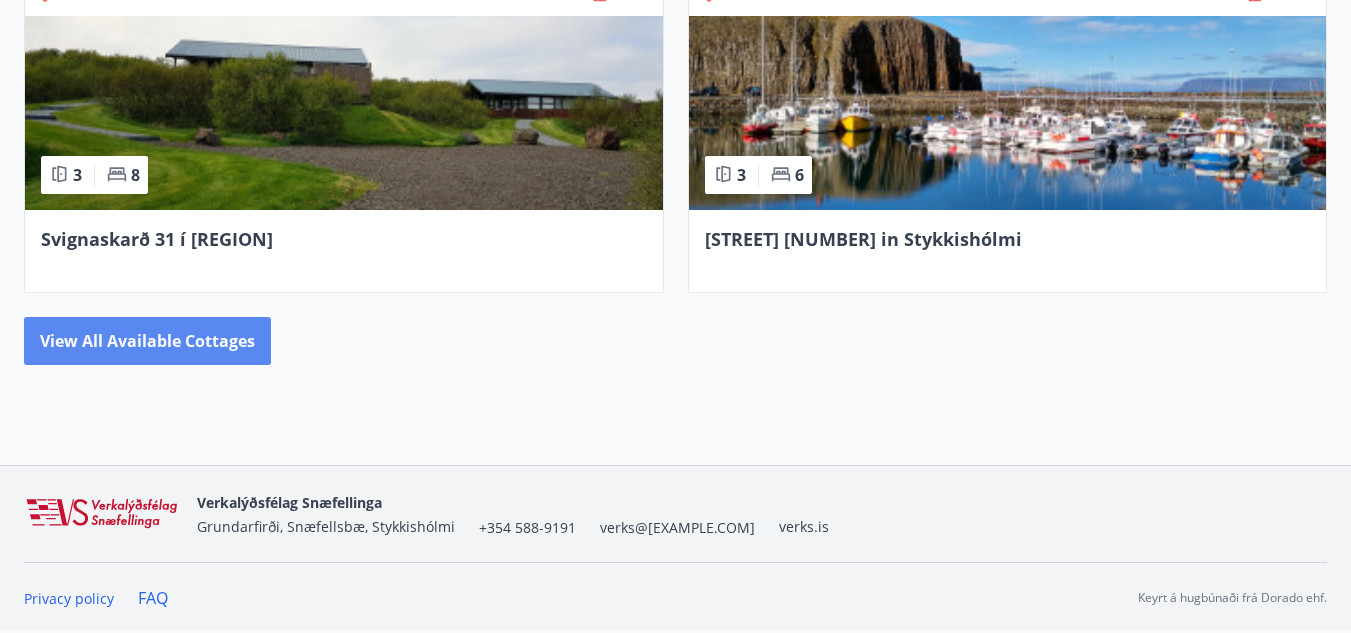 click on "View all available cottages" at bounding box center (147, 341) 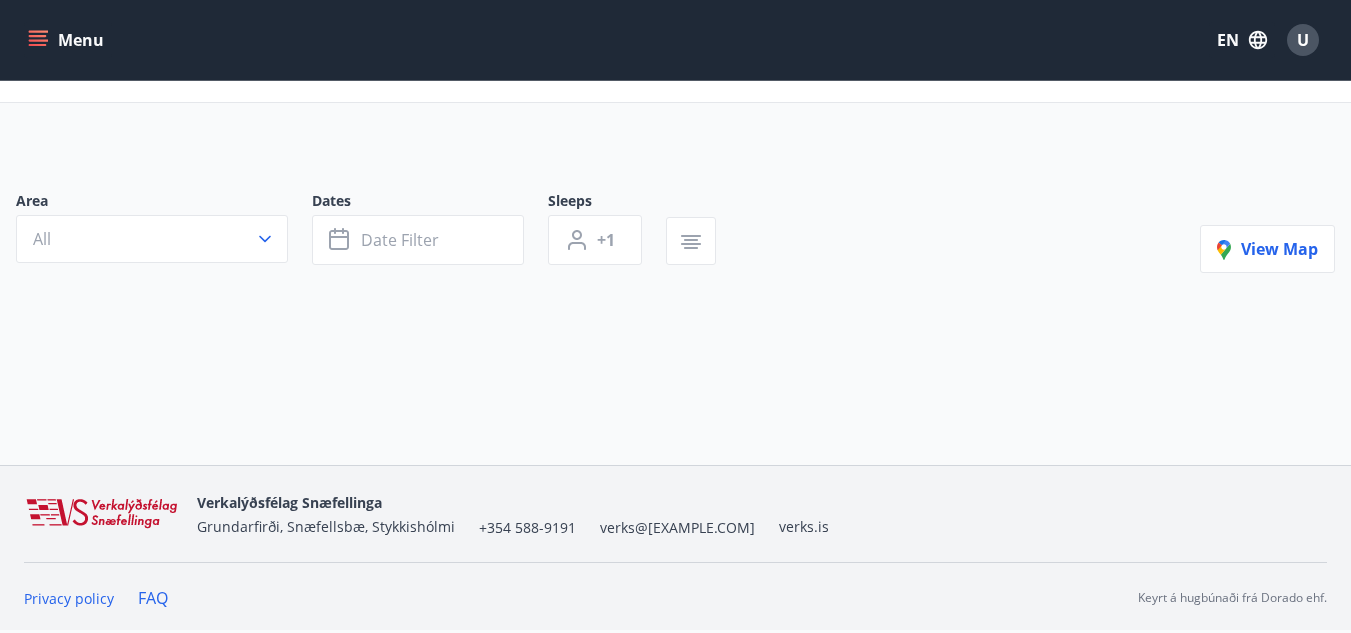 scroll, scrollTop: 0, scrollLeft: 0, axis: both 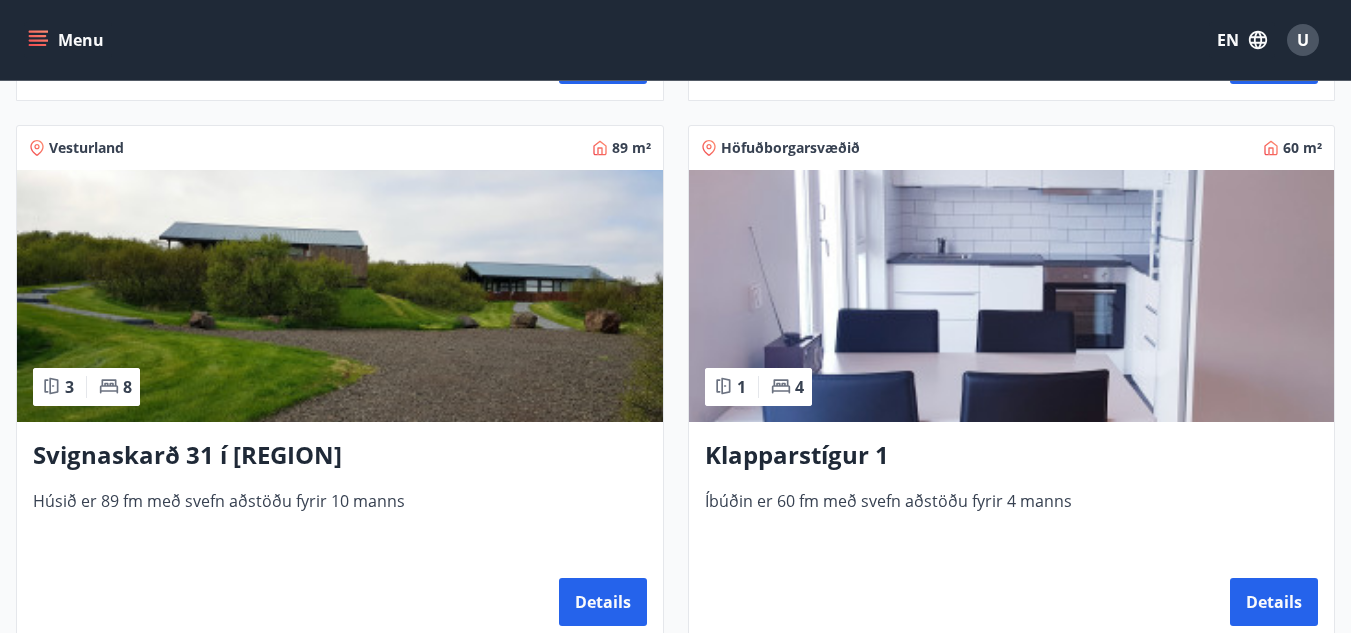 click at bounding box center [340, 296] 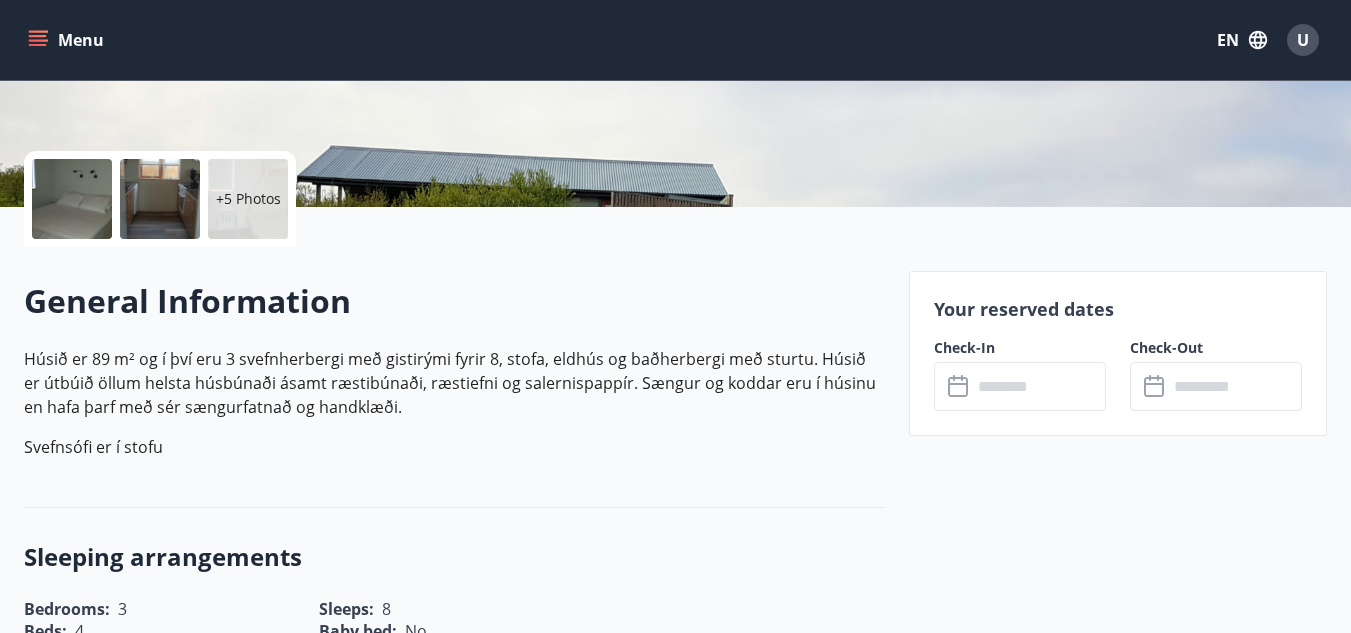 scroll, scrollTop: 500, scrollLeft: 0, axis: vertical 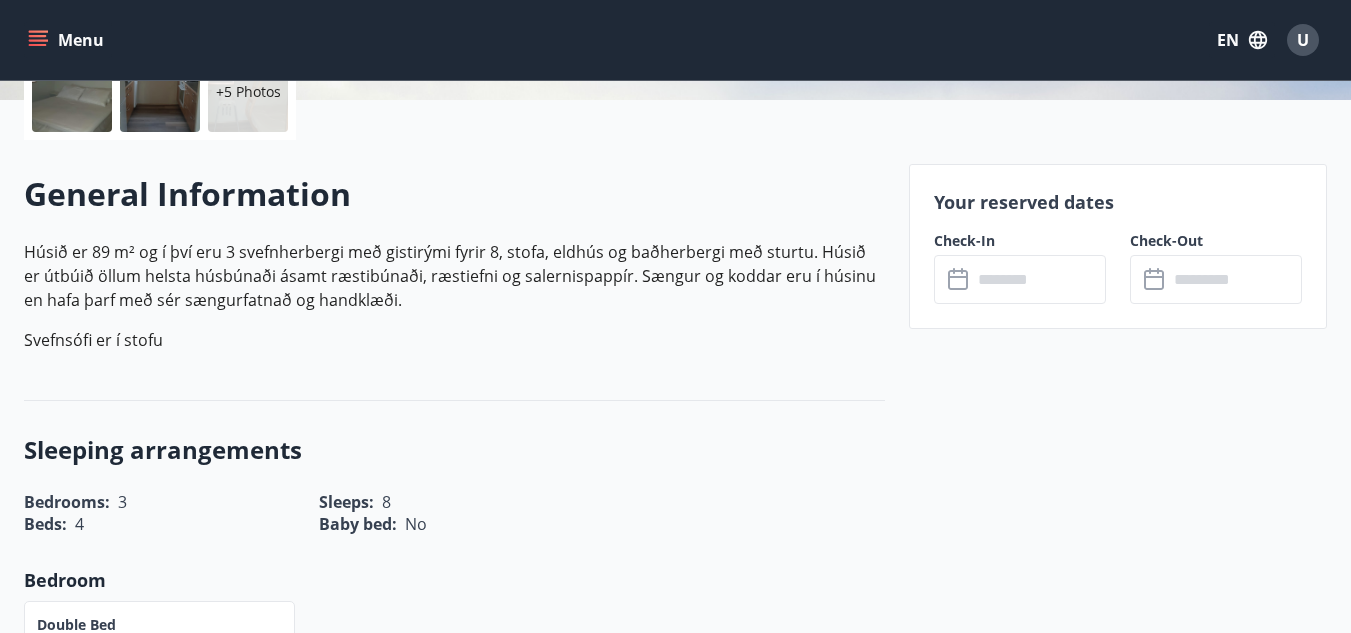 click at bounding box center [1039, 279] 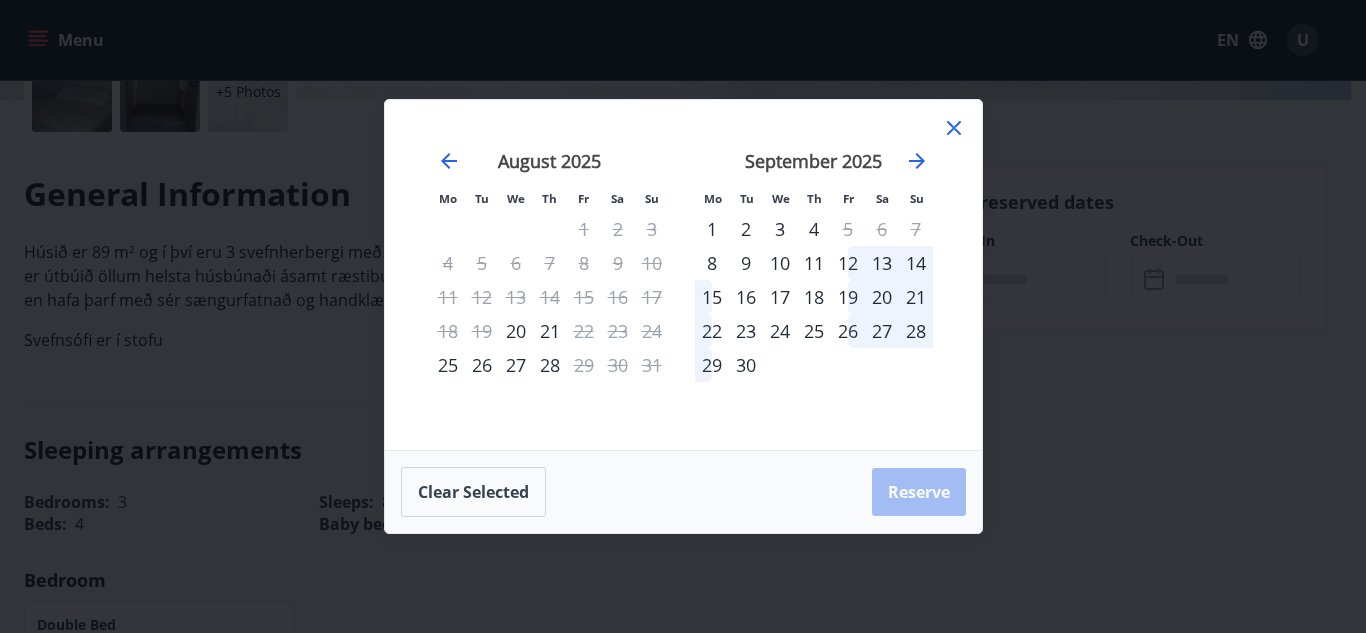 click 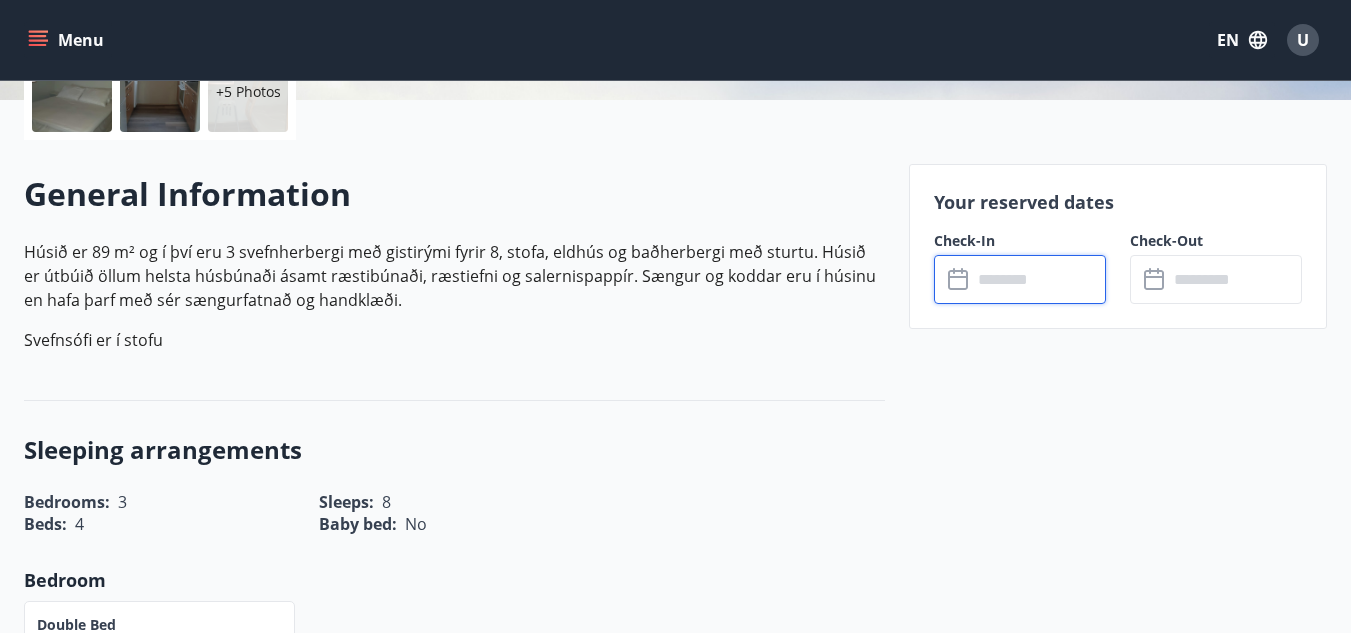 click on "Menu" at bounding box center [68, 40] 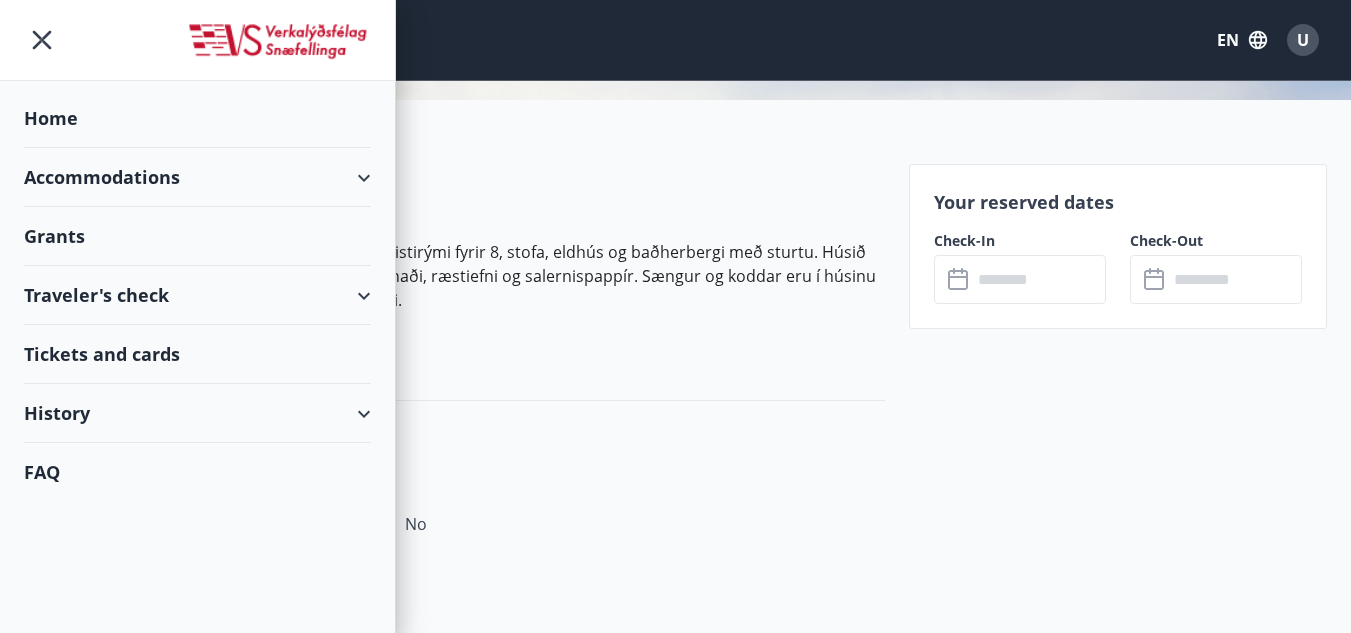 click on "Home" at bounding box center (197, 118) 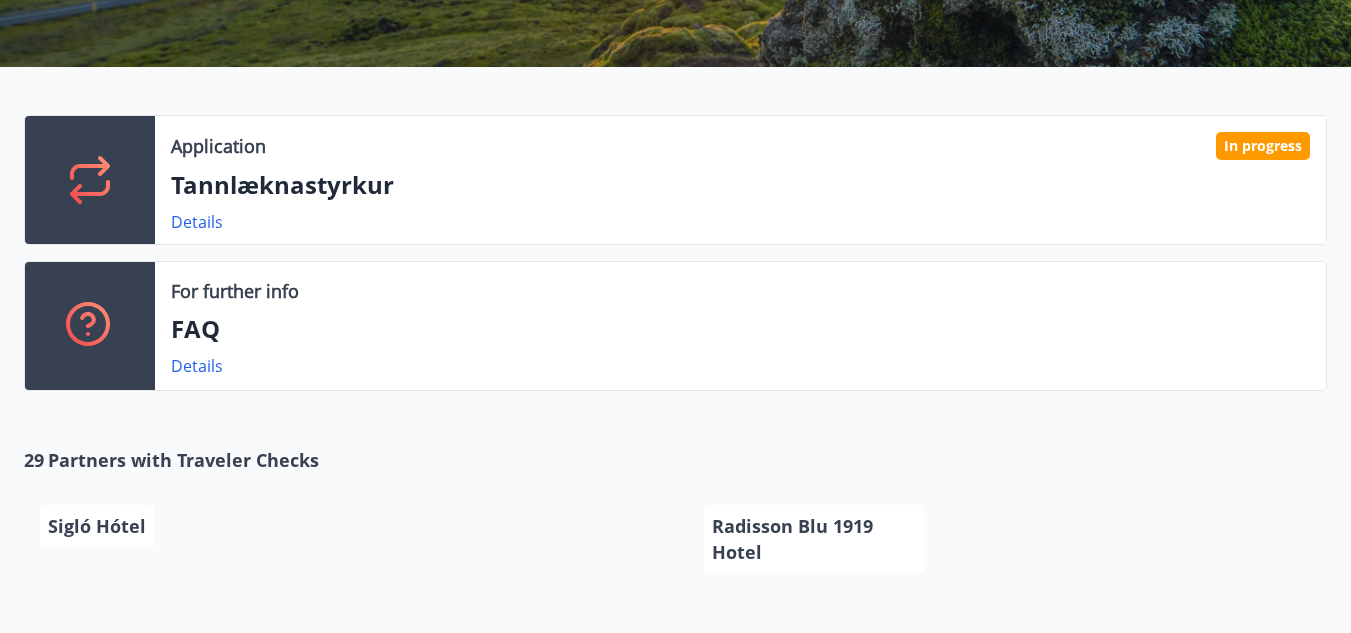 scroll, scrollTop: 0, scrollLeft: 0, axis: both 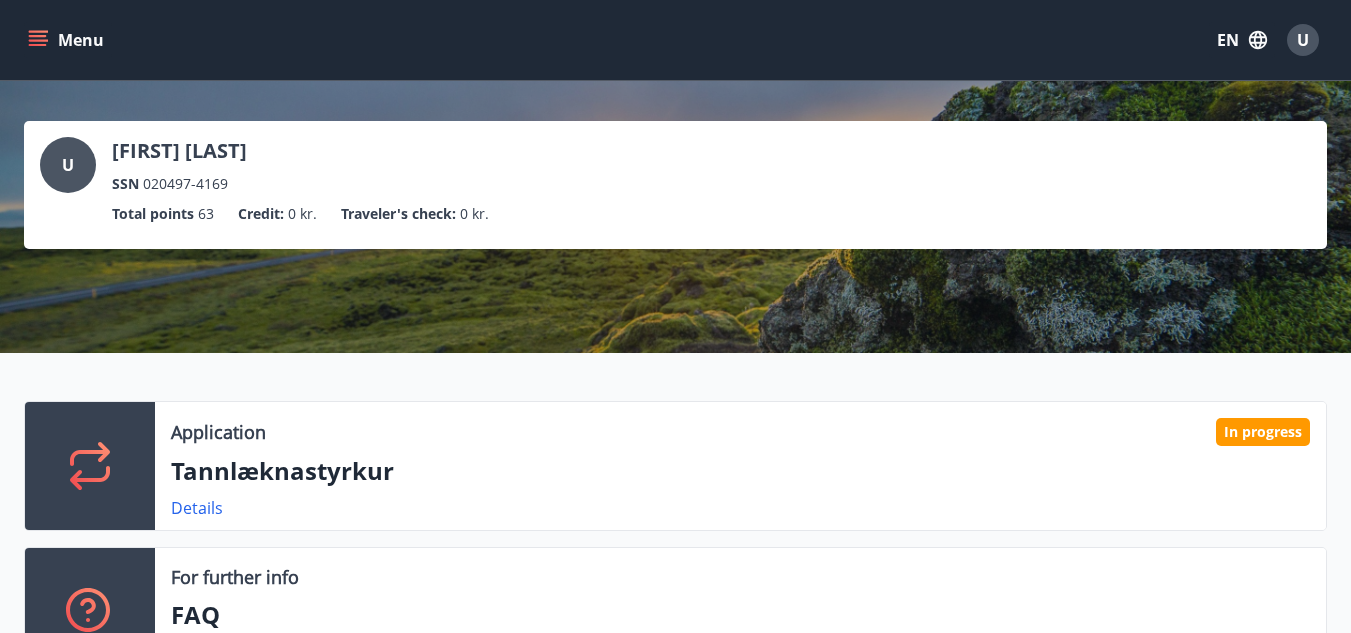 click 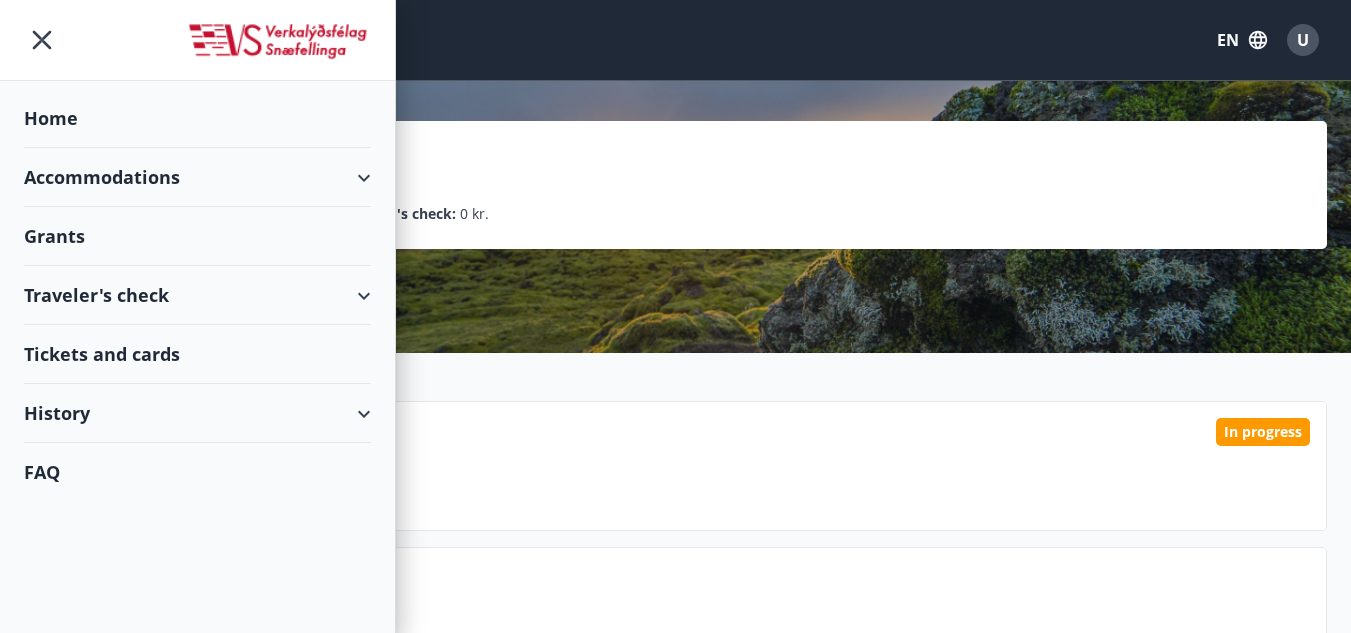 click on "Accommodations" at bounding box center (197, 177) 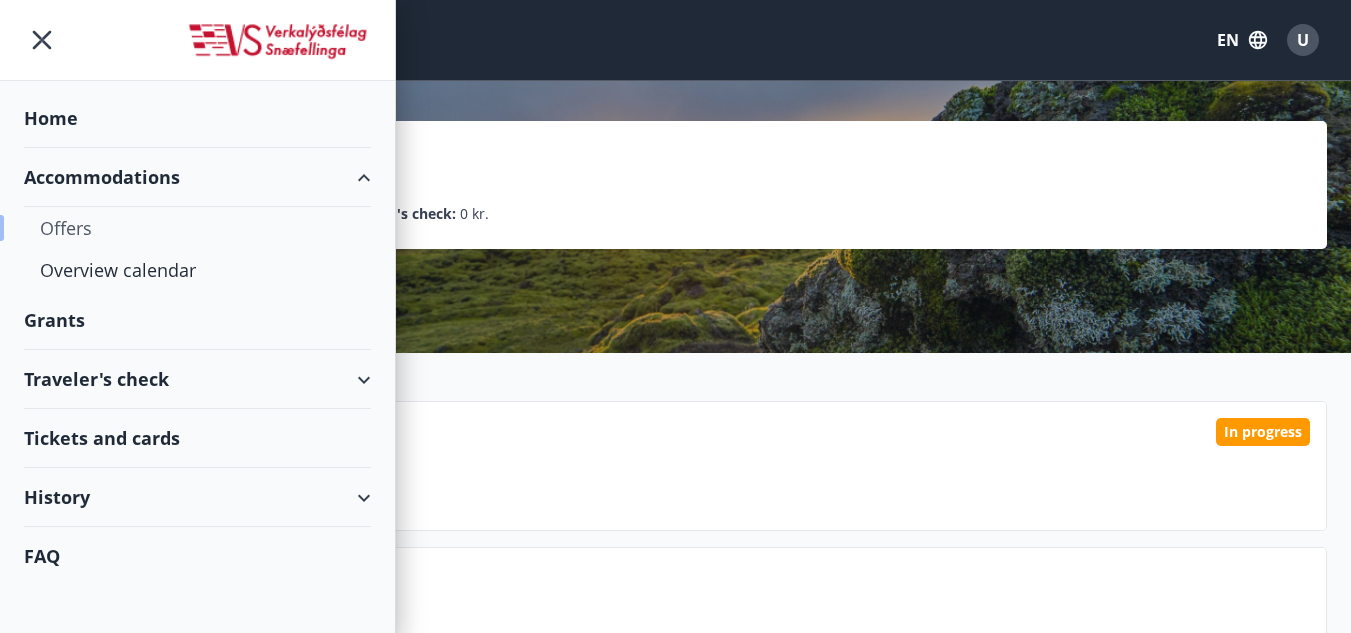 click on "Offers" at bounding box center [197, 228] 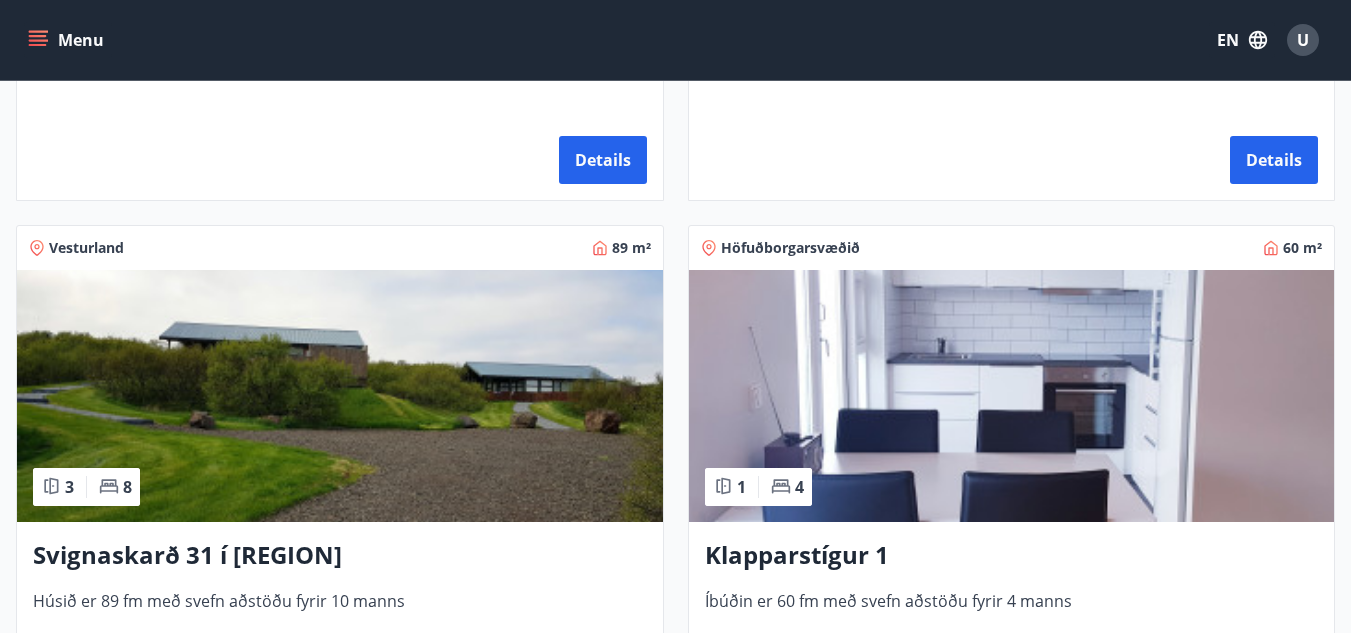 click at bounding box center (1012, 396) 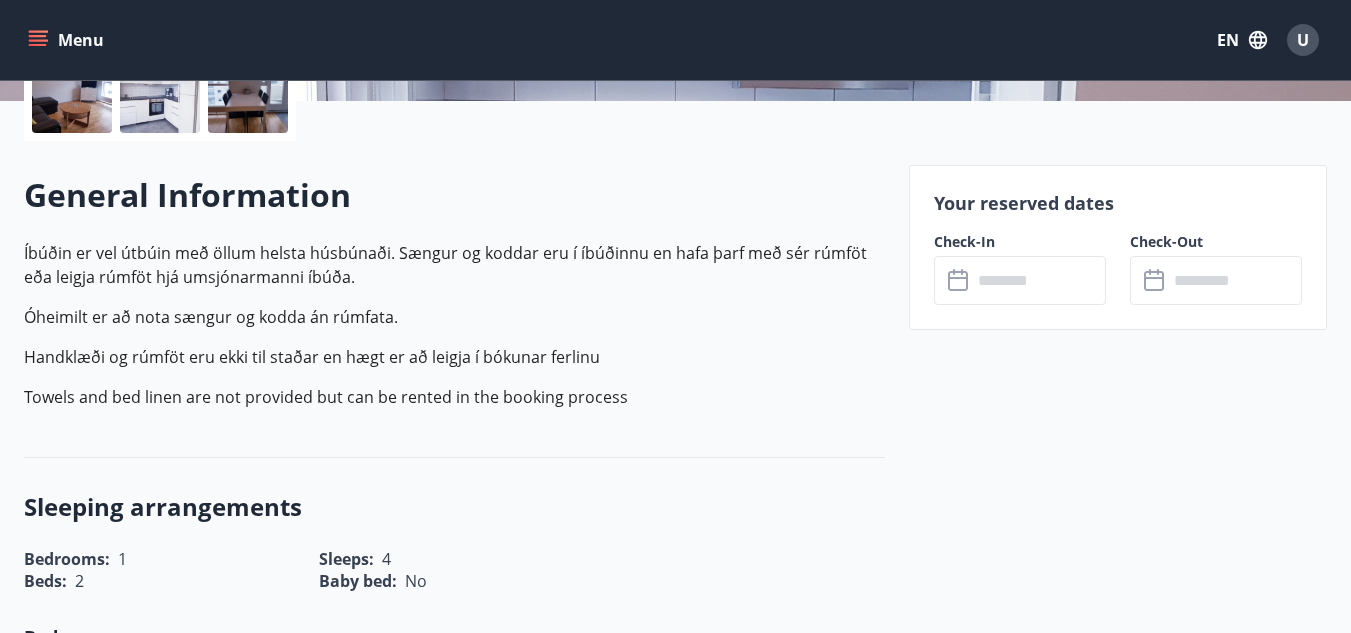 scroll, scrollTop: 500, scrollLeft: 0, axis: vertical 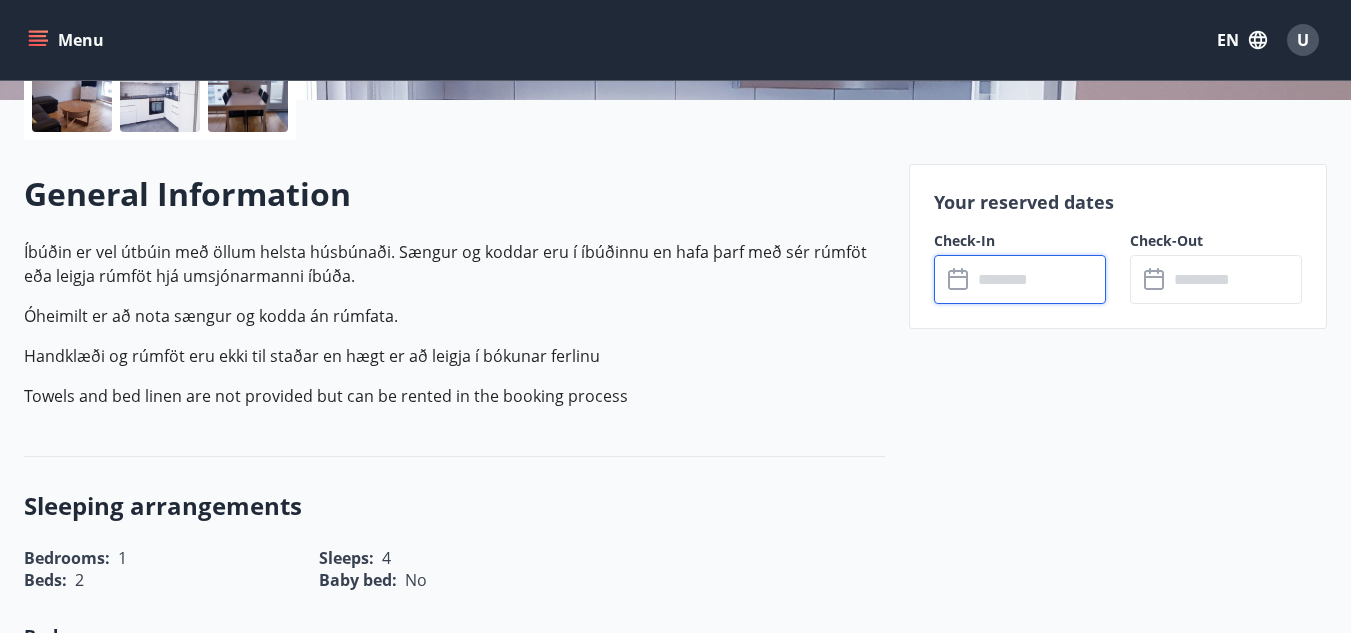 click at bounding box center [1039, 279] 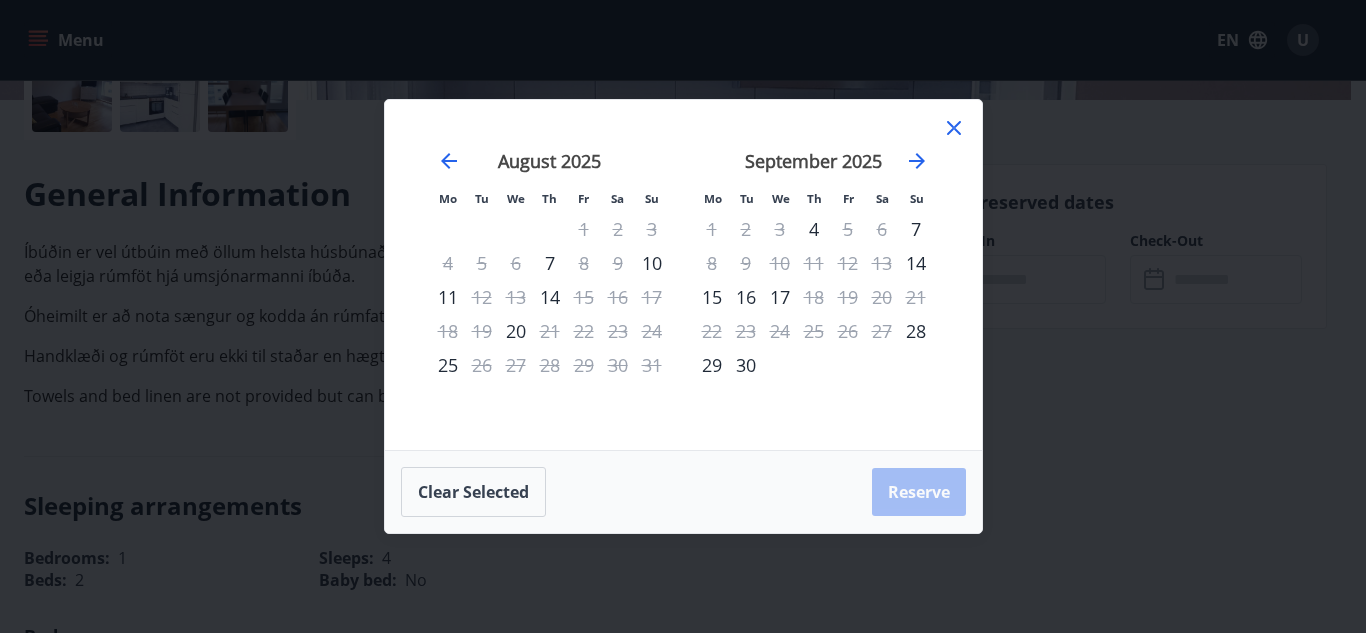 drag, startPoint x: 952, startPoint y: 124, endPoint x: 0, endPoint y: 97, distance: 952.3828 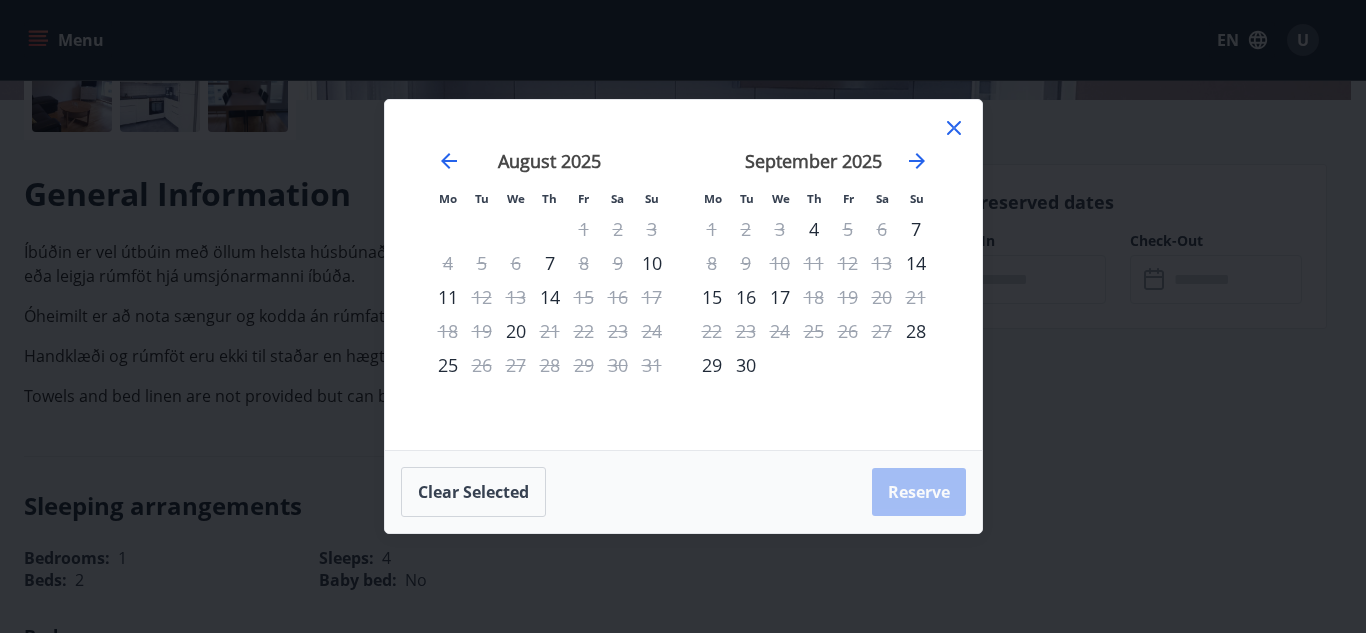 click 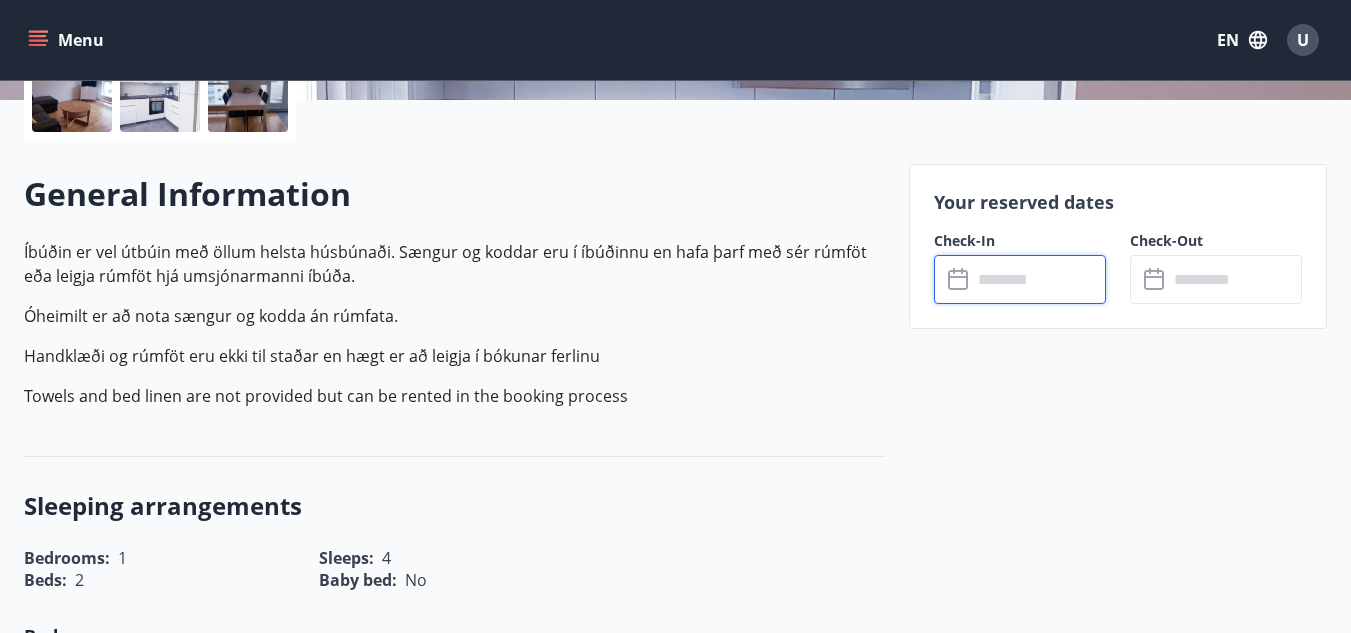 click on "Menu" at bounding box center (68, 40) 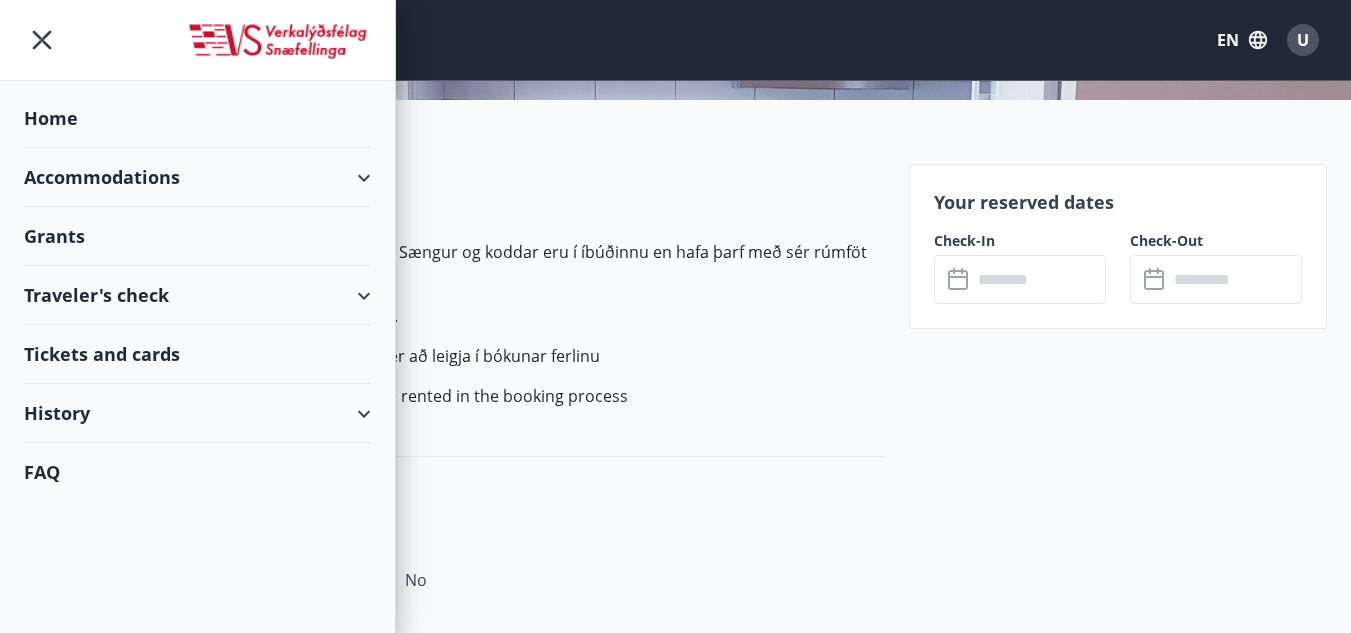 click on "Home" at bounding box center [197, 118] 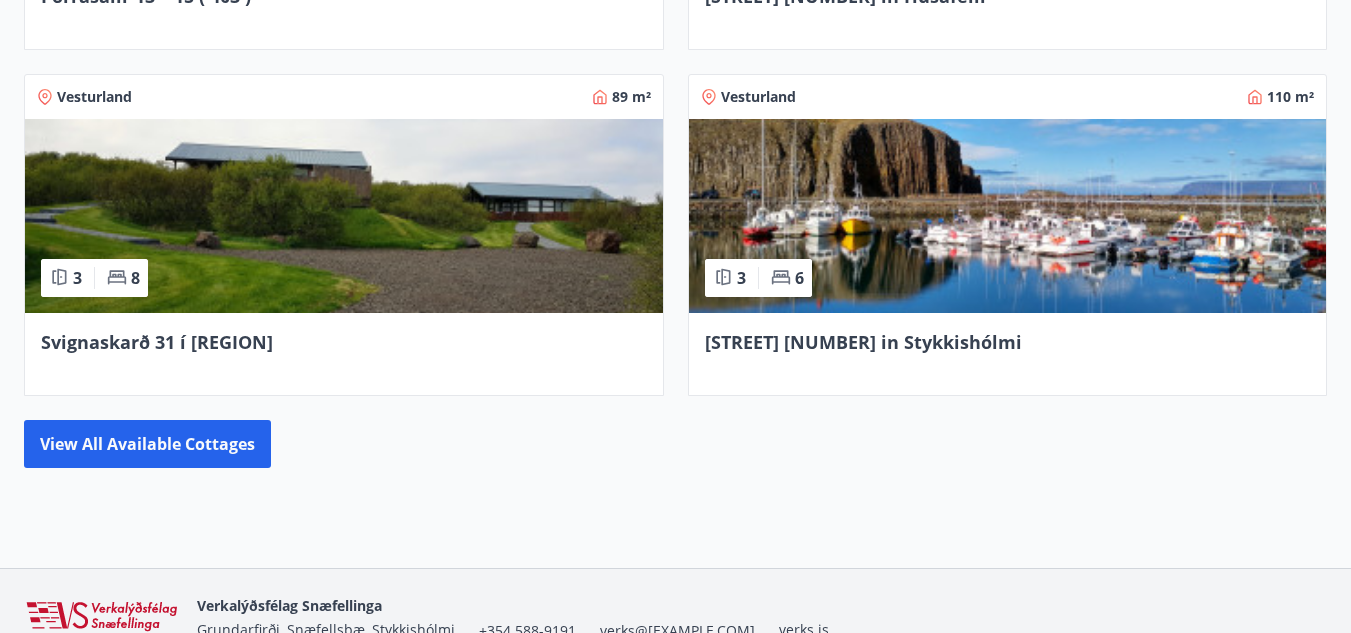 scroll, scrollTop: 1598, scrollLeft: 0, axis: vertical 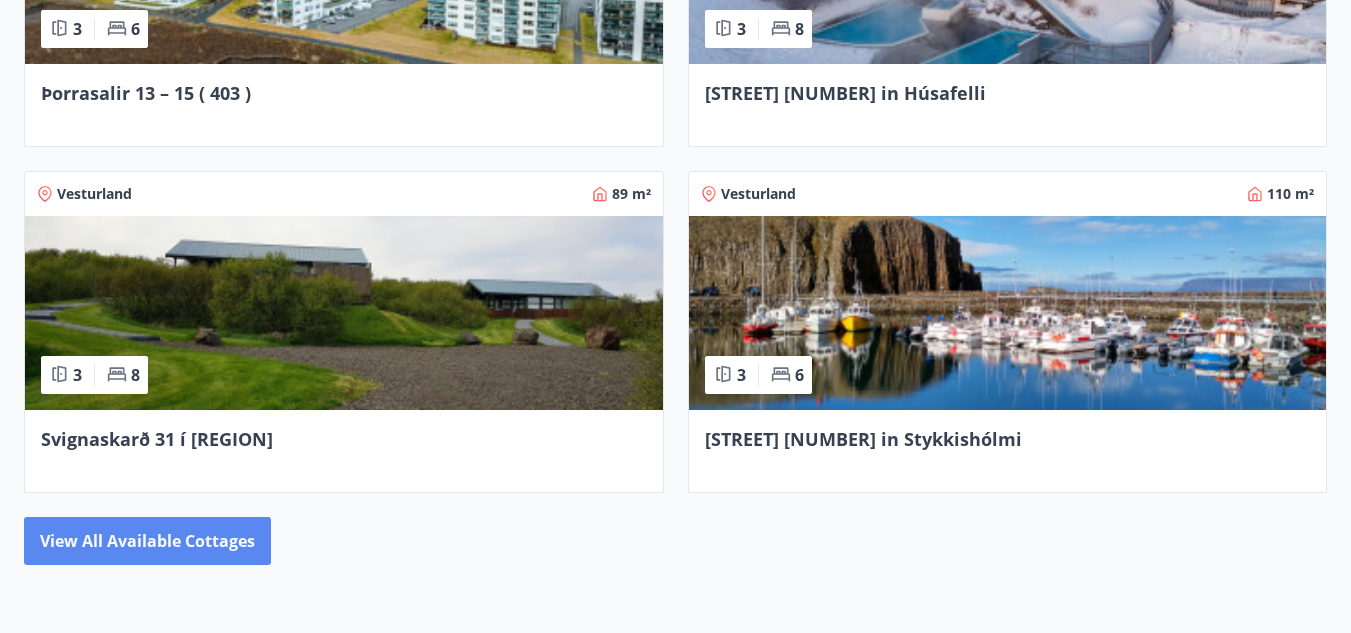 click on "Properties Höfuðborgarsvæðið 104   m² 3 6 Þorrasalir 13 – 15 ( 403 ) Vesturland 89   m² 3 8 Brekkuskógur 1 í  Húsafelli Vesturland 89   m² 3 8 Svignaskarð 31 í Borgarfirði Vesturland 110   m² 3 6 Arnarborg 16 í Stykkishólmi View all available cottages" at bounding box center [675, 174] 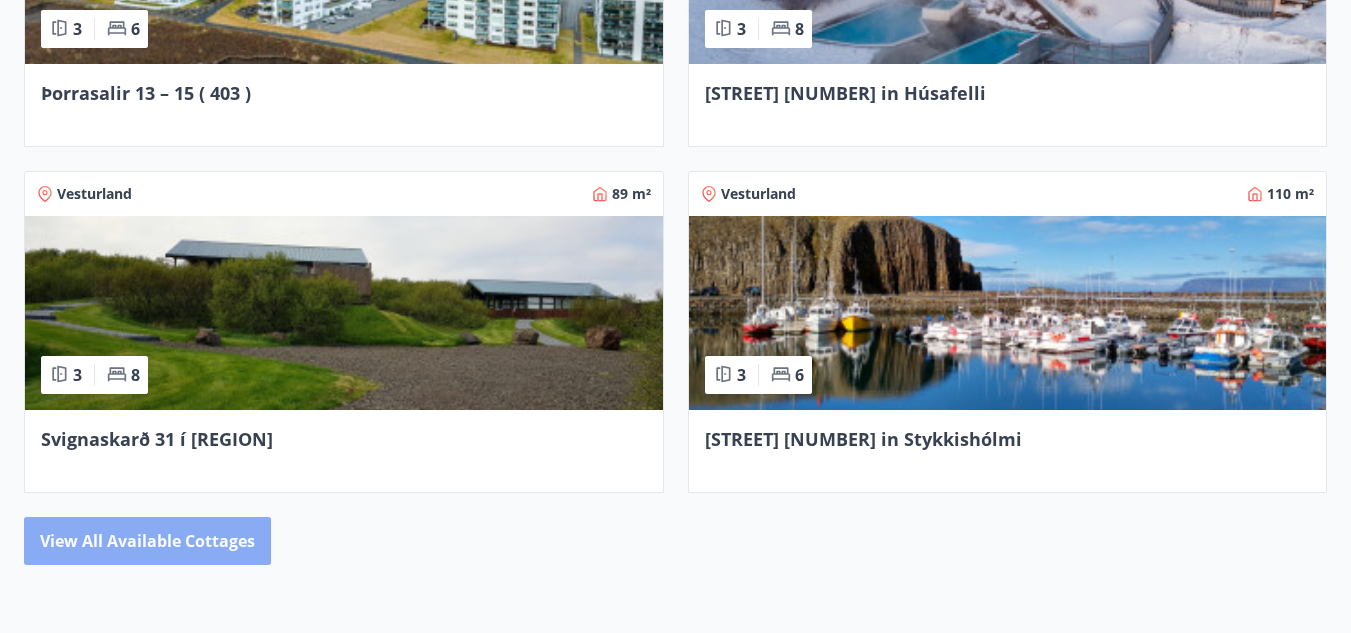 click on "View all available cottages" at bounding box center [147, 541] 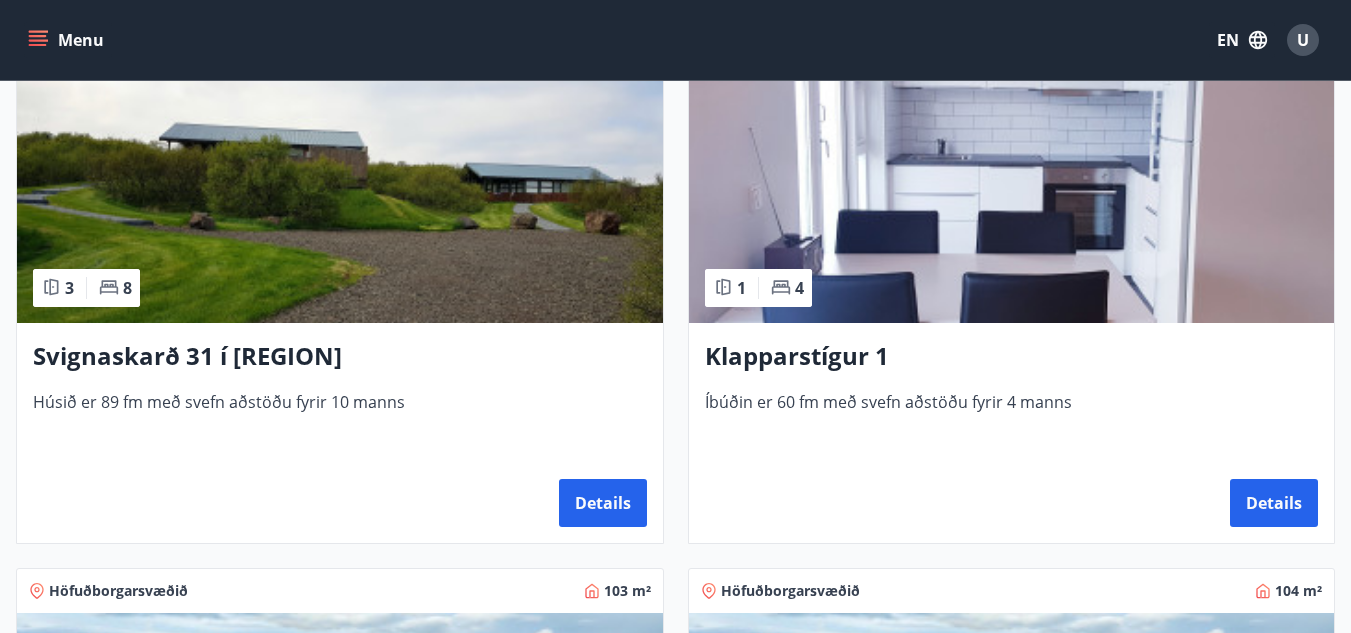 scroll, scrollTop: 960, scrollLeft: 0, axis: vertical 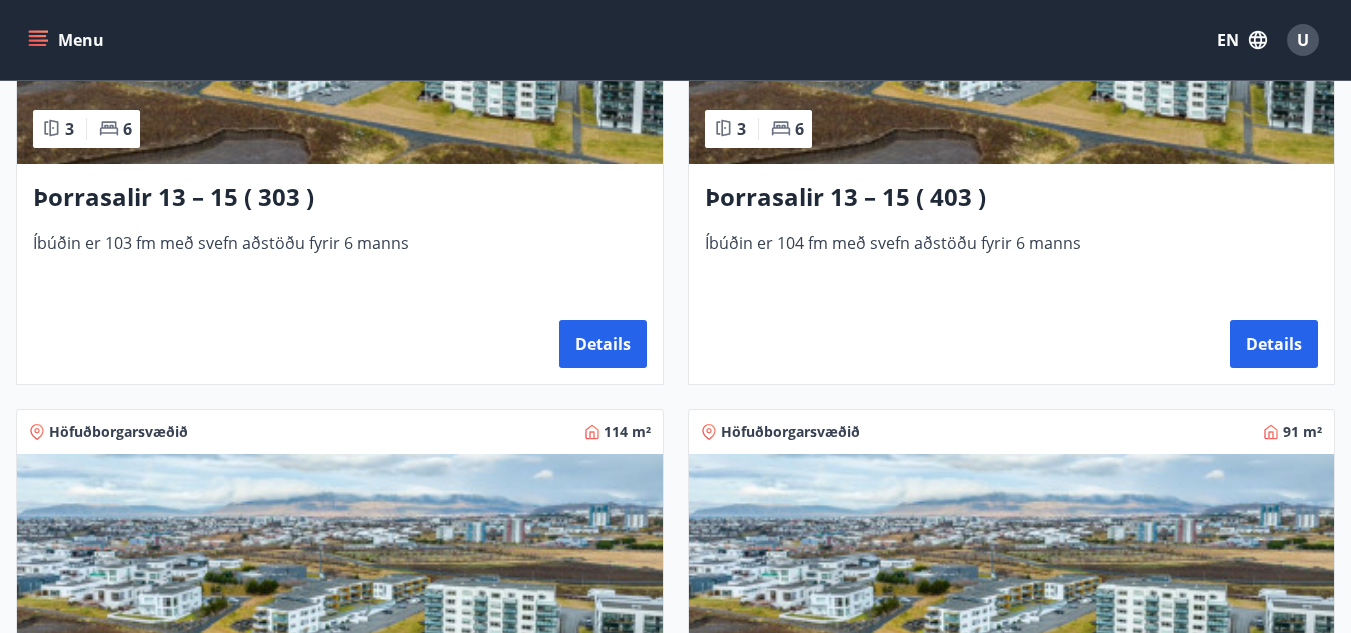 click on "Höfuðborgarsvæðið 114   m²" at bounding box center [340, 432] 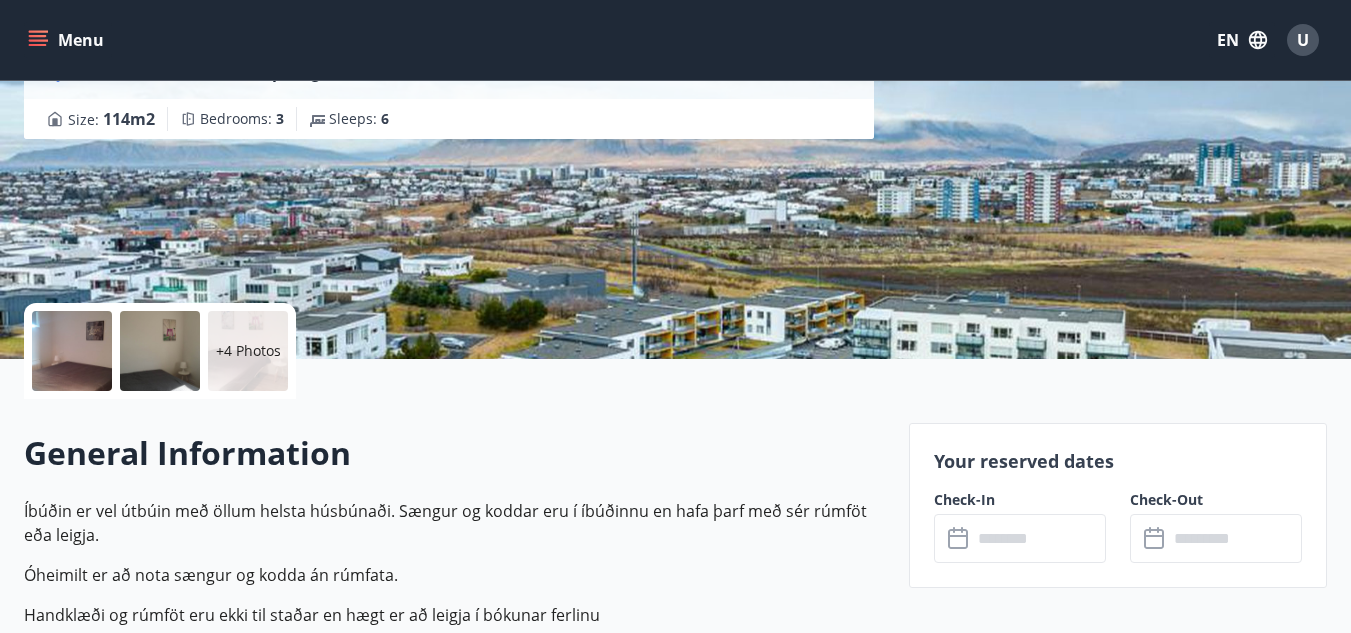 scroll, scrollTop: 400, scrollLeft: 0, axis: vertical 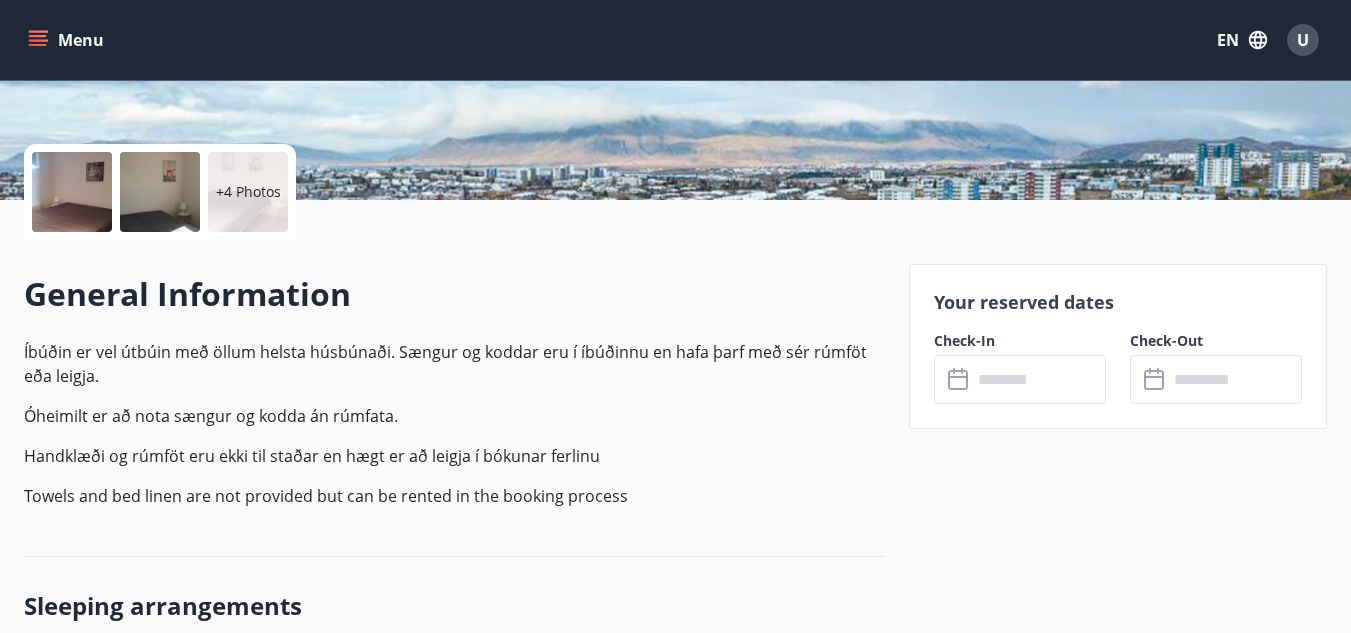 click at bounding box center [1039, 379] 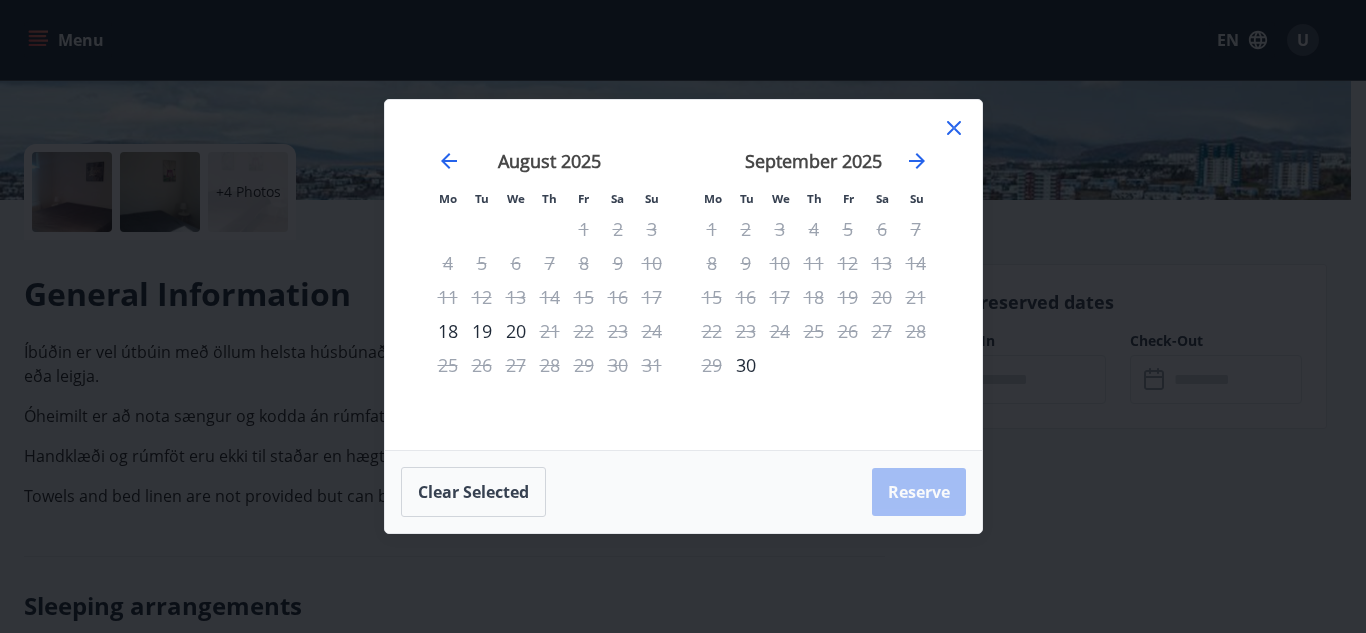 click 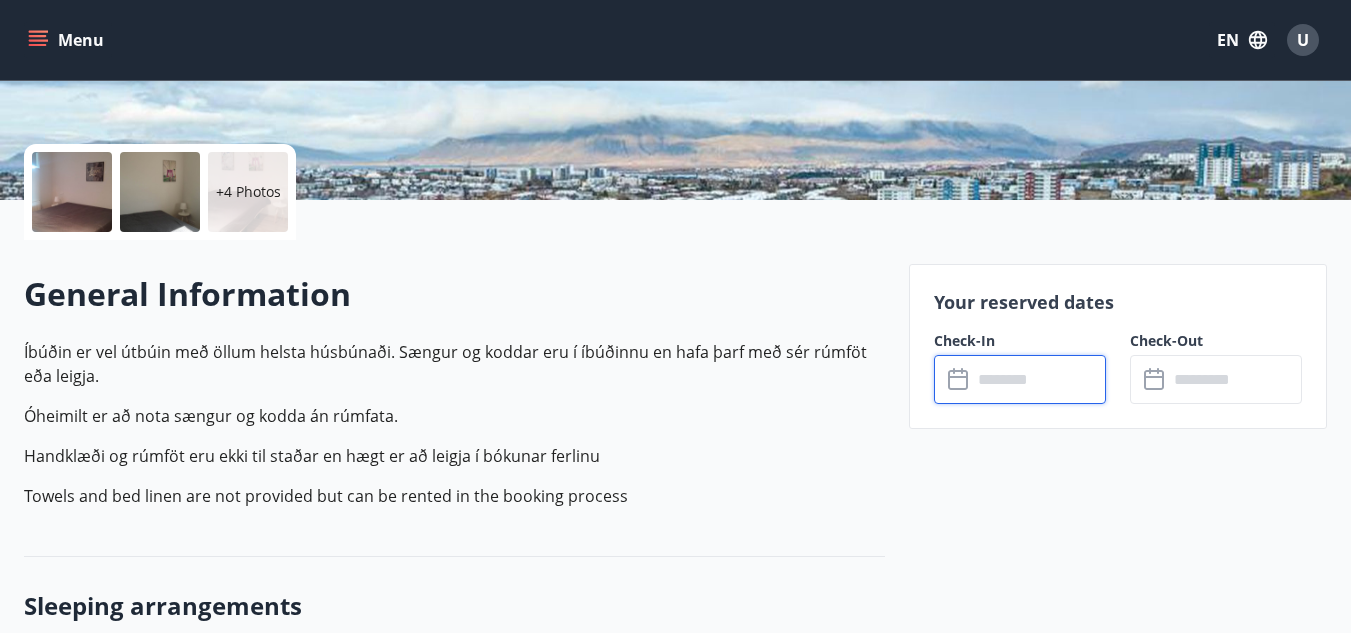 scroll, scrollTop: 0, scrollLeft: 0, axis: both 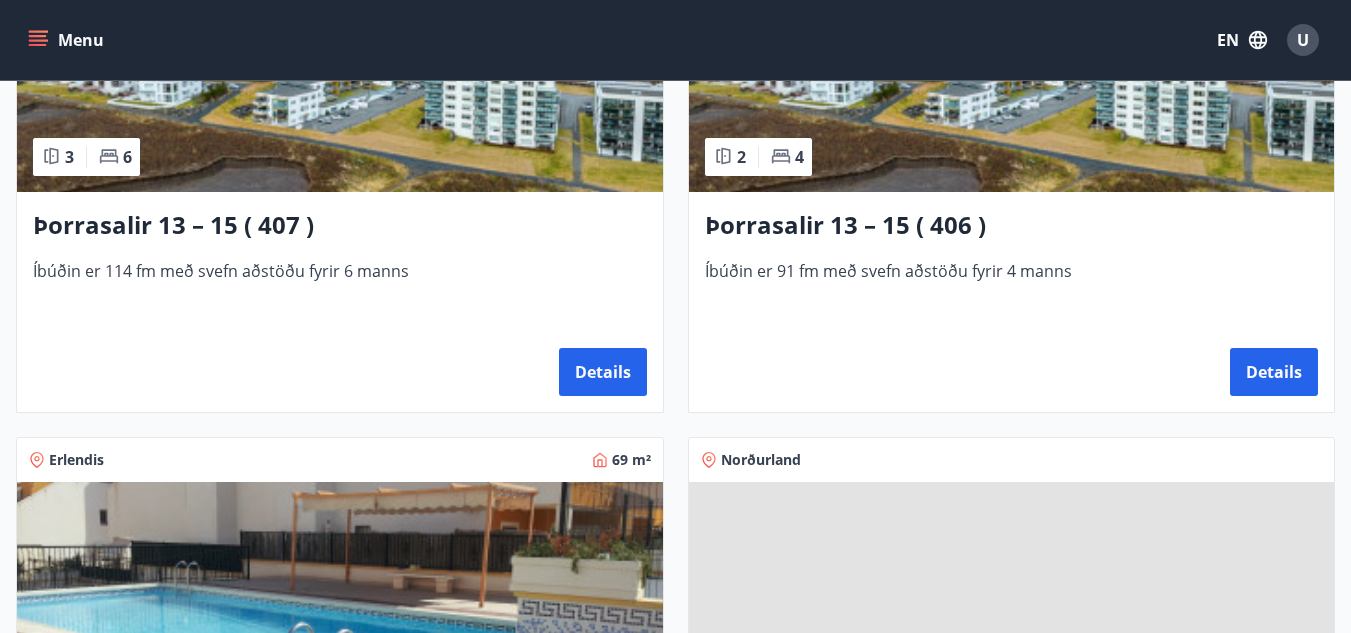 click on "Íbúðin er 91 fm með svefn aðstöðu fyrir 4 manns" at bounding box center (1012, 293) 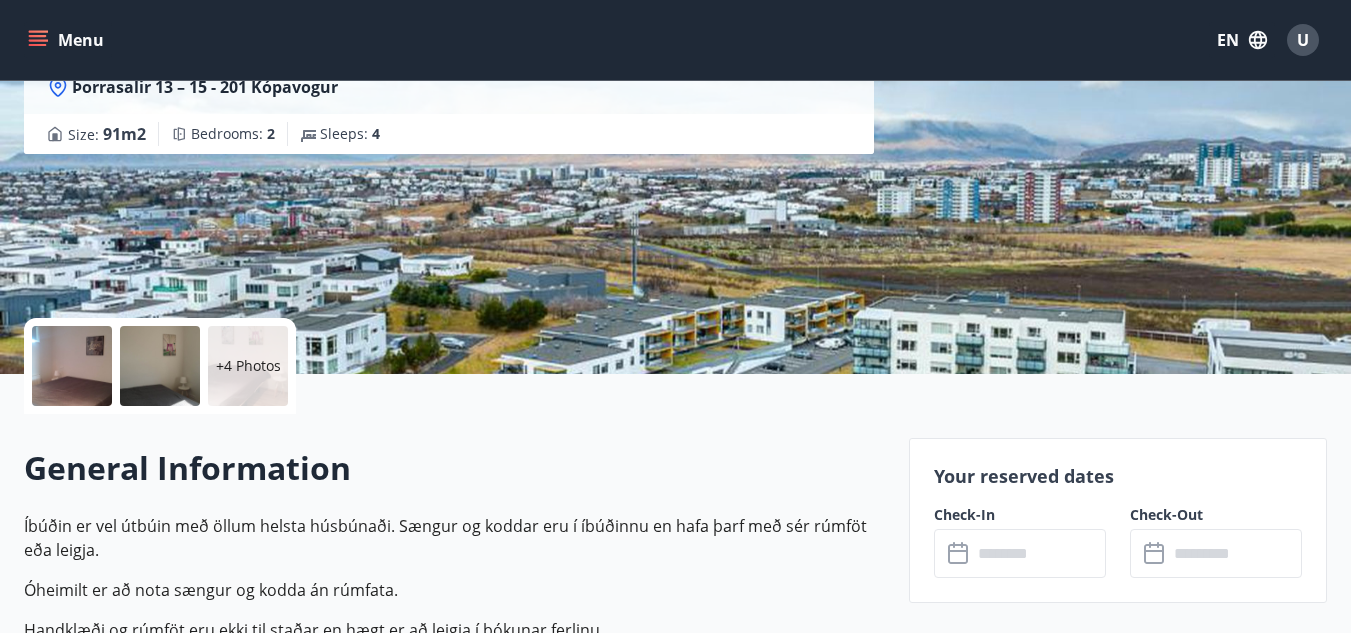 scroll, scrollTop: 500, scrollLeft: 0, axis: vertical 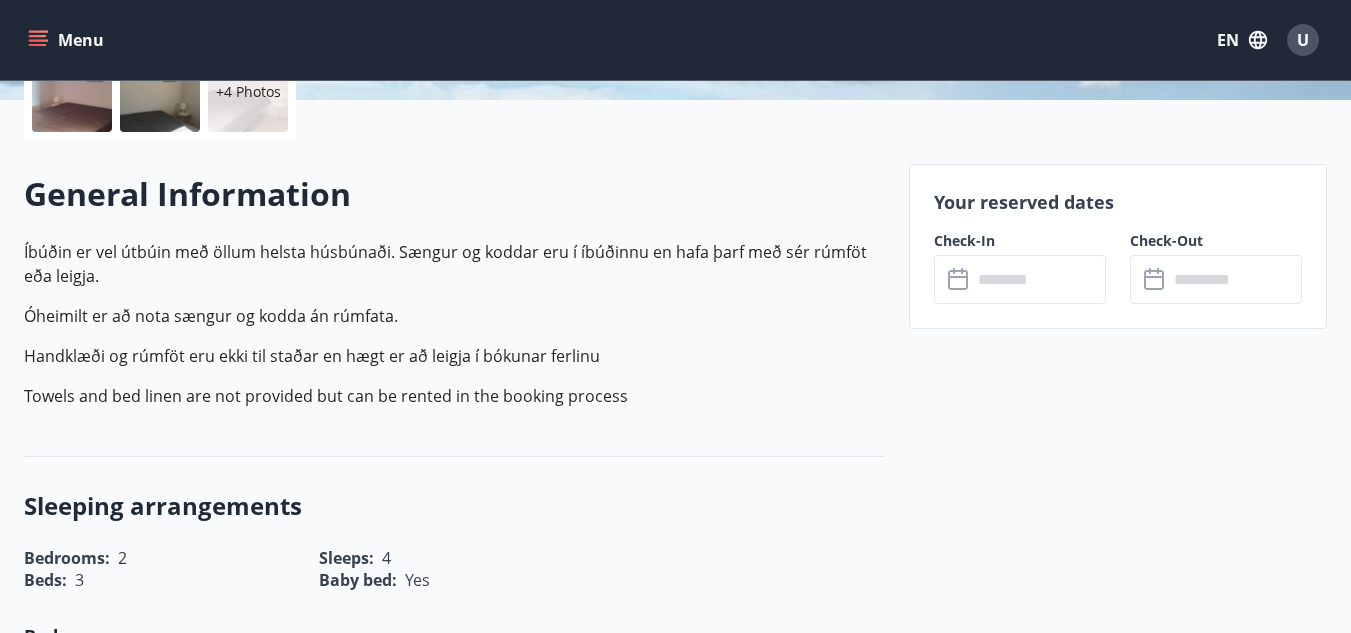 click at bounding box center [1039, 279] 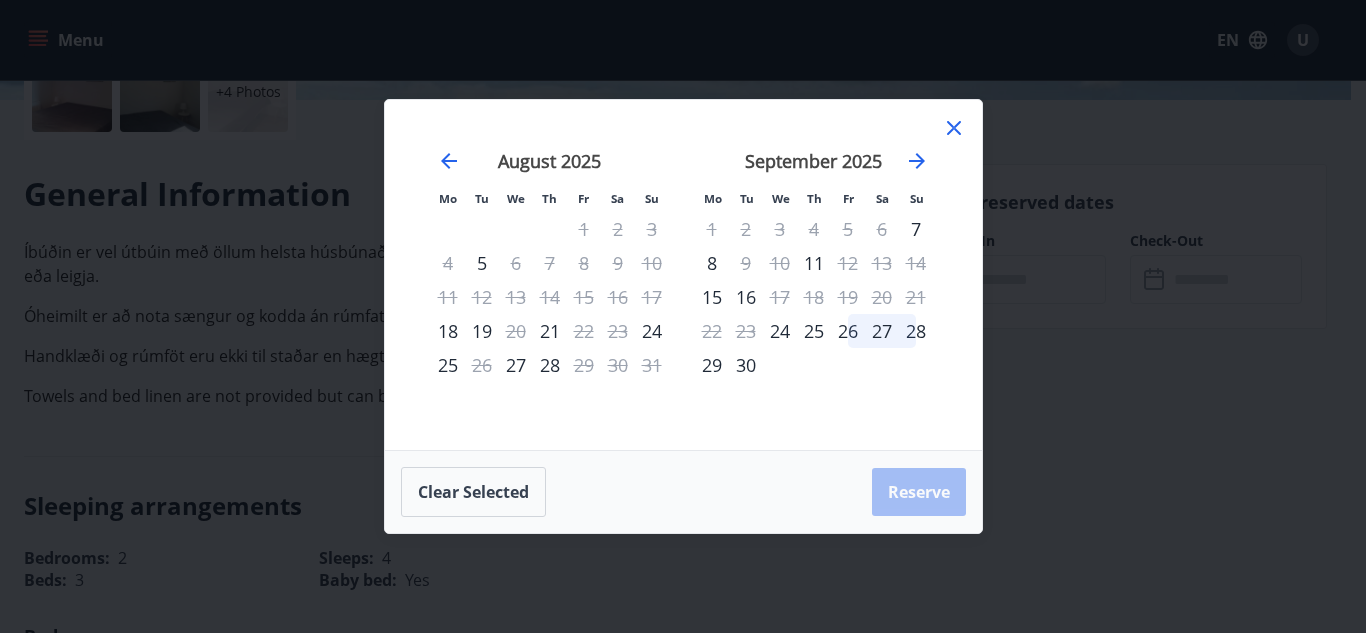 click 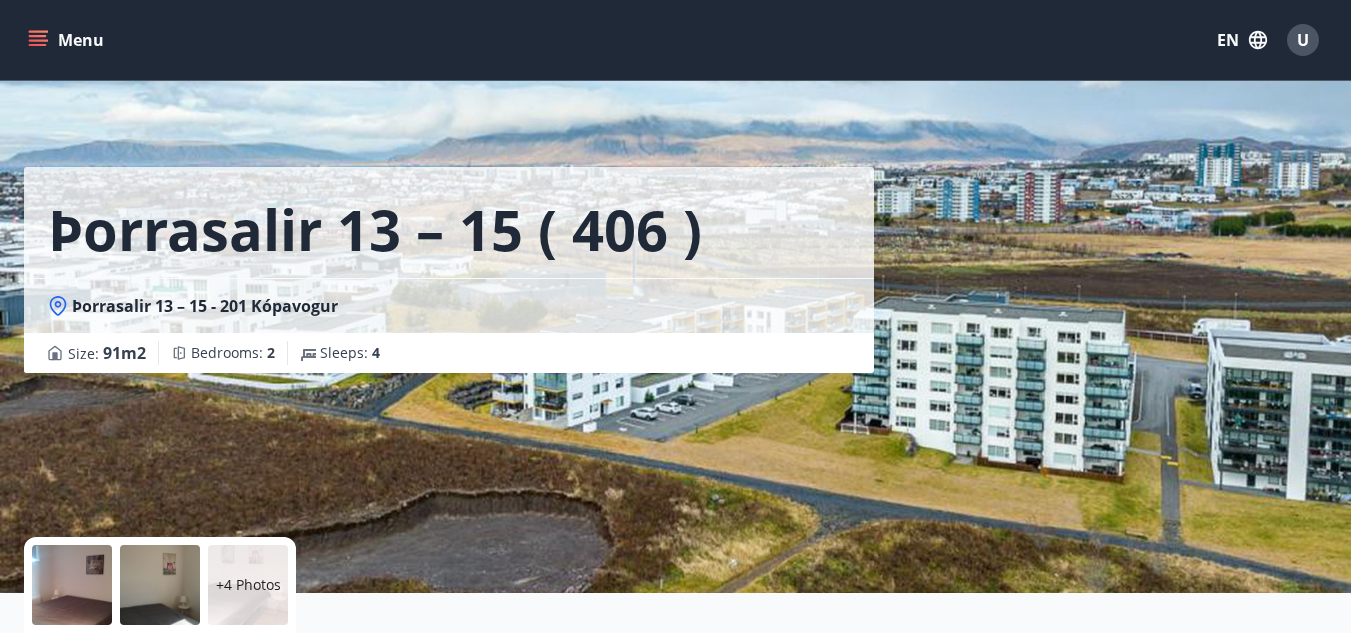 scroll, scrollTop: 0, scrollLeft: 0, axis: both 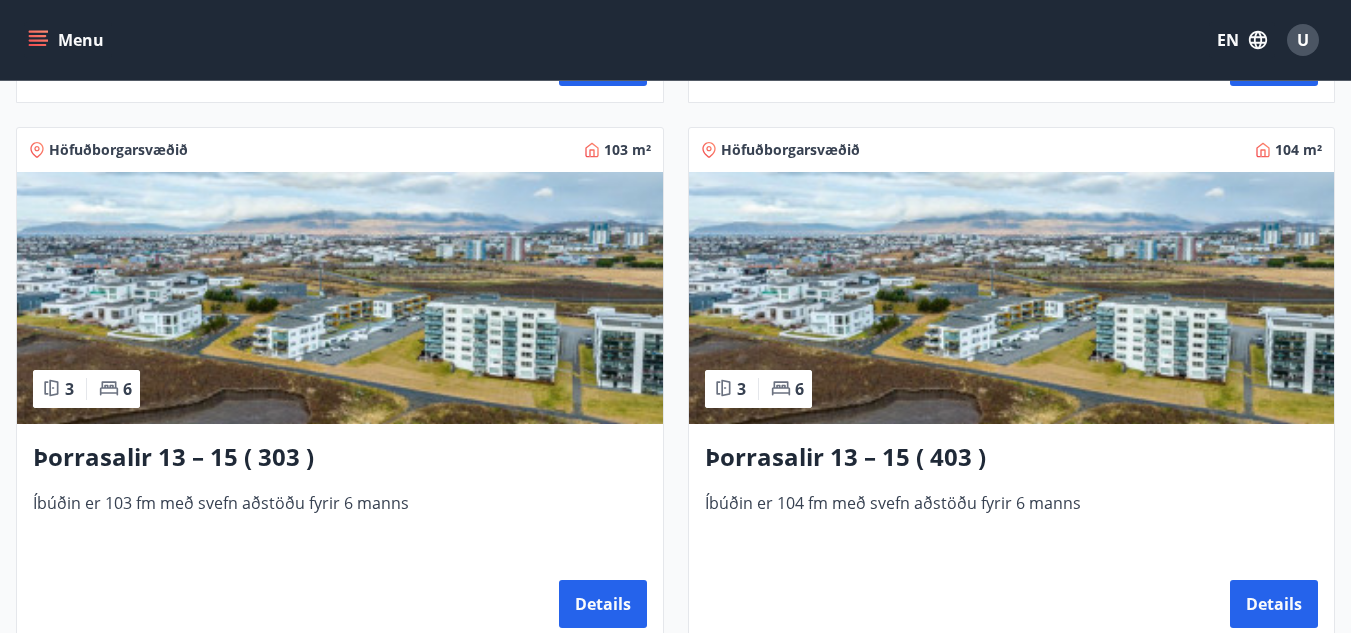 click at bounding box center [340, 298] 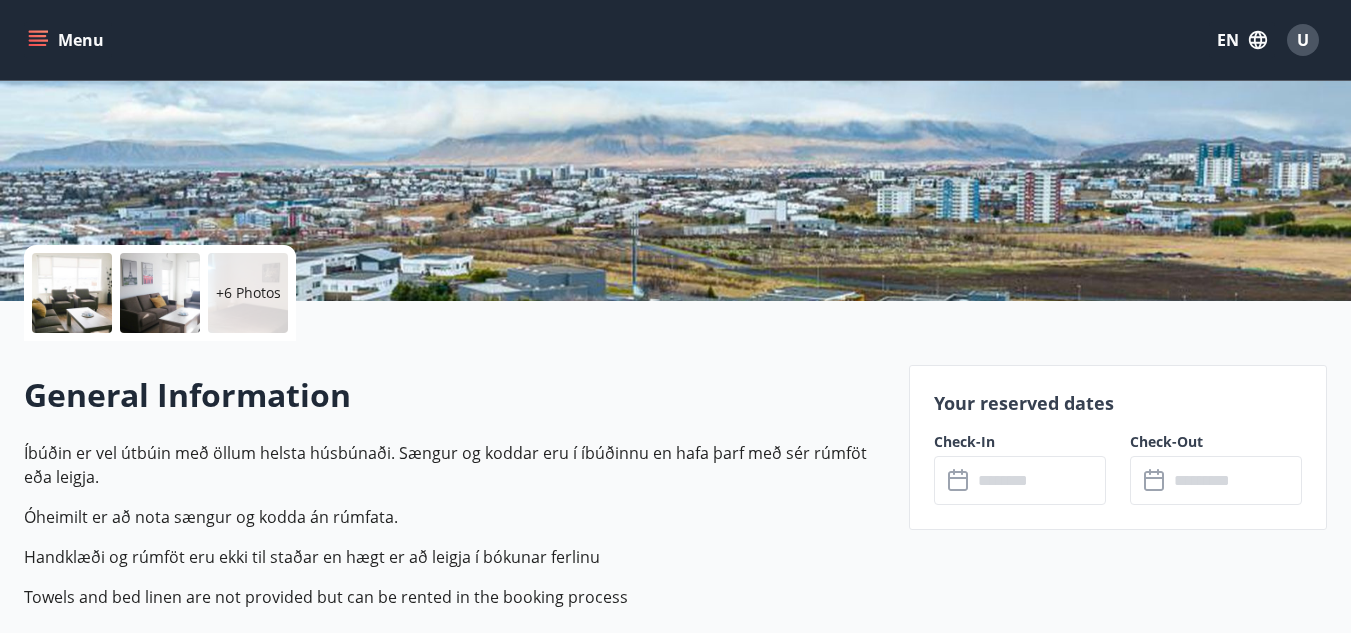 scroll, scrollTop: 300, scrollLeft: 0, axis: vertical 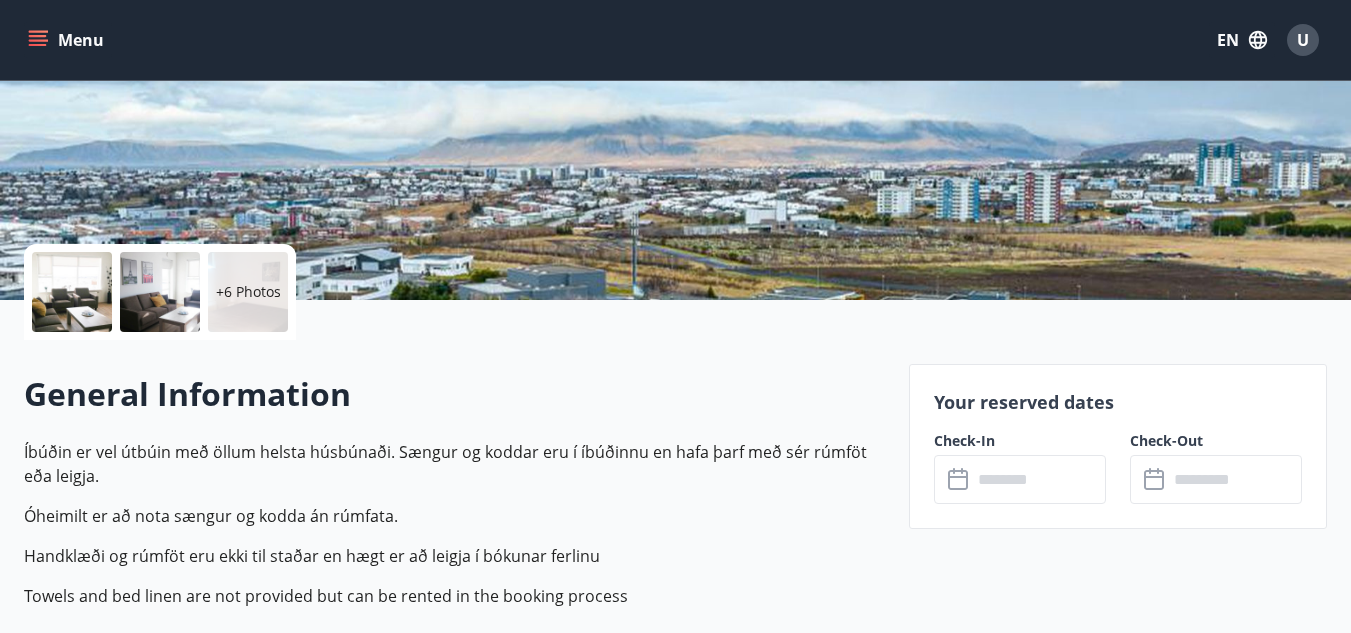 click at bounding box center [1039, 479] 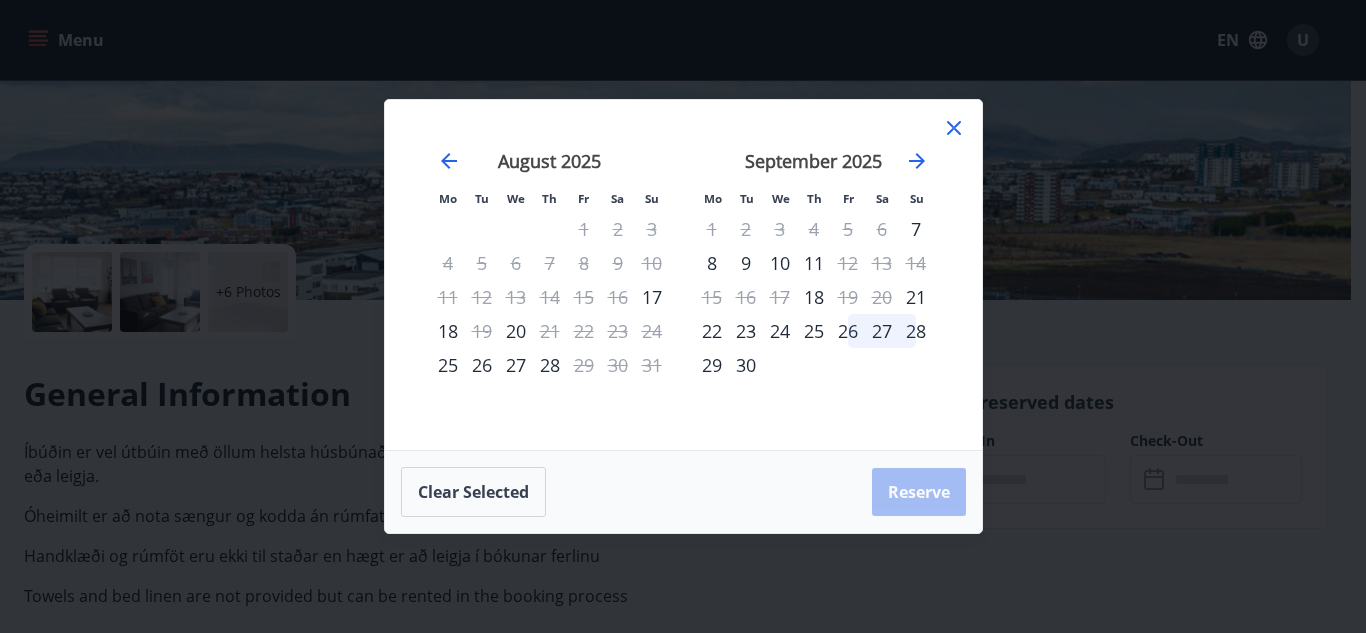 click on "Mo Tu We Th Fr Sa Su Mo Tu We Th Fr Sa Su July 2025 1 2 3 4 5 6 7 8 9 10 11 12 13 14 15 16 17 18 19 20 21 22 23 24 25 26 27 28 29 30 31 August 2025 1 2 3 4 5 6 7 8 9 10 11 12 13 14 15 16 17 18 19 20 21 22 23 24 25 26 27 28 29 30 31 September 2025 1 2 3 4 5 6 7 8 9 10 11 12 13 14 15 16 17 18 19 20 21 22 23 24 25 26 27 28 29 30 October 2025 1 2 3 4 5 6 7 8 9 10 11 12 13 14 15 16 17 18 19 20 21 22 23 24 25 26 27 28 29 30 31" at bounding box center [683, 275] 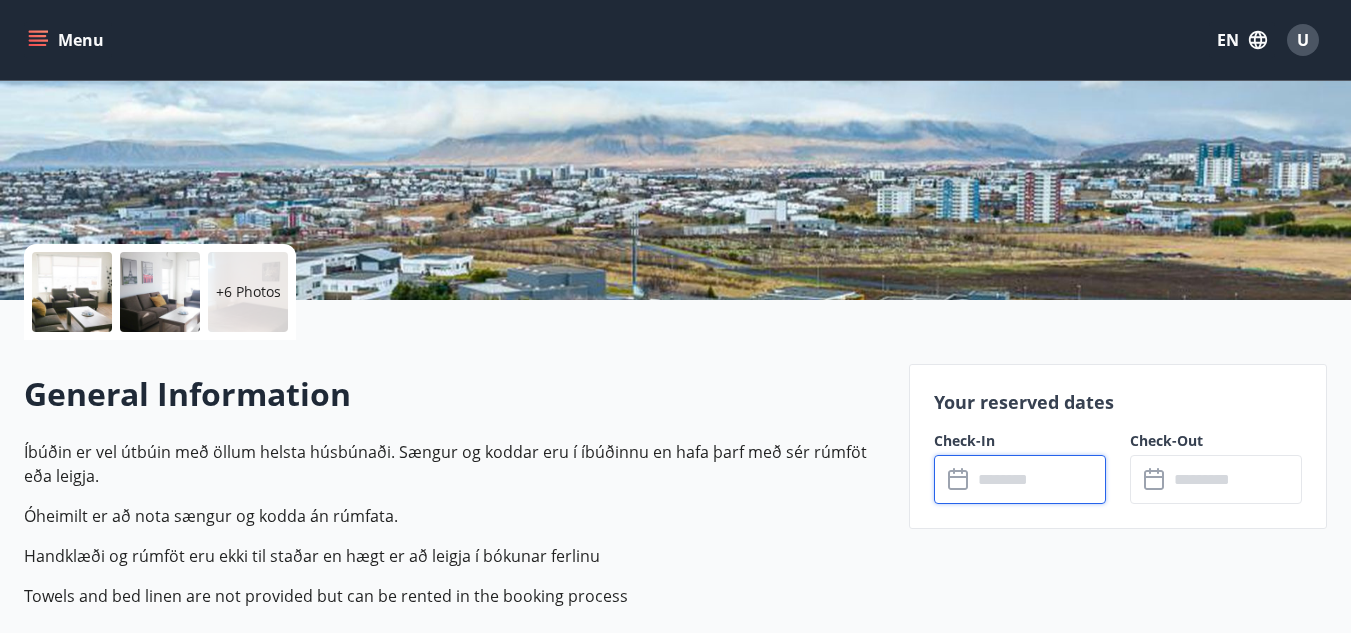 click on "Menu" at bounding box center [68, 40] 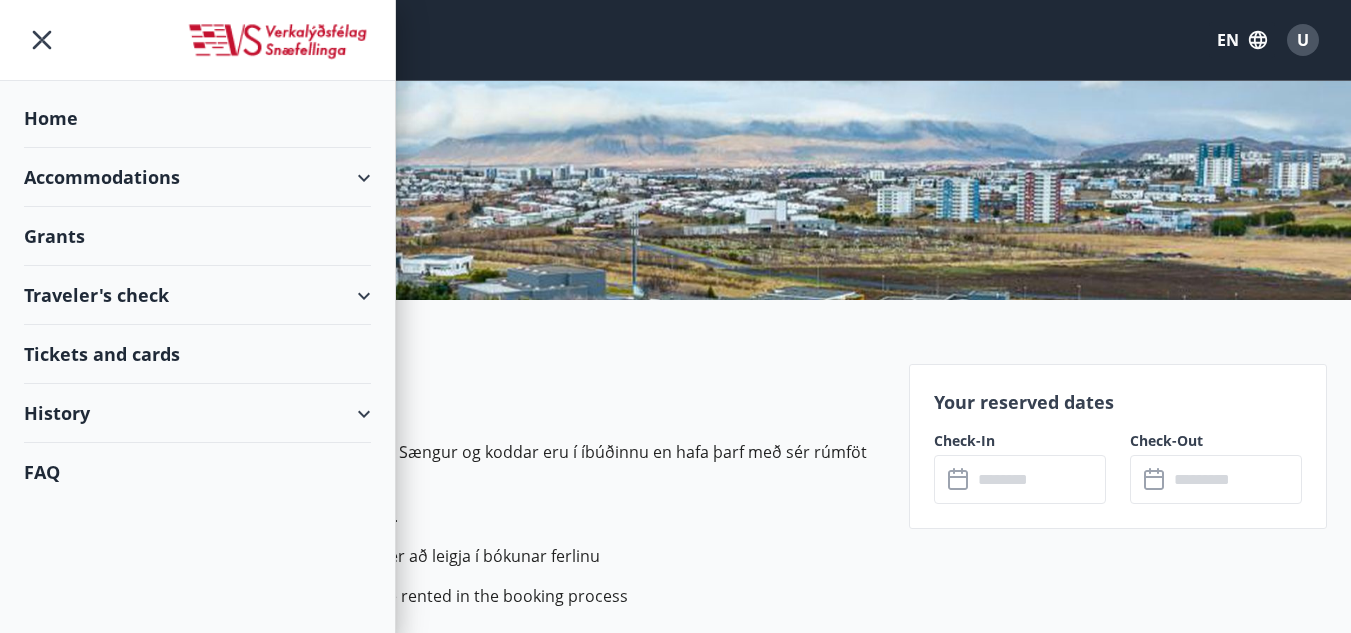 click on "Home" at bounding box center [197, 118] 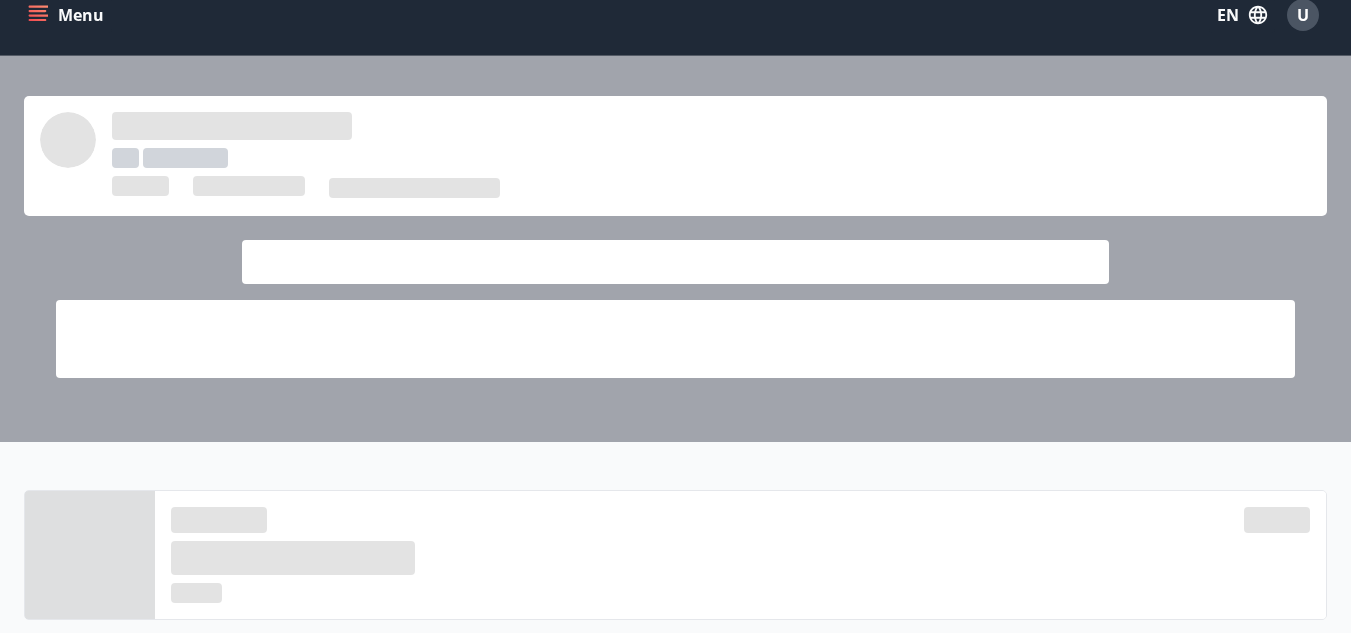 scroll, scrollTop: 0, scrollLeft: 0, axis: both 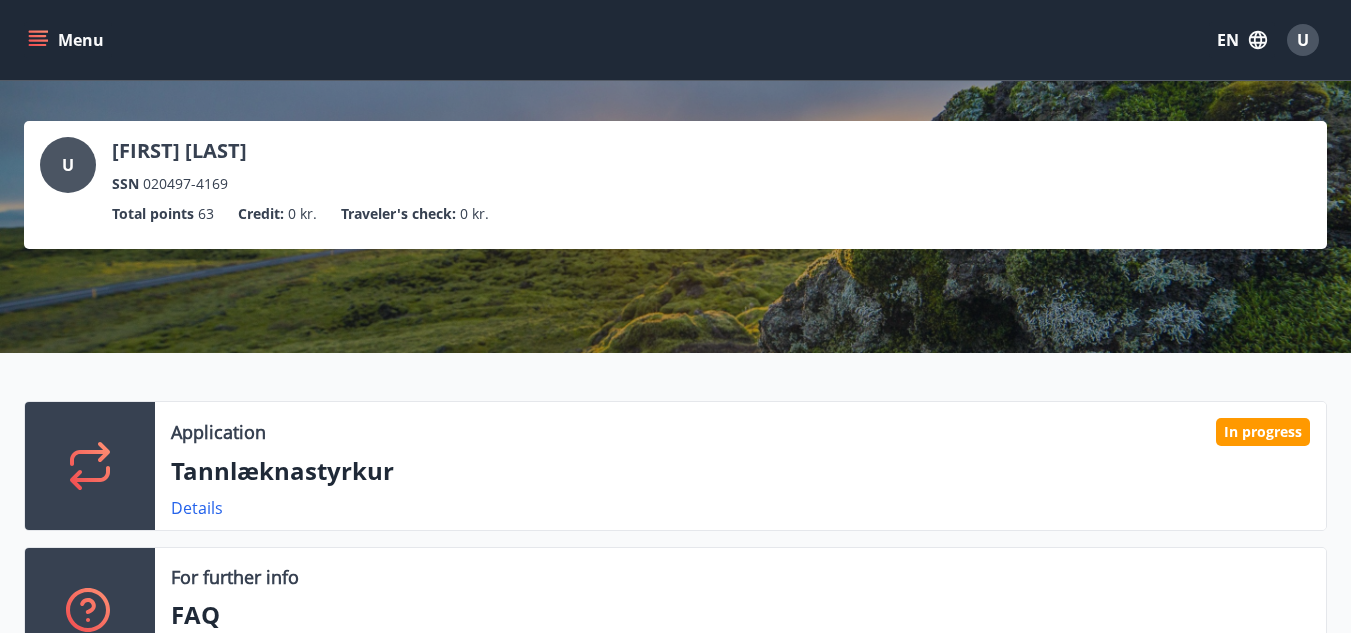 click 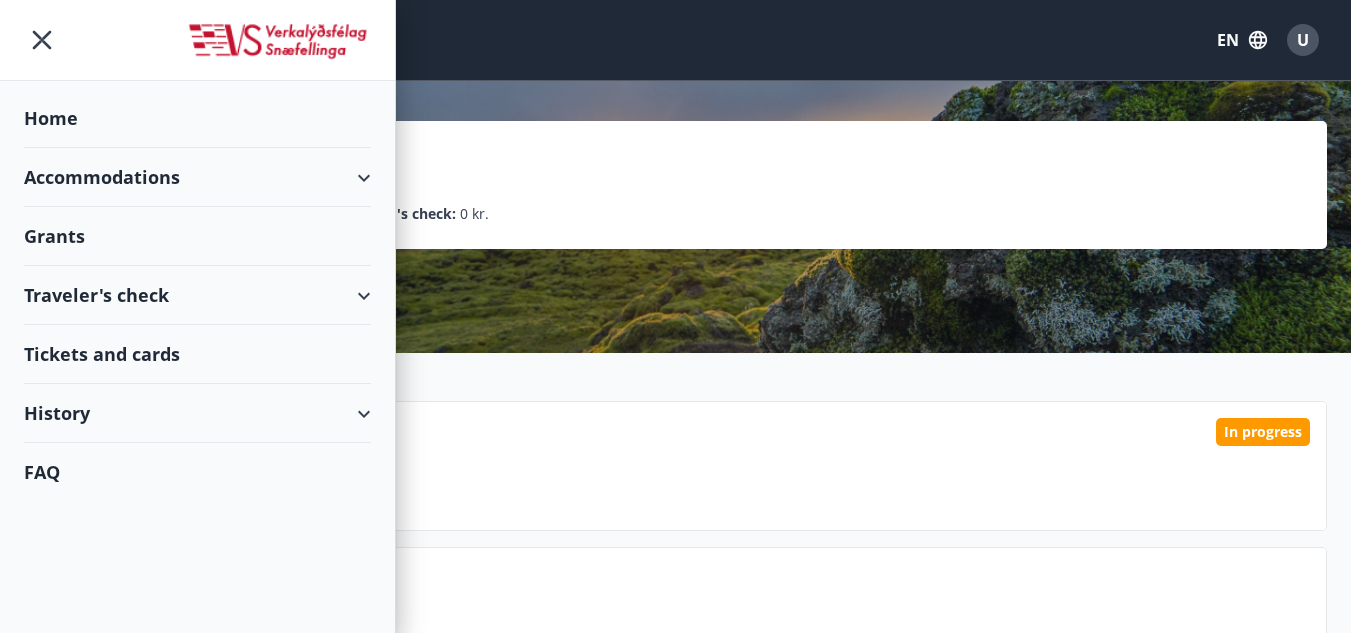 click on "Accommodations" at bounding box center (197, 177) 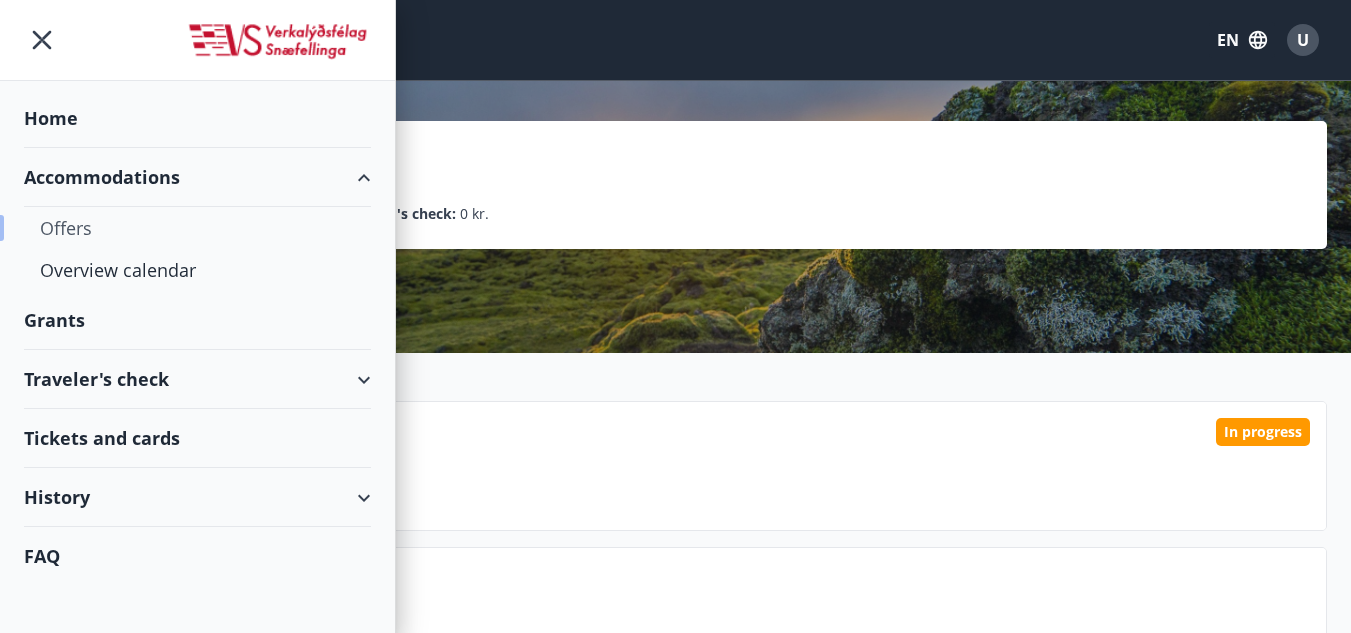 click on "Offers" at bounding box center (197, 228) 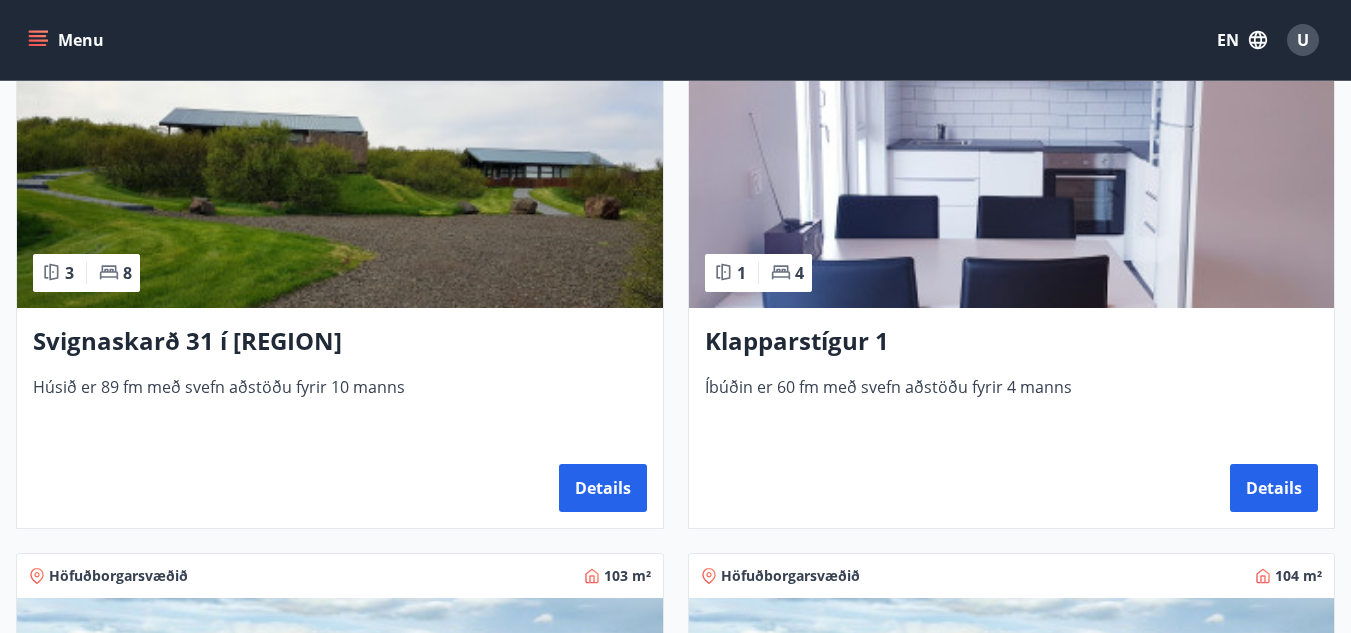 click at bounding box center (340, 182) 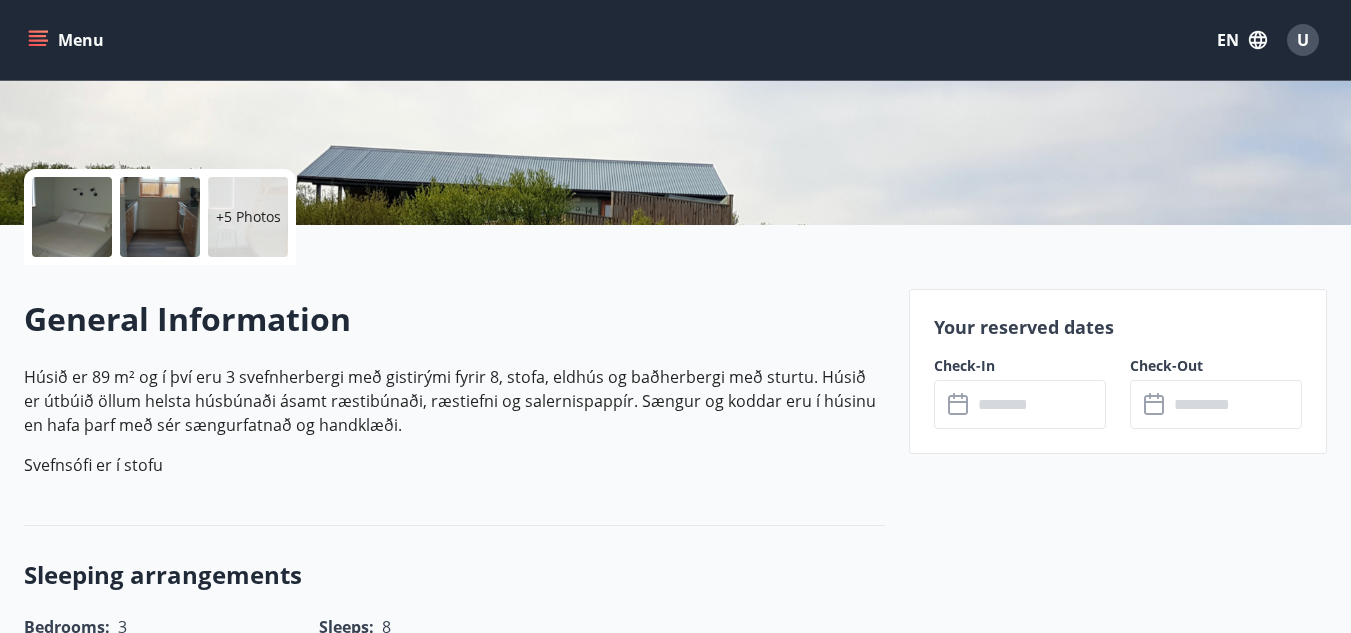 scroll, scrollTop: 400, scrollLeft: 0, axis: vertical 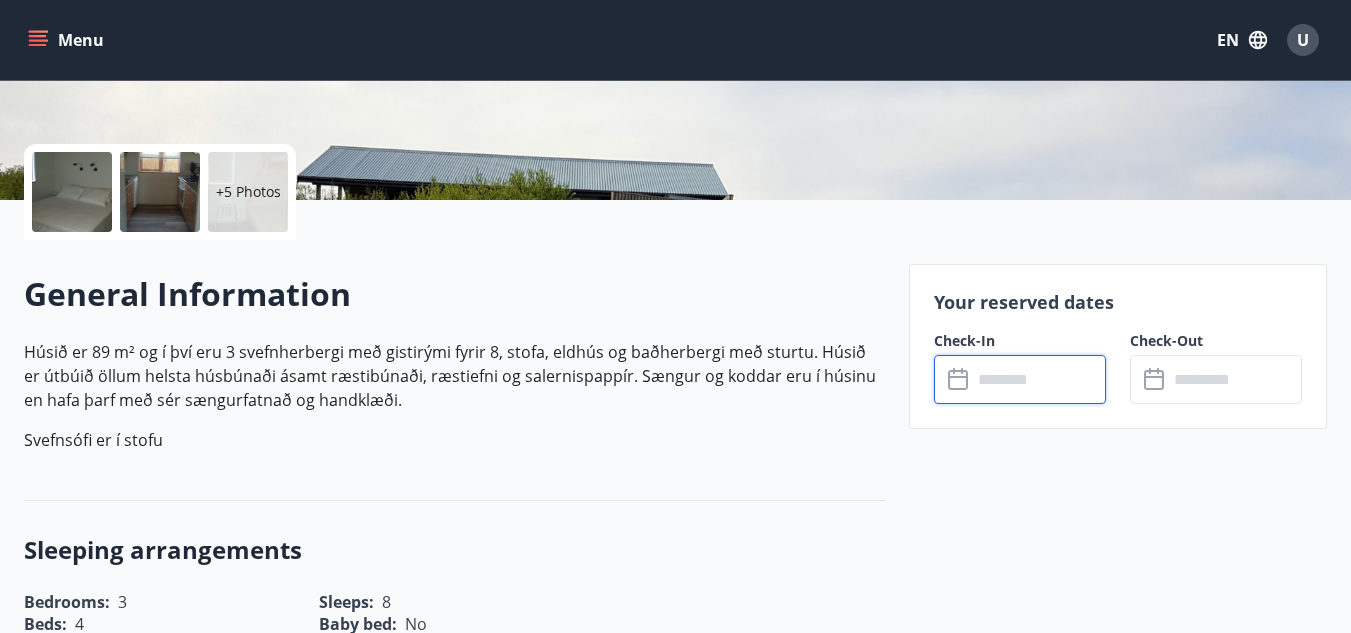 click at bounding box center [1039, 379] 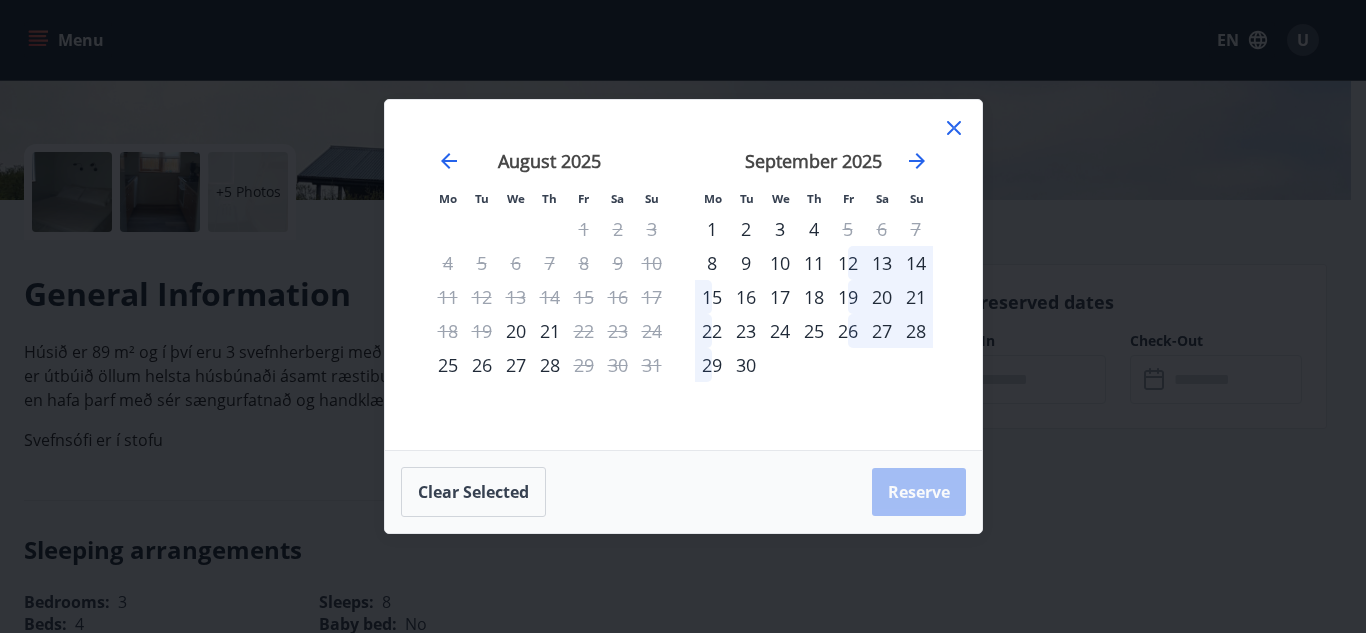 click 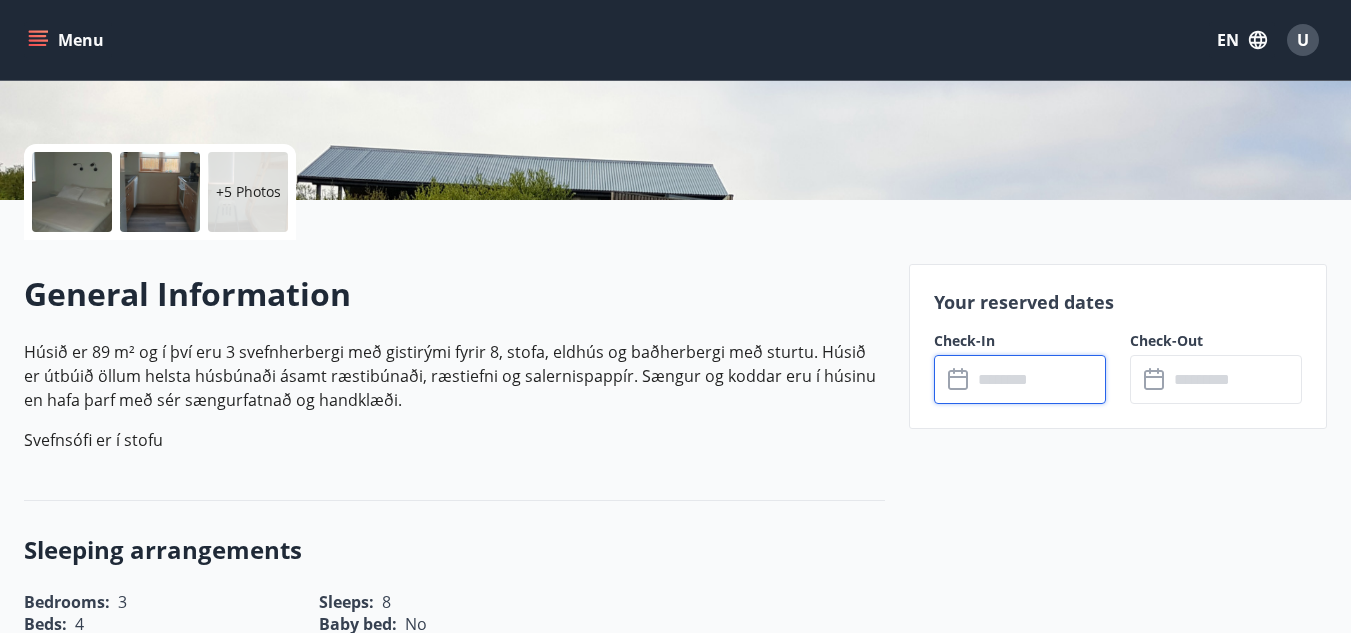 drag, startPoint x: 12, startPoint y: 53, endPoint x: 43, endPoint y: 29, distance: 39.20459 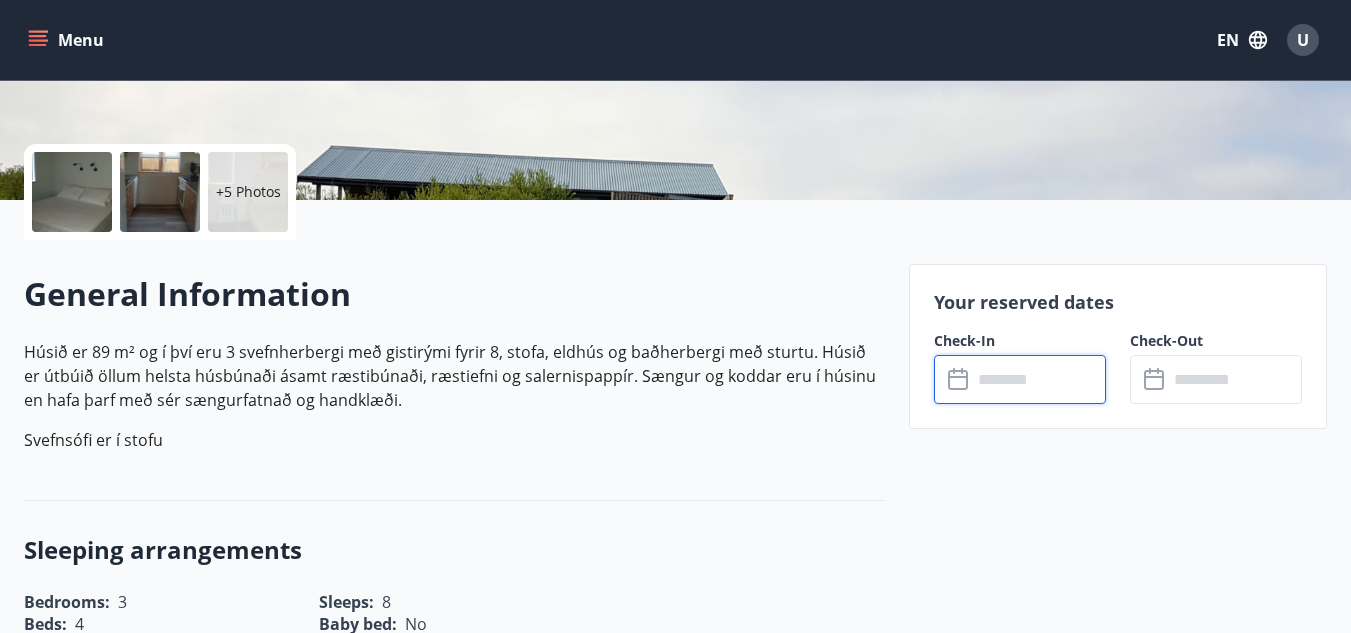 click on "Menu EN U" at bounding box center (675, 40) 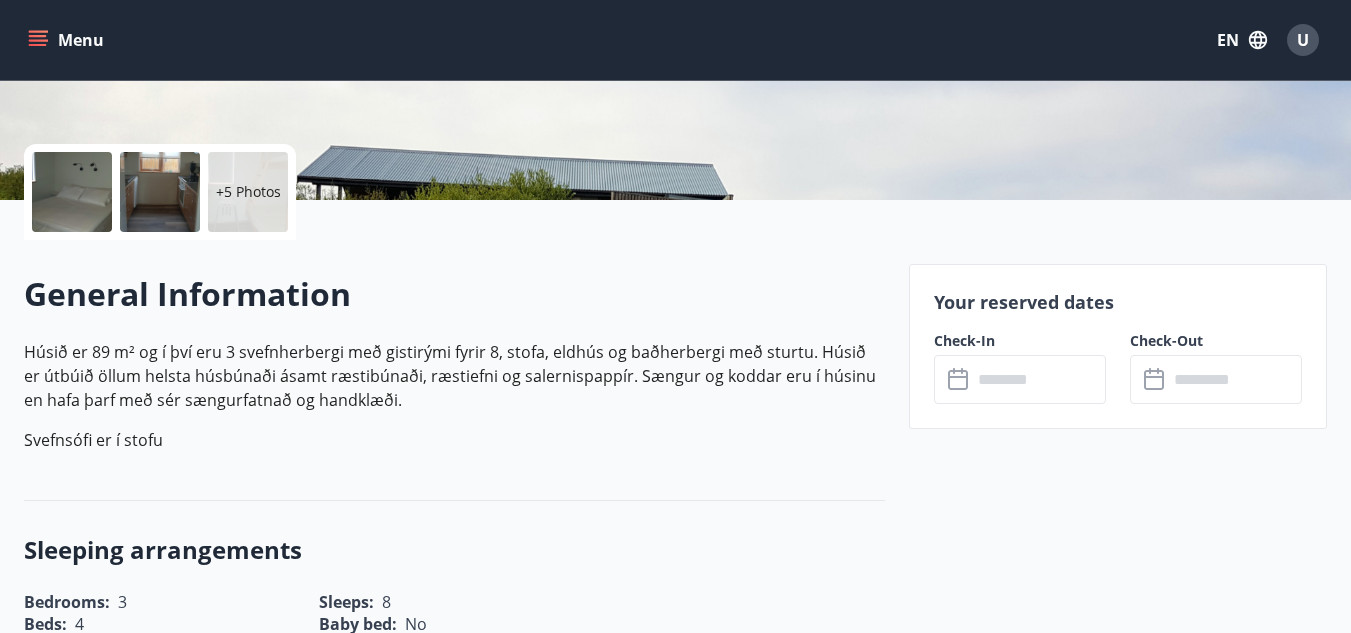 click on "Menu" at bounding box center [68, 40] 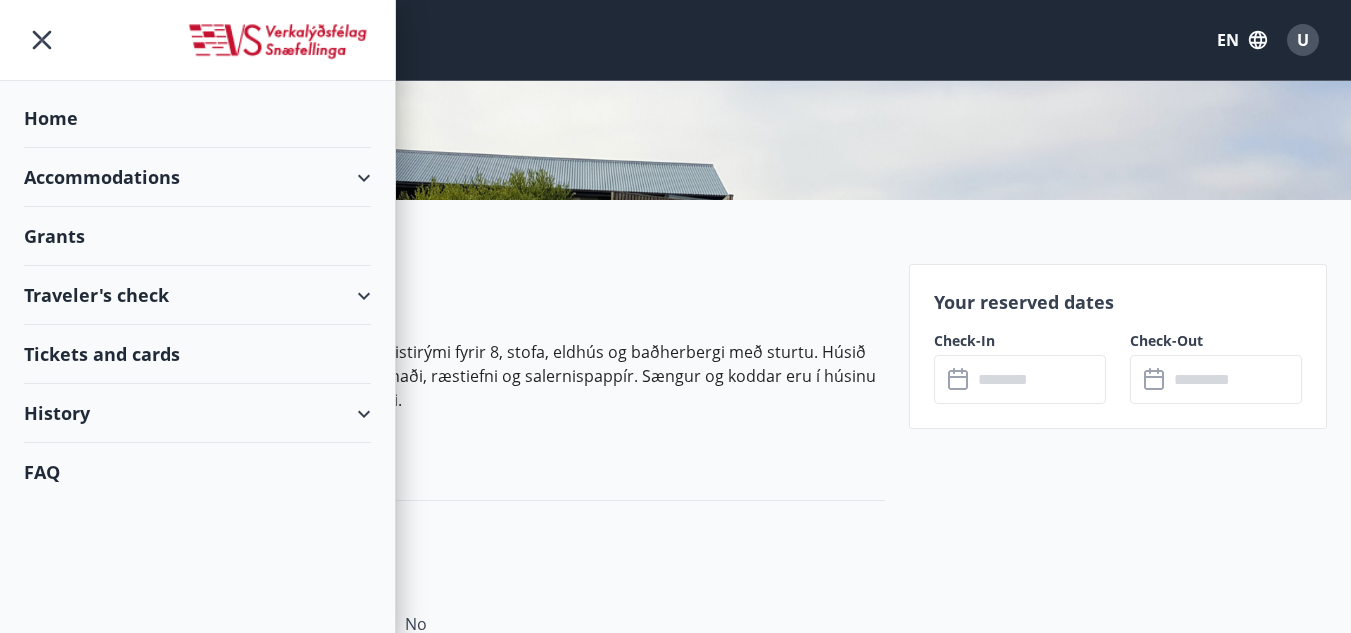 click on "Home" at bounding box center [197, 118] 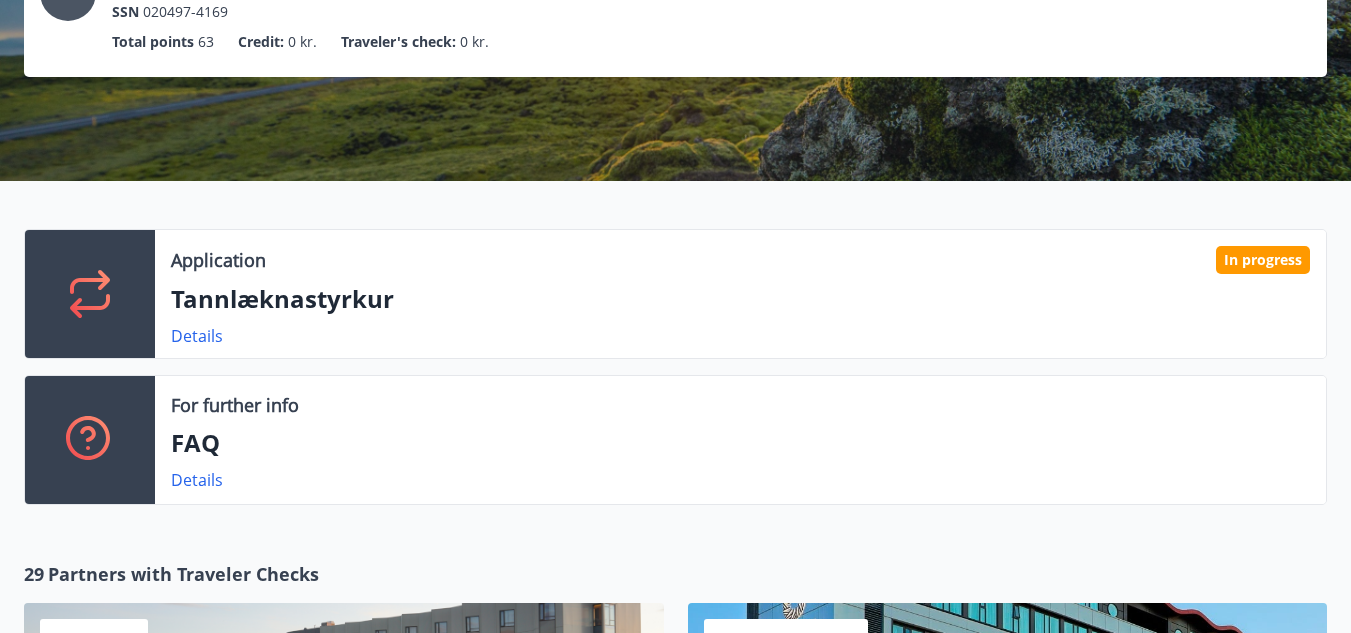 scroll, scrollTop: 0, scrollLeft: 0, axis: both 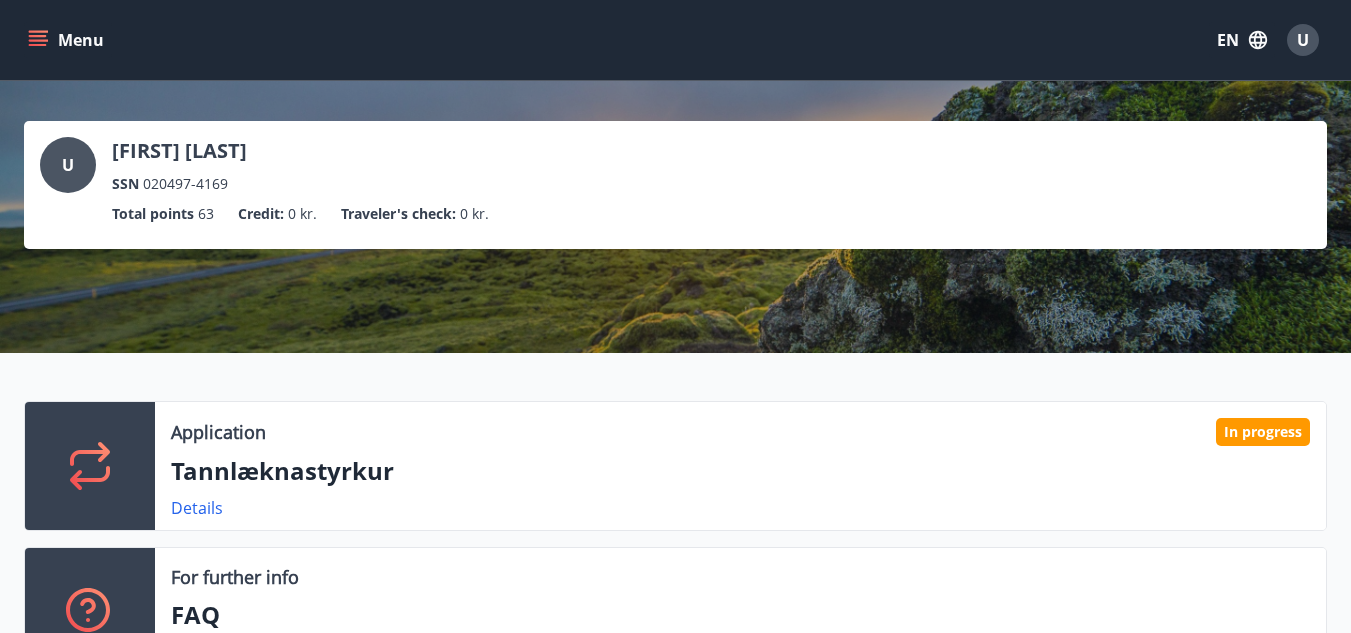 drag, startPoint x: 14, startPoint y: 40, endPoint x: 32, endPoint y: 33, distance: 19.313208 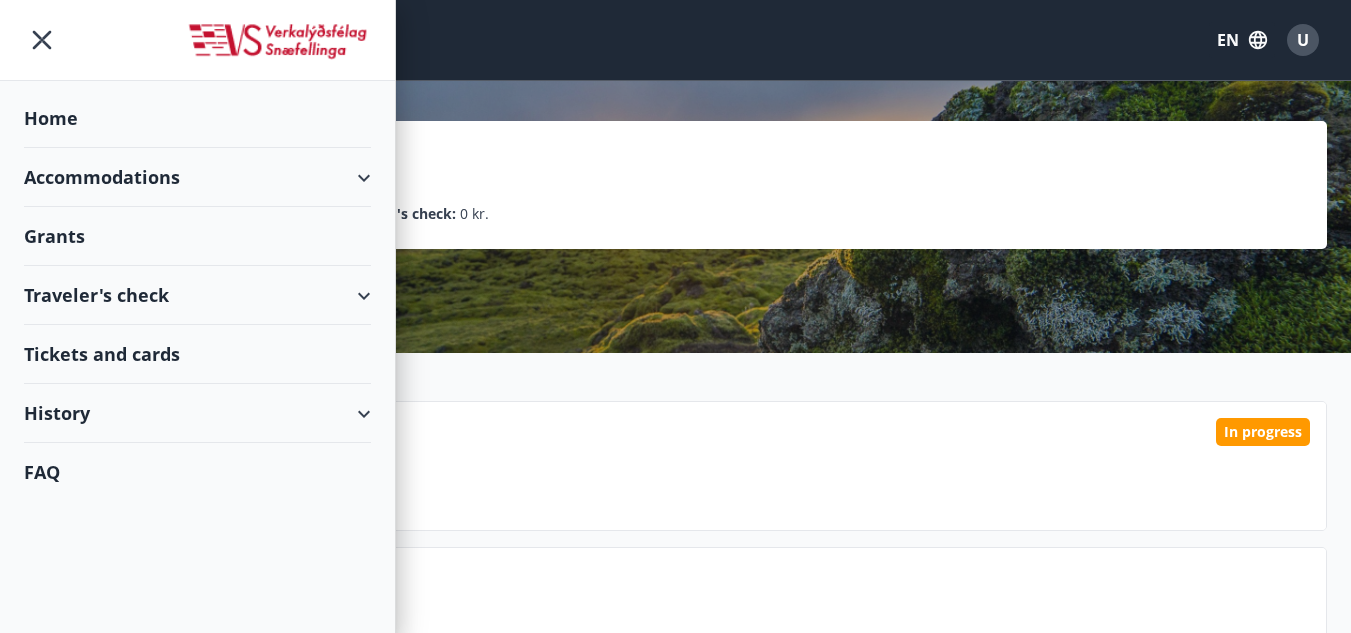 click on "Accommodations" at bounding box center [197, 177] 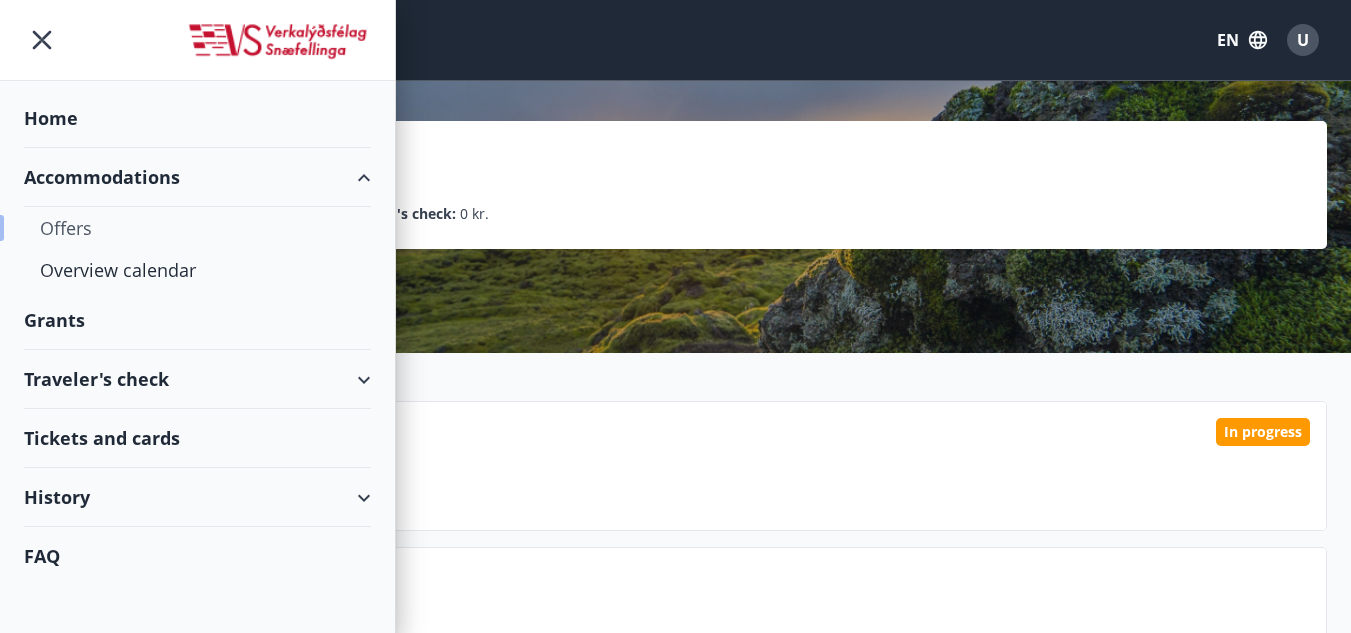 click on "Offers" at bounding box center [197, 228] 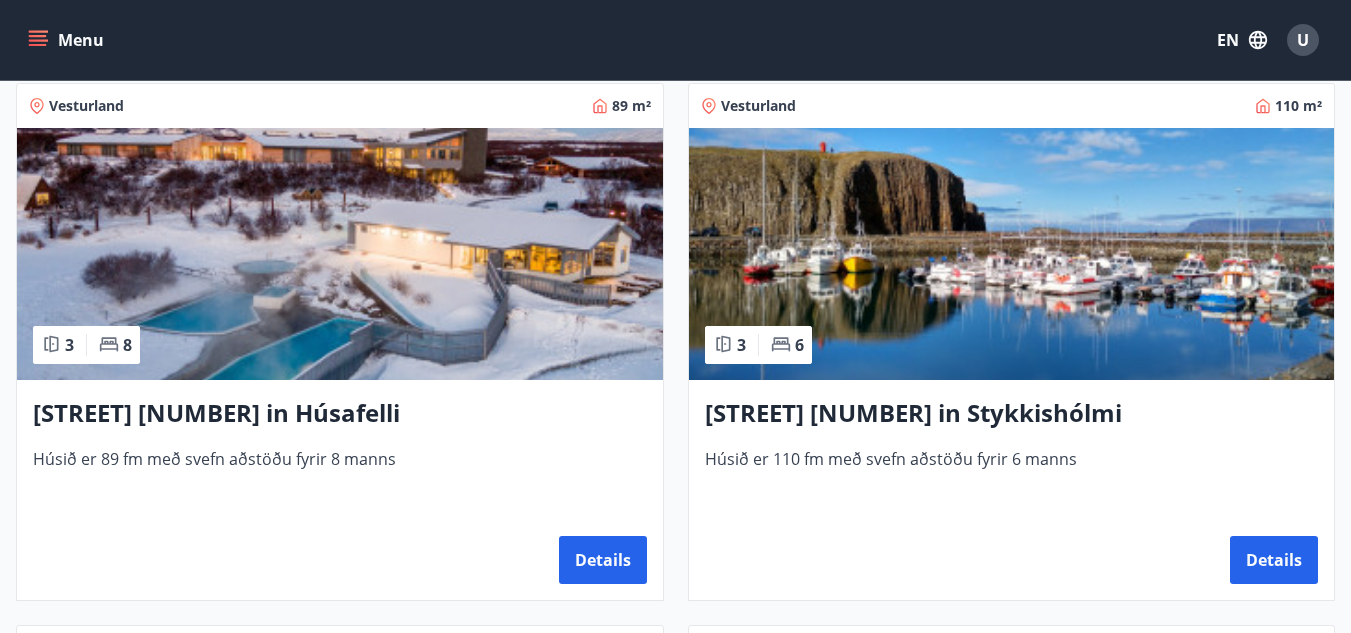 click at bounding box center (1012, 254) 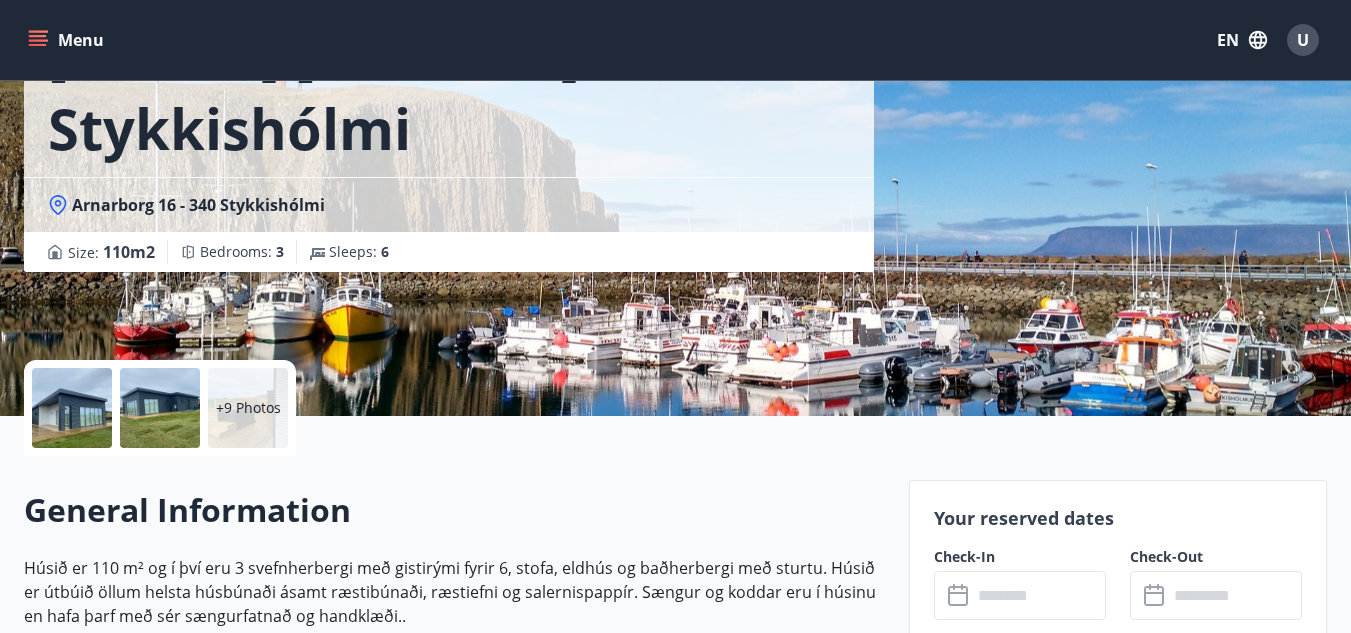 scroll, scrollTop: 200, scrollLeft: 0, axis: vertical 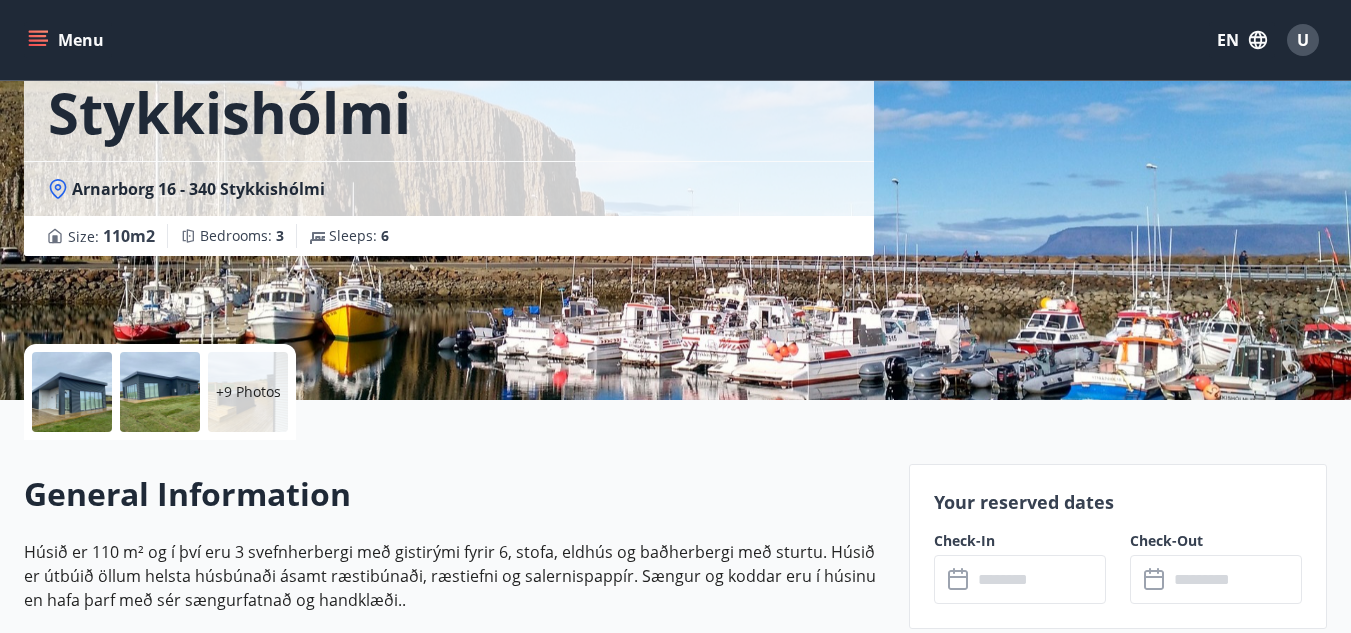 click at bounding box center (1039, 579) 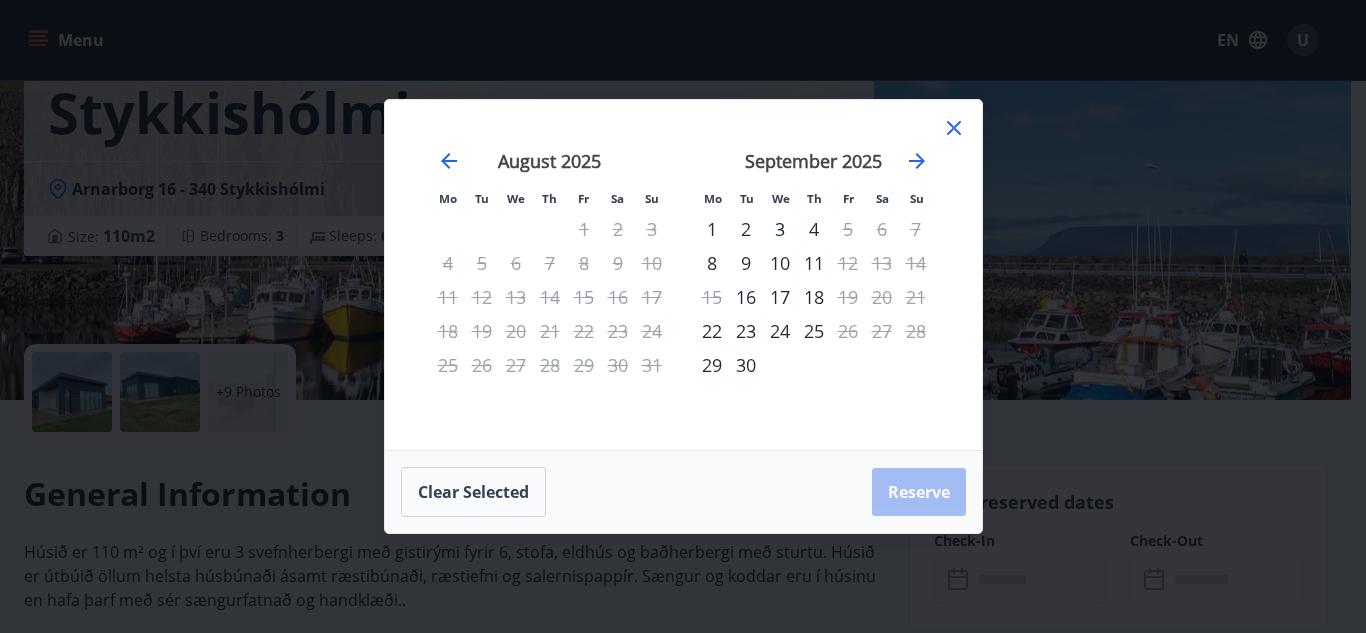 click 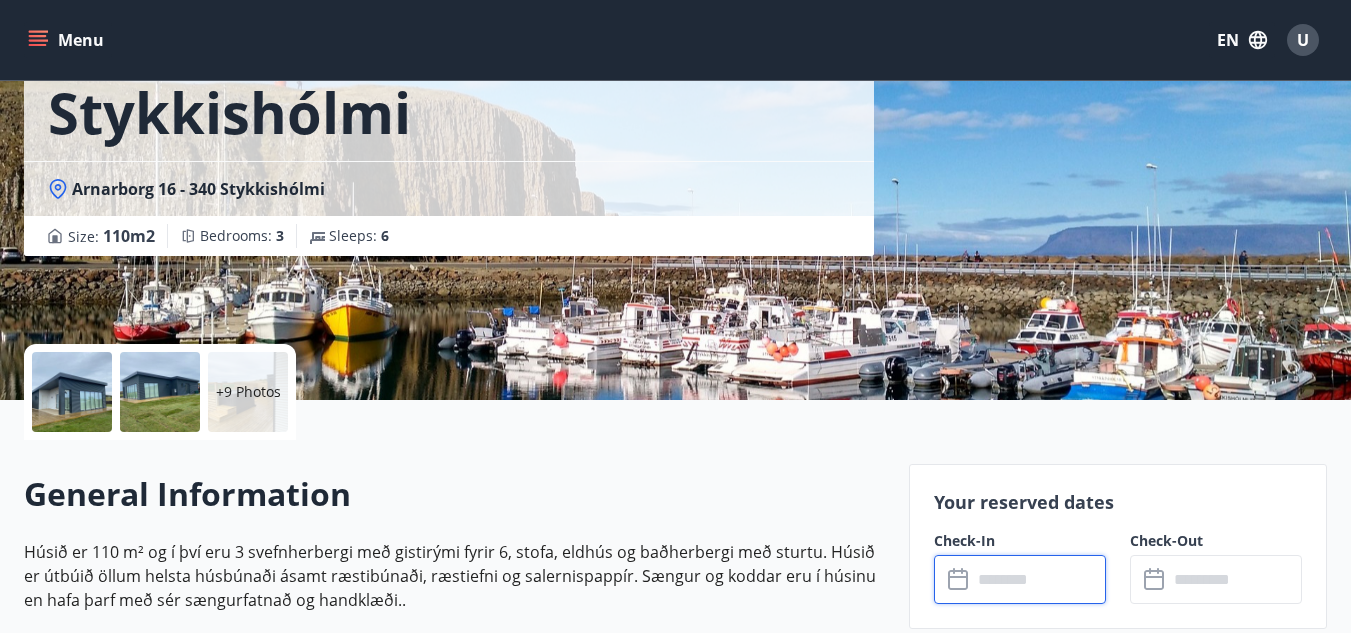 drag, startPoint x: 18, startPoint y: 41, endPoint x: 36, endPoint y: 25, distance: 24.083189 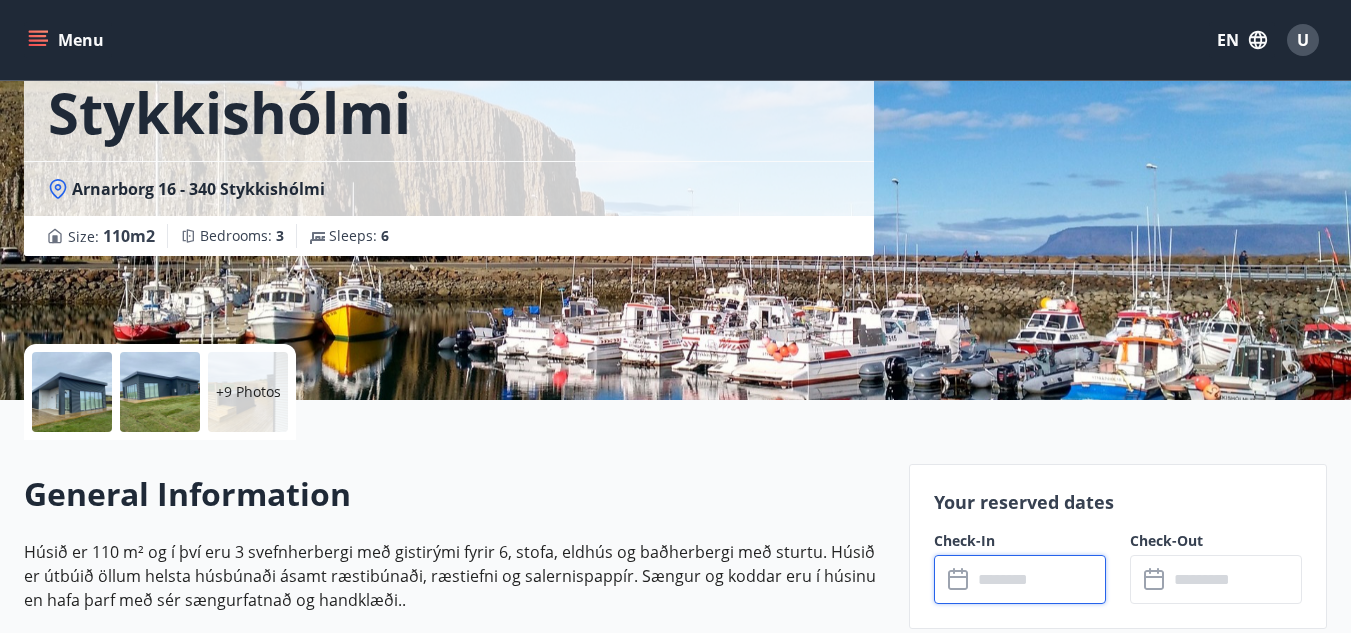 click on "Menu EN U" at bounding box center [675, 40] 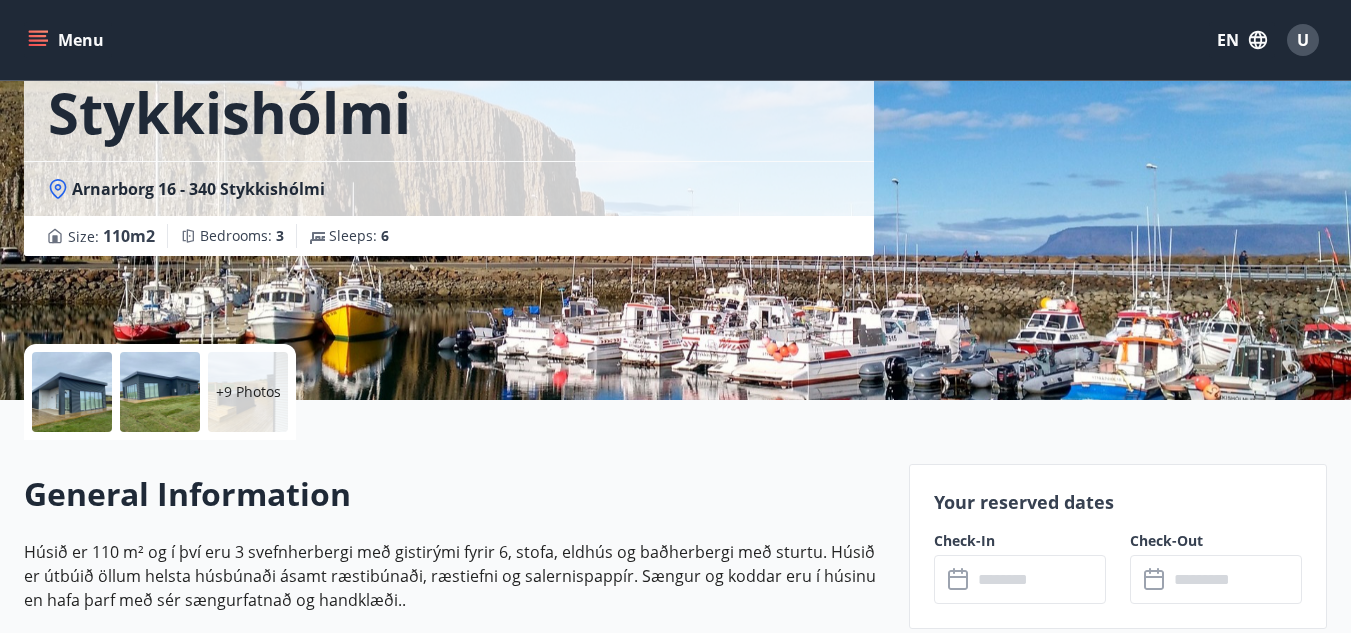 click 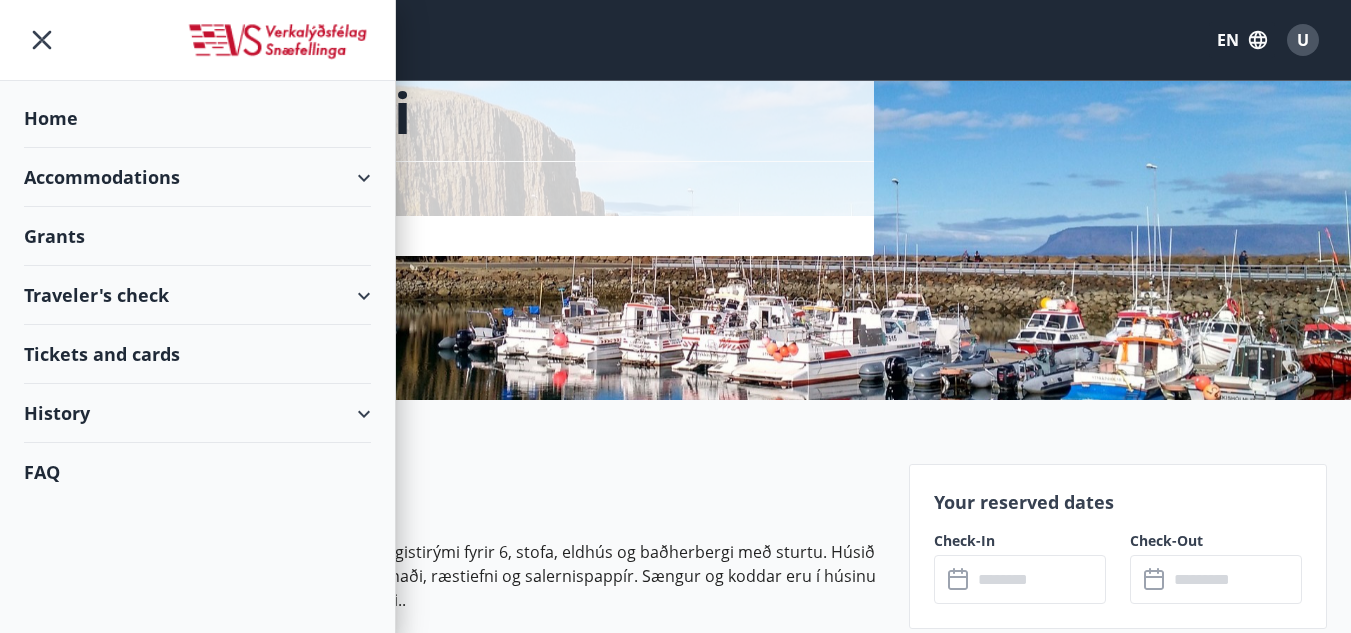 click on "Home" at bounding box center (197, 118) 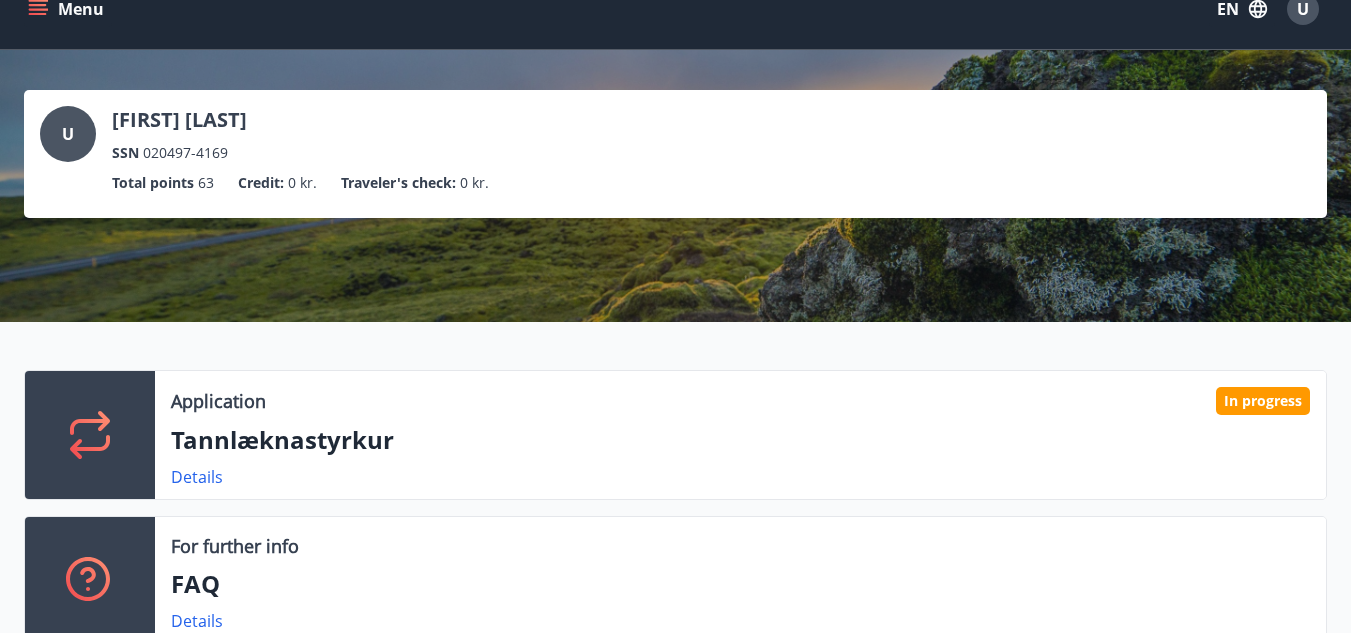 scroll, scrollTop: 0, scrollLeft: 0, axis: both 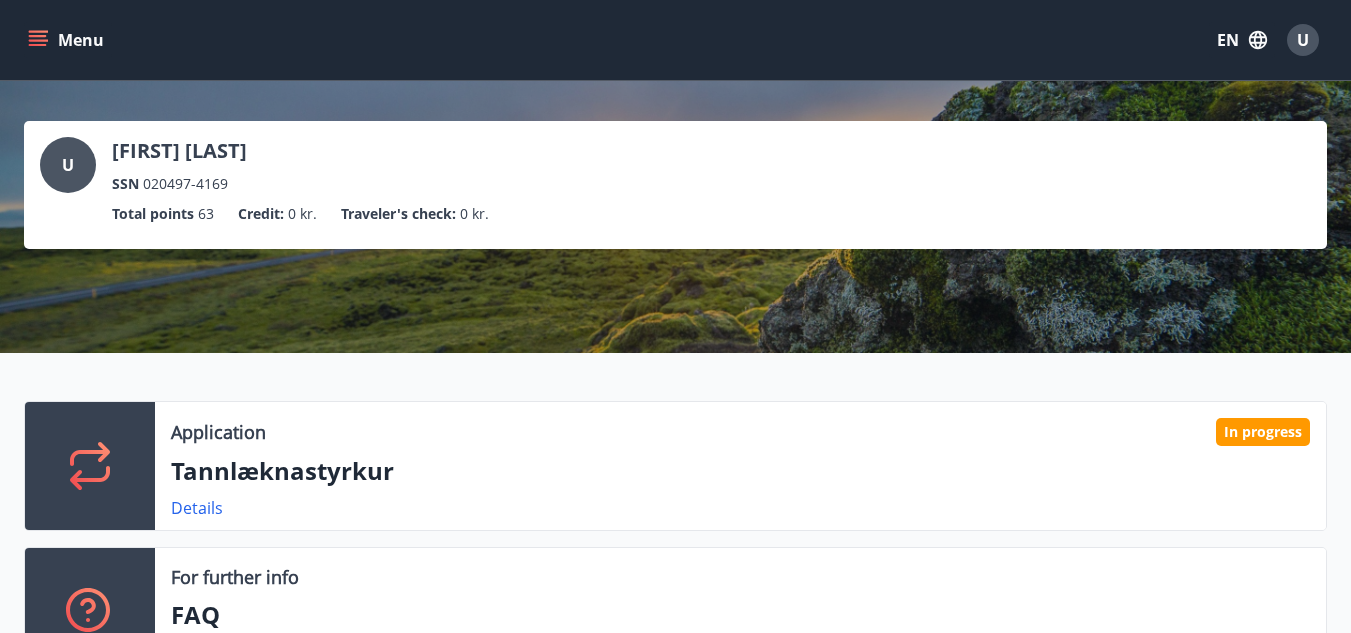 click on "Menu EN U" at bounding box center [675, 40] 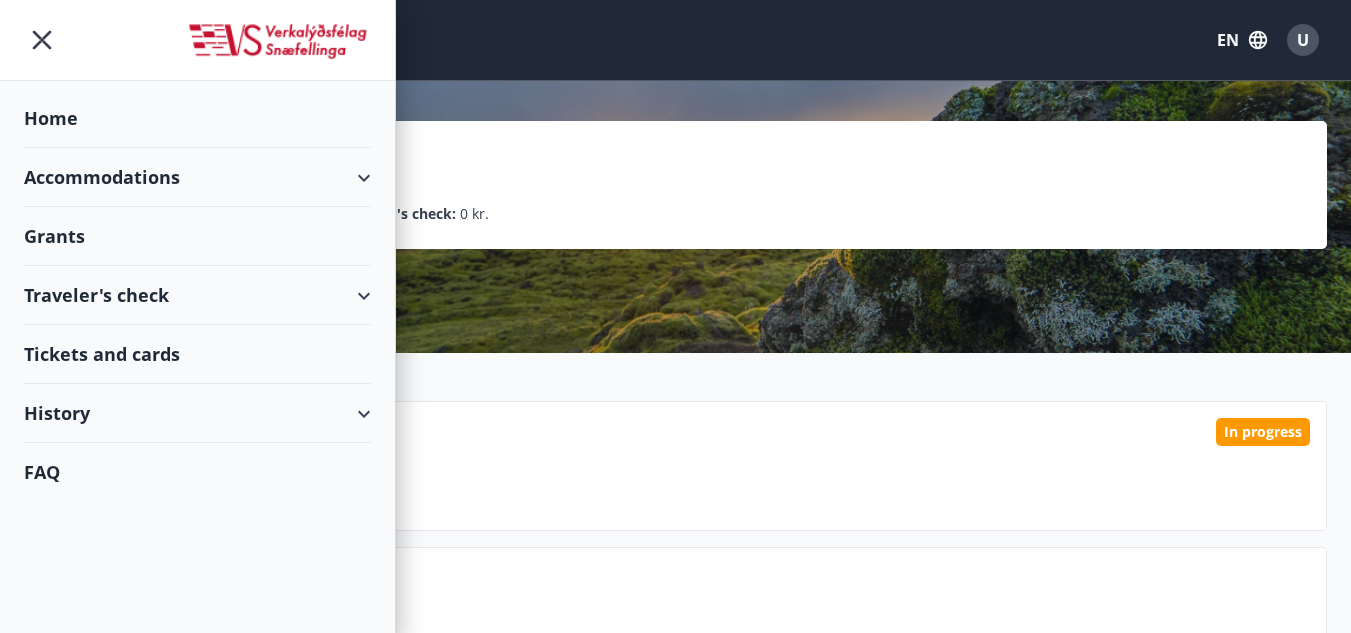 click on "Accommodations" at bounding box center (197, 177) 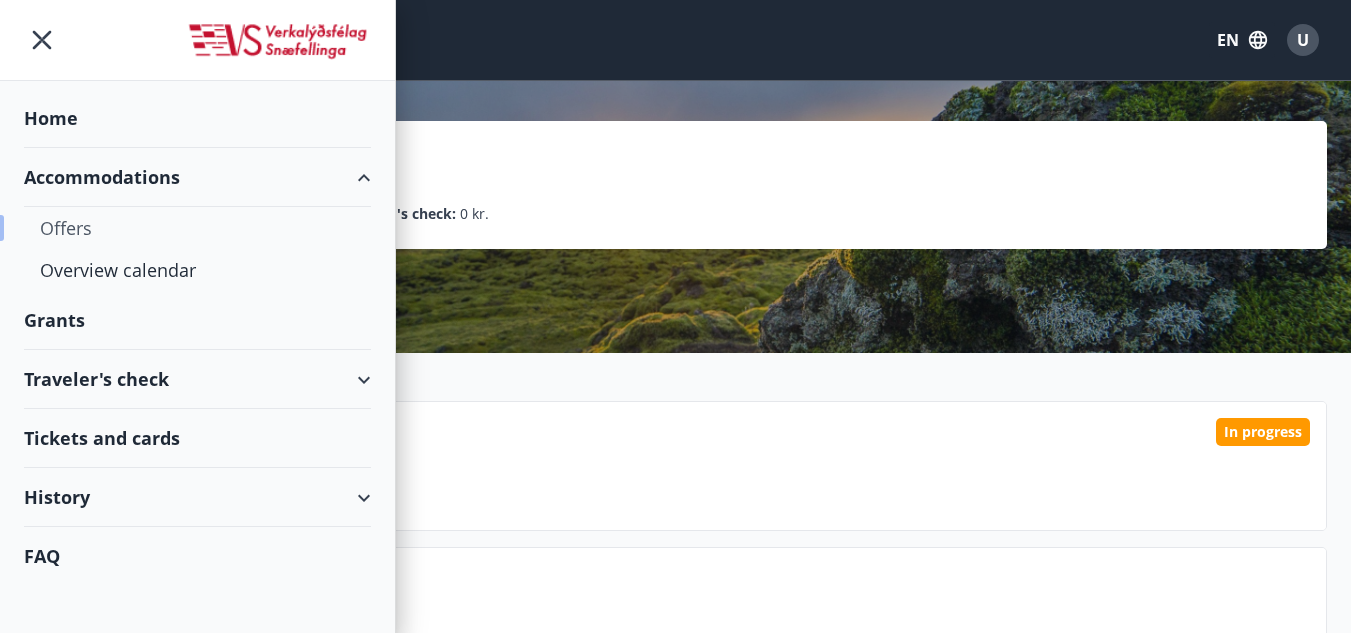 click on "Offers" at bounding box center (197, 228) 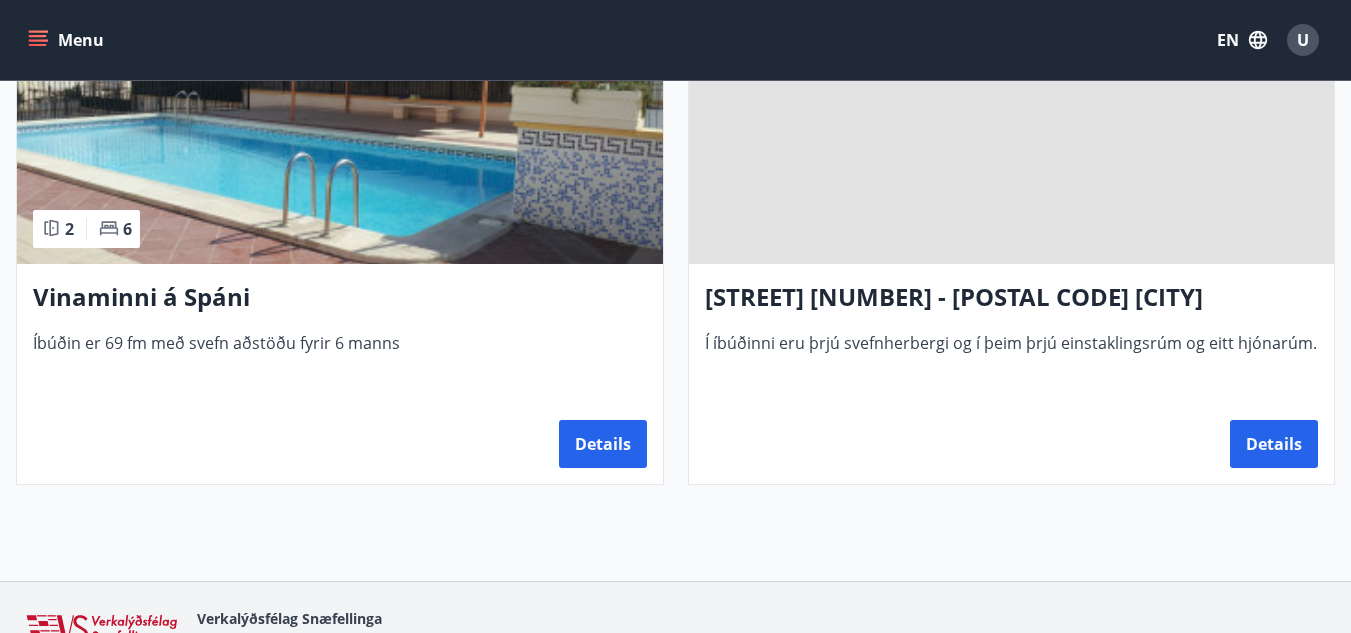 scroll, scrollTop: 2674, scrollLeft: 0, axis: vertical 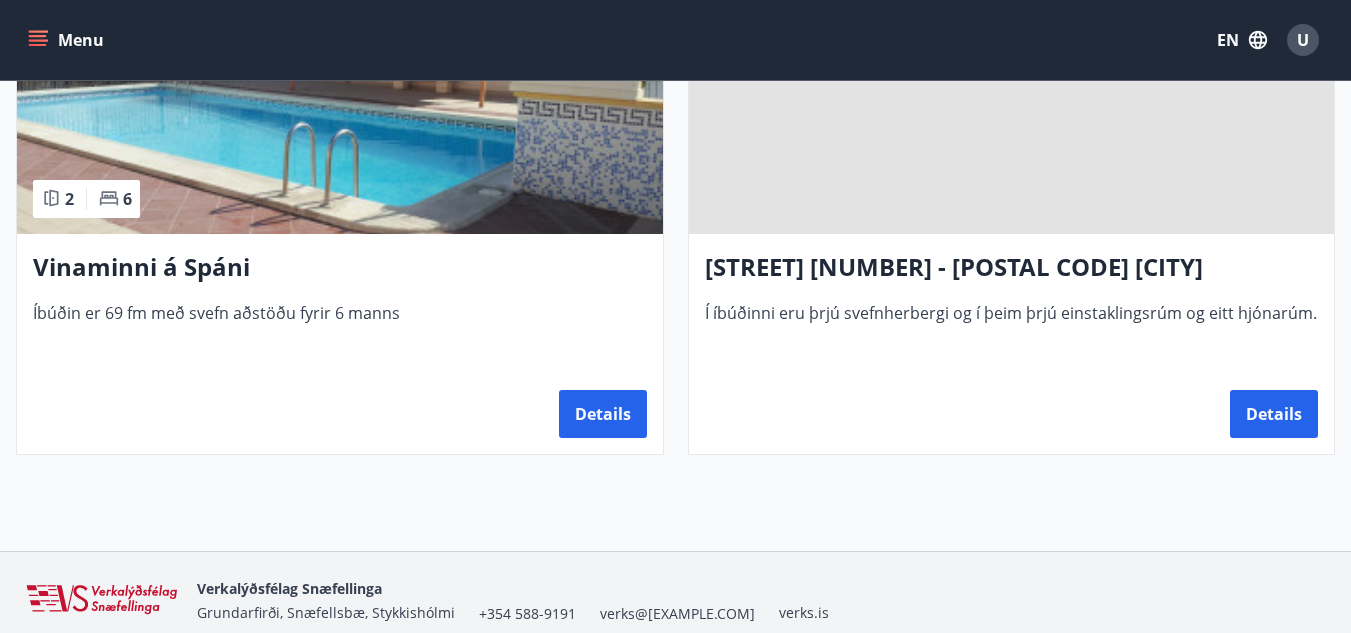click at bounding box center (1012, 108) 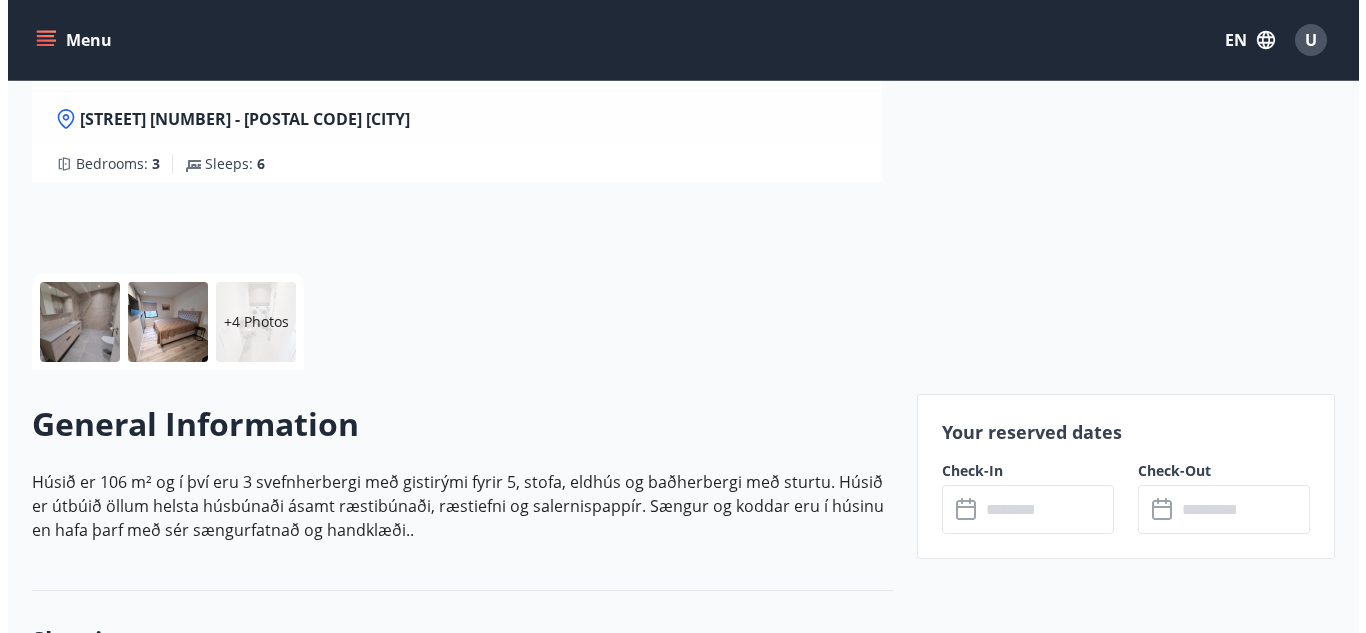 scroll, scrollTop: 400, scrollLeft: 0, axis: vertical 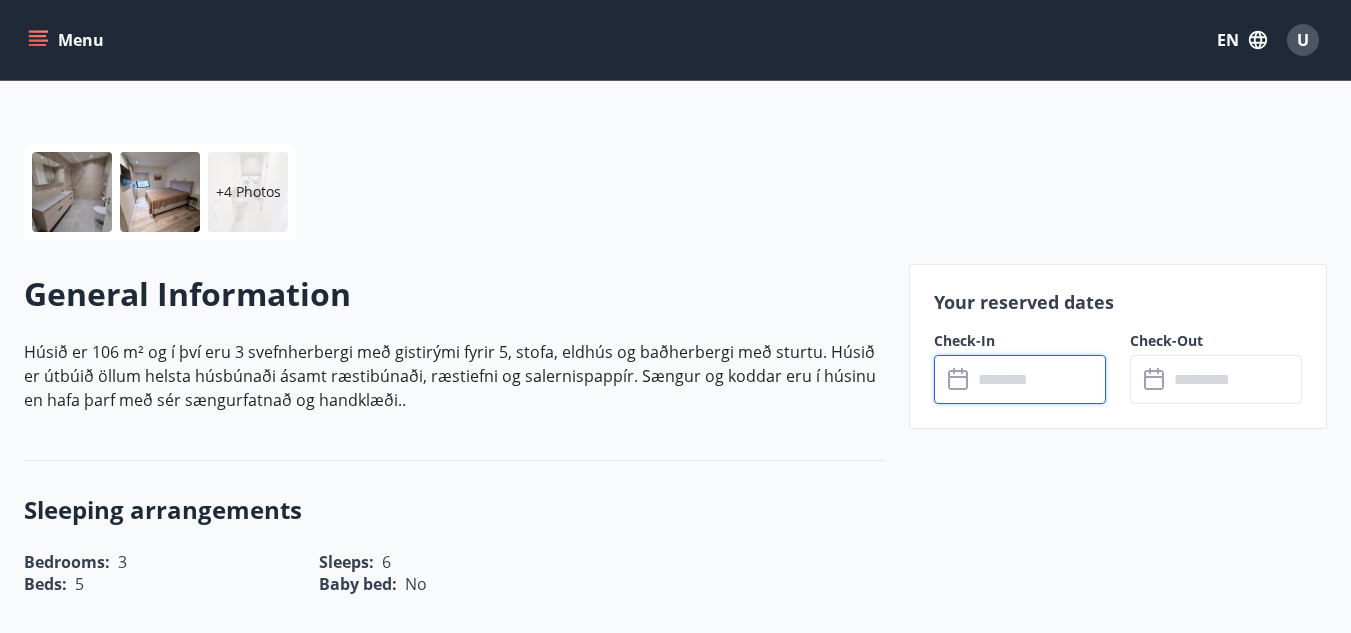 click at bounding box center [1039, 379] 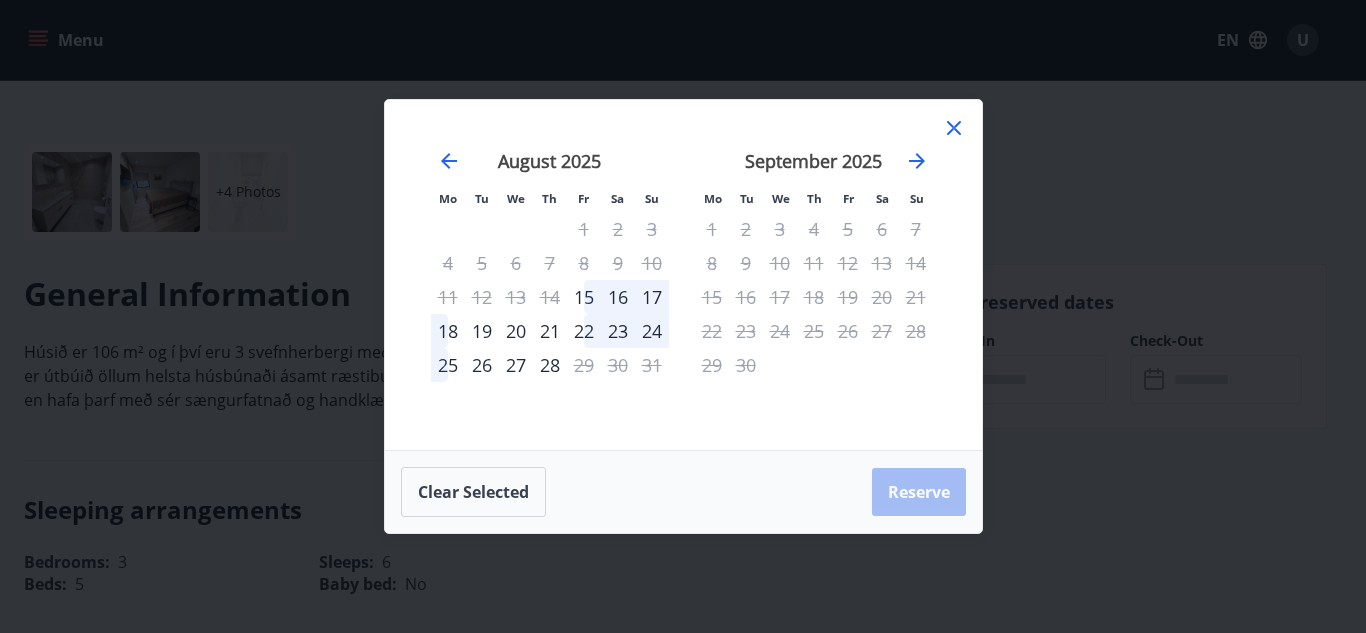 click on "September 2025 1 2 3 4 5 6 7 8 9 10 11 12 13 14 15 16 17 18 19 20 21 22 23 24 25 26 27 28 29 30" at bounding box center (814, 288) 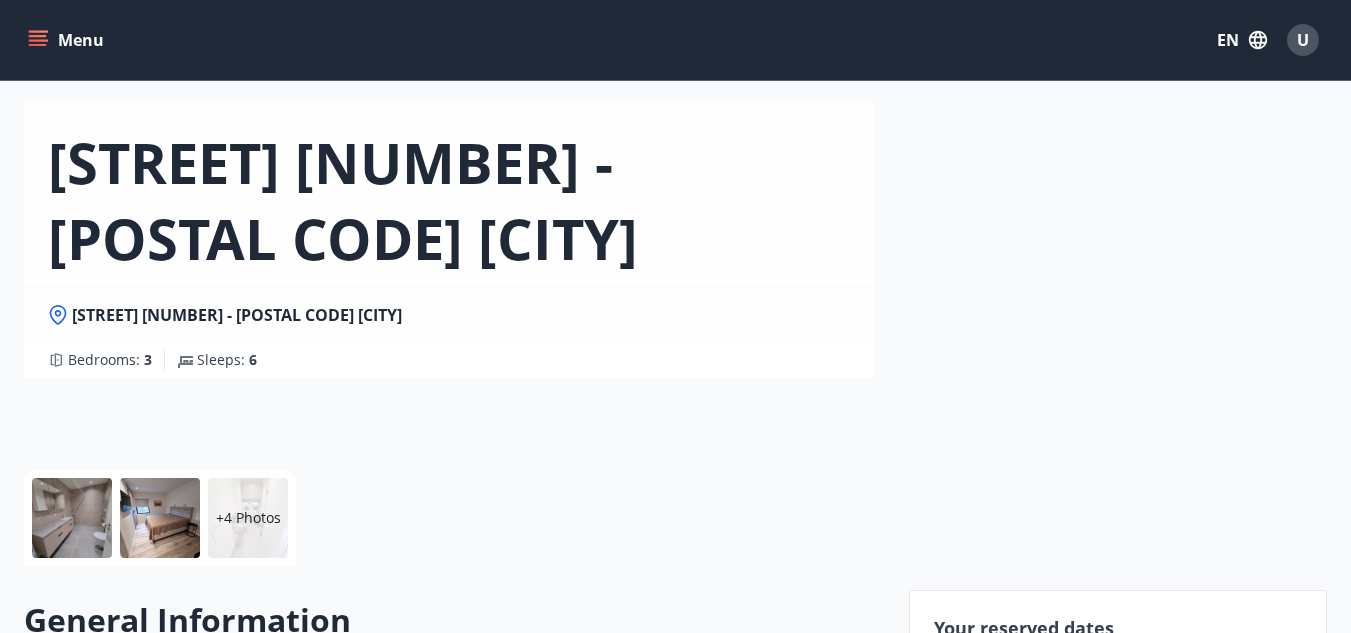 scroll, scrollTop: 0, scrollLeft: 0, axis: both 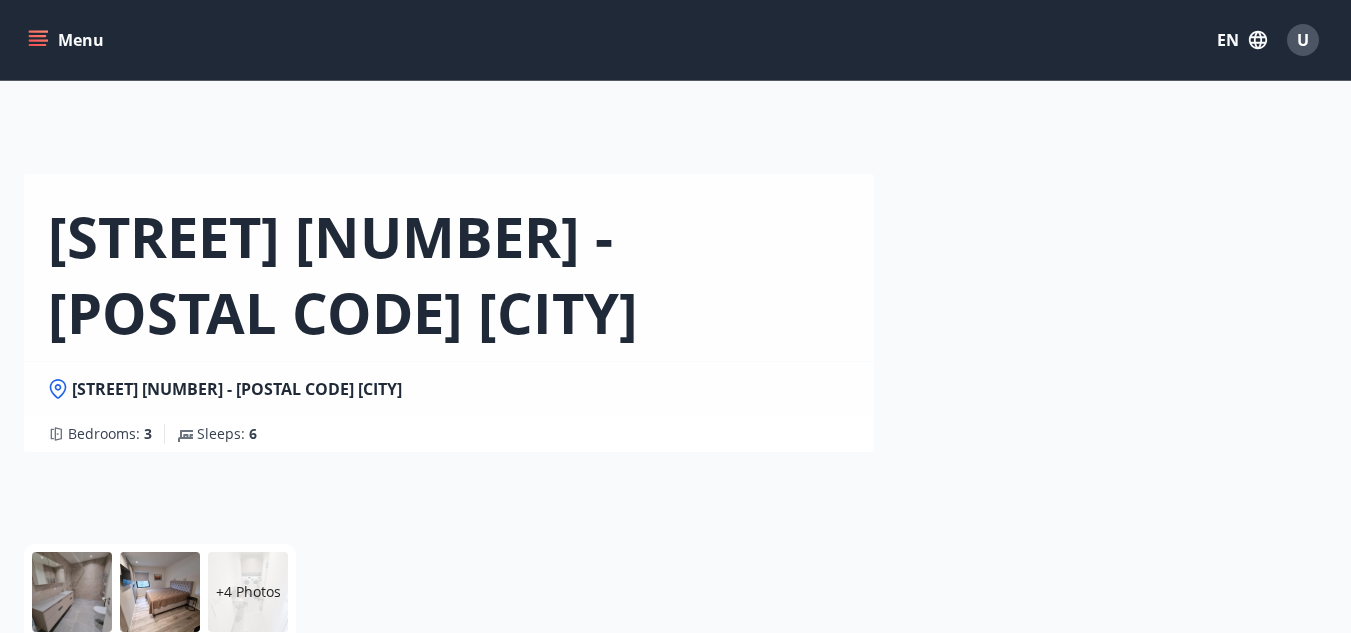 click 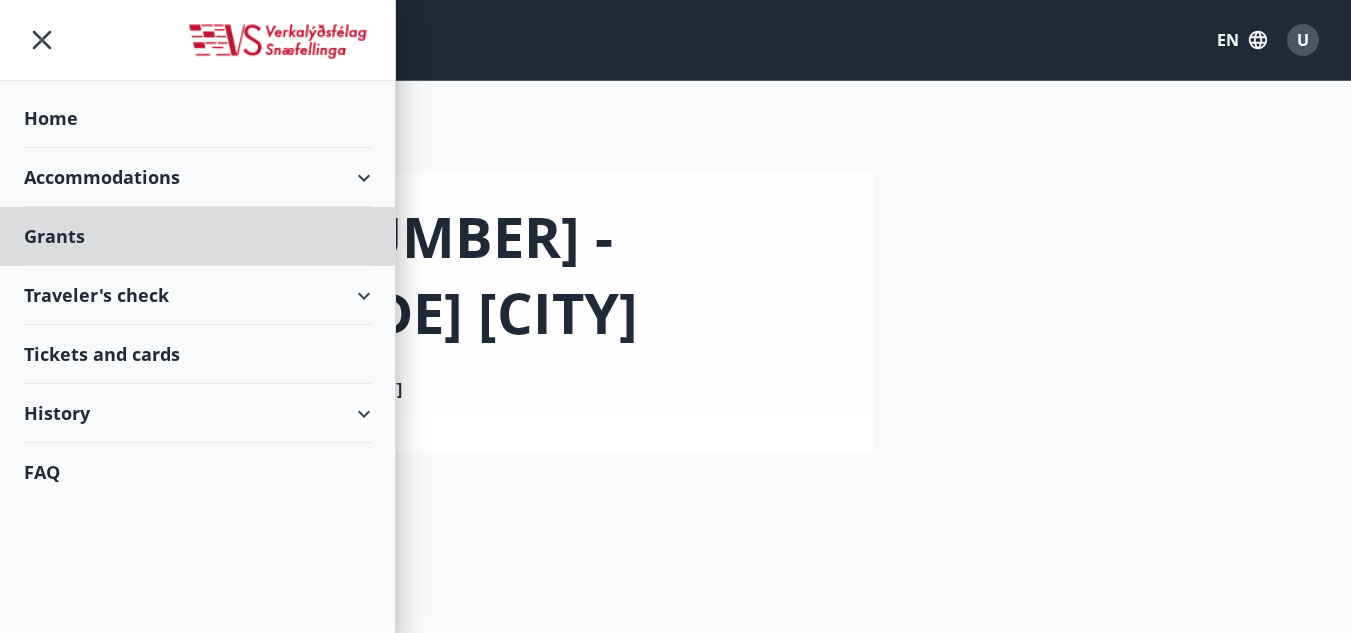 click on "Home" at bounding box center [197, 118] 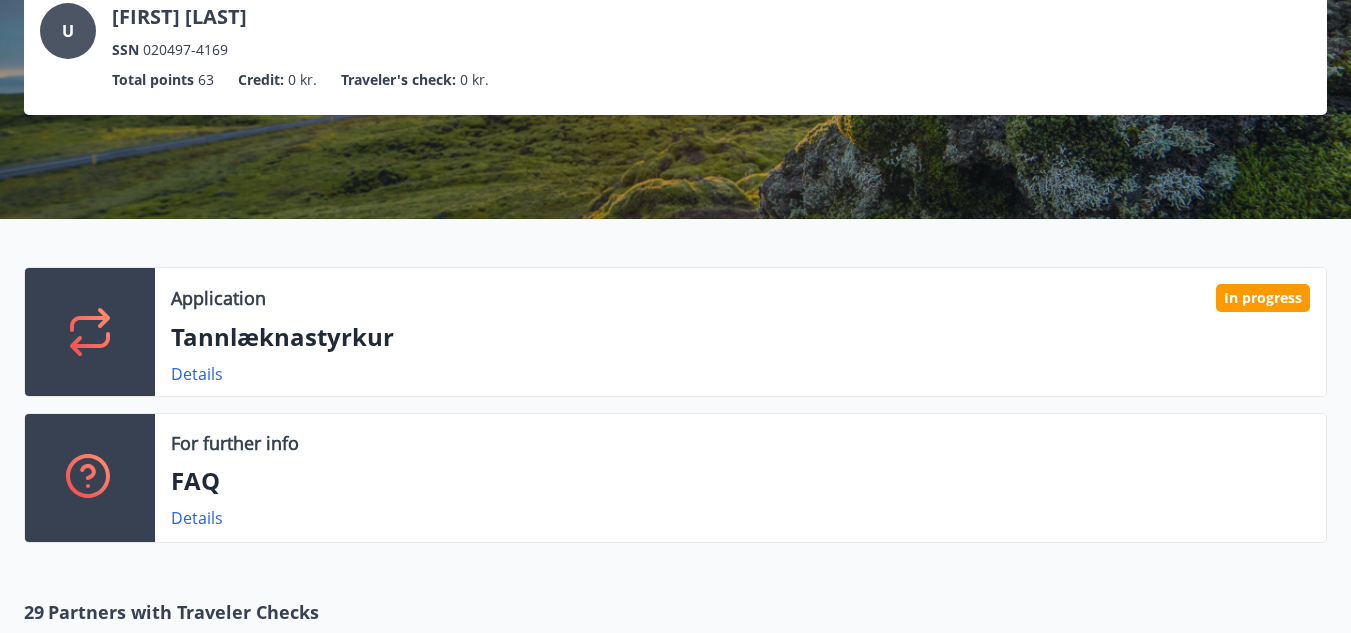 scroll, scrollTop: 0, scrollLeft: 0, axis: both 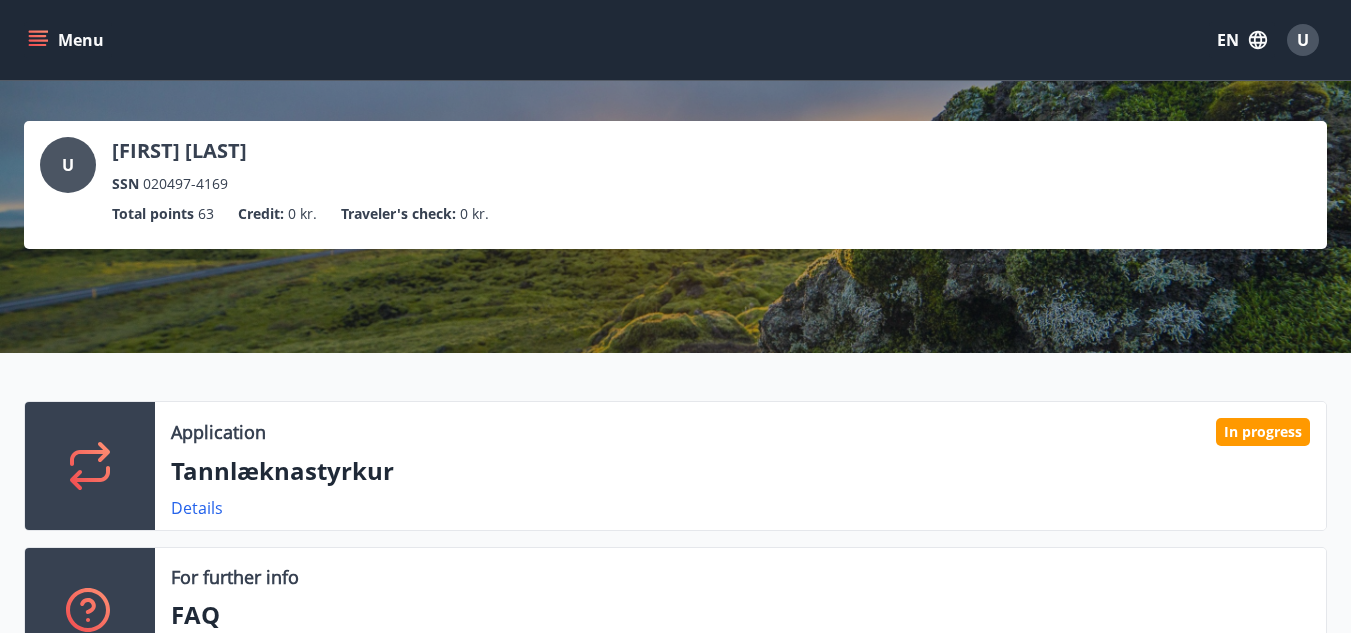 click 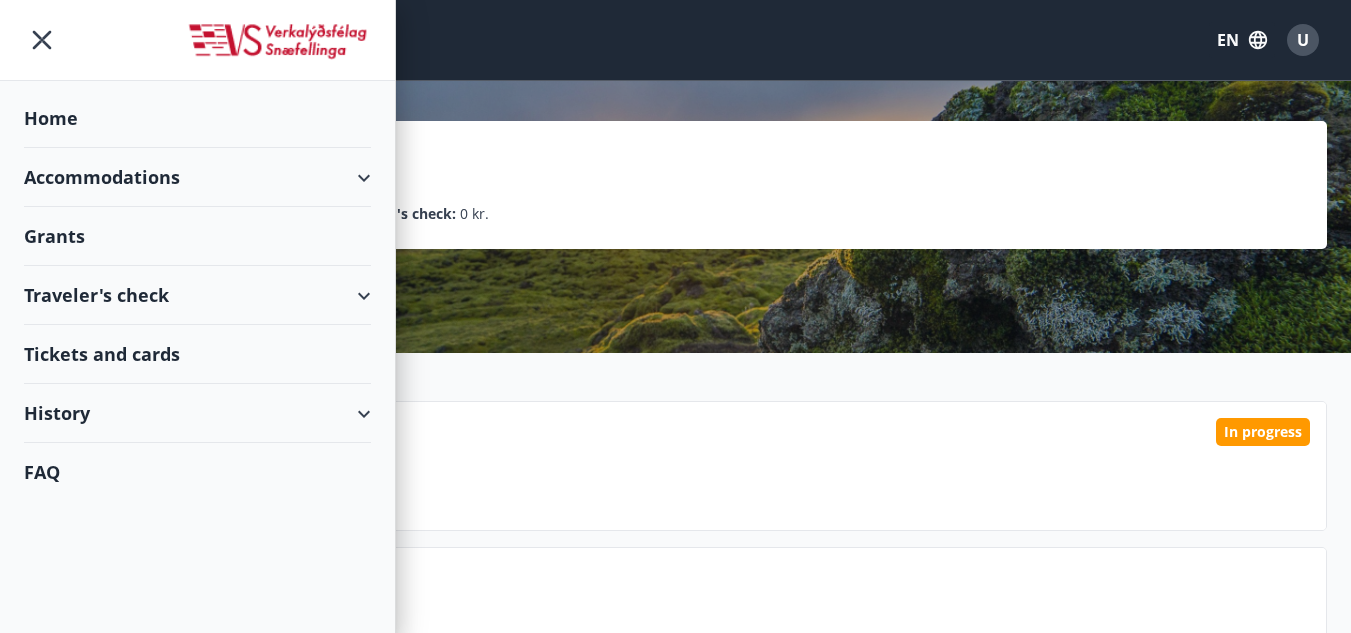 click on "Accommodations" at bounding box center (197, 177) 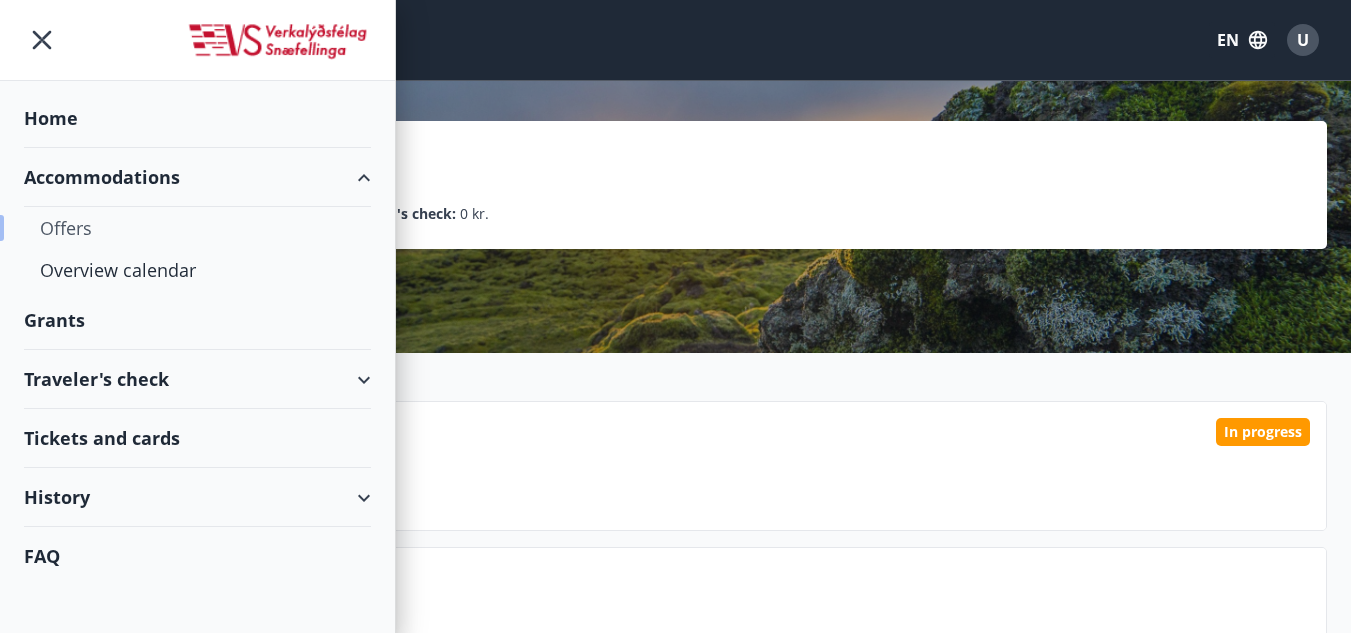 click on "Offers" at bounding box center [197, 228] 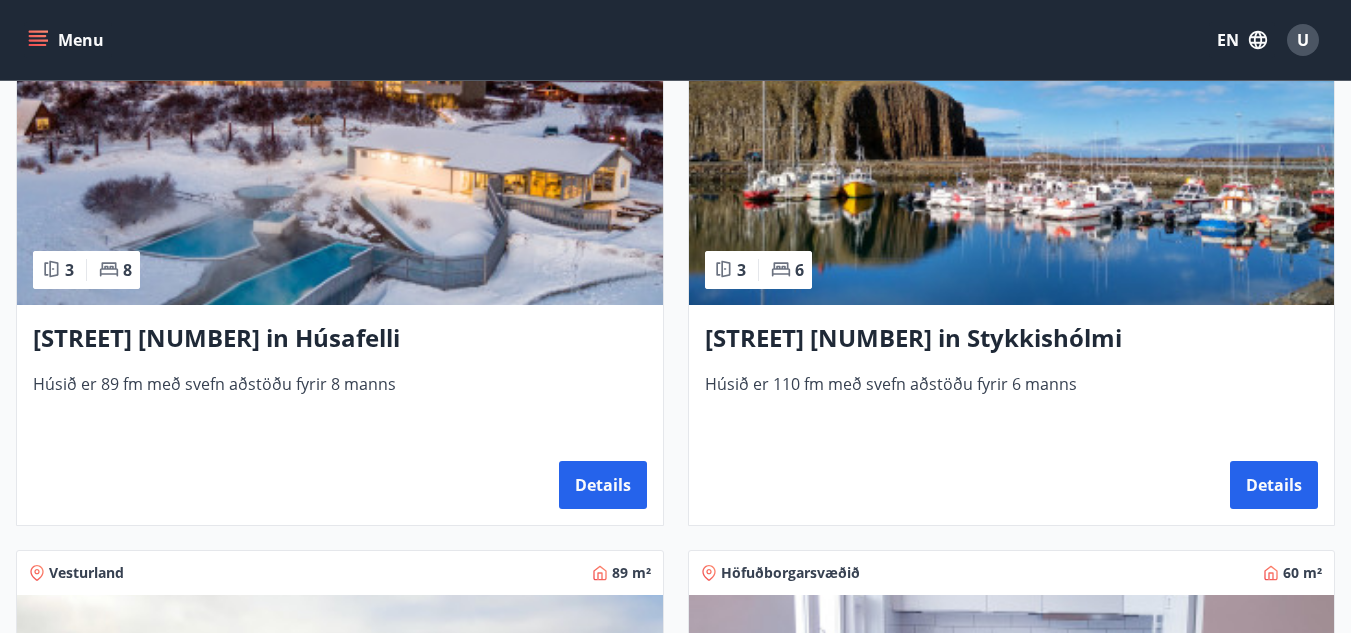 scroll, scrollTop: 400, scrollLeft: 0, axis: vertical 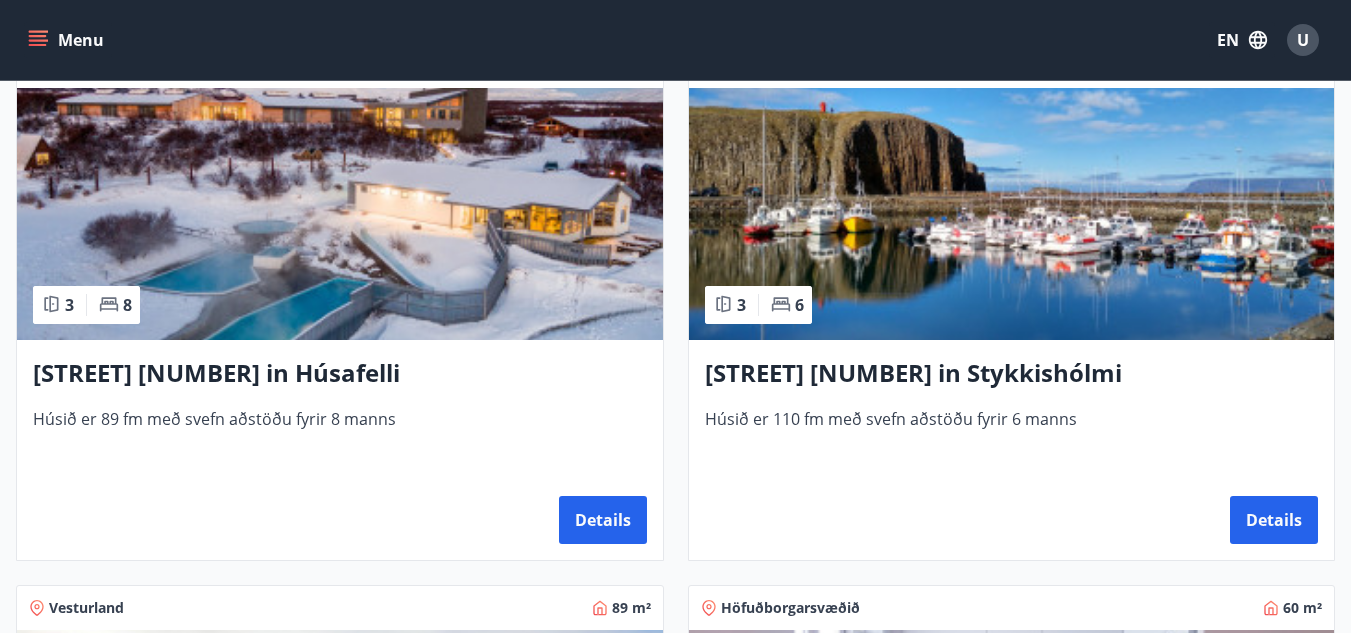 click at bounding box center (340, 214) 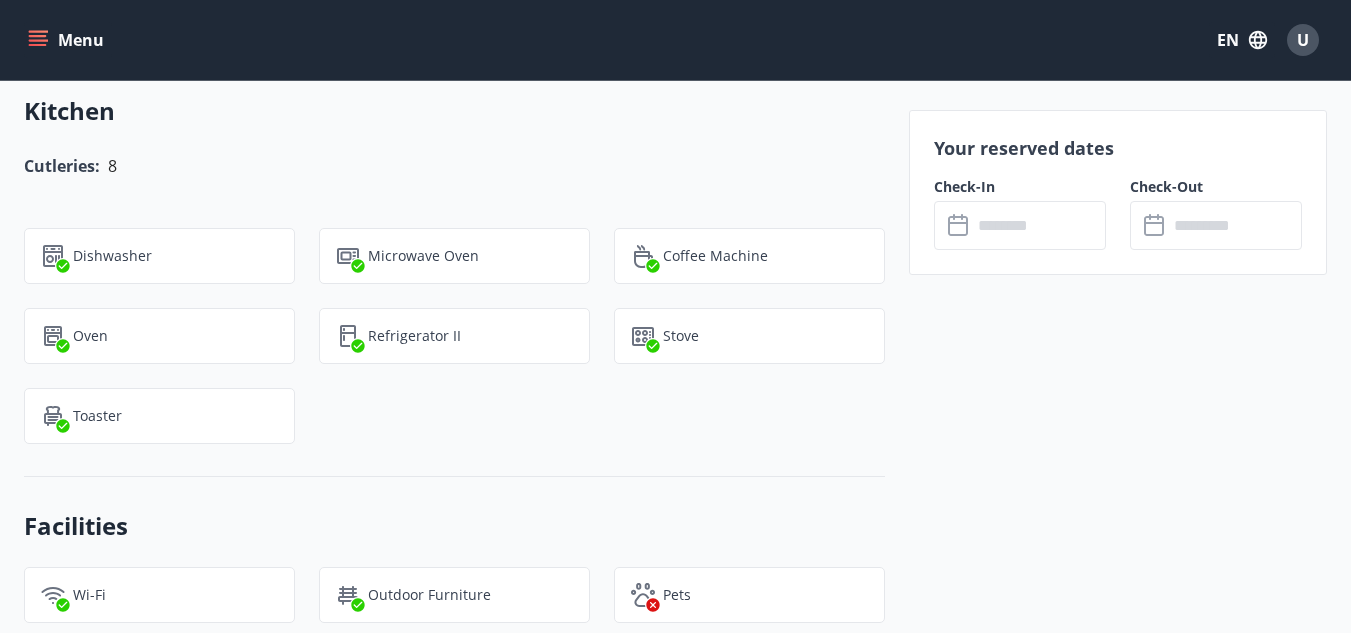 scroll, scrollTop: 1700, scrollLeft: 0, axis: vertical 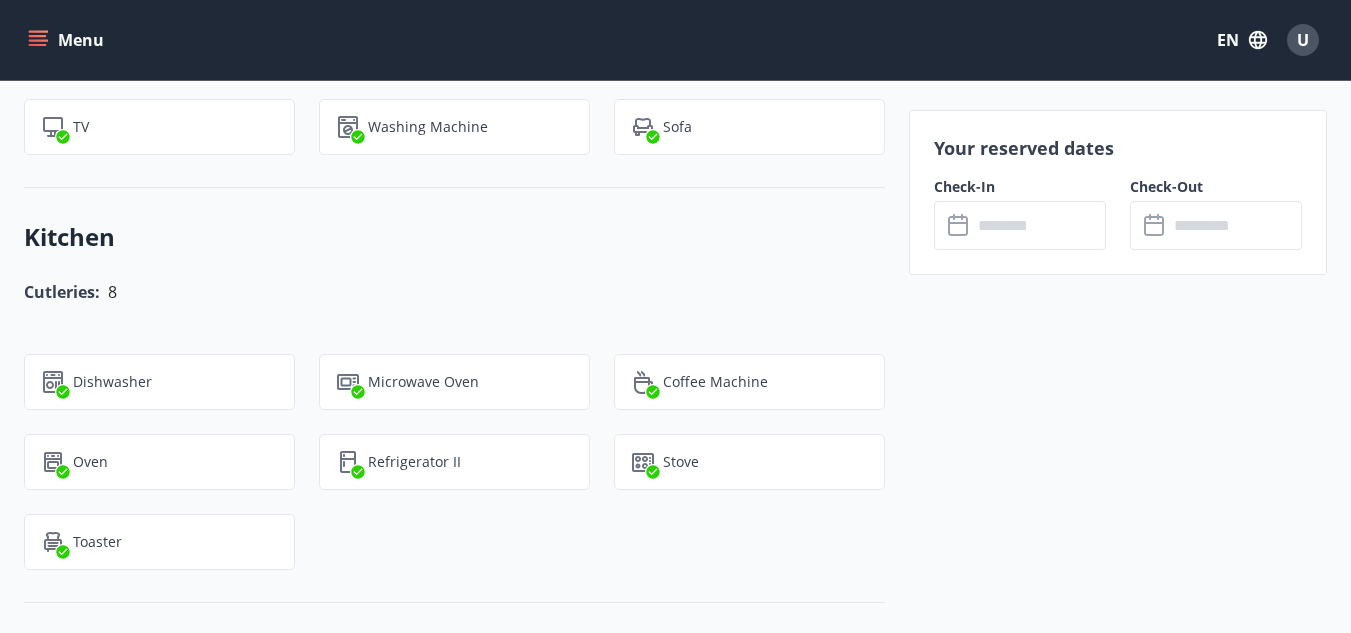 click 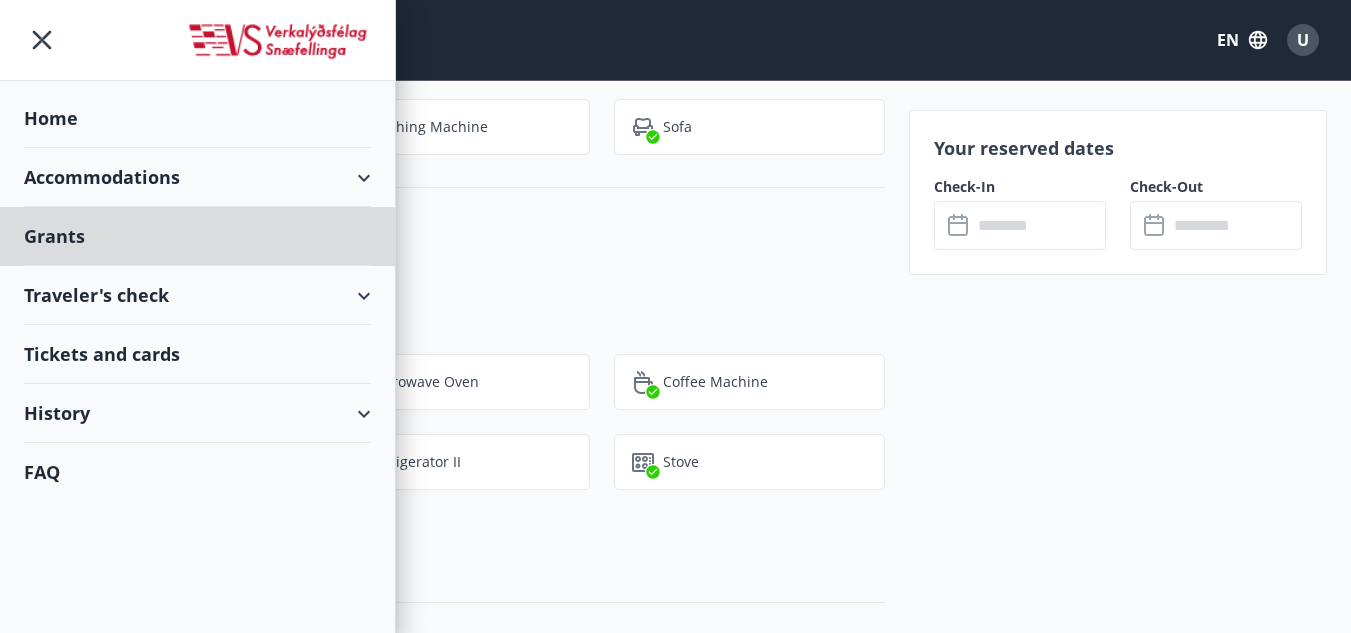 click on "Home" at bounding box center [197, 118] 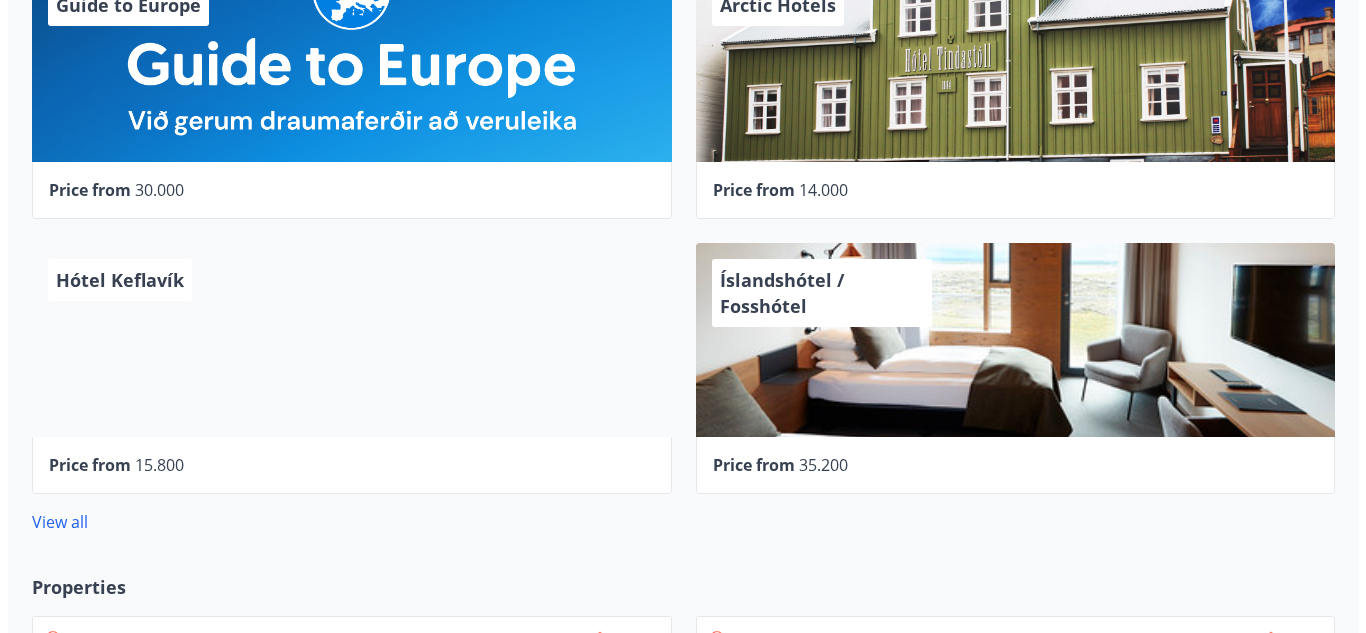 scroll, scrollTop: 700, scrollLeft: 0, axis: vertical 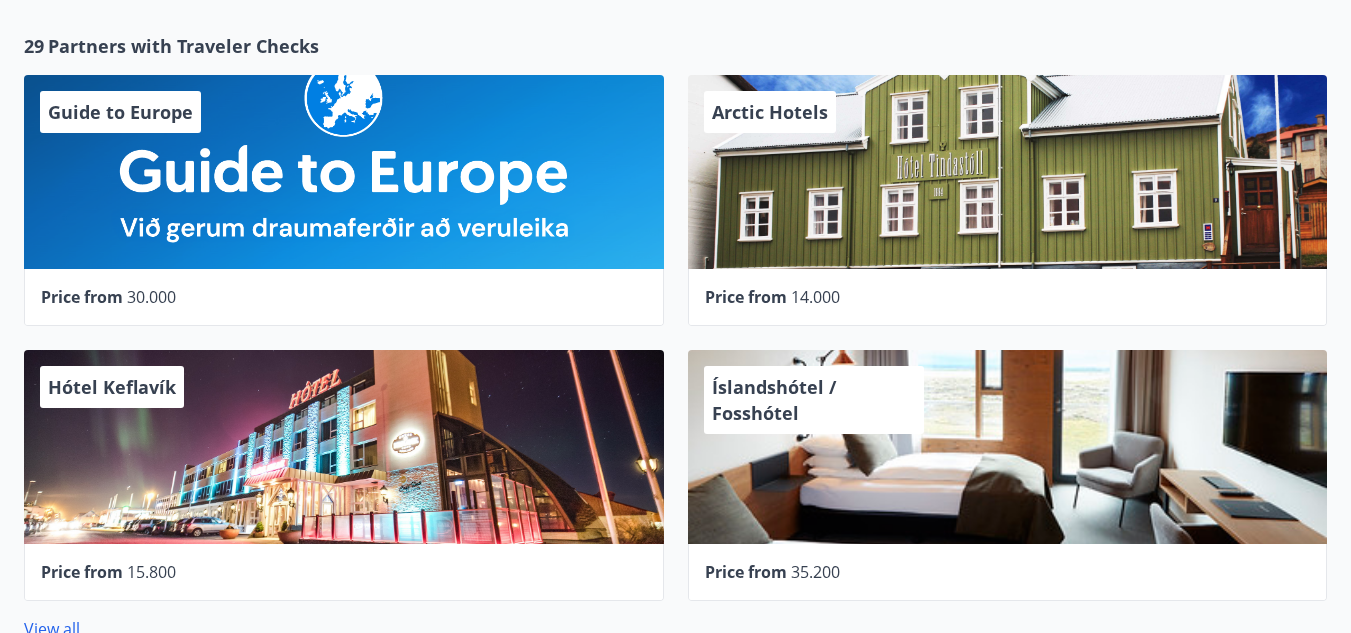click on "Hótel Keflavík" at bounding box center (344, 447) 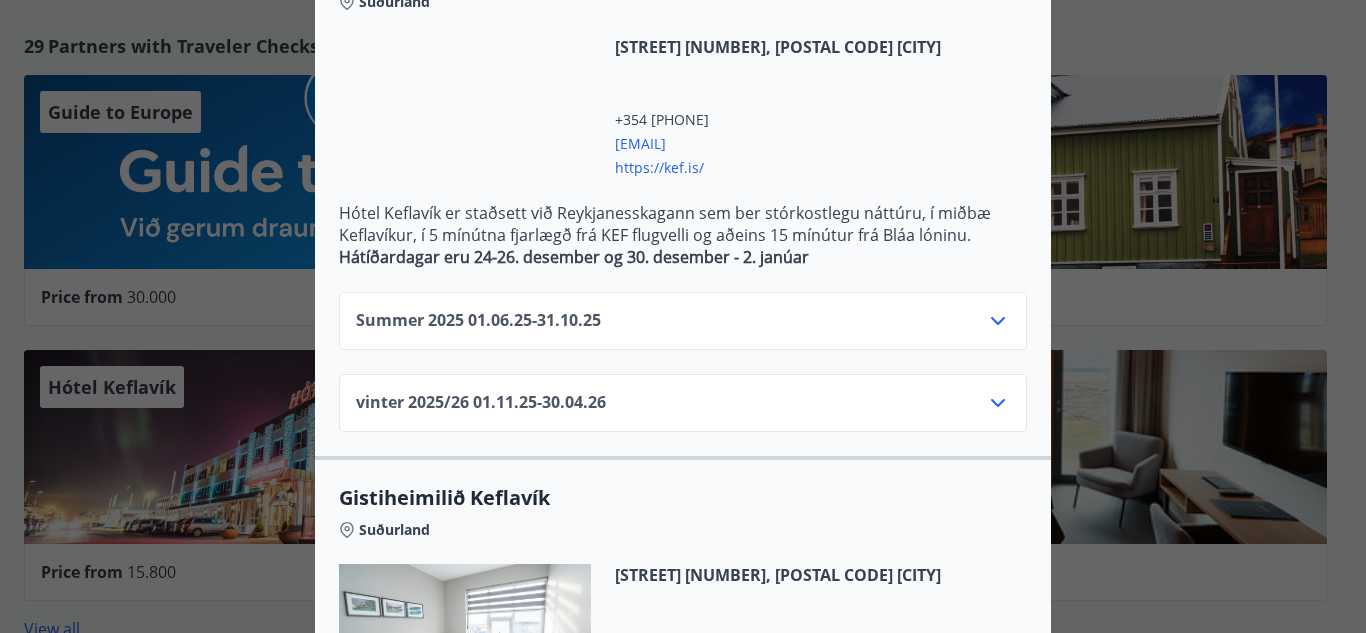 scroll, scrollTop: 500, scrollLeft: 0, axis: vertical 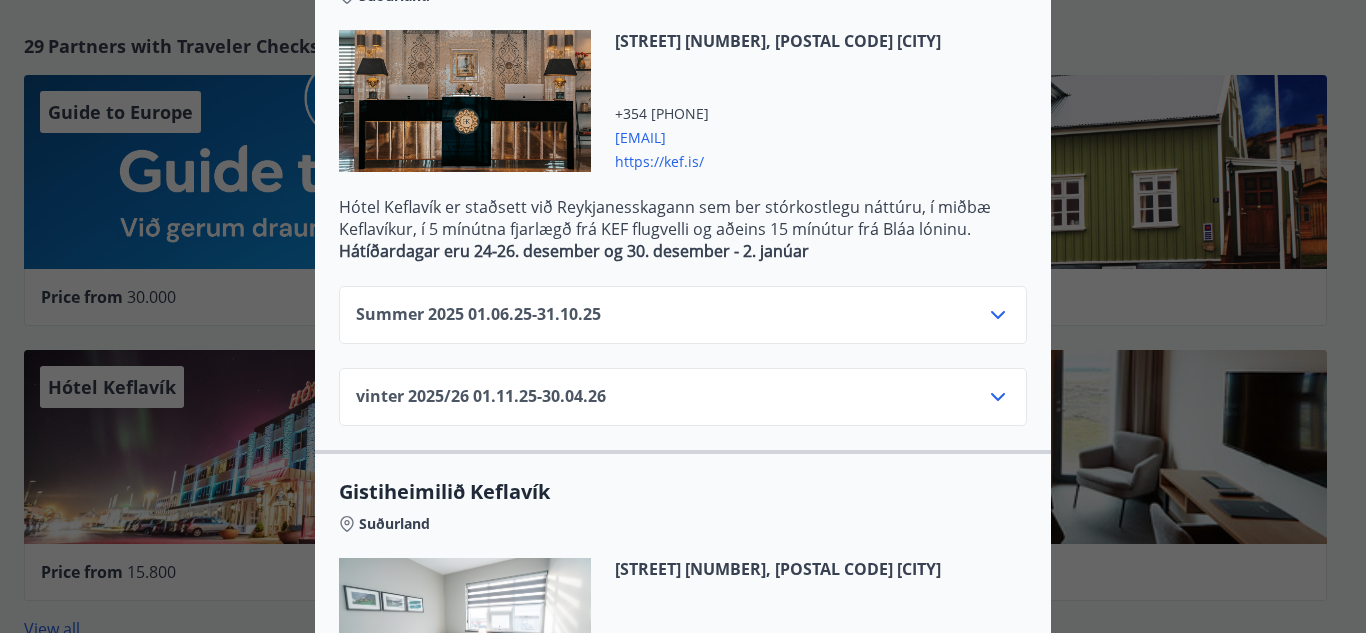 click on "Summer 2025   01.06.25  -  31.10.25" at bounding box center (683, 323) 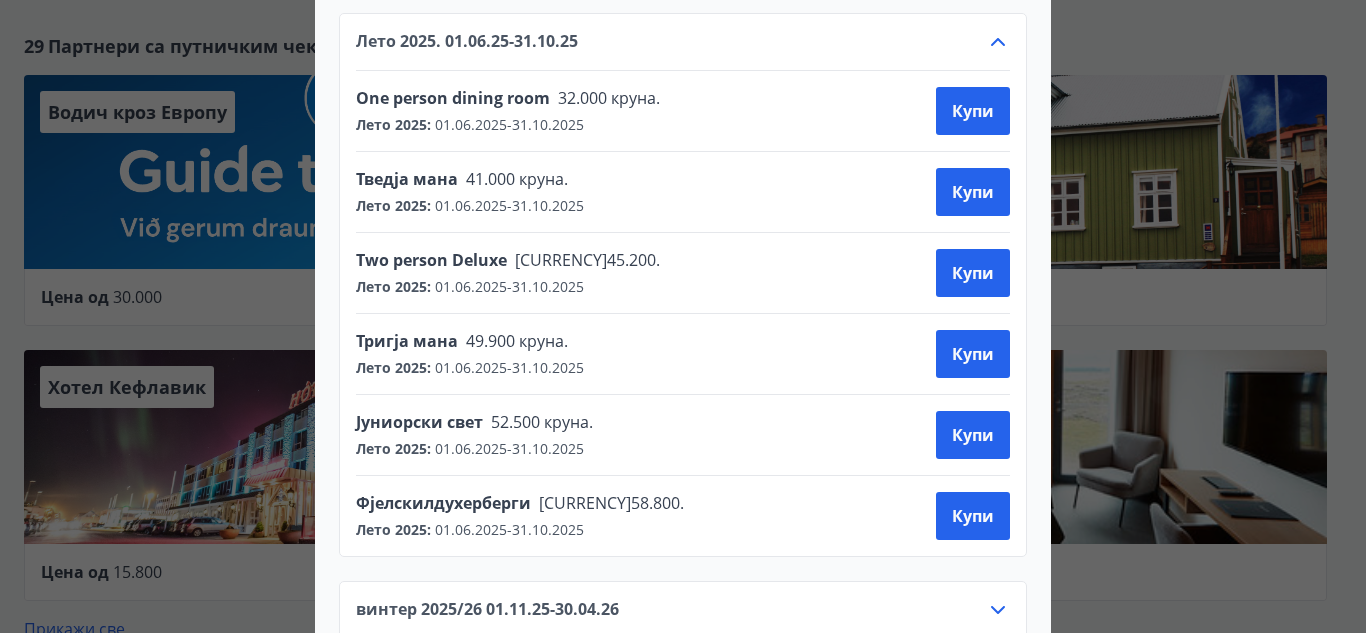 scroll, scrollTop: 800, scrollLeft: 0, axis: vertical 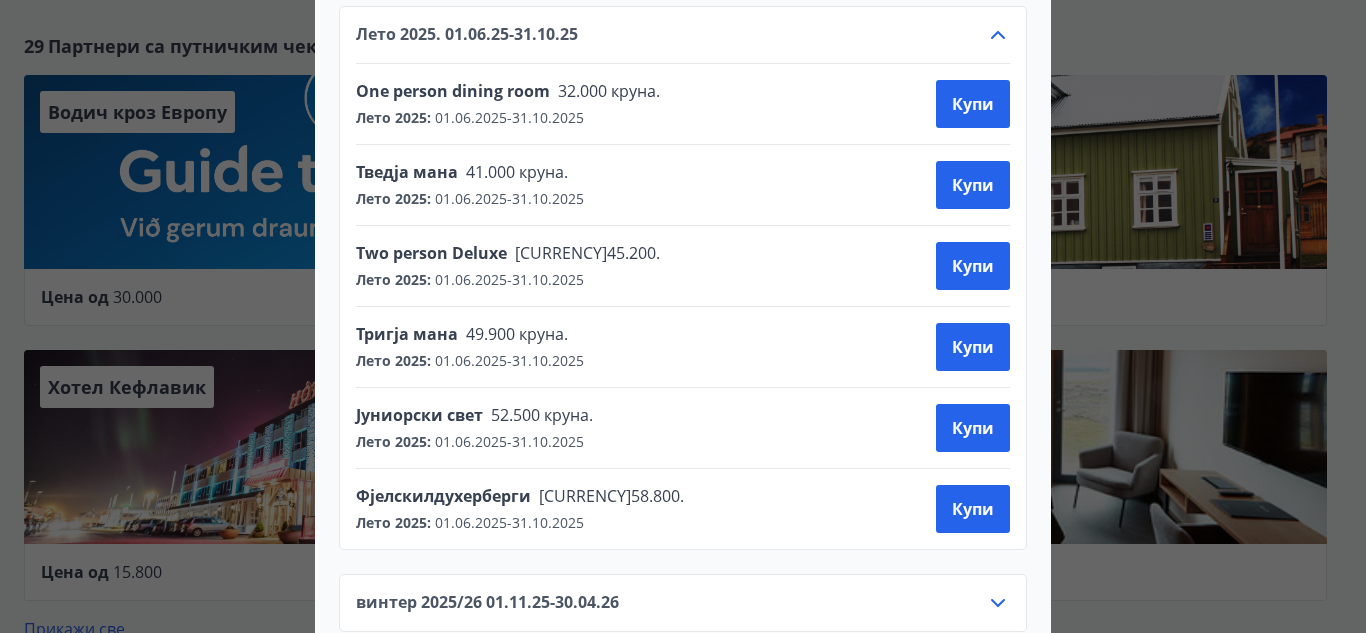 click on "Хотел Кефлавик Фјогурра стјорну фјолскилдухотел. Стађсетт и миðбӕ Кефлавикур ог ретт хја утлондум
Менструације Лето 2025  :  01.06.2025 - 31.10.2025 винтер 2025/26  :  01.11.2025 - 30.04.2026 Погледајте услове Афбокун еðа бреитинг а хербергисбокун јафнгилдир екки афбокун еðа бреитингу а аннари þјонусту сем канн аð хафа вериð понтуð и тенгслум виð хербергисбокун, сво сем веитинг, сво сем веитинг ог оðру. Олл слик þјонуста ер хаð еигин скилмалум ог бер аð така серстаклега фрам виð афбокун еðа бреитингу а хербергисбокун, еф ум афбокун еðа бреитингу а јафбокун а аннаури рӕðа.
Сја à" at bounding box center (683, 316) 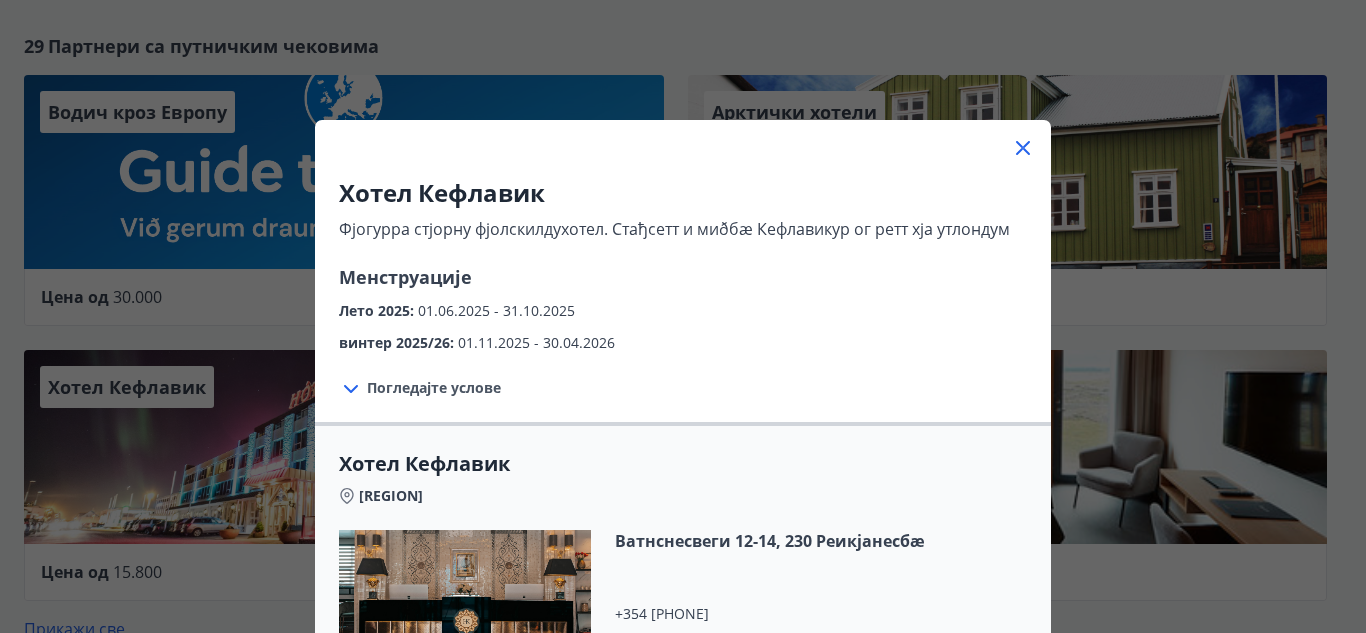 click 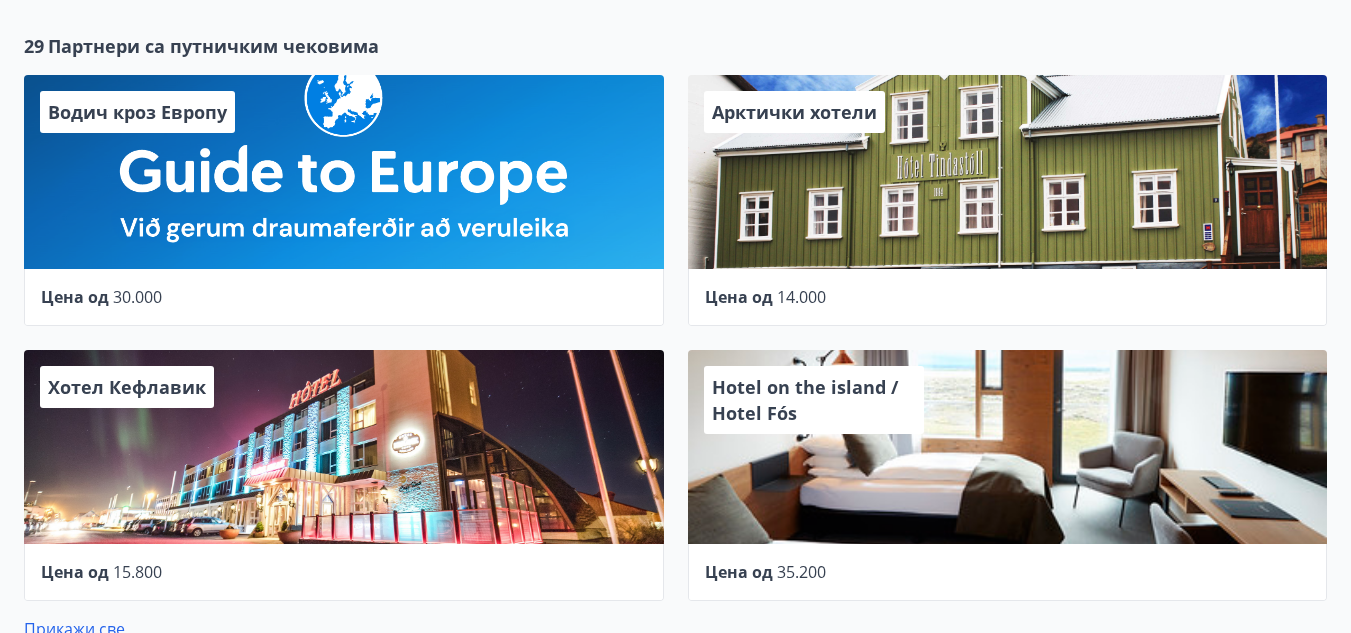 click on "Арктички хотели" at bounding box center (1008, 172) 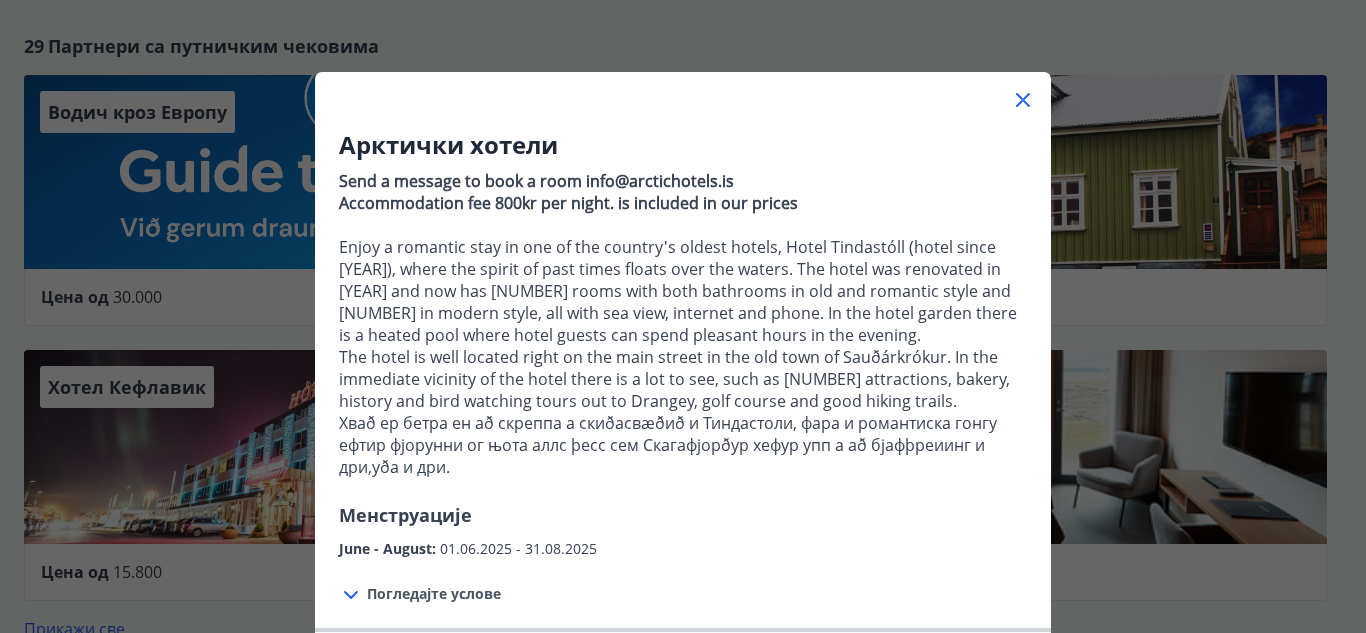 scroll, scrollTop: 0, scrollLeft: 0, axis: both 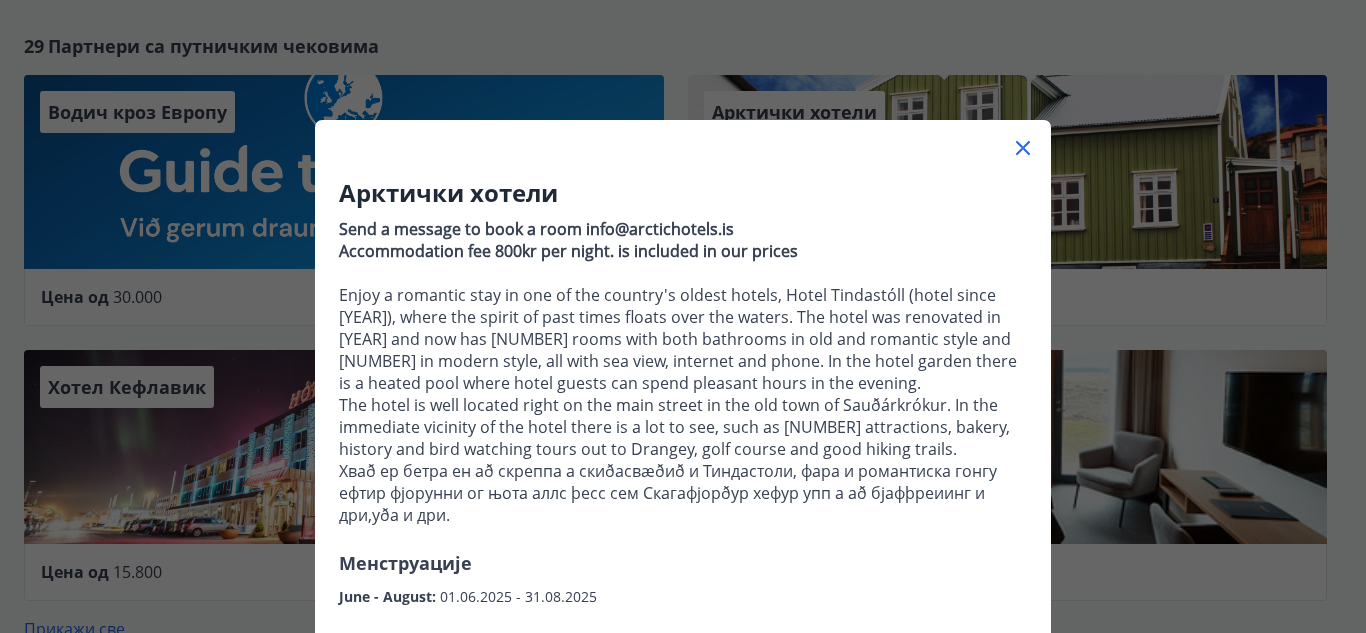 click 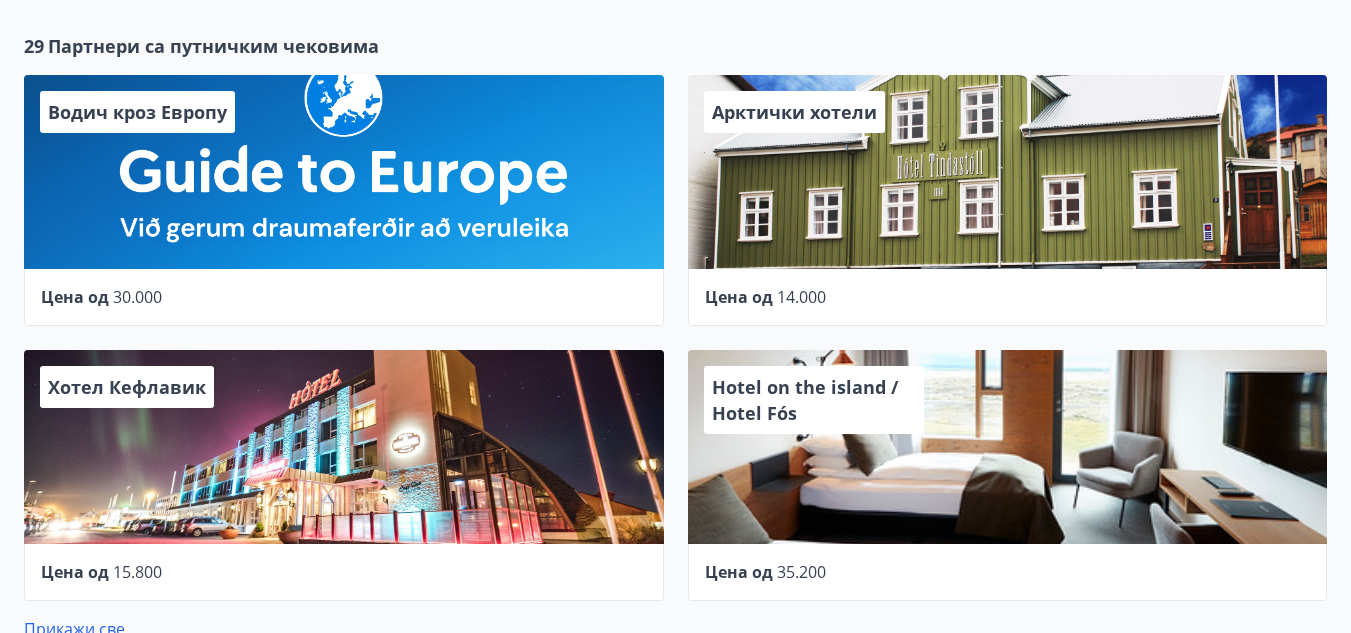 click on "Водич кроз Европу" at bounding box center (344, 172) 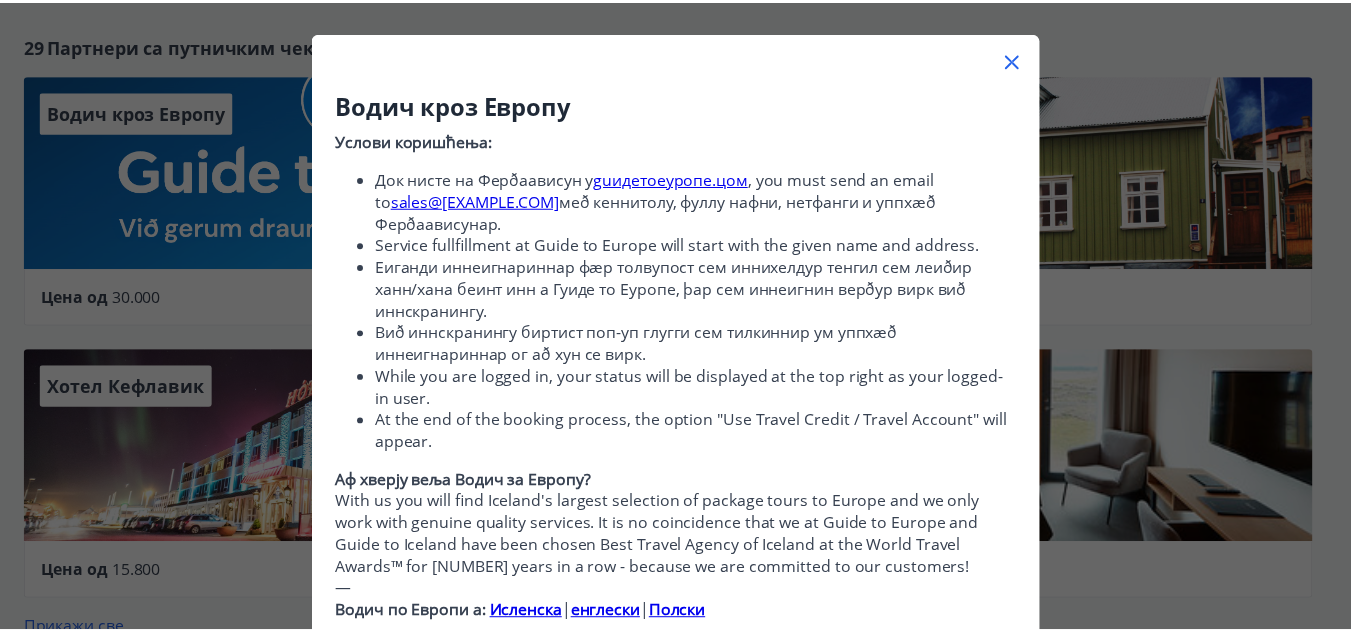 scroll, scrollTop: 0, scrollLeft: 0, axis: both 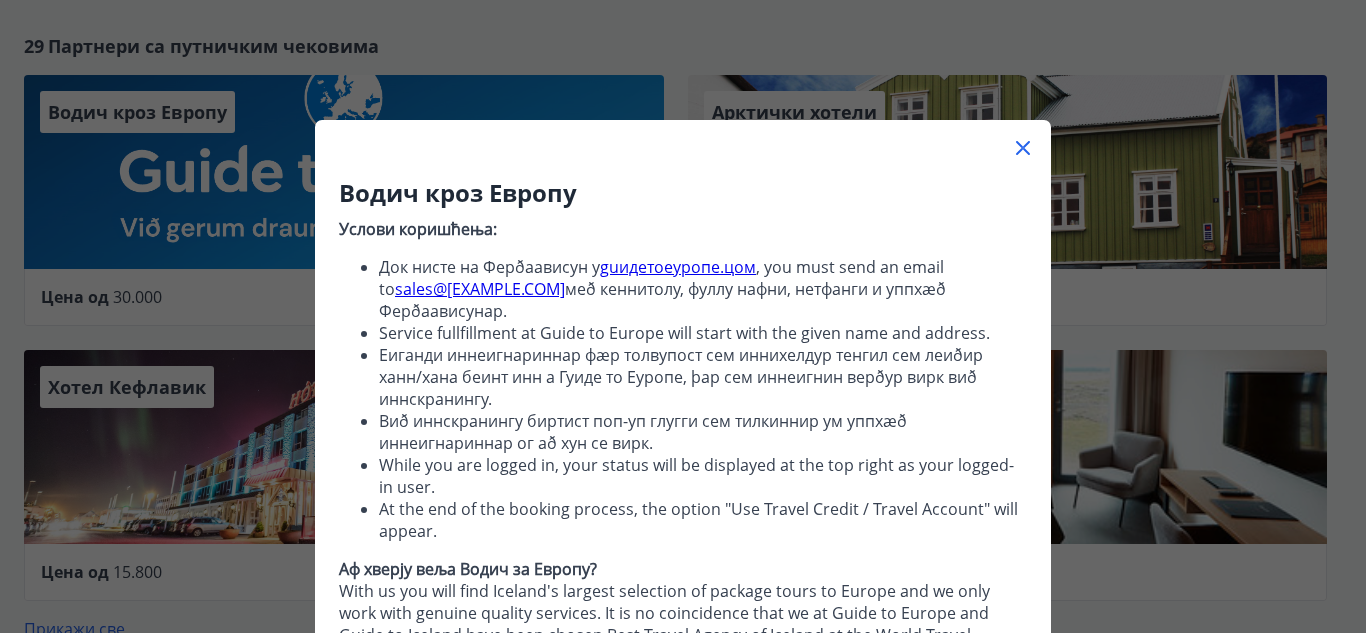 click 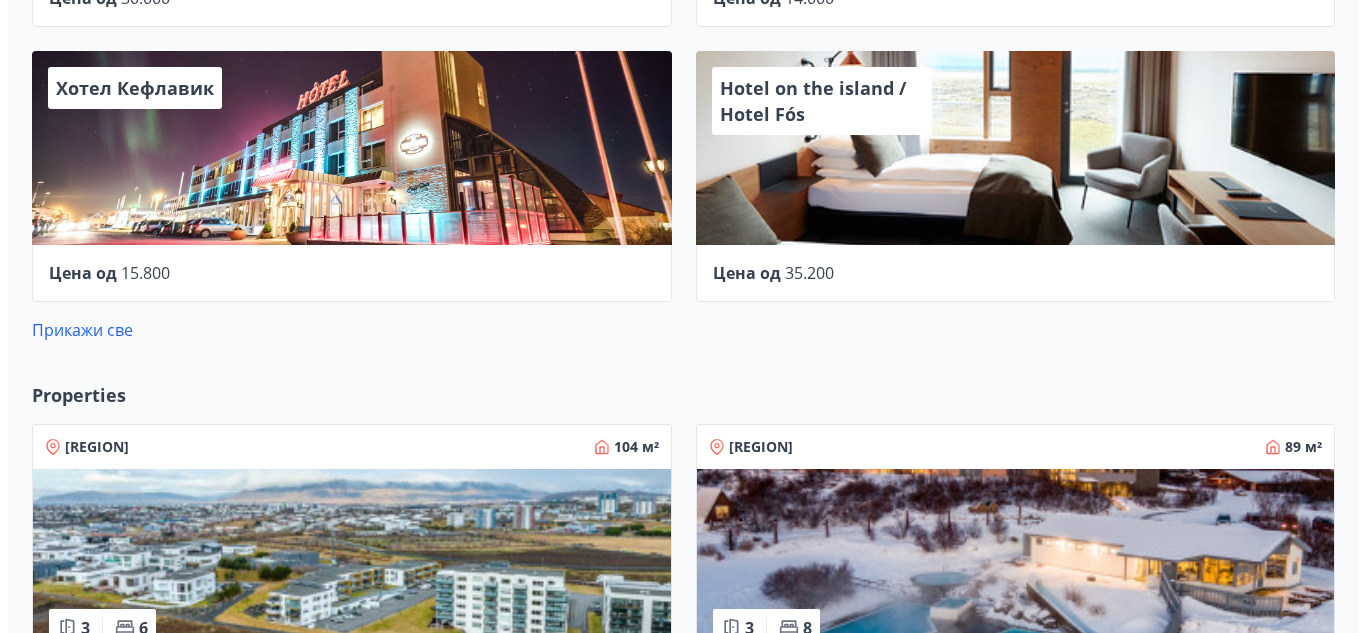 scroll, scrollTop: 1000, scrollLeft: 0, axis: vertical 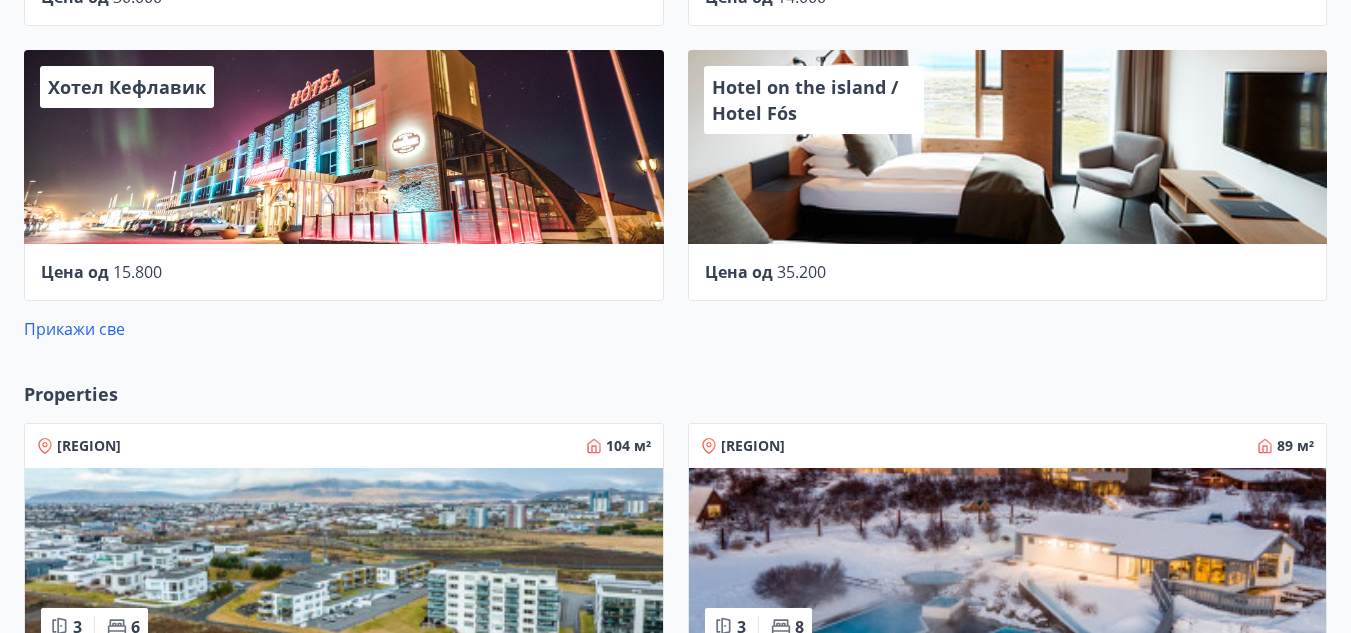 click on "Хотел на острву / Хотел Фос" at bounding box center (1008, 147) 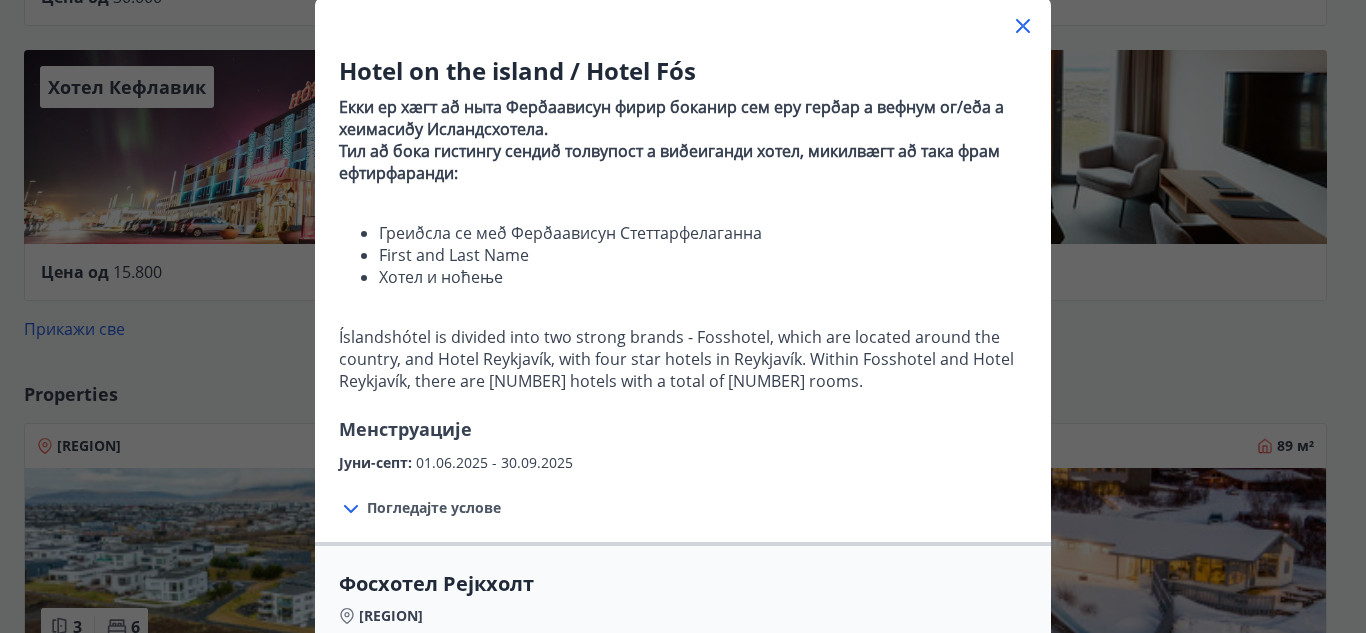 scroll, scrollTop: 100, scrollLeft: 0, axis: vertical 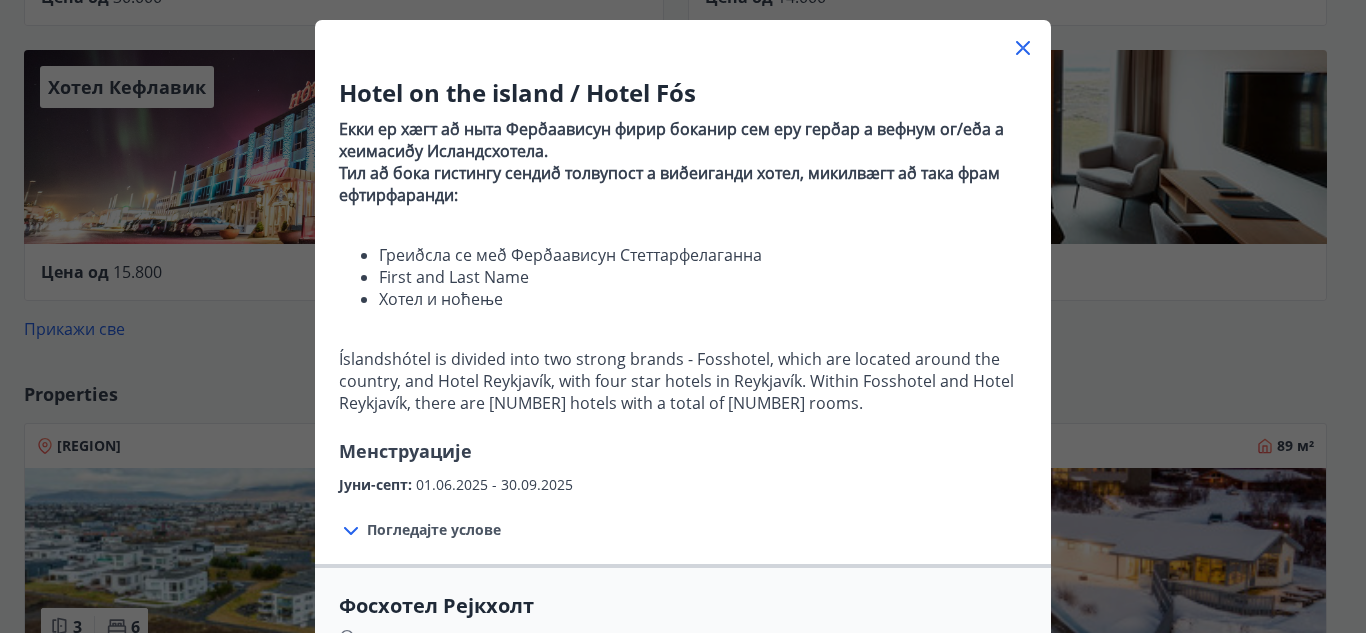 click 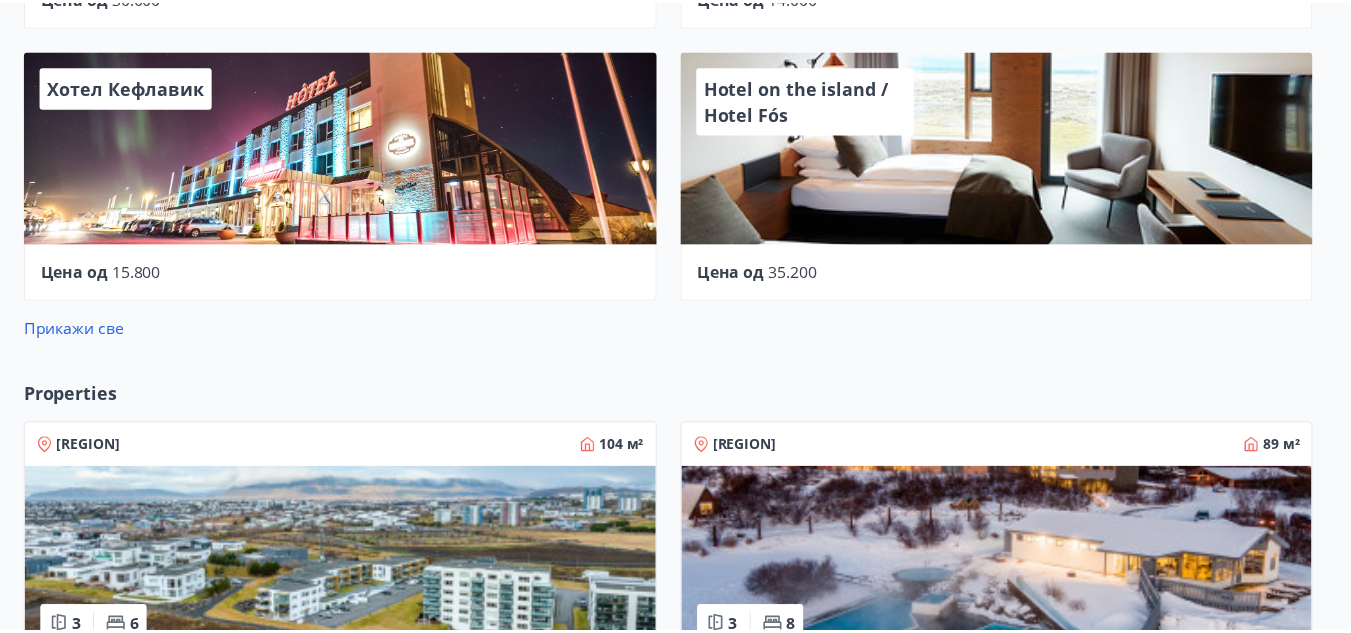 scroll, scrollTop: 0, scrollLeft: 0, axis: both 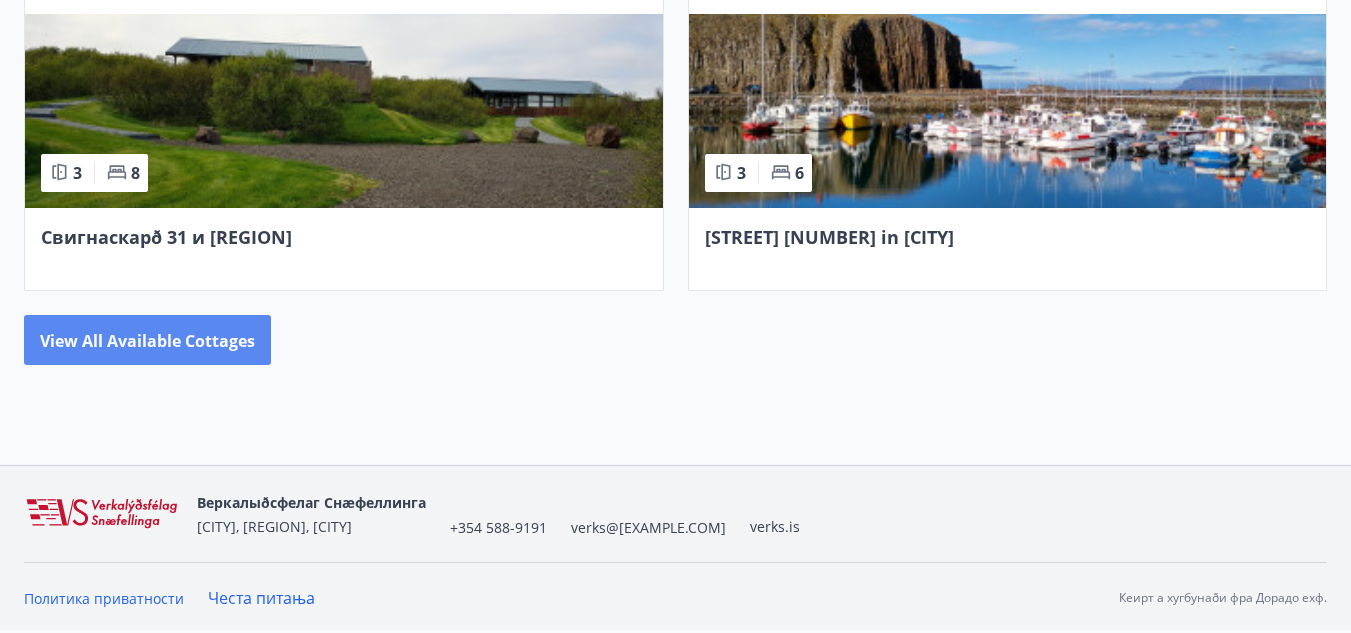 click on "Погледајте све доступне викендице" at bounding box center [147, 340] 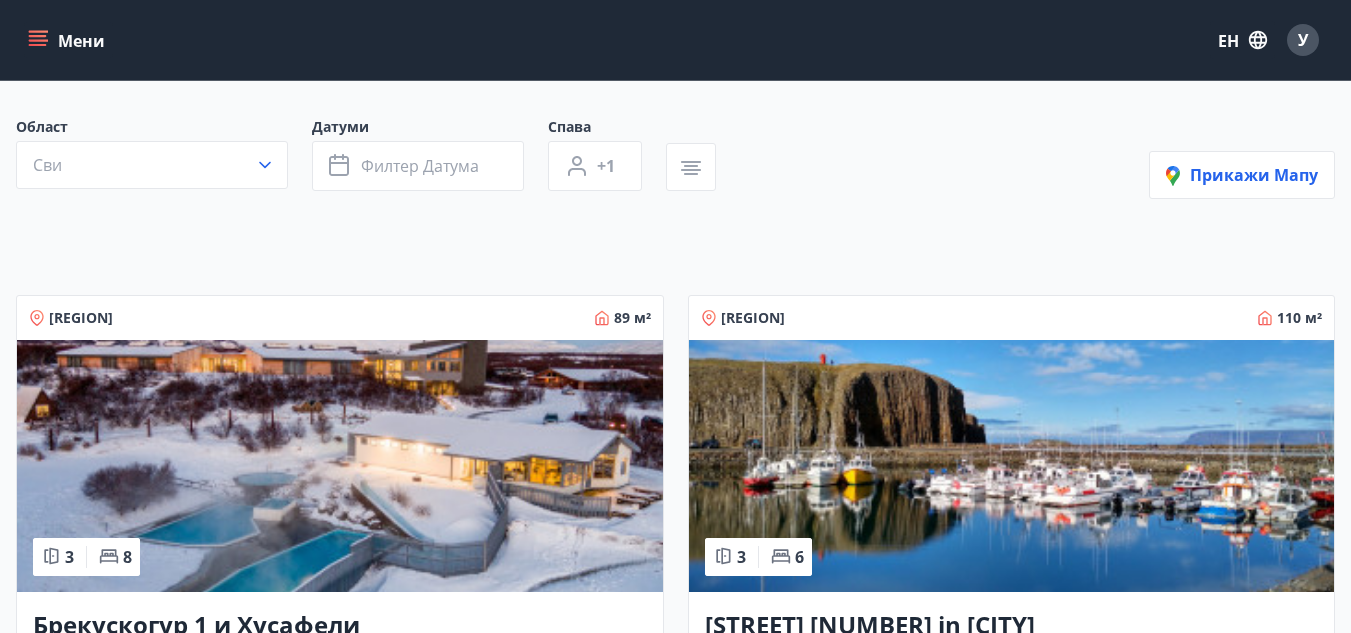 scroll, scrollTop: 400, scrollLeft: 0, axis: vertical 